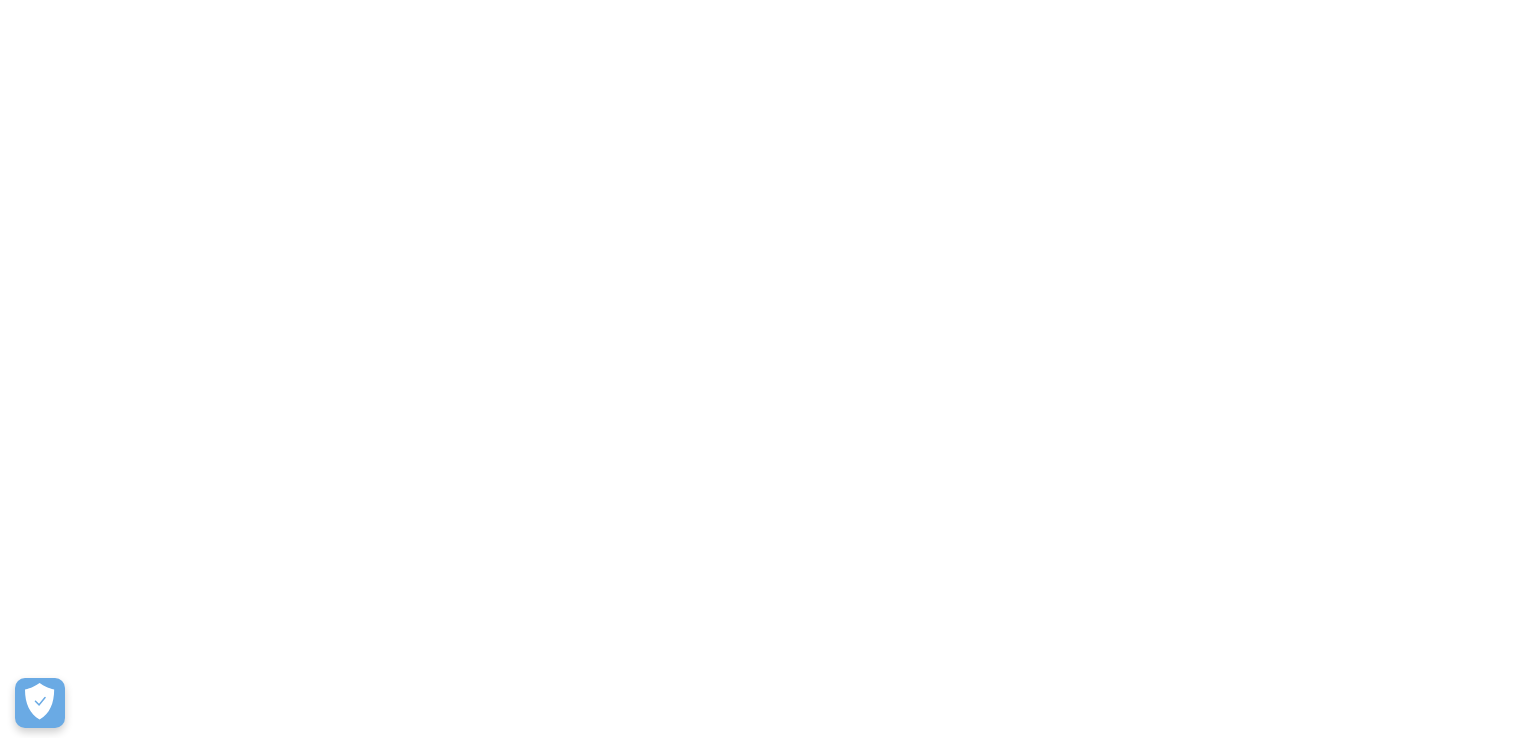 scroll, scrollTop: 0, scrollLeft: 0, axis: both 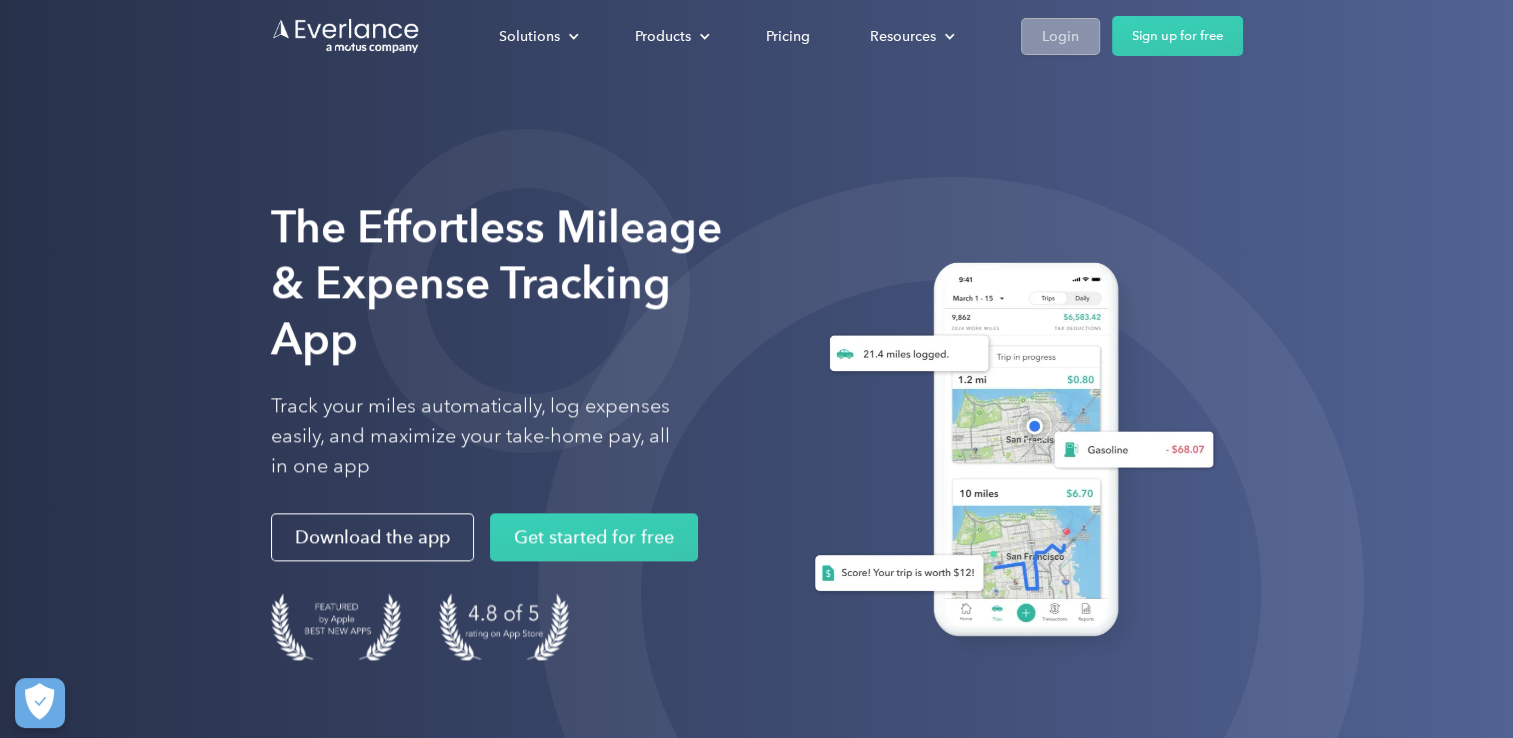 click on "Login" at bounding box center [1060, 36] 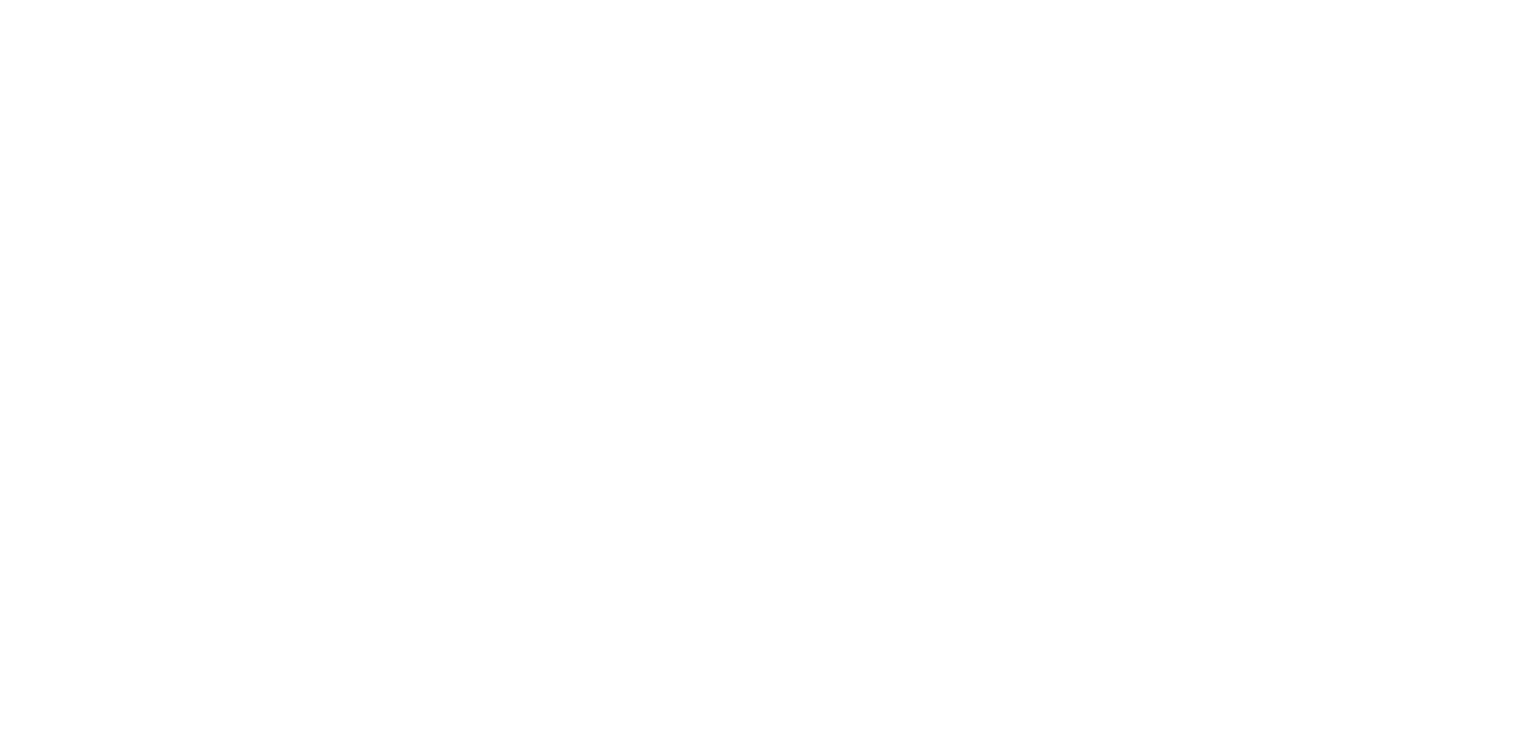 scroll, scrollTop: 0, scrollLeft: 0, axis: both 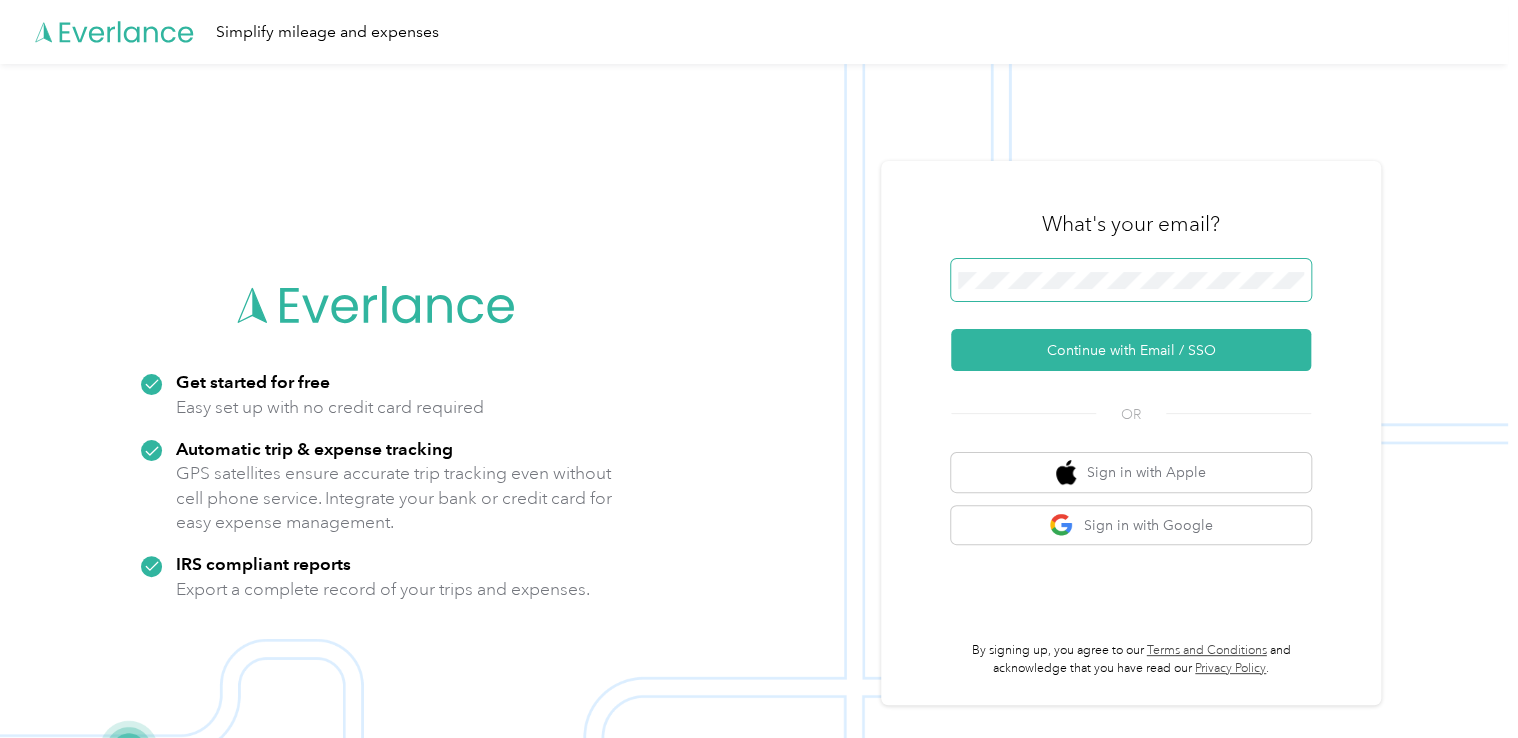 click at bounding box center [1131, 280] 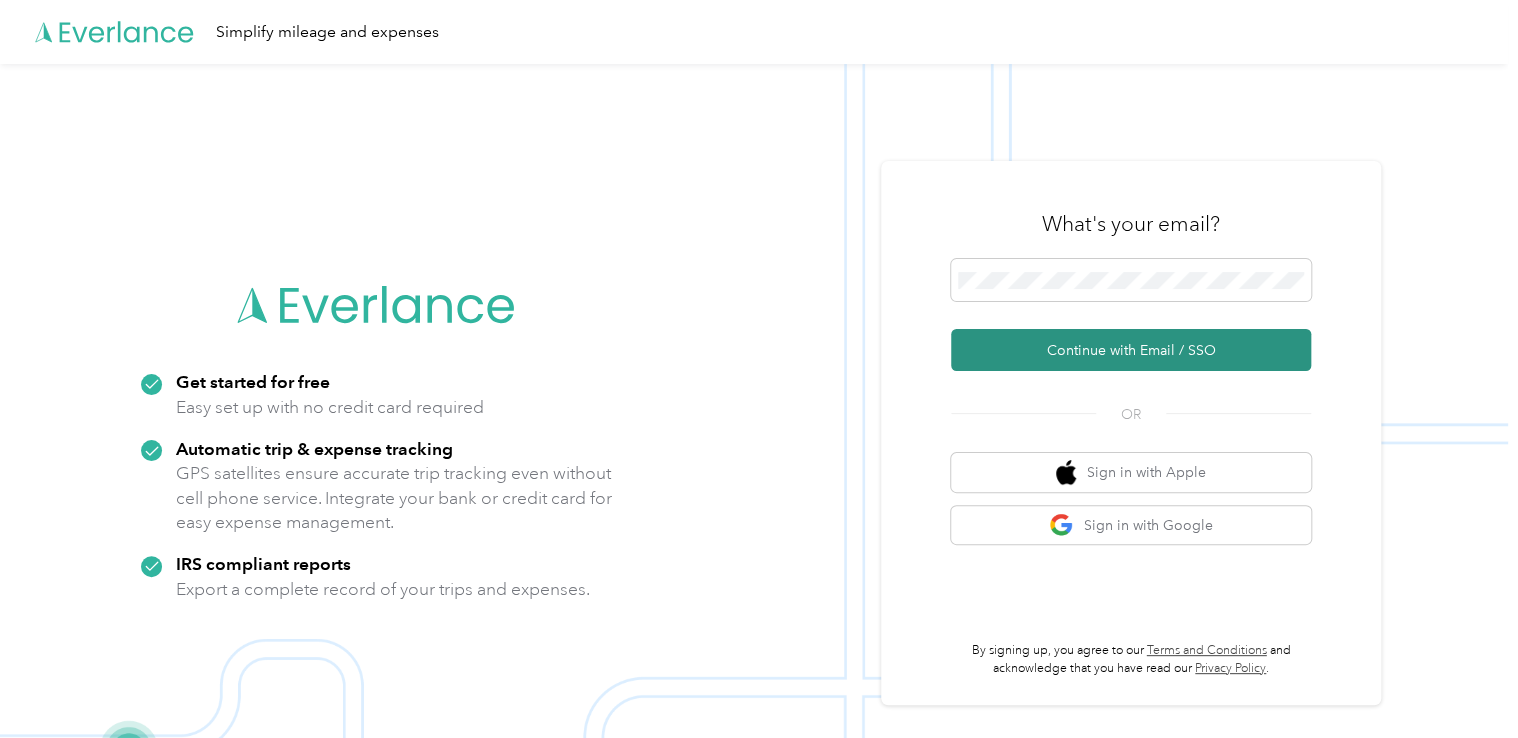 click on "Continue with Email / SSO" at bounding box center [1131, 350] 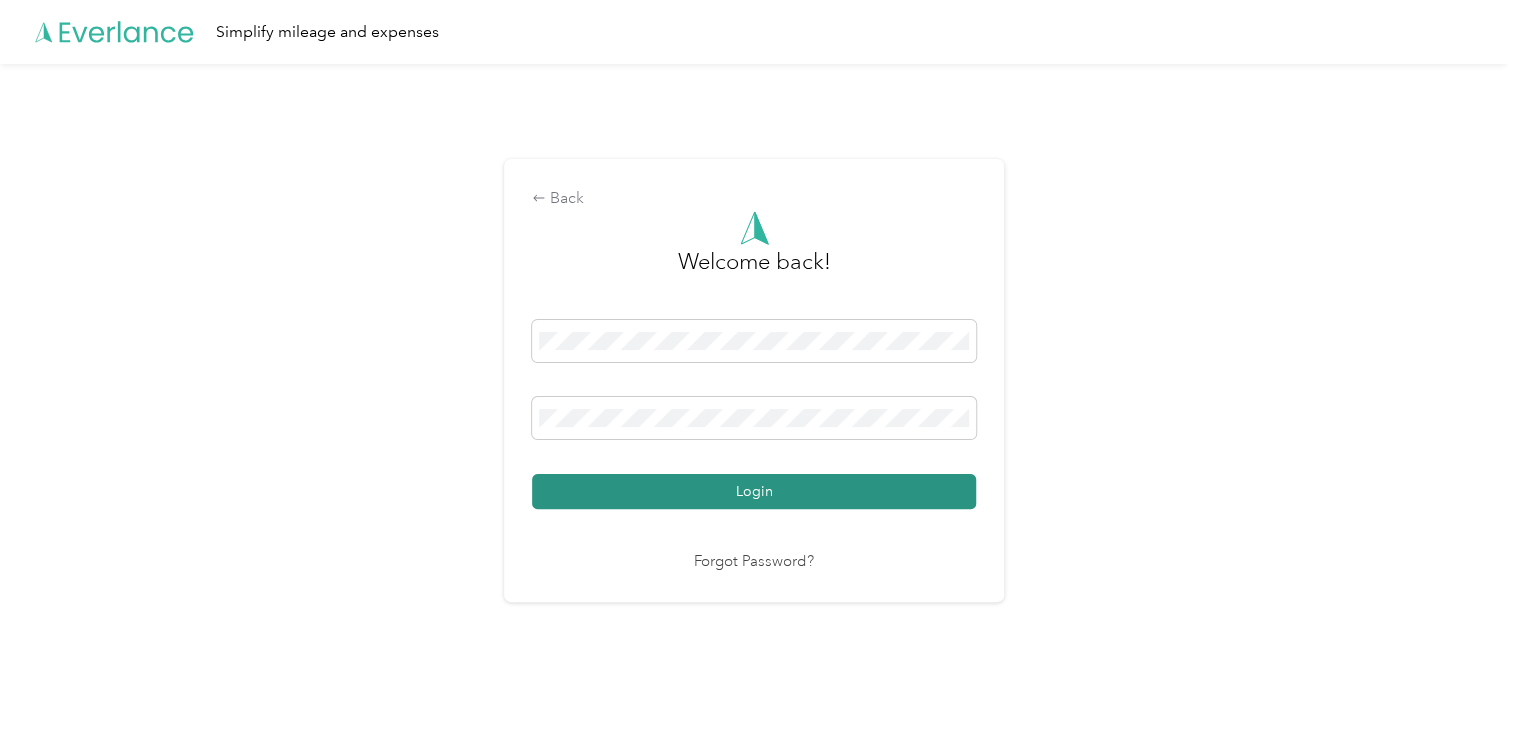 click on "Login" at bounding box center [754, 491] 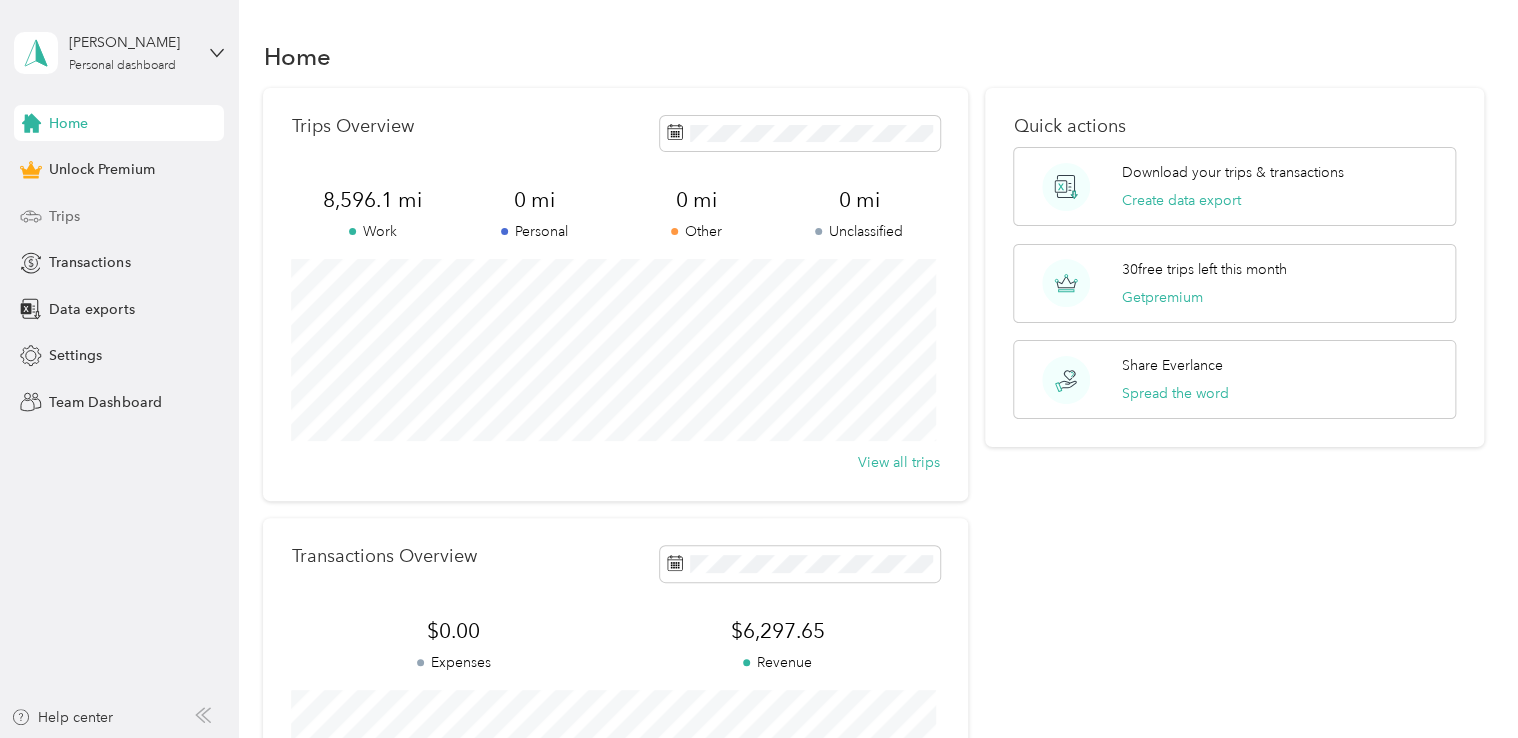 click on "Trips" at bounding box center [119, 216] 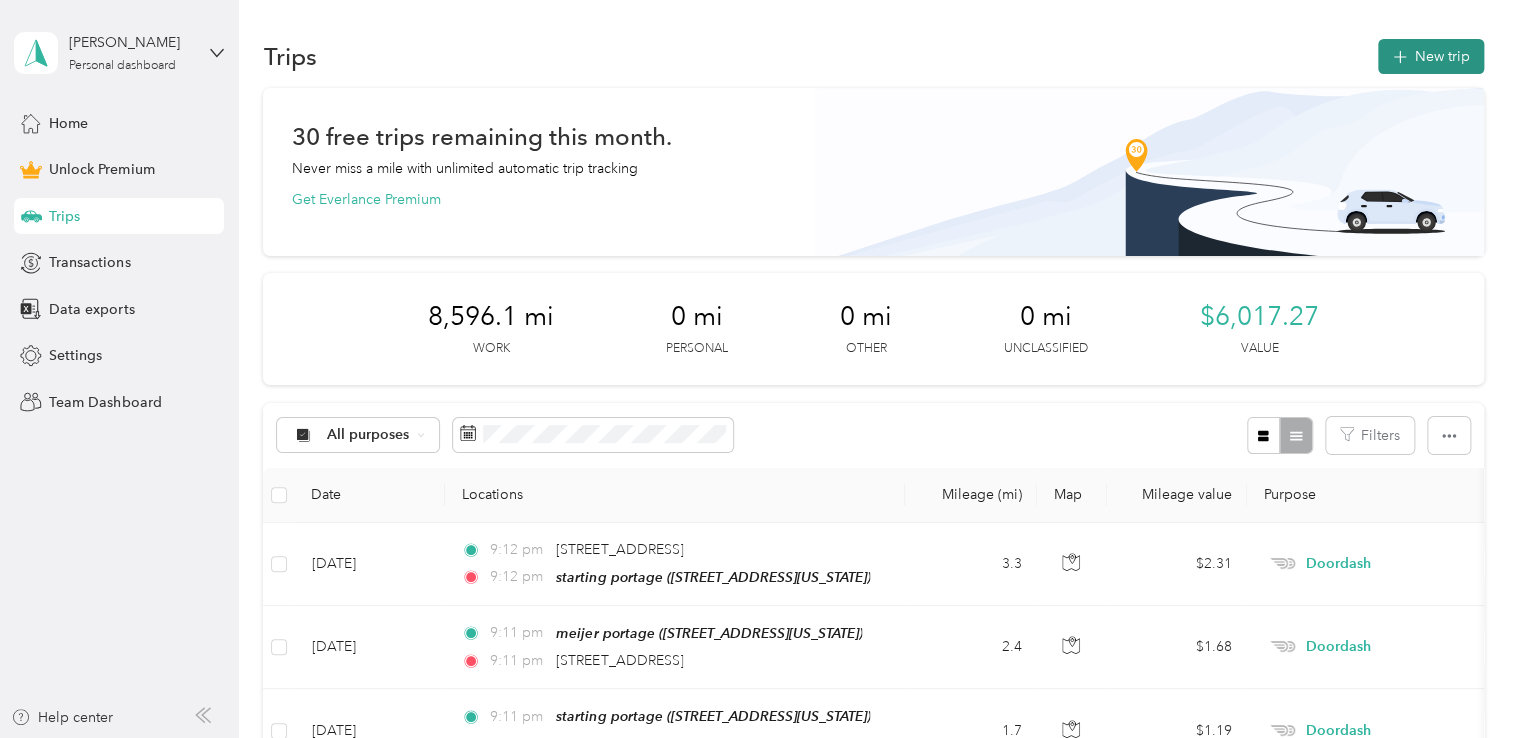 click on "New trip" at bounding box center [1431, 56] 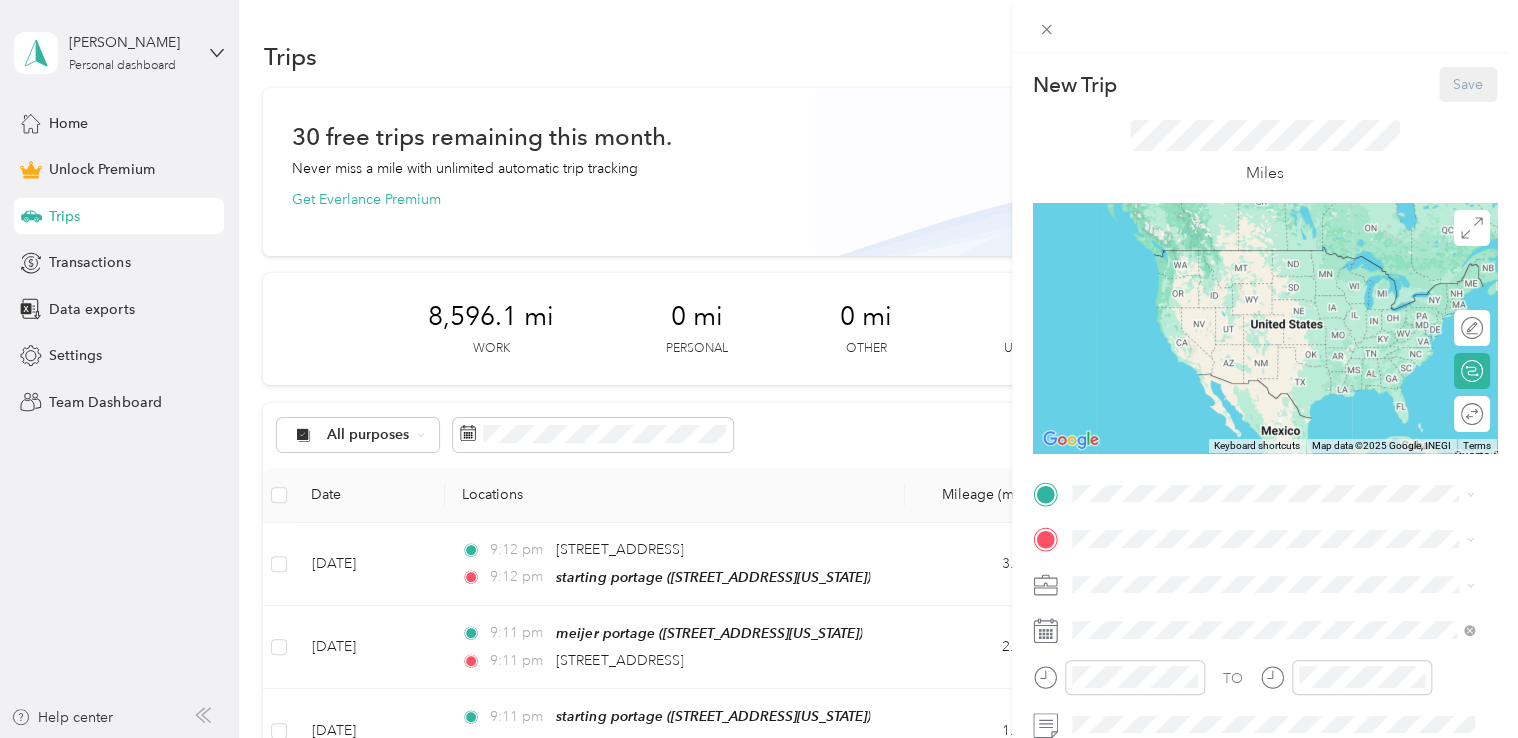click on "[STREET_ADDRESS][US_STATE]" at bounding box center [1209, 279] 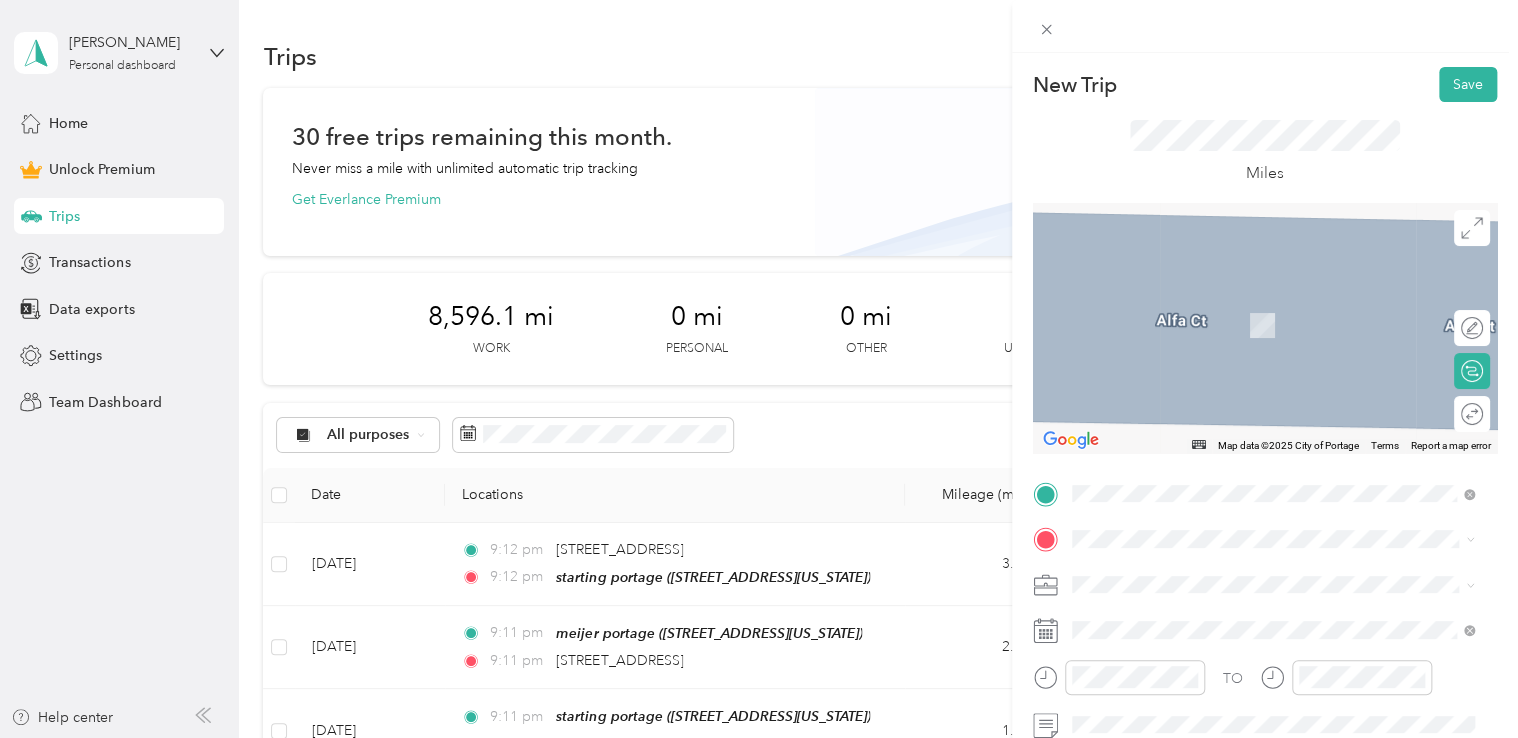 click on "[STREET_ADDRESS][US_STATE]" at bounding box center (1209, 323) 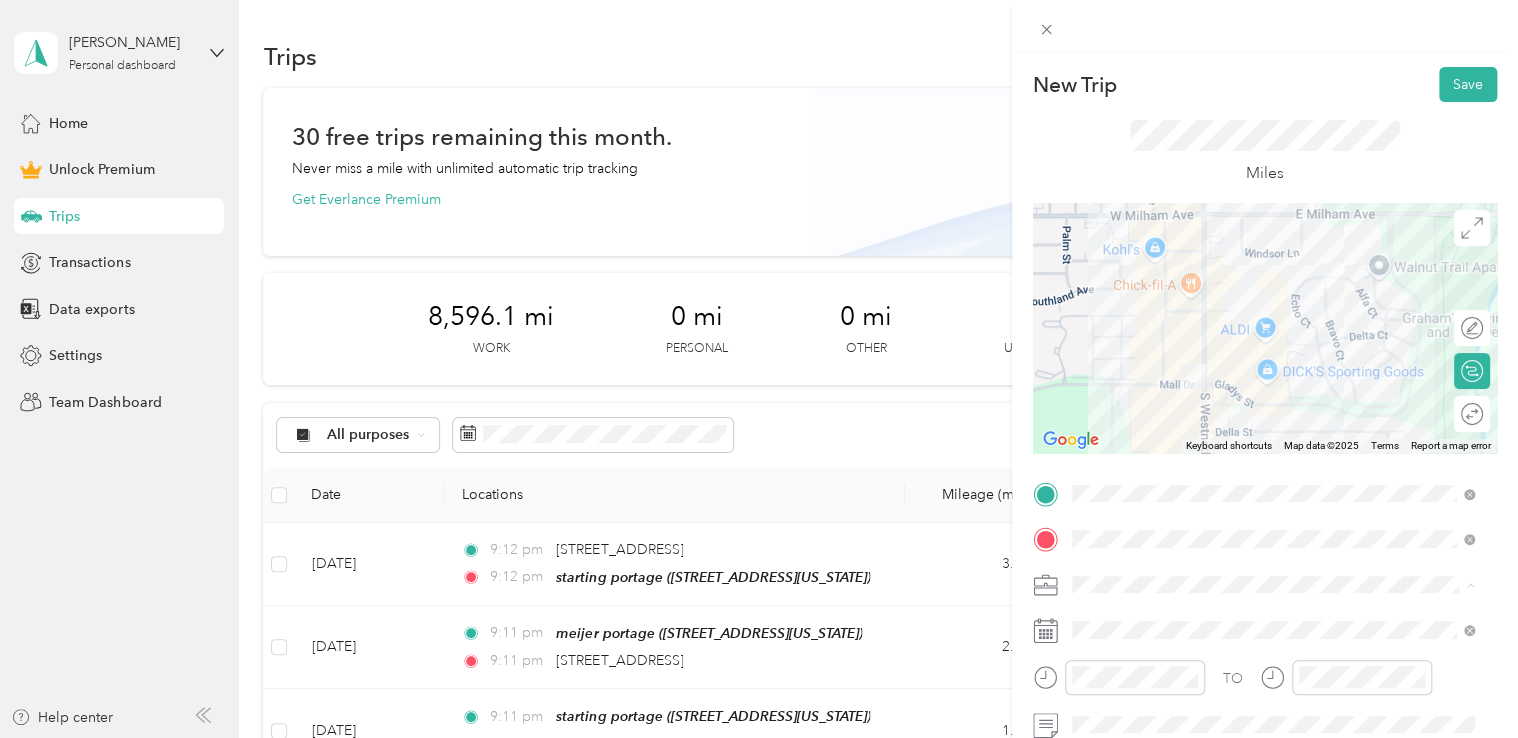click on "Doordash" at bounding box center (1111, 374) 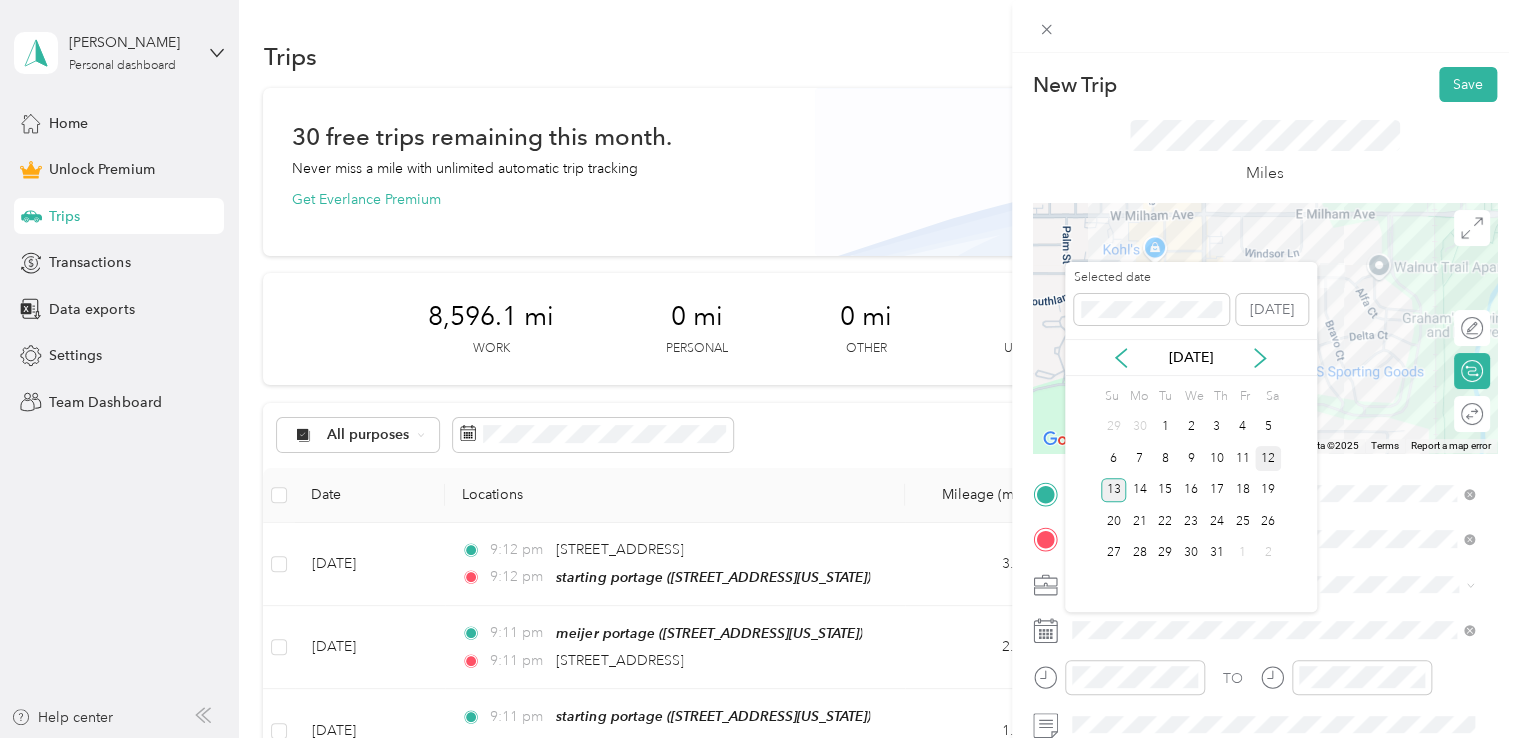 click on "12" at bounding box center (1268, 458) 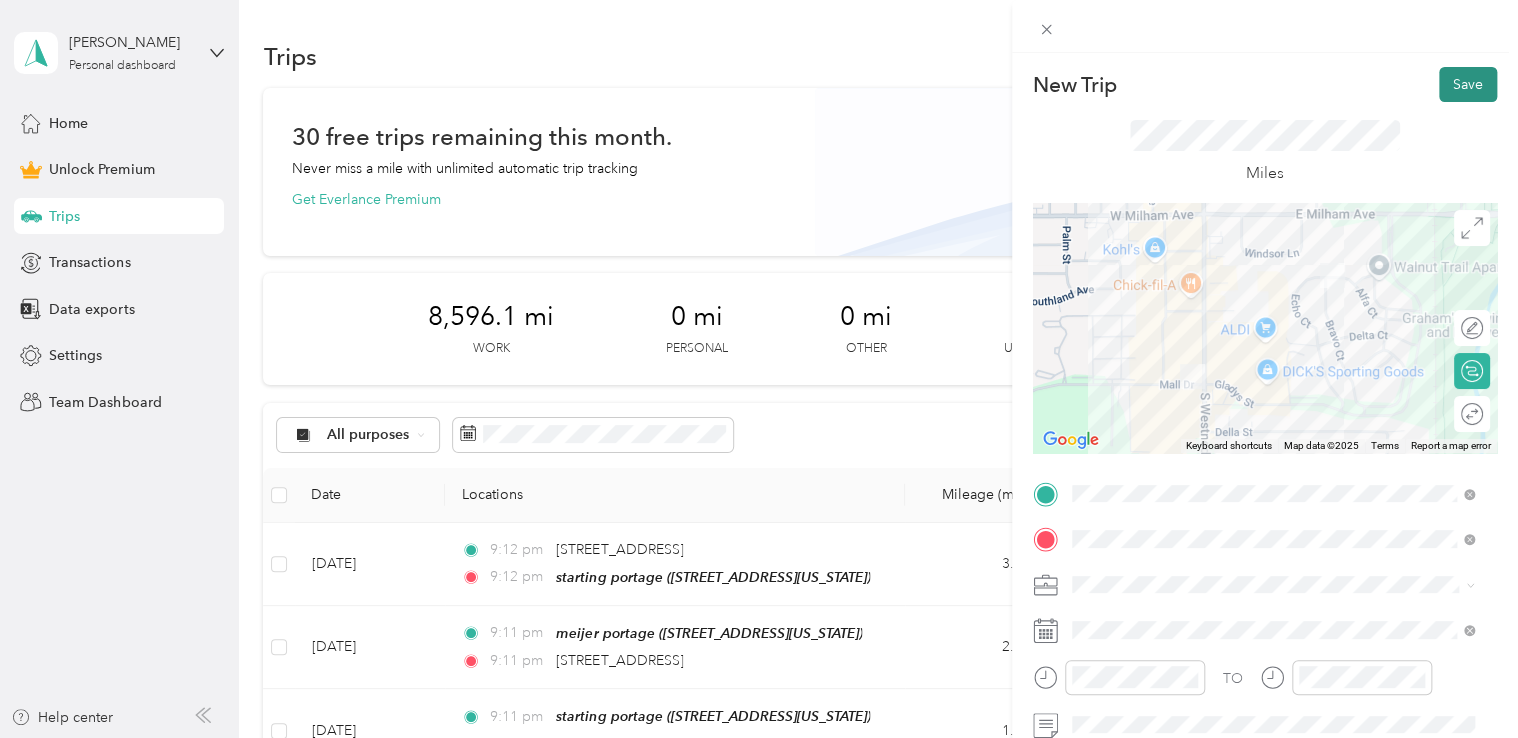 click on "Save" at bounding box center (1468, 84) 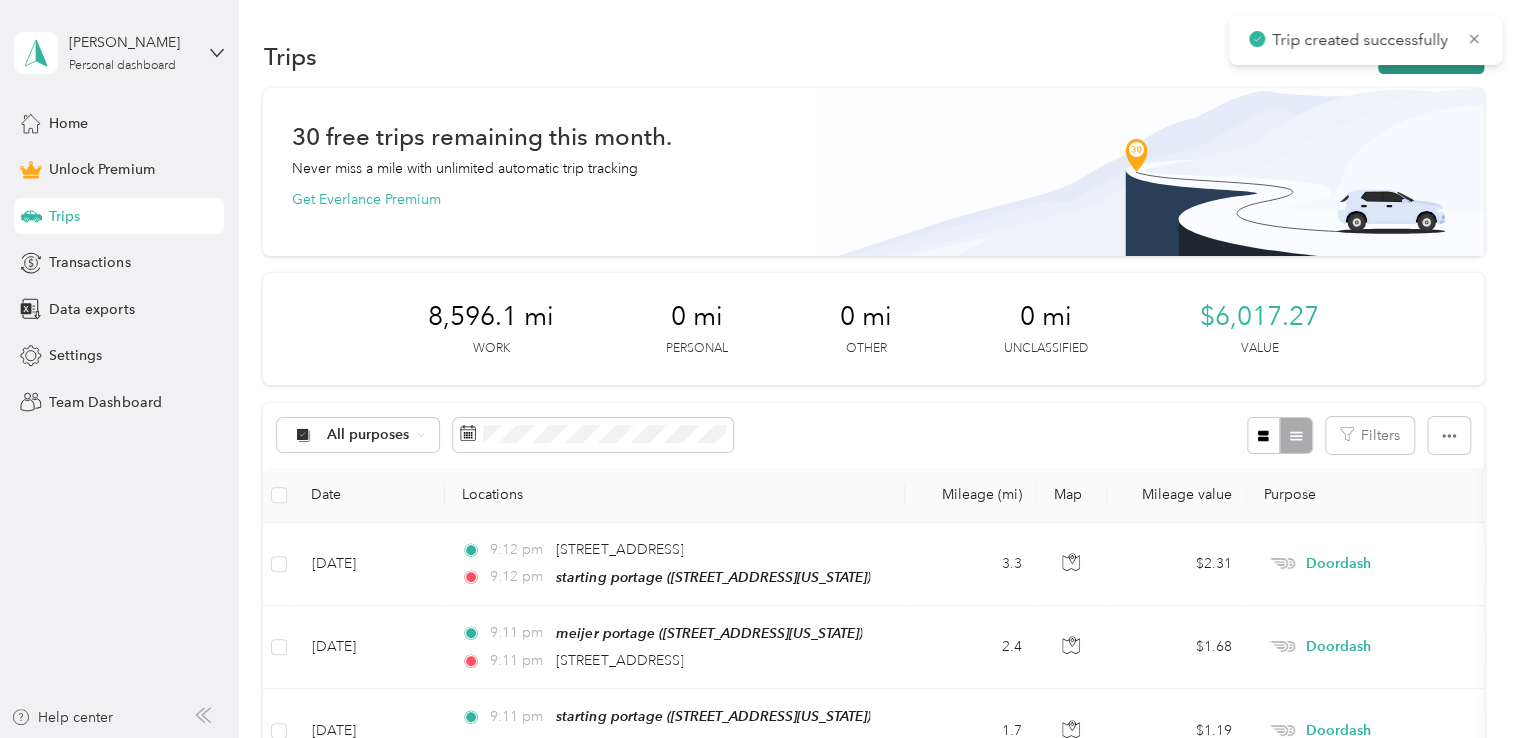 click on "New trip" at bounding box center [1431, 56] 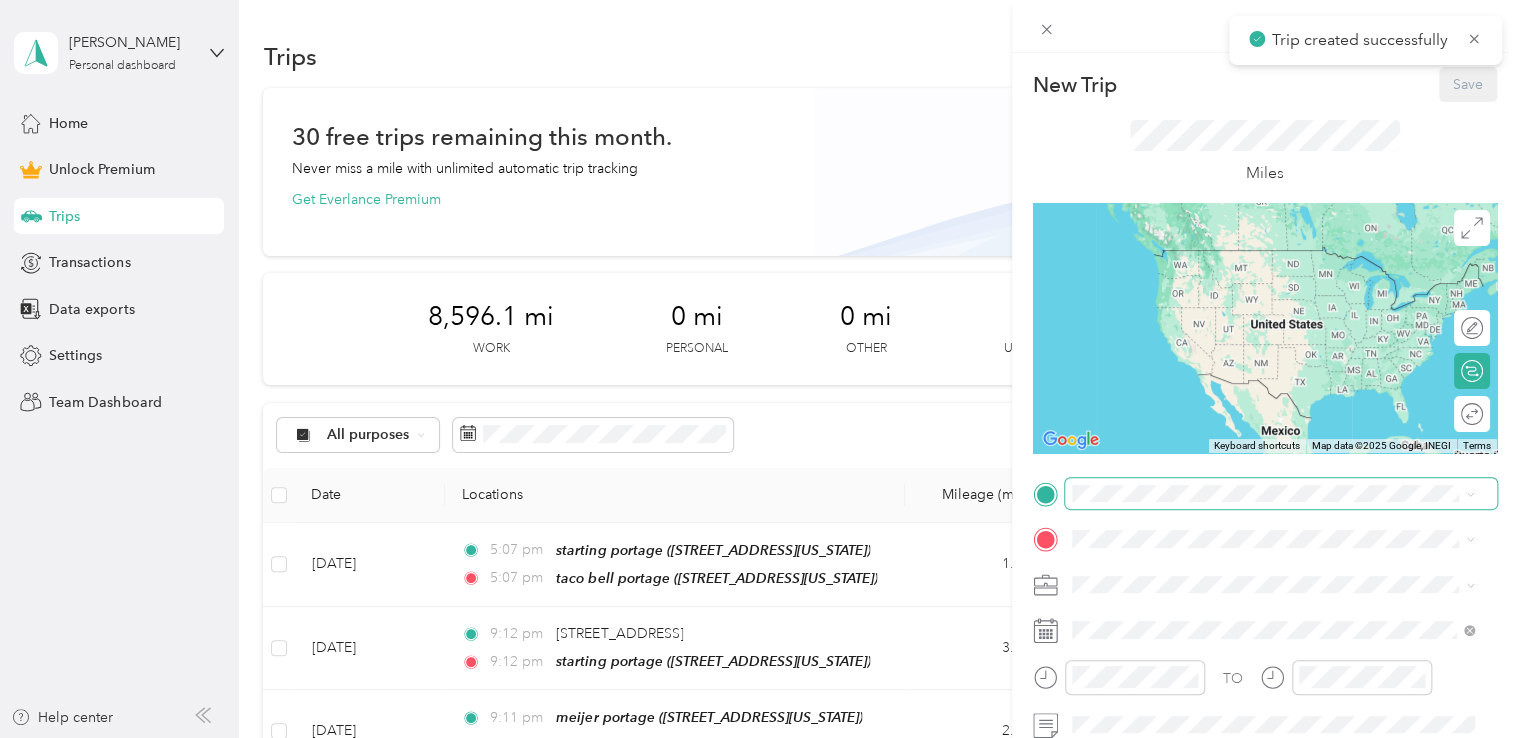 click at bounding box center (1281, 494) 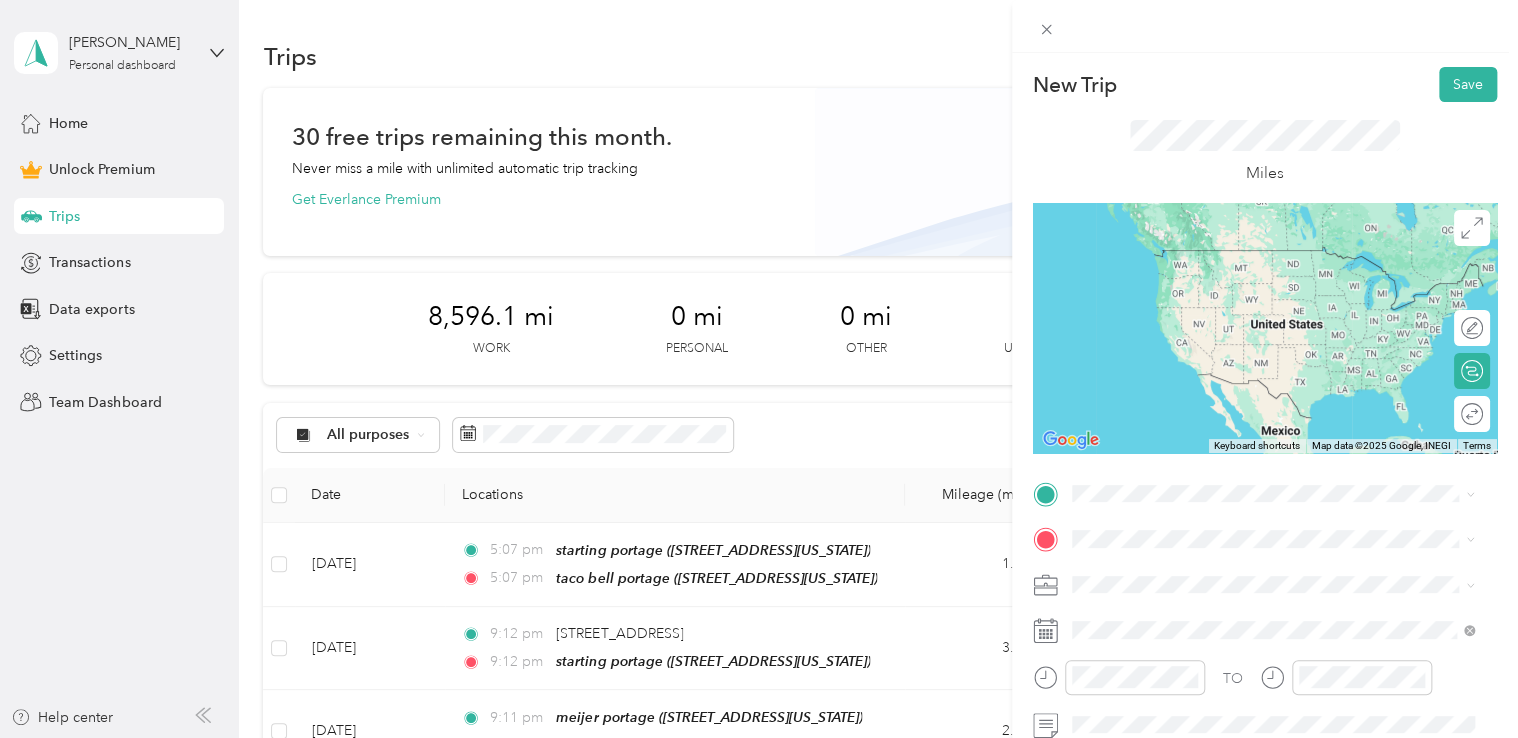 click on "taco bell portage  [STREET_ADDRESS][US_STATE]" at bounding box center [1209, 268] 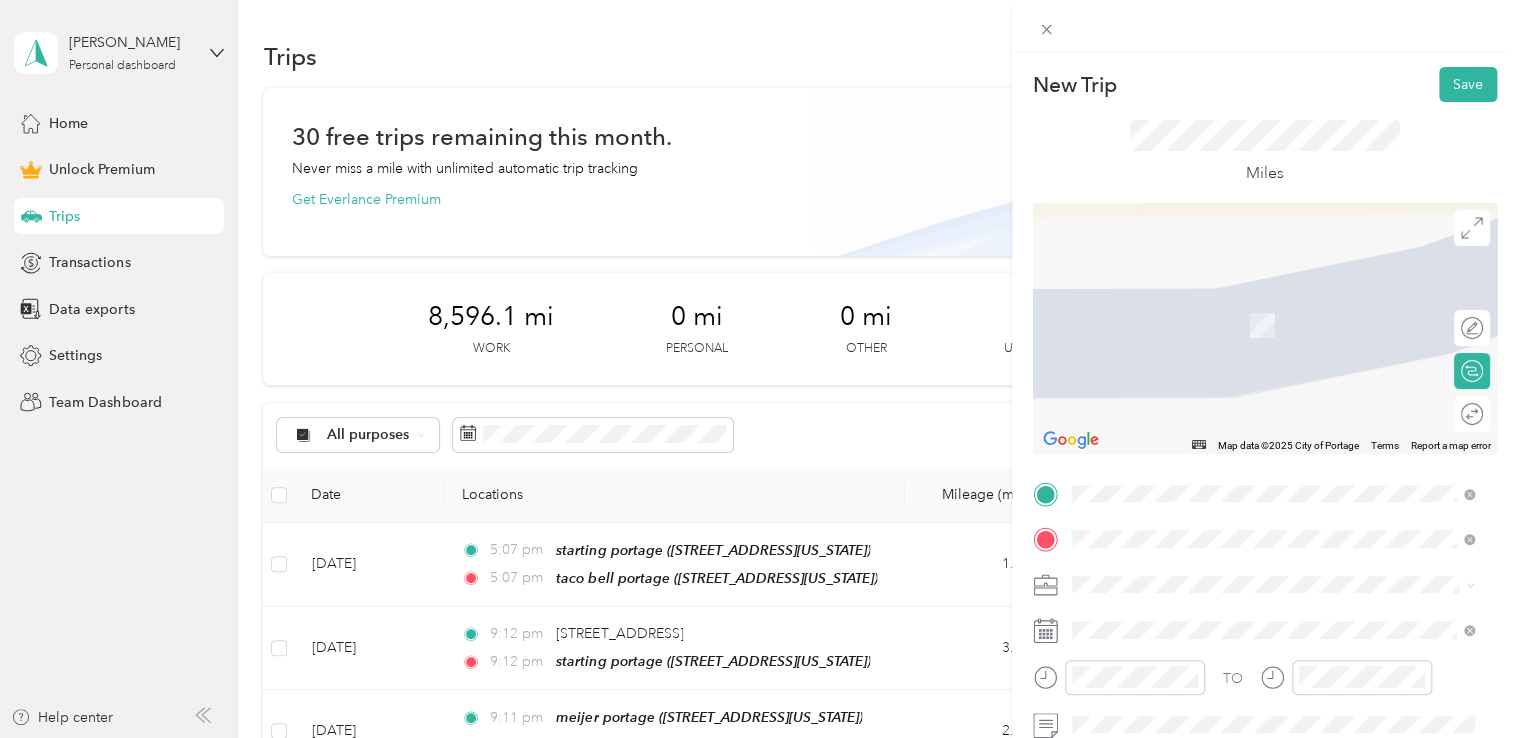 click on "[STREET_ADDRESS][PERSON_NAME][US_STATE]" at bounding box center (1264, 296) 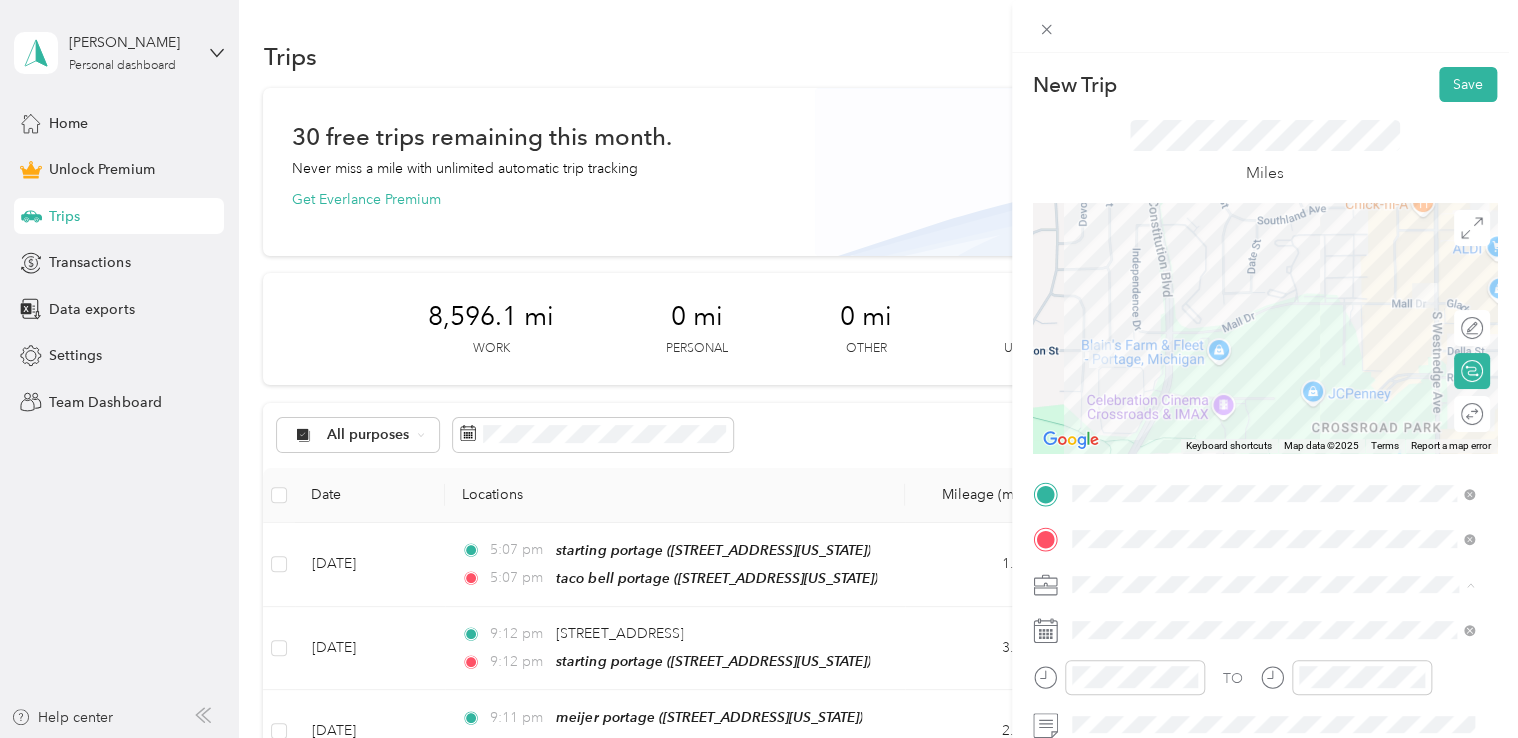 click on "Doordash" at bounding box center (1273, 374) 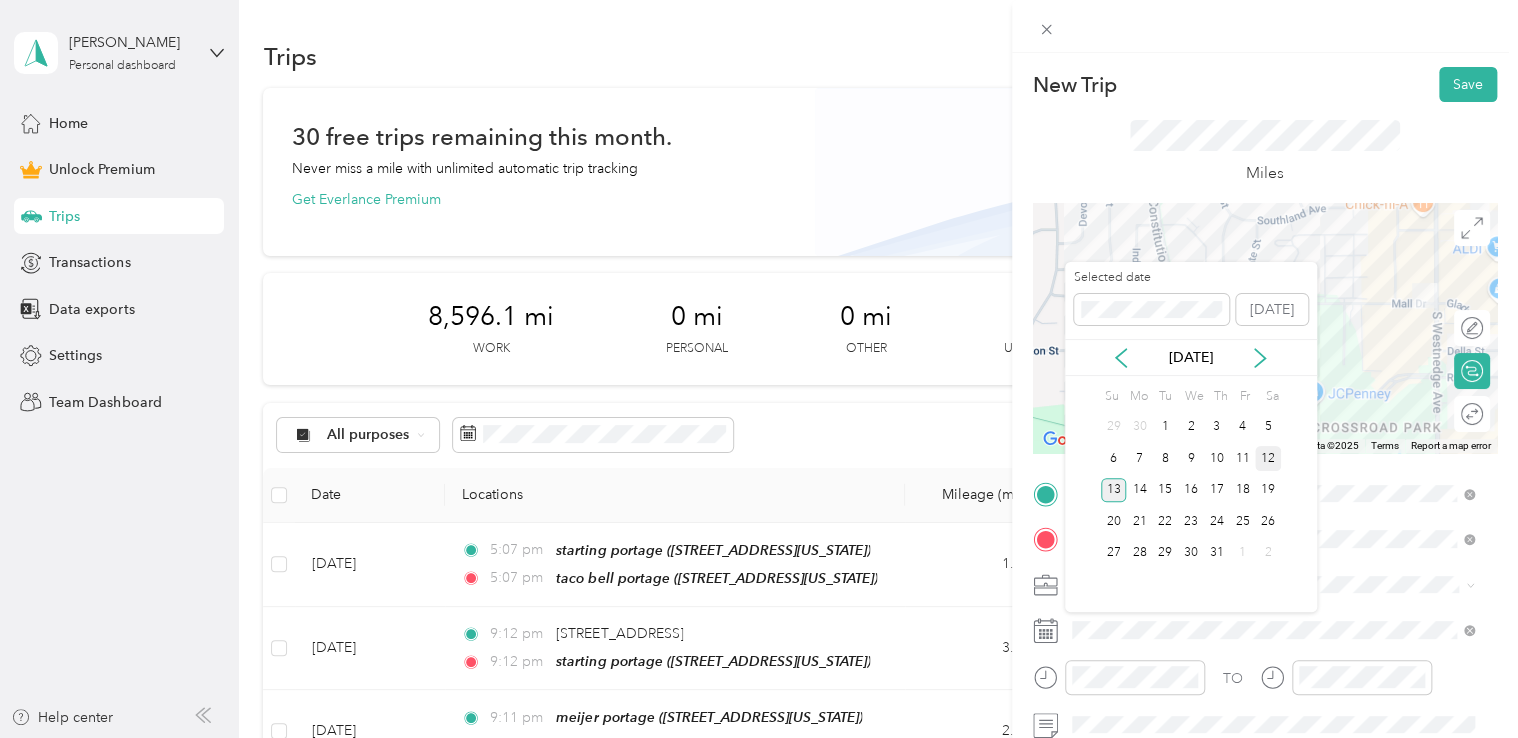 click on "12" at bounding box center [1268, 458] 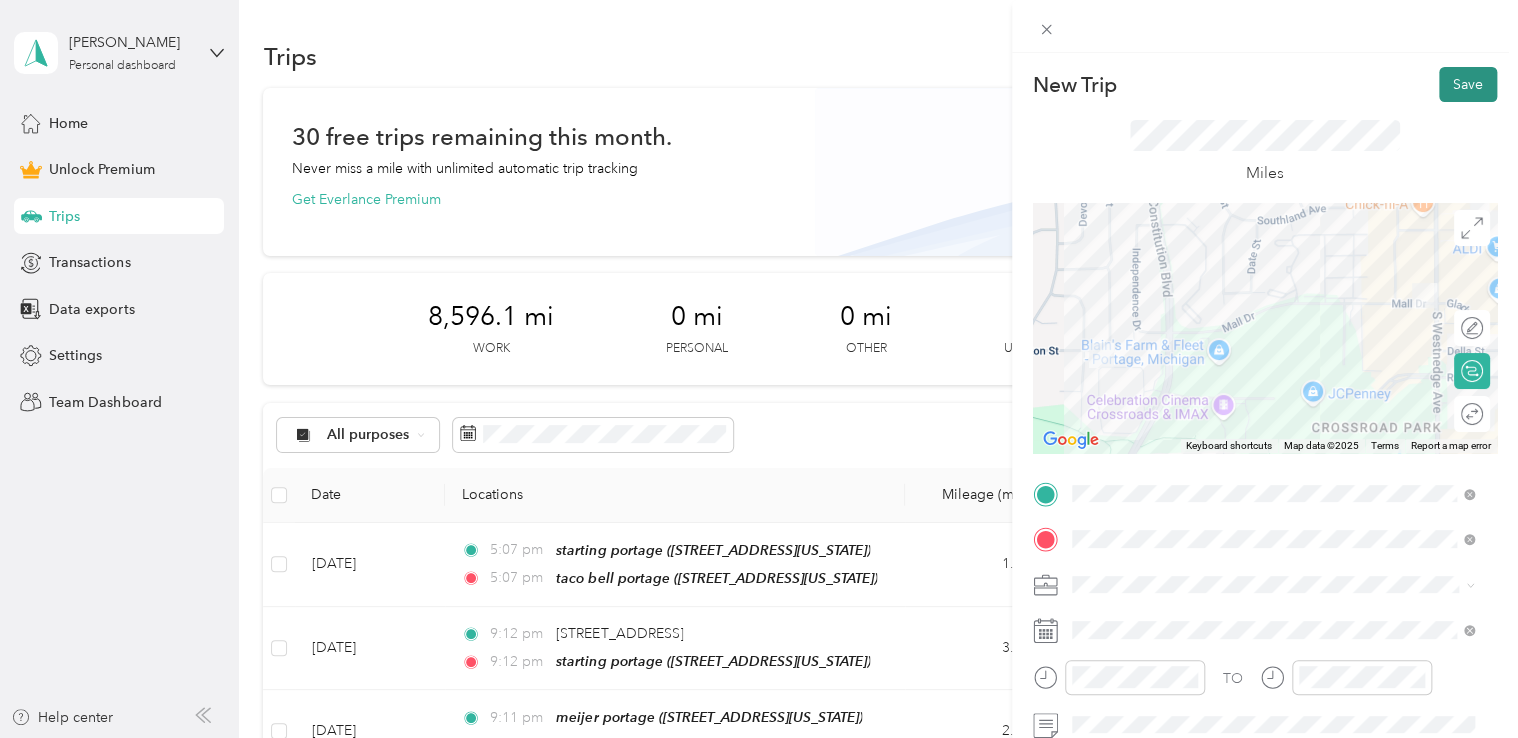 click on "Save" at bounding box center [1468, 84] 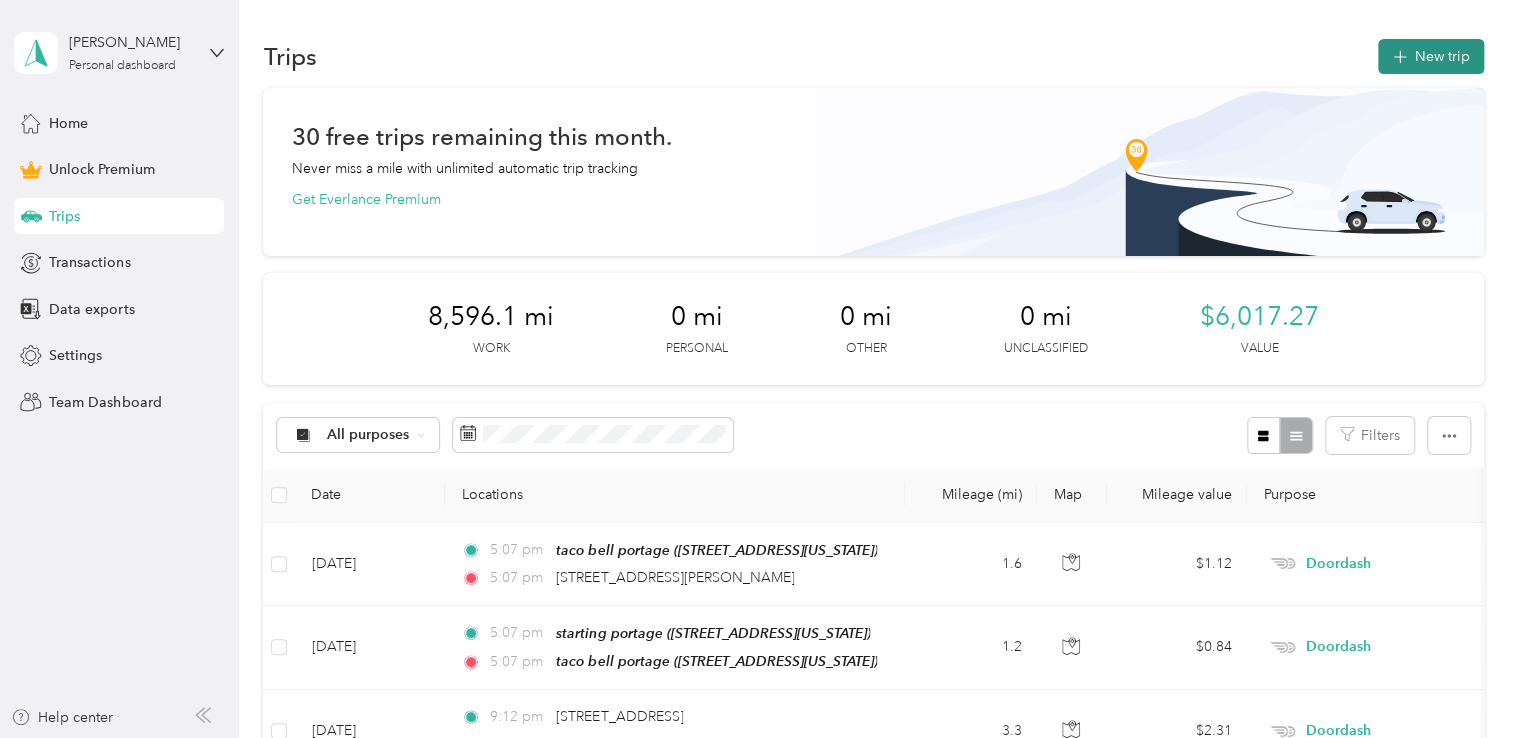 click on "New trip" at bounding box center (1431, 56) 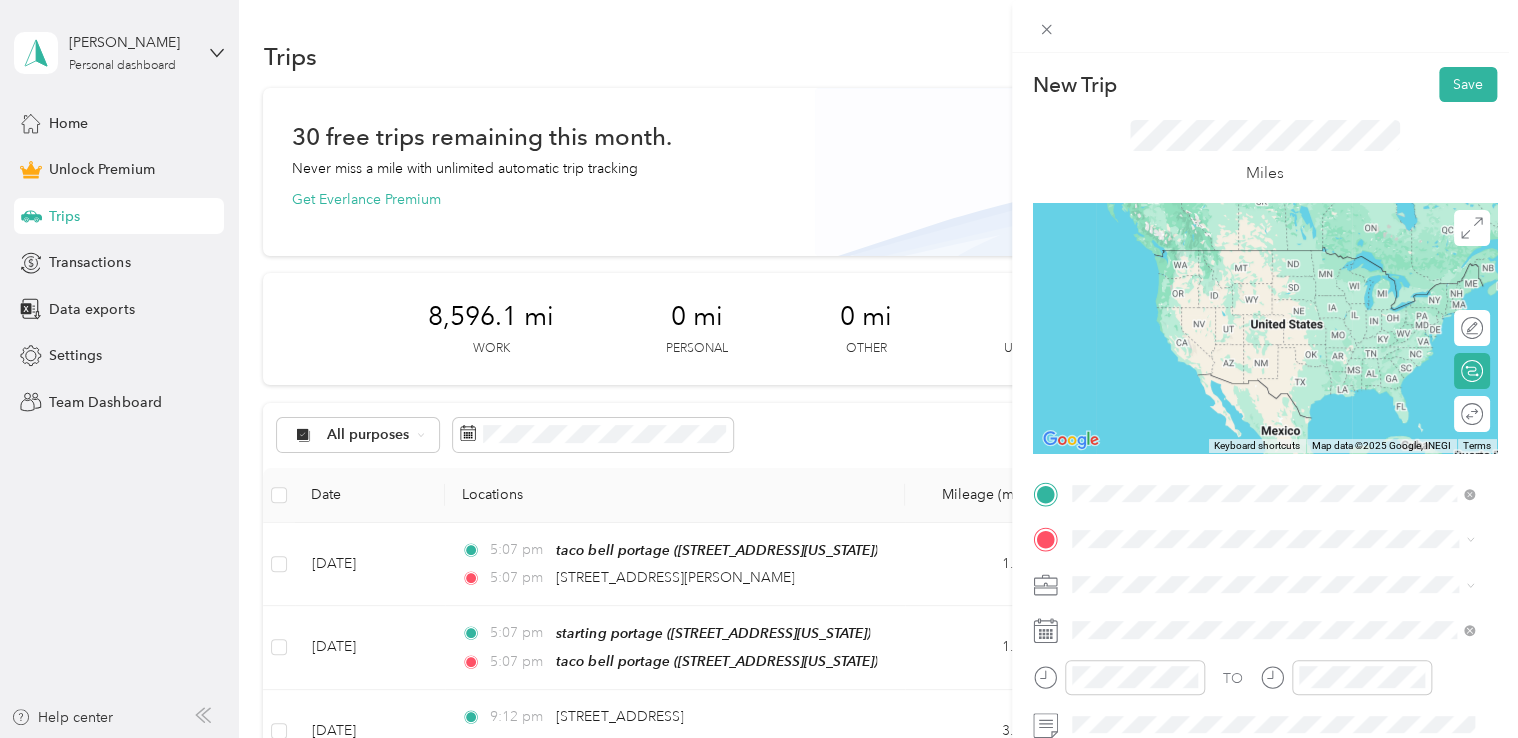click on "[STREET_ADDRESS][PERSON_NAME][US_STATE]" at bounding box center [1264, 250] 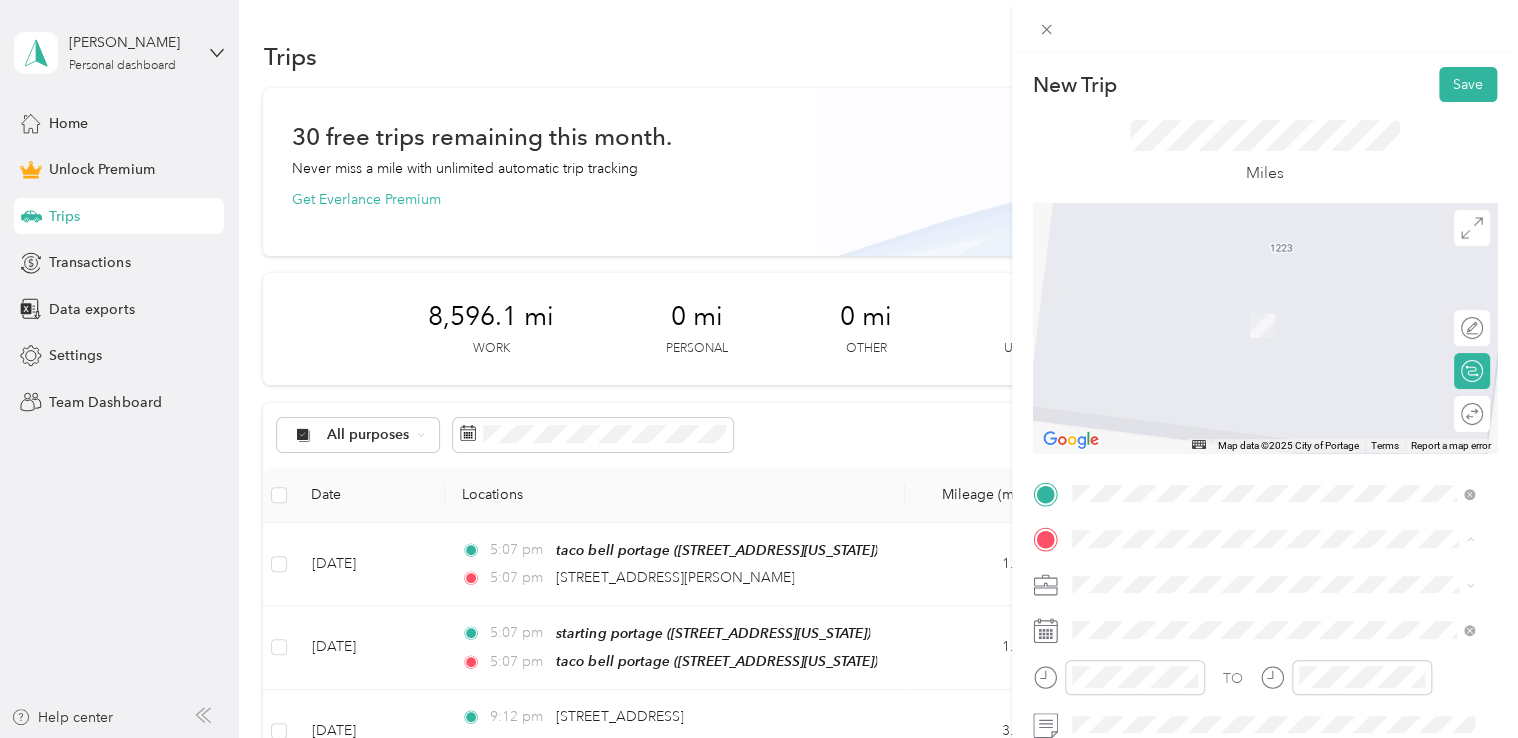 click 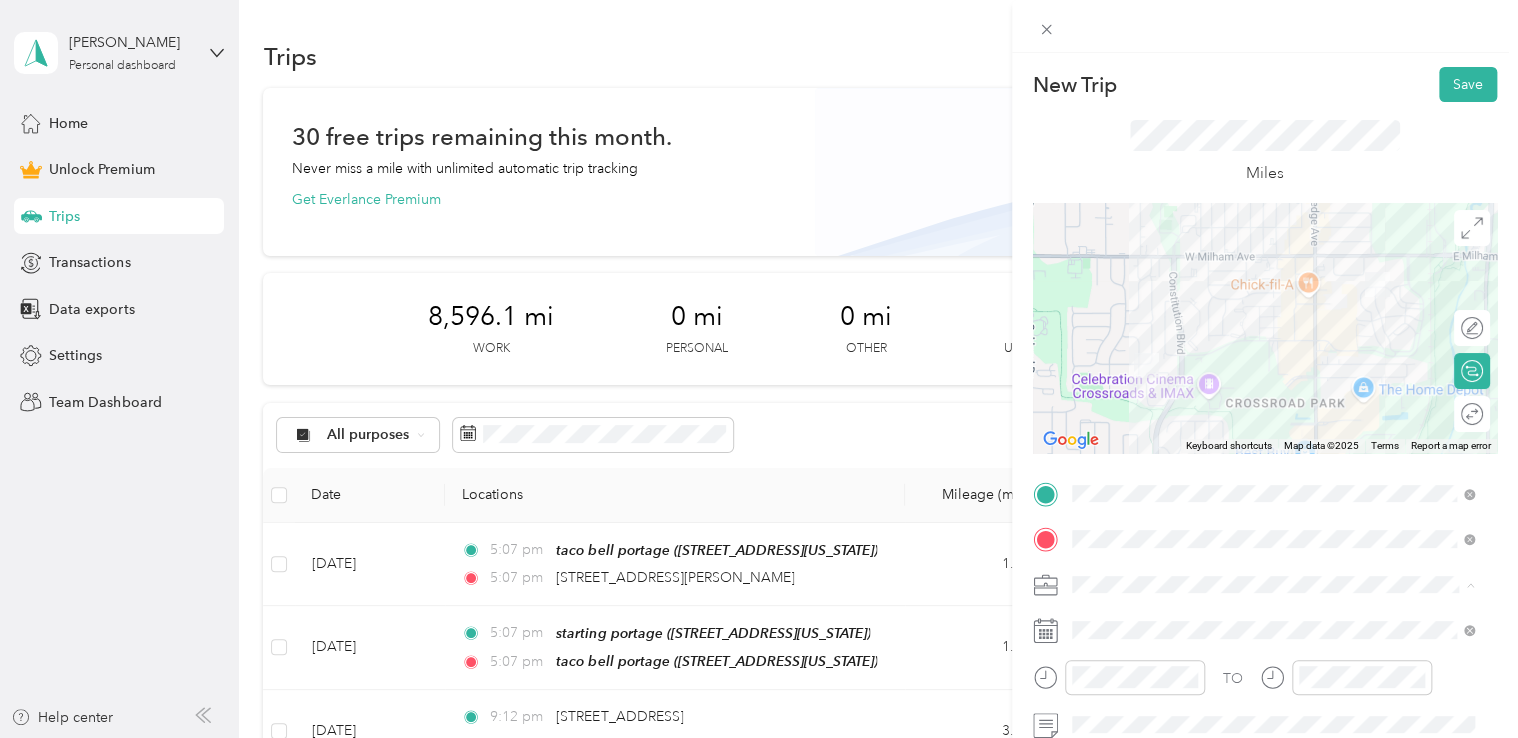 click on "Doordash" at bounding box center [1111, 374] 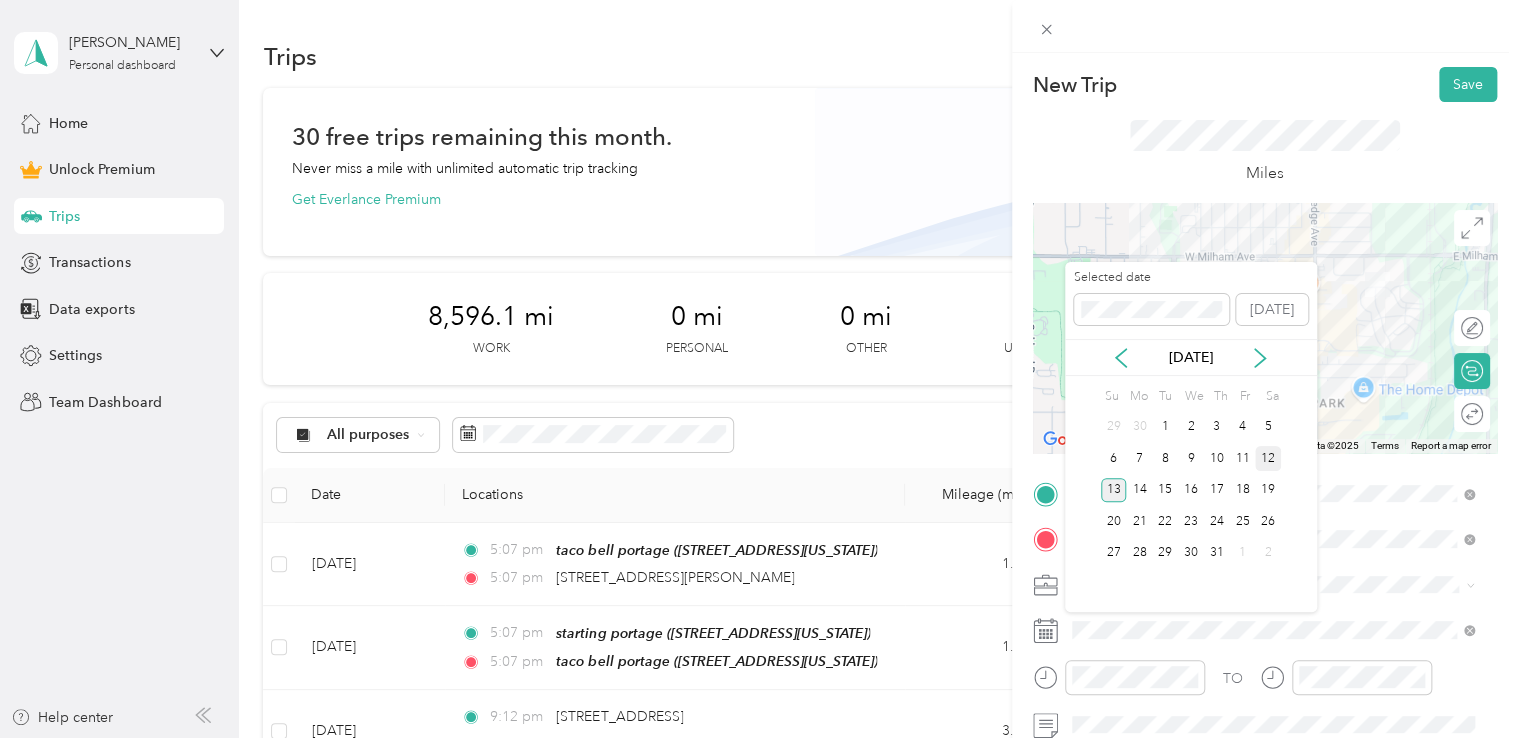 click on "12" at bounding box center [1268, 458] 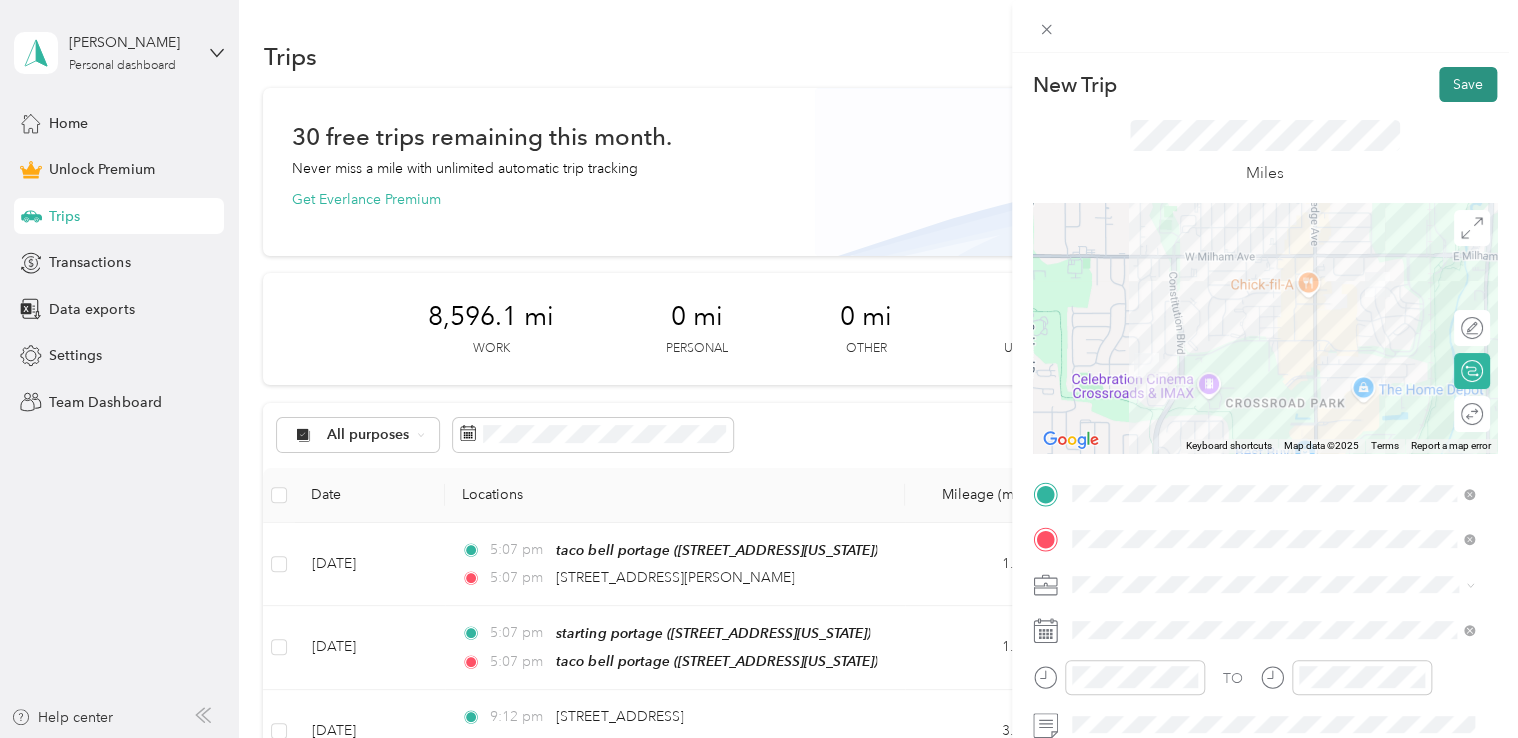 click on "Save" at bounding box center (1468, 84) 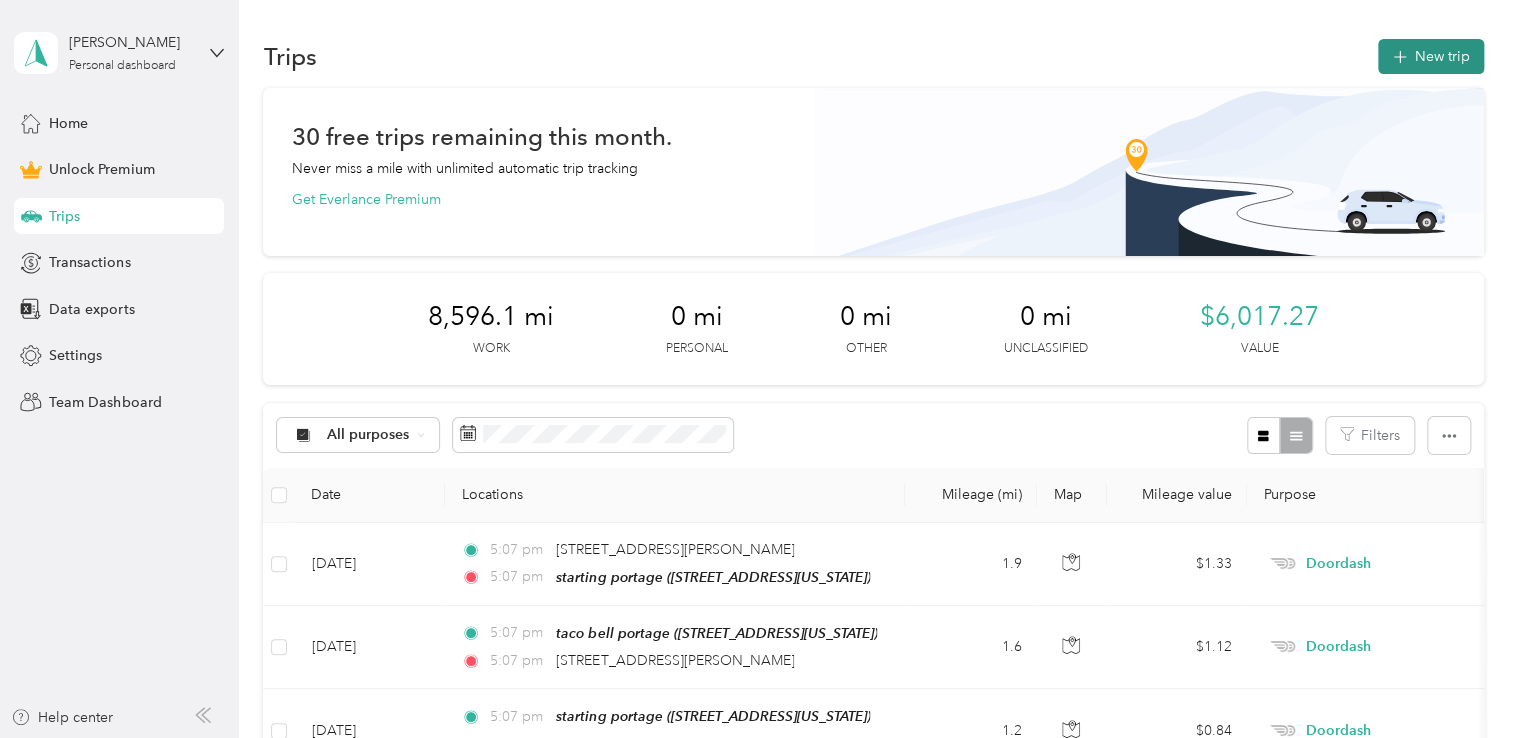 click 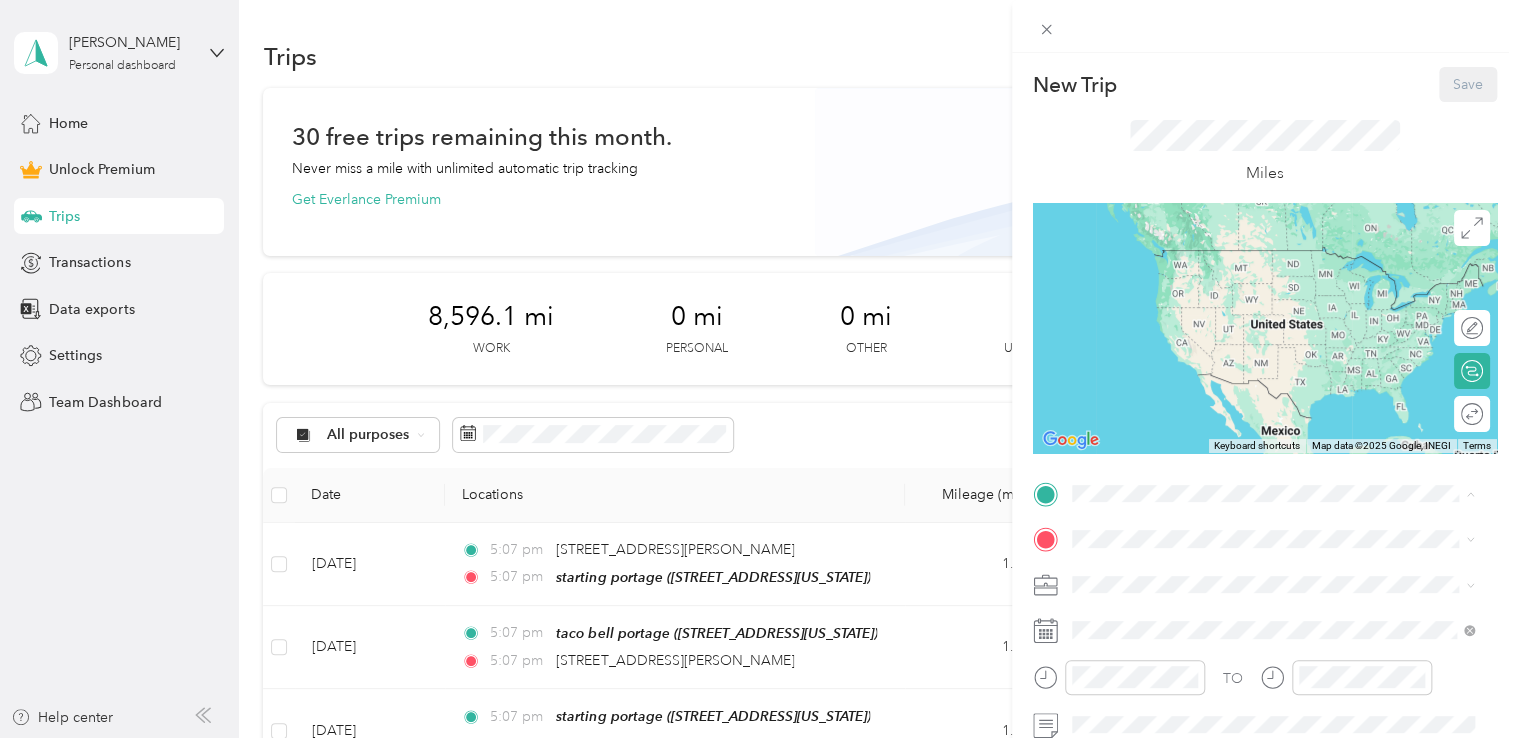 click on "starting portage [STREET_ADDRESS][US_STATE]" at bounding box center [1209, 269] 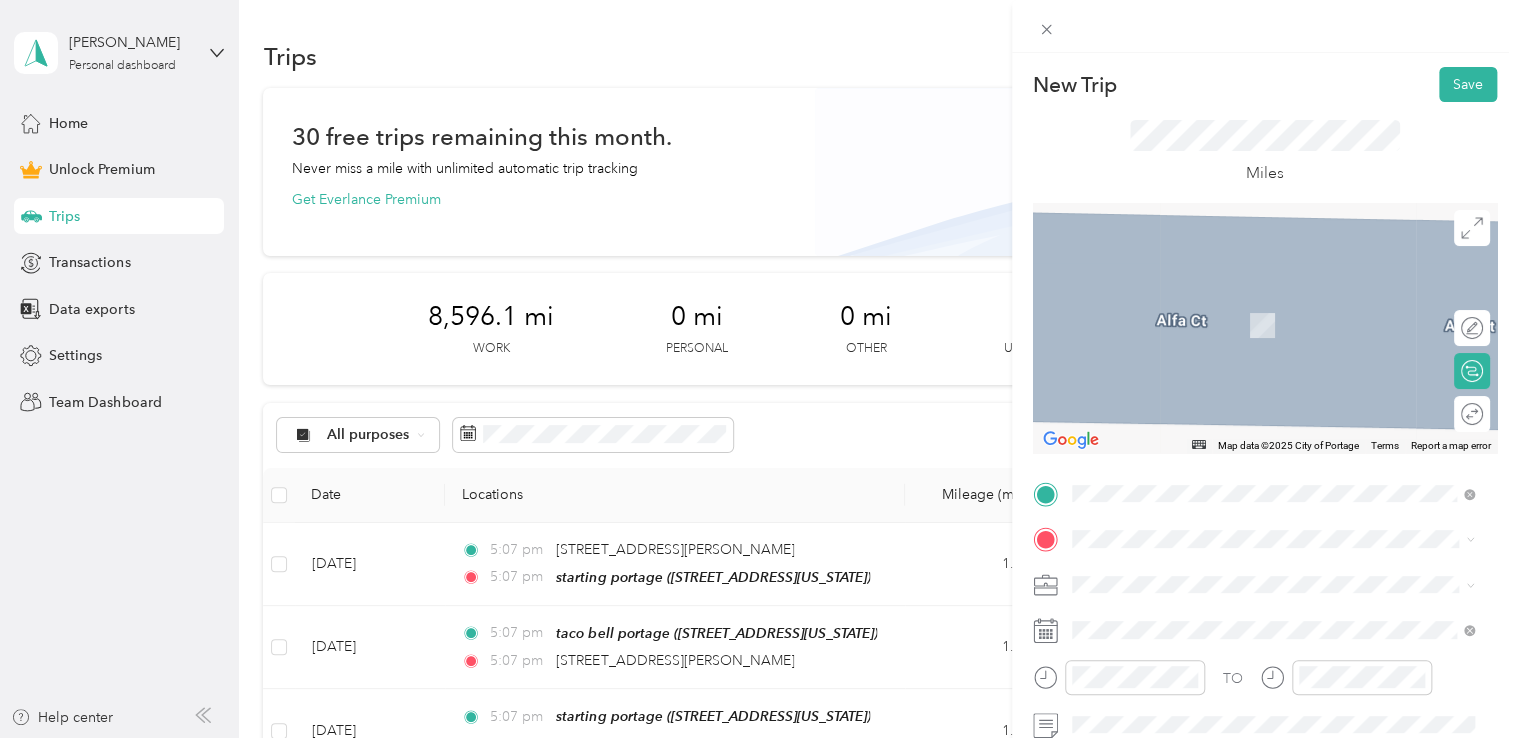 click on "[STREET_ADDRESS][US_STATE]" at bounding box center [1209, 323] 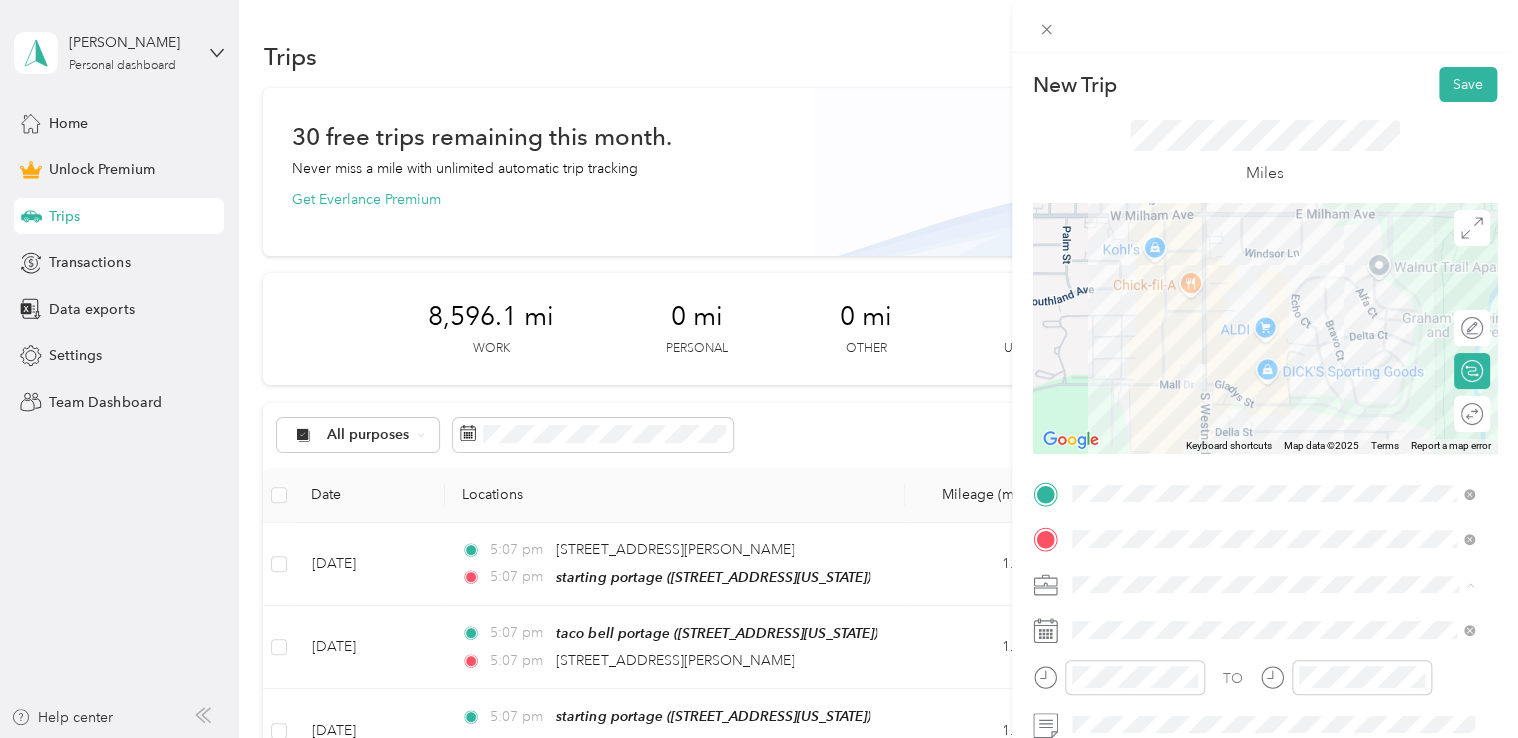 click on "Doordash" at bounding box center [1273, 374] 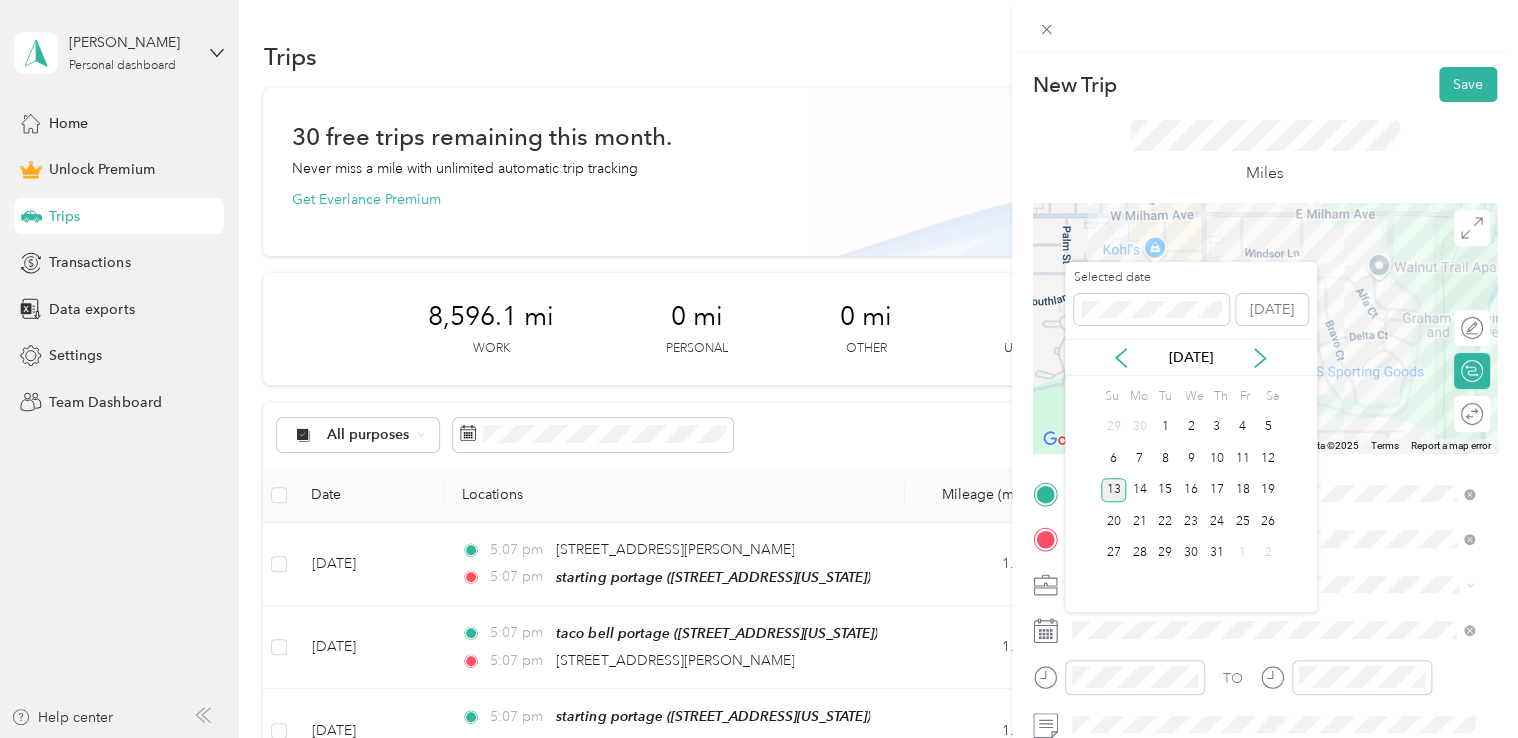 click on "Selected date   [DATE] [DATE] Su Mo Tu We Th Fr Sa 29 30 1 2 3 4 5 6 7 8 9 10 11 12 13 14 15 16 17 18 19 20 21 22 23 24 25 26 27 28 29 30 31 1 2" at bounding box center (1191, 437) 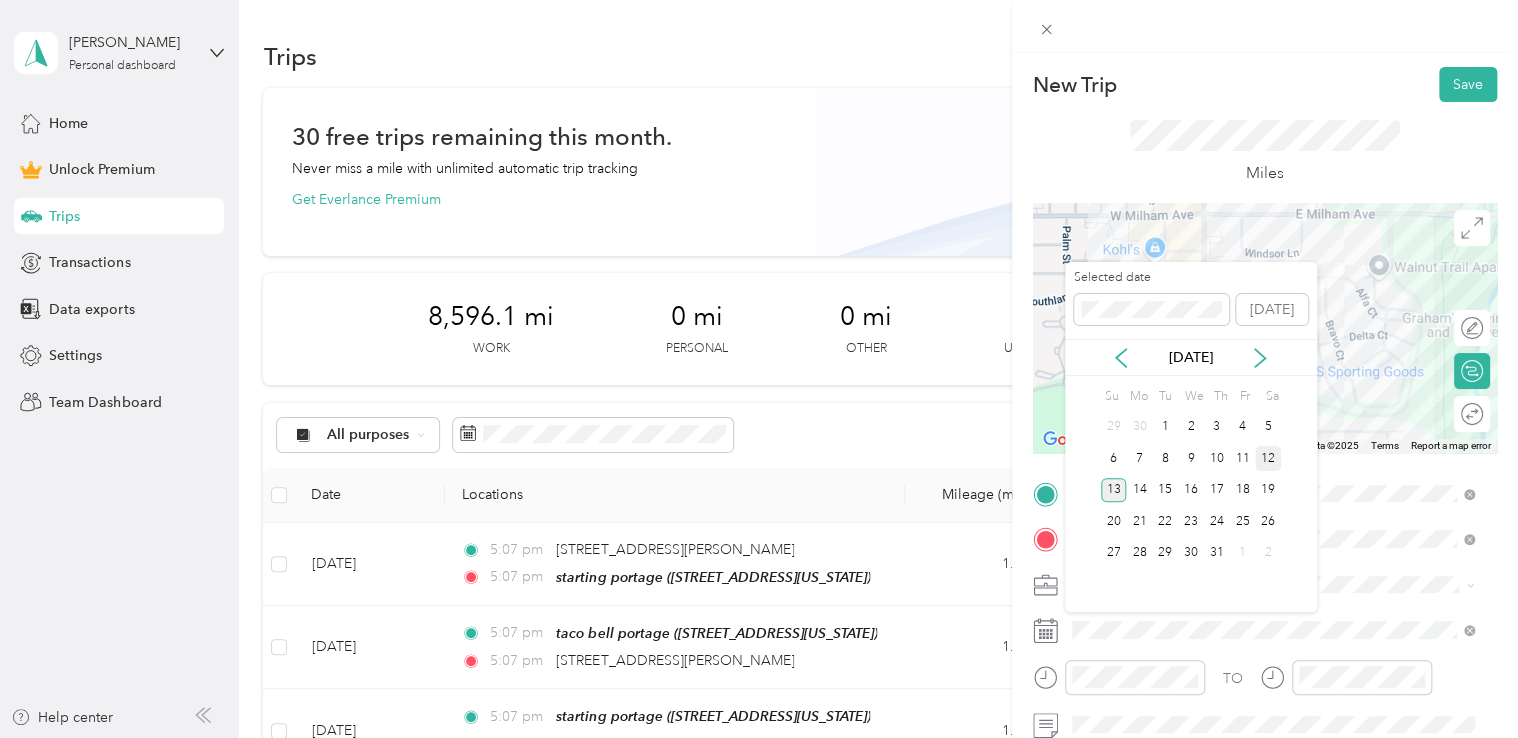 click on "12" at bounding box center [1268, 458] 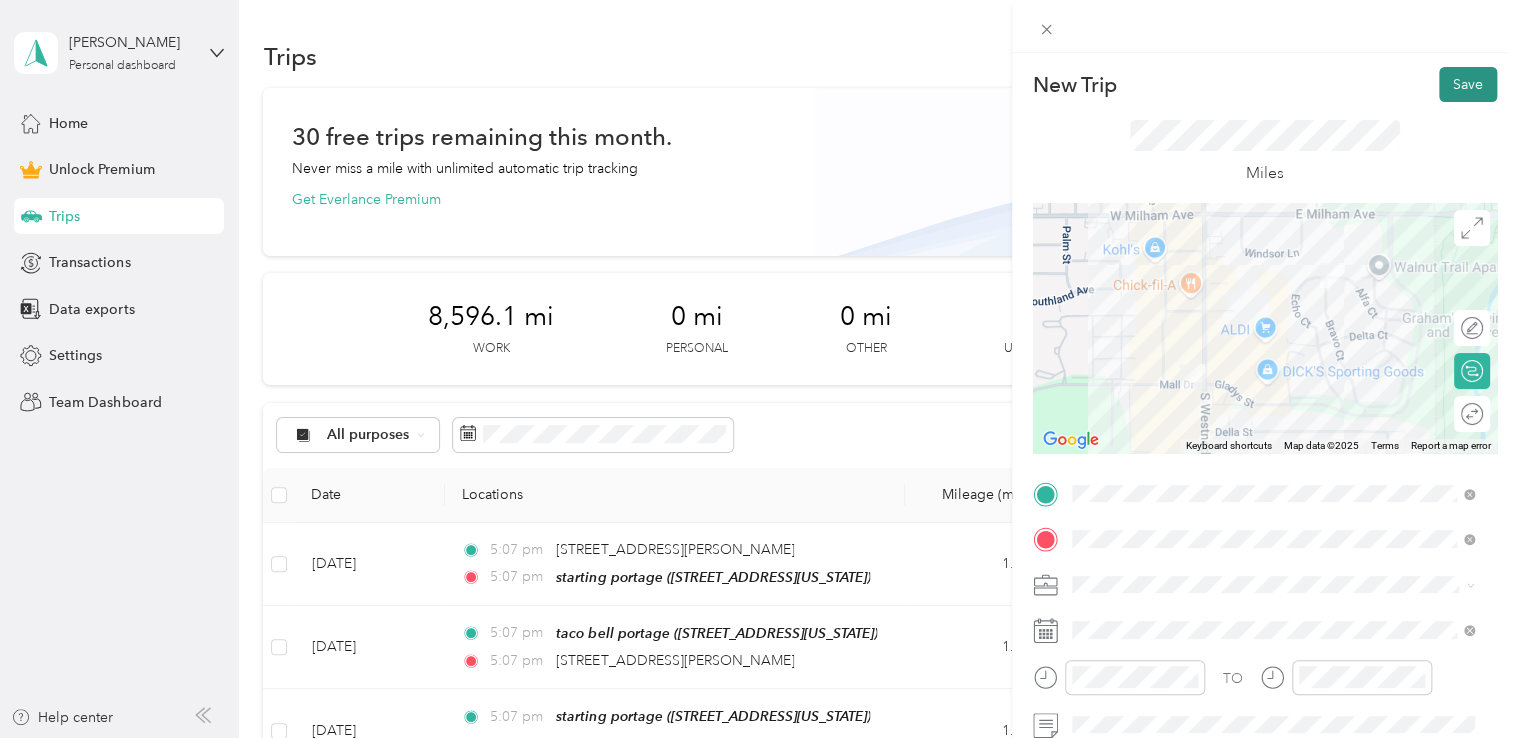 click on "Save" at bounding box center [1468, 84] 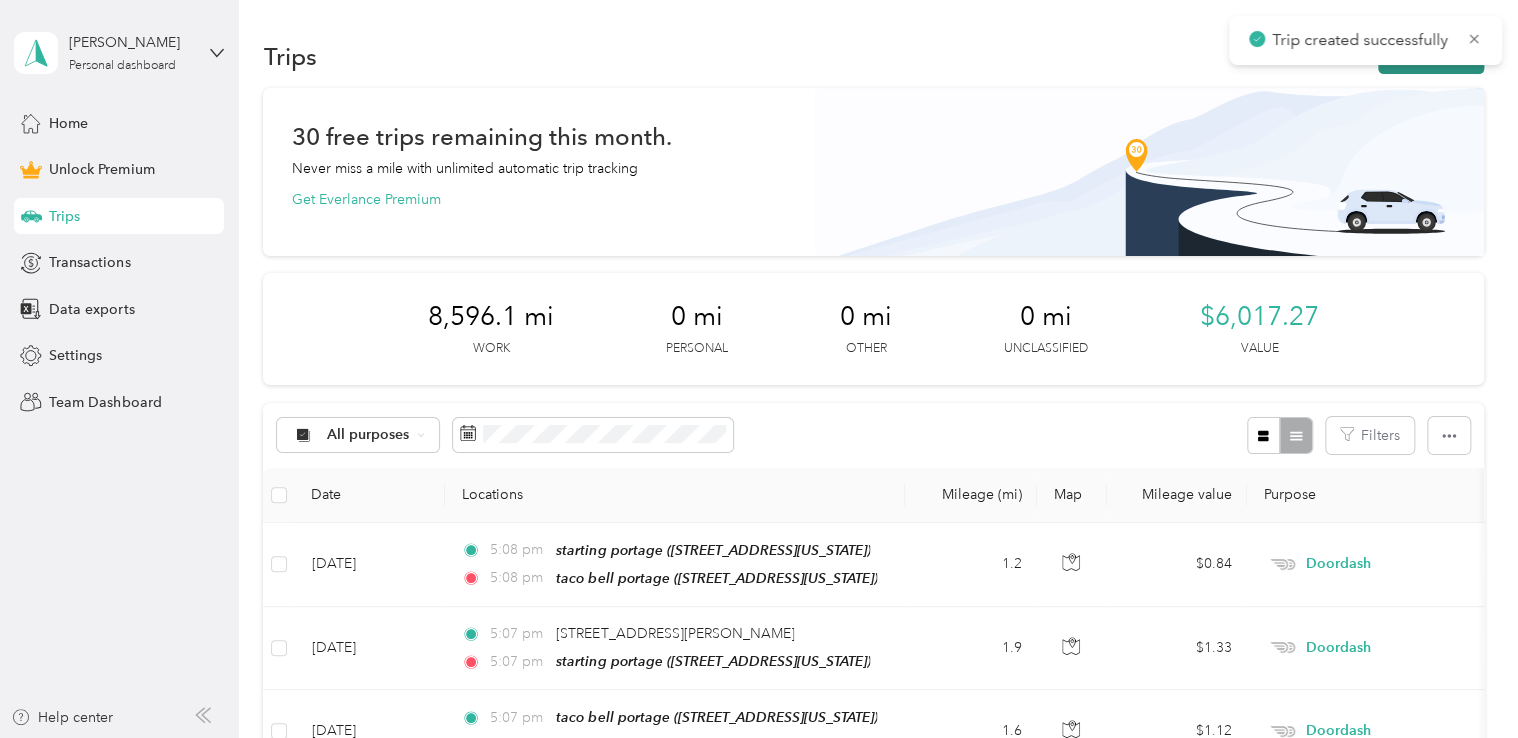 click on "New trip" at bounding box center (1431, 56) 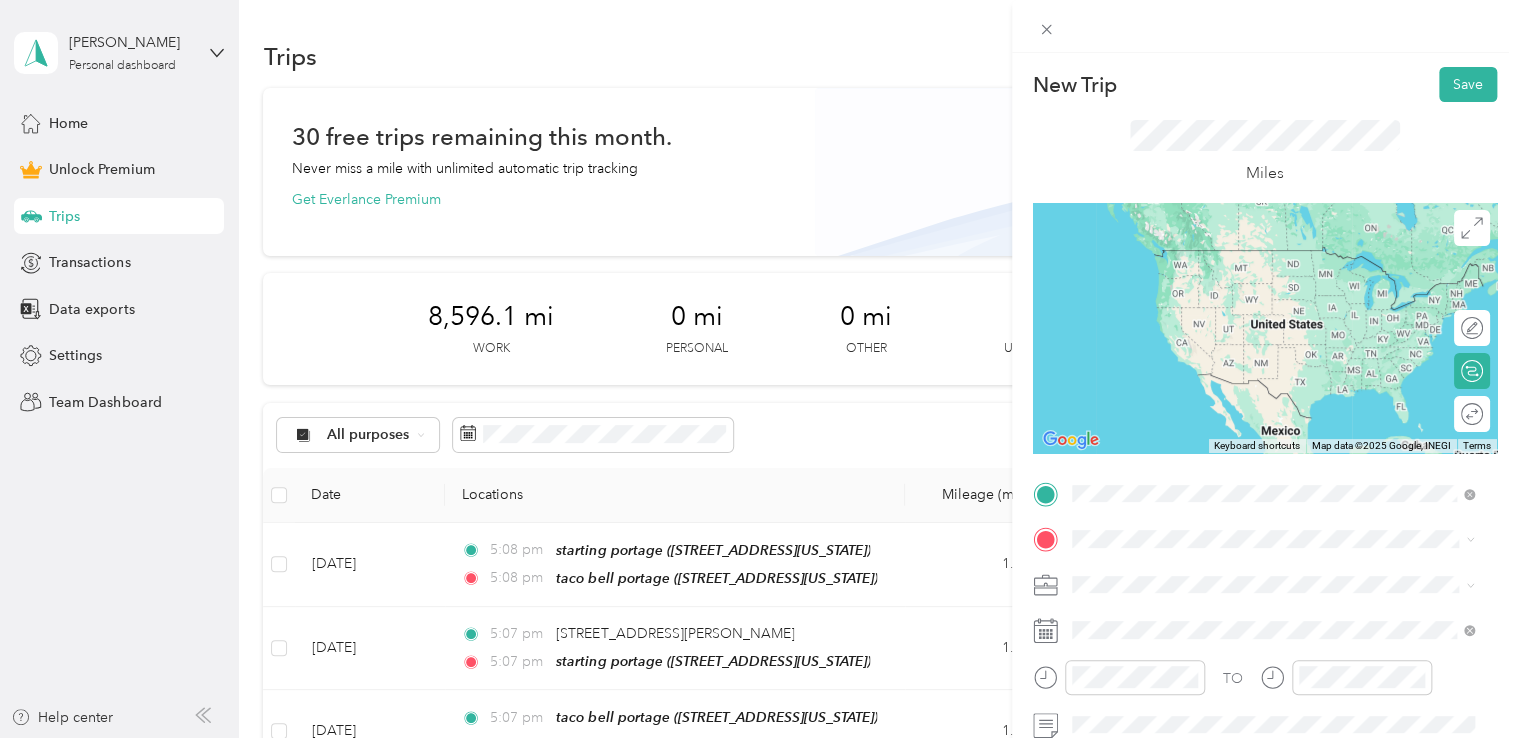 click on "taco bell portage  [STREET_ADDRESS][US_STATE]" at bounding box center [1209, 269] 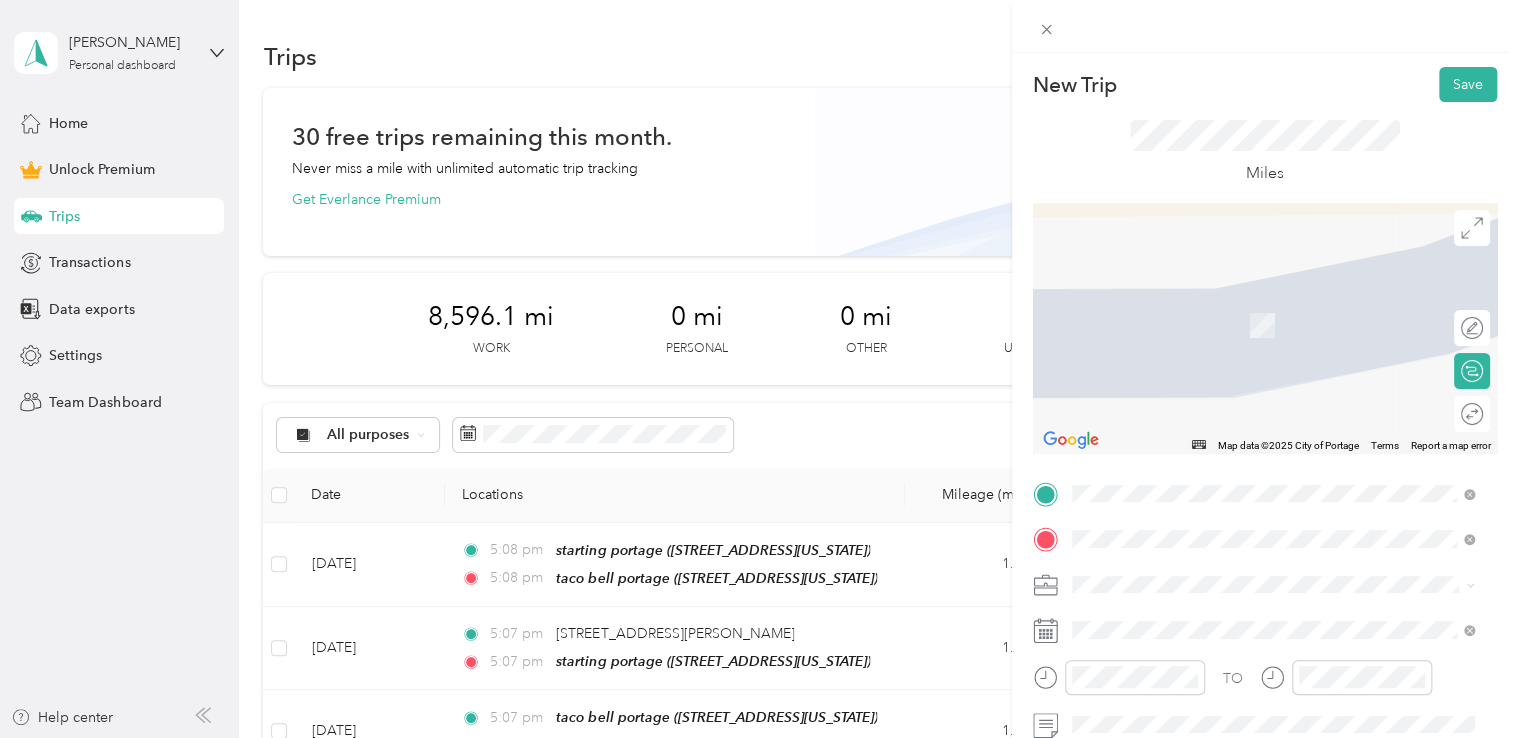 click on "[STREET_ADDRESS][PERSON_NAME][US_STATE]" at bounding box center [1264, 296] 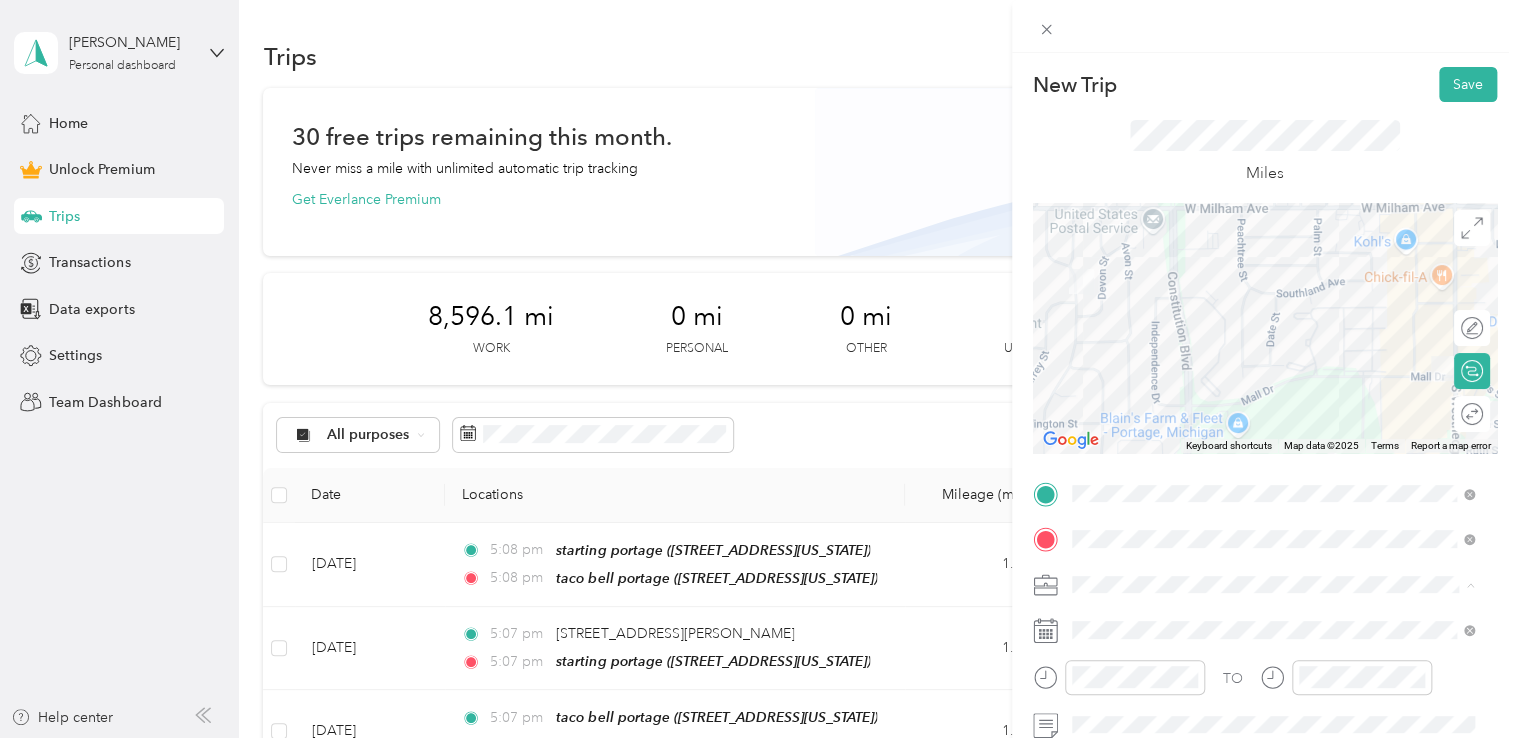 click on "Doordash" at bounding box center [1273, 374] 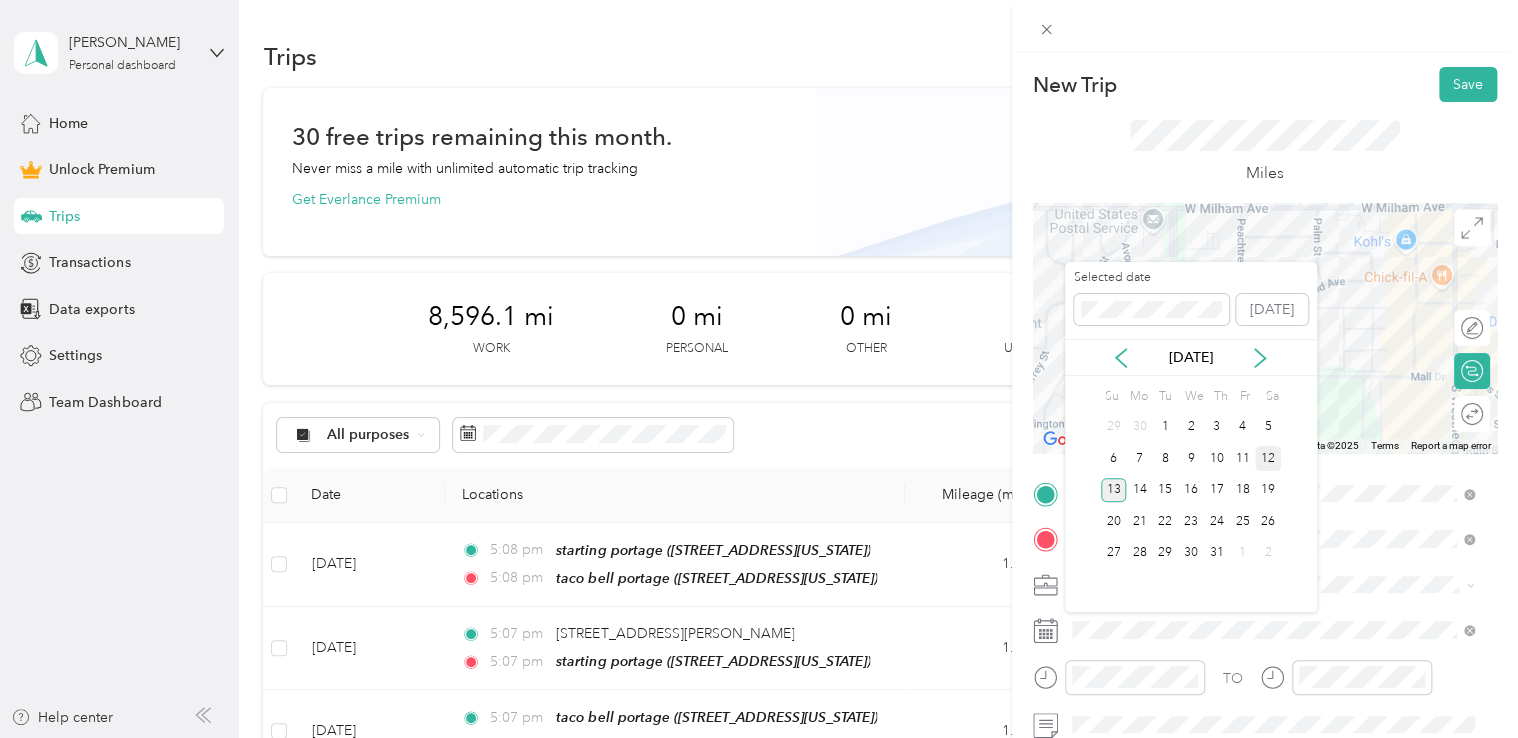 click on "12" at bounding box center (1268, 458) 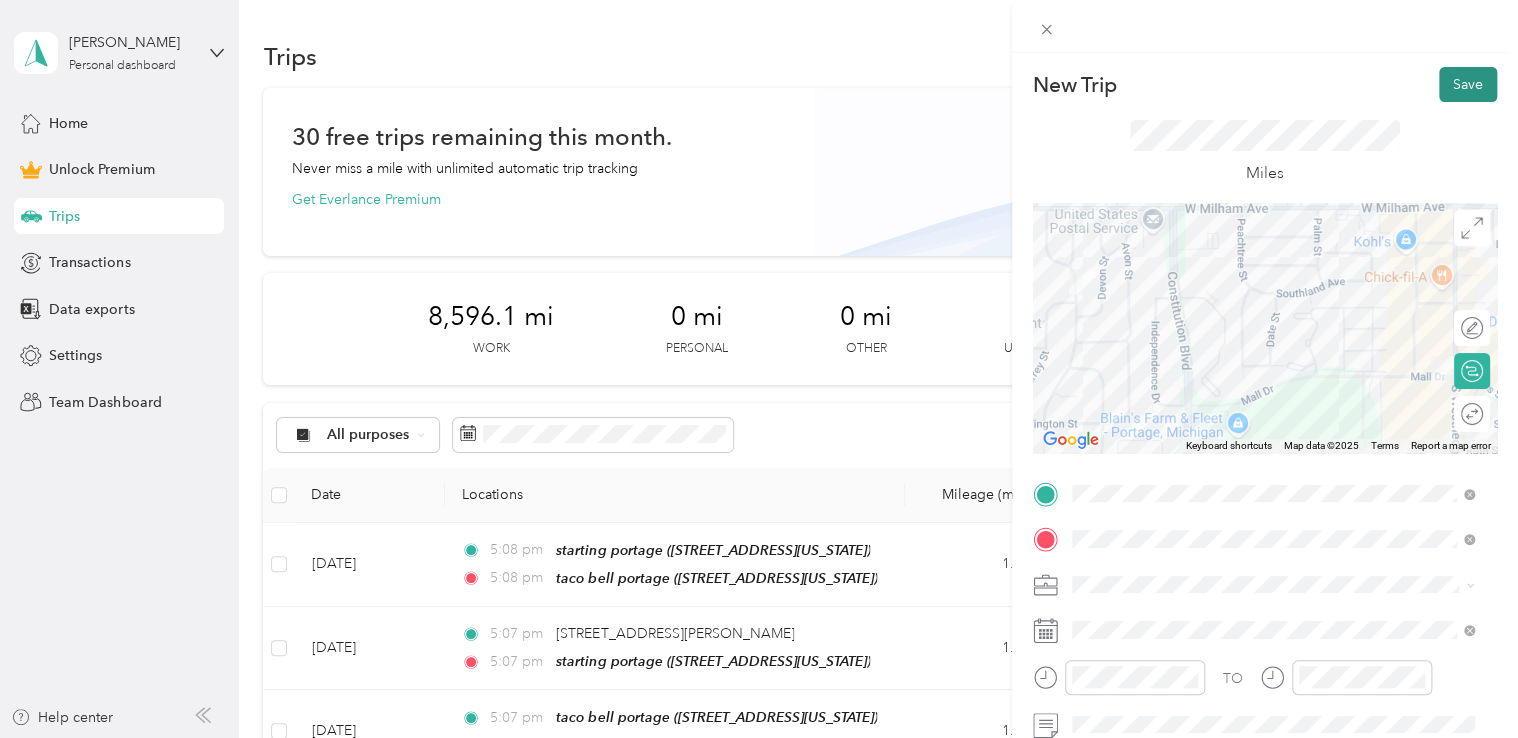 click on "Save" at bounding box center (1468, 84) 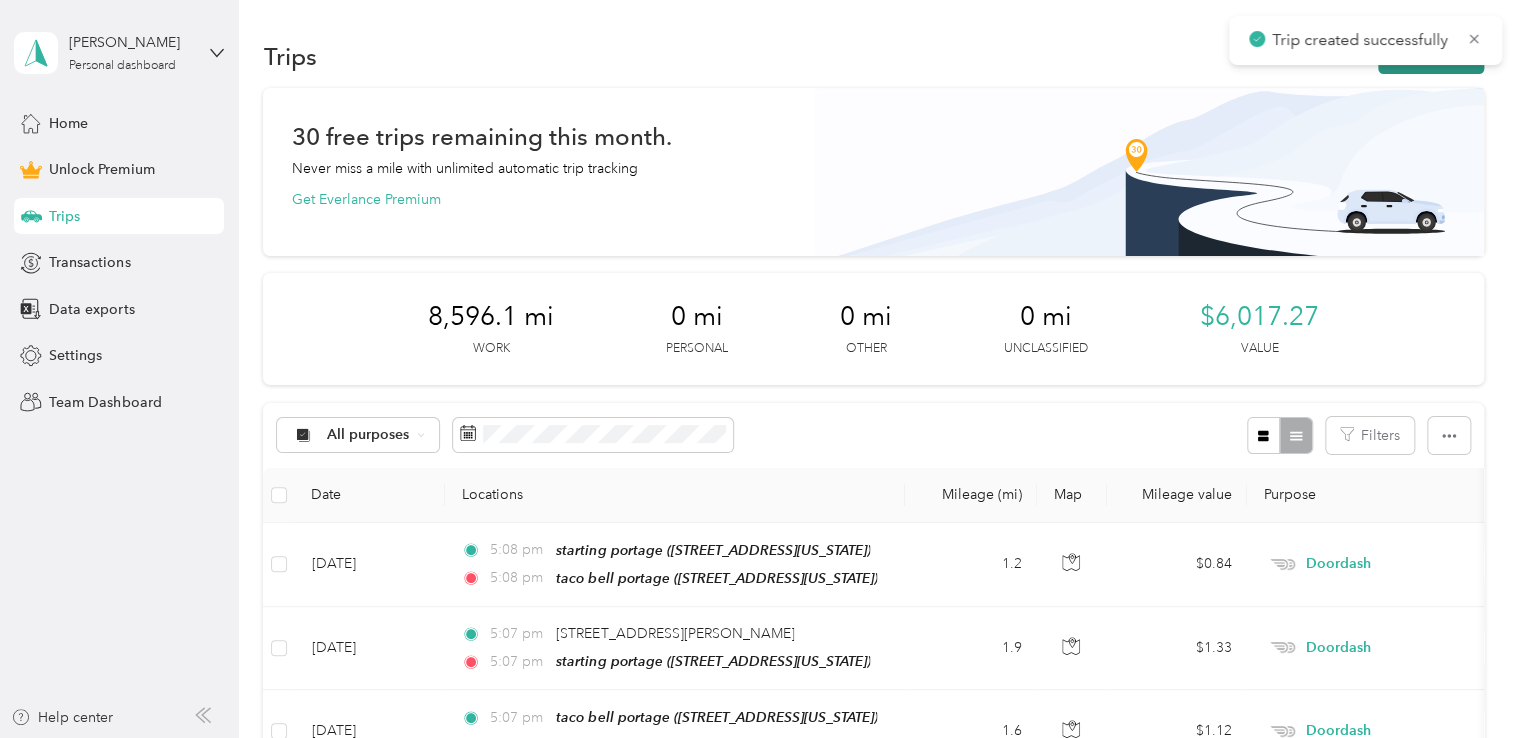 click on "New trip" at bounding box center [1431, 56] 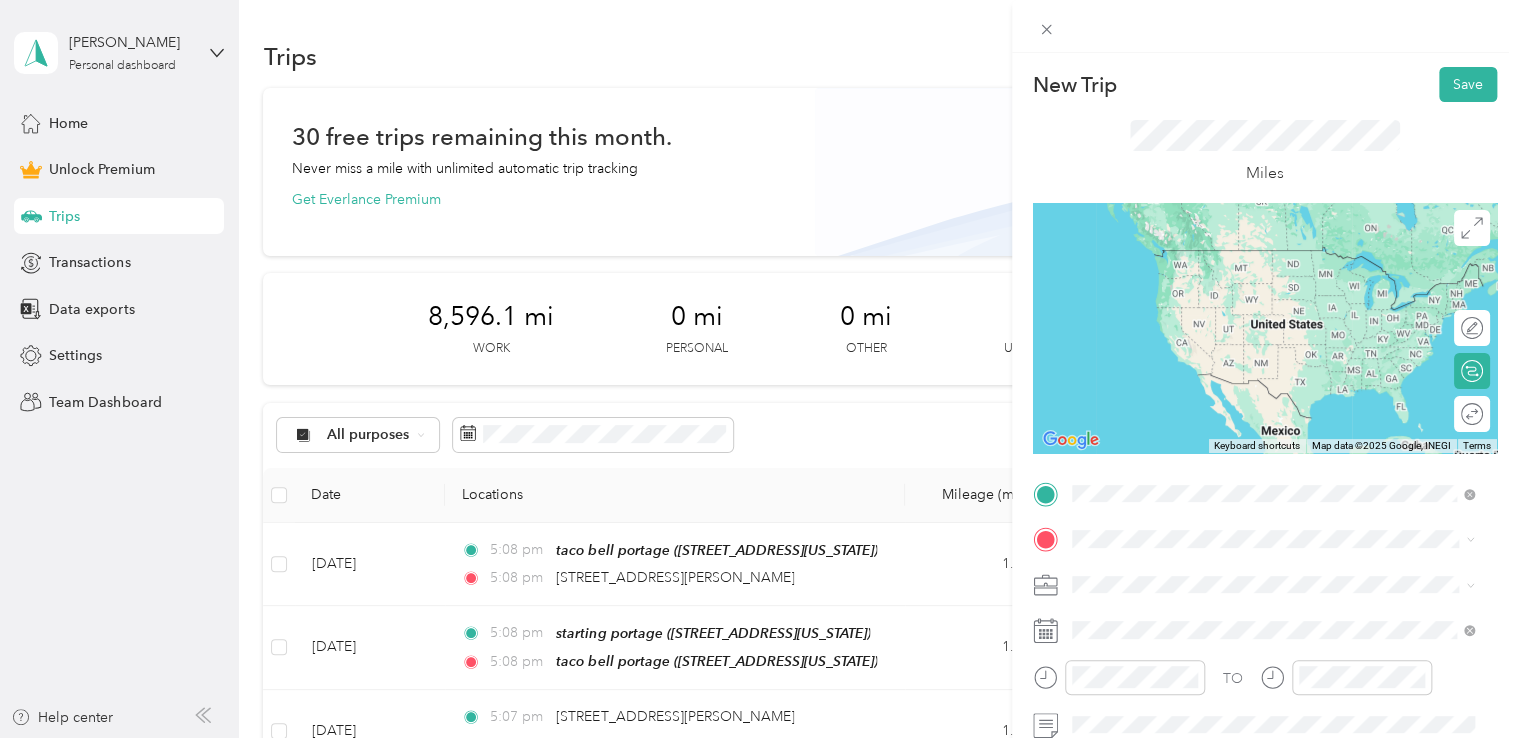 click on "[STREET_ADDRESS][PERSON_NAME][US_STATE]" at bounding box center [1264, 250] 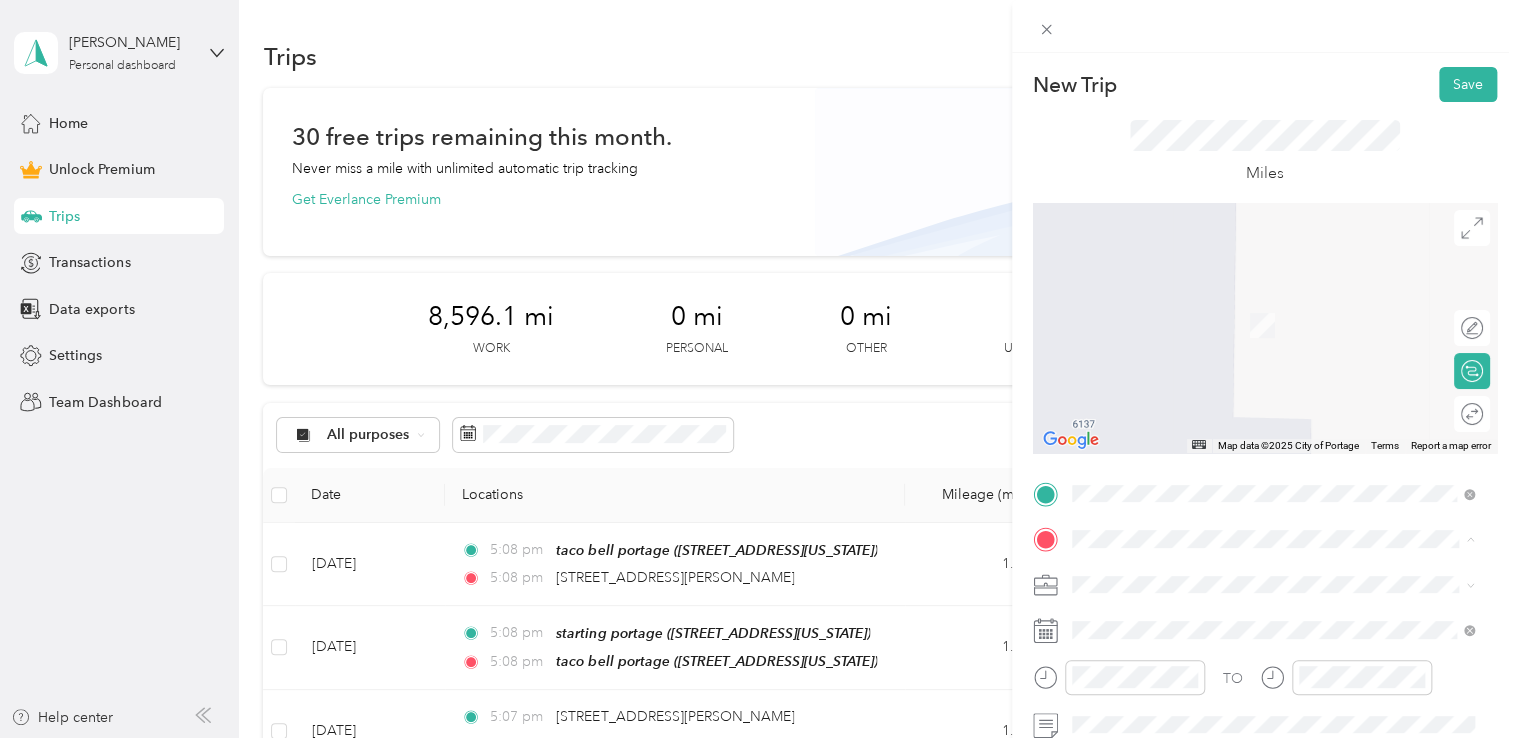click on "starting portage [STREET_ADDRESS][US_STATE]" at bounding box center [1209, 315] 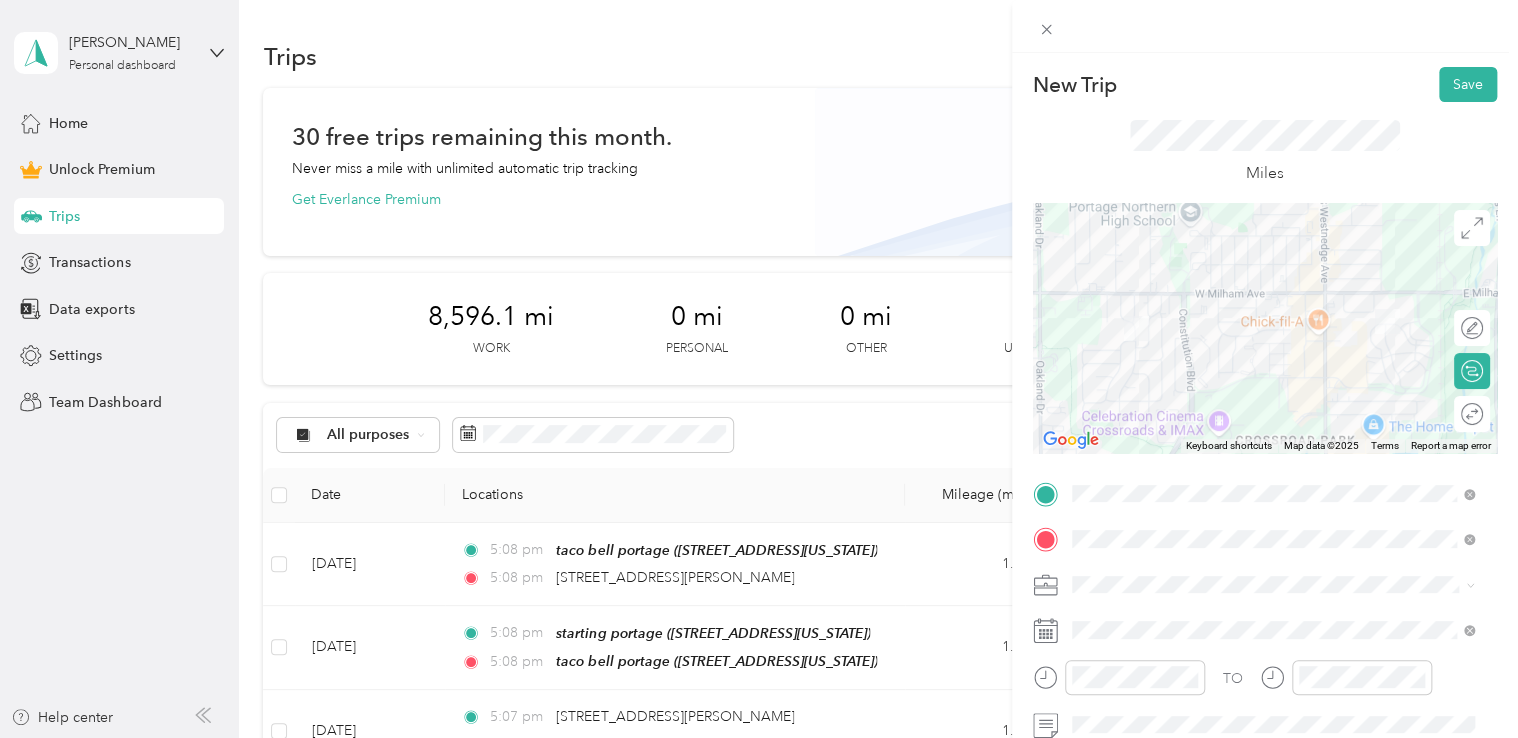 click on "Doordash" at bounding box center [1273, 368] 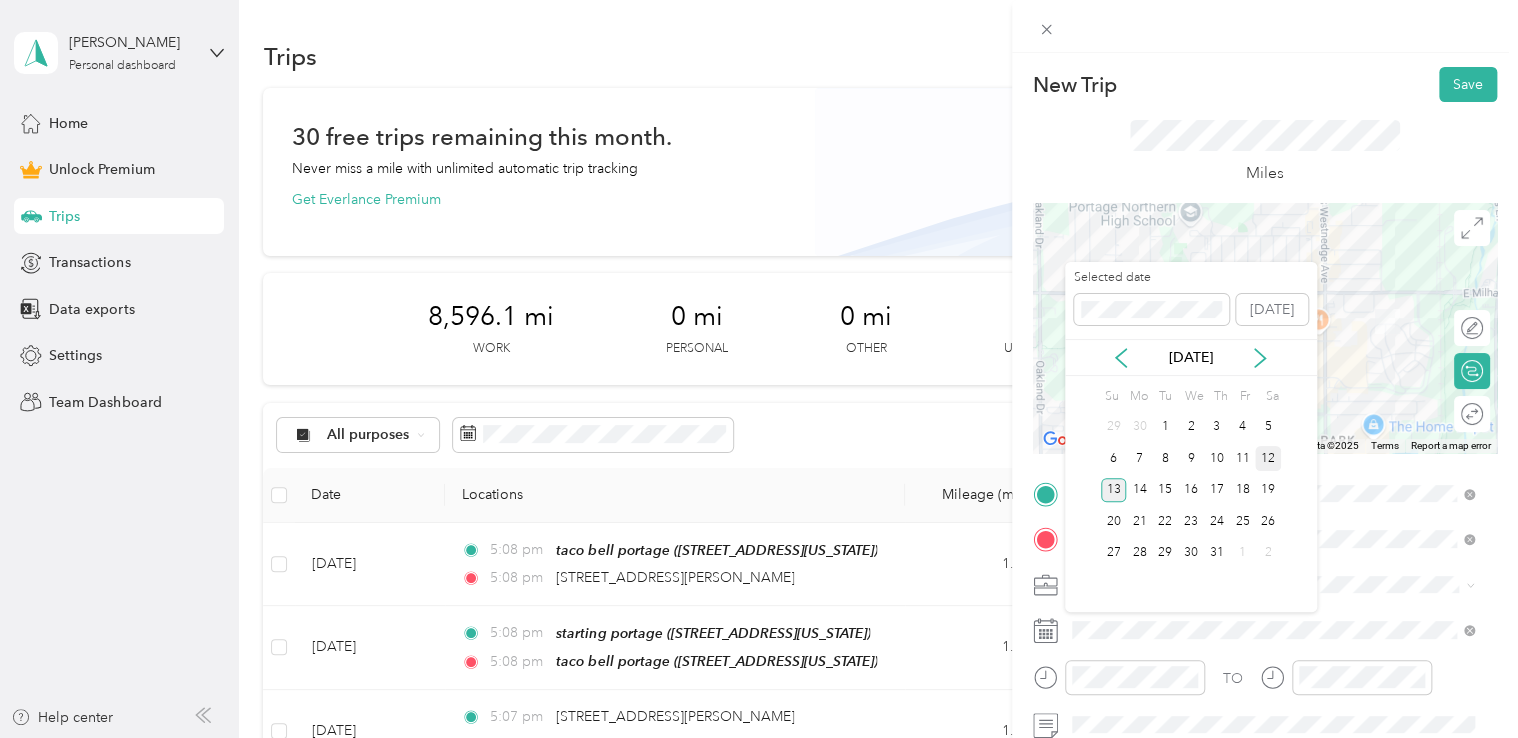 click on "12" at bounding box center [1268, 458] 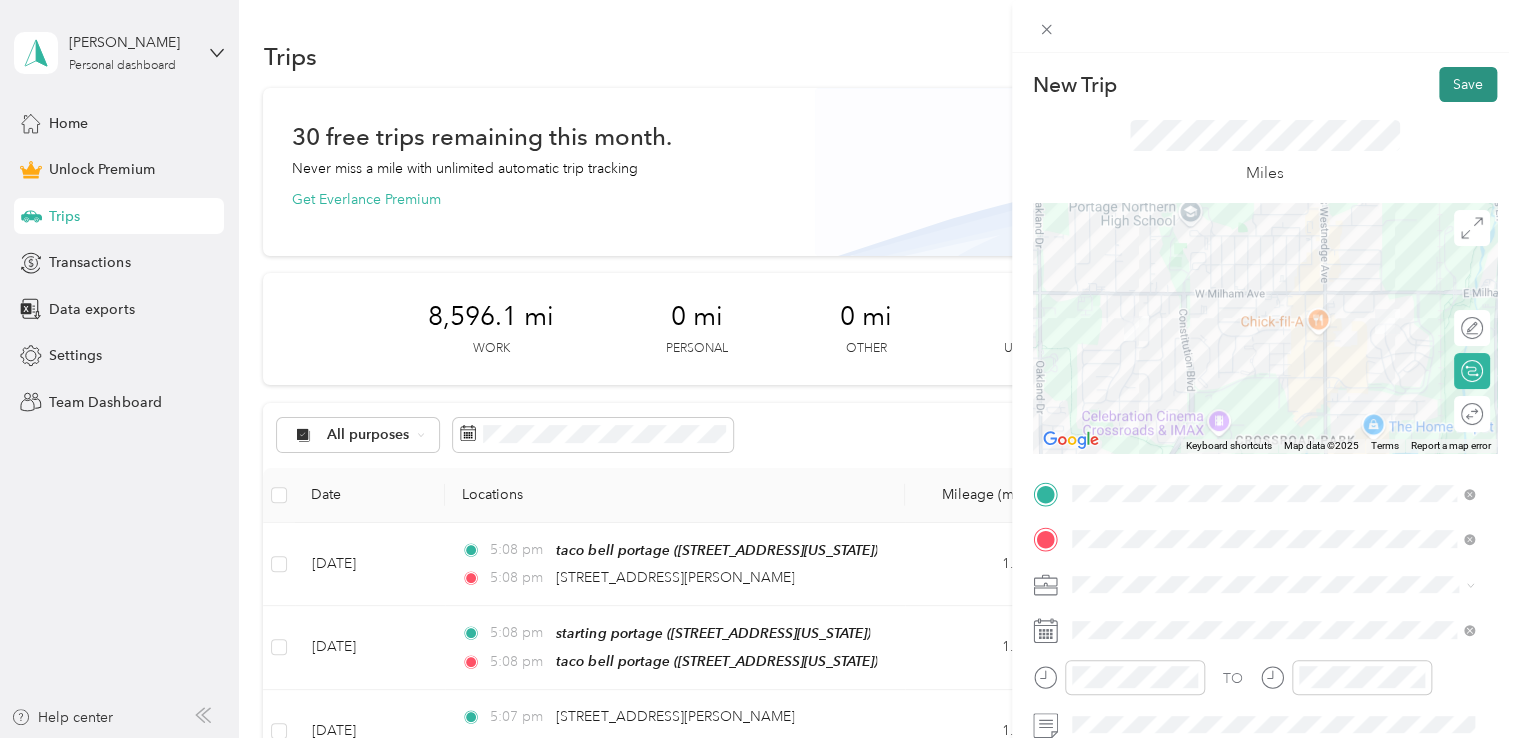 click on "Save" at bounding box center [1468, 84] 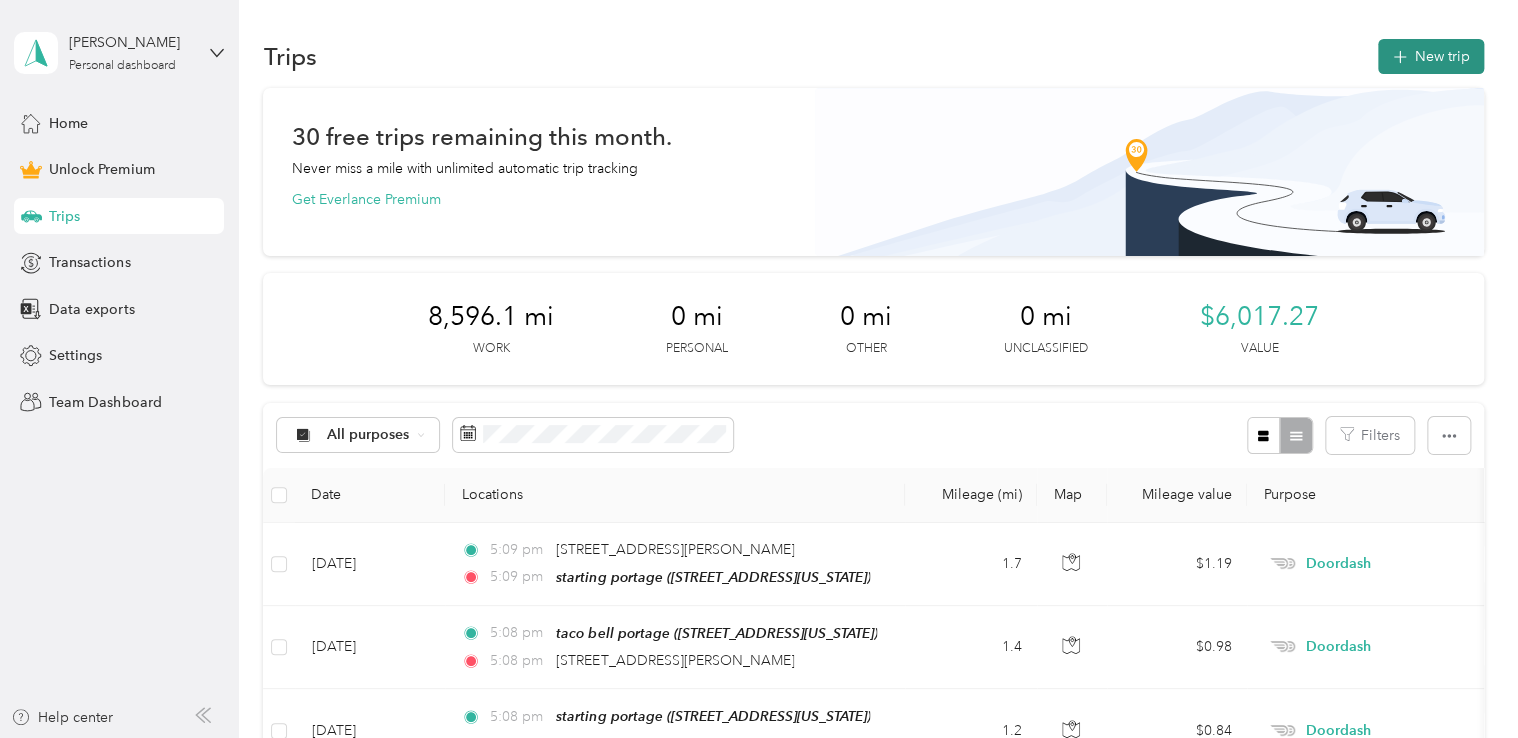 click on "New trip" at bounding box center [1431, 56] 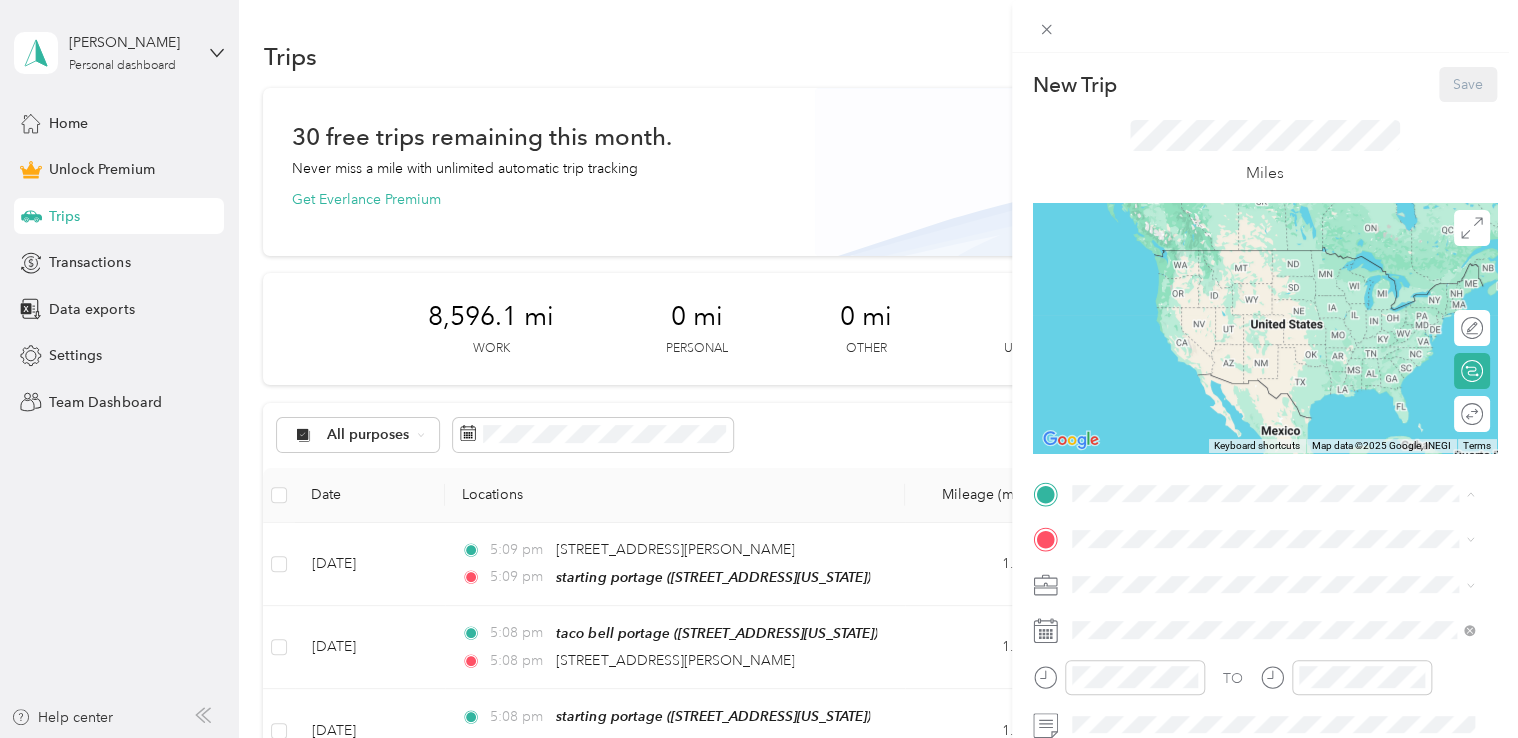 click on "[STREET_ADDRESS][US_STATE]" at bounding box center [1209, 279] 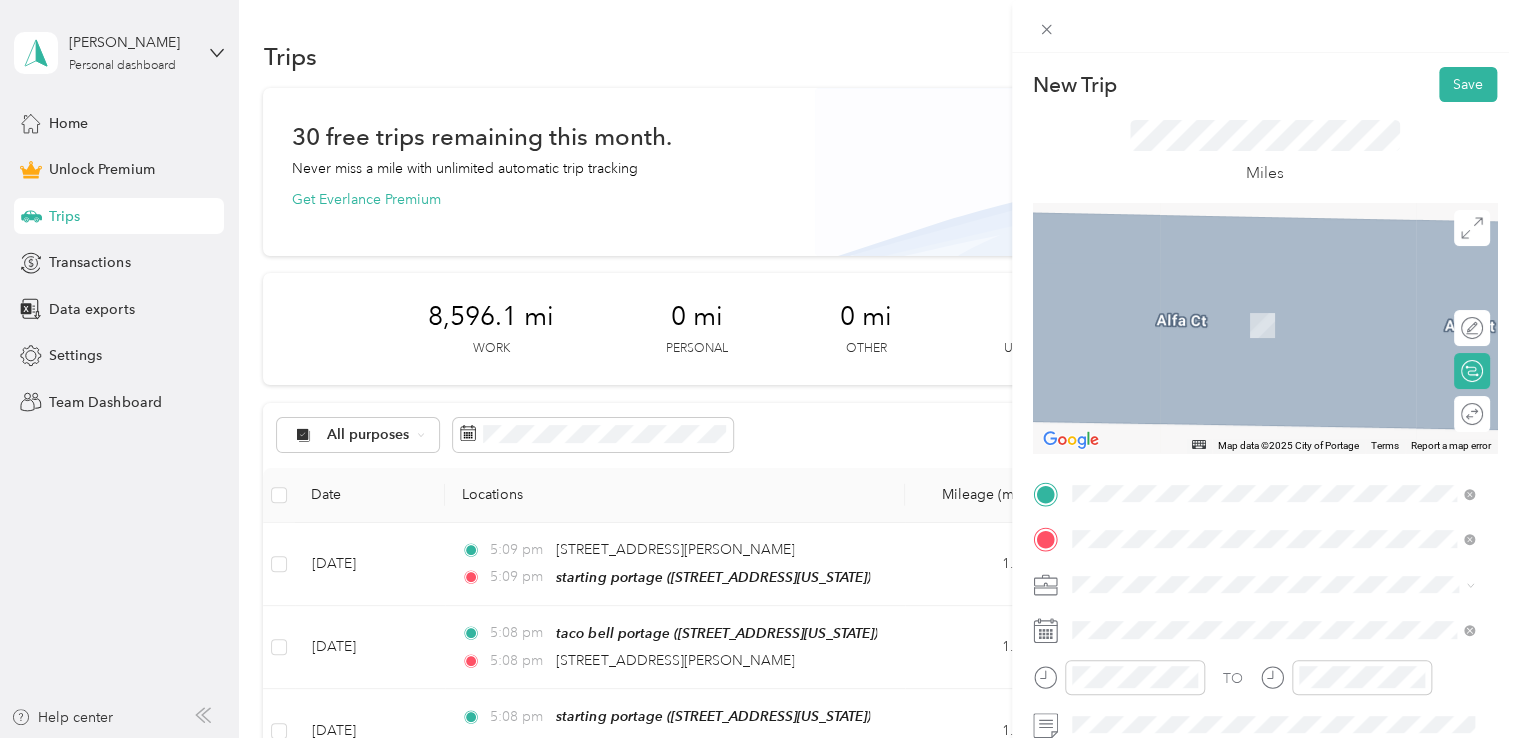 click on "[STREET_ADDRESS][US_STATE]" at bounding box center [1209, 325] 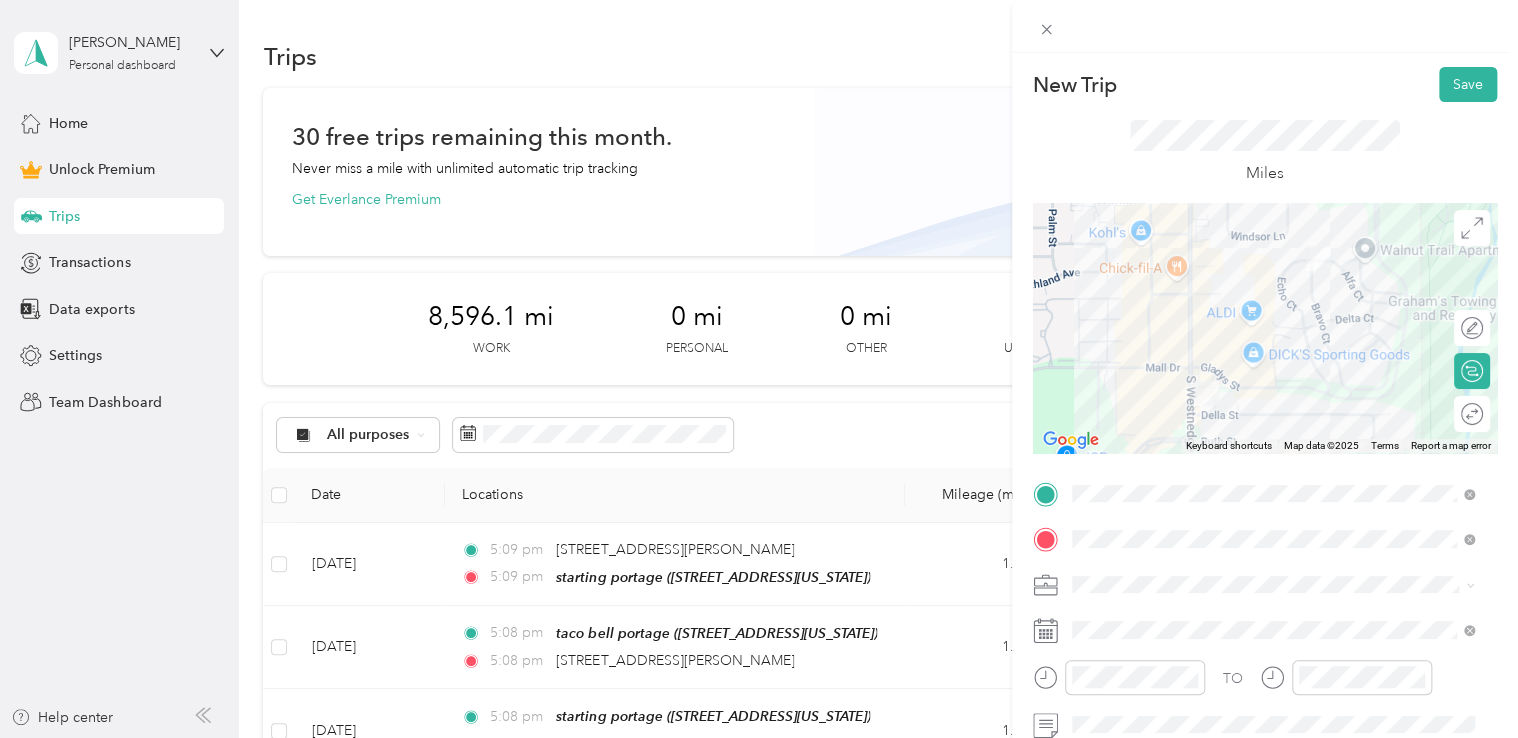 click on "Work Personal Doordash Other Charity Medical Moving Commute" at bounding box center [1273, 425] 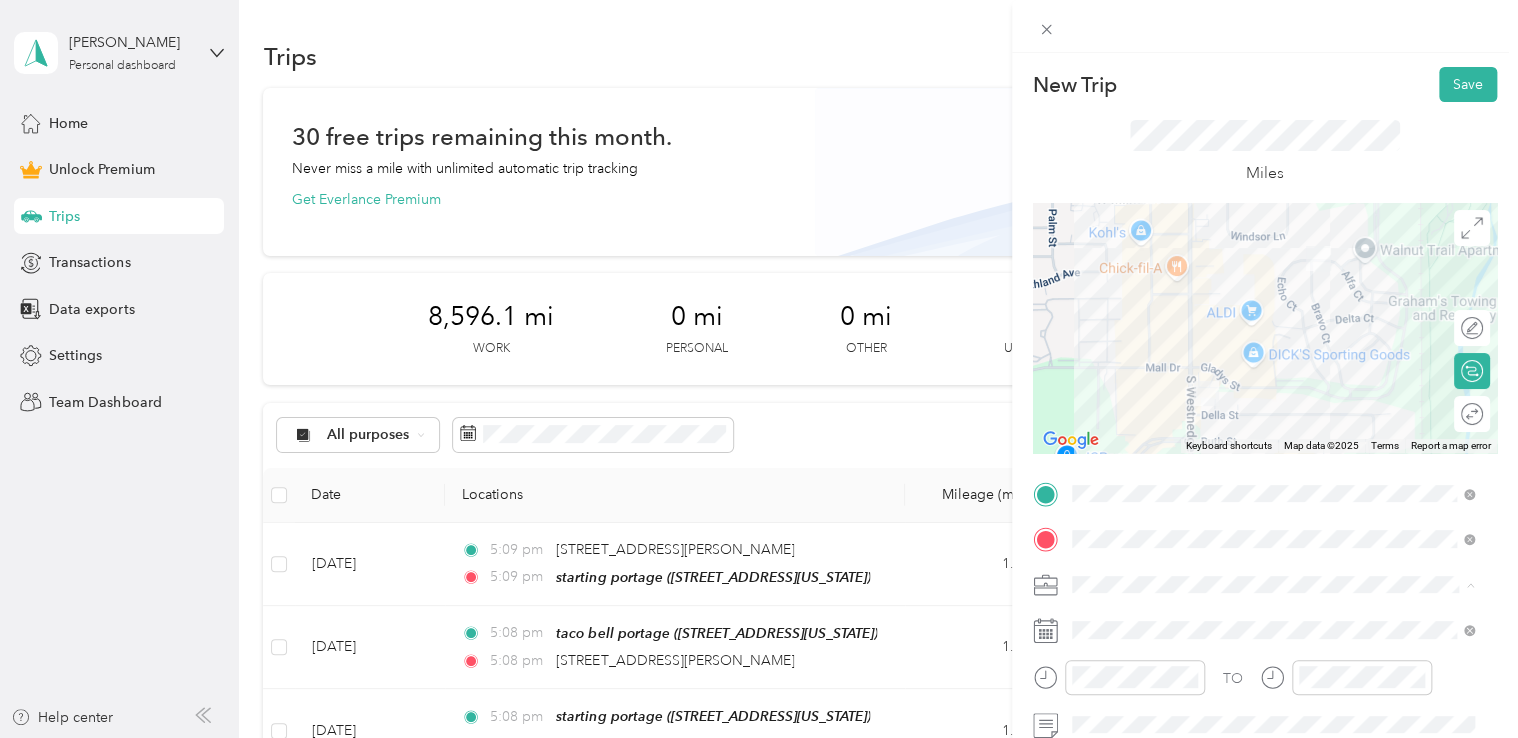 click on "Doordash" at bounding box center [1111, 374] 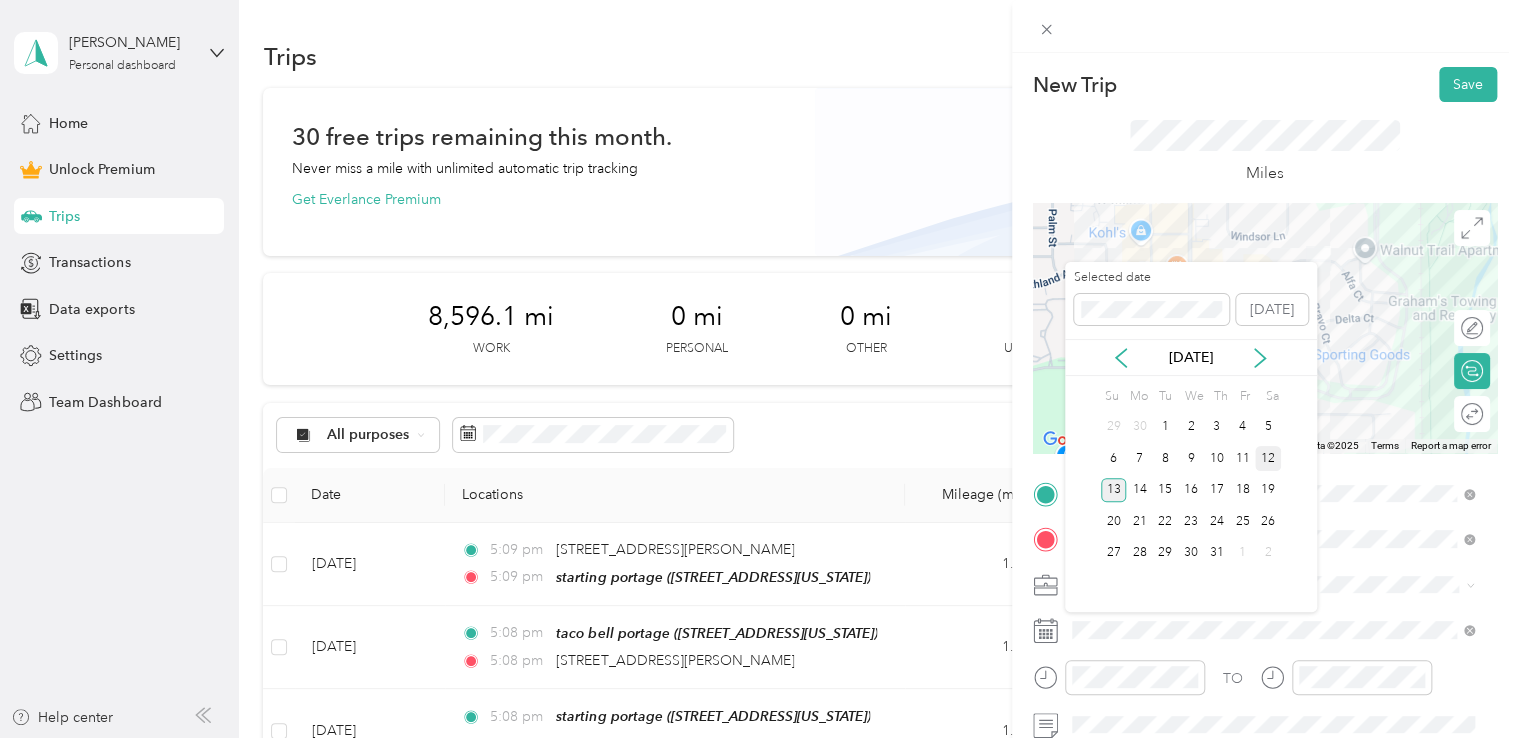 click on "12" at bounding box center [1268, 458] 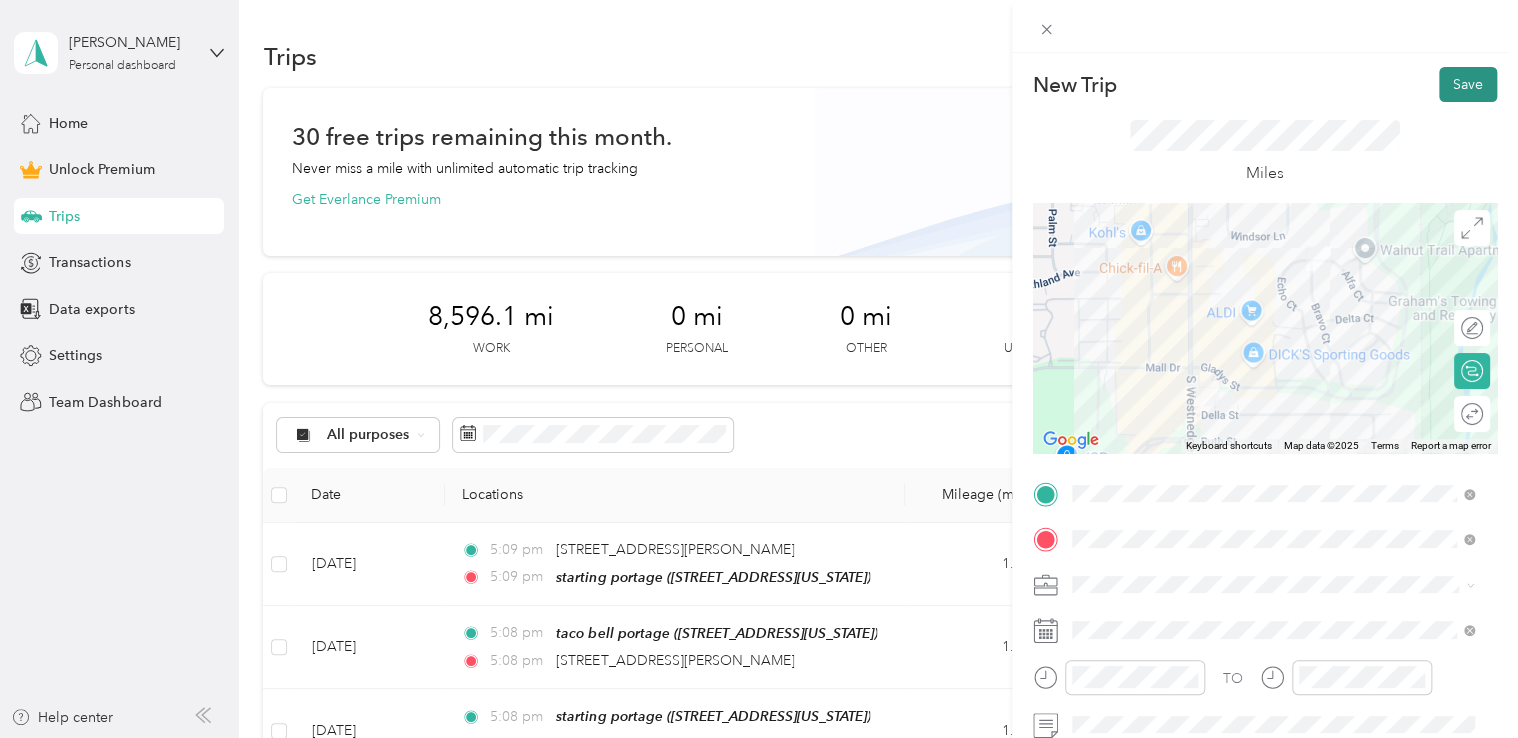 click on "Save" at bounding box center (1468, 84) 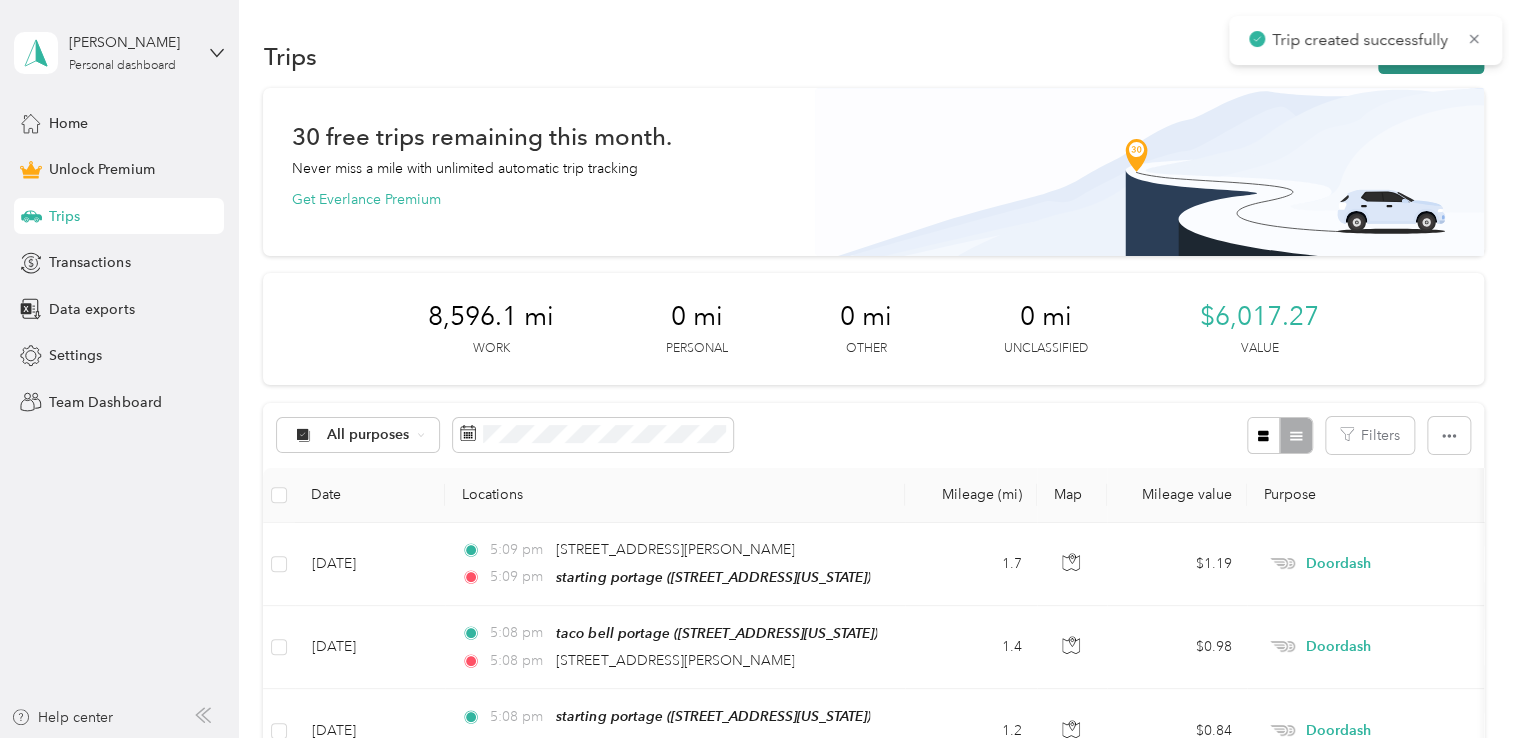 click on "New trip" at bounding box center [1431, 56] 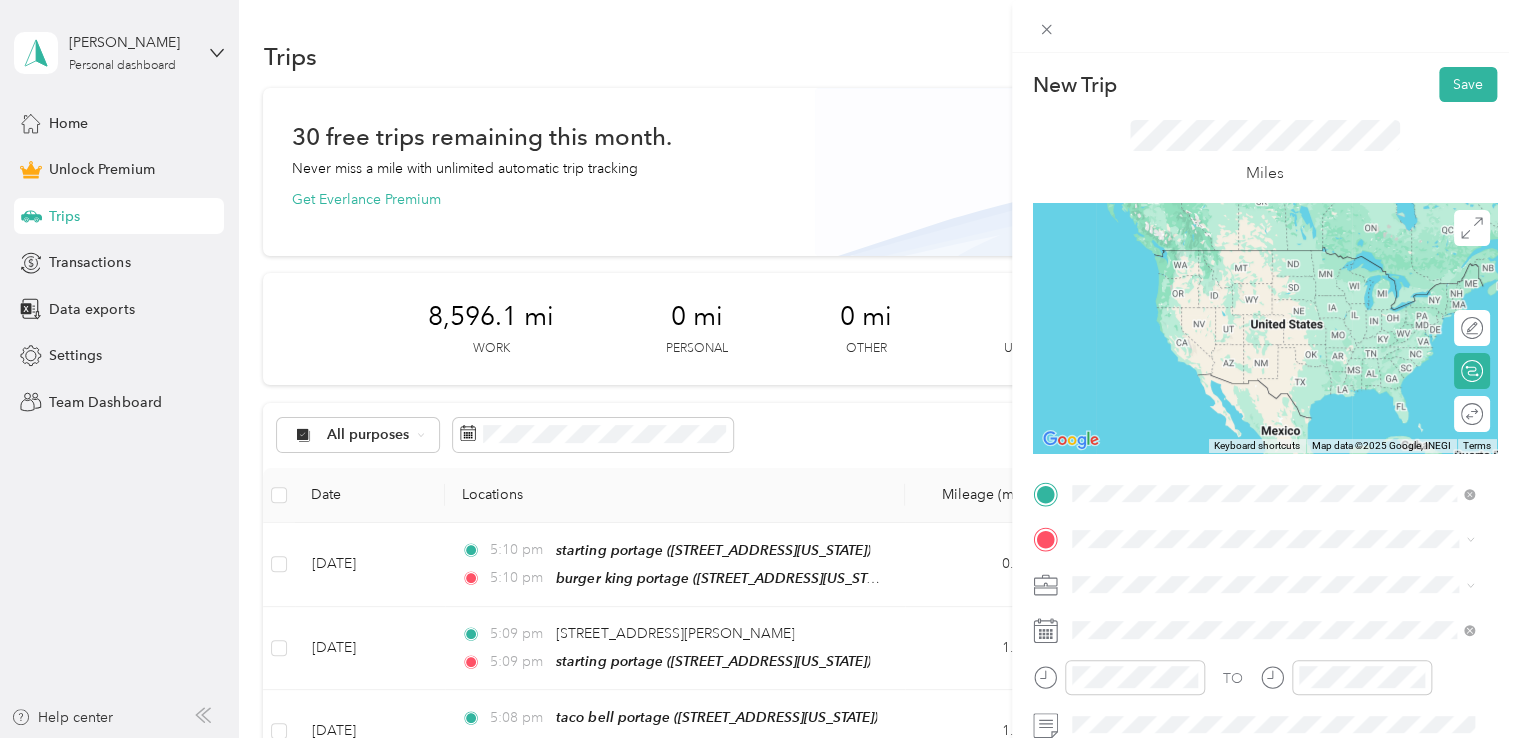 click on "[STREET_ADDRESS][US_STATE]" at bounding box center (1209, 279) 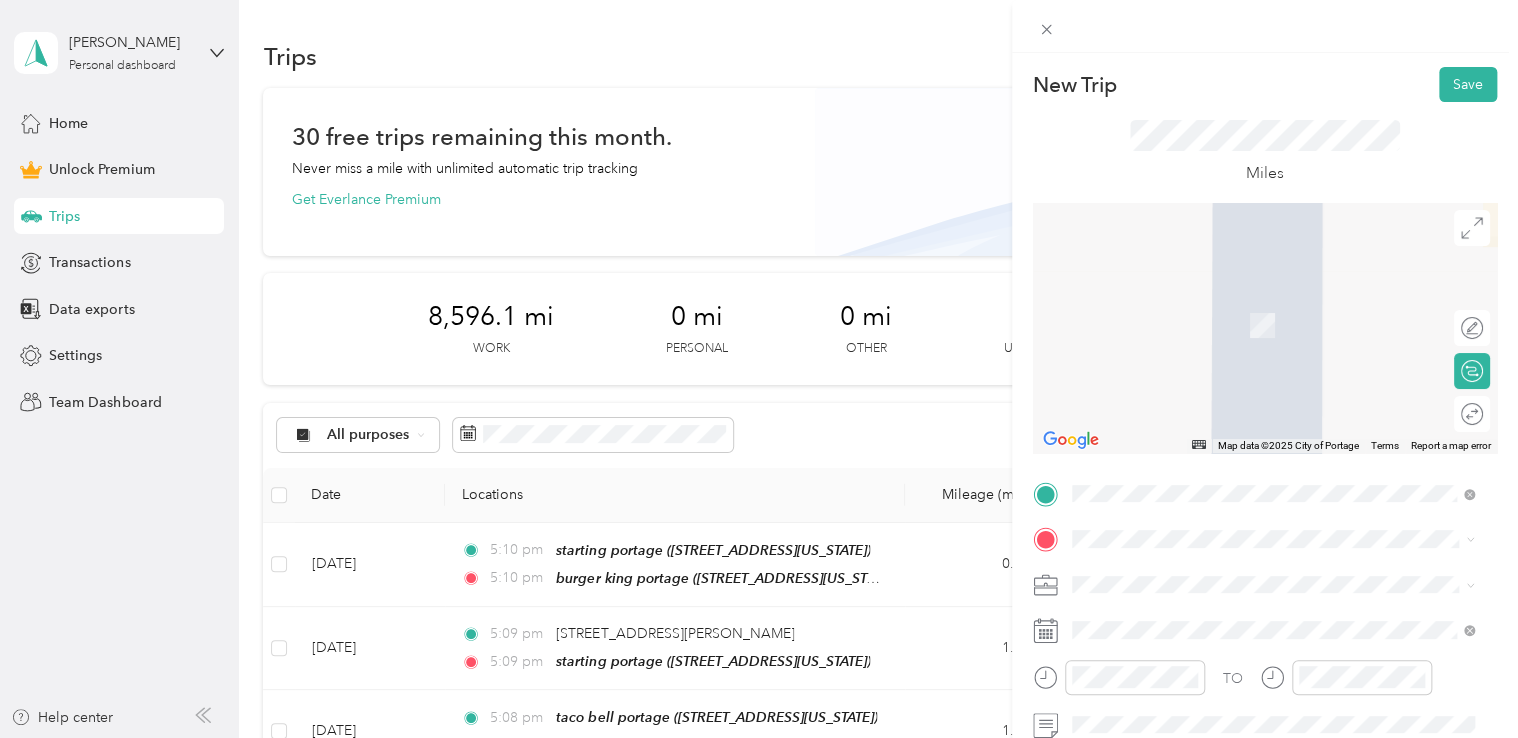 click on "New Trip Save This trip cannot be edited because it is either under review, approved, or paid. Contact your Team Manager to edit it. Miles ← Move left → Move right ↑ Move up ↓ Move down + Zoom in - Zoom out Home Jump left by 75% End Jump right by 75% Page Up Jump up by 75% Page Down Jump down by 75% Map Data Map data ©2025 City of Portage Map data ©2025 City of Portage 2 m  Click to toggle between metric and imperial units Terms Report a map error Edit route Calculate route Round trip TO Add photo" at bounding box center (1265, 491) 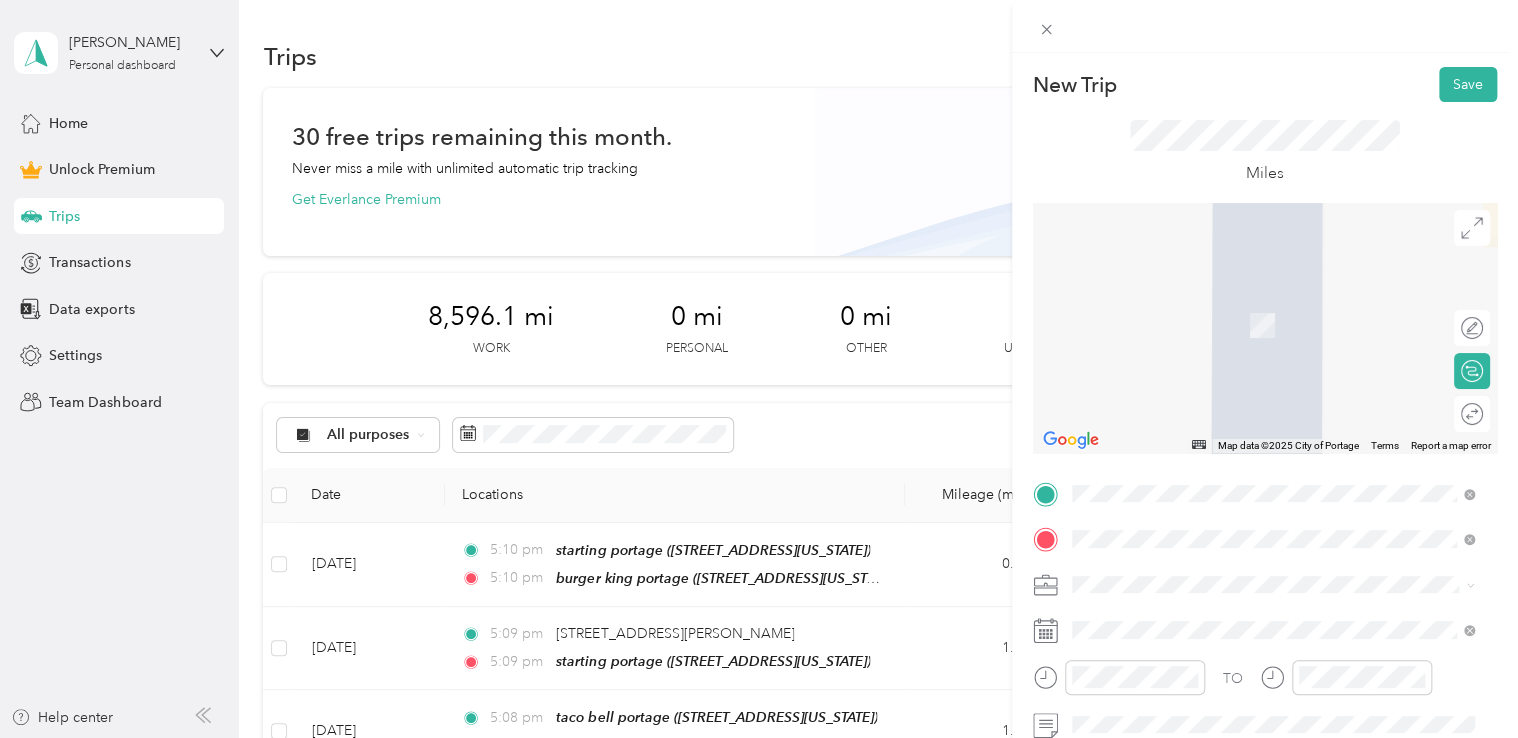 click on "[STREET_ADDRESS][US_STATE]" at bounding box center [1209, 296] 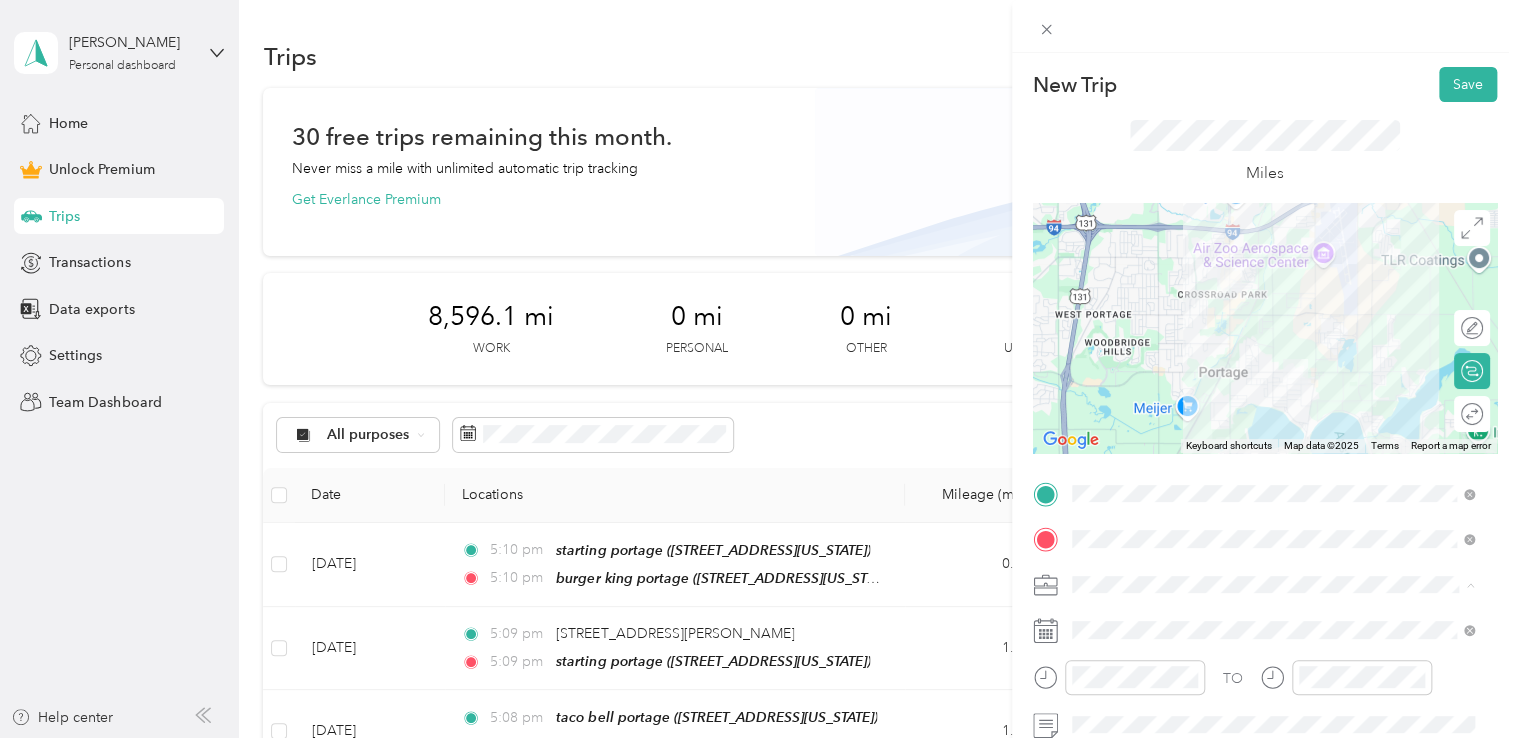 click on "Doordash" at bounding box center [1273, 374] 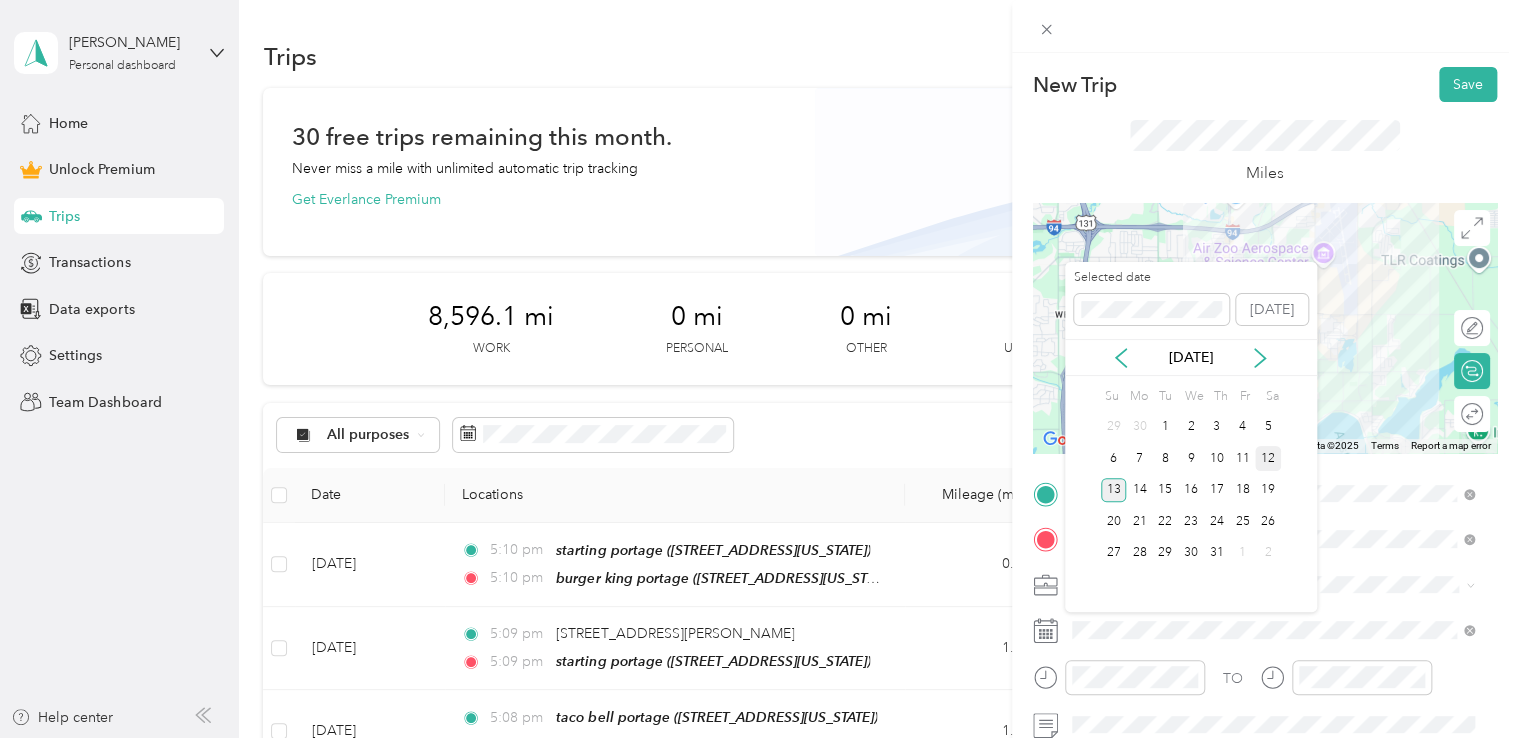 click on "12" at bounding box center (1268, 458) 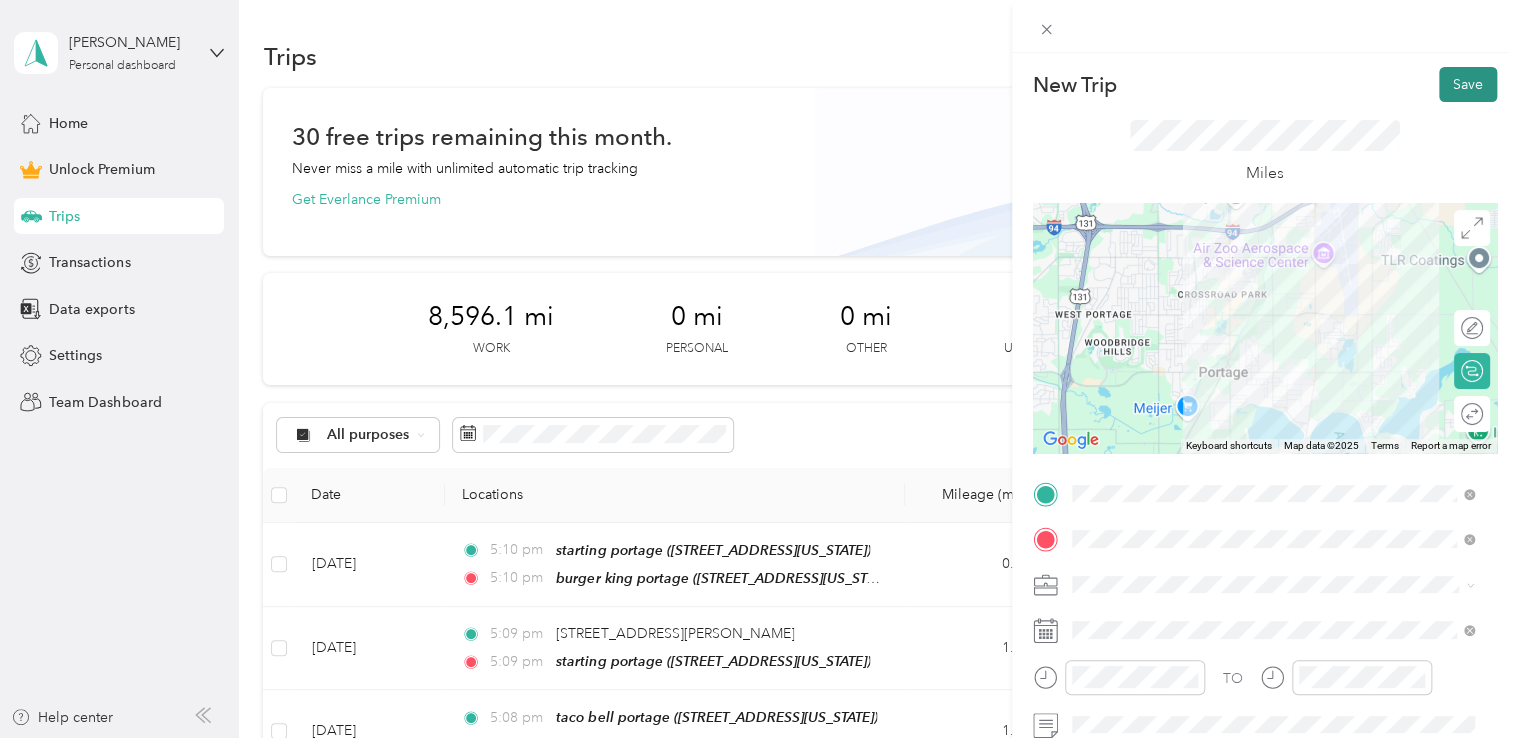 click on "Save" at bounding box center [1468, 84] 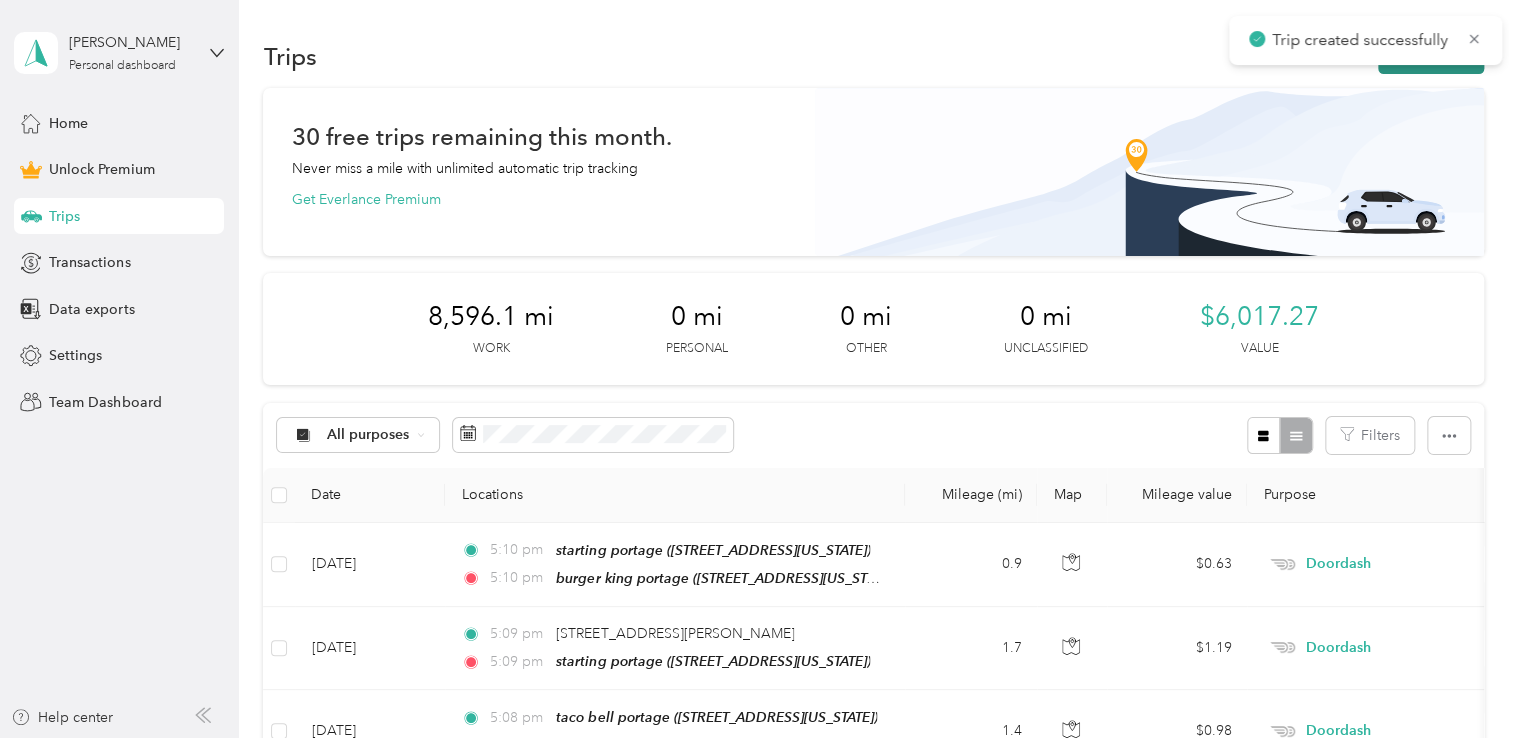 click on "New trip" at bounding box center [1431, 56] 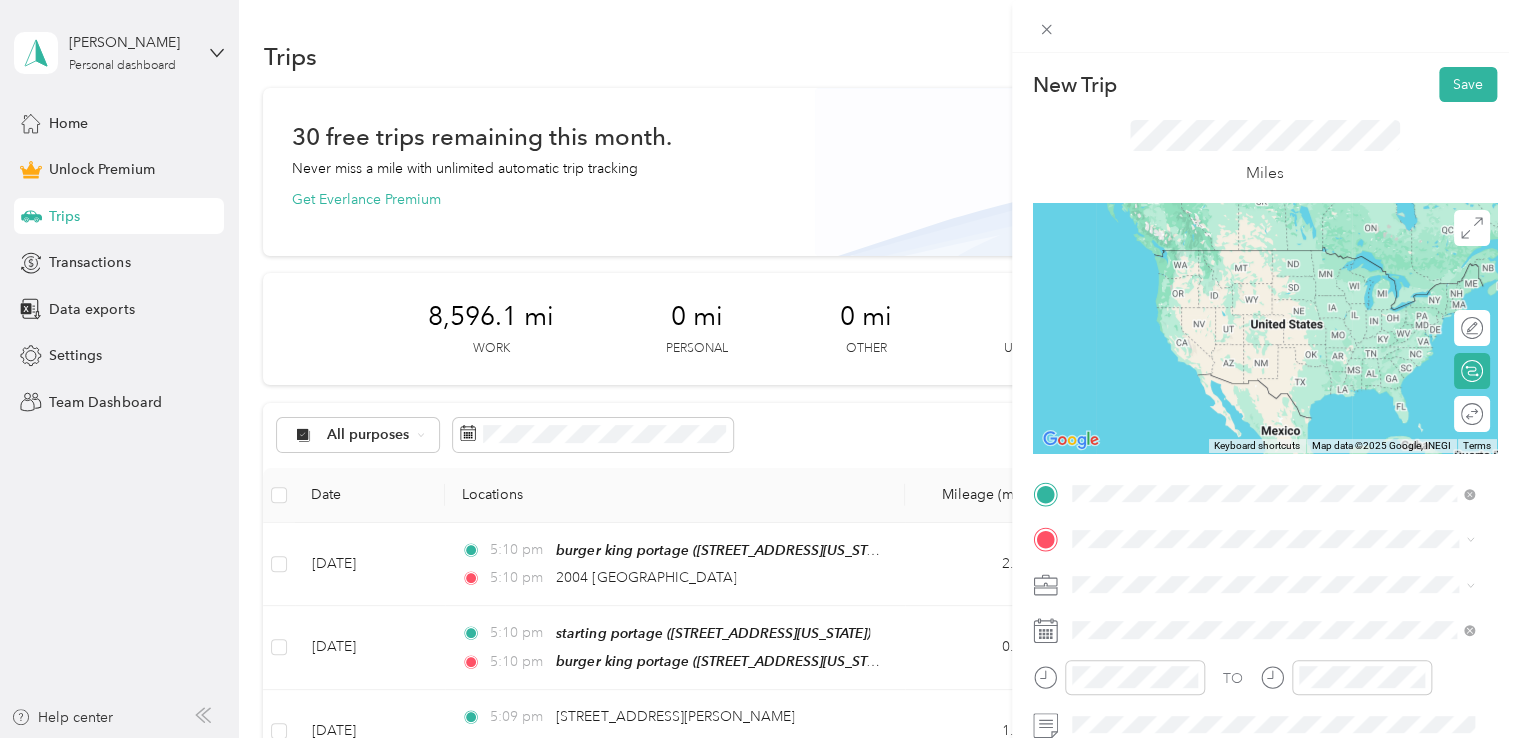 click on "[STREET_ADDRESS][US_STATE]" at bounding box center (1209, 250) 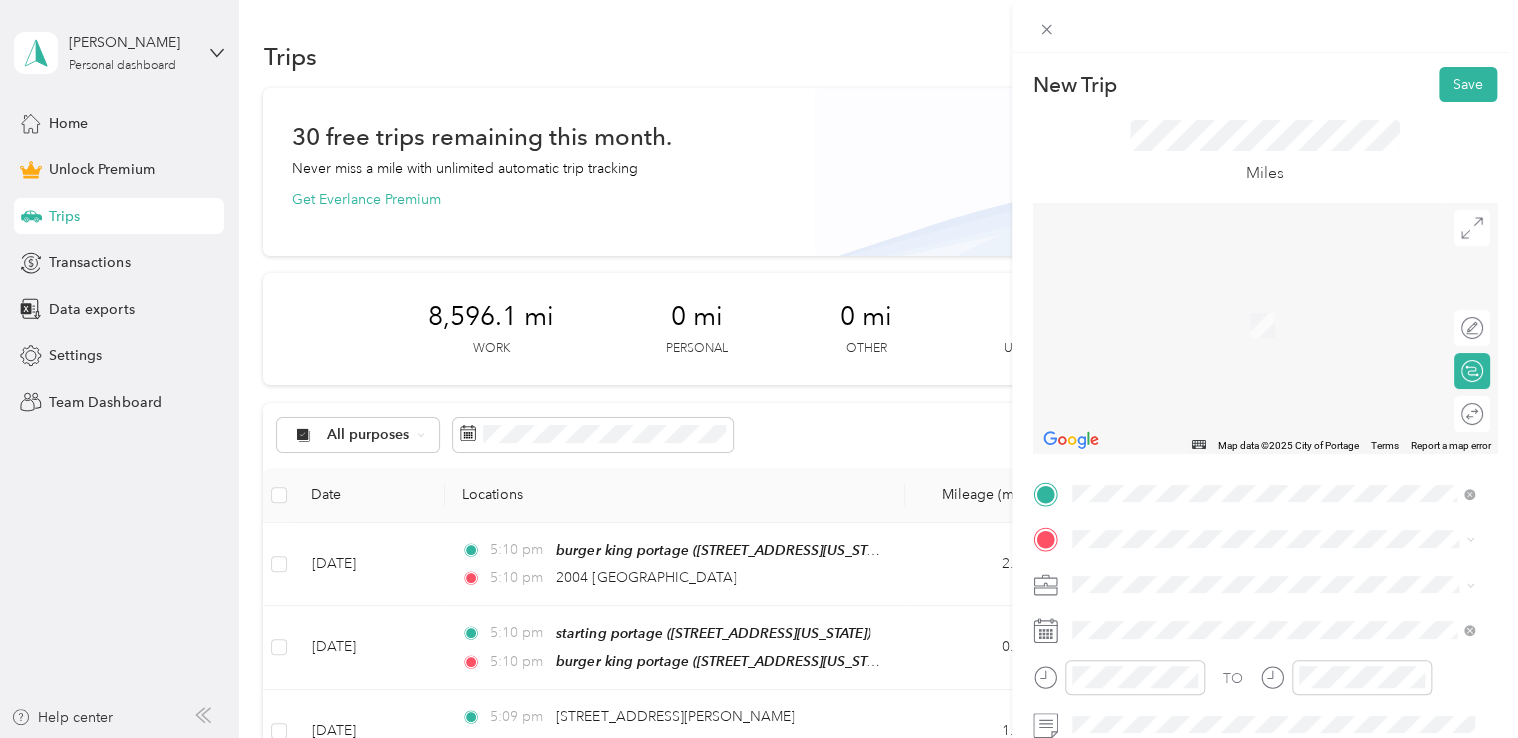 click on "starting portage [STREET_ADDRESS][US_STATE]" at bounding box center (1209, 312) 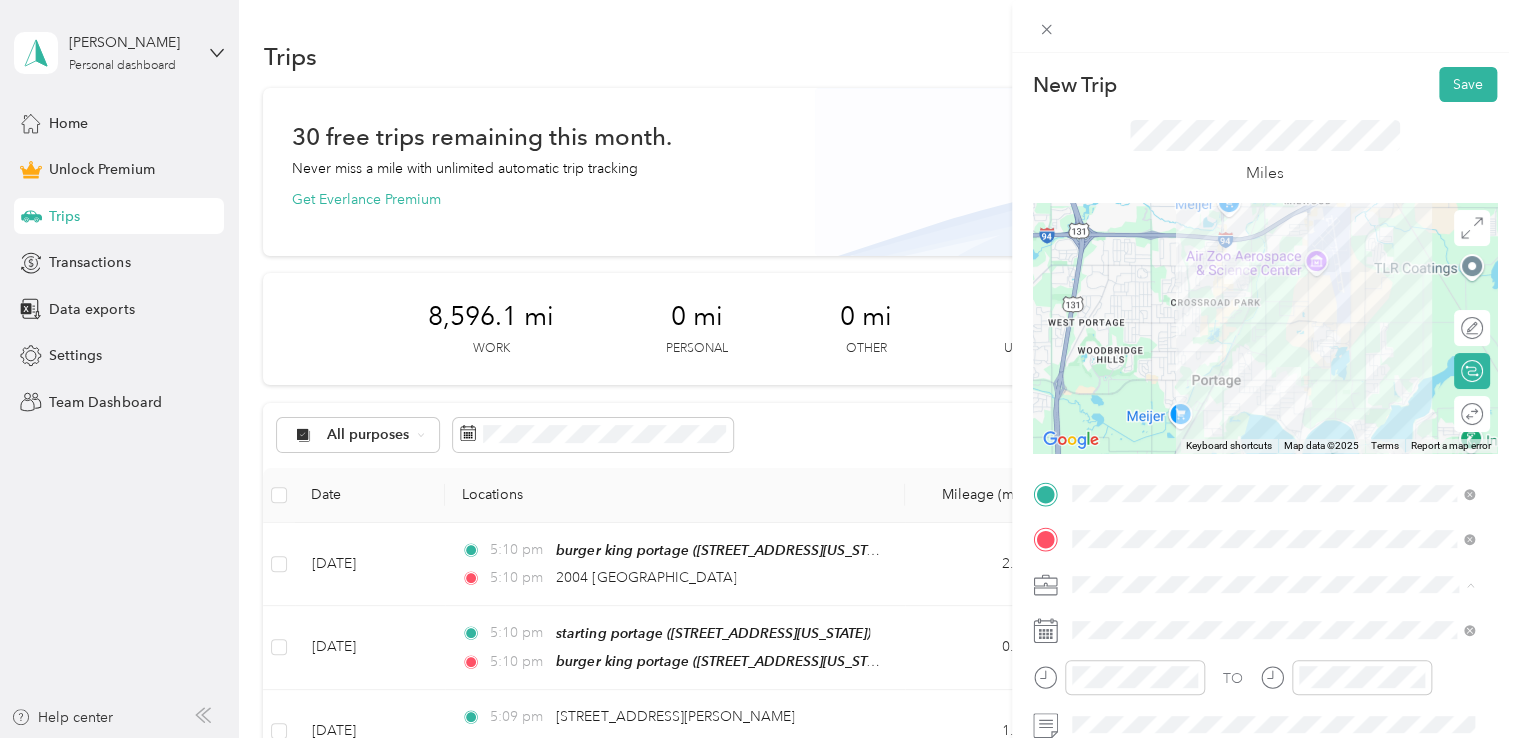 click on "Doordash" at bounding box center (1273, 374) 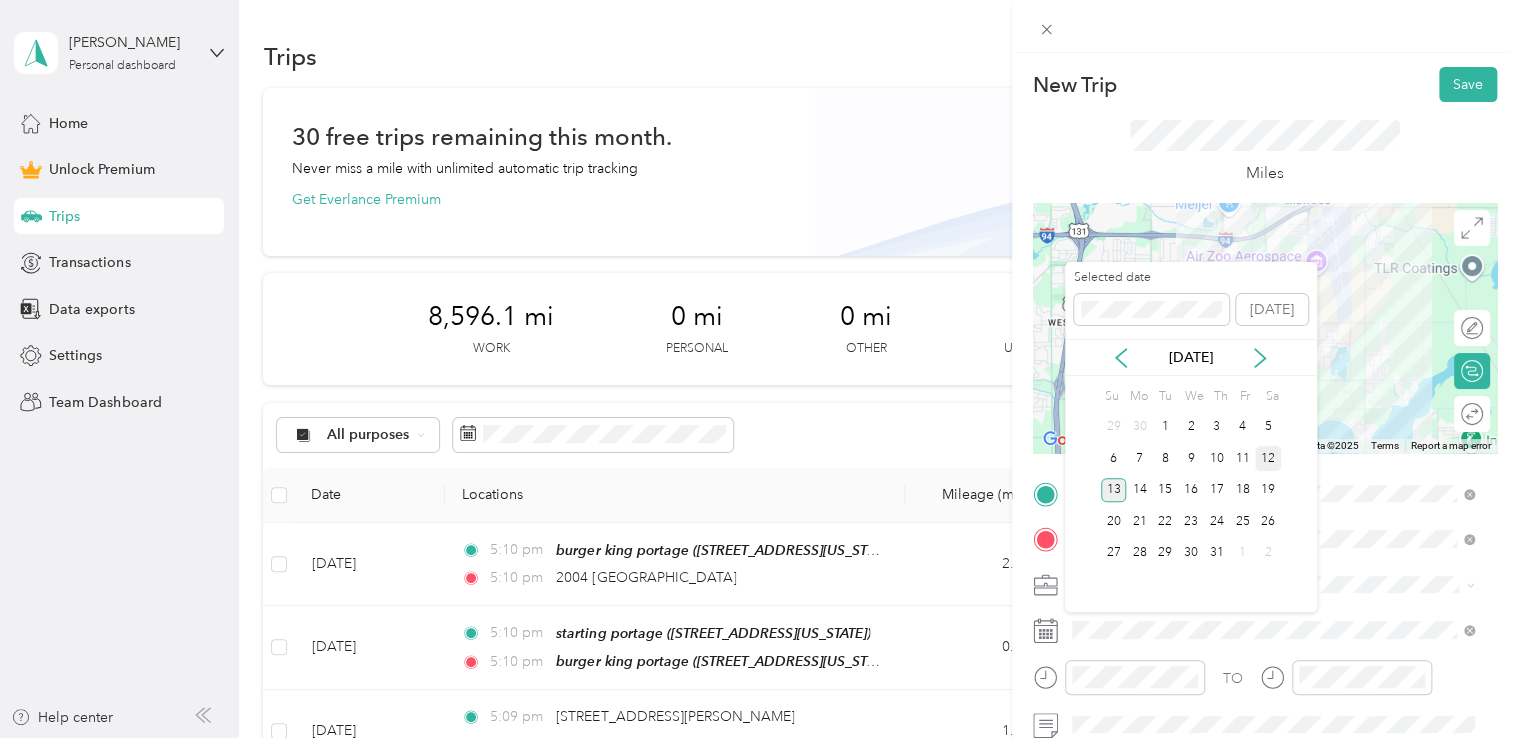 click on "12" at bounding box center [1268, 458] 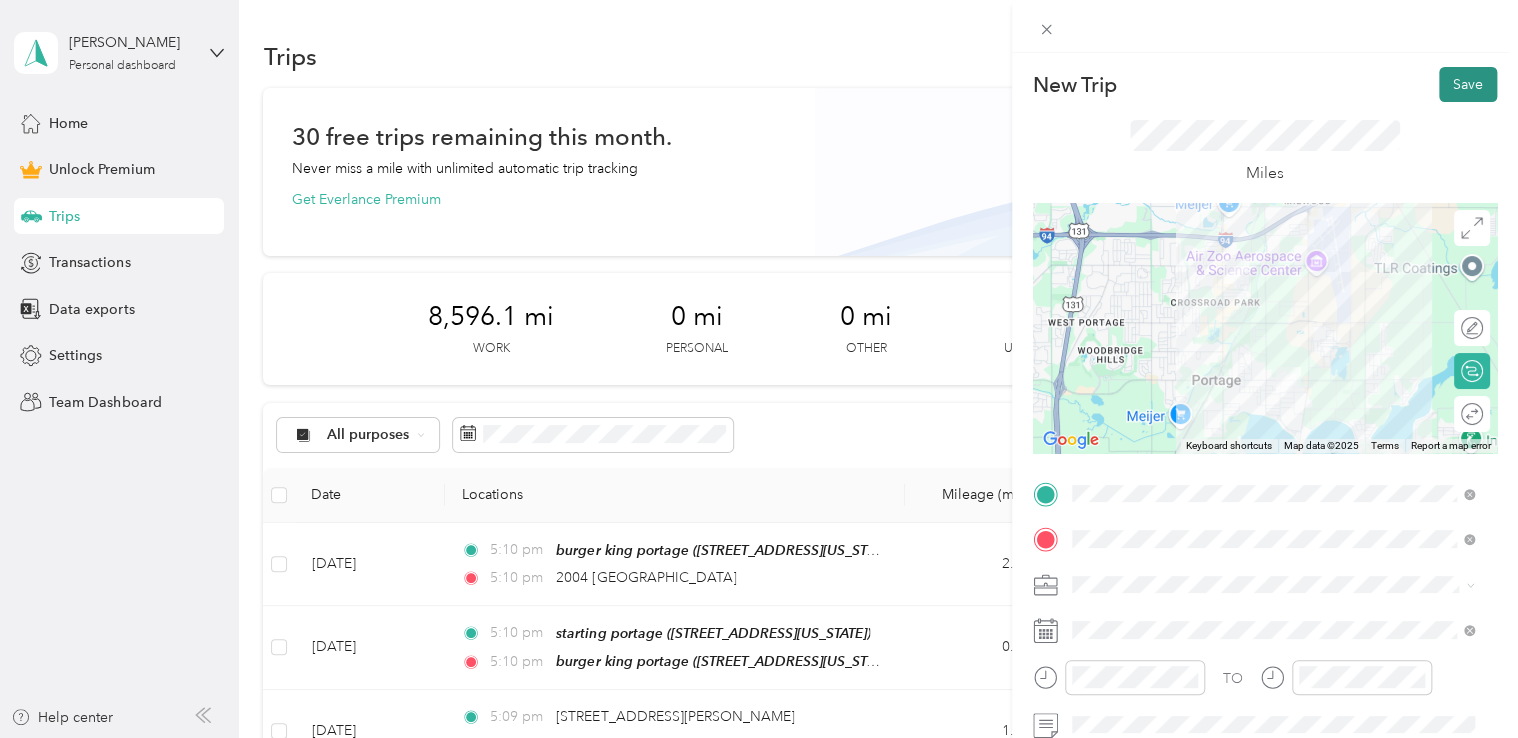 click on "Save" at bounding box center [1468, 84] 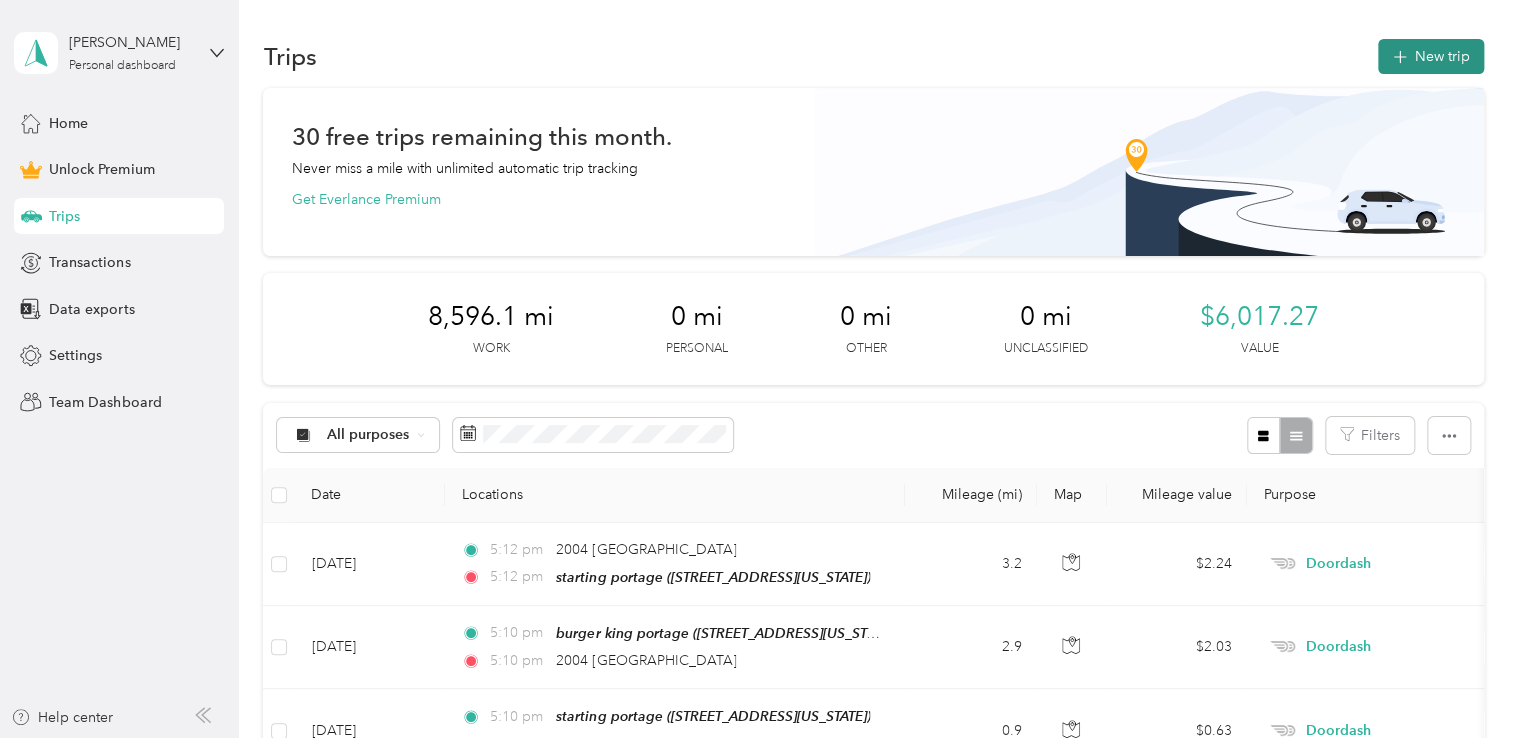 click on "New trip" at bounding box center [1431, 56] 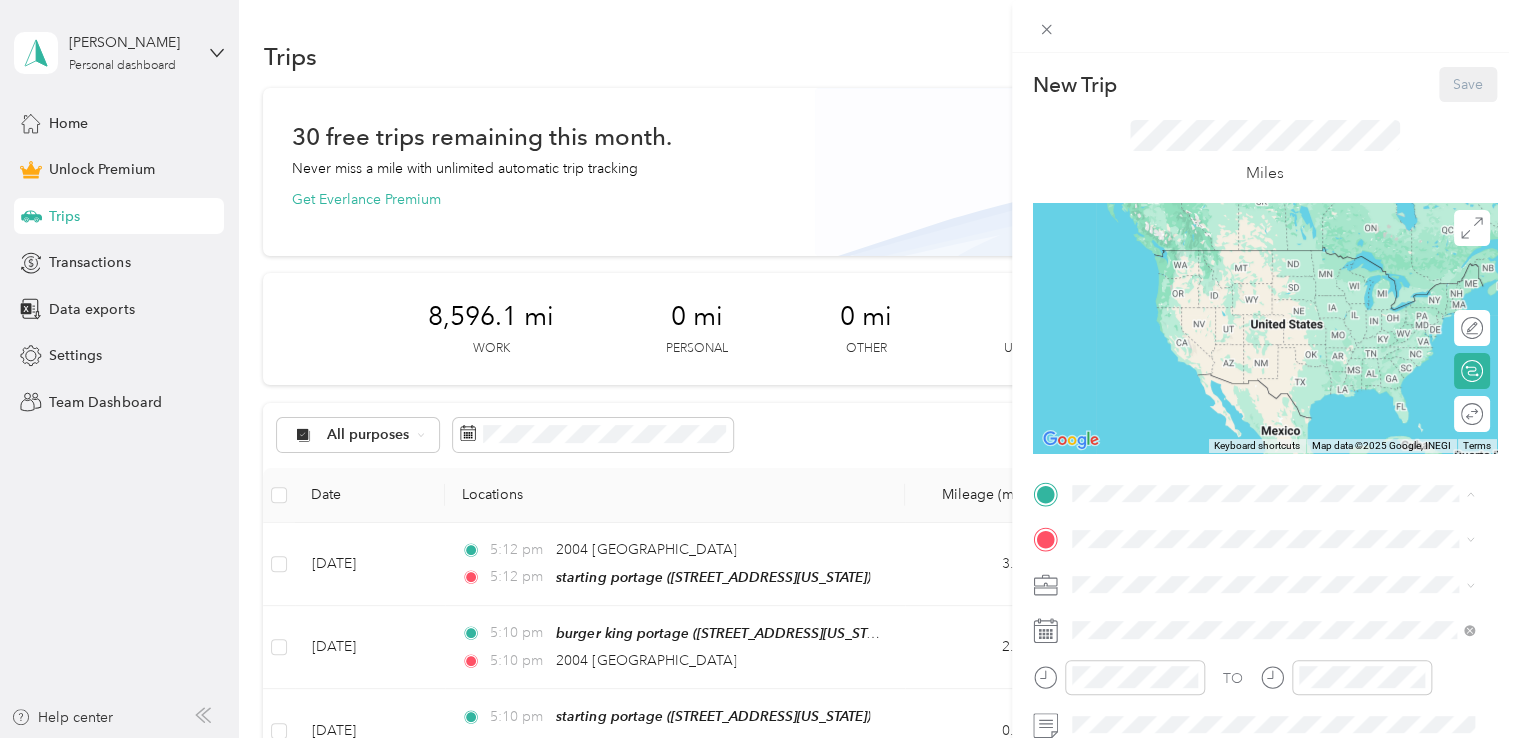 click on "starting portage [STREET_ADDRESS][US_STATE]" at bounding box center [1209, 269] 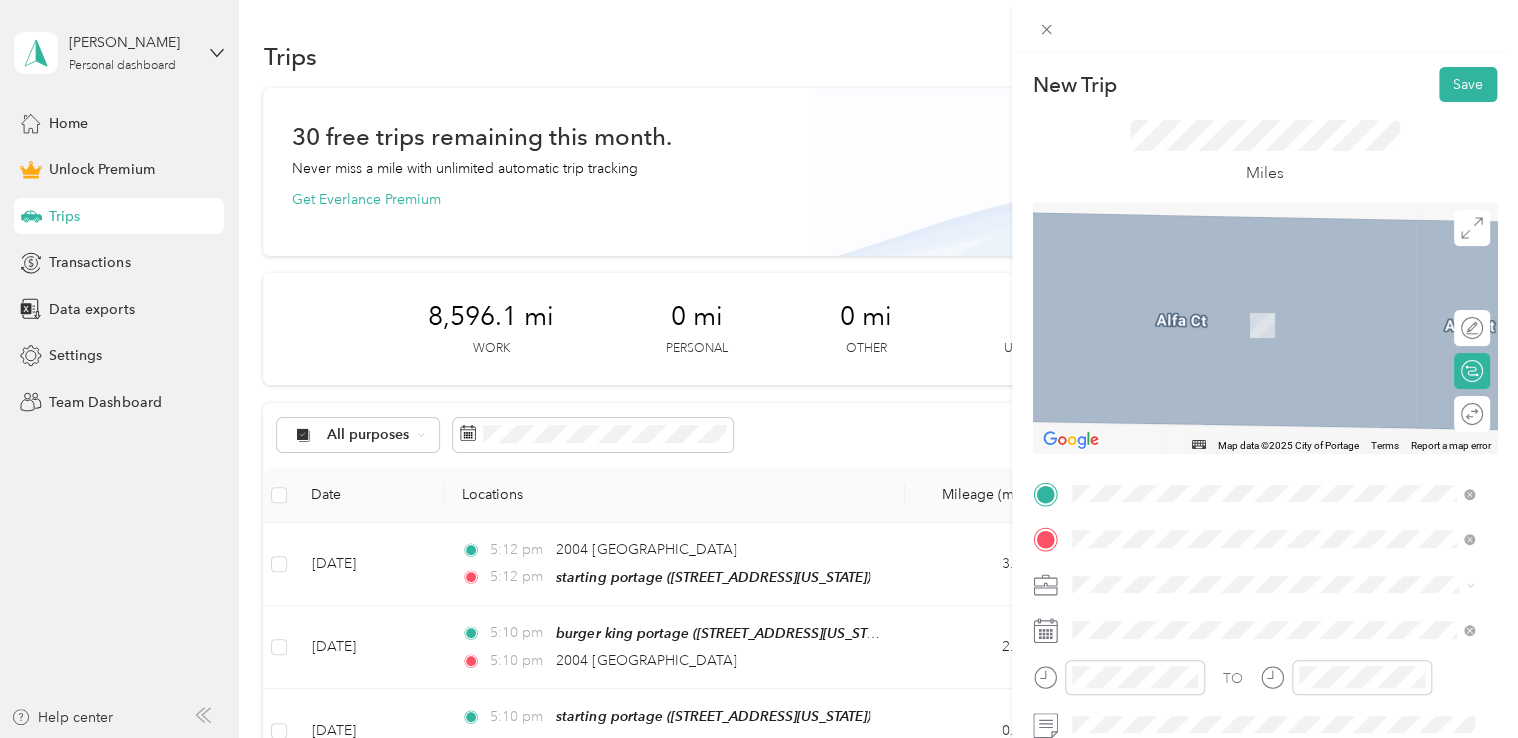 click on "[STREET_ADDRESS][US_STATE]" at bounding box center [1209, 325] 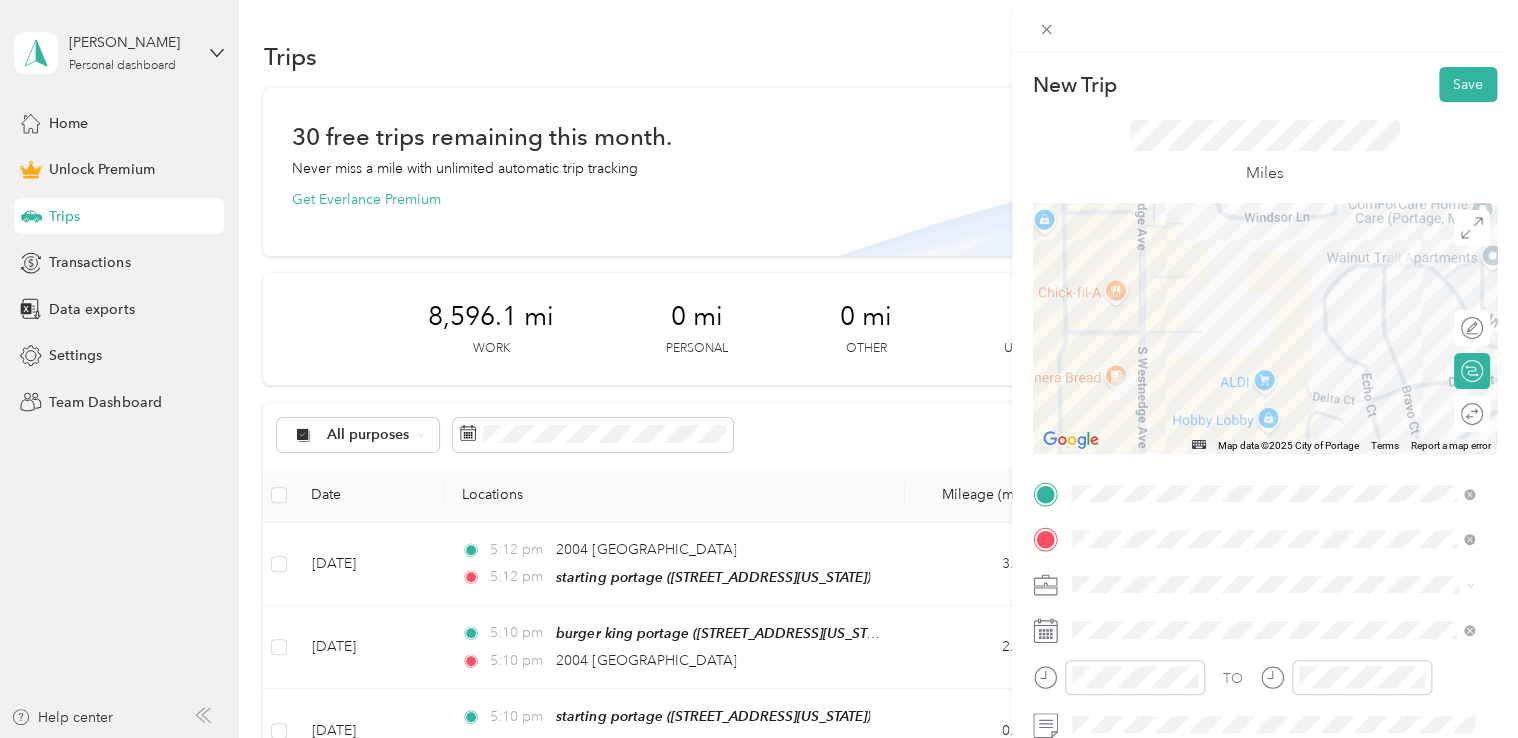 click on "Doordash" at bounding box center [1273, 370] 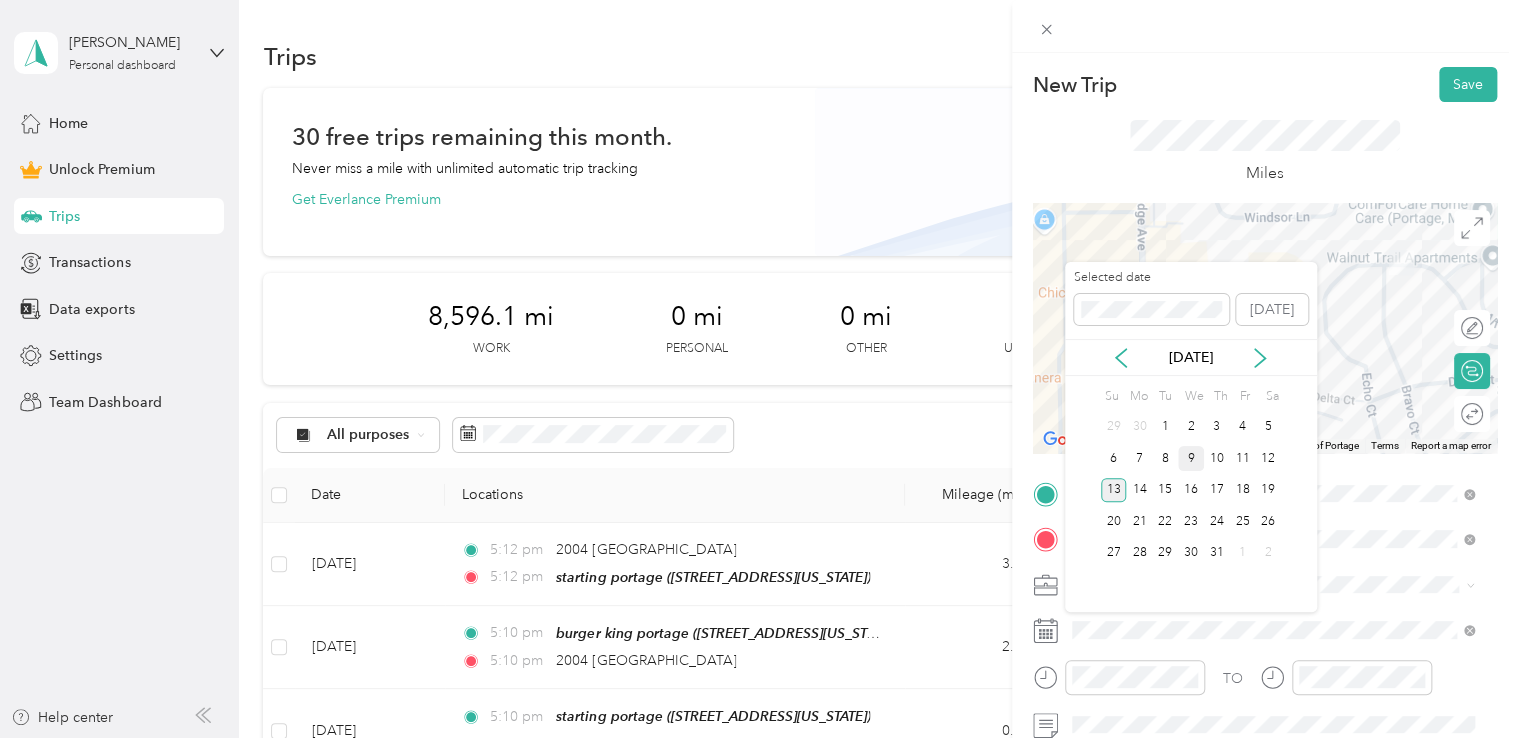 click on "9" at bounding box center (1191, 458) 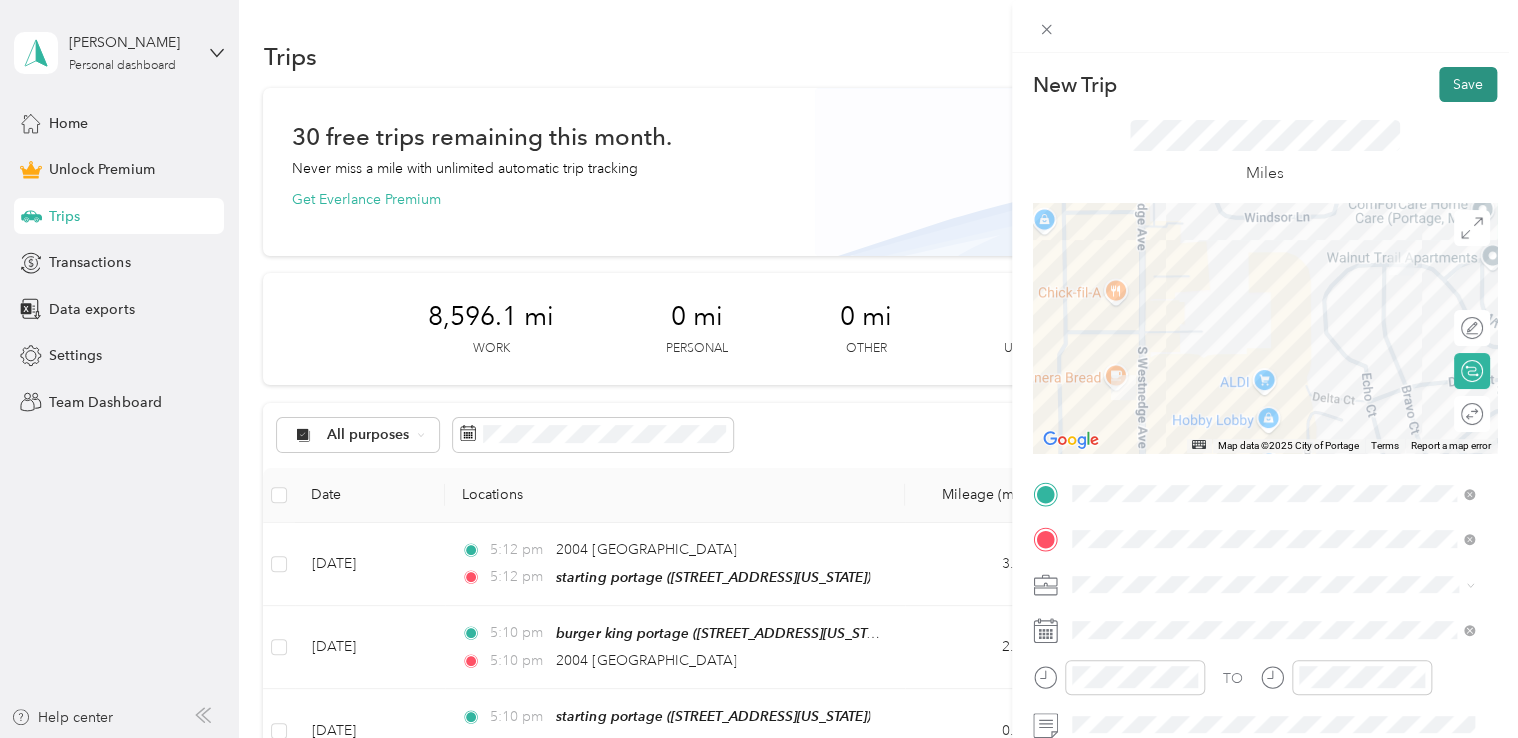click on "Save" at bounding box center (1468, 84) 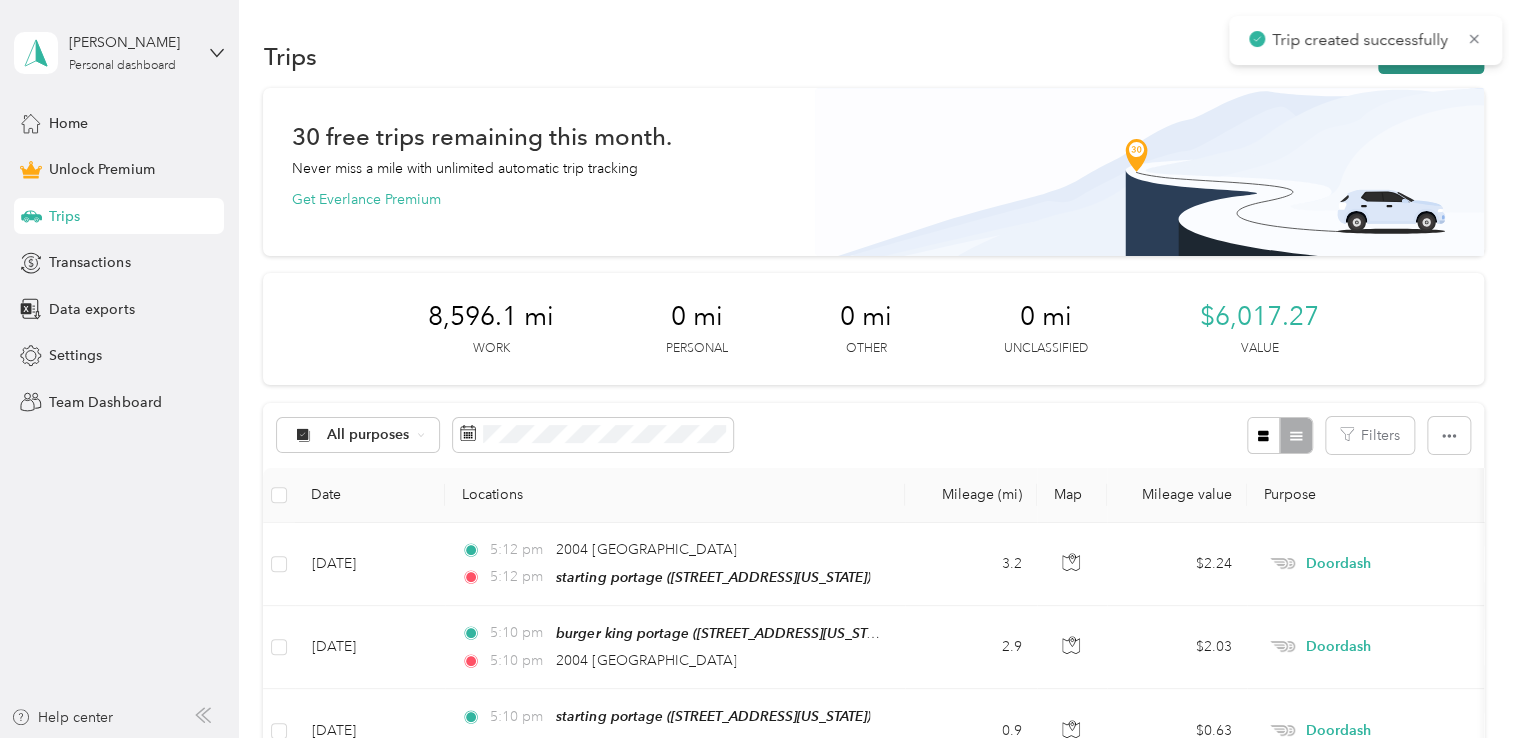 click on "New trip" at bounding box center [1431, 56] 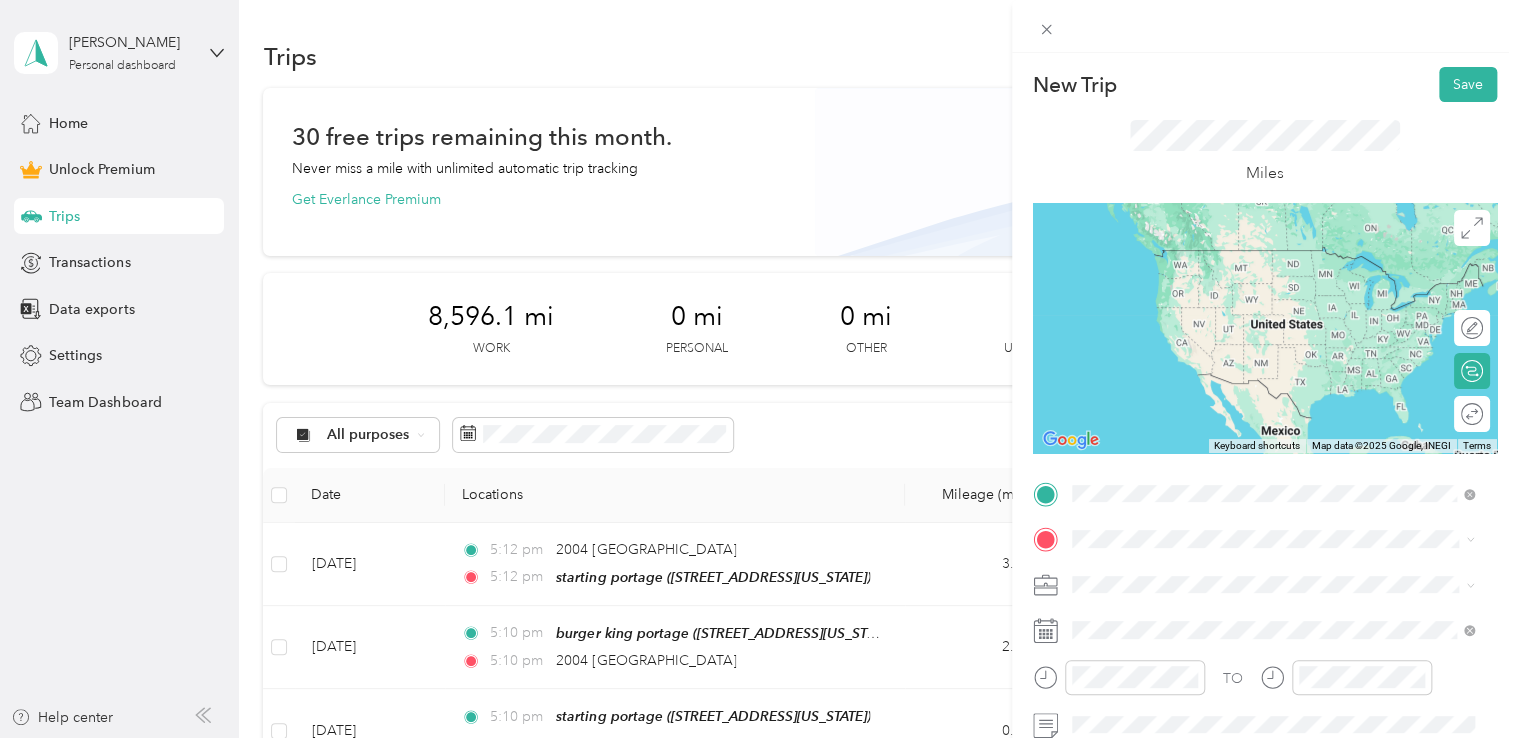 click on "[STREET_ADDRESS][US_STATE]" at bounding box center [1209, 279] 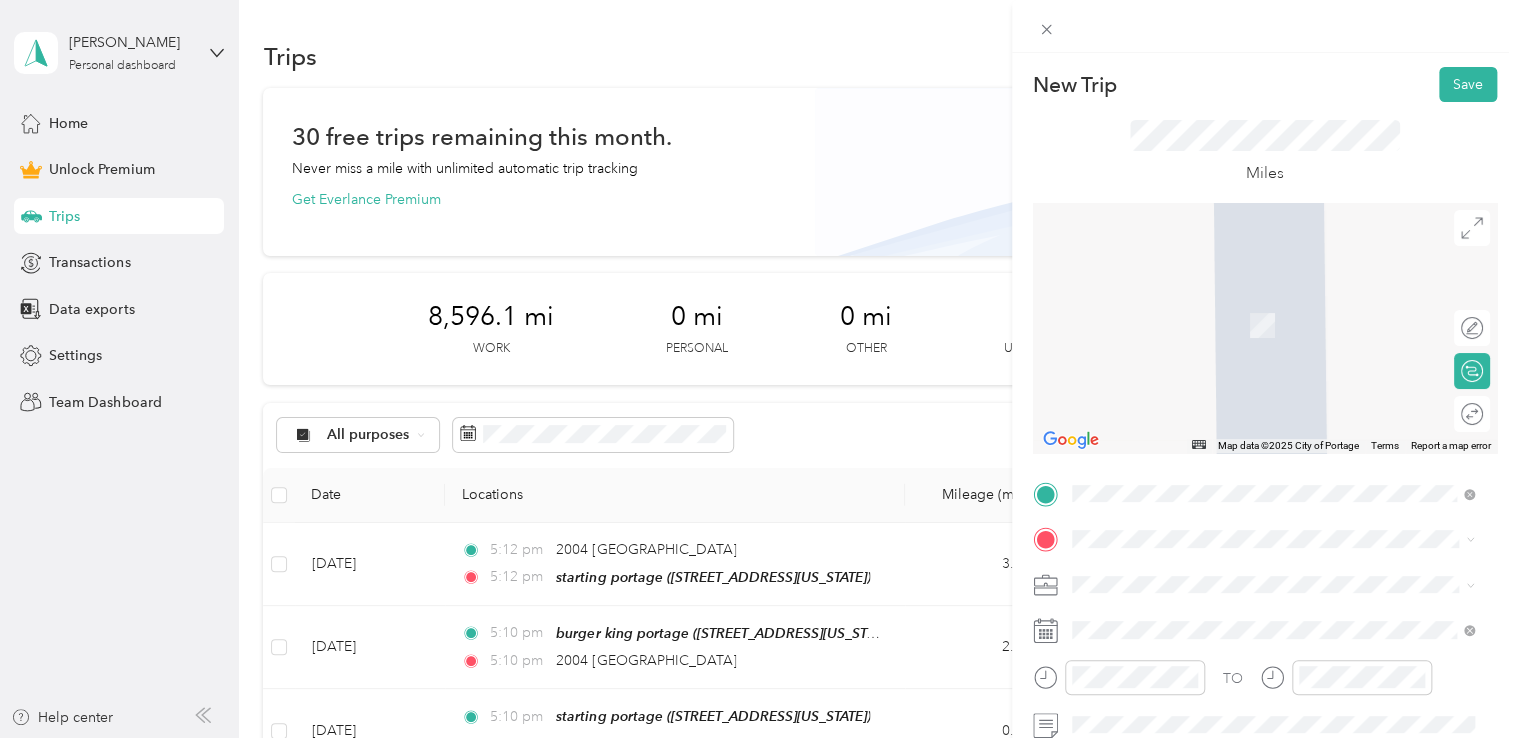 click on "[STREET_ADDRESS][US_STATE]" at bounding box center [1209, 293] 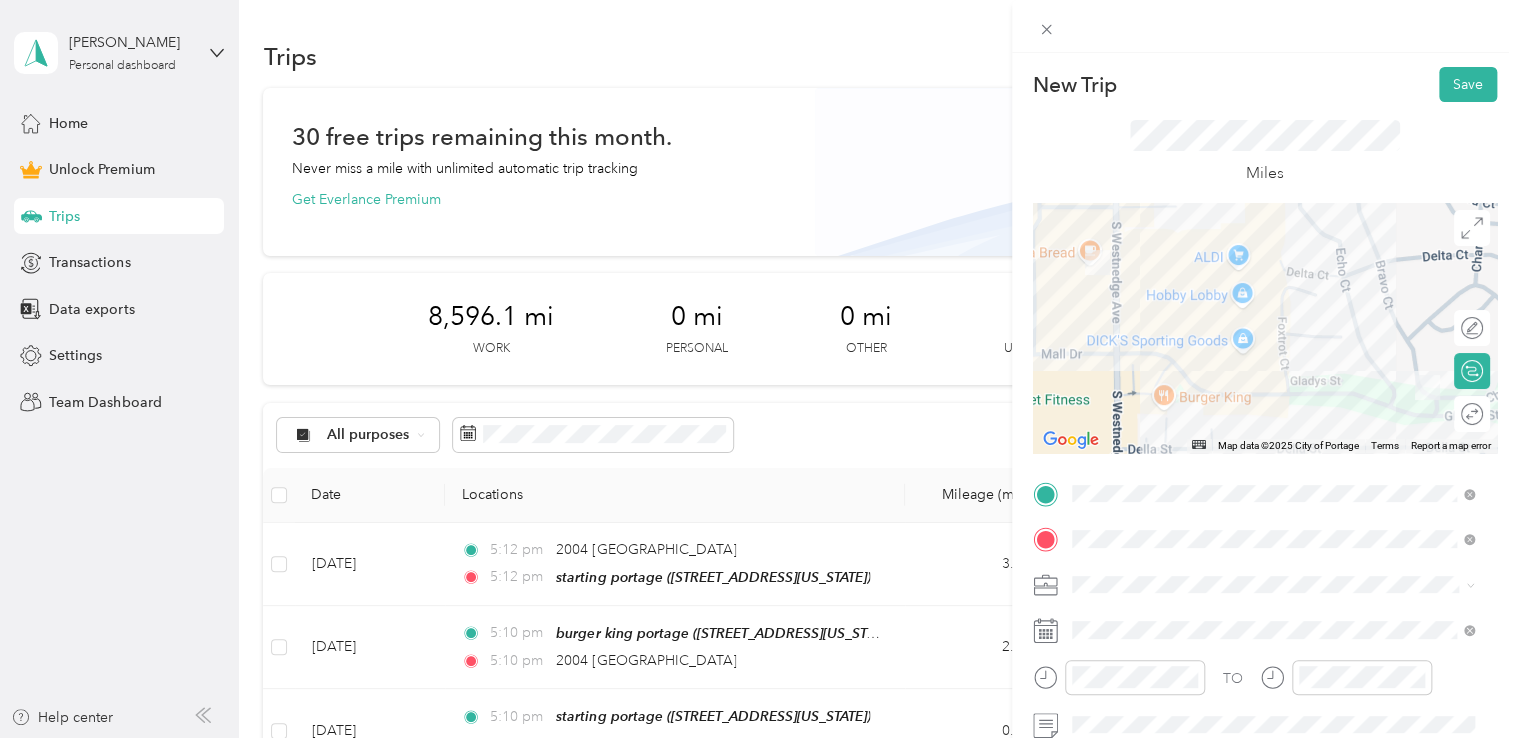 click on "Doordash" at bounding box center [1273, 373] 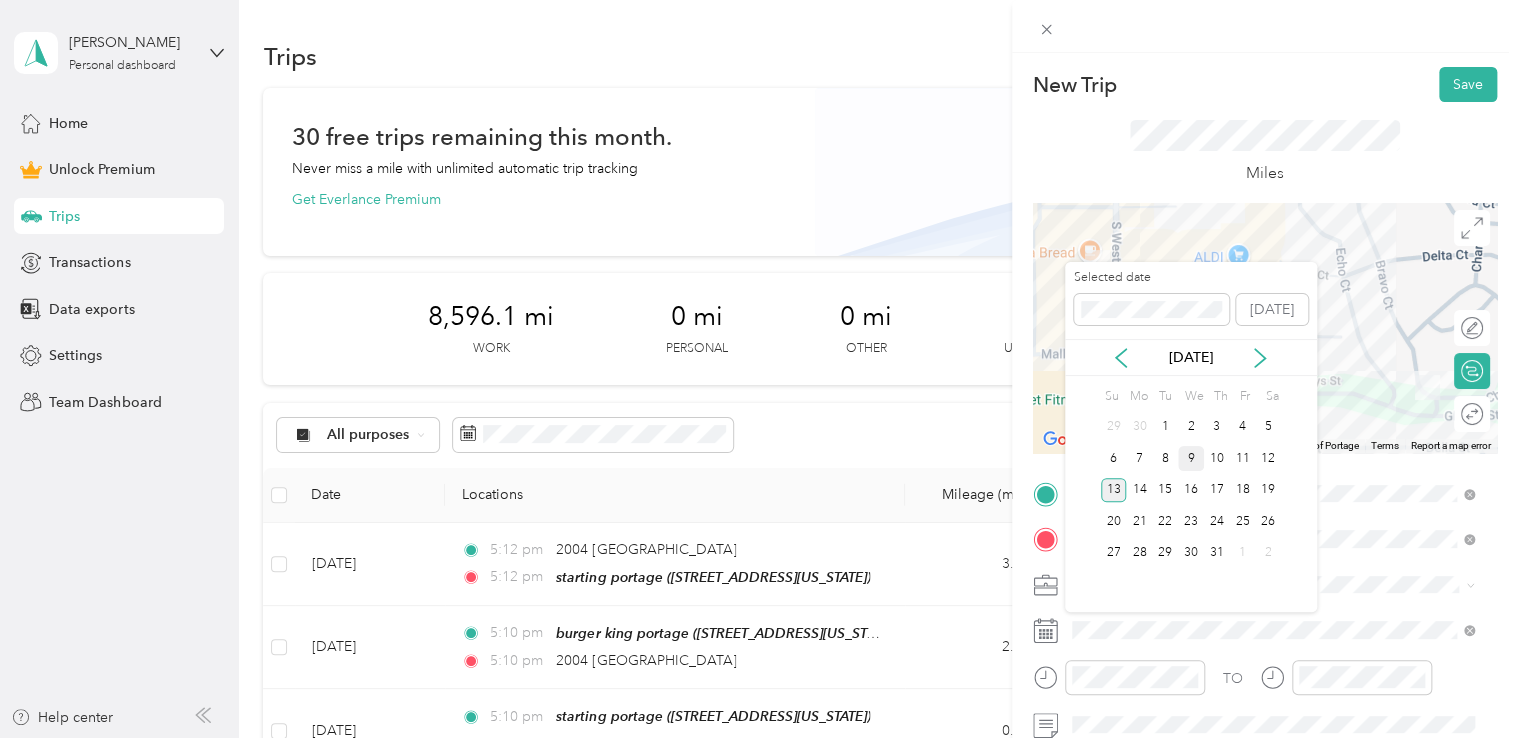 click on "9" at bounding box center (1191, 458) 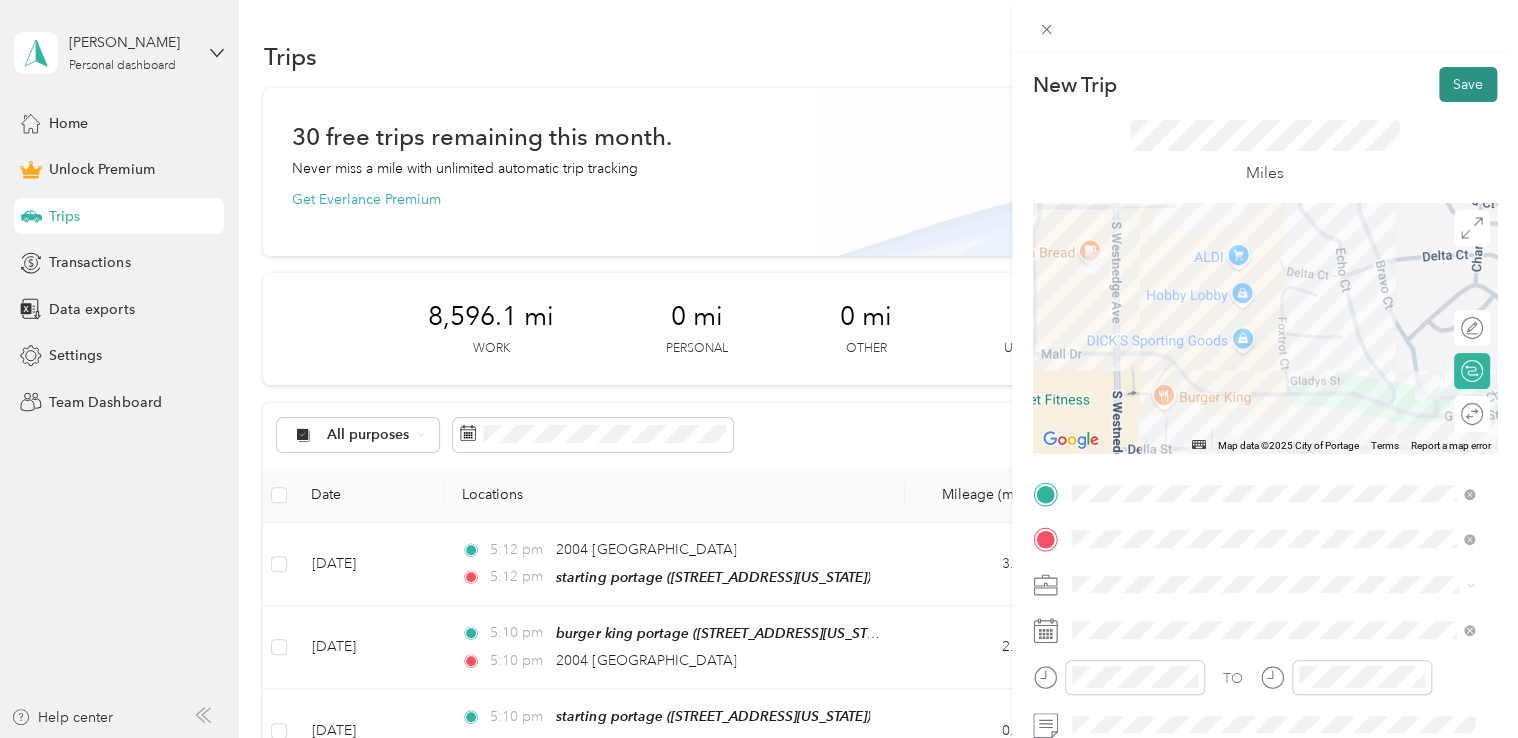 click on "Save" at bounding box center (1468, 84) 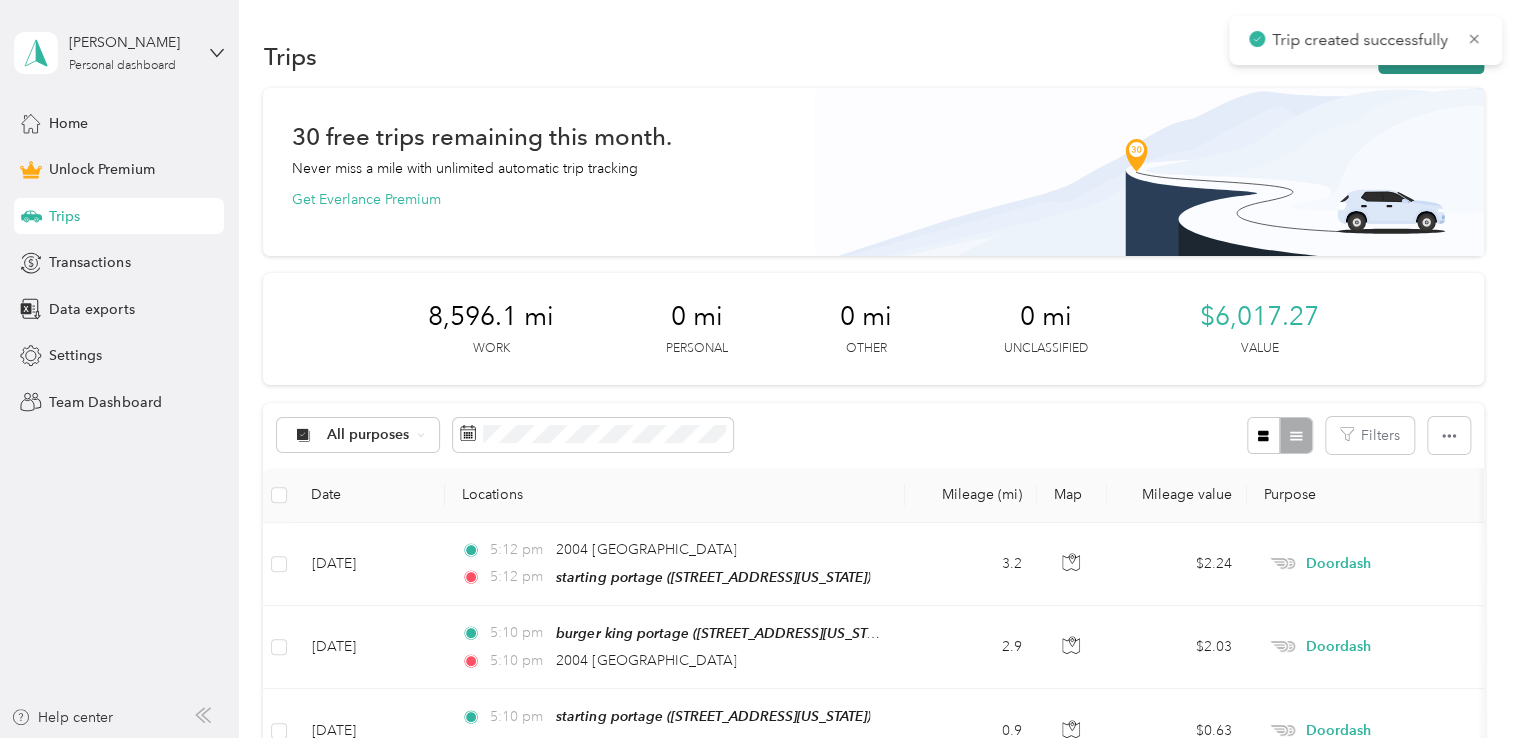 click on "New trip" at bounding box center [1431, 56] 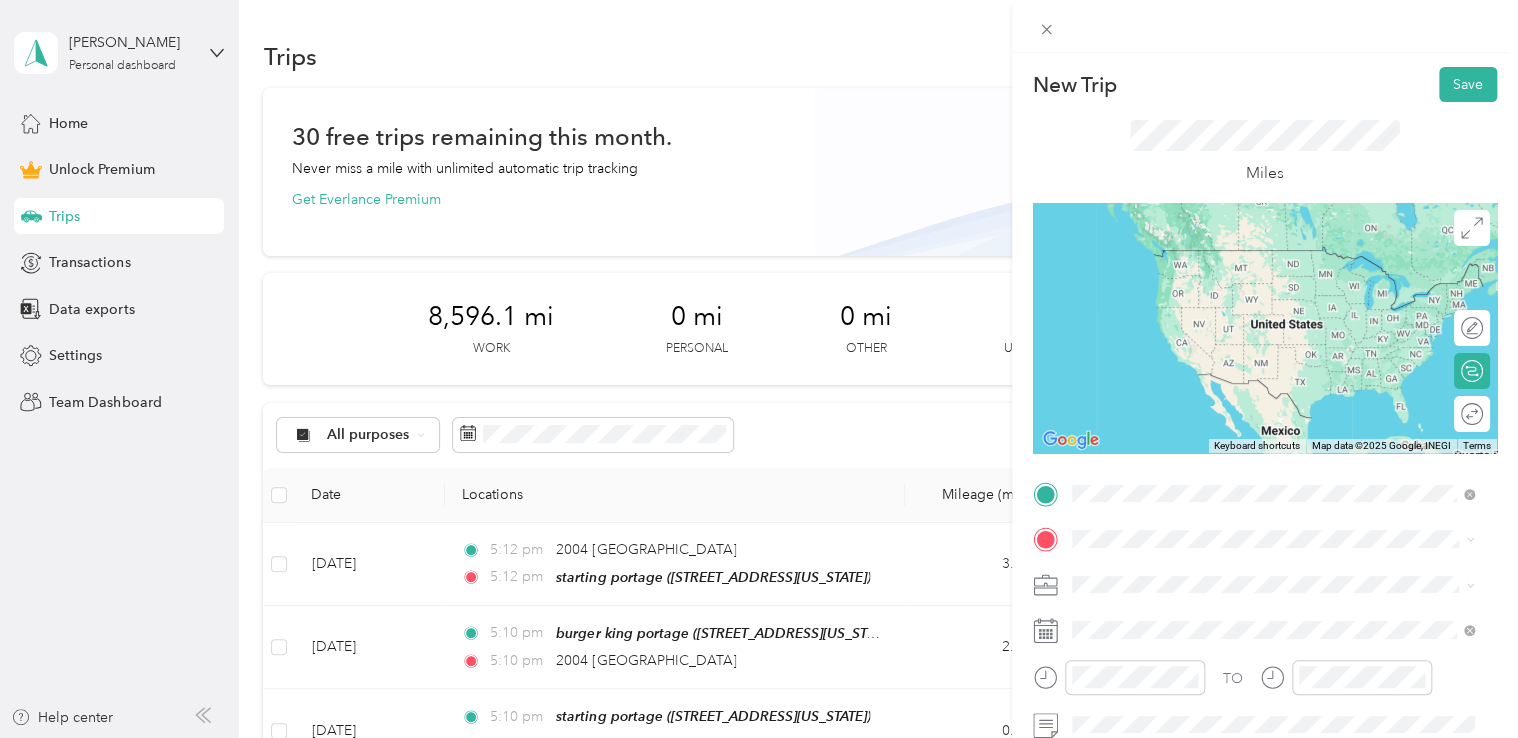 click on "[STREET_ADDRESS][US_STATE]" at bounding box center [1209, 250] 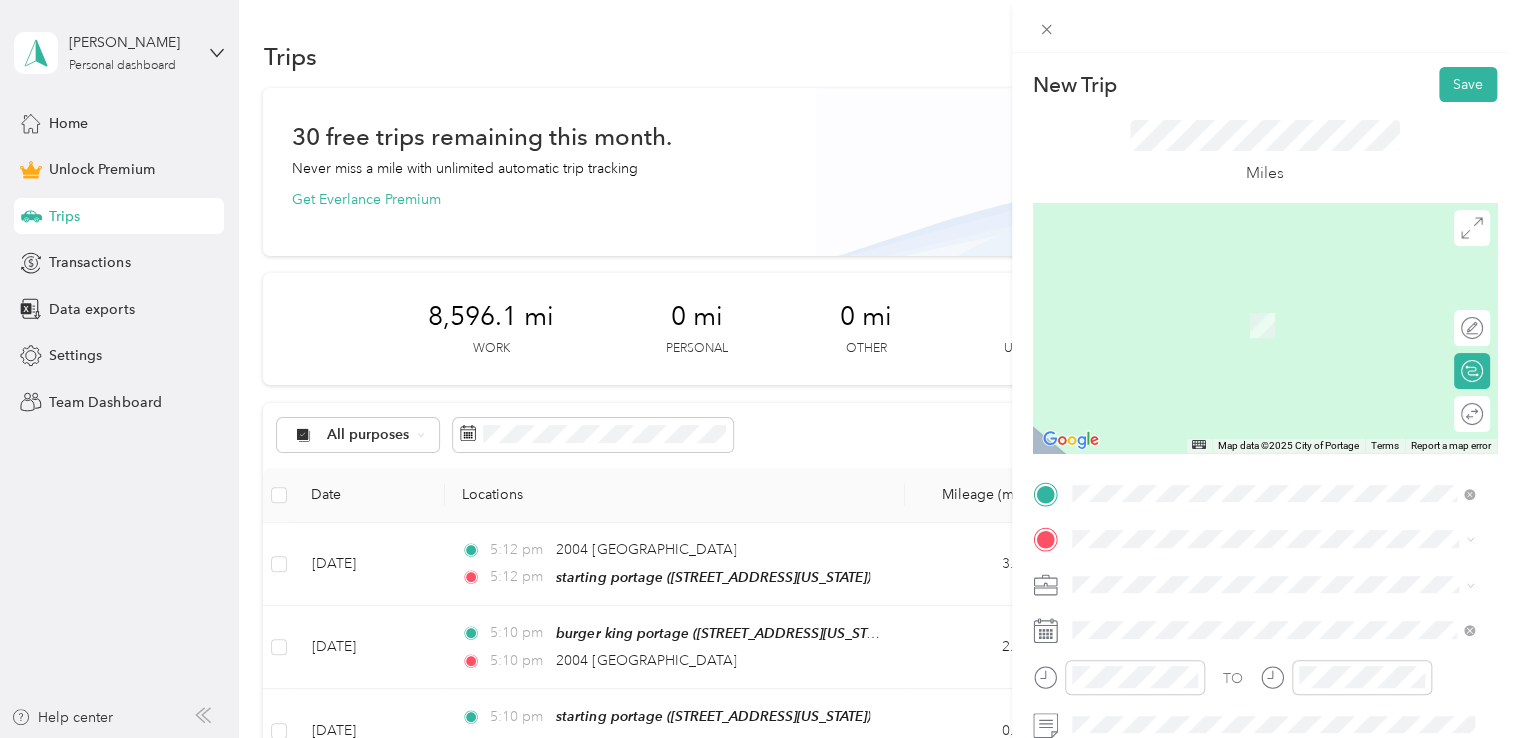 click on "[STREET_ADDRESS][US_STATE]" at bounding box center (1209, 323) 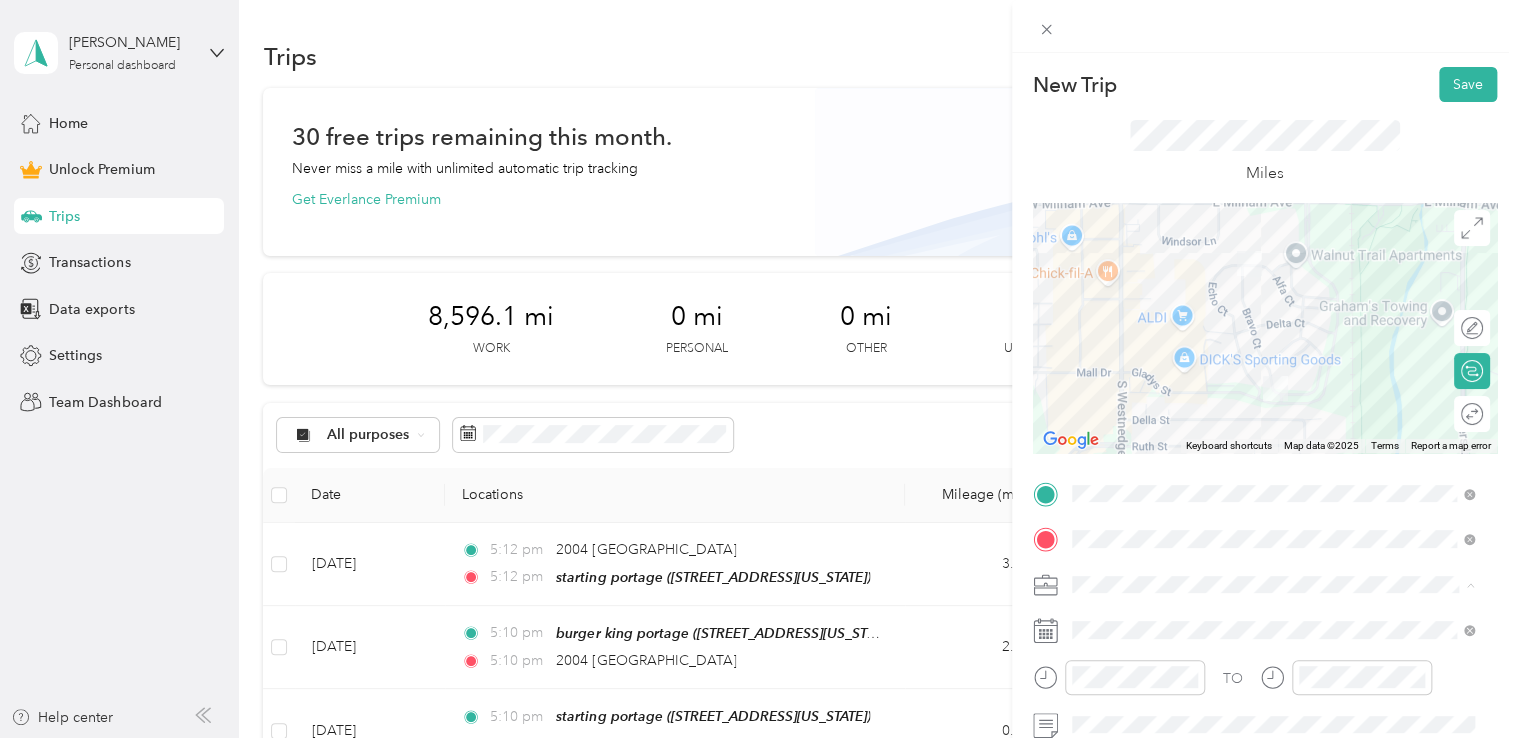 click on "Doordash" at bounding box center (1273, 374) 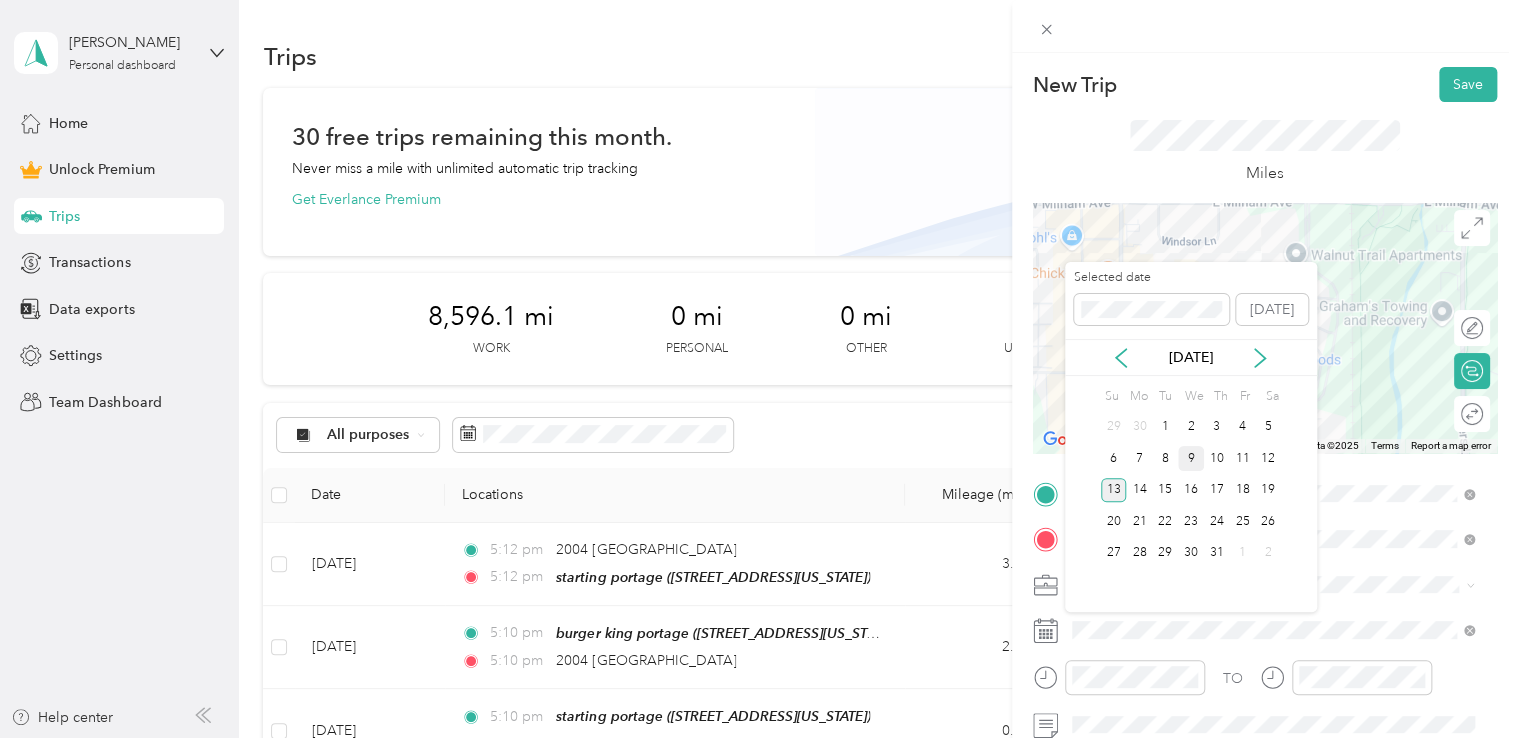 click on "9" at bounding box center (1191, 458) 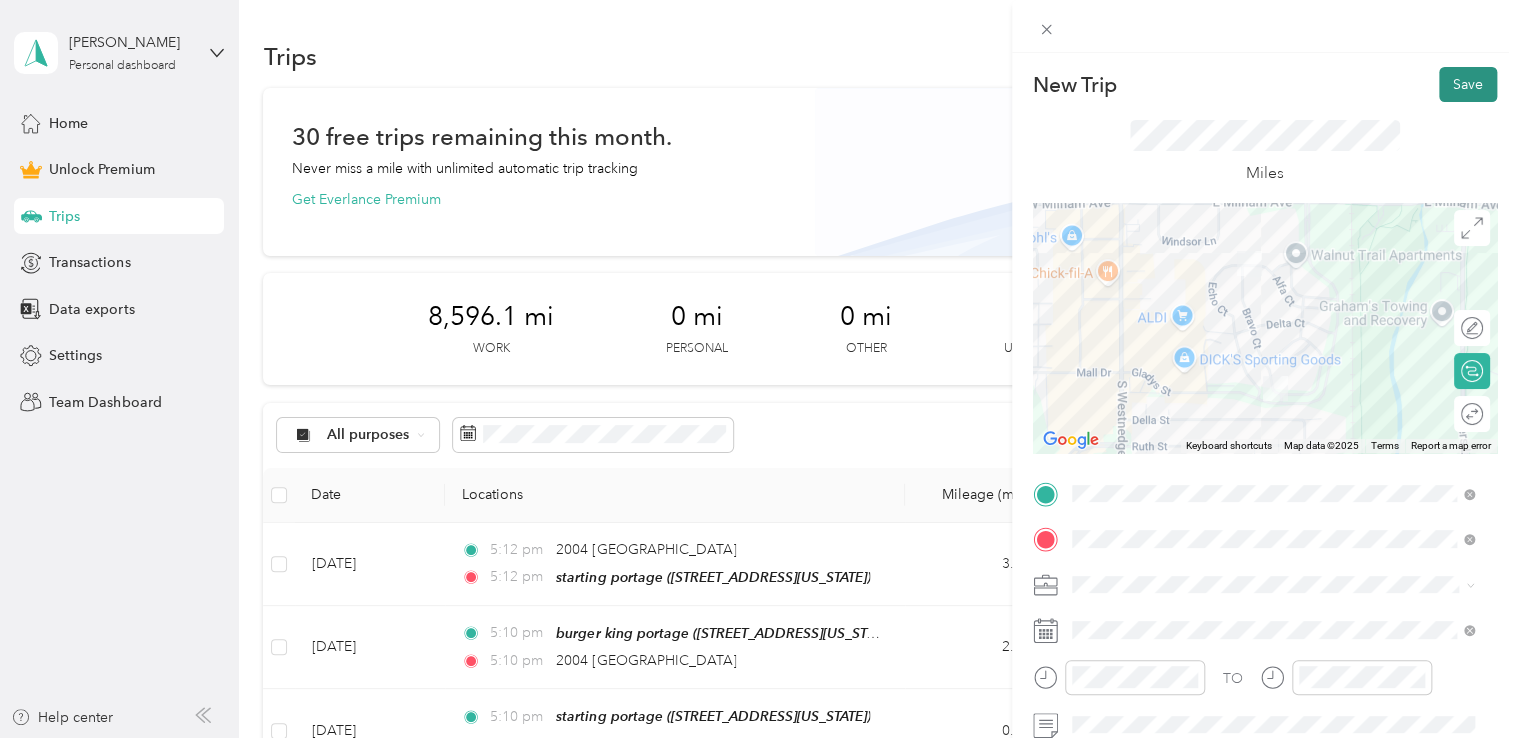 click on "Save" at bounding box center [1468, 84] 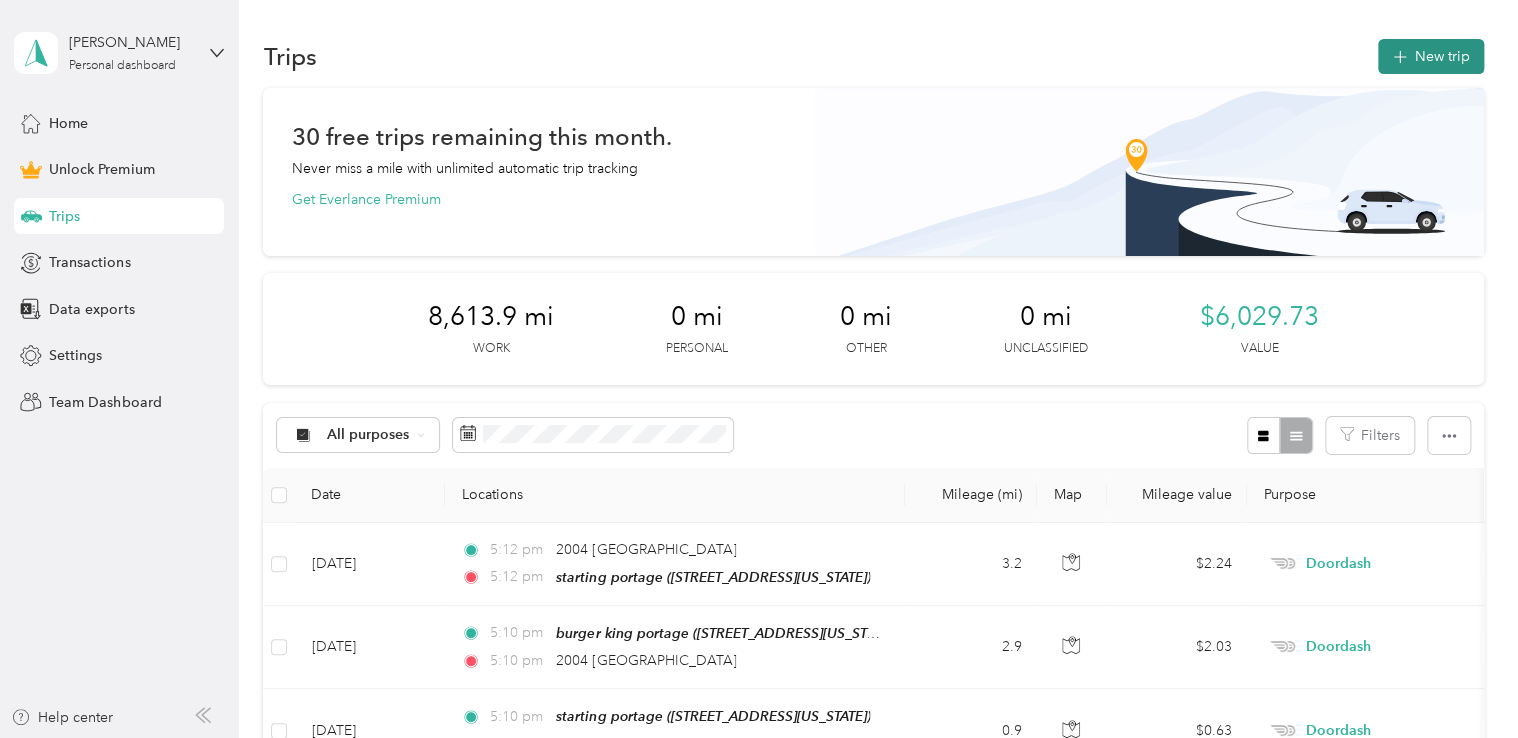 click on "New trip" at bounding box center (1431, 56) 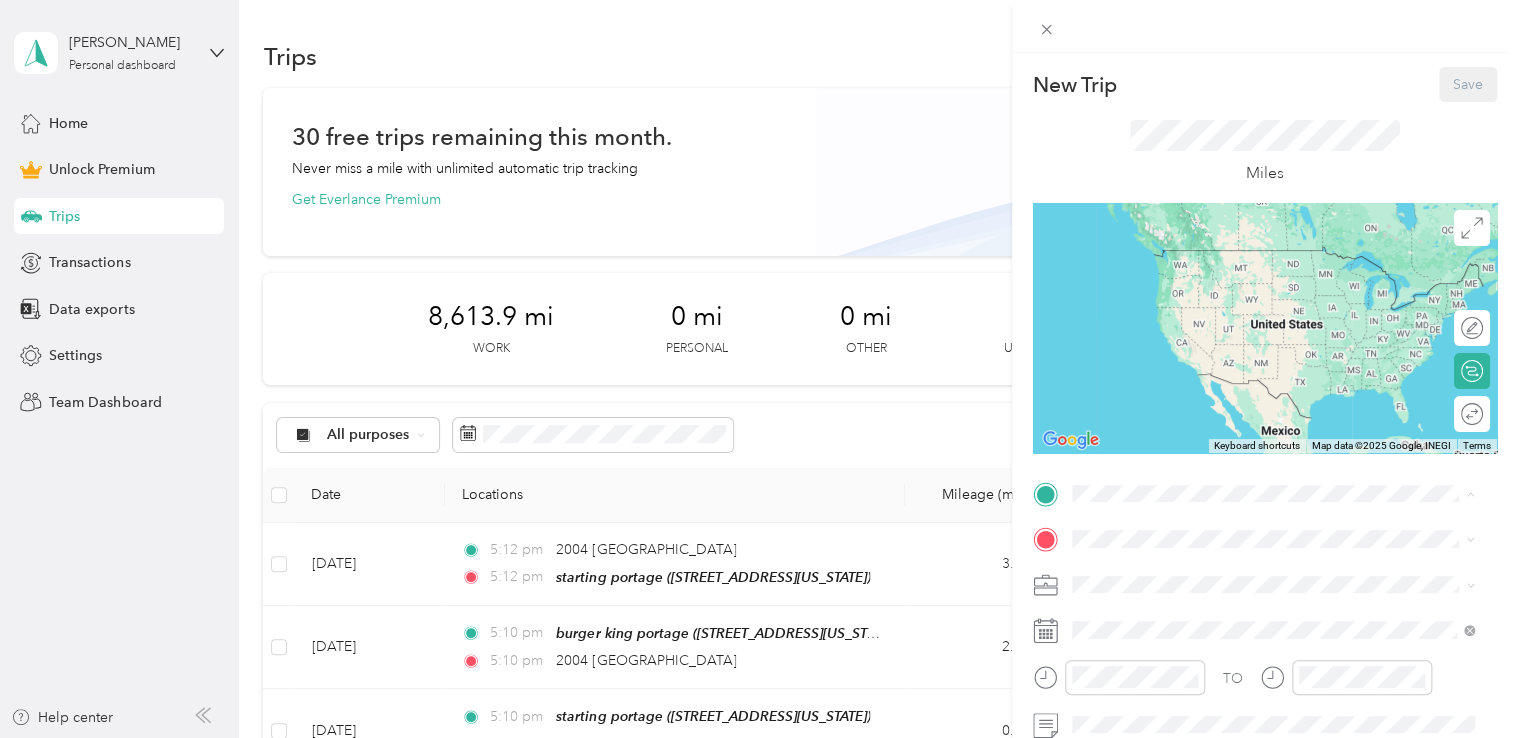 click on "starting portage" at bounding box center [1162, 257] 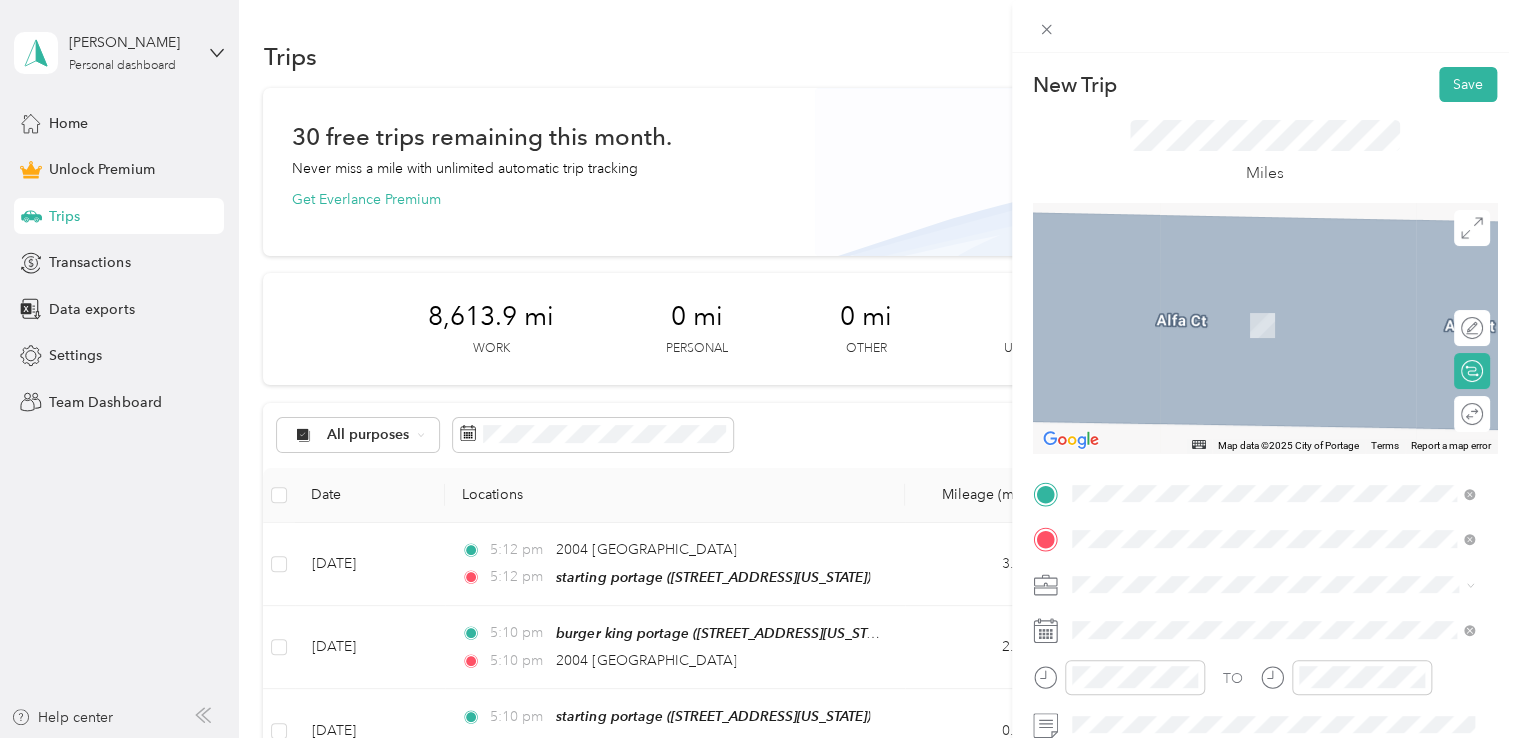 click on "burger king portage [STREET_ADDRESS][US_STATE]" at bounding box center [1209, 315] 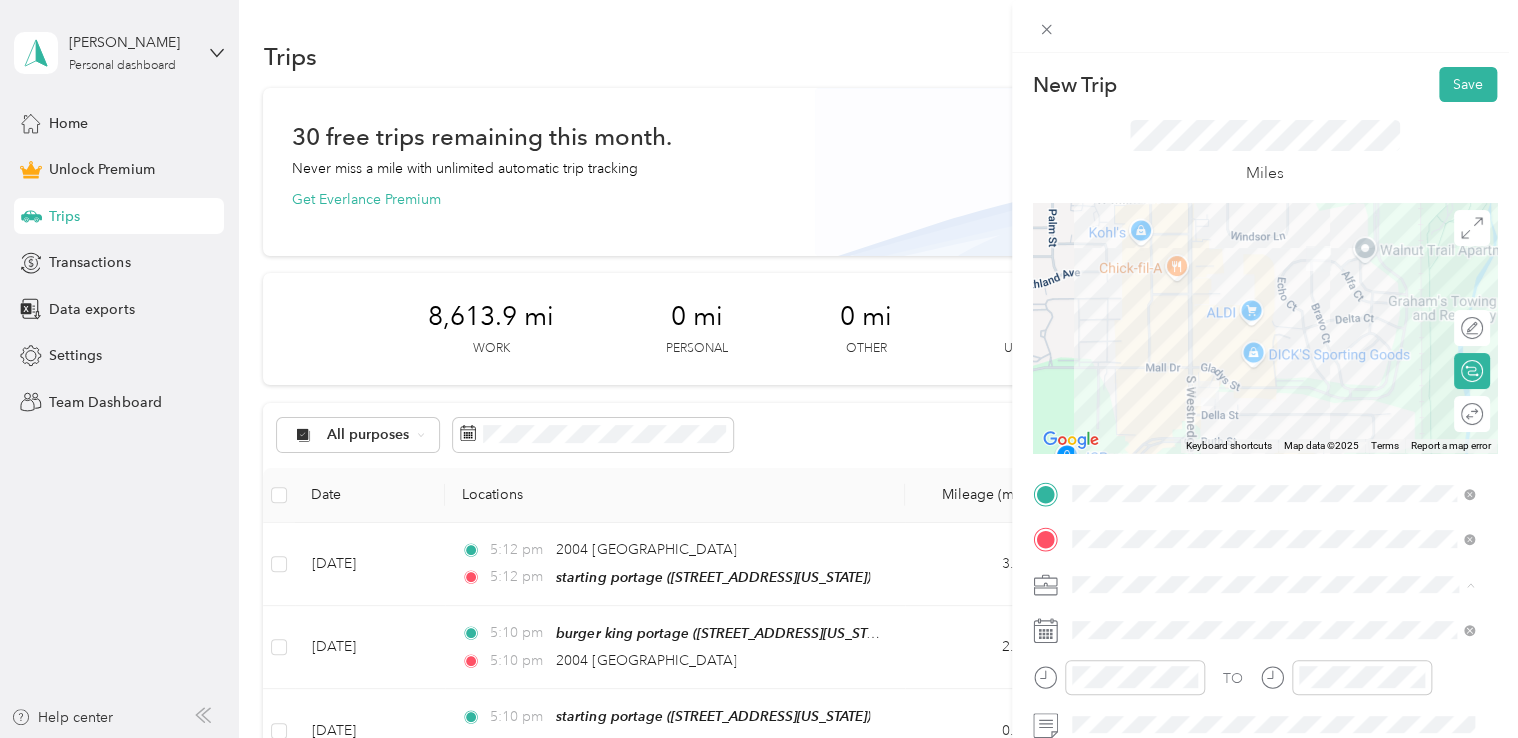 click on "Doordash" at bounding box center (1111, 374) 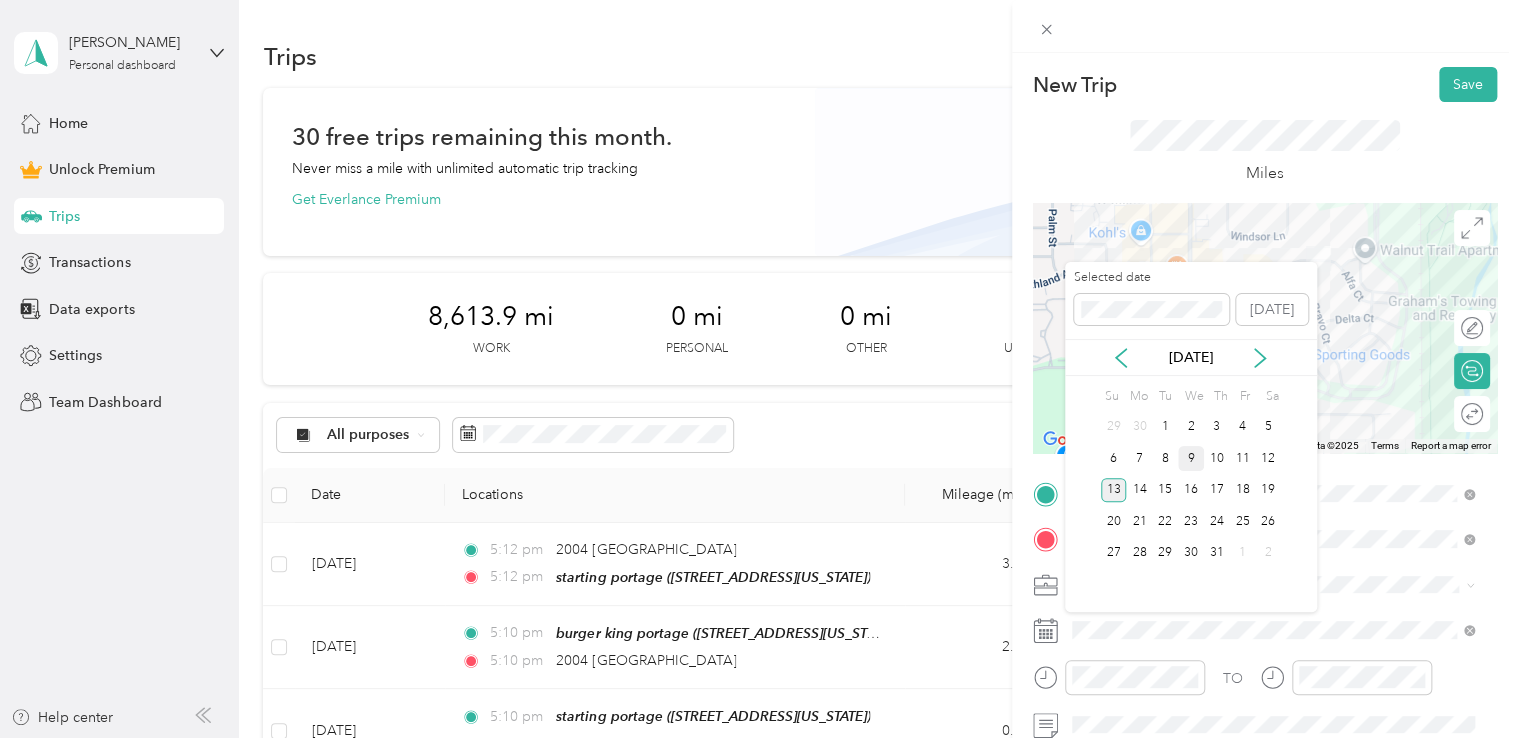 click on "9" at bounding box center [1191, 458] 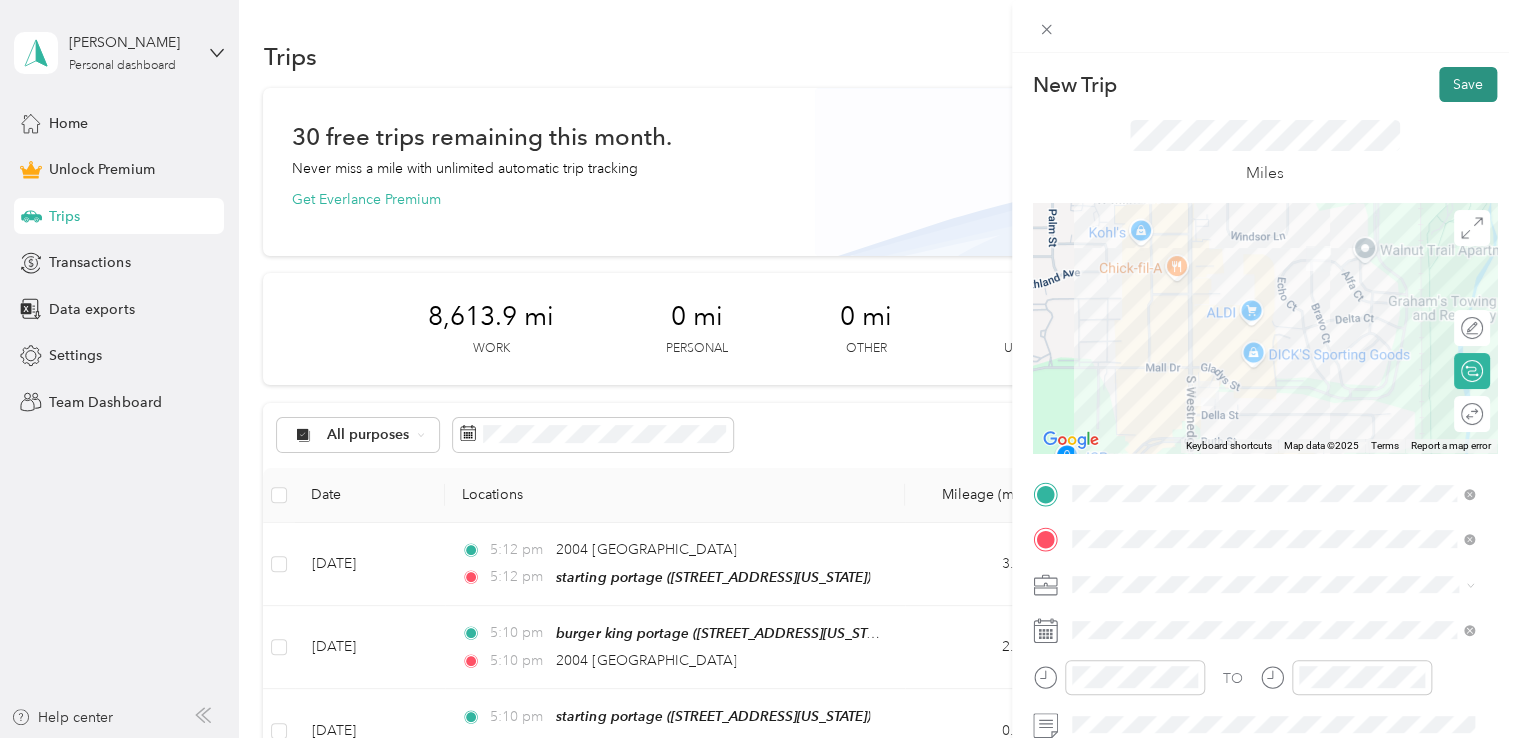 click on "Save" at bounding box center [1468, 84] 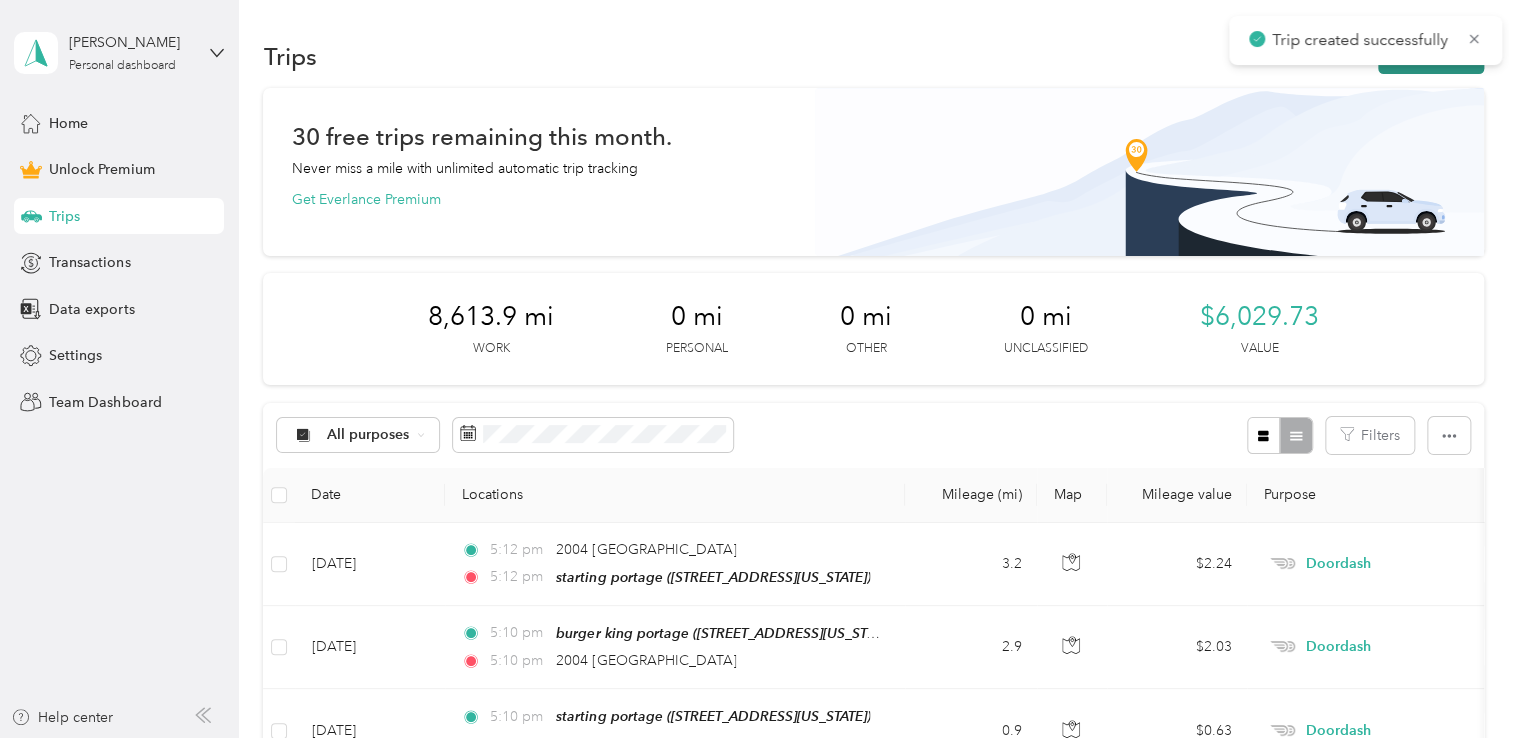 click on "New trip" at bounding box center (1431, 56) 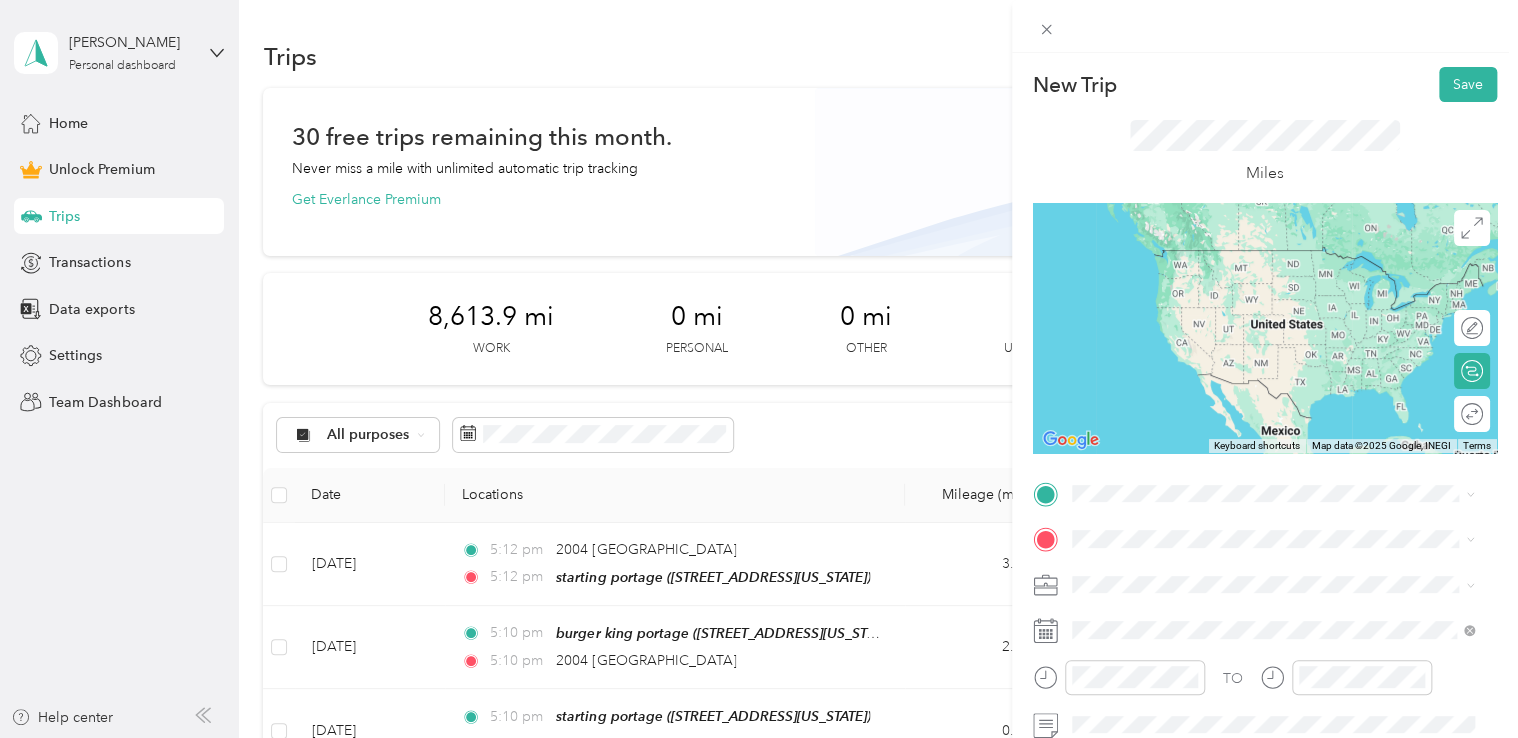 click on "[STREET_ADDRESS][US_STATE]" at bounding box center [1209, 276] 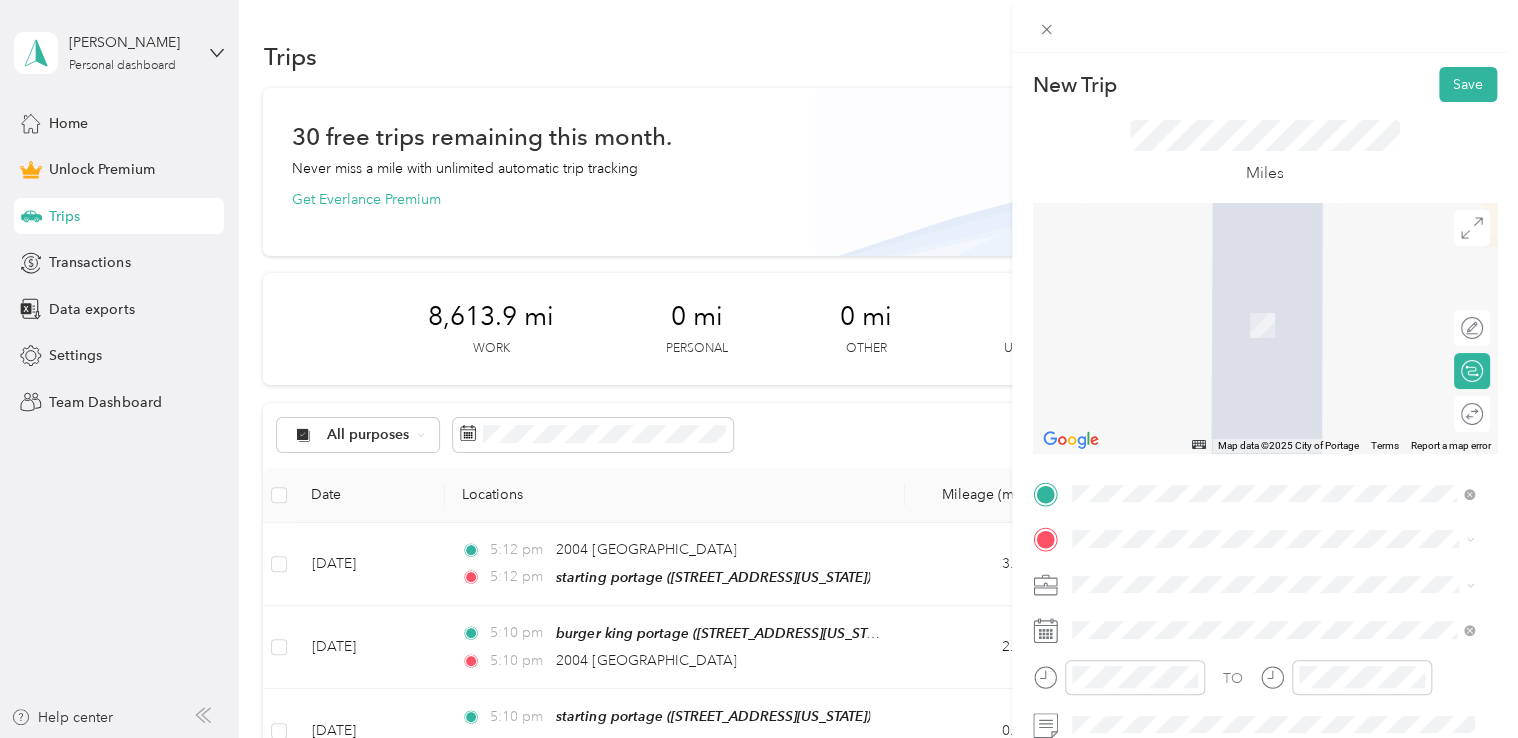 click on "[STREET_ADDRESS][PERSON_NAME][US_STATE]" at bounding box center [1264, 291] 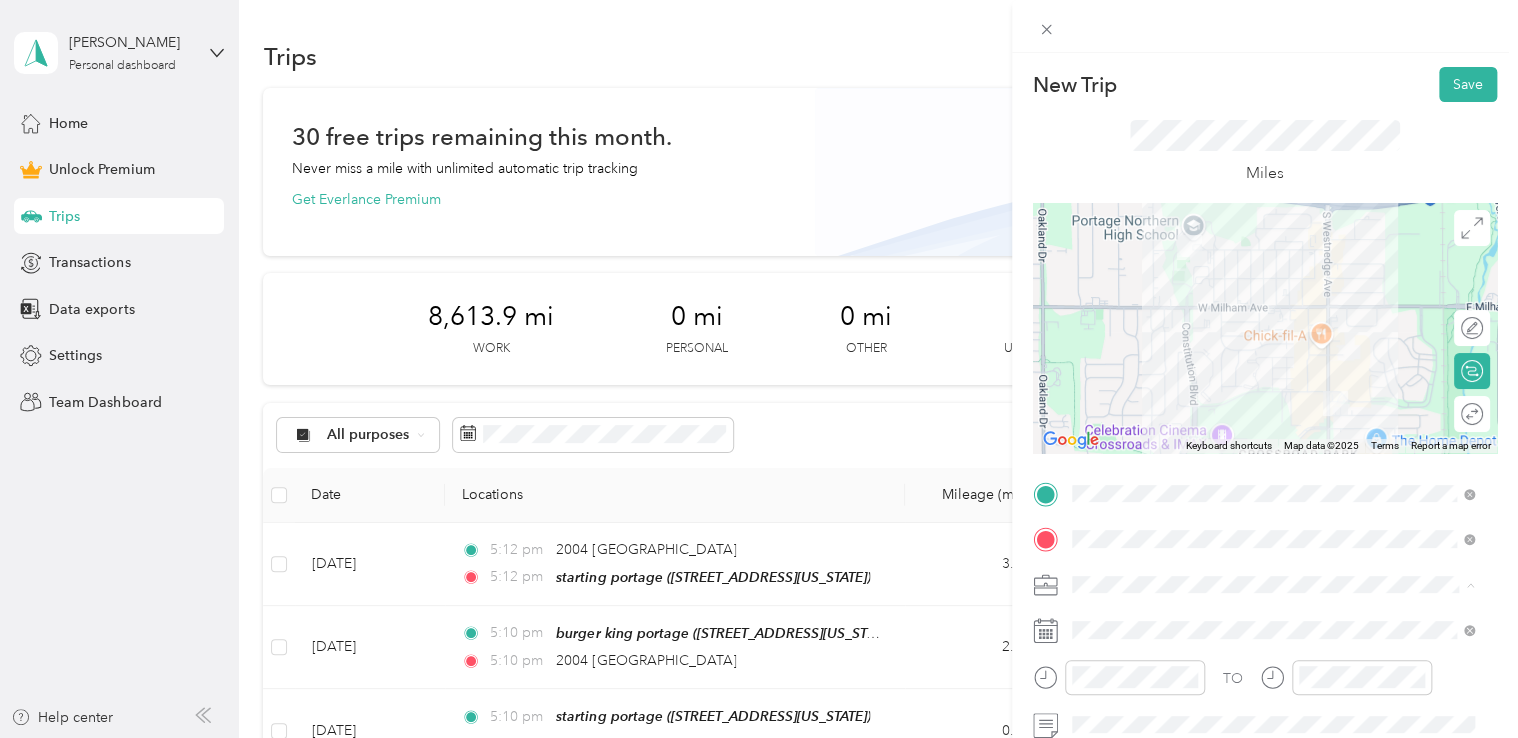 click on "Doordash" at bounding box center [1273, 374] 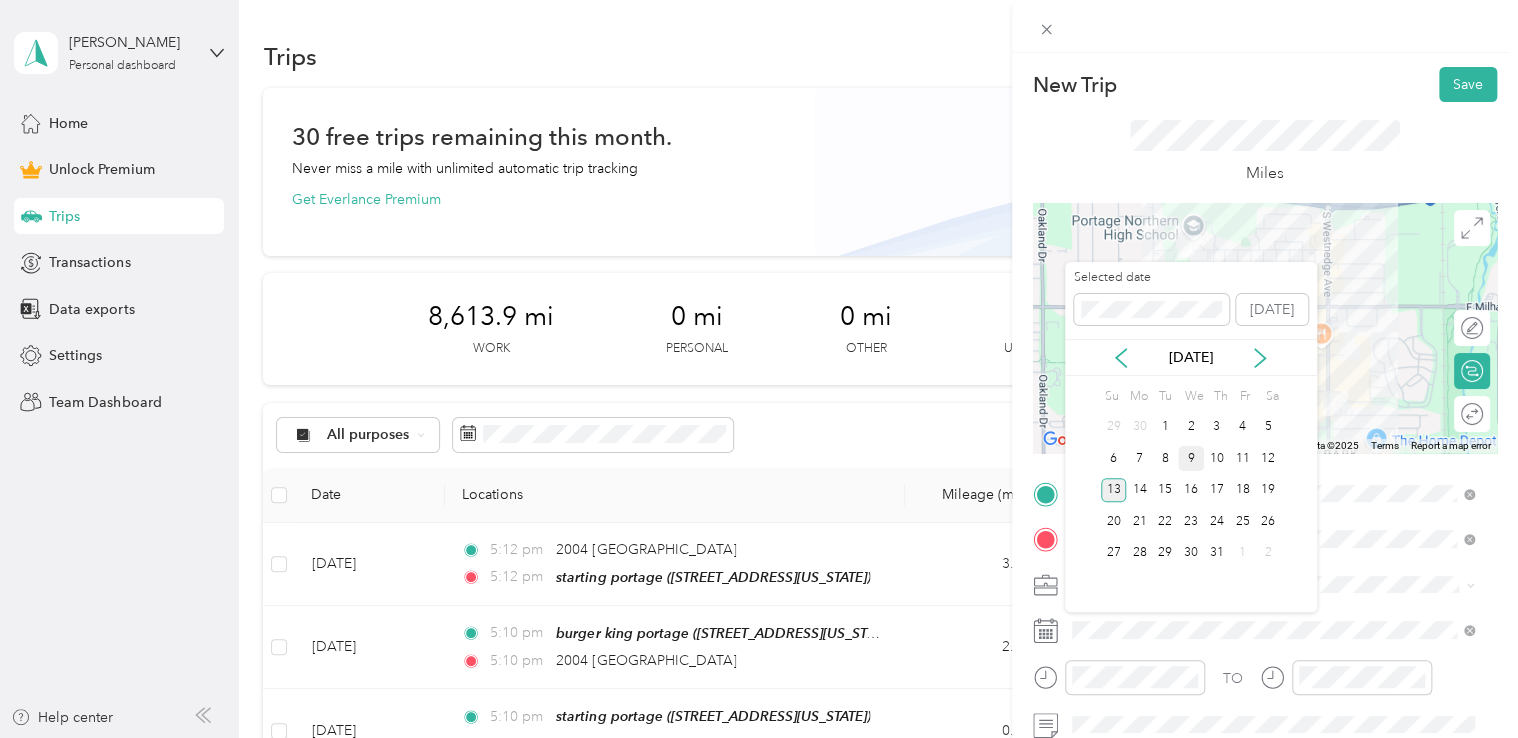 click on "9" at bounding box center (1191, 458) 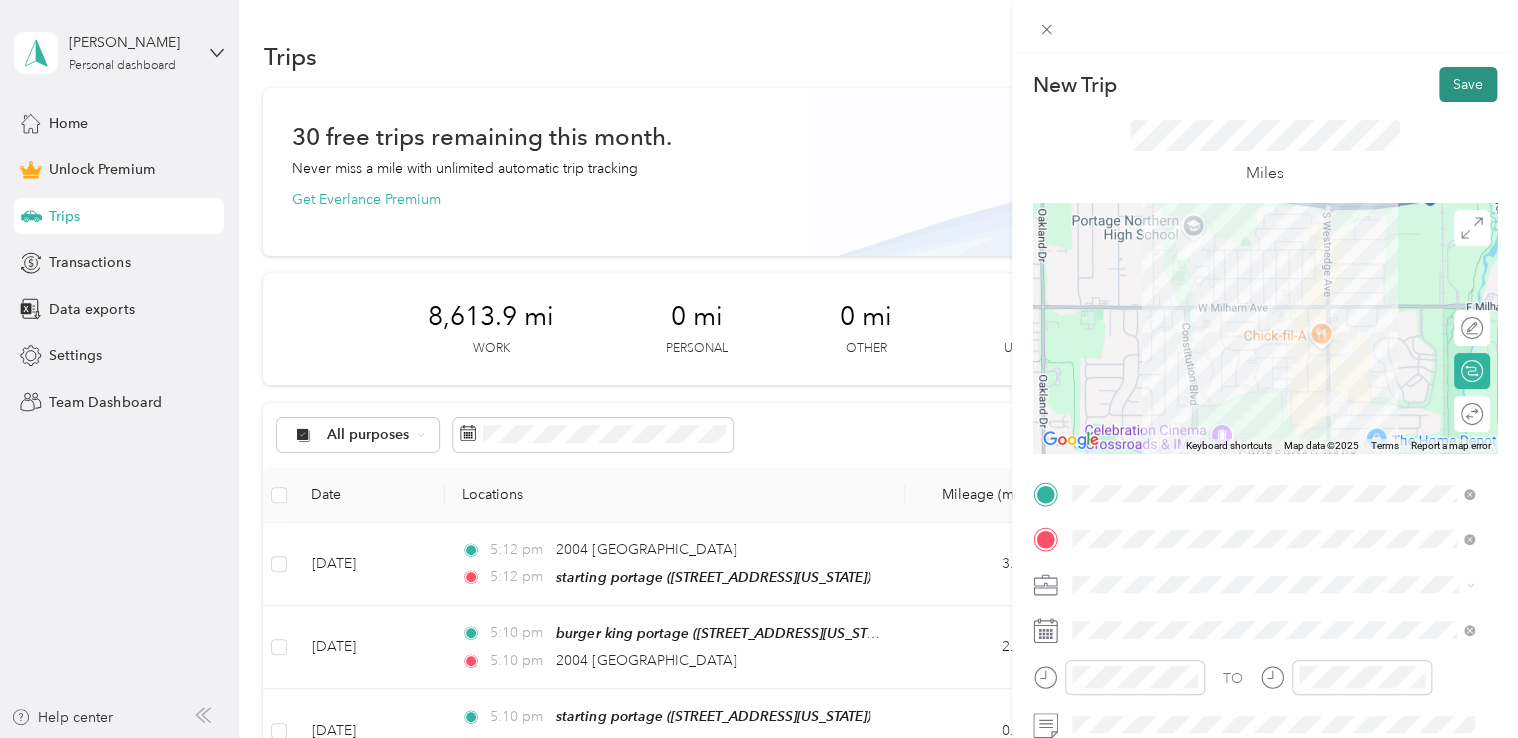click on "Save" at bounding box center [1468, 84] 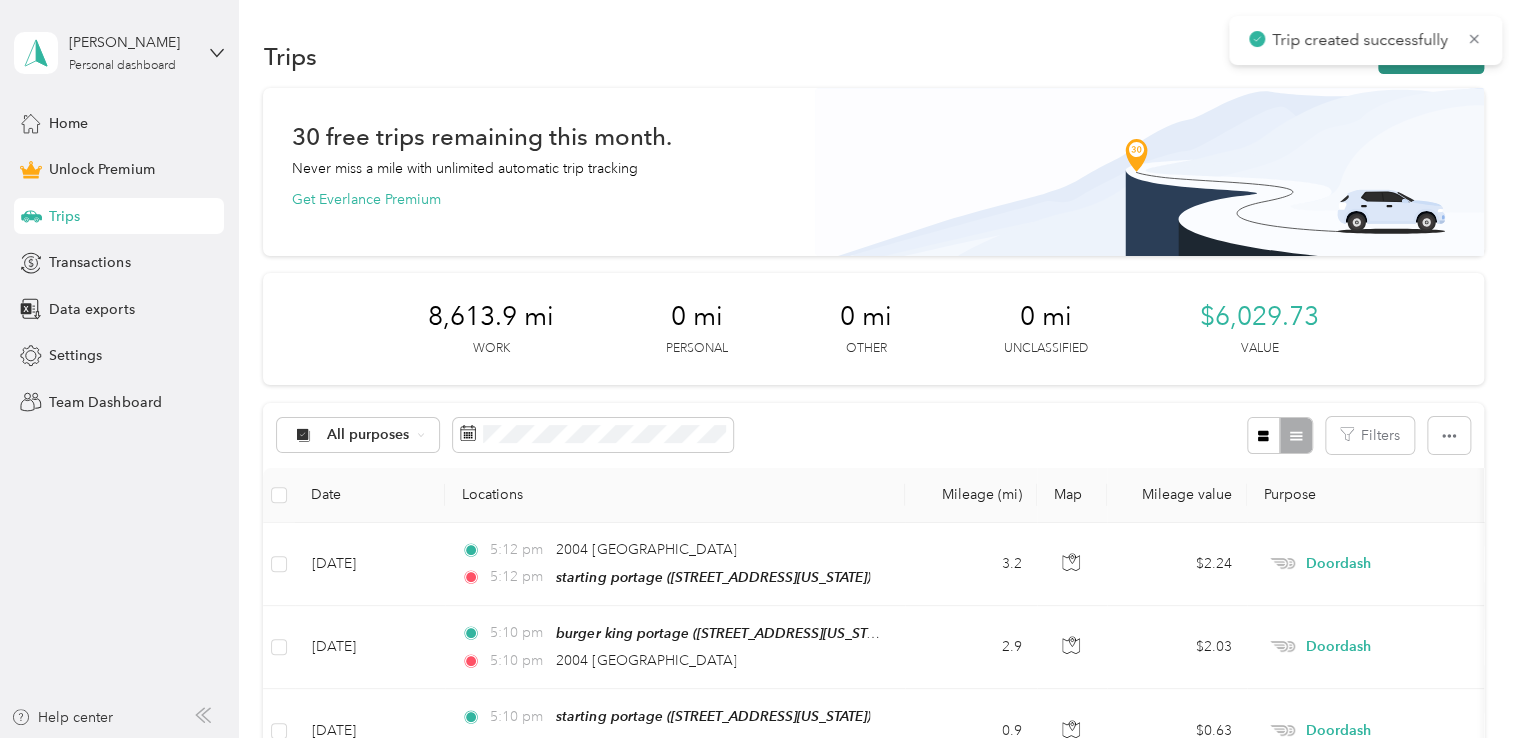 click on "New trip" at bounding box center [1431, 56] 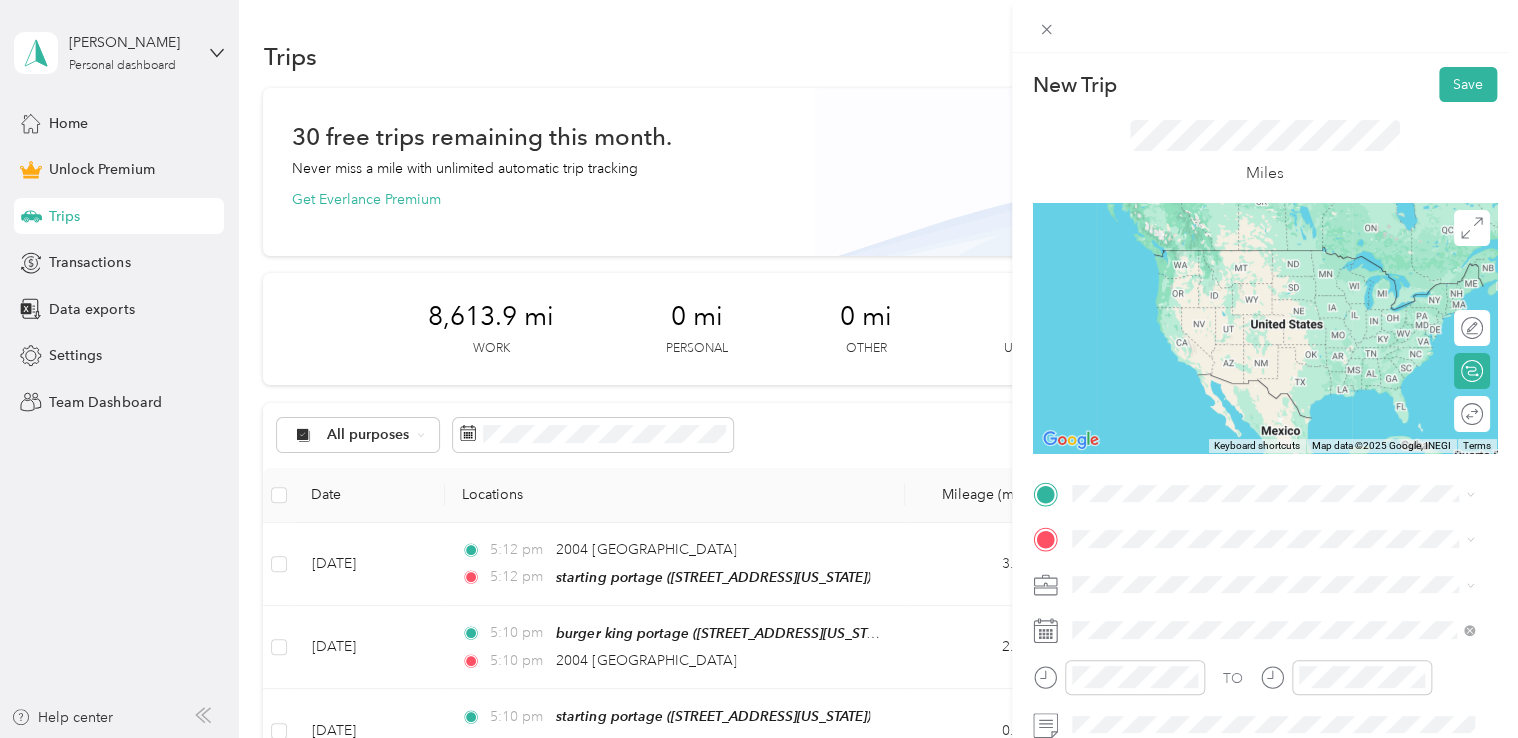 click on "[STREET_ADDRESS][PERSON_NAME][US_STATE]" at bounding box center [1264, 248] 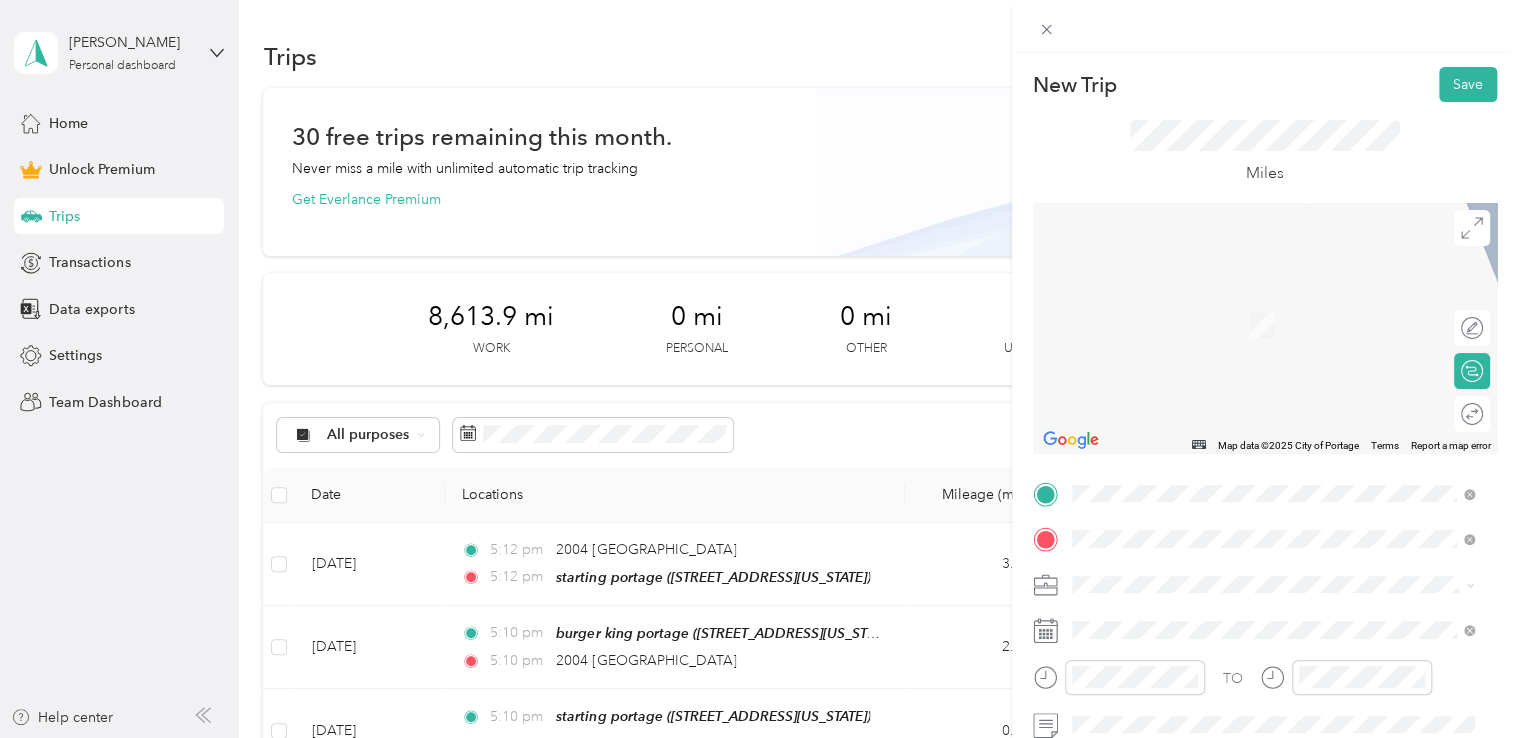click on "starting portage" at bounding box center (1162, 303) 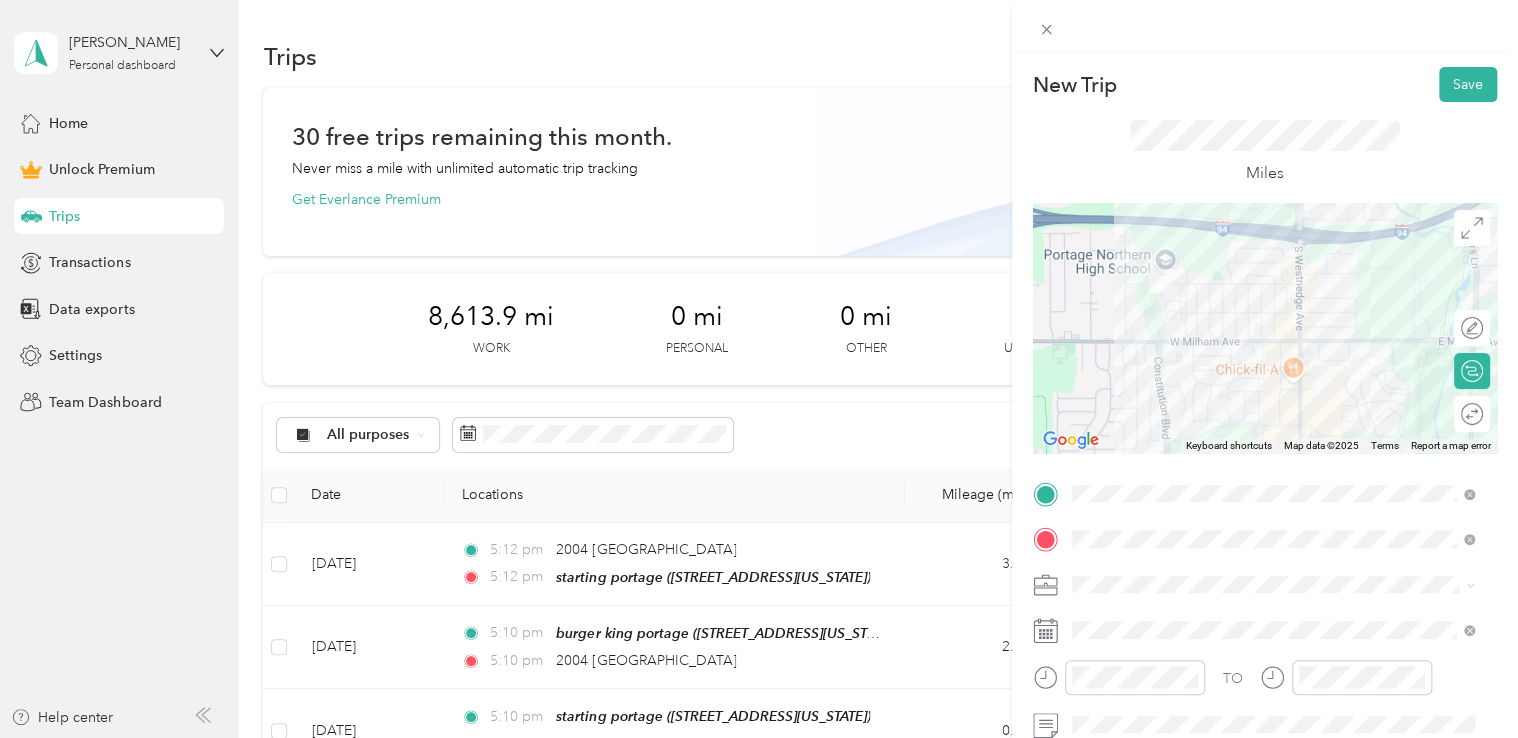 click on "Doordash" at bounding box center (1273, 373) 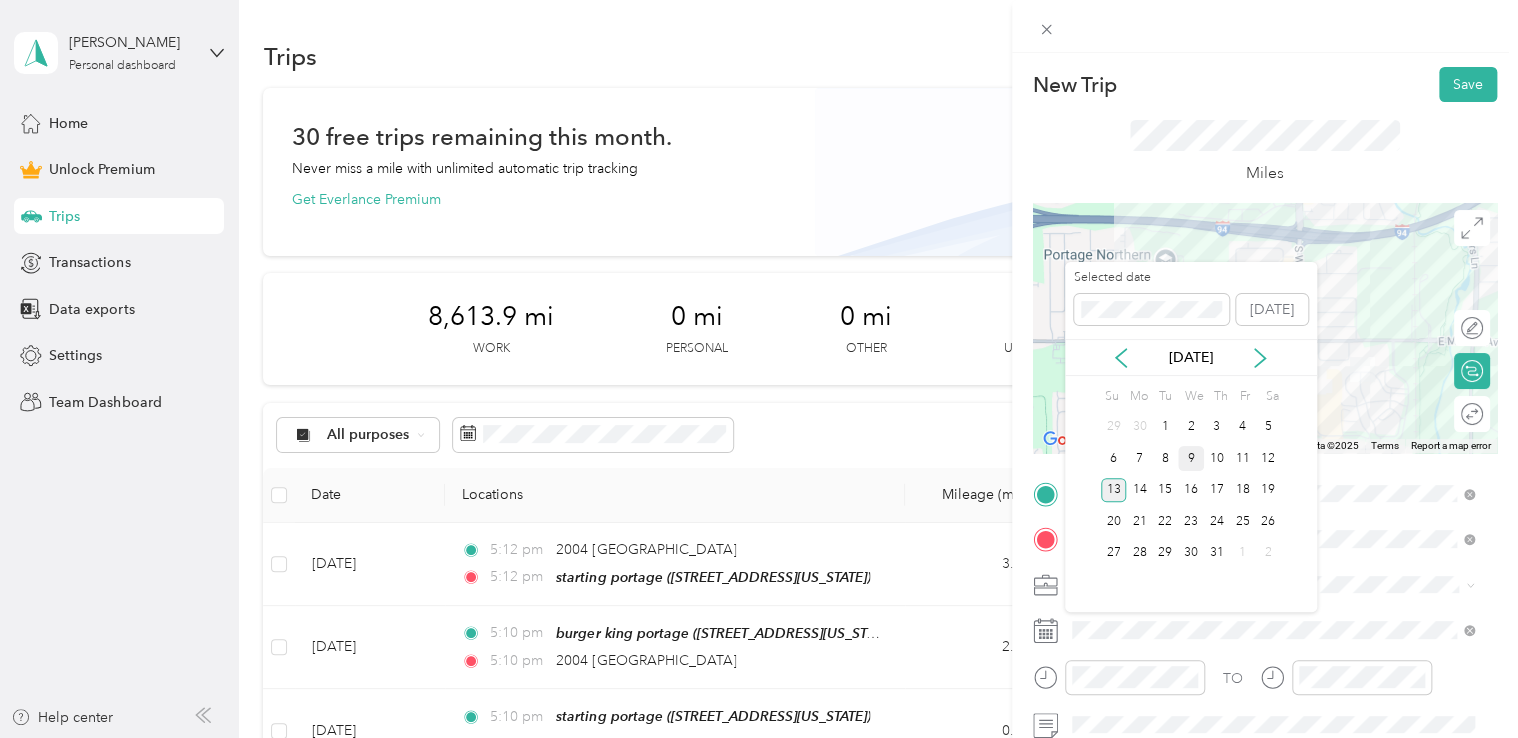 click on "9" at bounding box center (1191, 458) 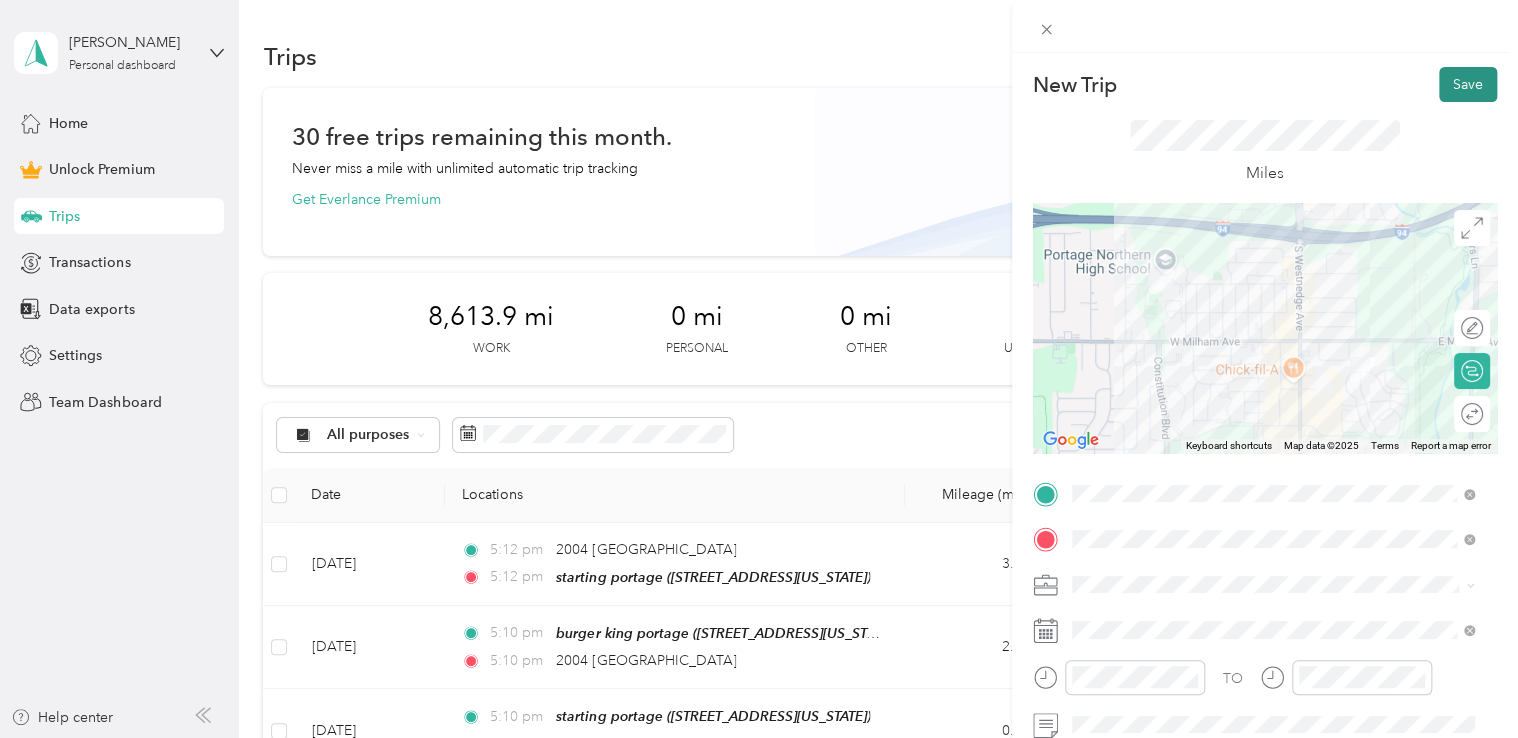click on "Save" at bounding box center [1468, 84] 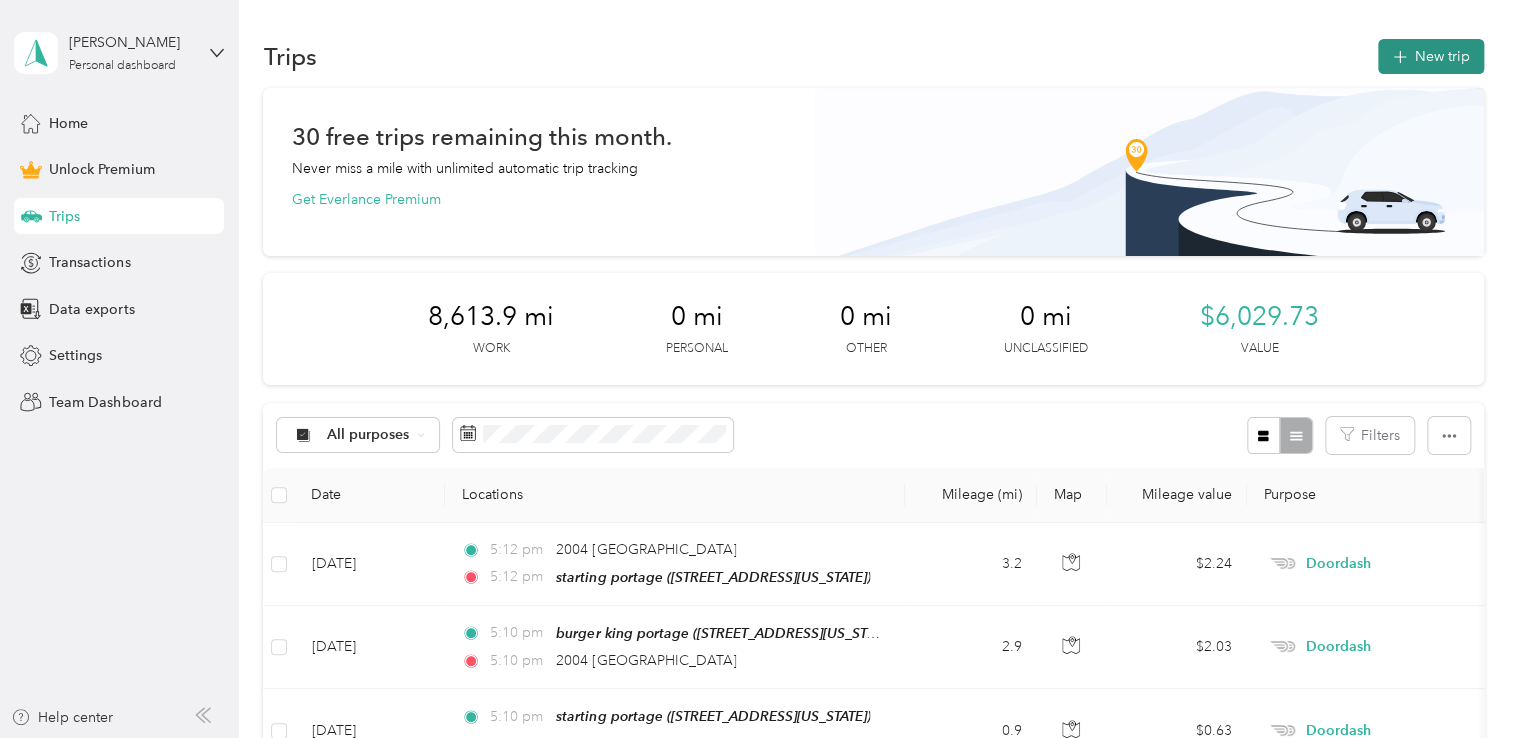 click on "New trip" at bounding box center [1431, 56] 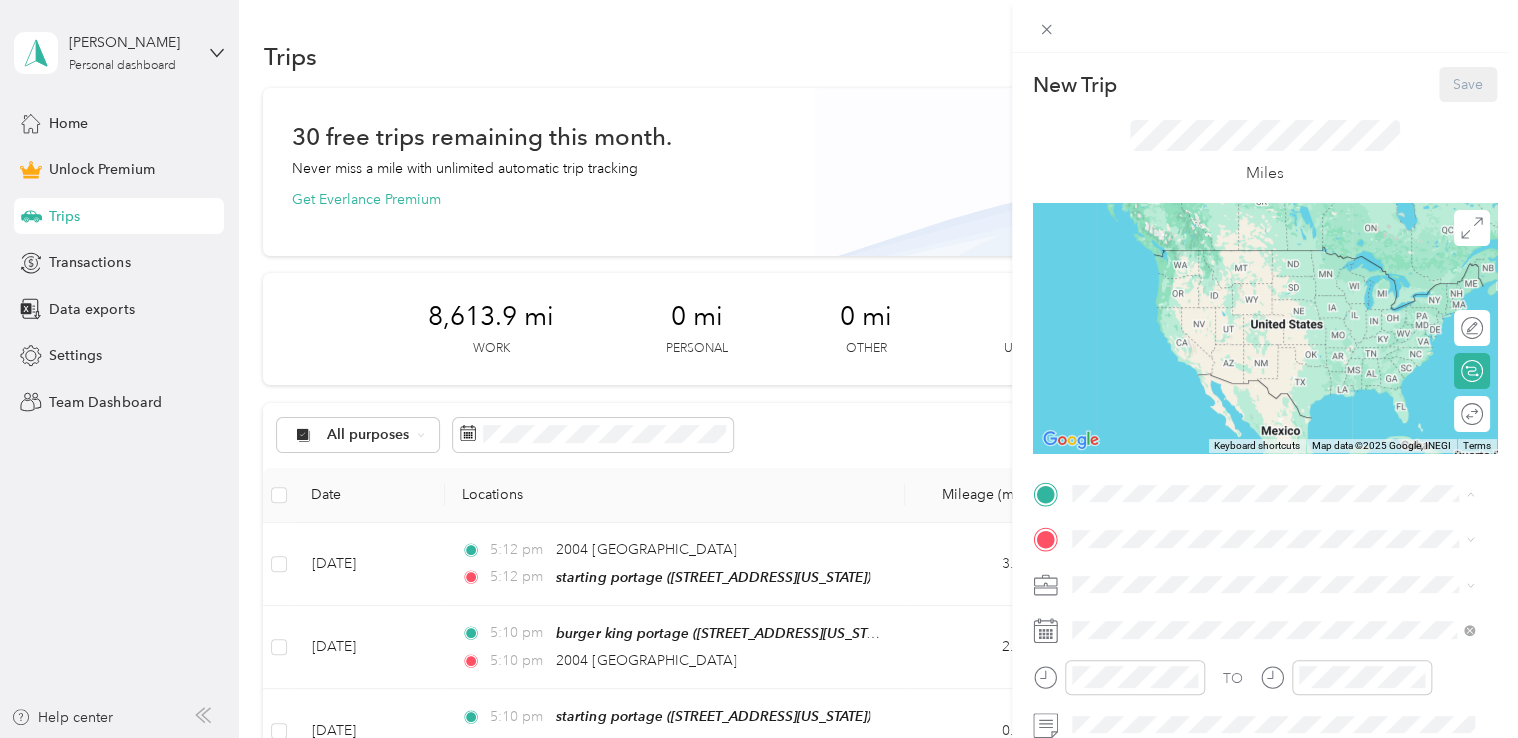 click on "starting portage [STREET_ADDRESS][US_STATE]" at bounding box center [1209, 269] 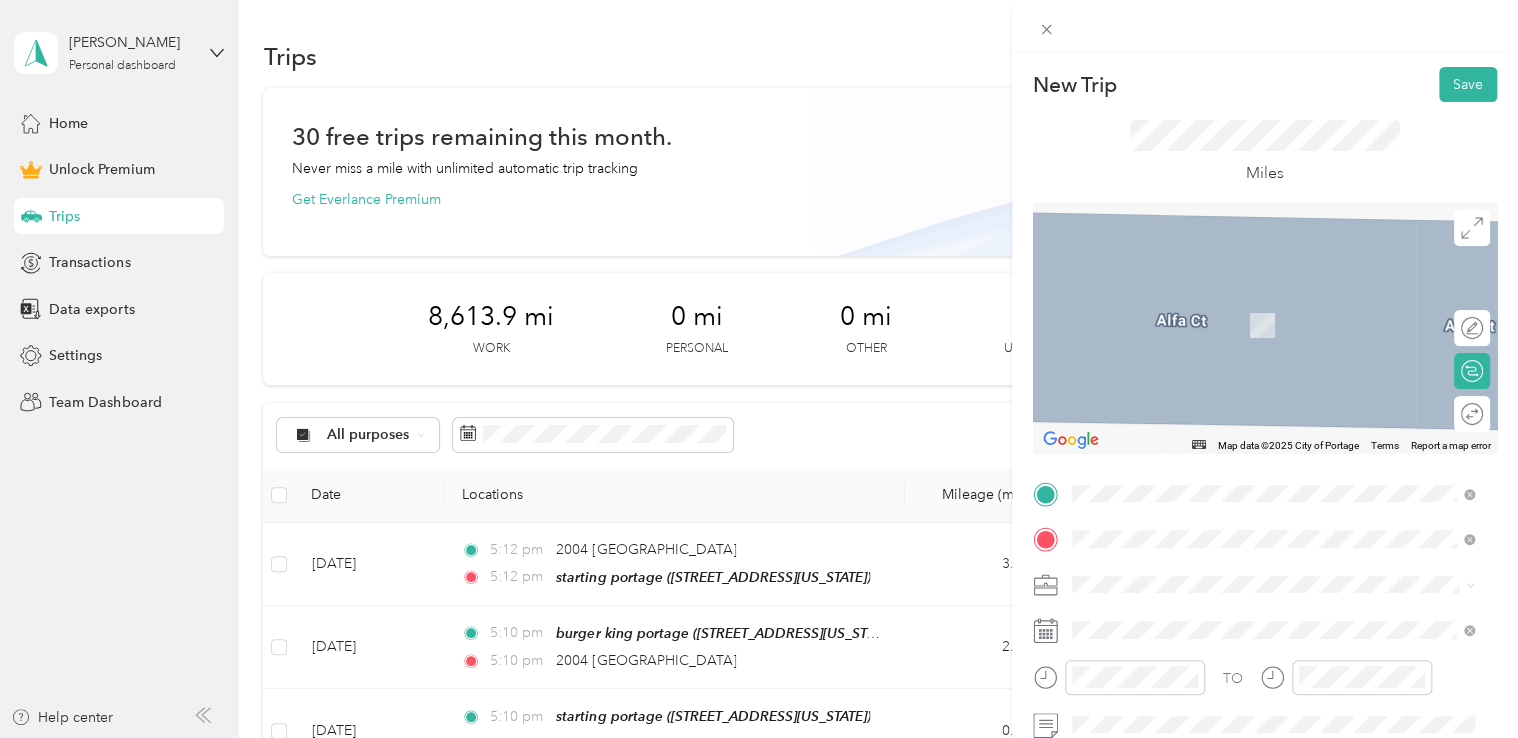 click on "[STREET_ADDRESS][US_STATE]" at bounding box center [1209, 325] 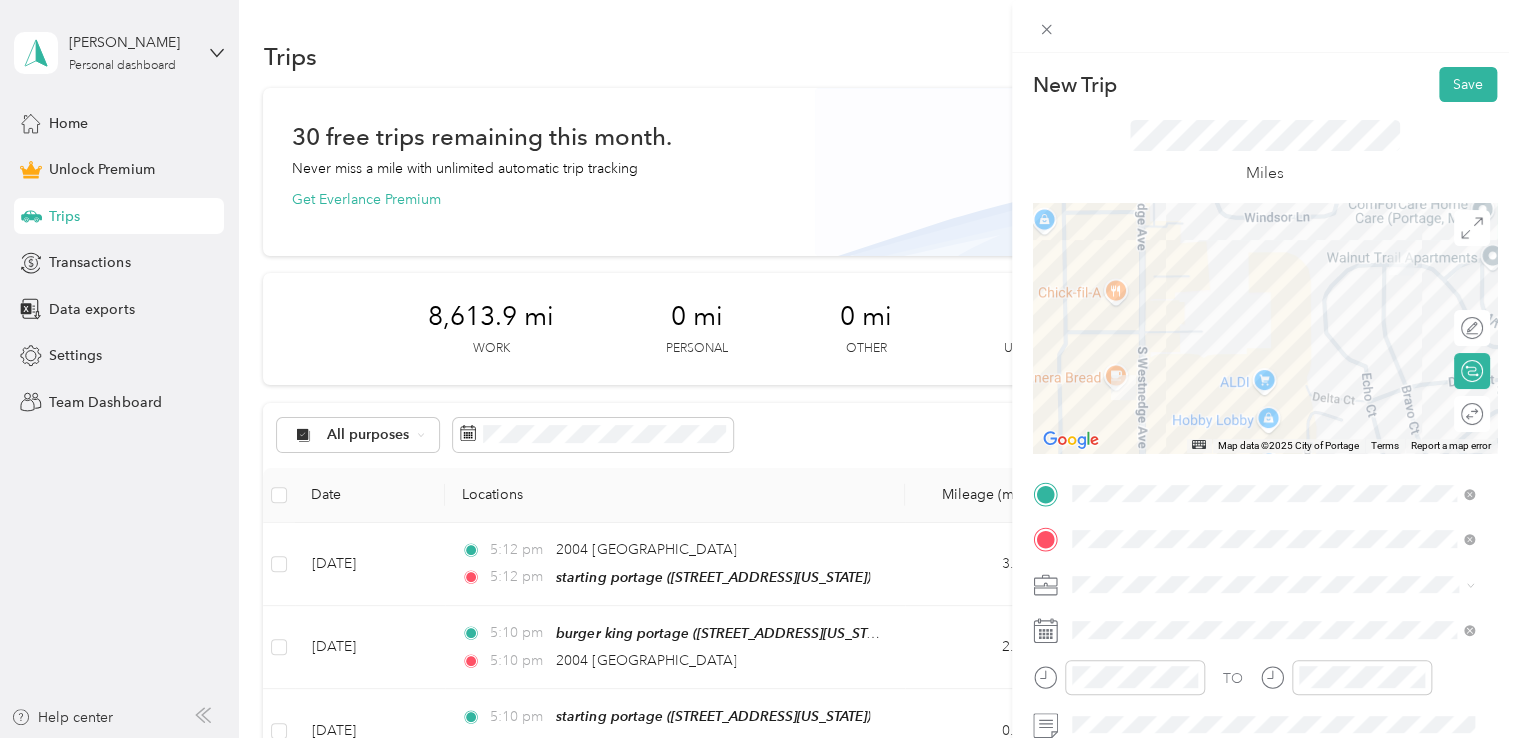 click on "Doordash" at bounding box center (1273, 369) 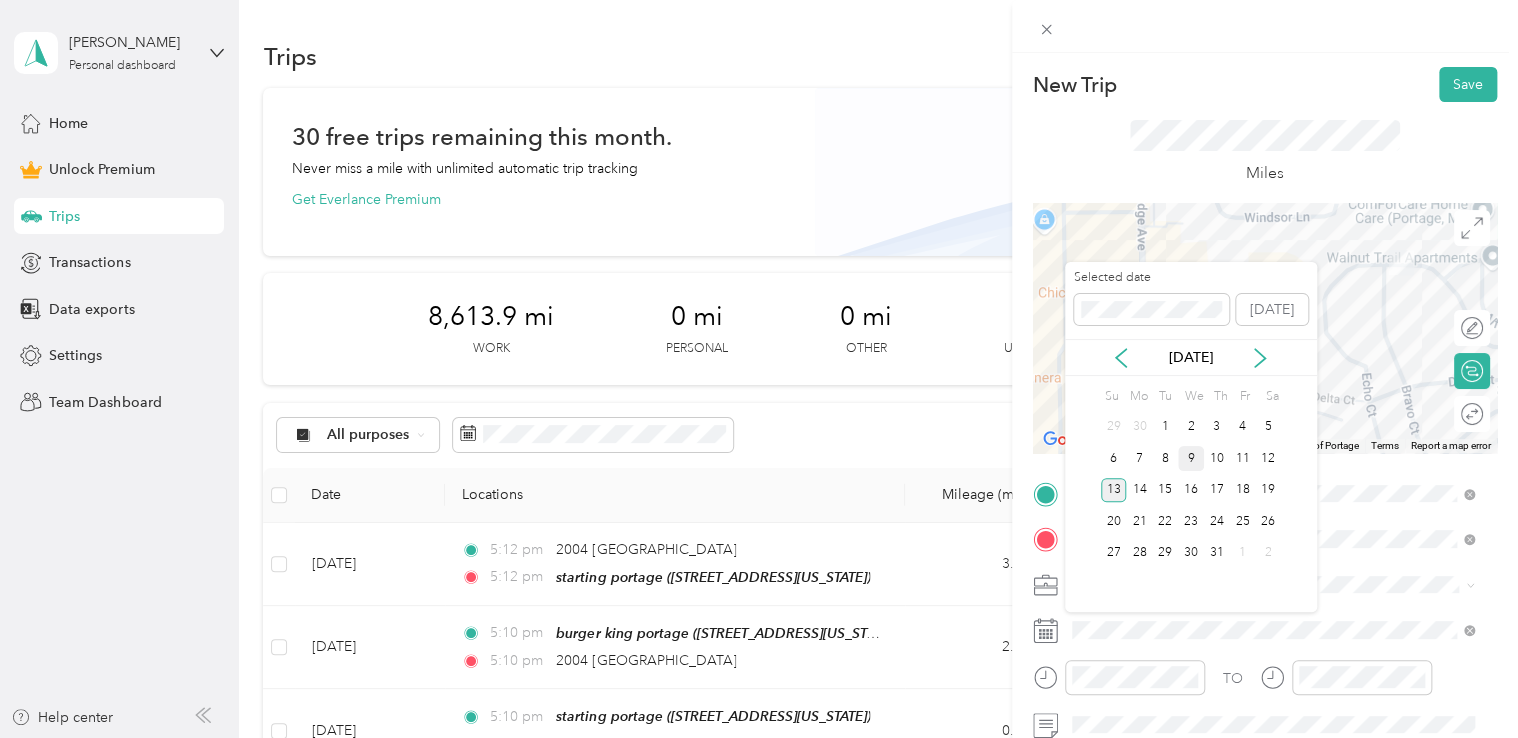 click on "9" at bounding box center [1191, 458] 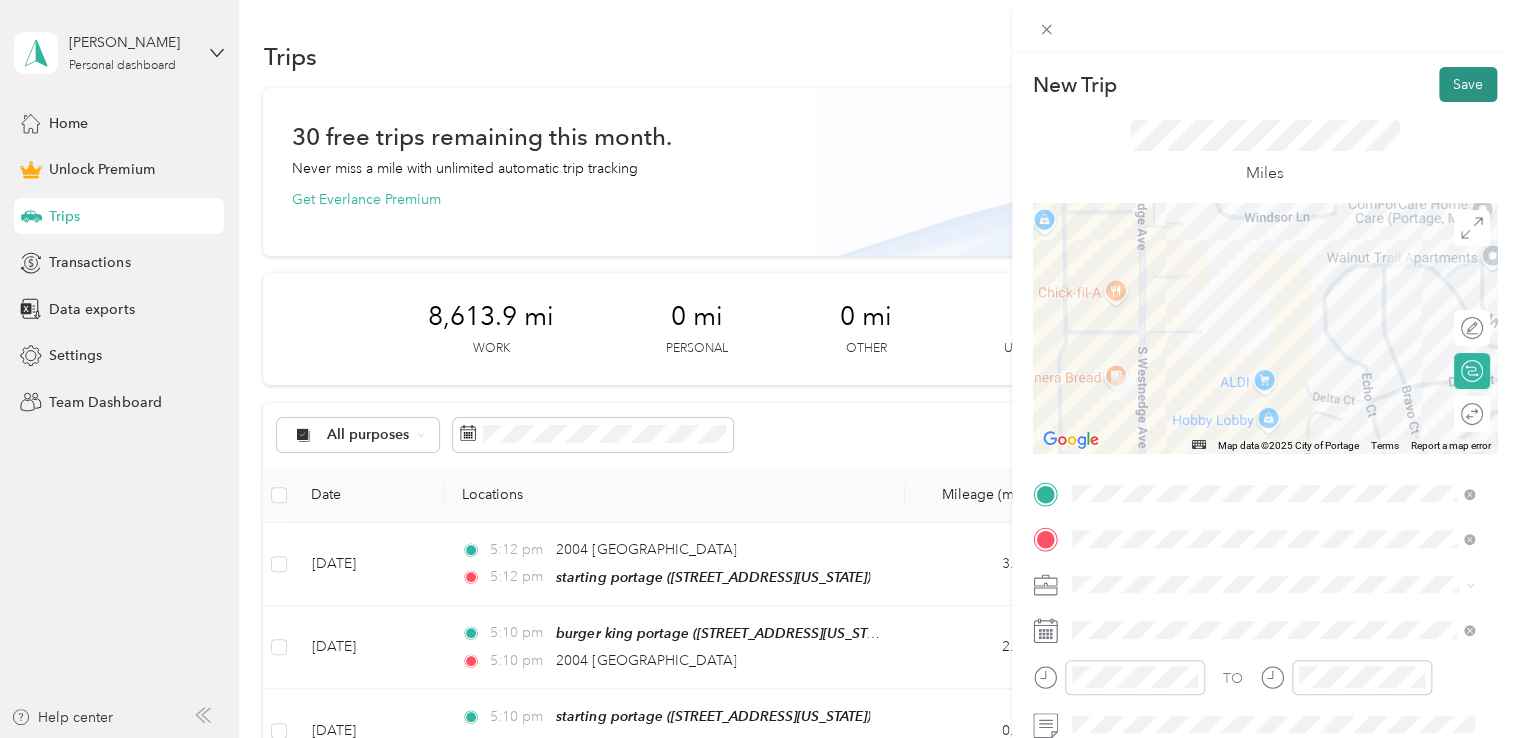 click on "Save" at bounding box center [1468, 84] 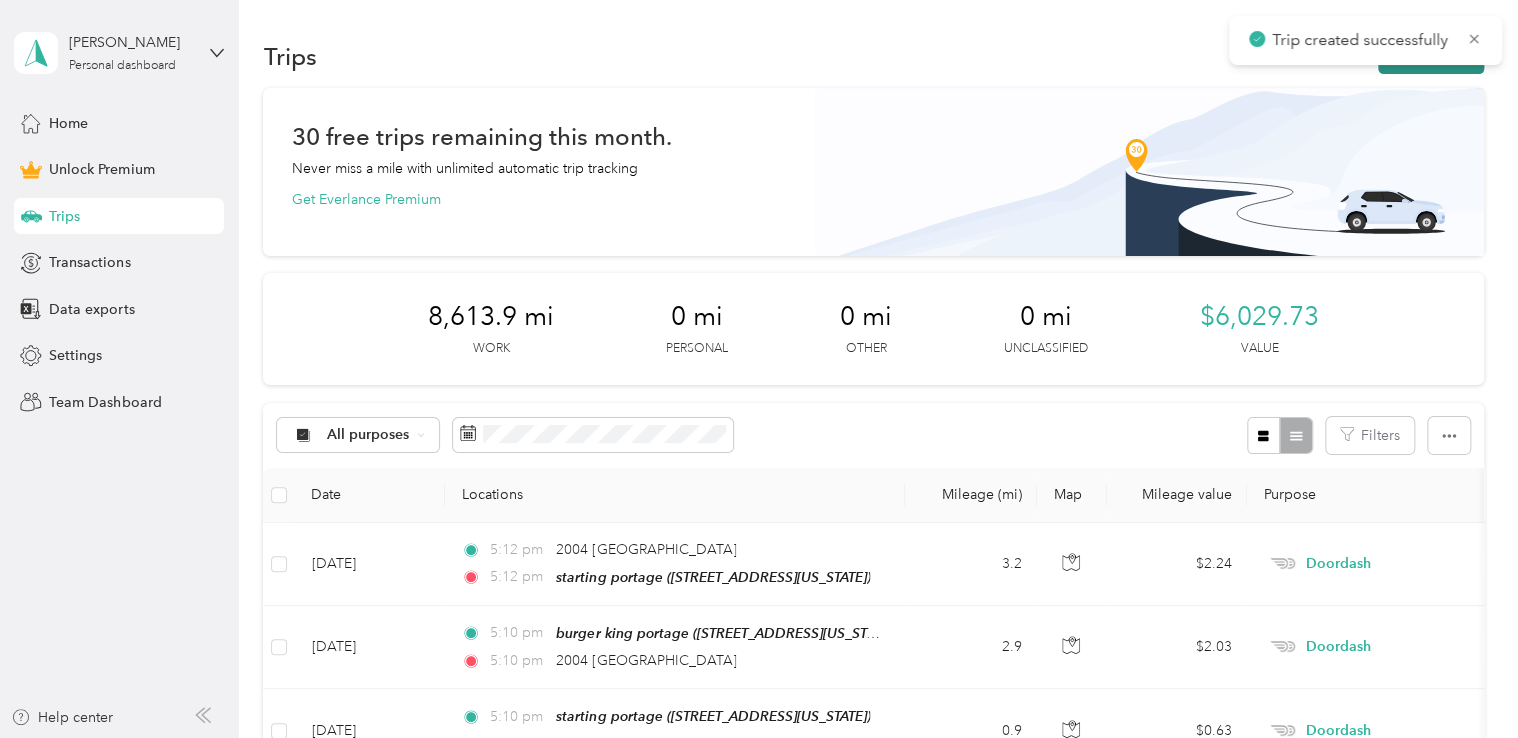 click on "New trip" at bounding box center [1431, 56] 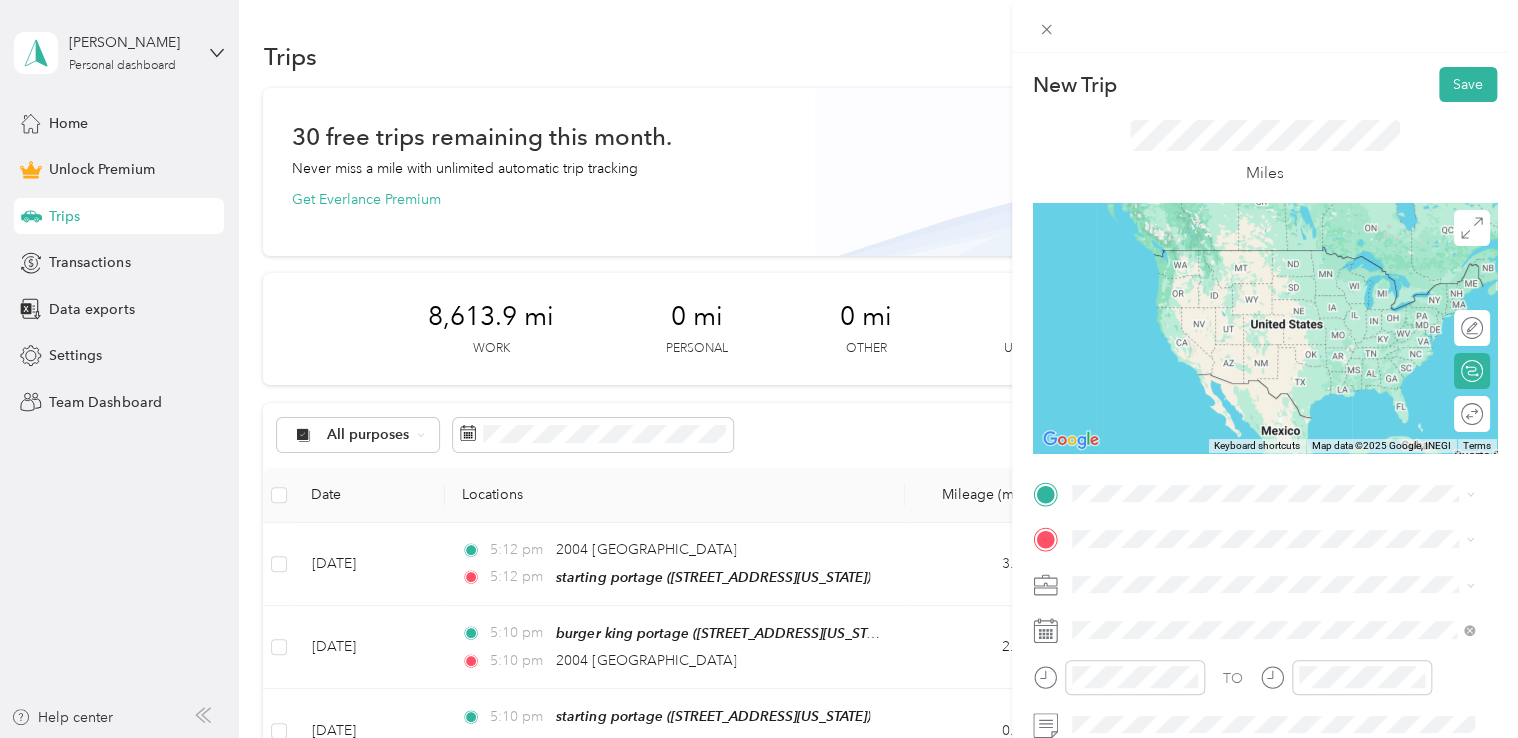 click on "panera bread portage" at bounding box center (1182, 256) 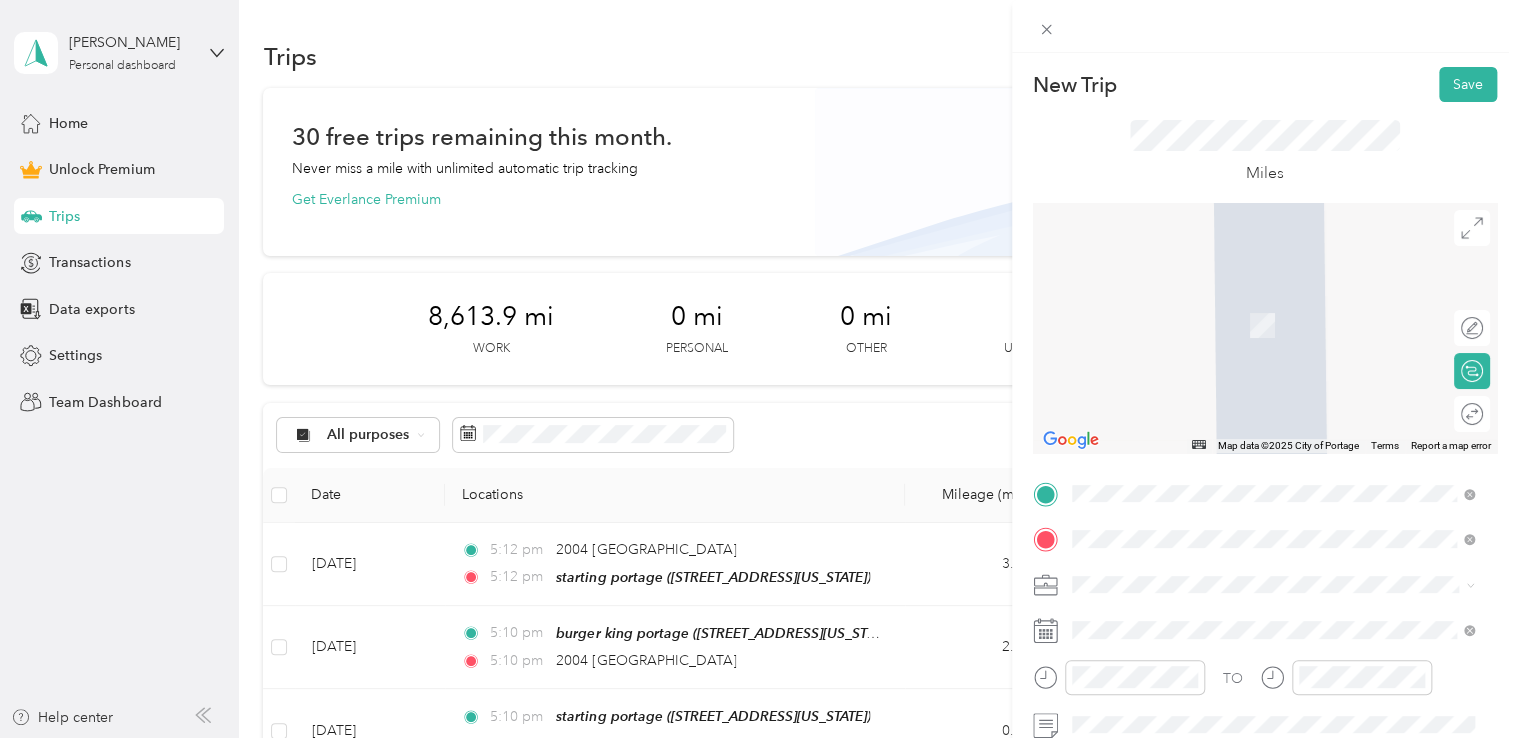 click on "[STREET_ADDRESS][US_STATE]" at bounding box center (1209, 296) 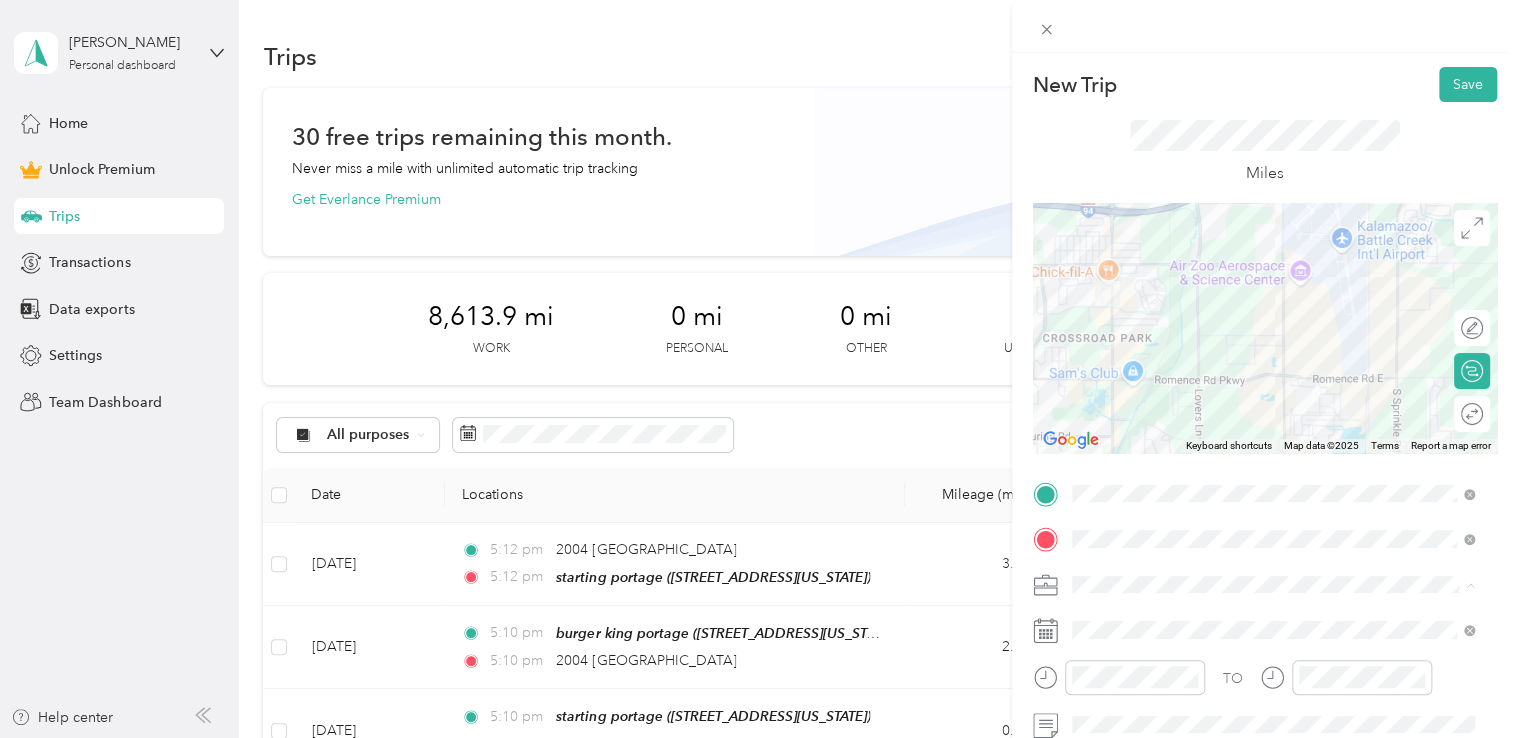 click on "Doordash" at bounding box center (1273, 374) 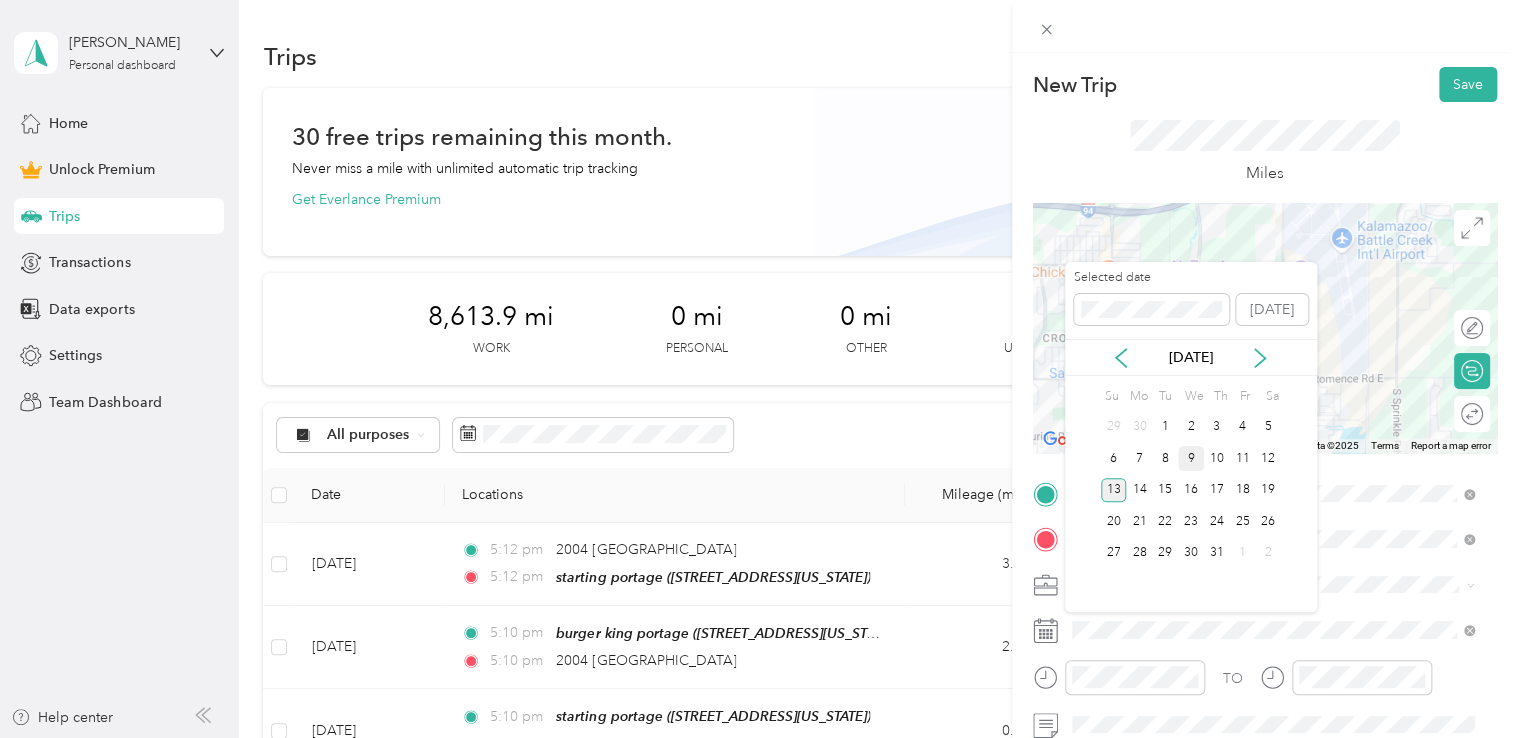 click on "9" at bounding box center [1191, 458] 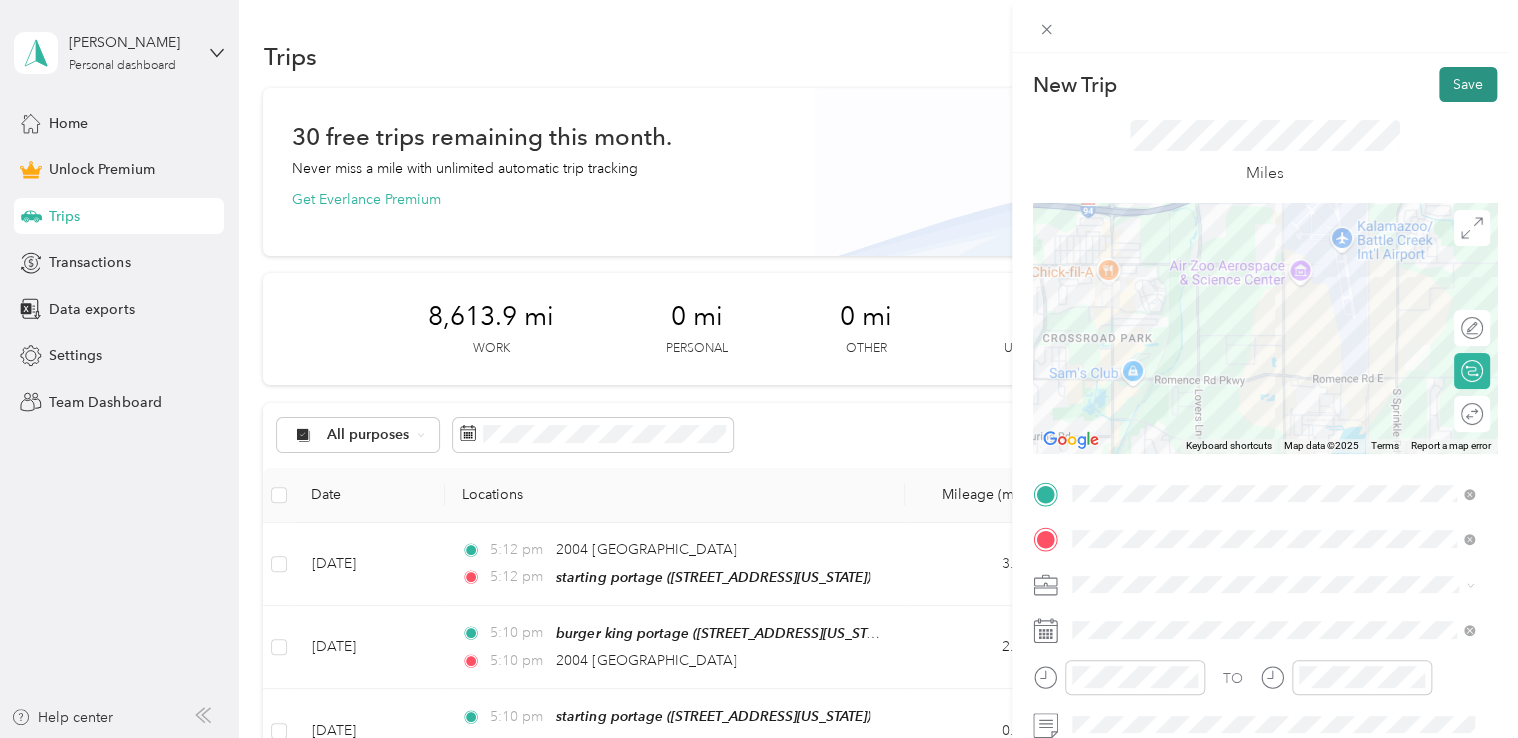 click on "Save" at bounding box center [1468, 84] 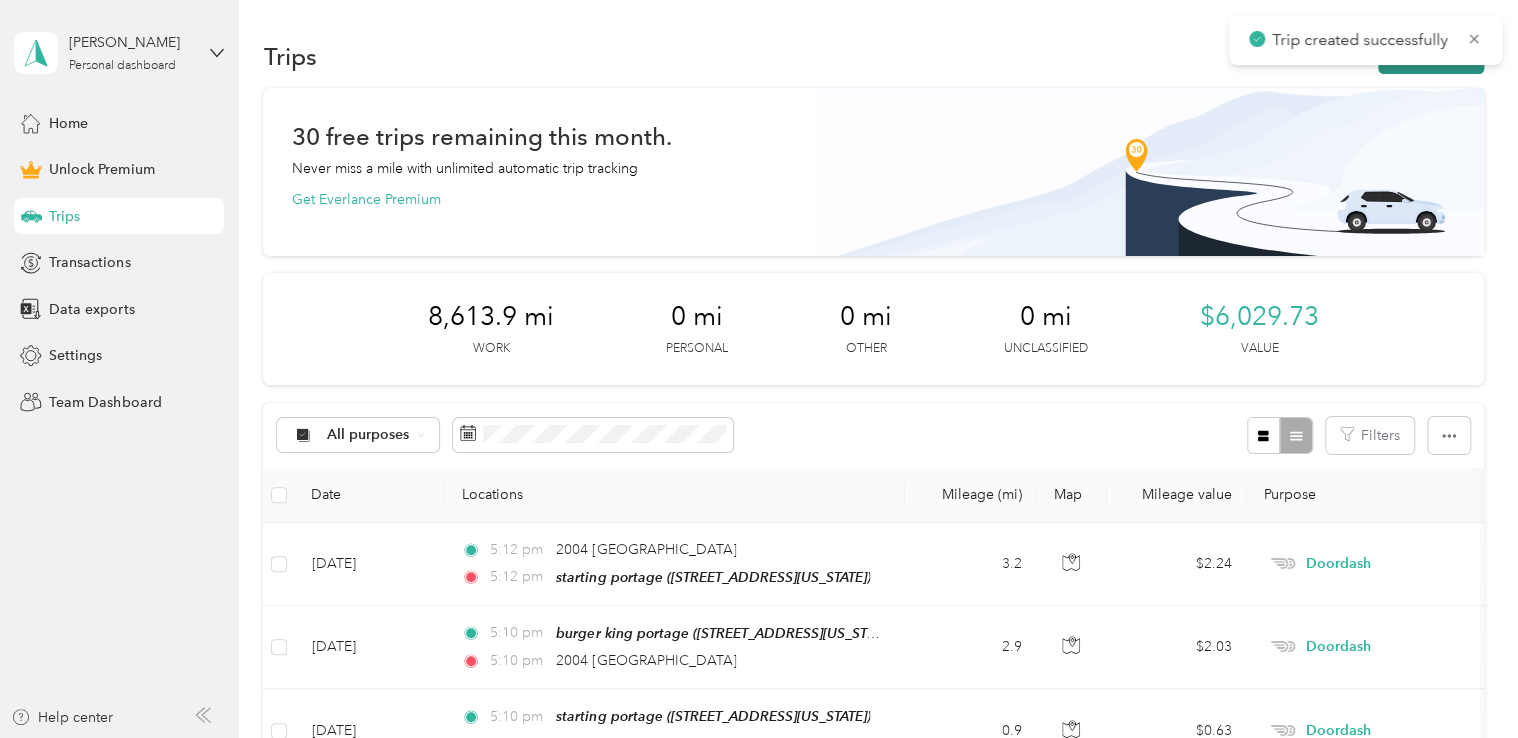 click 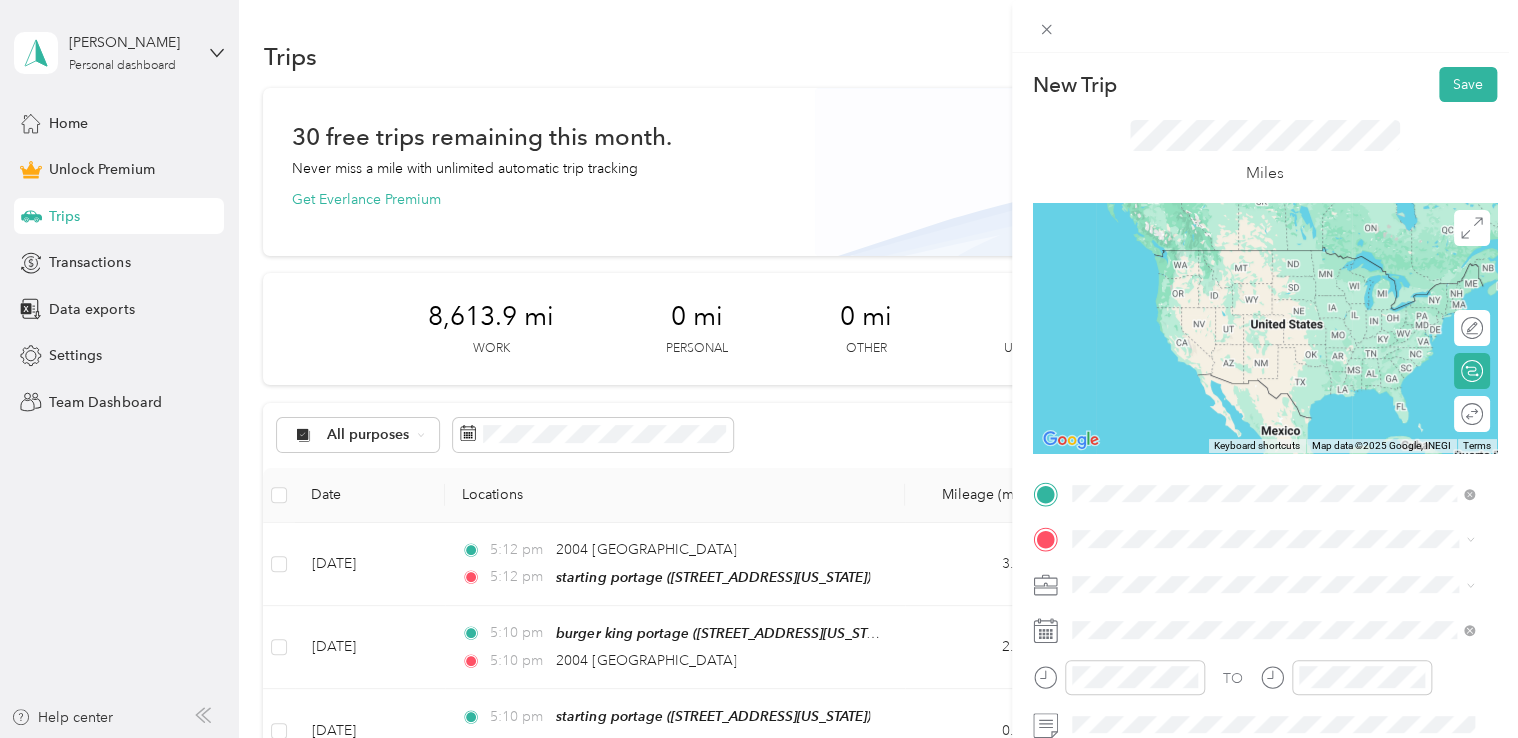 click on "[STREET_ADDRESS][US_STATE]" at bounding box center [1209, 250] 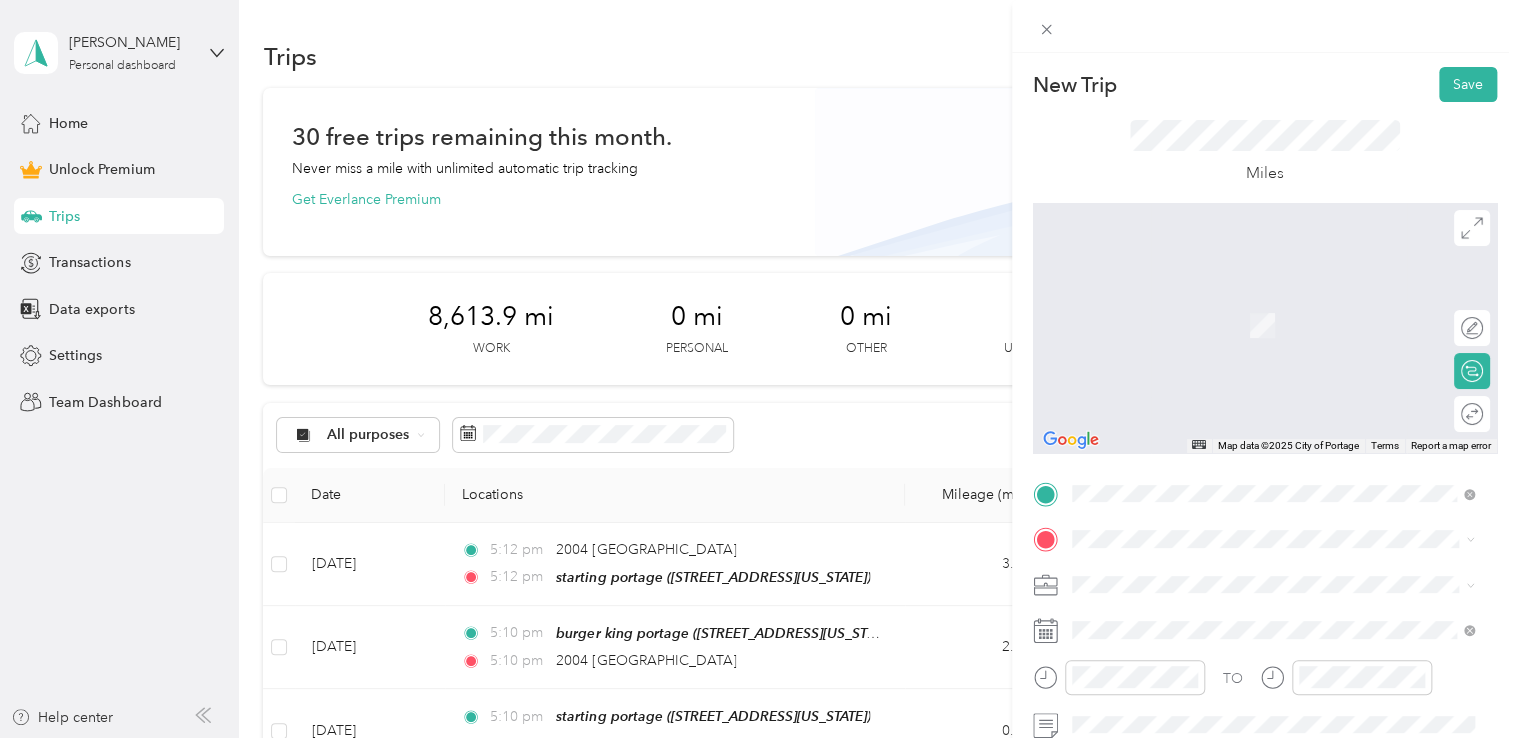 click on "[STREET_ADDRESS][US_STATE]" at bounding box center (1209, 325) 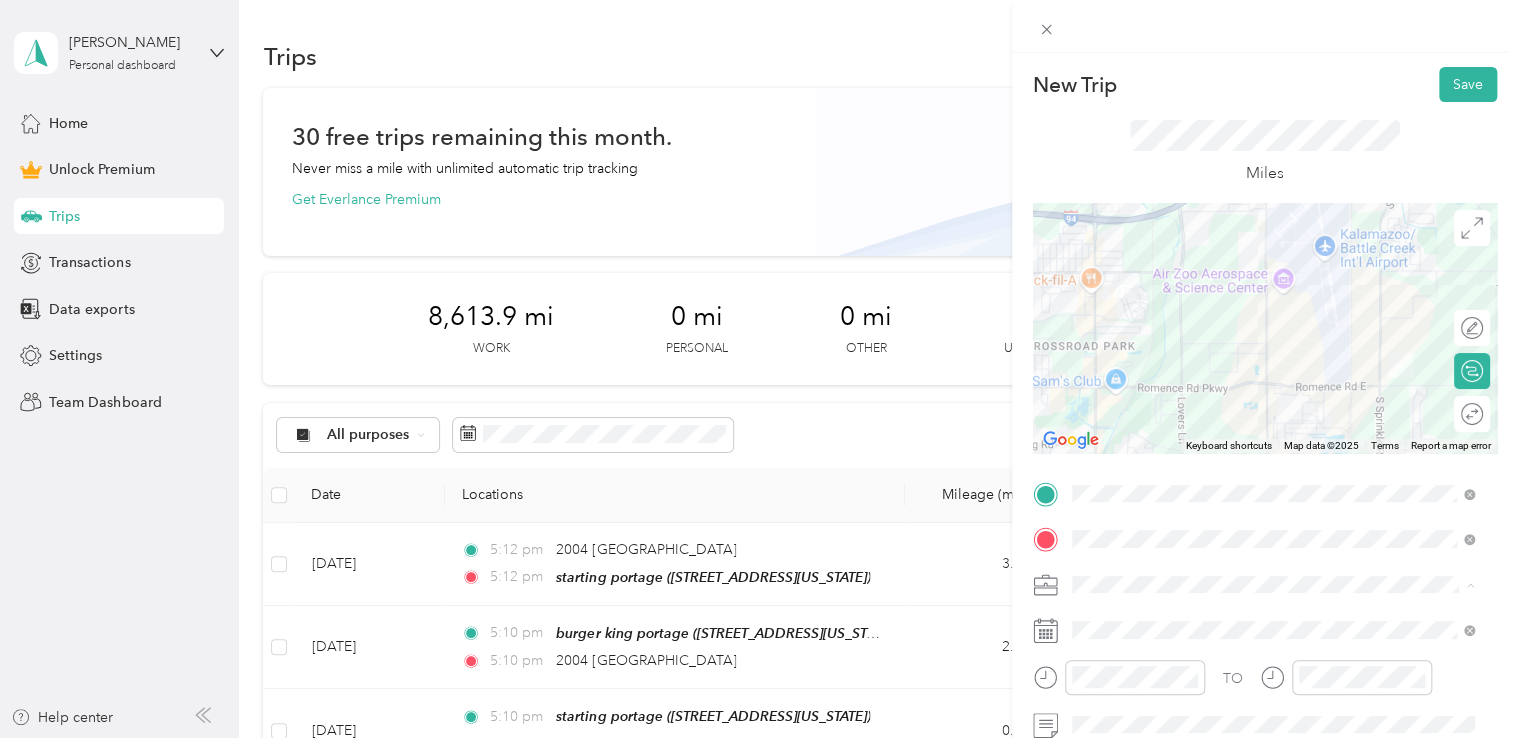 click on "Doordash" at bounding box center (1273, 374) 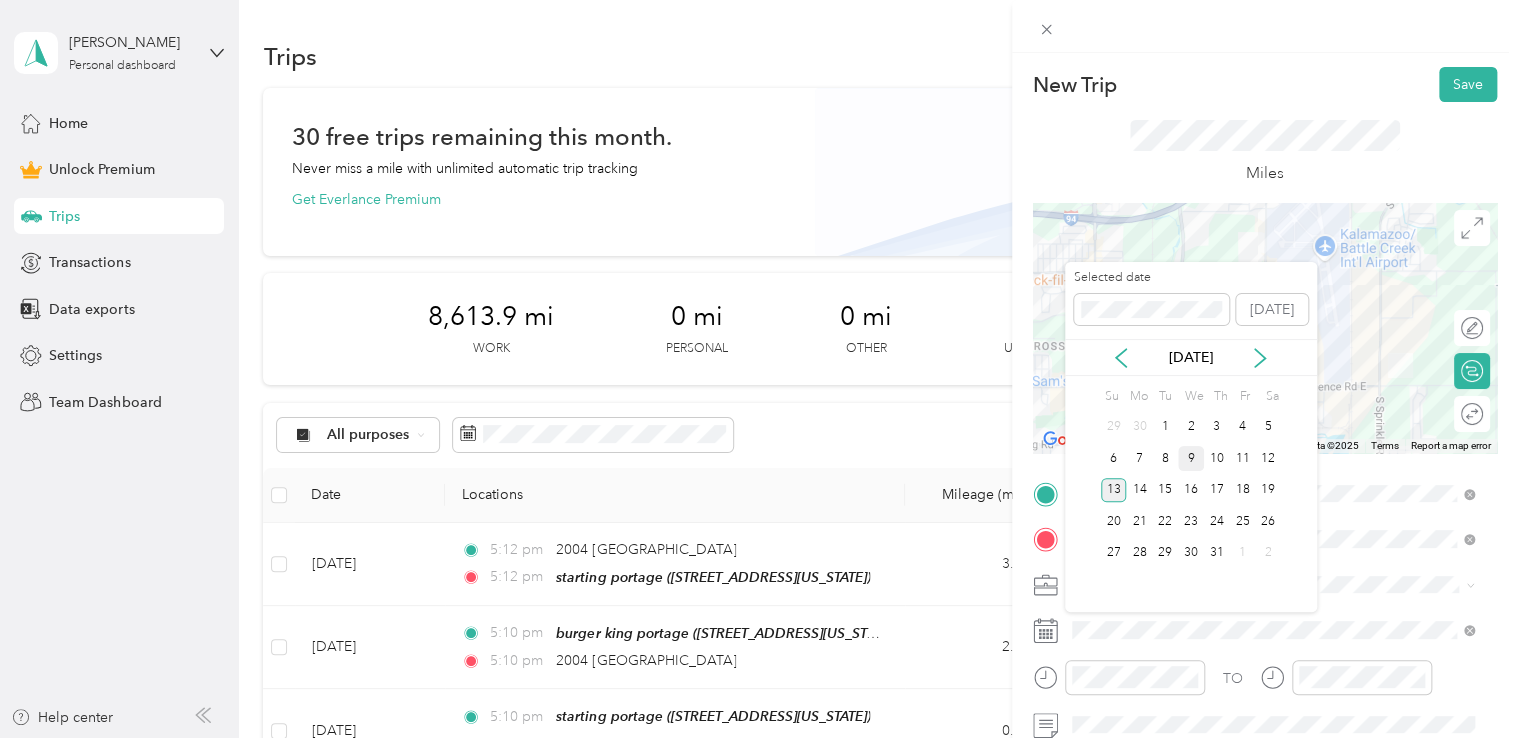 click on "9" at bounding box center (1191, 458) 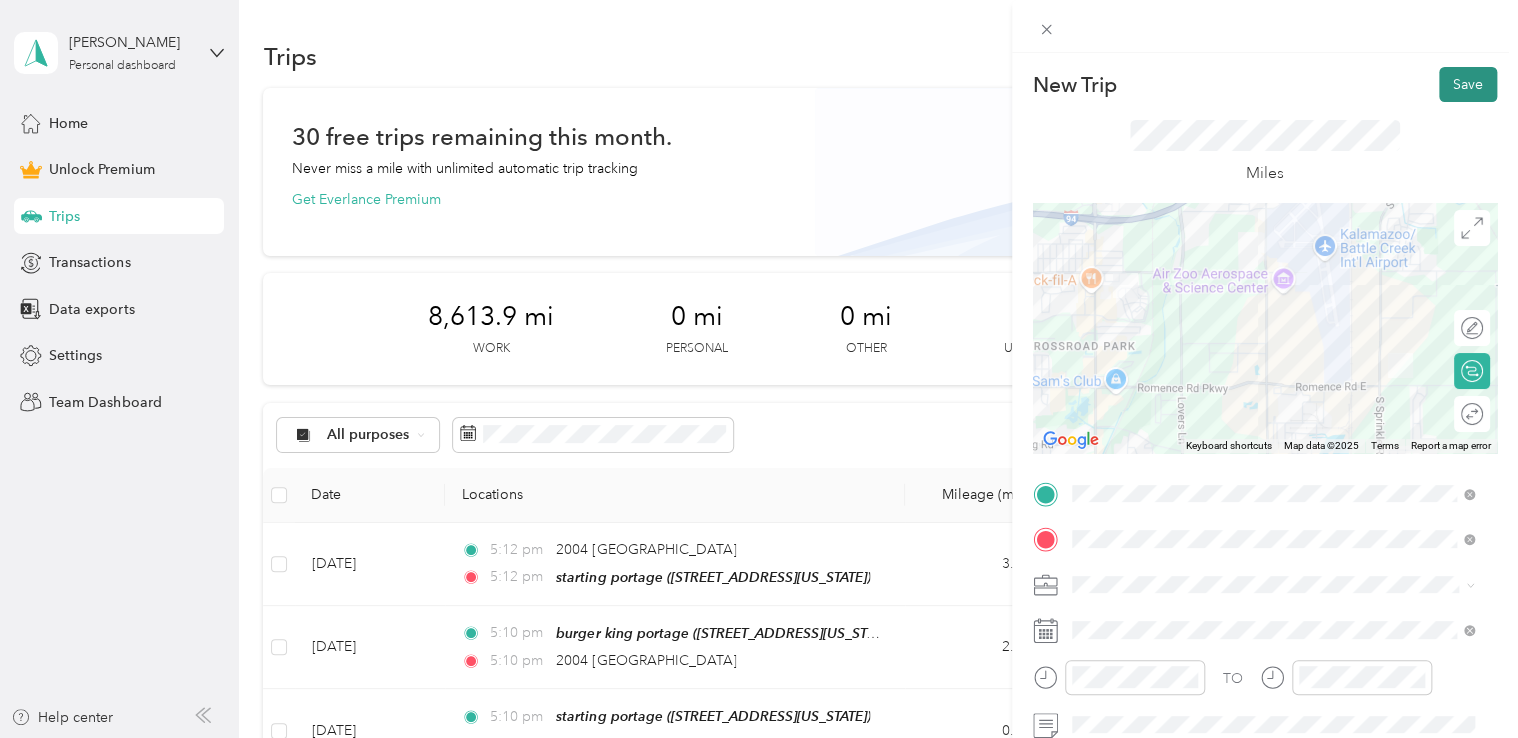 click on "Save" at bounding box center (1468, 84) 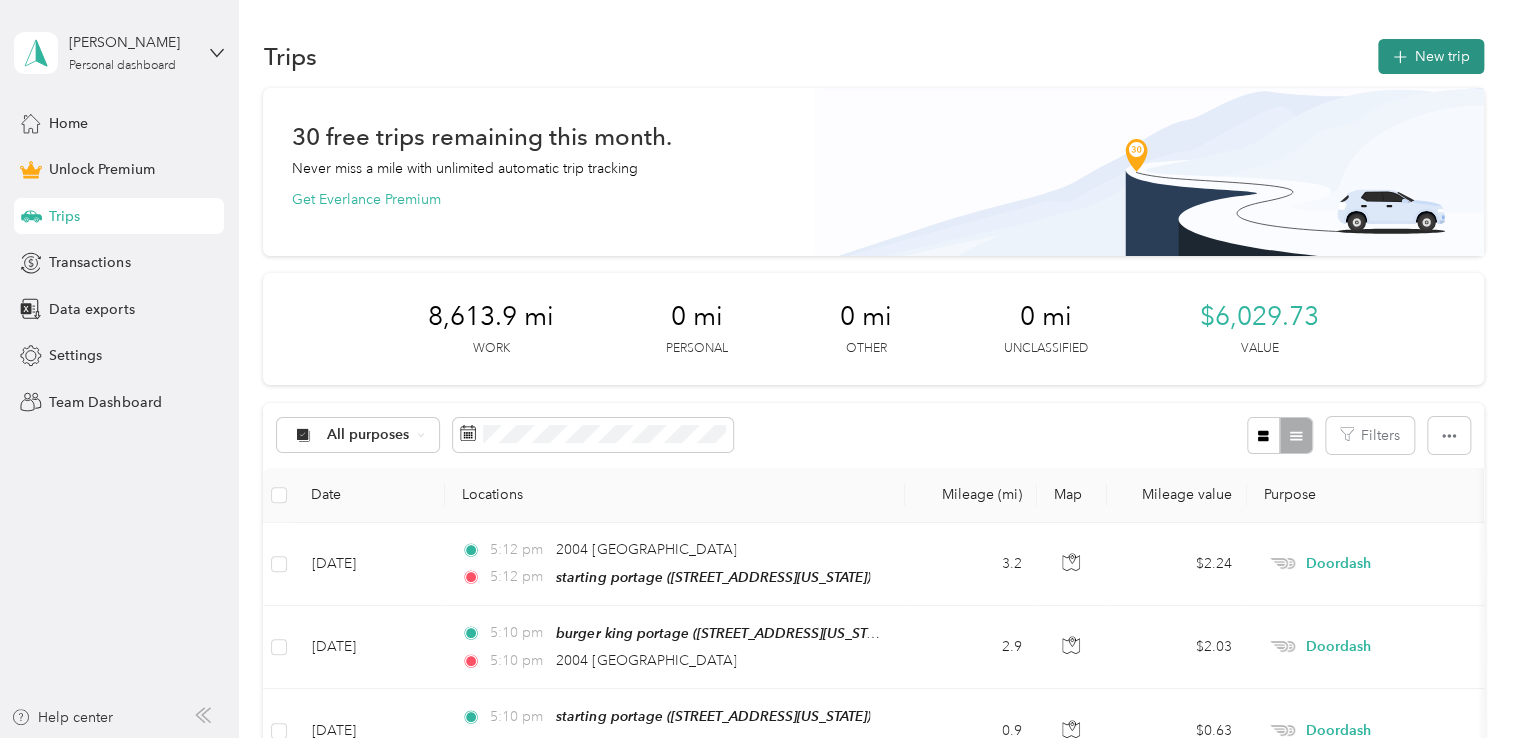 click on "New trip" at bounding box center [1431, 56] 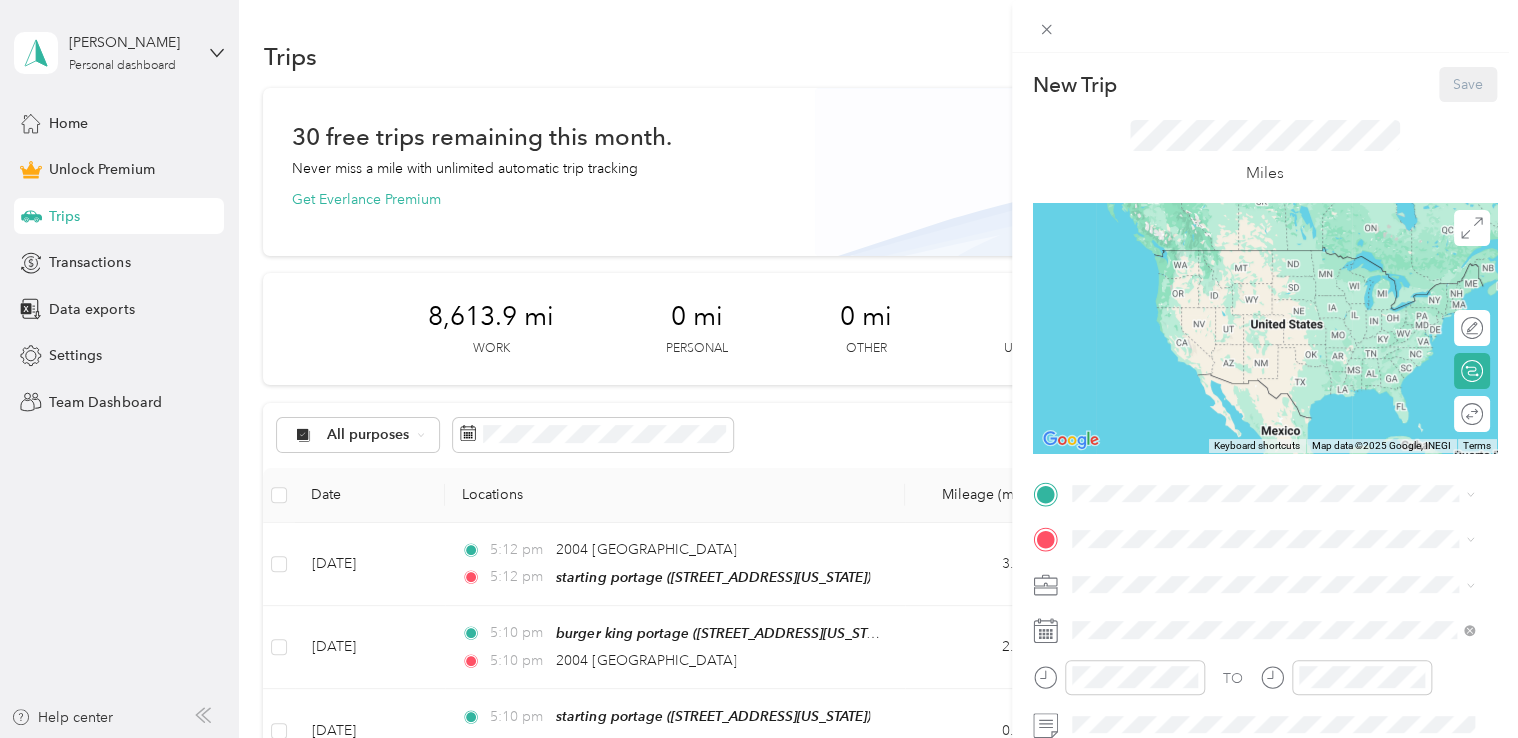 click on "[STREET_ADDRESS][US_STATE]" at bounding box center (1209, 275) 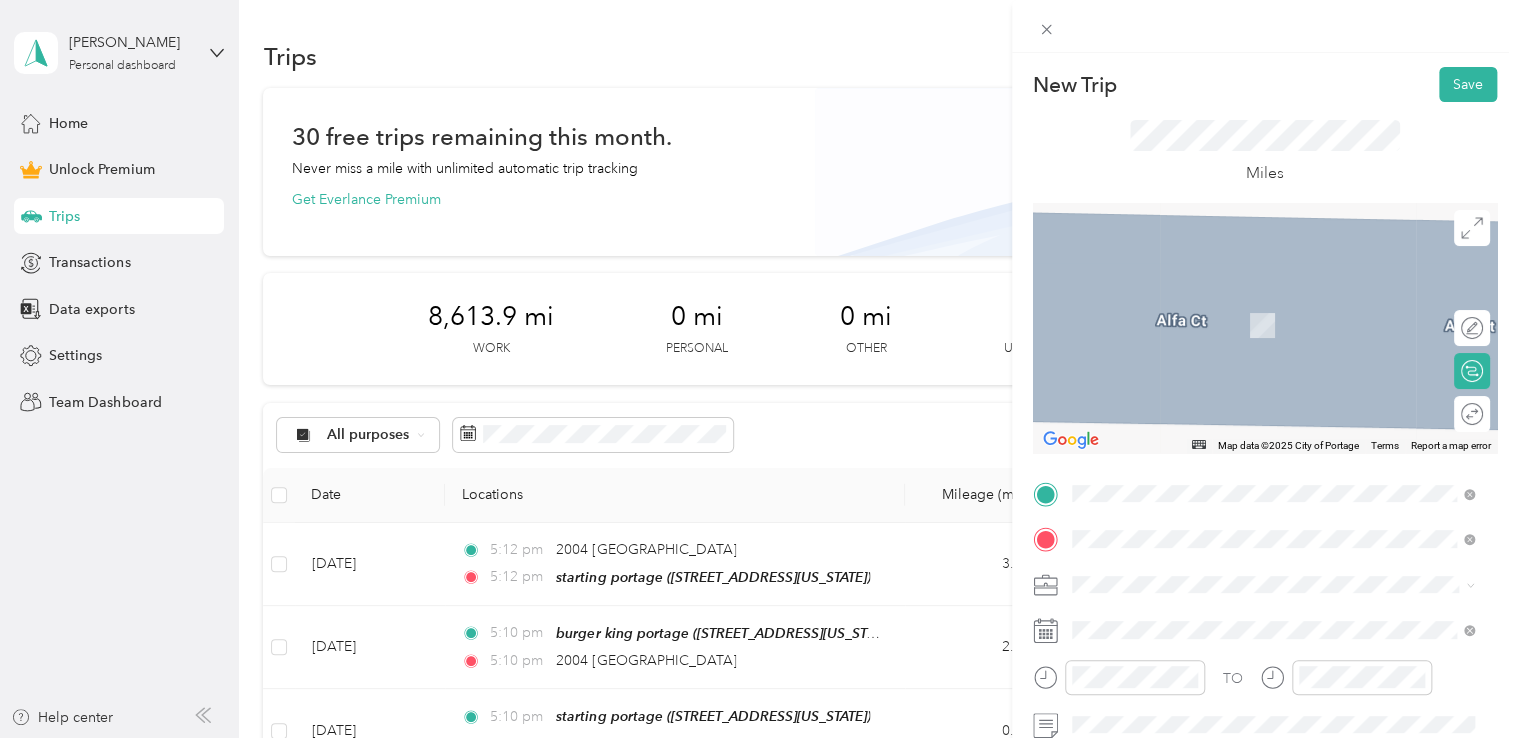 click on "[STREET_ADDRESS][PERSON_NAME][US_STATE]" at bounding box center (1264, 325) 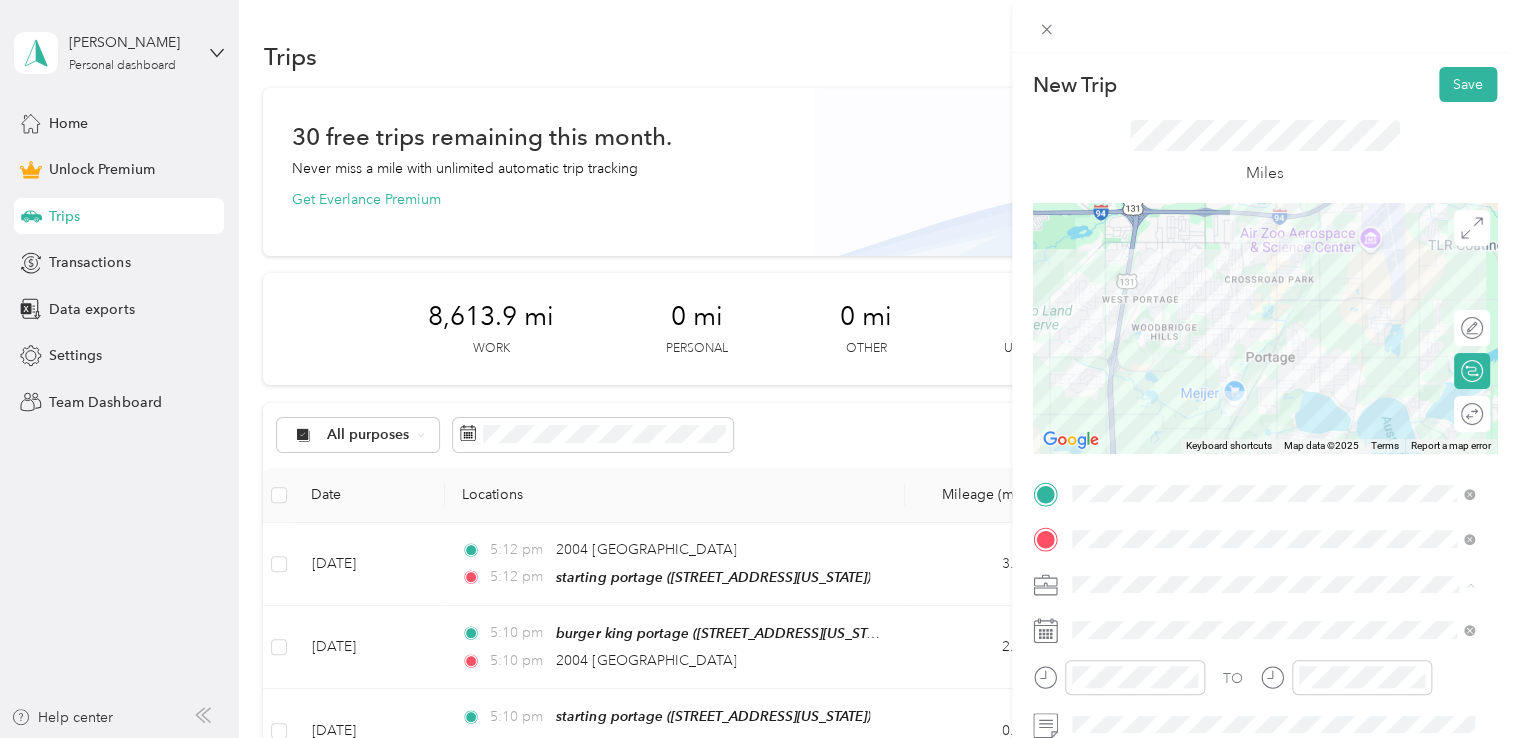 click on "Doordash" at bounding box center [1273, 374] 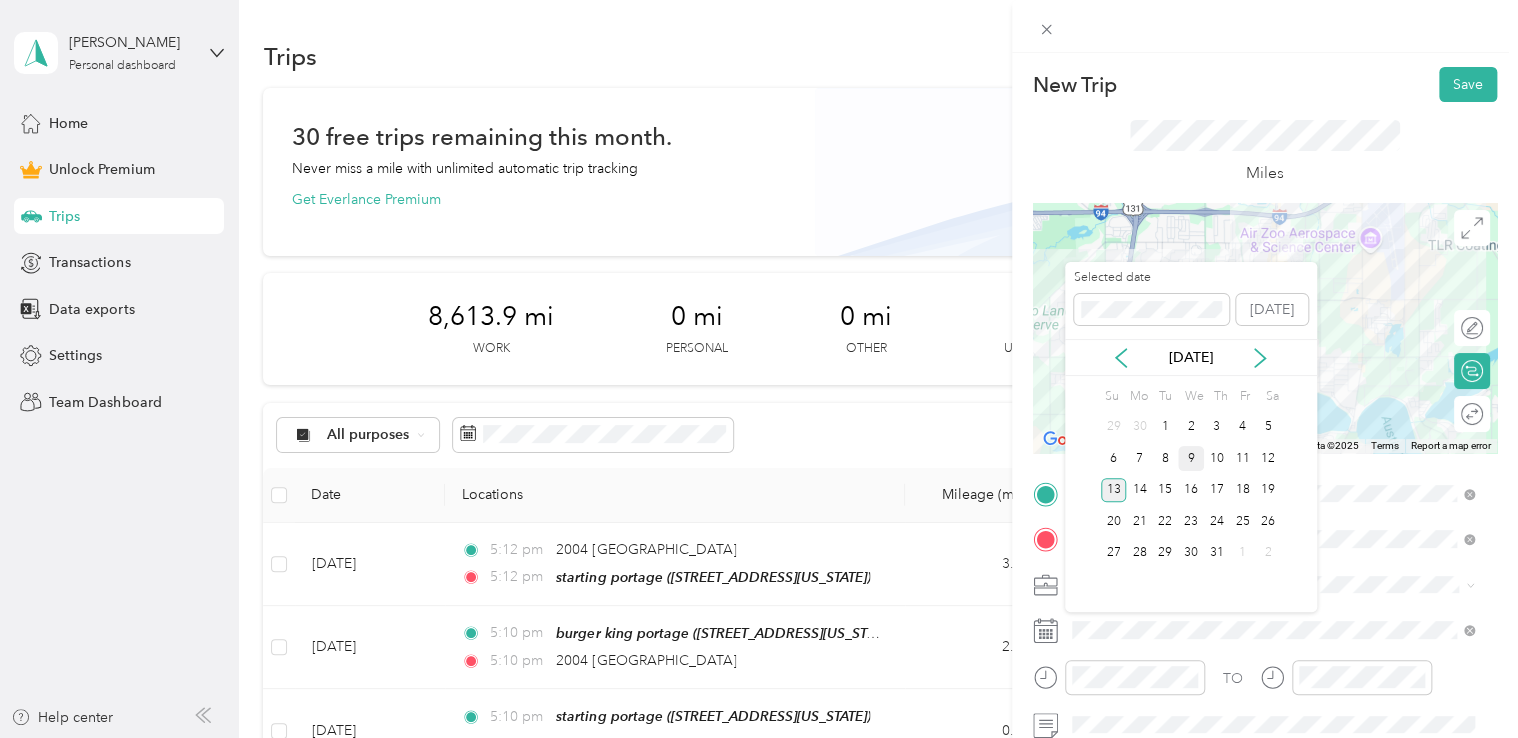 click on "9" at bounding box center [1191, 458] 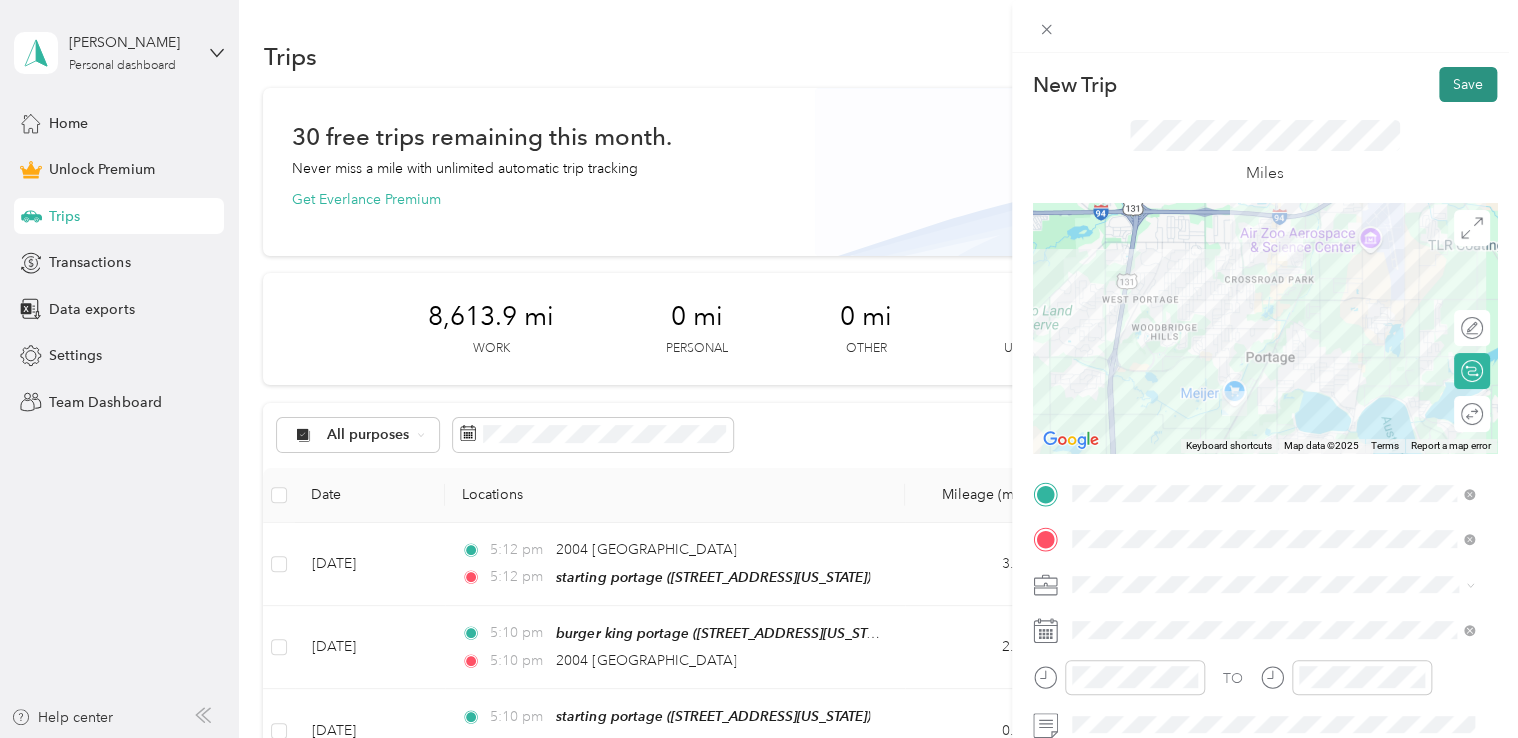click on "Save" at bounding box center [1468, 84] 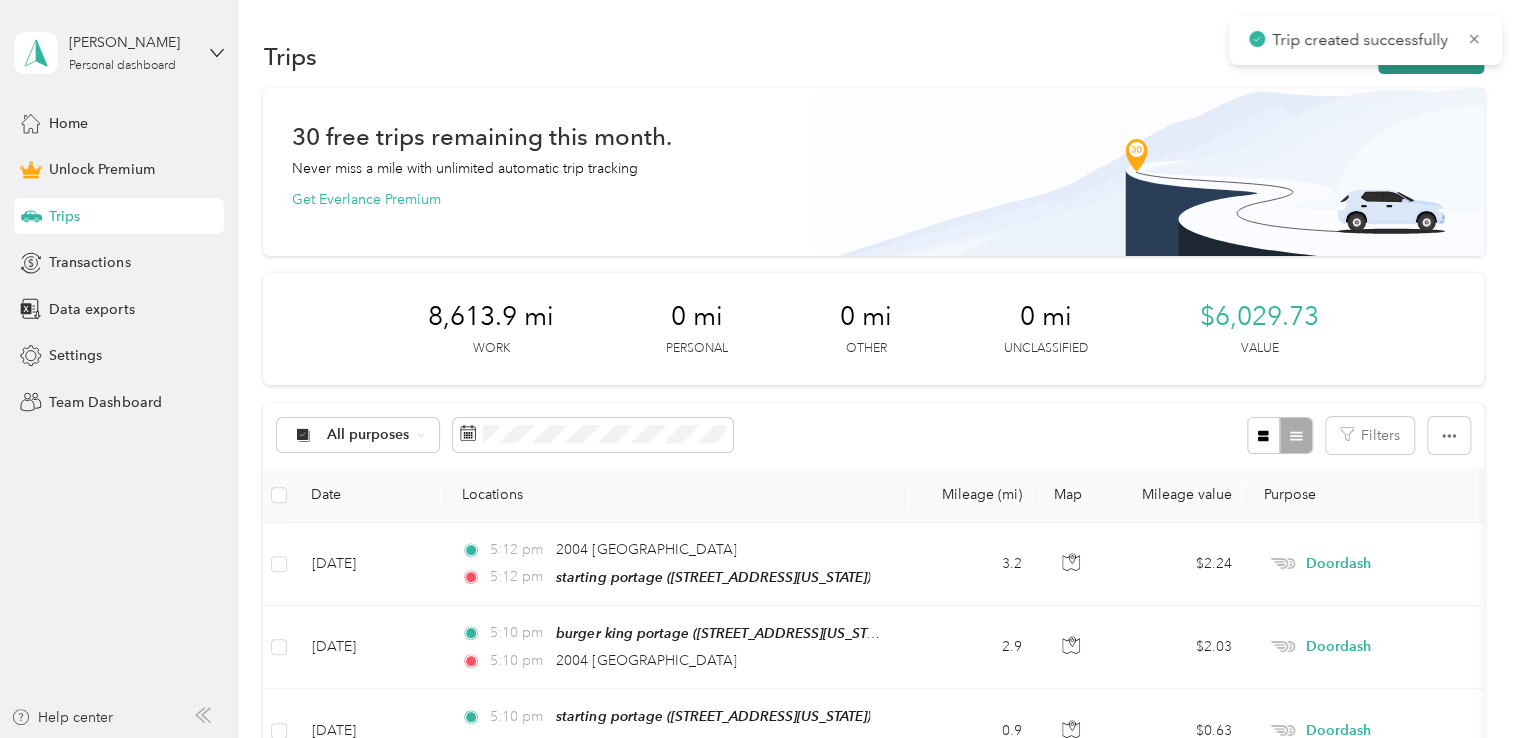click on "New trip" at bounding box center (1431, 56) 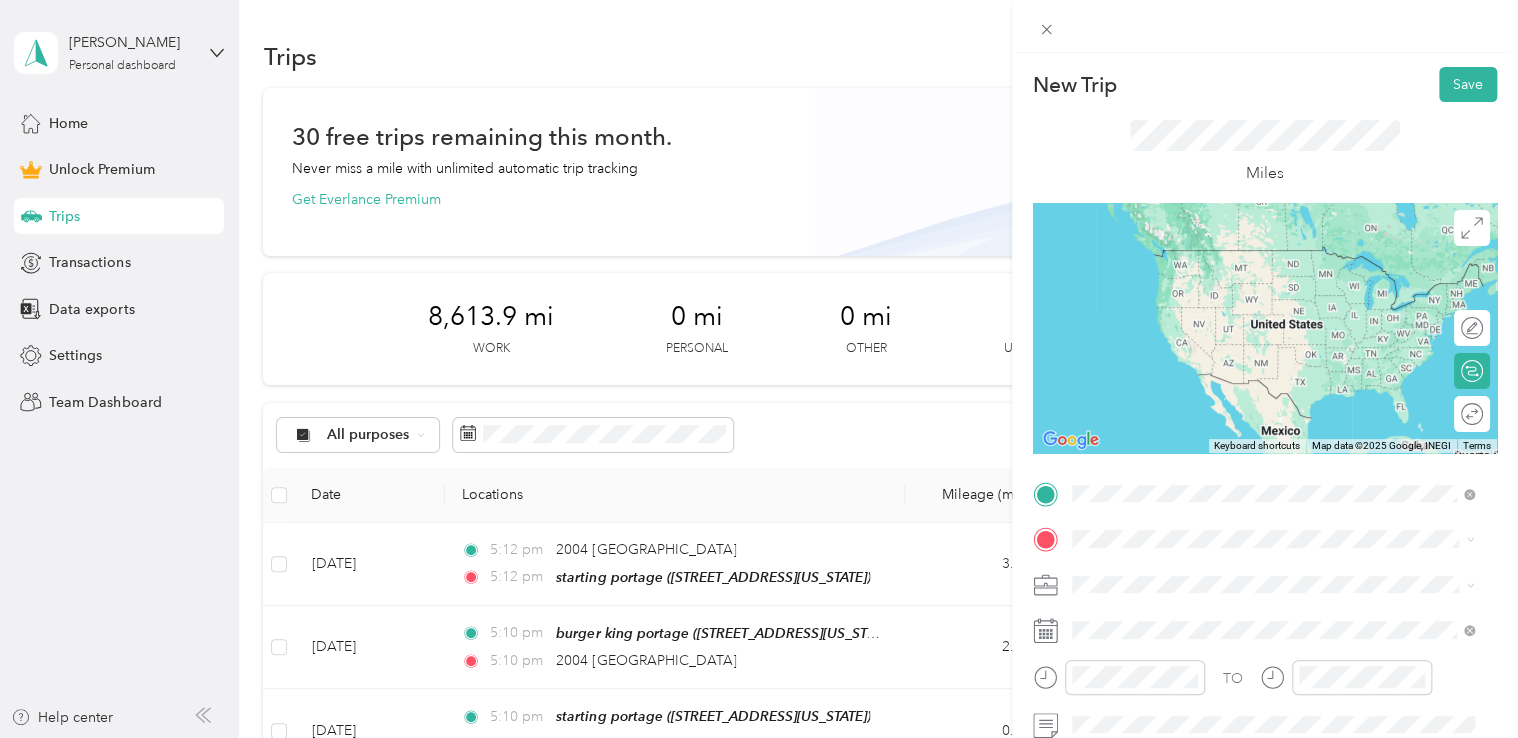click on "[GEOGRAPHIC_DATA][PERSON_NAME] [STREET_ADDRESS][PERSON_NAME][US_STATE]" at bounding box center (1264, 276) 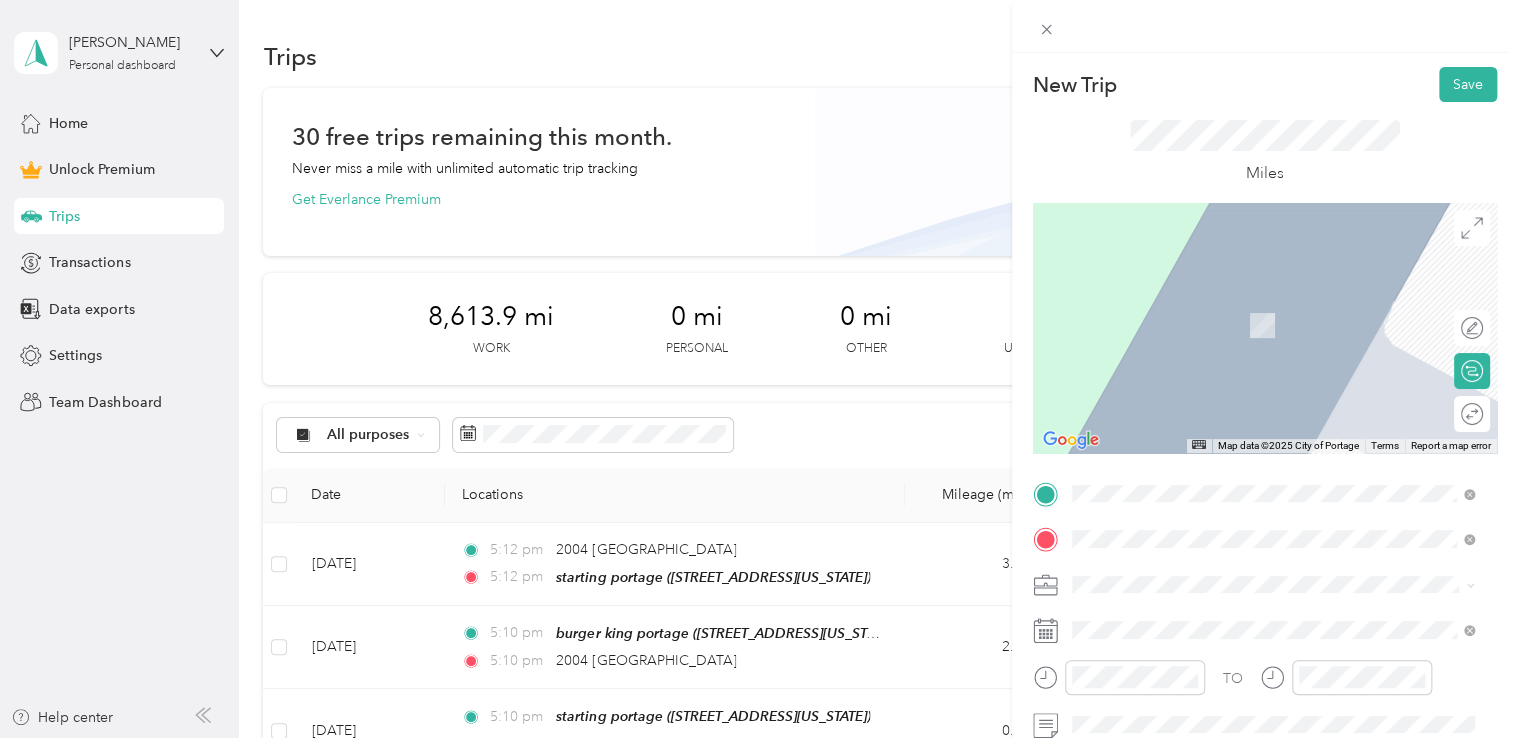 click on "[STREET_ADDRESS][US_STATE][US_STATE]" at bounding box center (1245, 296) 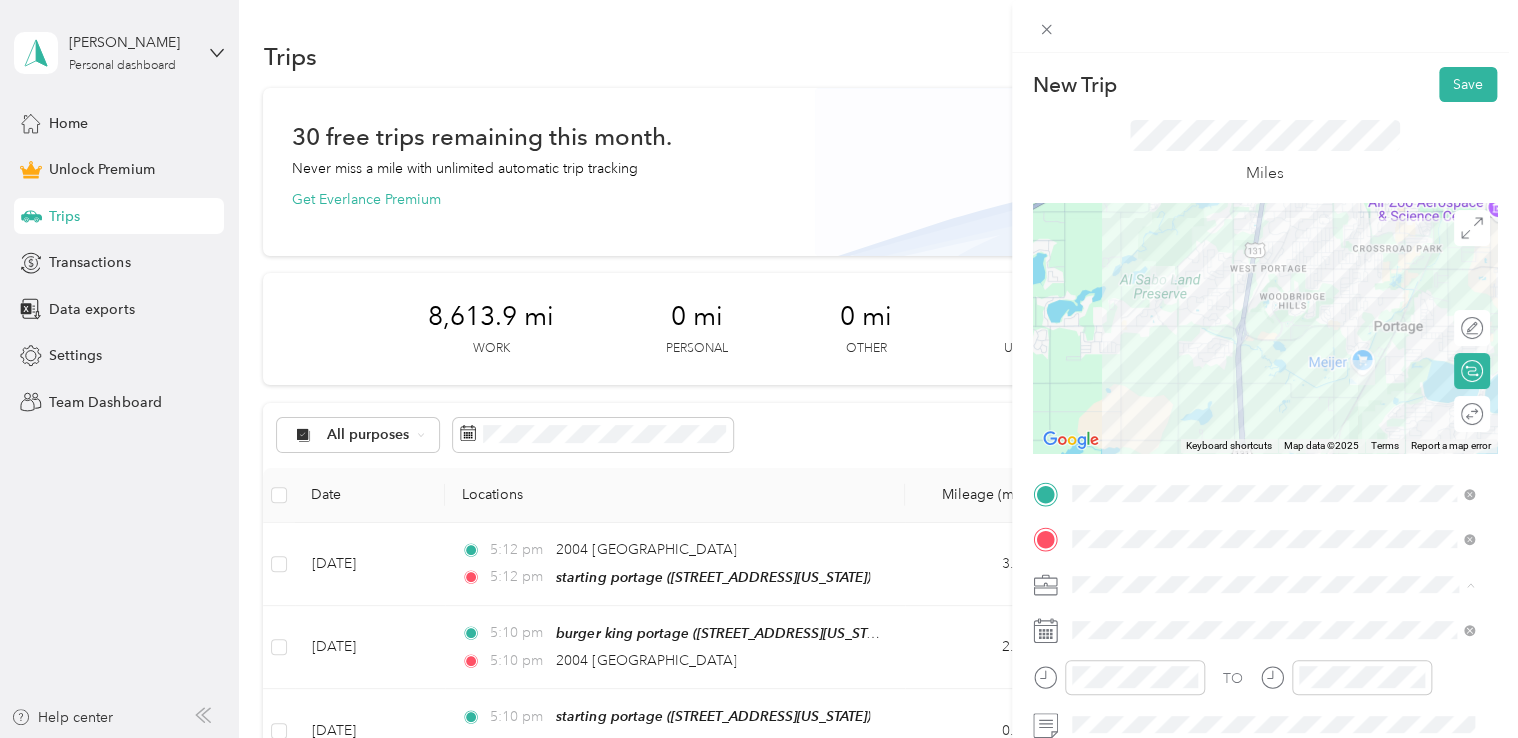 click on "Doordash" at bounding box center [1273, 374] 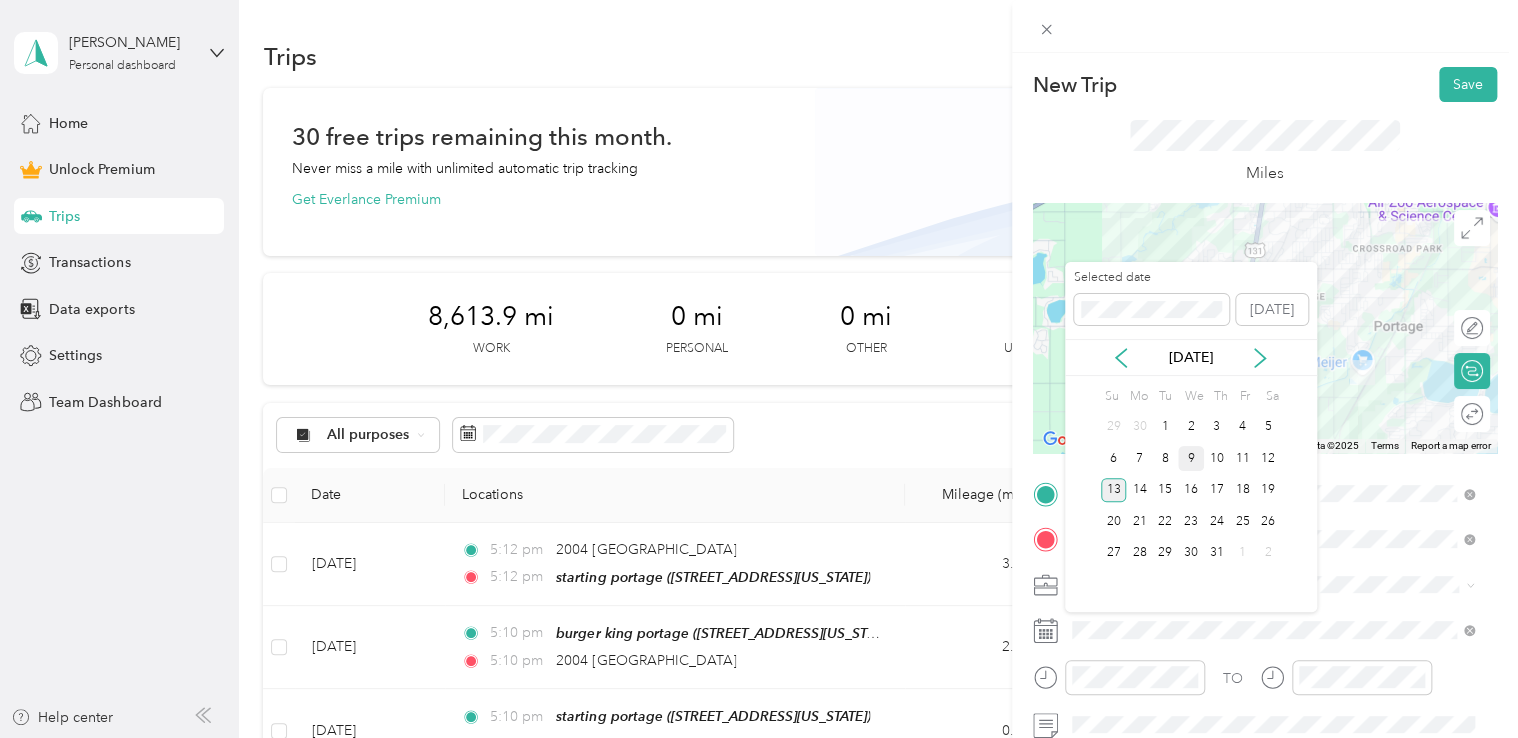 click on "9" at bounding box center (1191, 458) 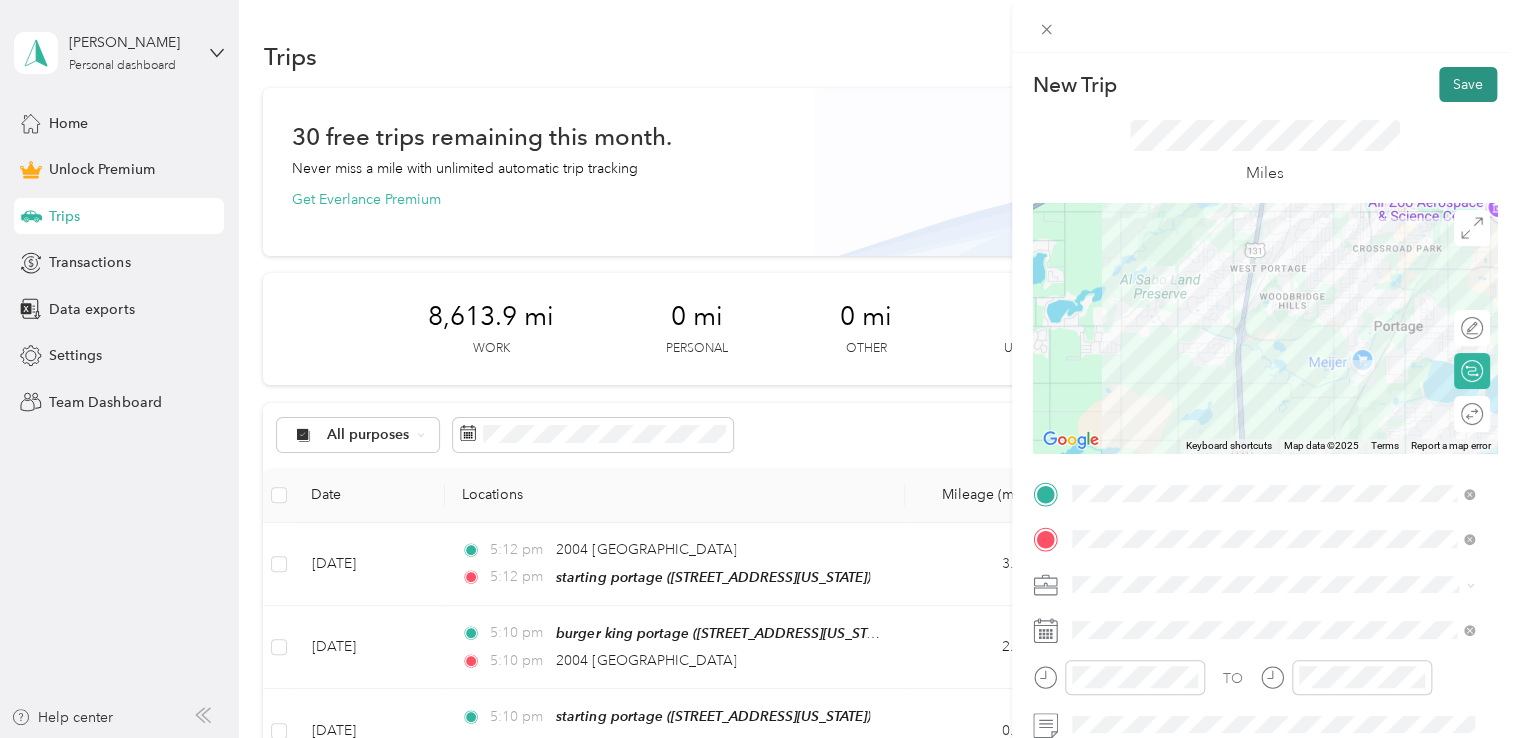 click on "Save" at bounding box center (1468, 84) 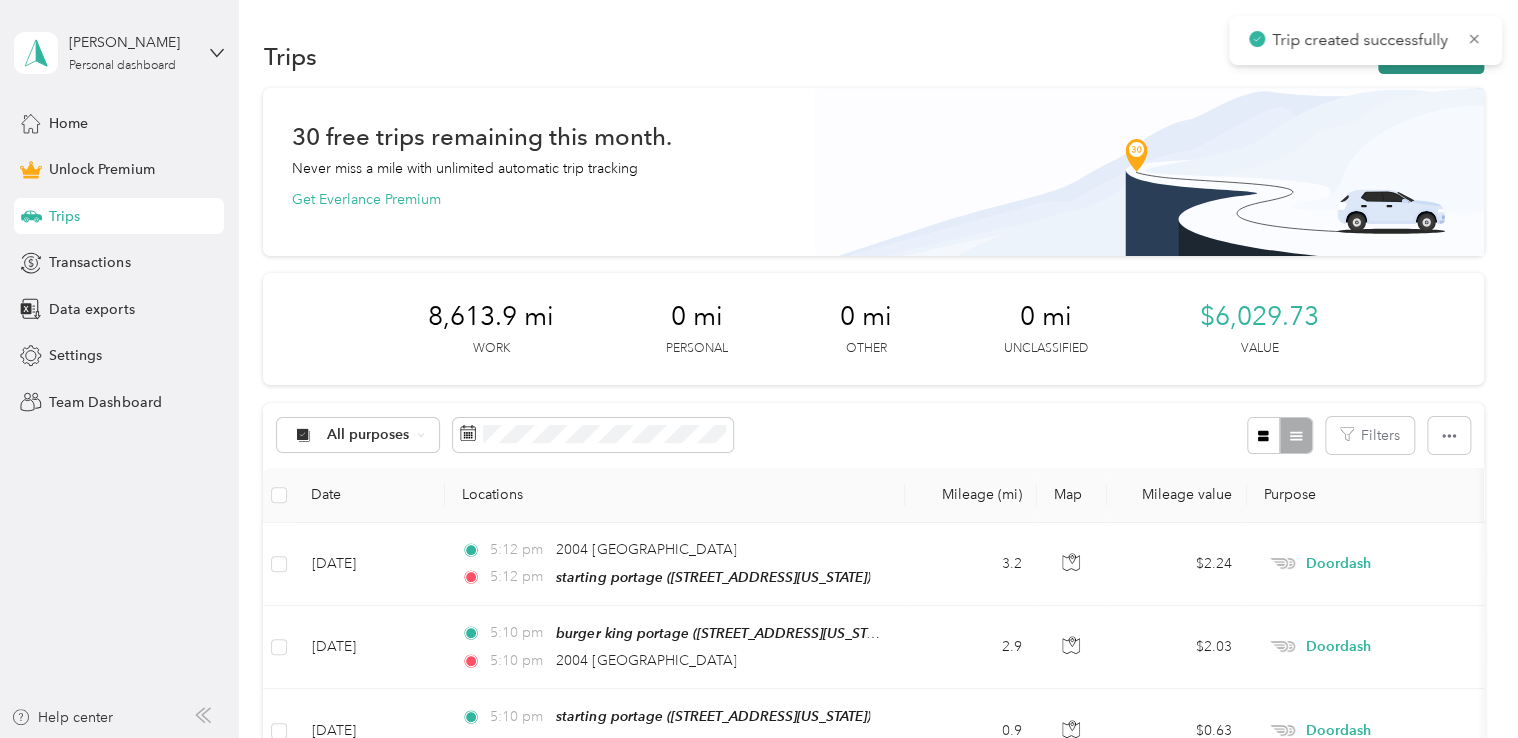 click on "New trip" at bounding box center [1431, 56] 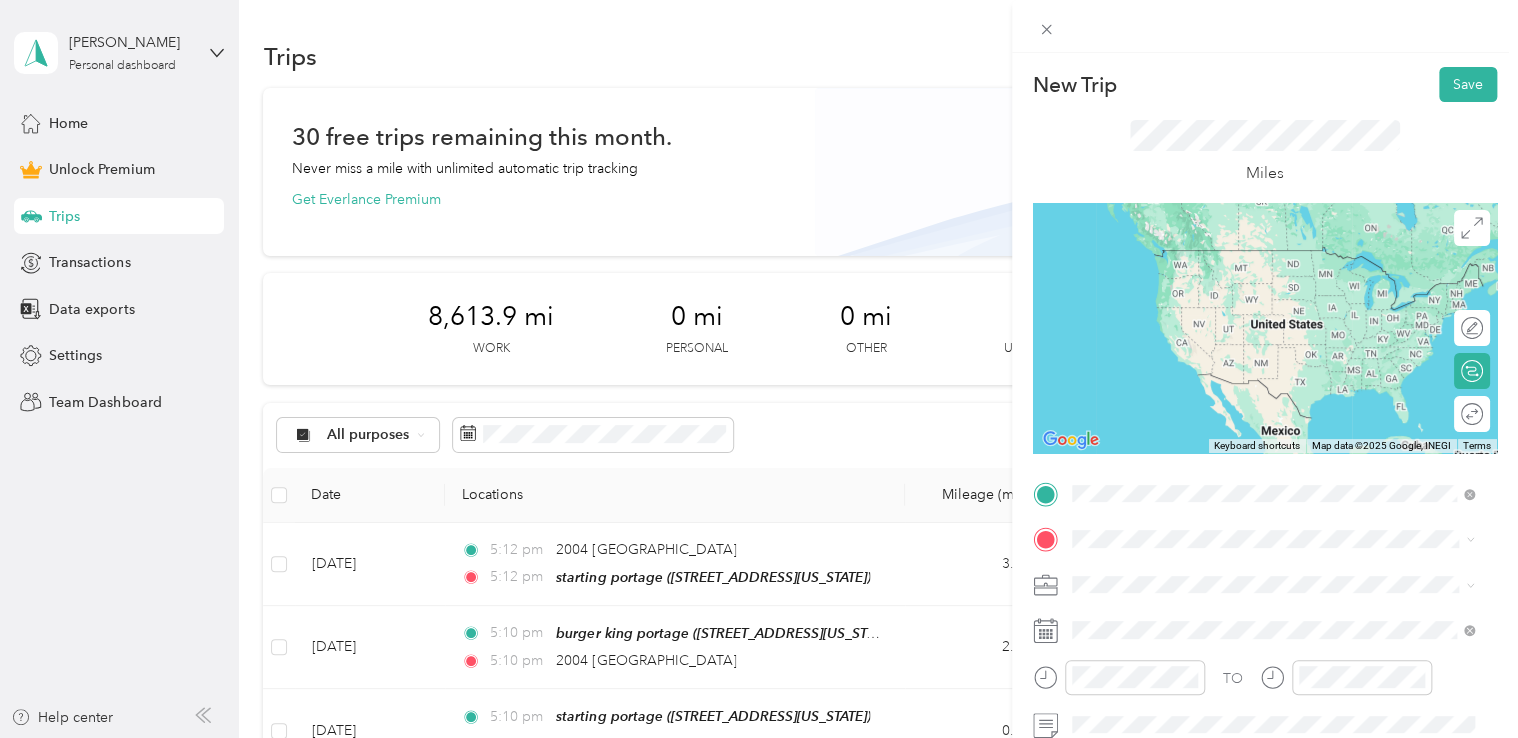 click on "[STREET_ADDRESS][US_STATE][US_STATE]" at bounding box center [1245, 250] 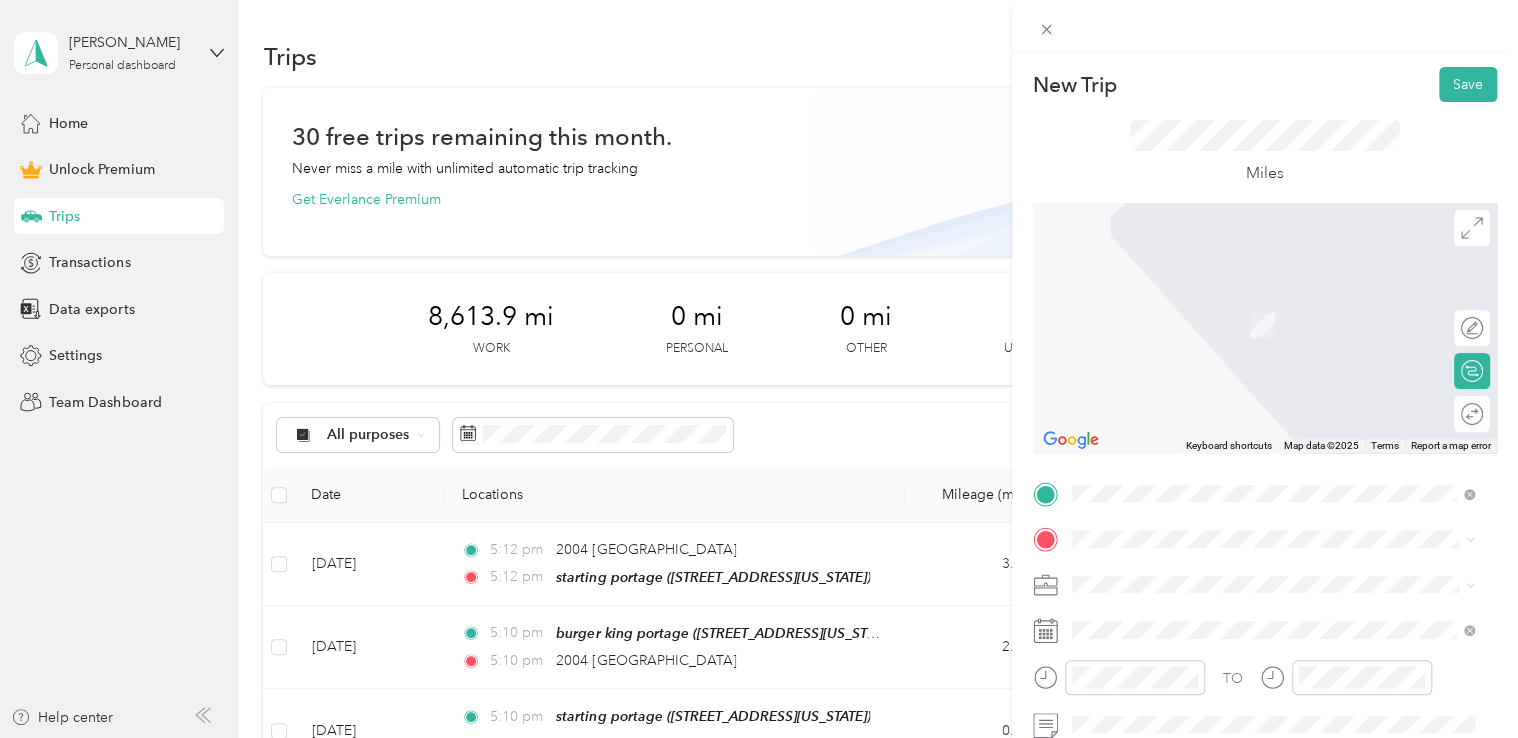 click on "starting portage [STREET_ADDRESS][US_STATE]" at bounding box center [1209, 315] 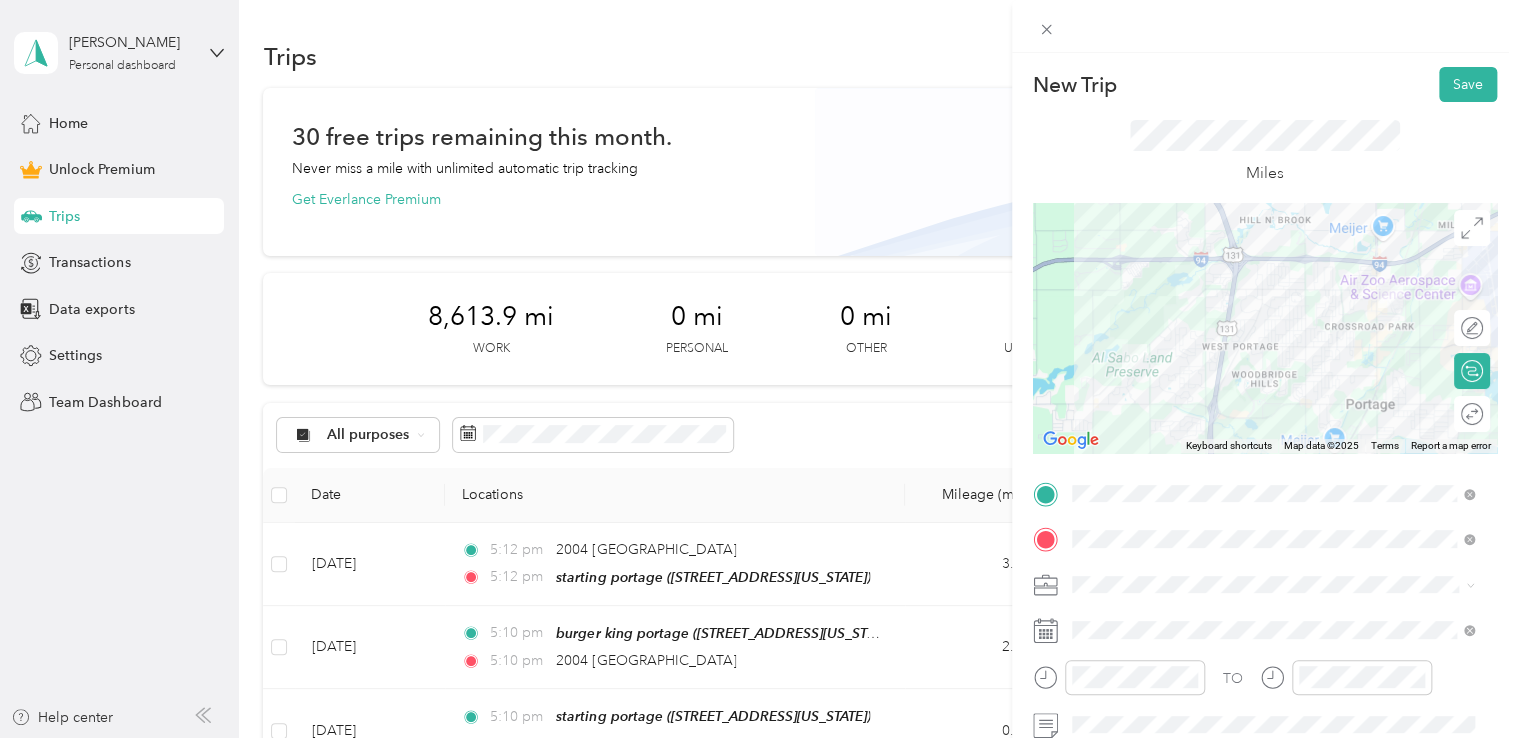 click on "Doordash" at bounding box center (1273, 373) 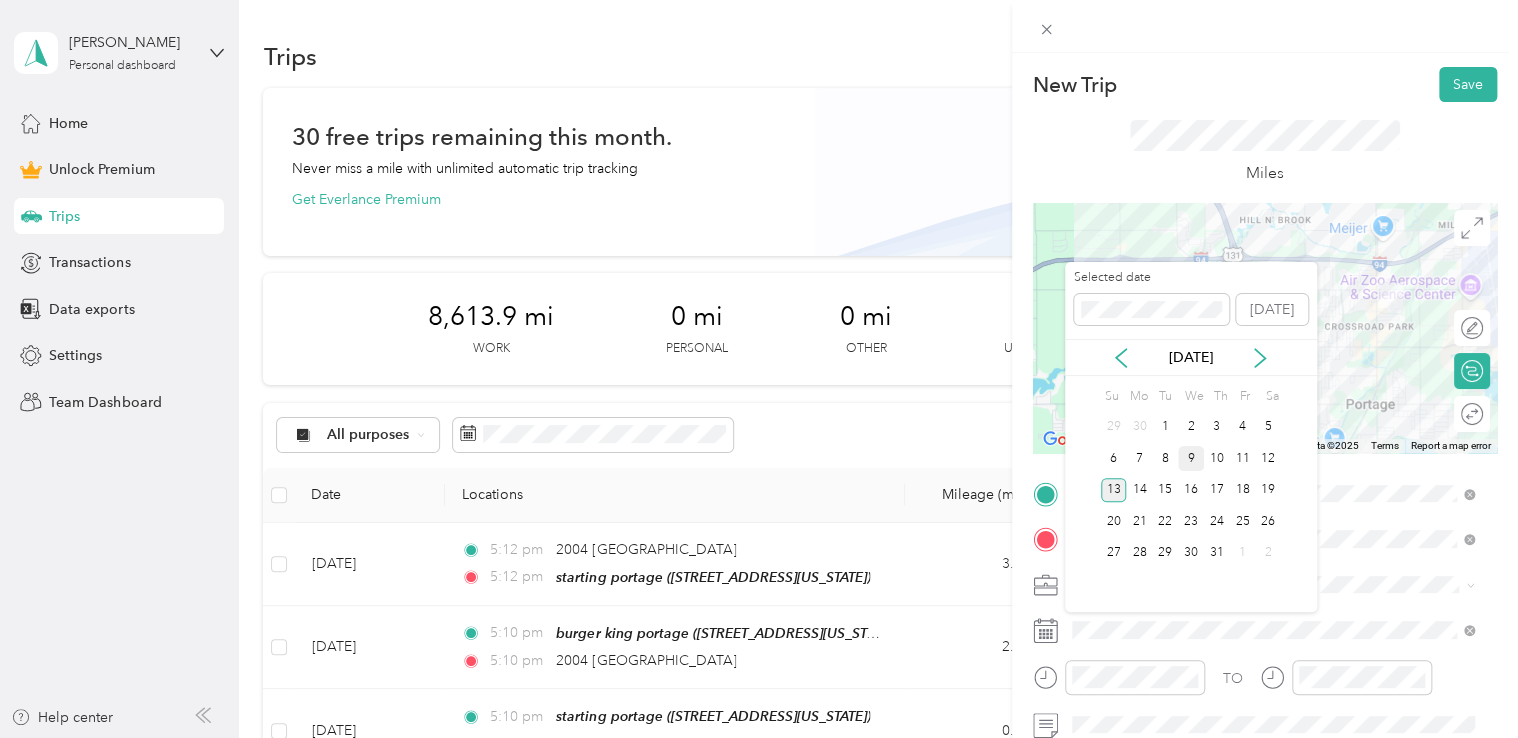 click on "9" at bounding box center [1191, 458] 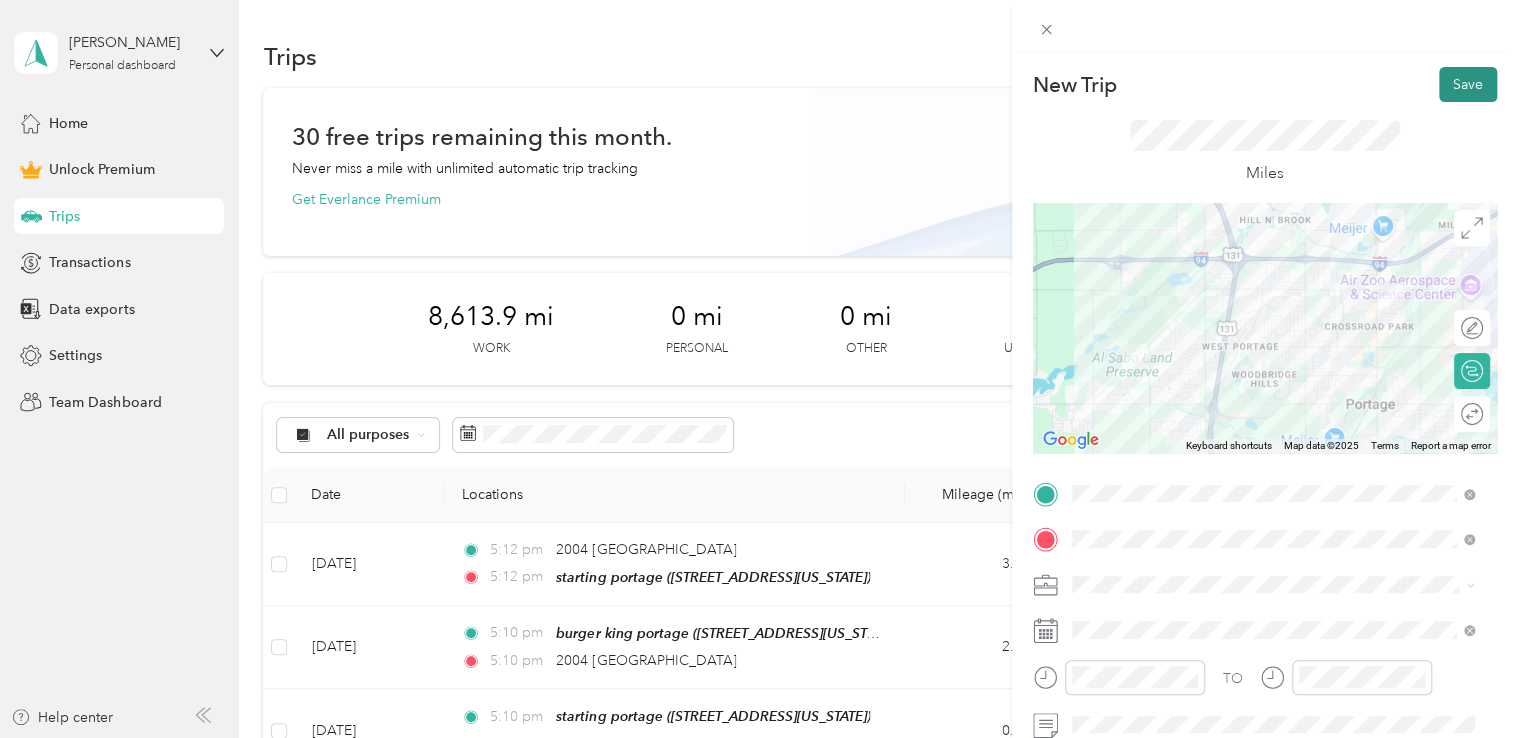 click on "Save" at bounding box center [1468, 84] 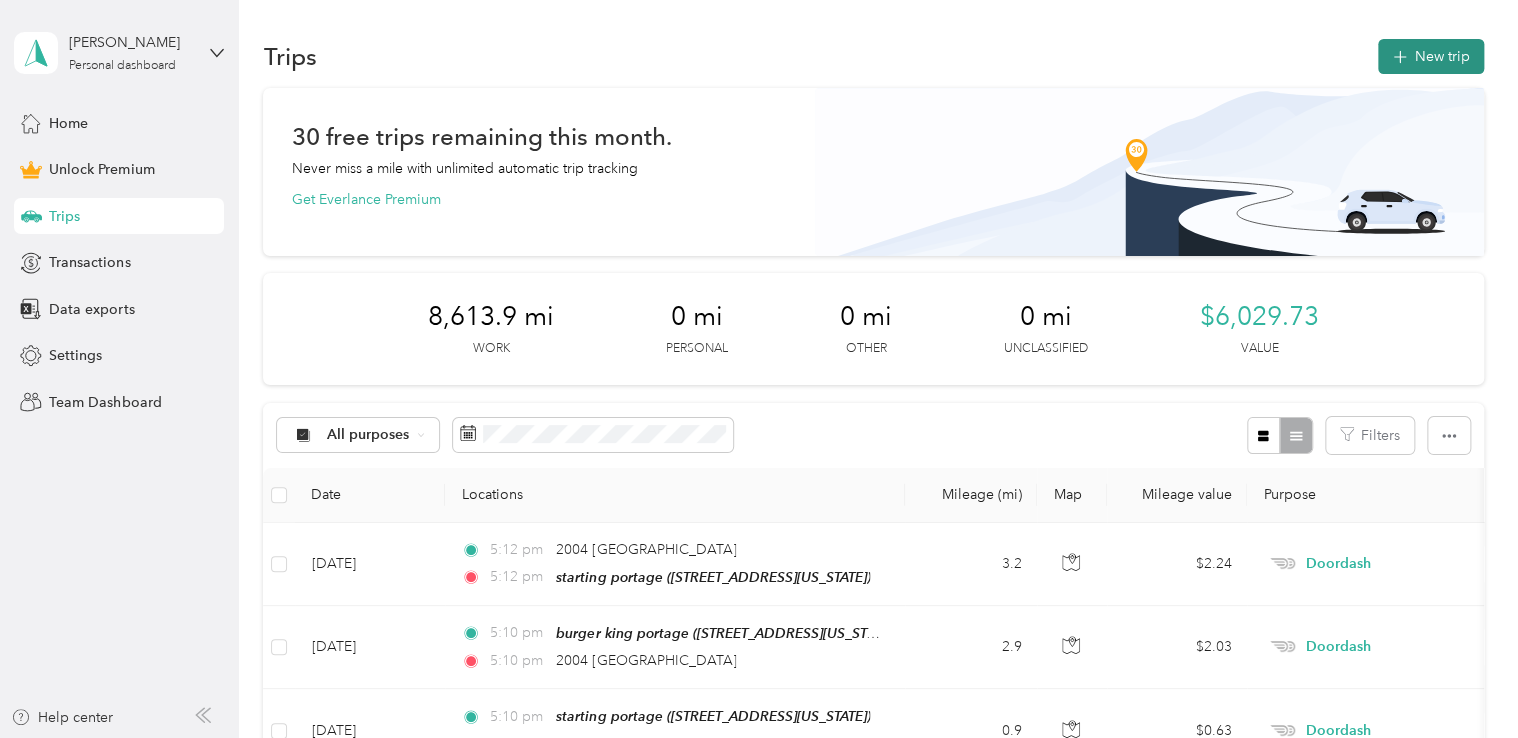 click on "New trip" at bounding box center (1431, 56) 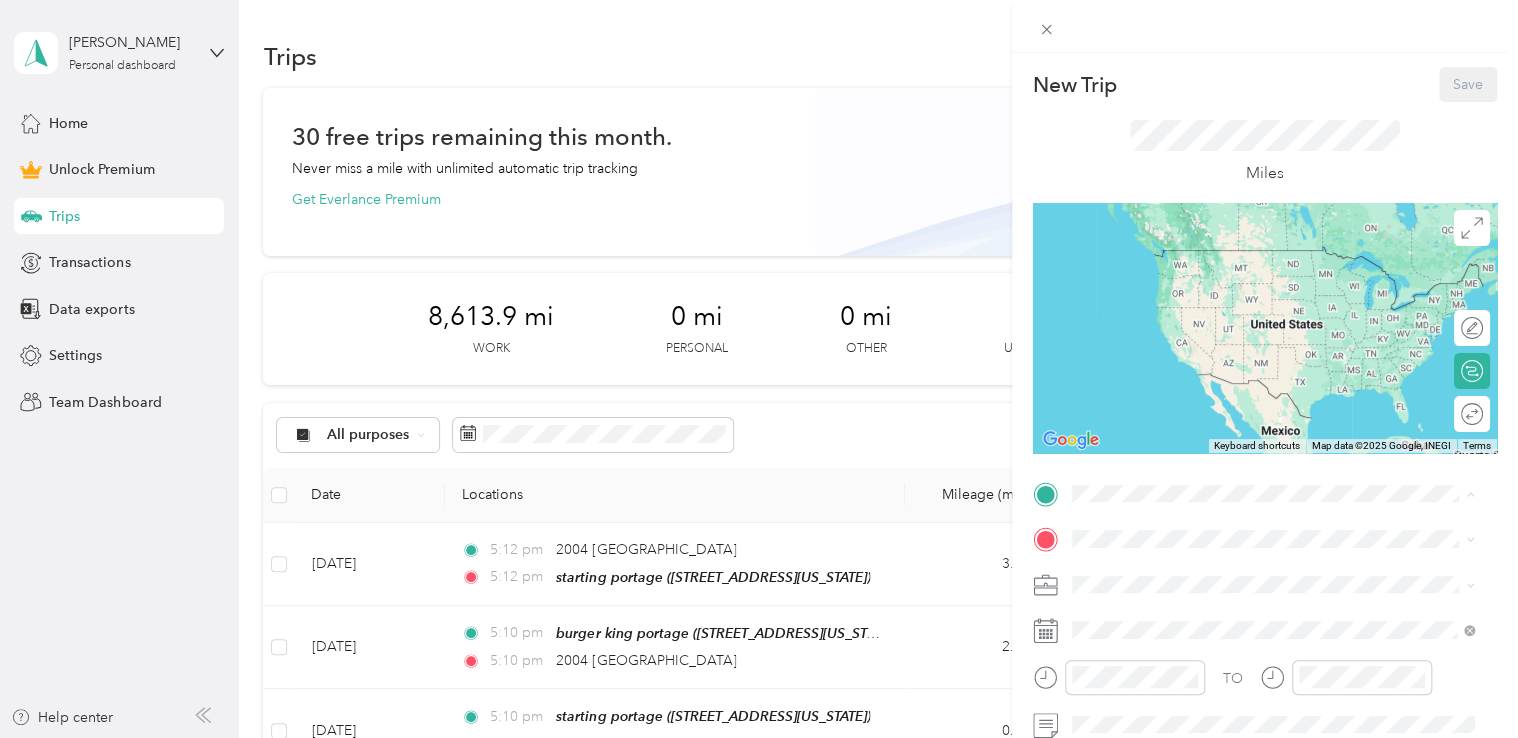 click on "[STREET_ADDRESS][US_STATE]" at bounding box center [1209, 279] 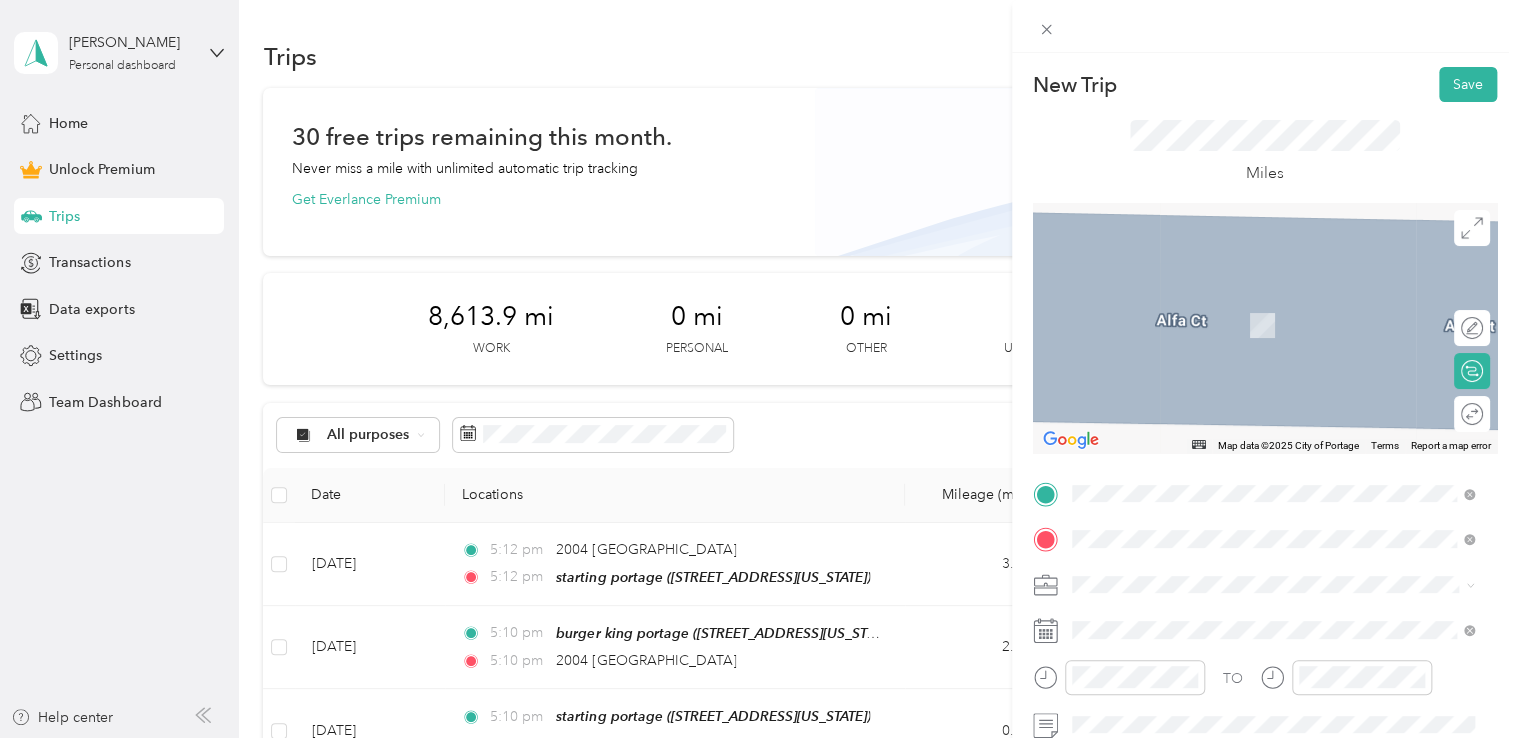 click on "[STREET_ADDRESS][US_STATE]" at bounding box center [1209, 388] 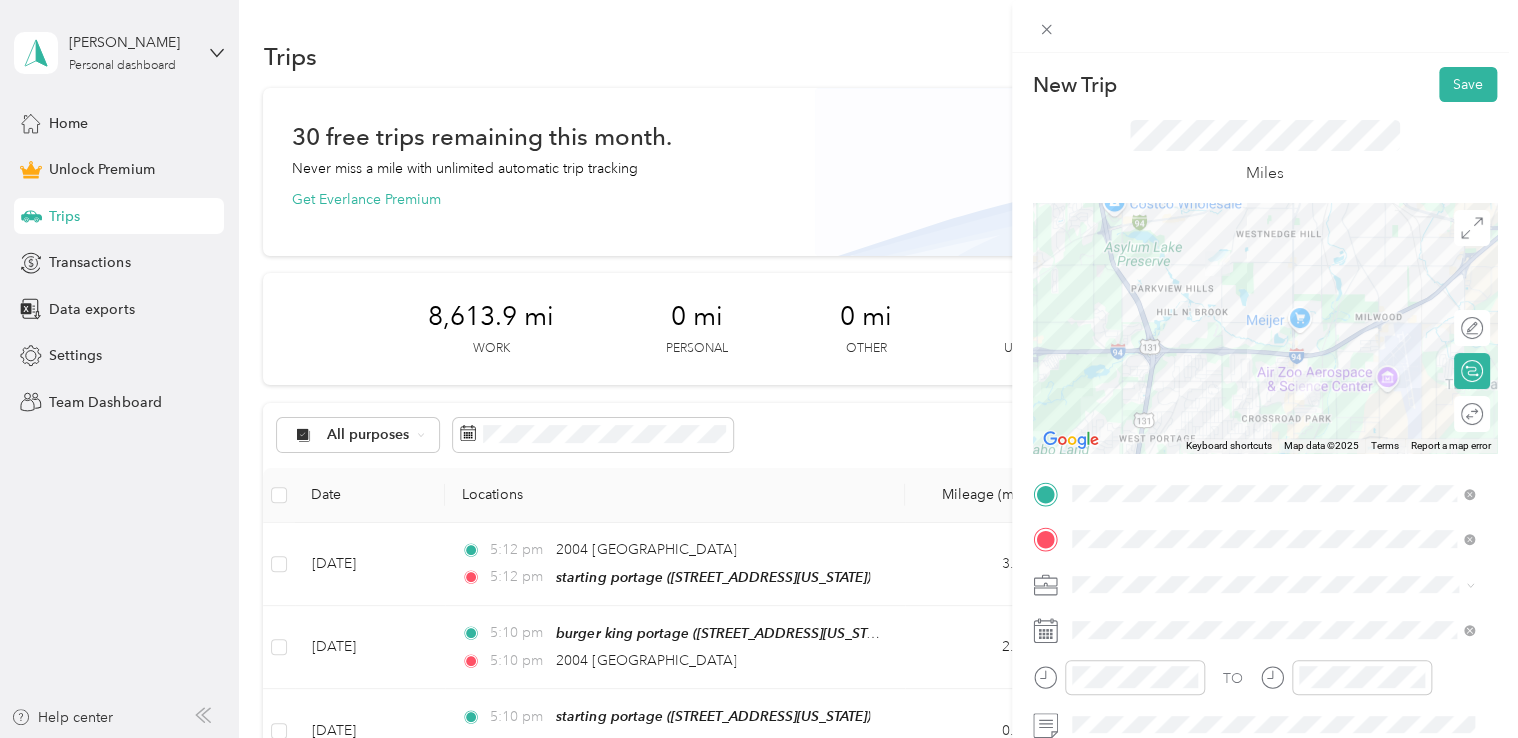 click at bounding box center (1281, 585) 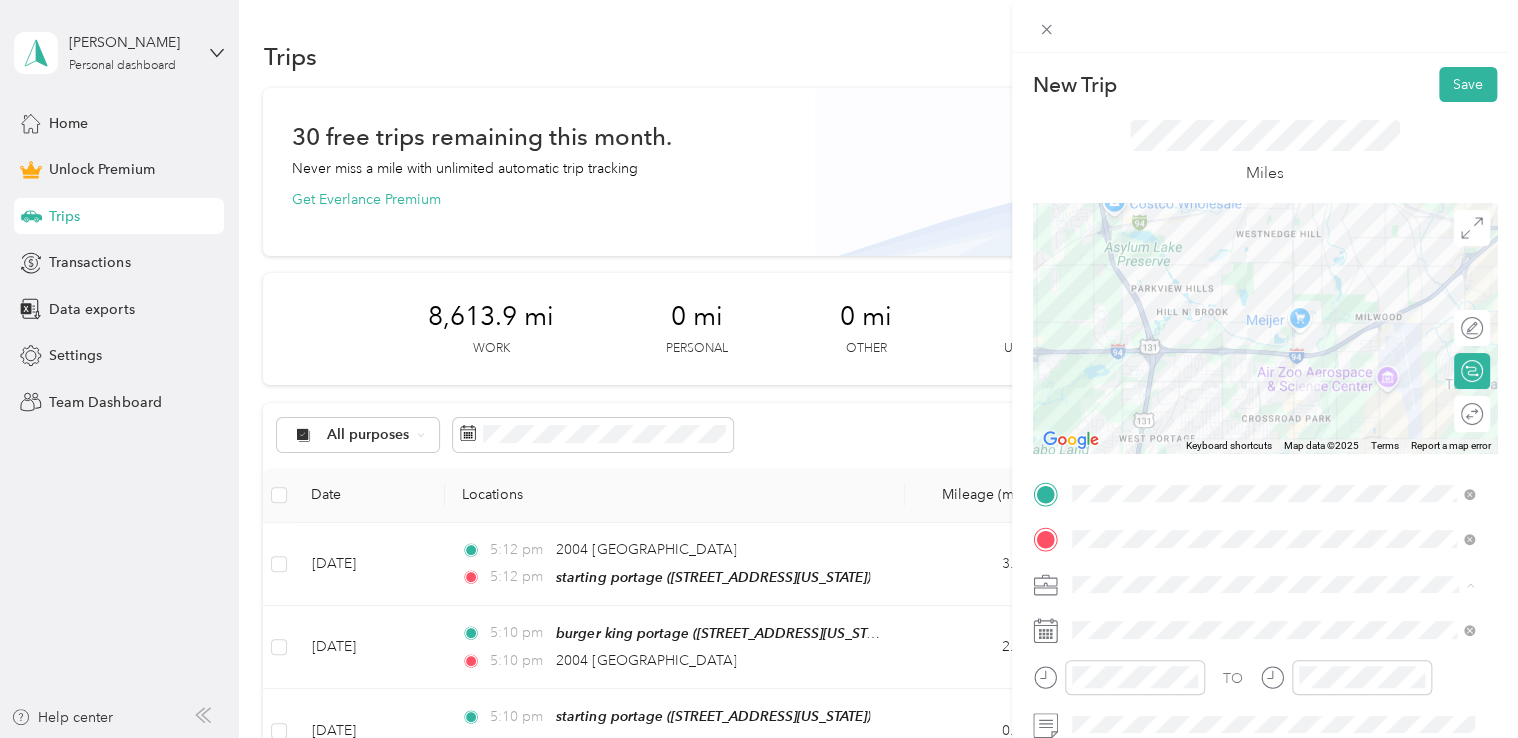 click on "Doordash" at bounding box center [1273, 374] 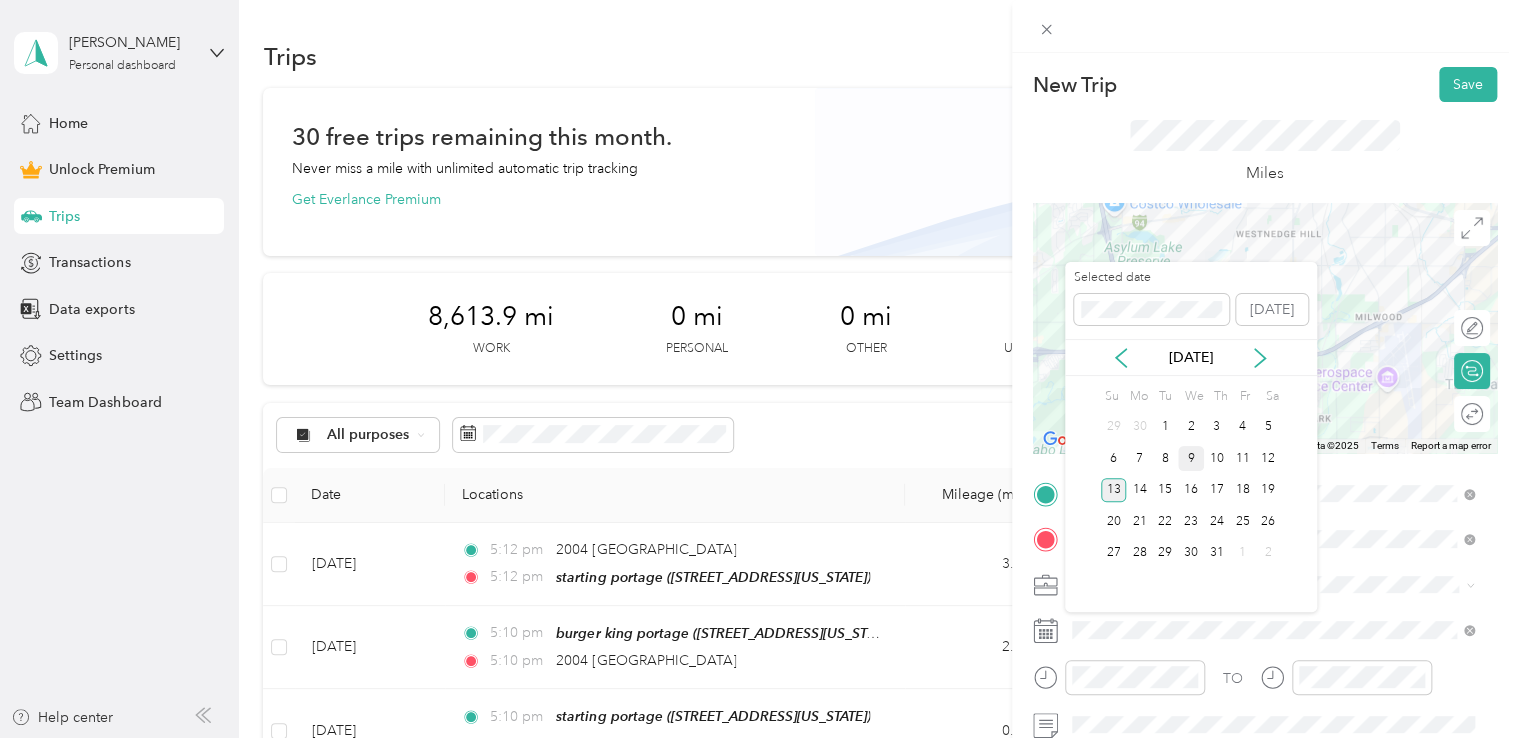 click on "9" at bounding box center [1191, 458] 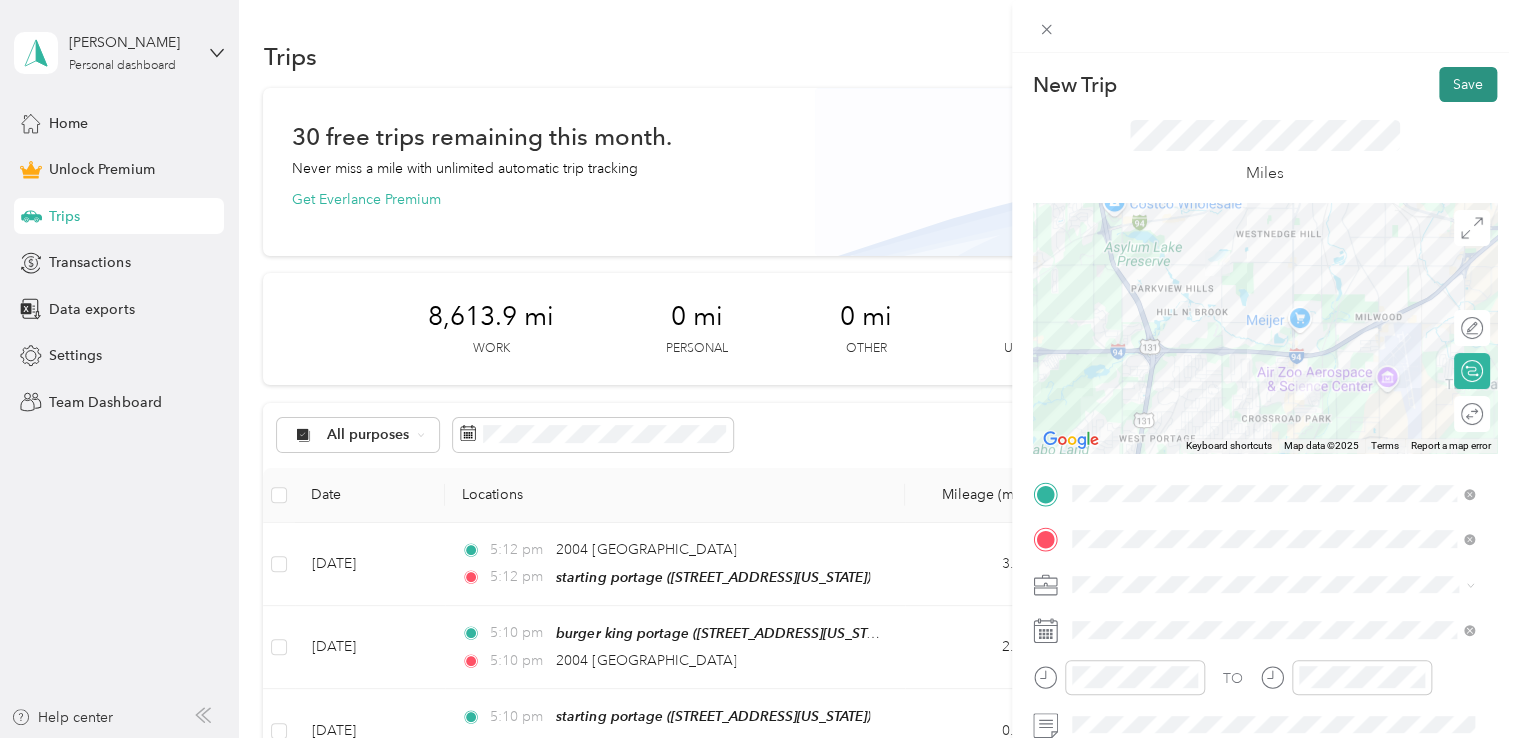 click on "Save" at bounding box center (1468, 84) 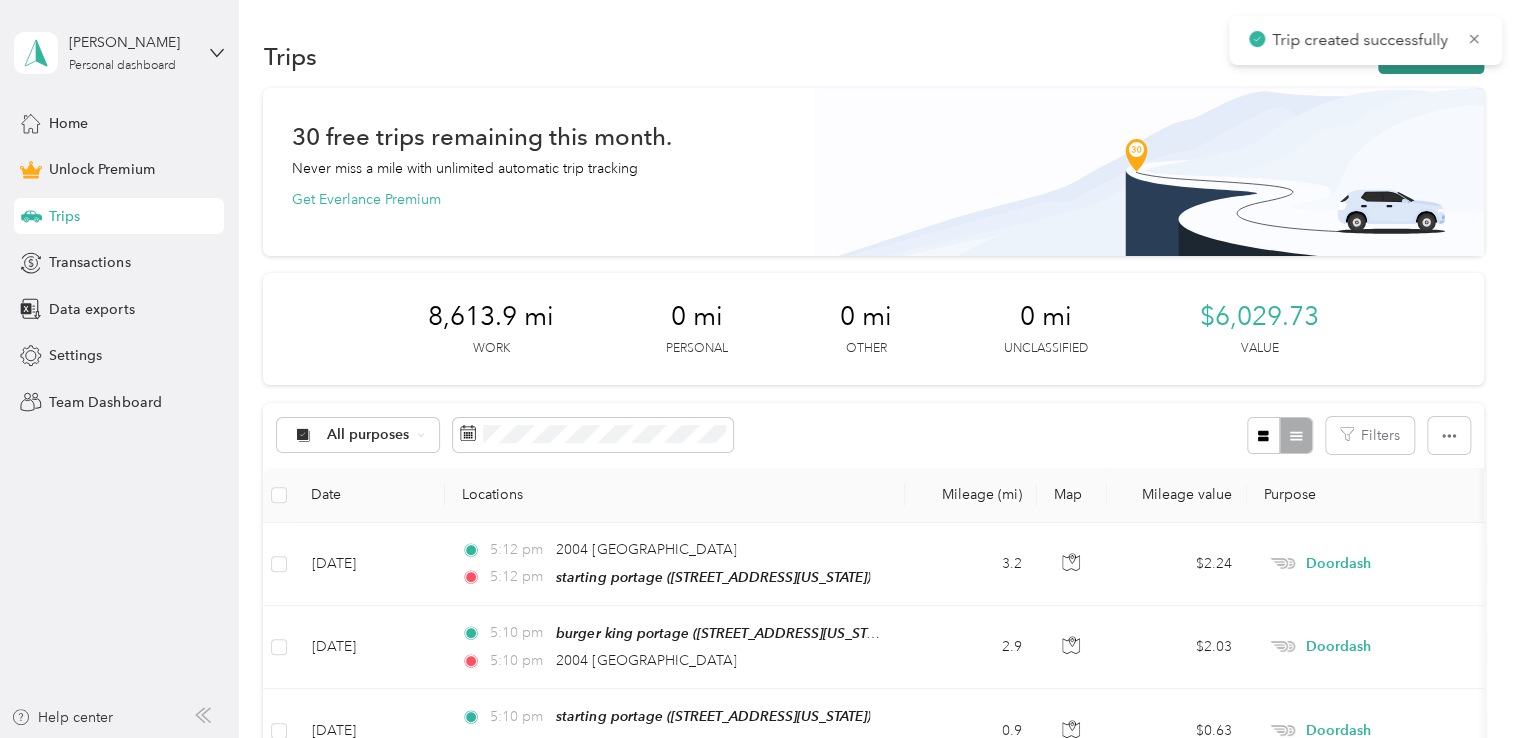 click on "New trip" at bounding box center [1431, 56] 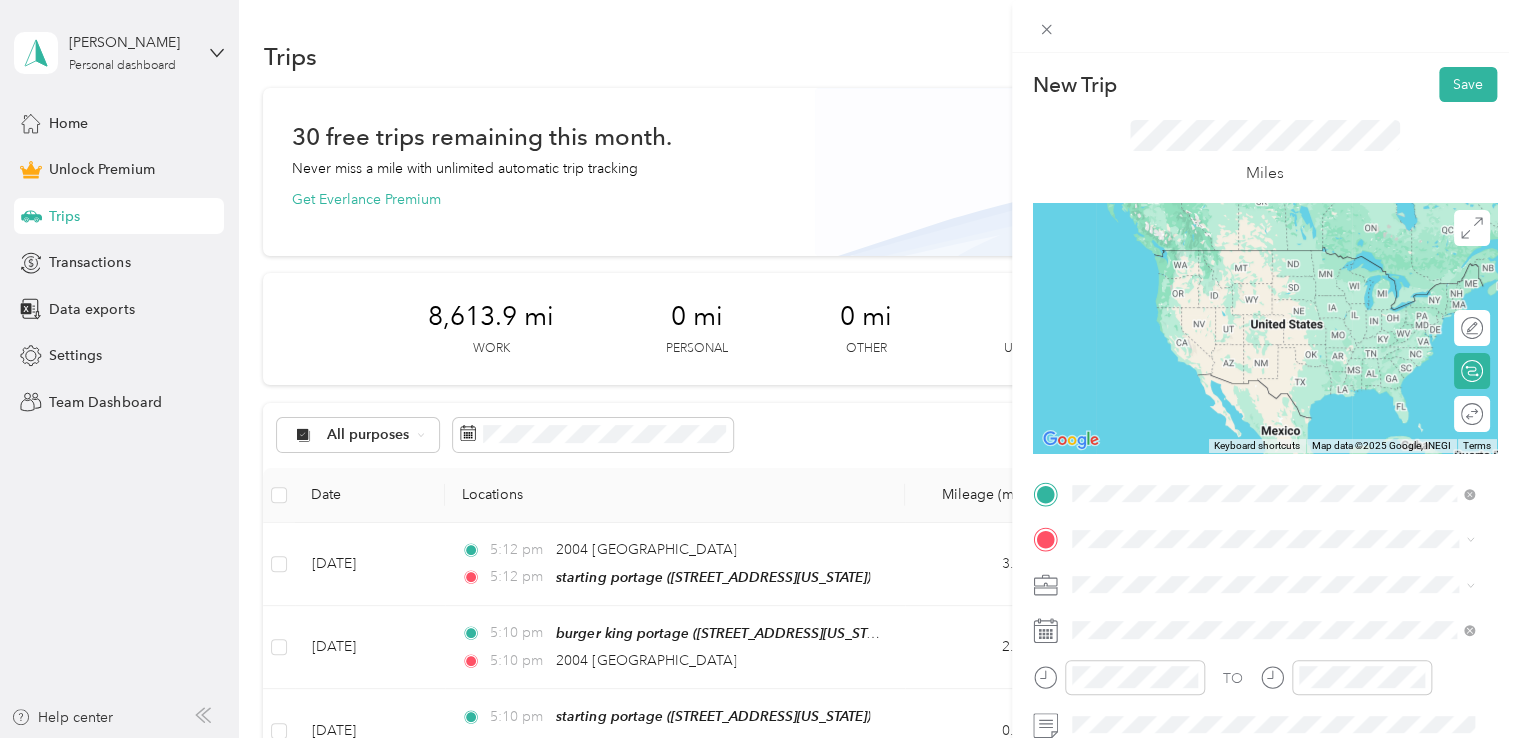 click on "[STREET_ADDRESS][US_STATE]" at bounding box center (1209, 342) 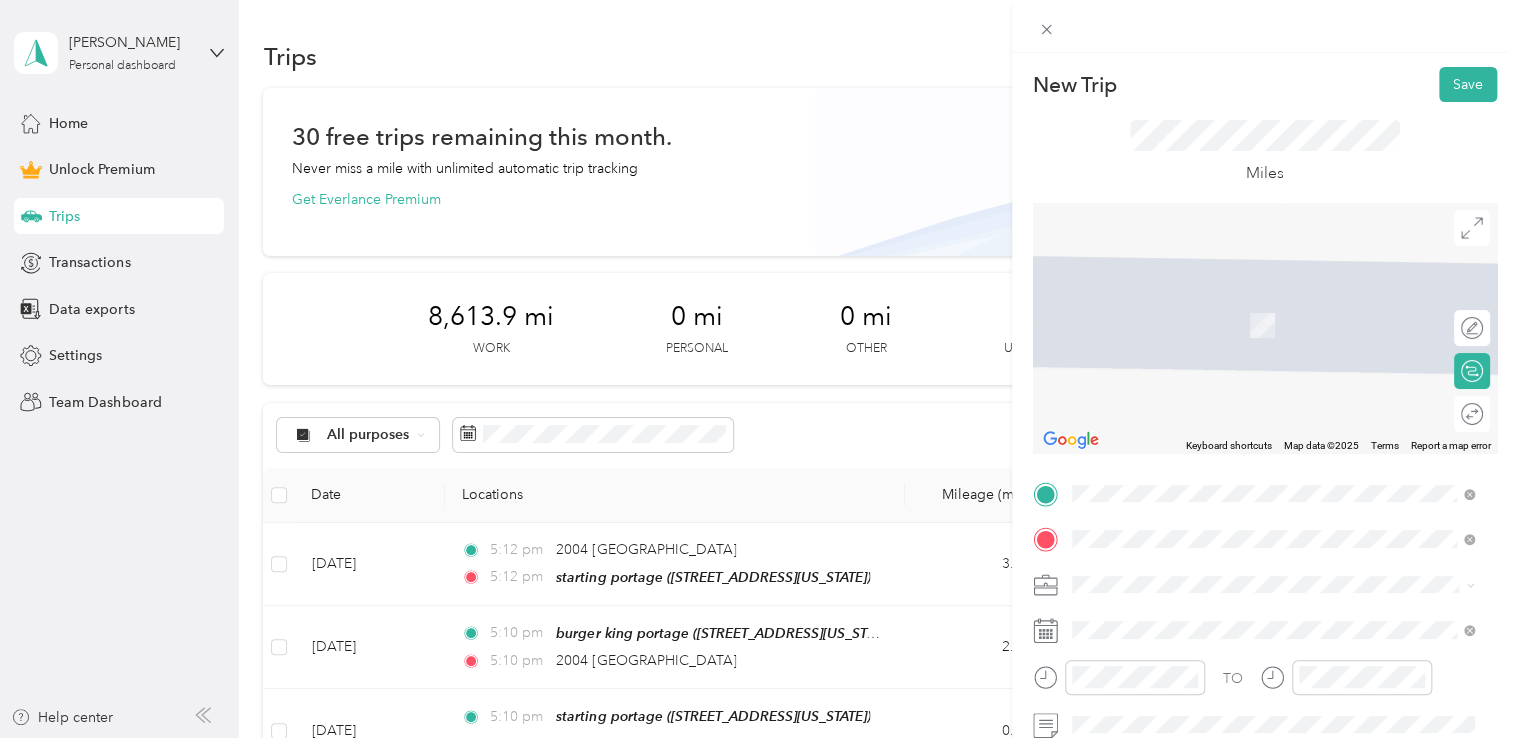 click on "dash mart kalamazoo [STREET_ADDRESS][US_STATE]" at bounding box center [1209, 315] 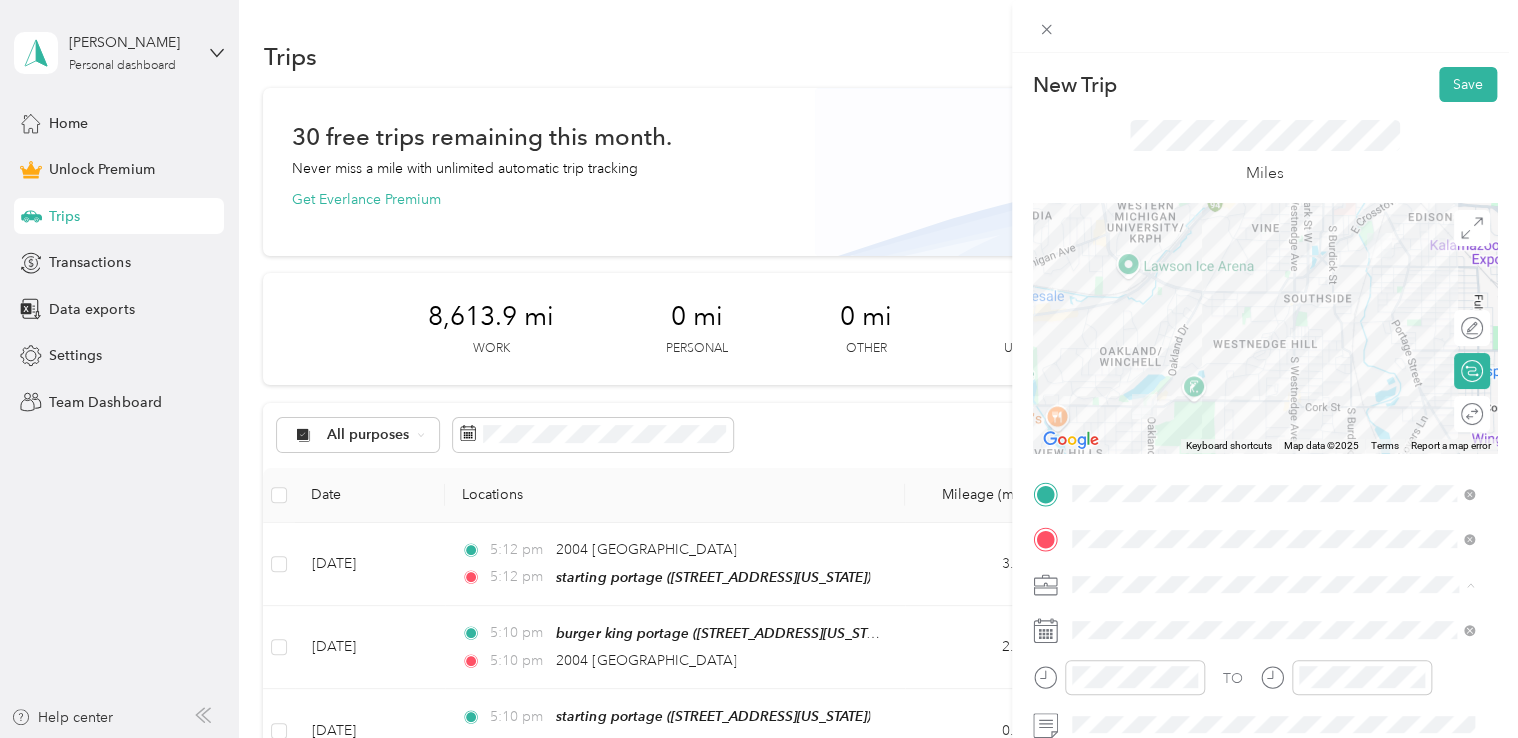 click on "Doordash" at bounding box center (1273, 374) 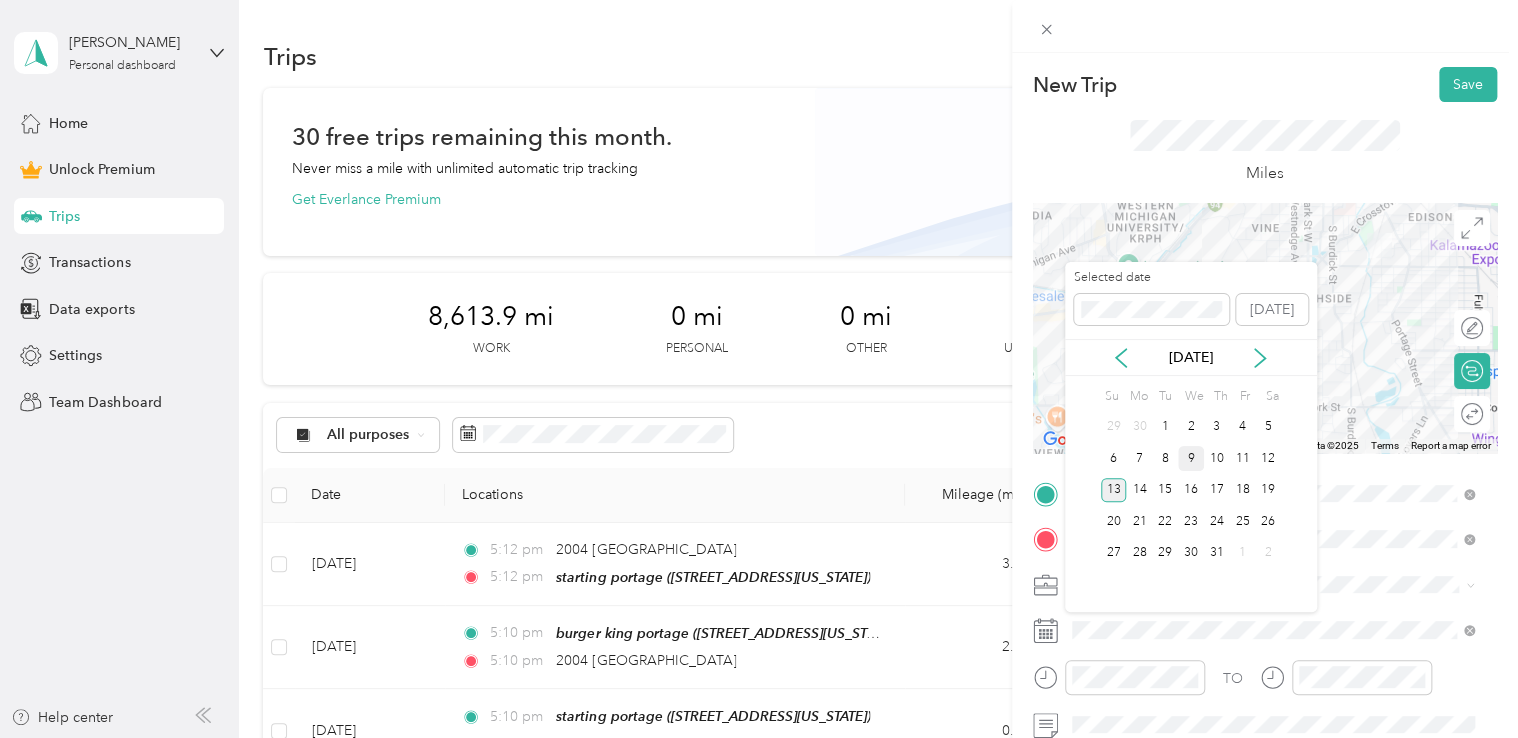 click on "9" at bounding box center (1191, 458) 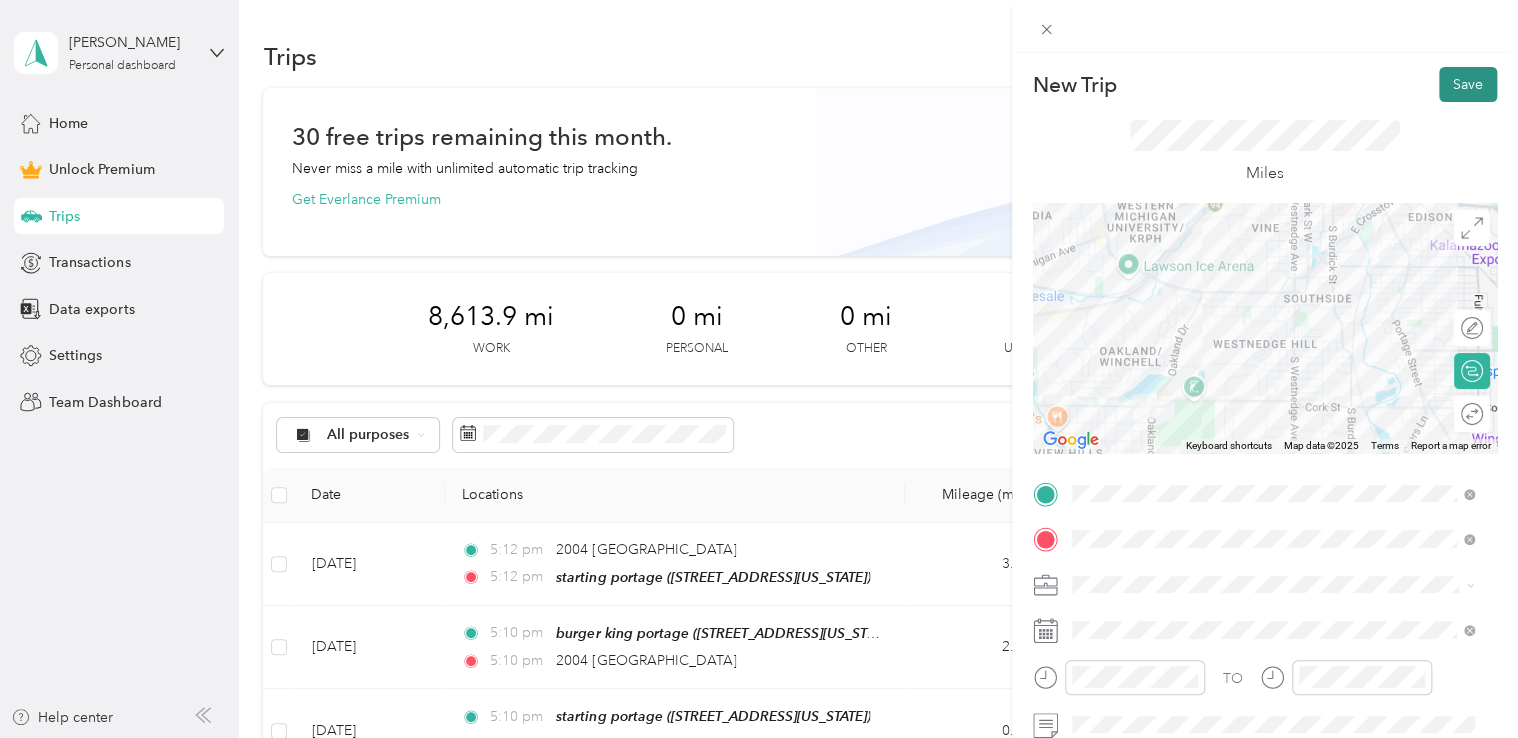 click on "Save" at bounding box center (1468, 84) 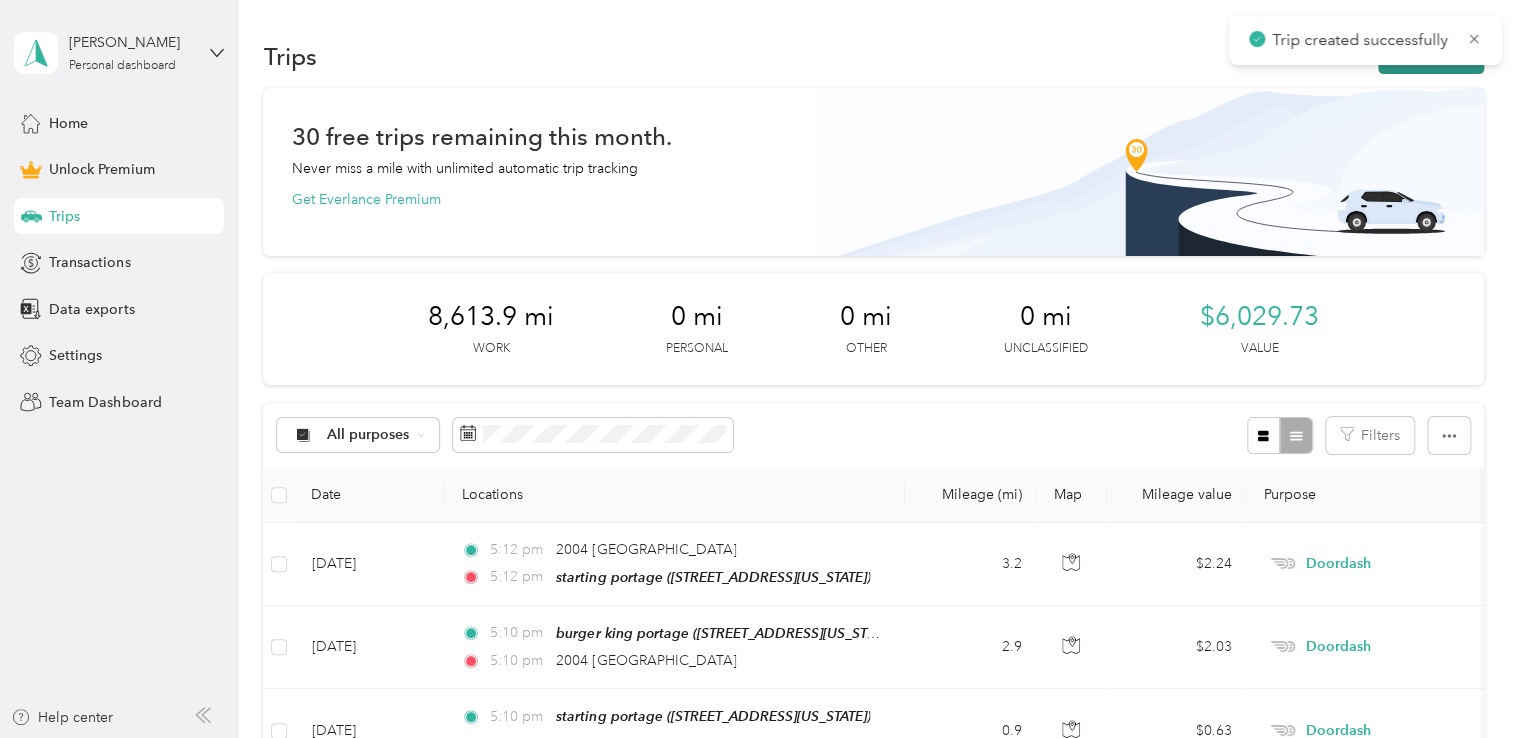 click on "New trip" at bounding box center [1431, 56] 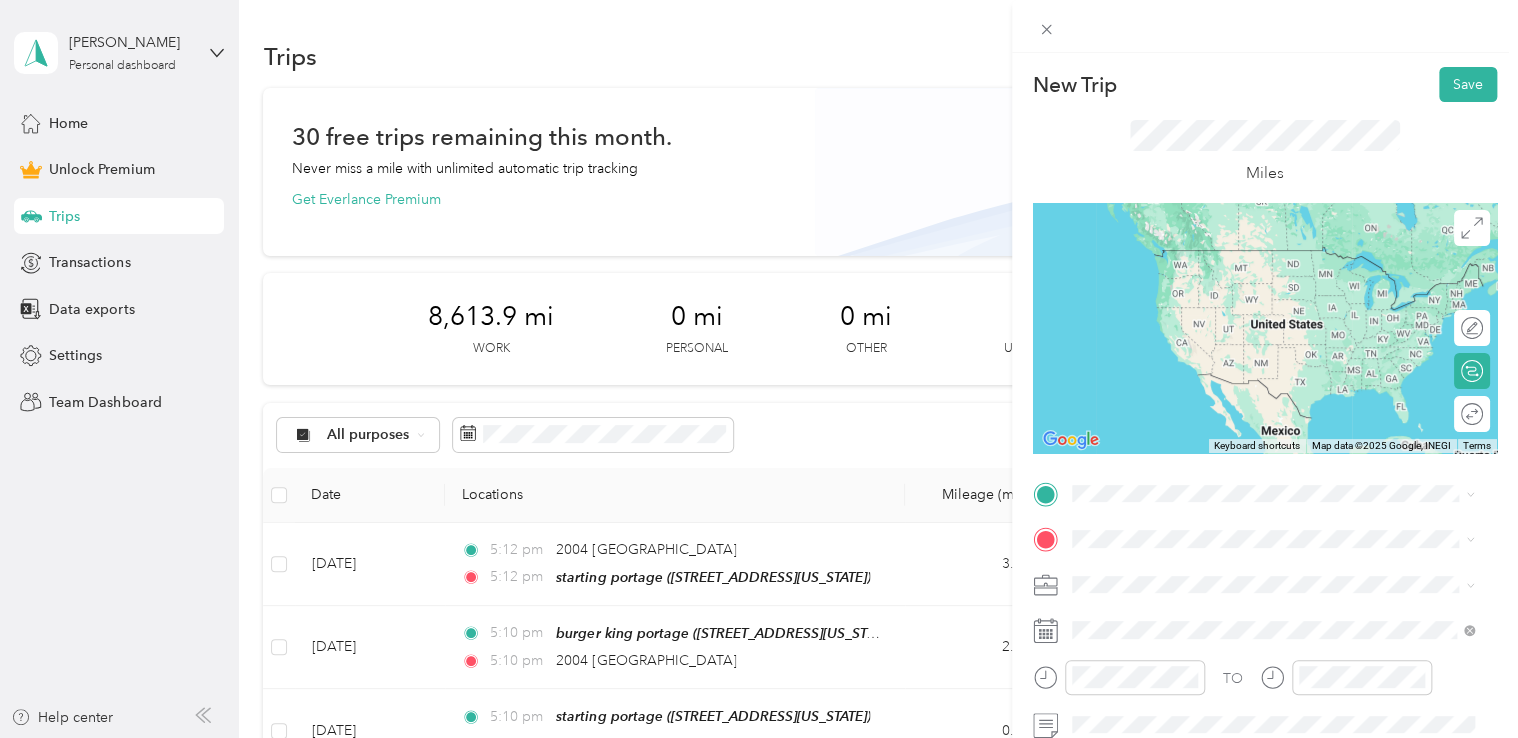 click on "[STREET_ADDRESS][US_STATE]" at bounding box center [1209, 278] 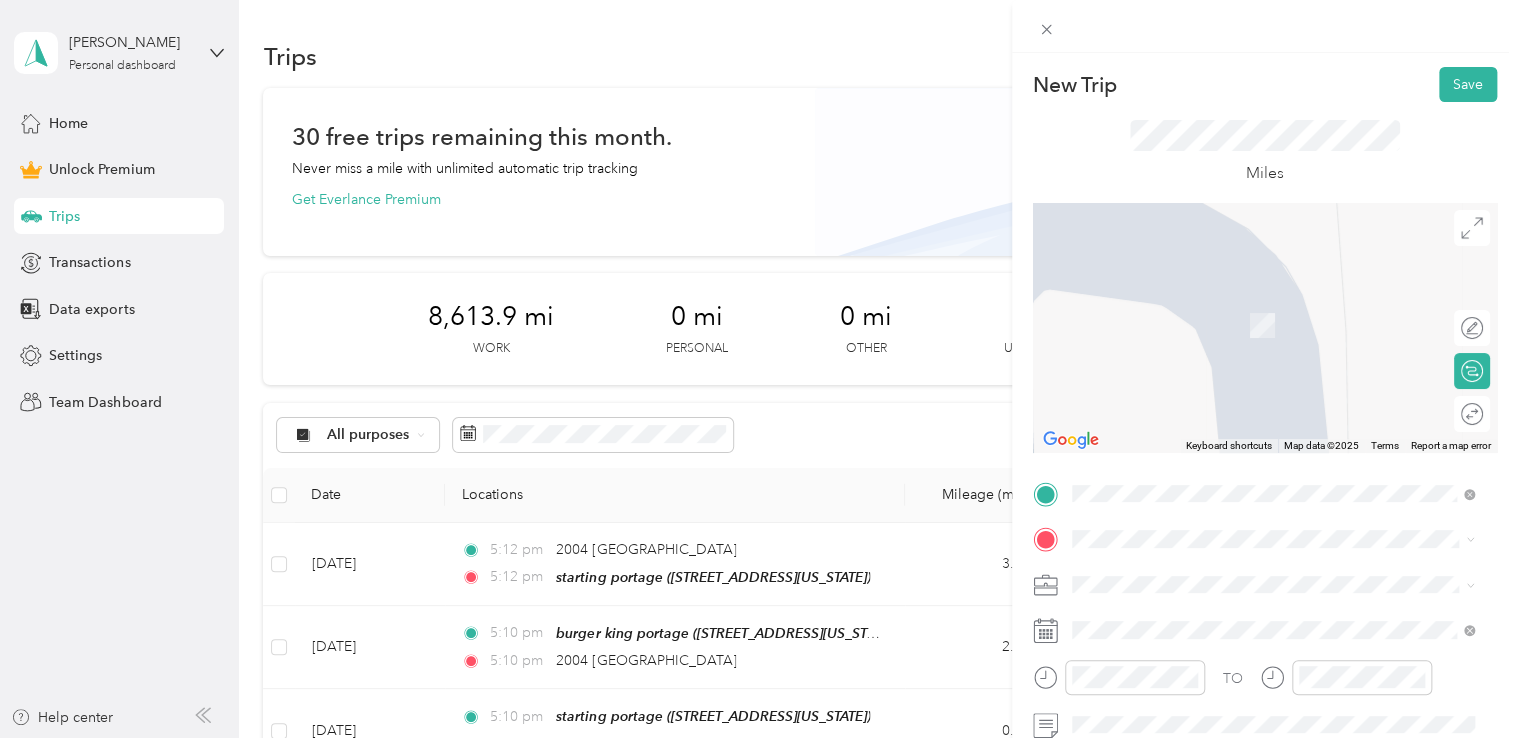 click on "[STREET_ADDRESS][US_STATE]" at bounding box center [1209, 324] 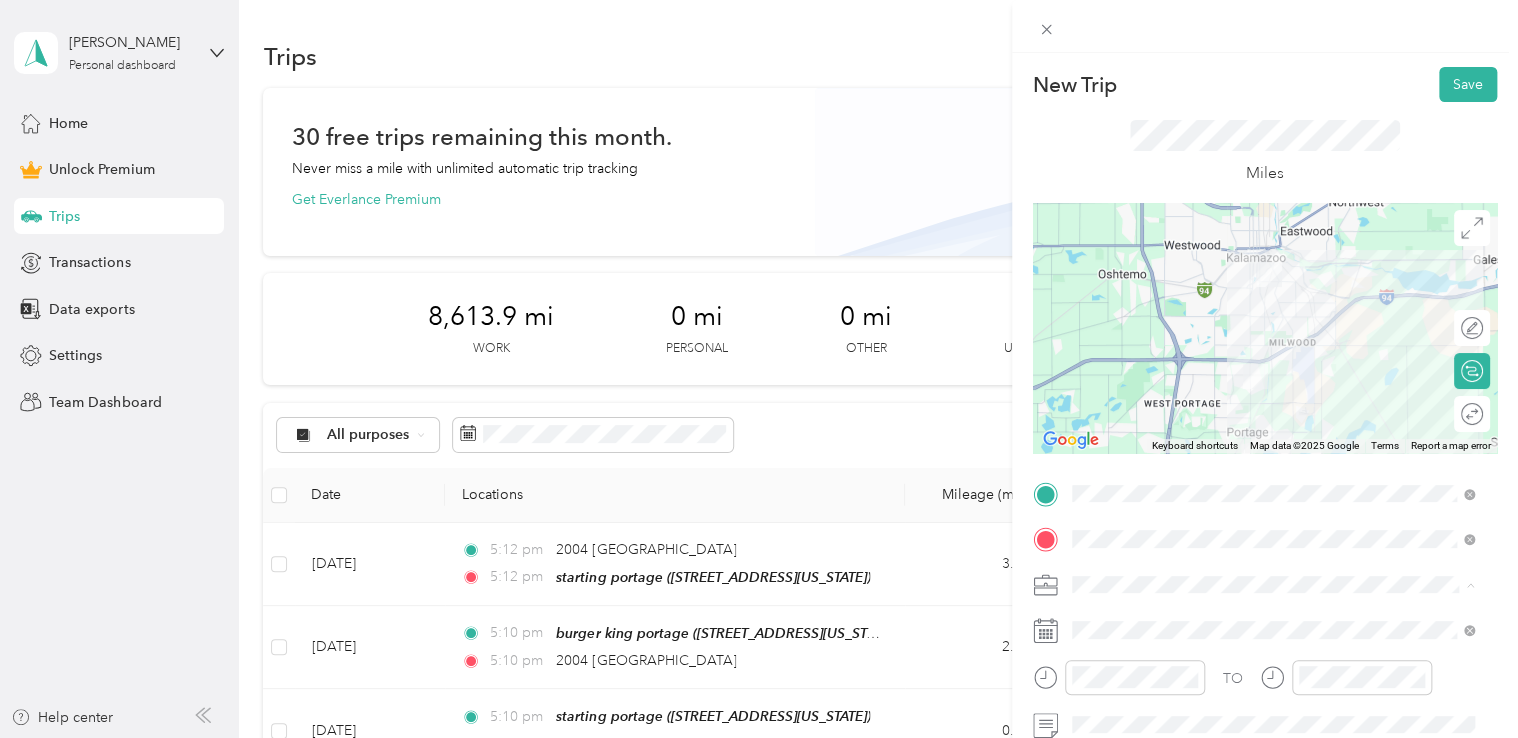 click on "Doordash" at bounding box center [1273, 374] 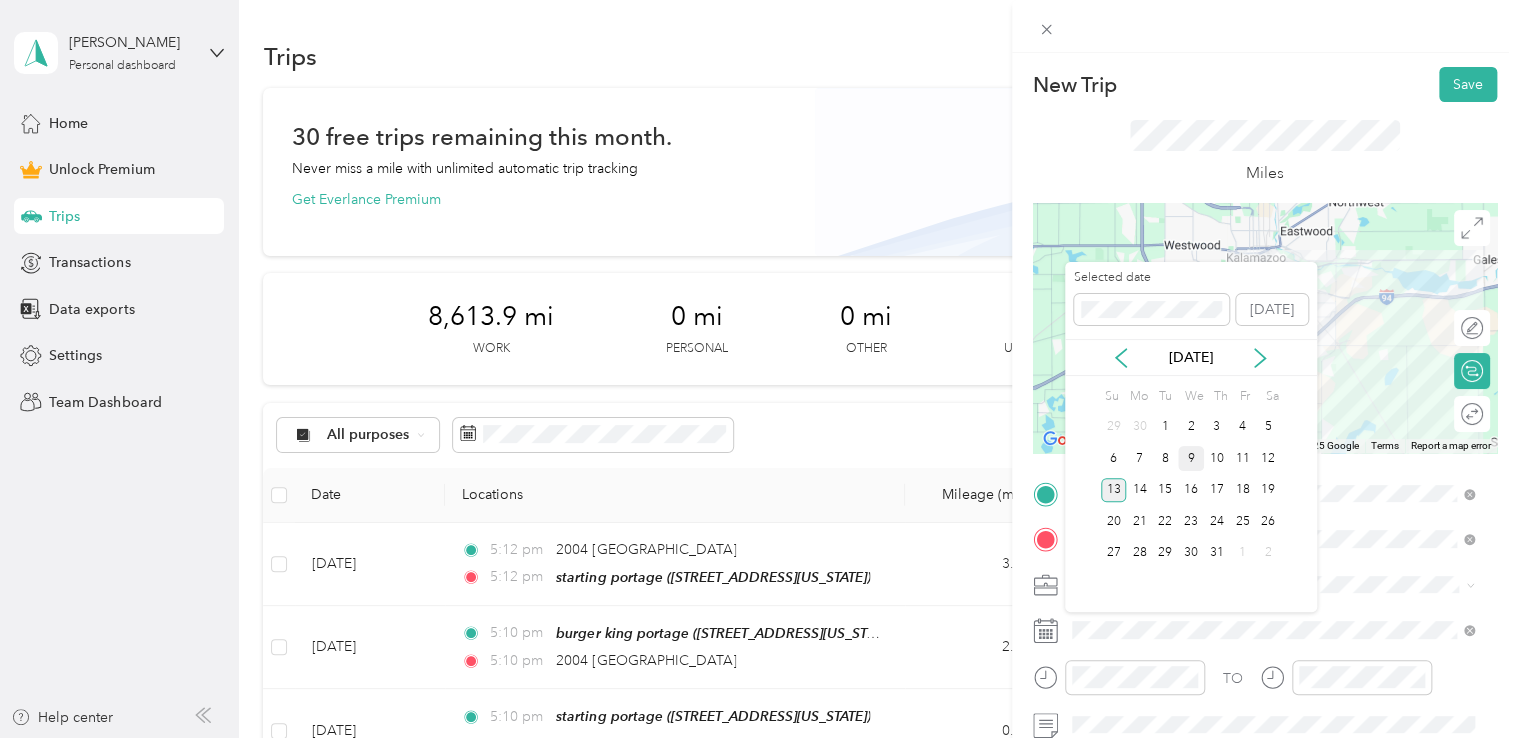 click on "9" at bounding box center (1191, 458) 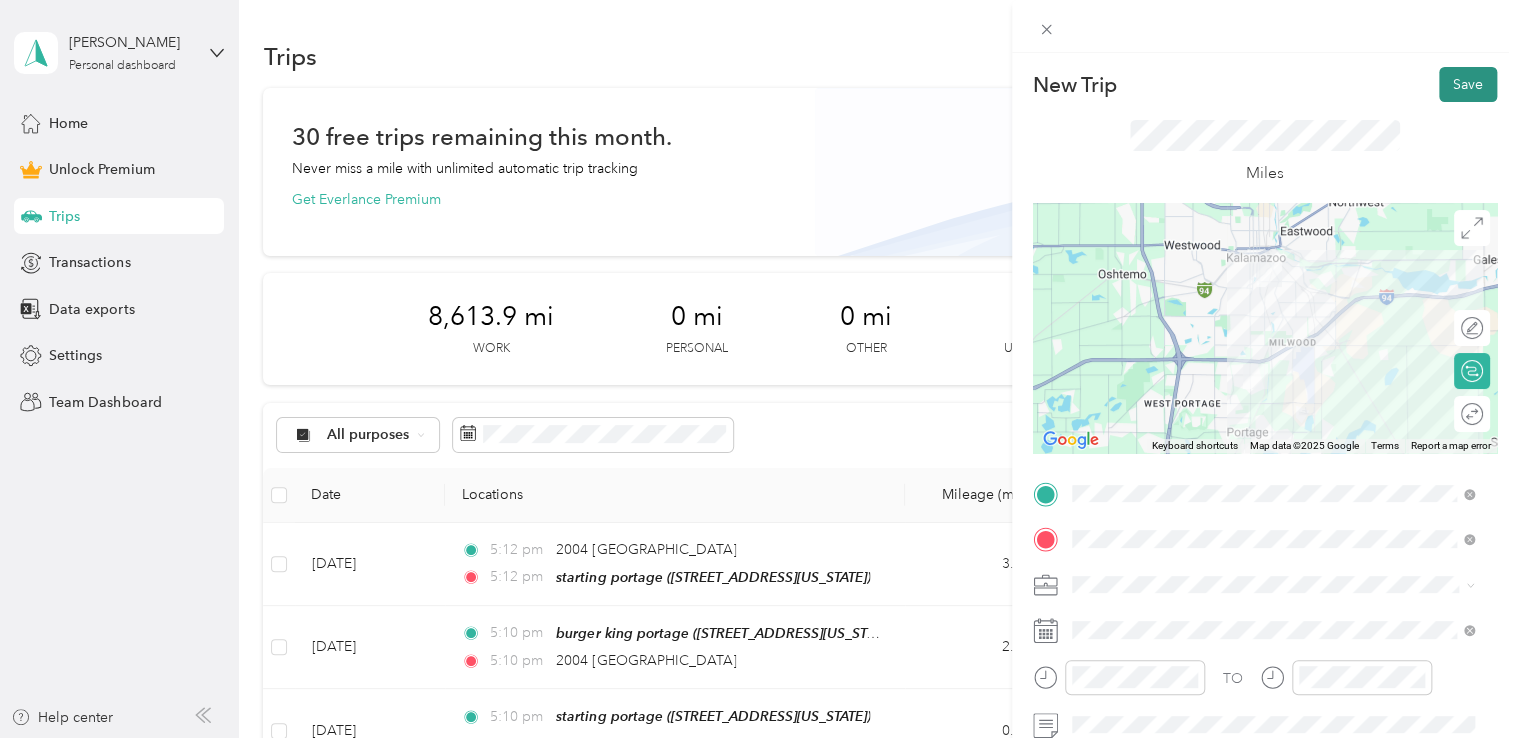 click on "Save" at bounding box center (1468, 84) 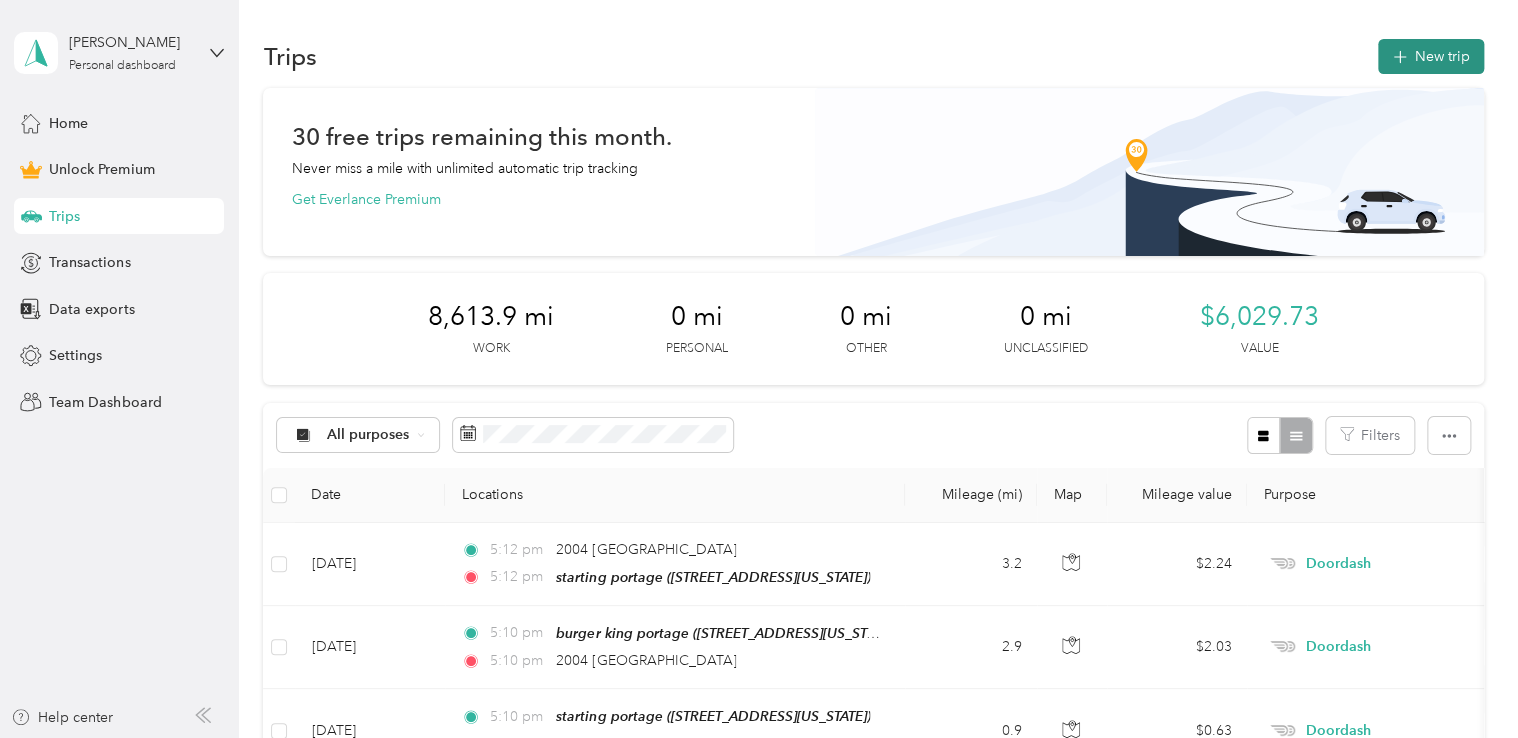 click on "New trip" at bounding box center (1431, 56) 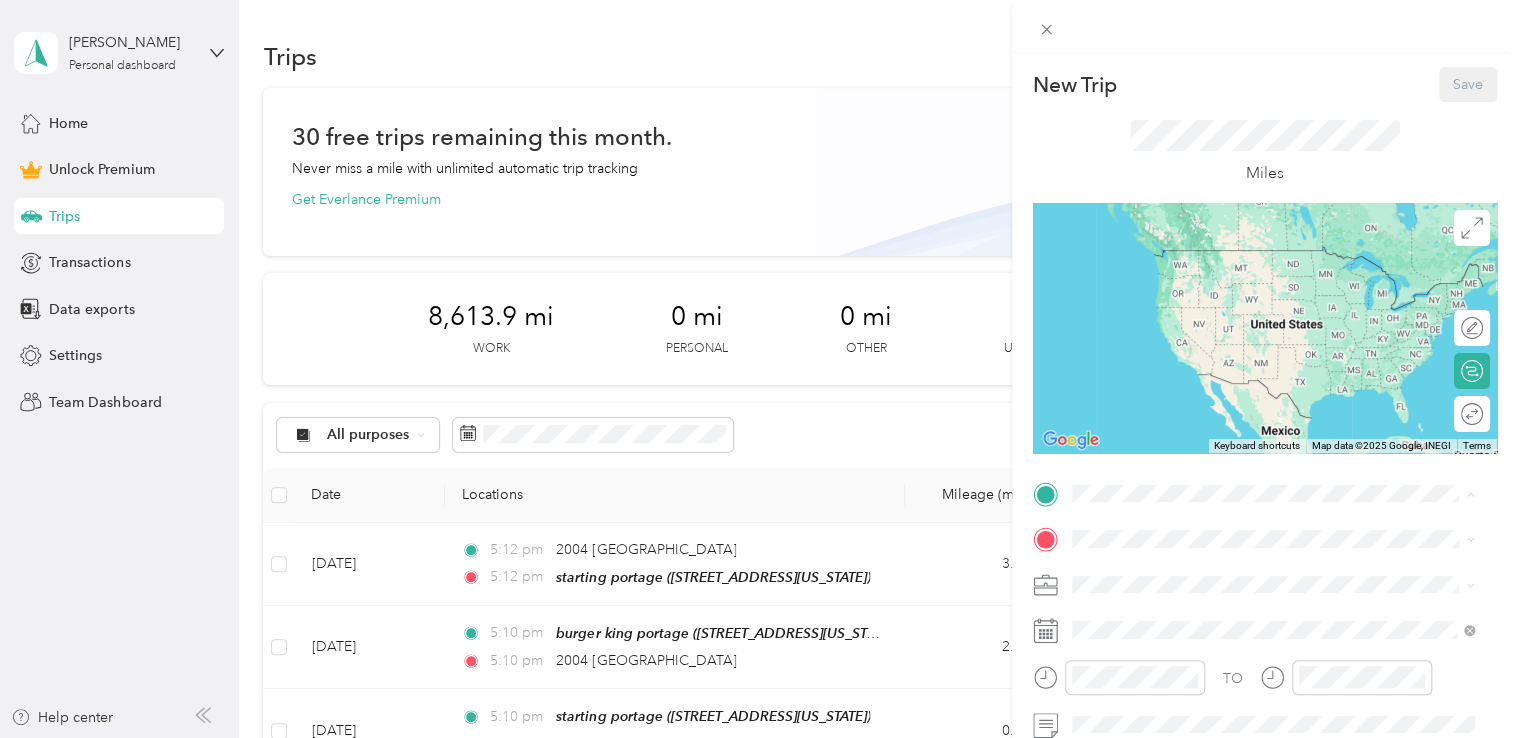 click on "[STREET_ADDRESS][US_STATE]" at bounding box center (1209, 279) 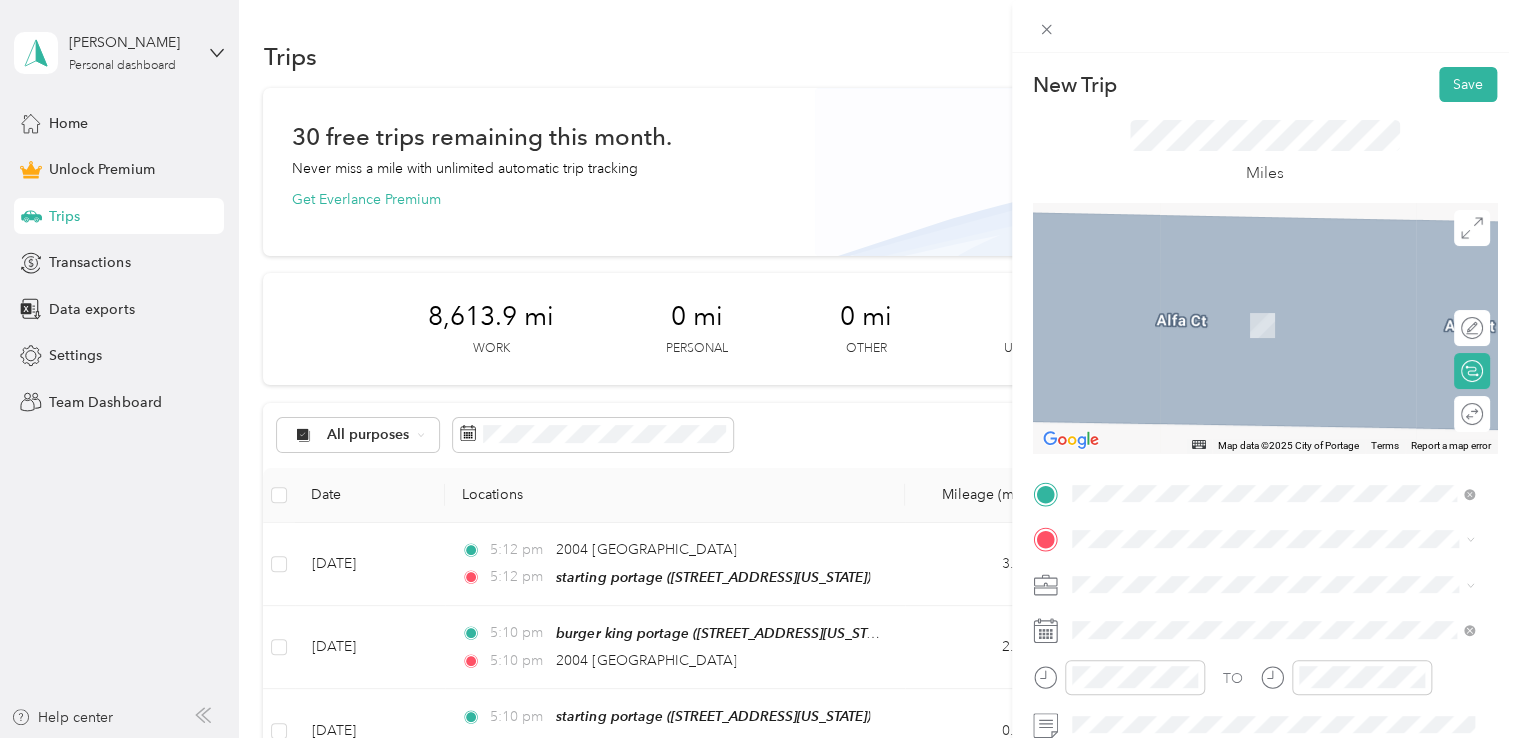 click on "meijer portage [STREET_ADDRESS][US_STATE]" at bounding box center [1209, 313] 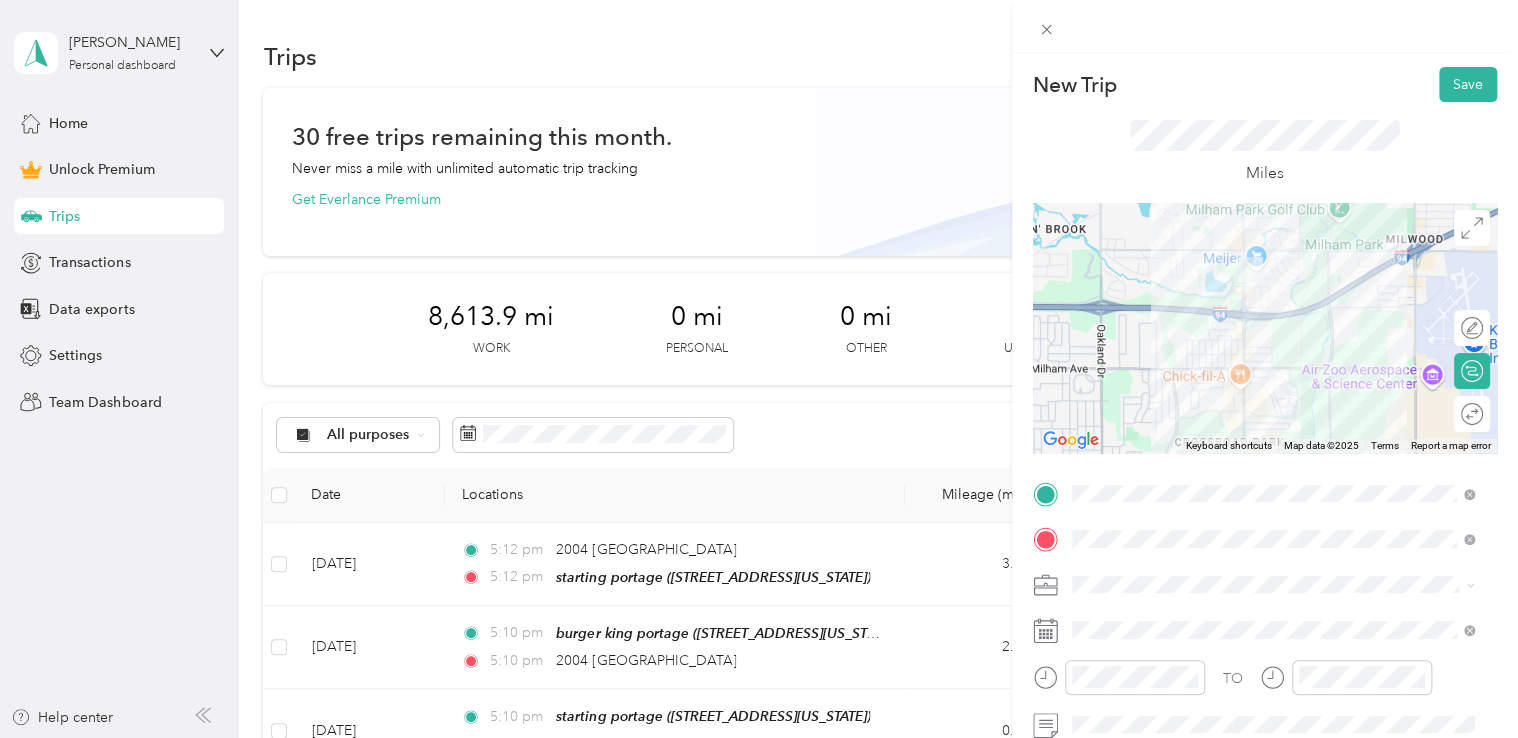 click on "Doordash" at bounding box center [1273, 373] 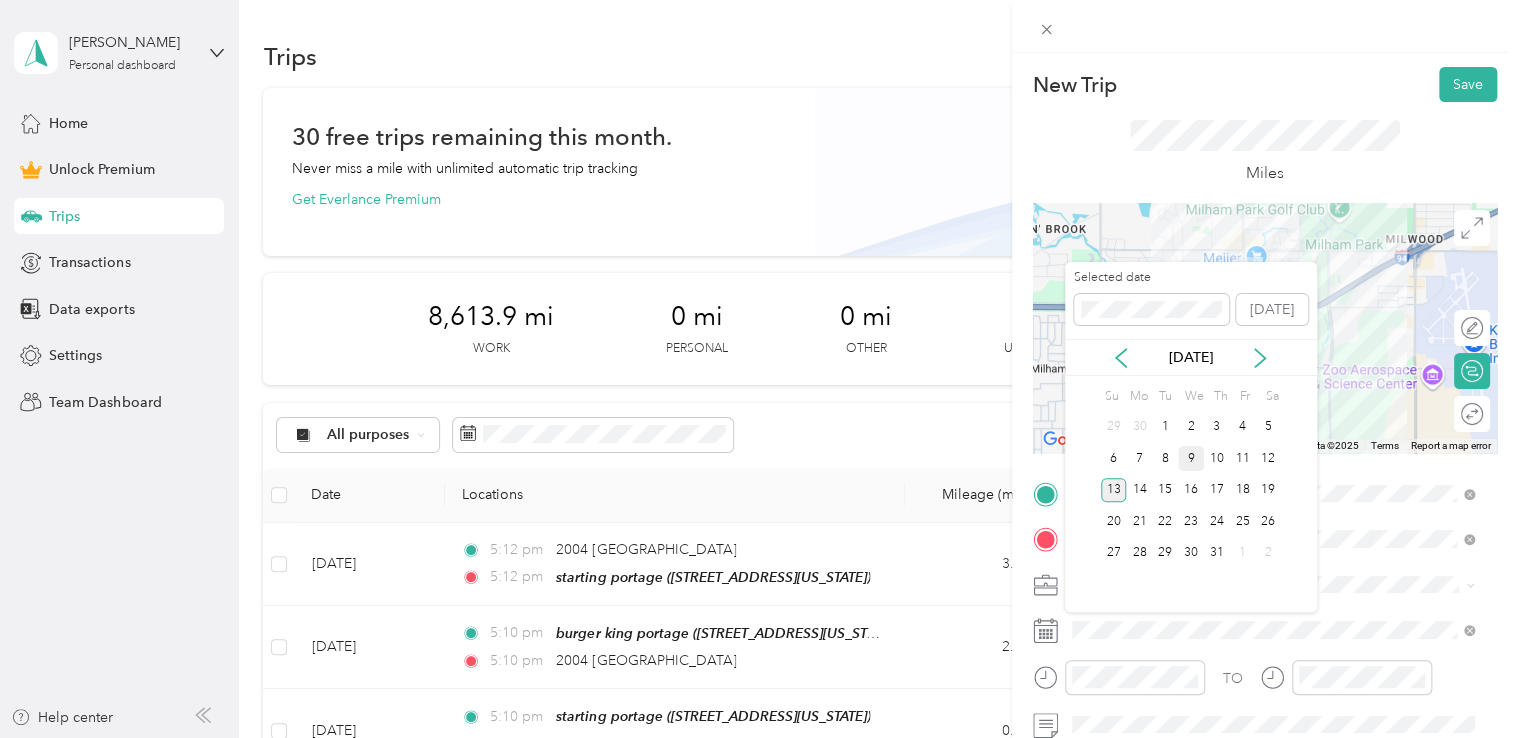 click on "9" at bounding box center (1191, 458) 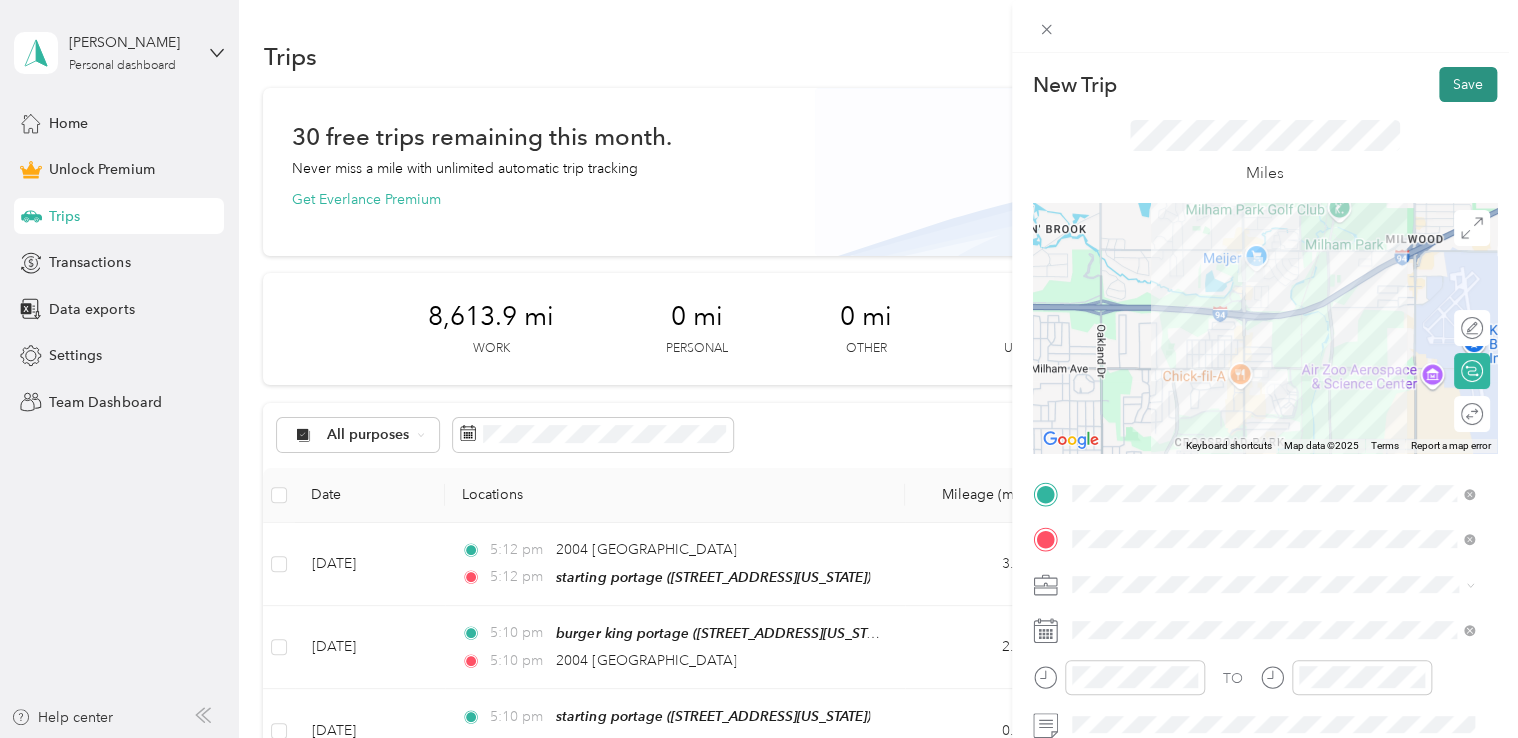 click on "Save" at bounding box center [1468, 84] 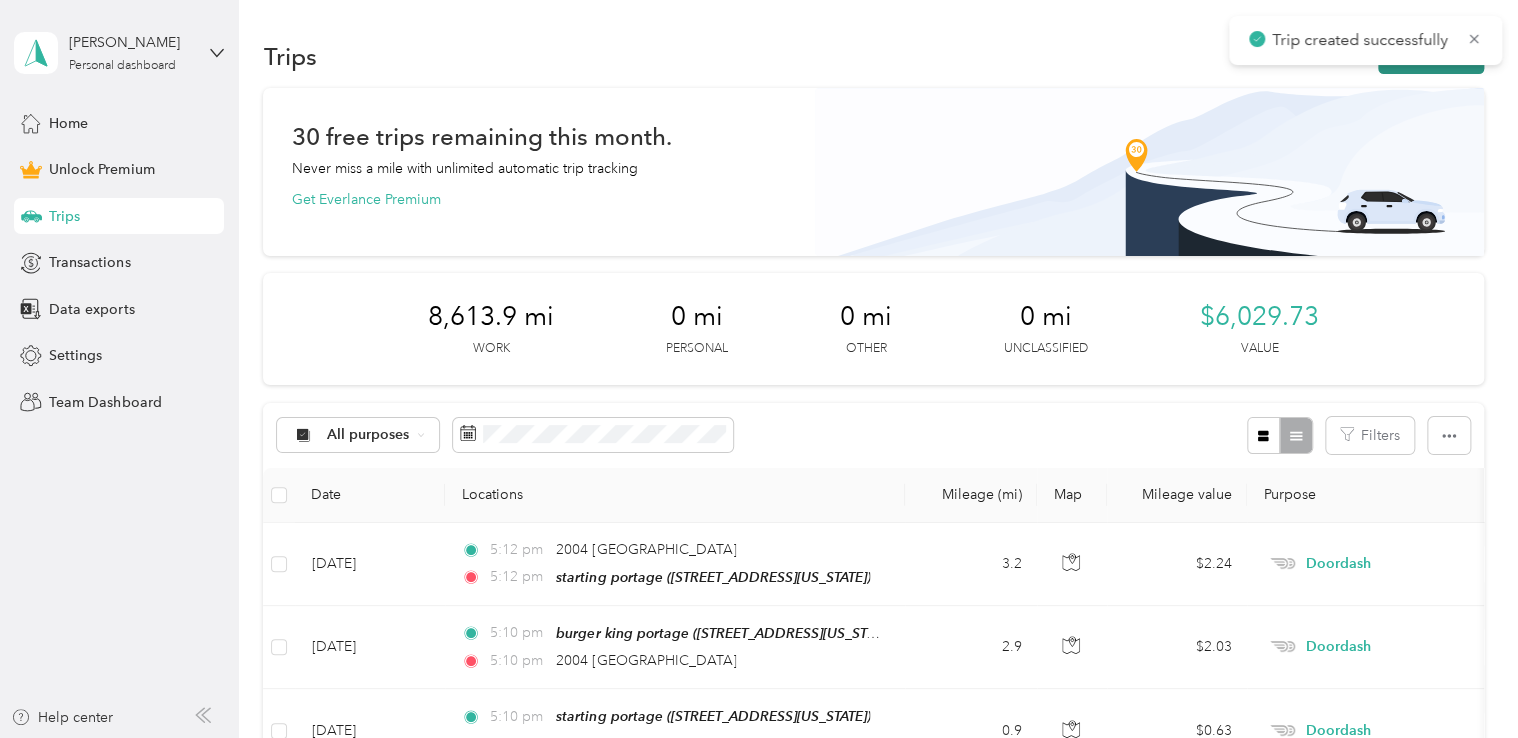 click on "New trip" at bounding box center [1431, 56] 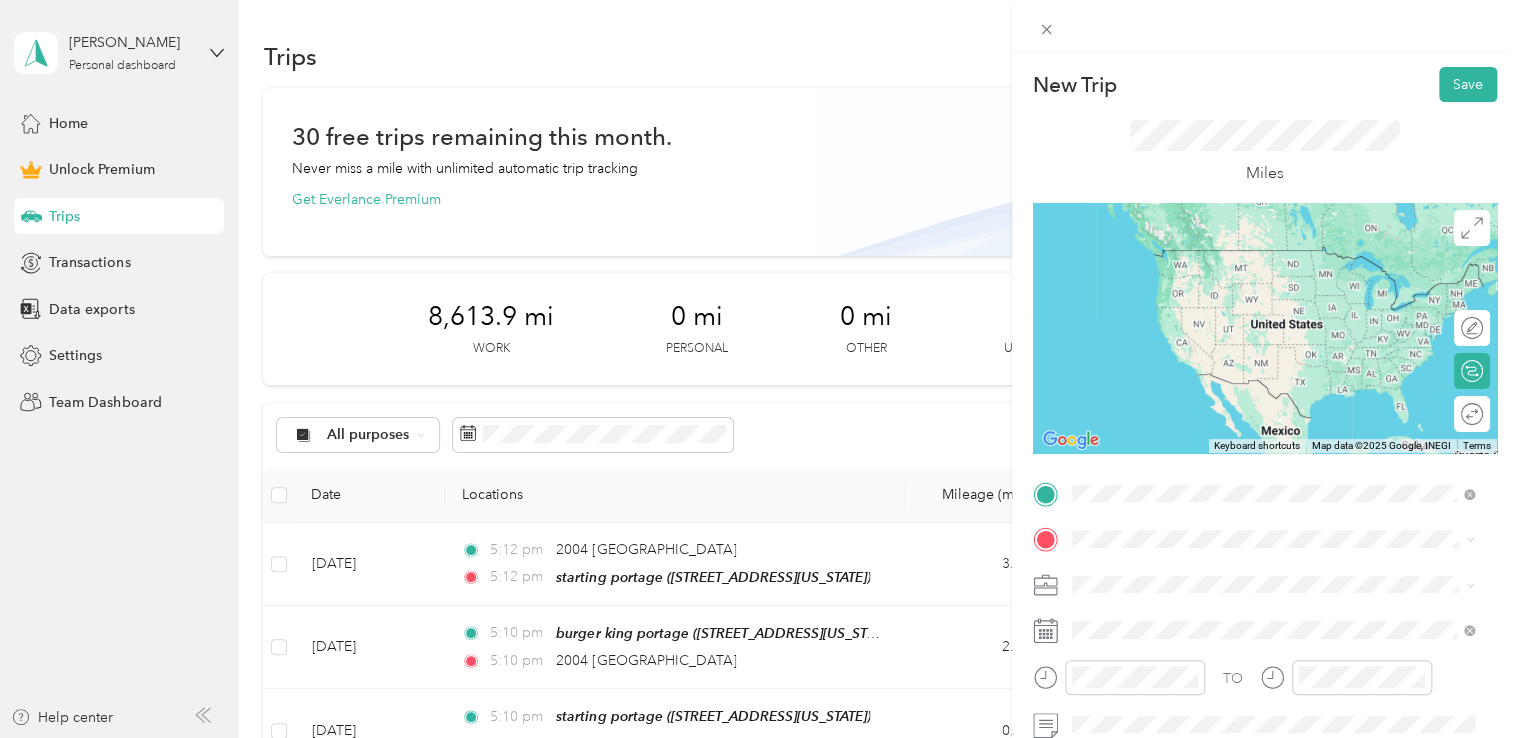 click on "meijer portage [STREET_ADDRESS][US_STATE]" at bounding box center [1209, 269] 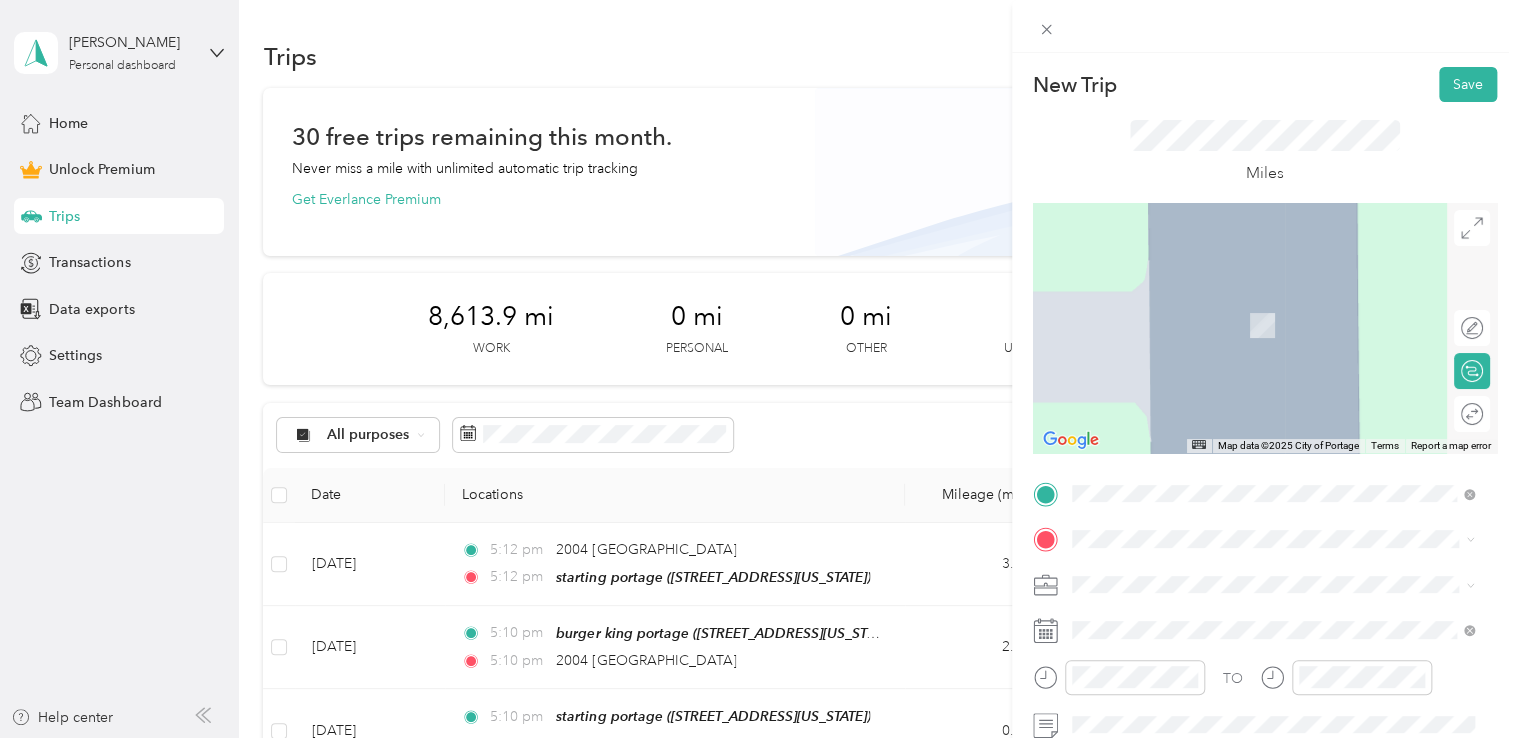 click on "[STREET_ADDRESS][US_STATE]" at bounding box center [1209, 289] 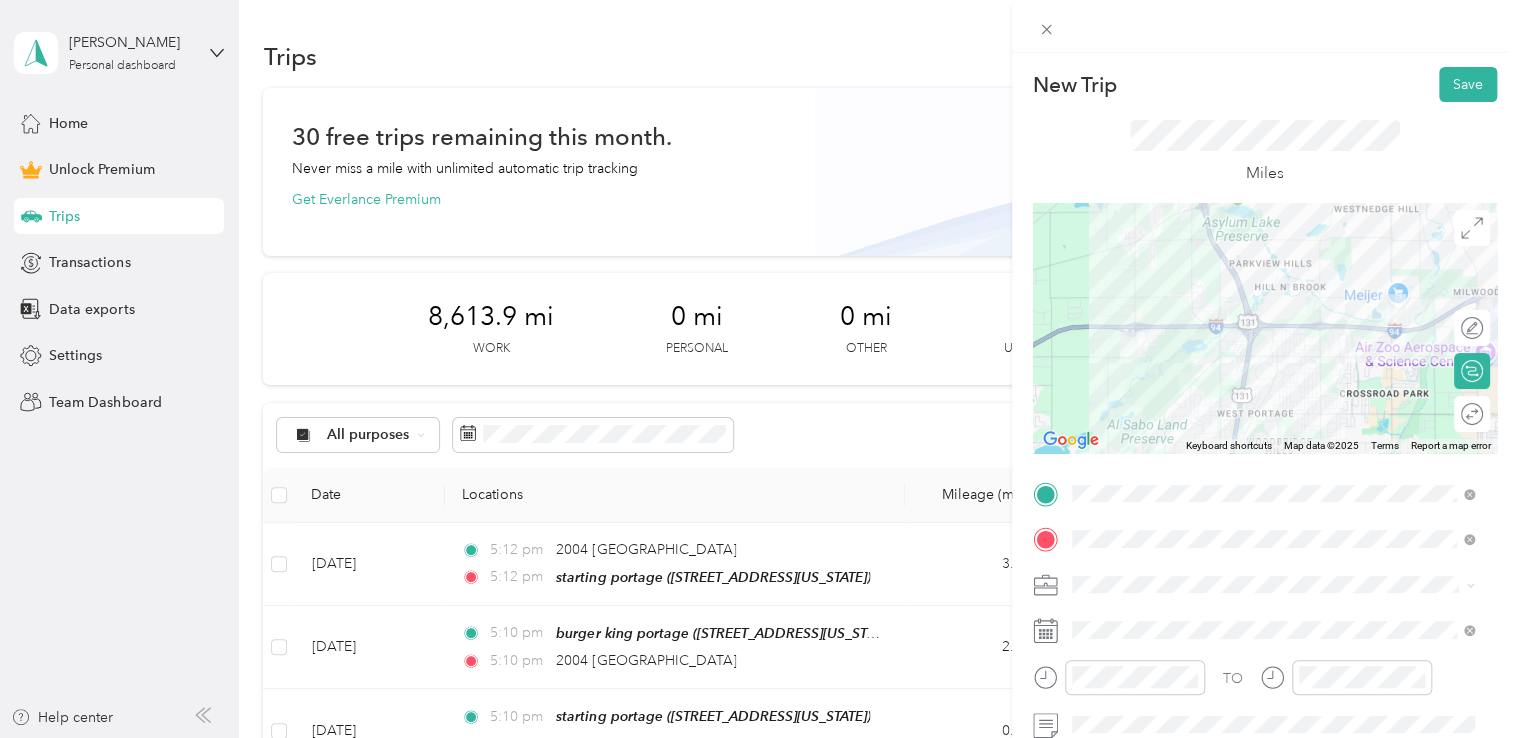 click on "Doordash" at bounding box center (1273, 366) 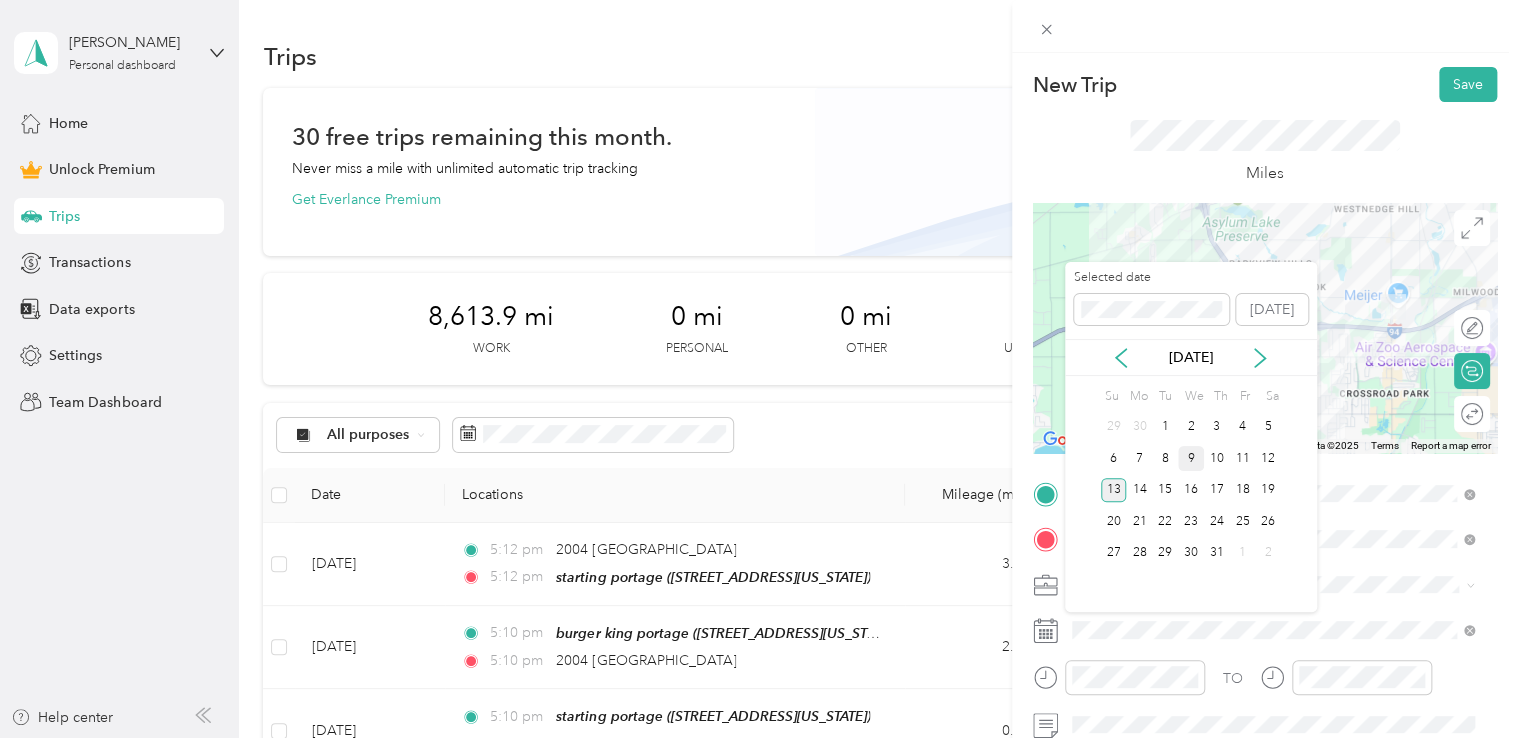 click on "9" at bounding box center (1191, 458) 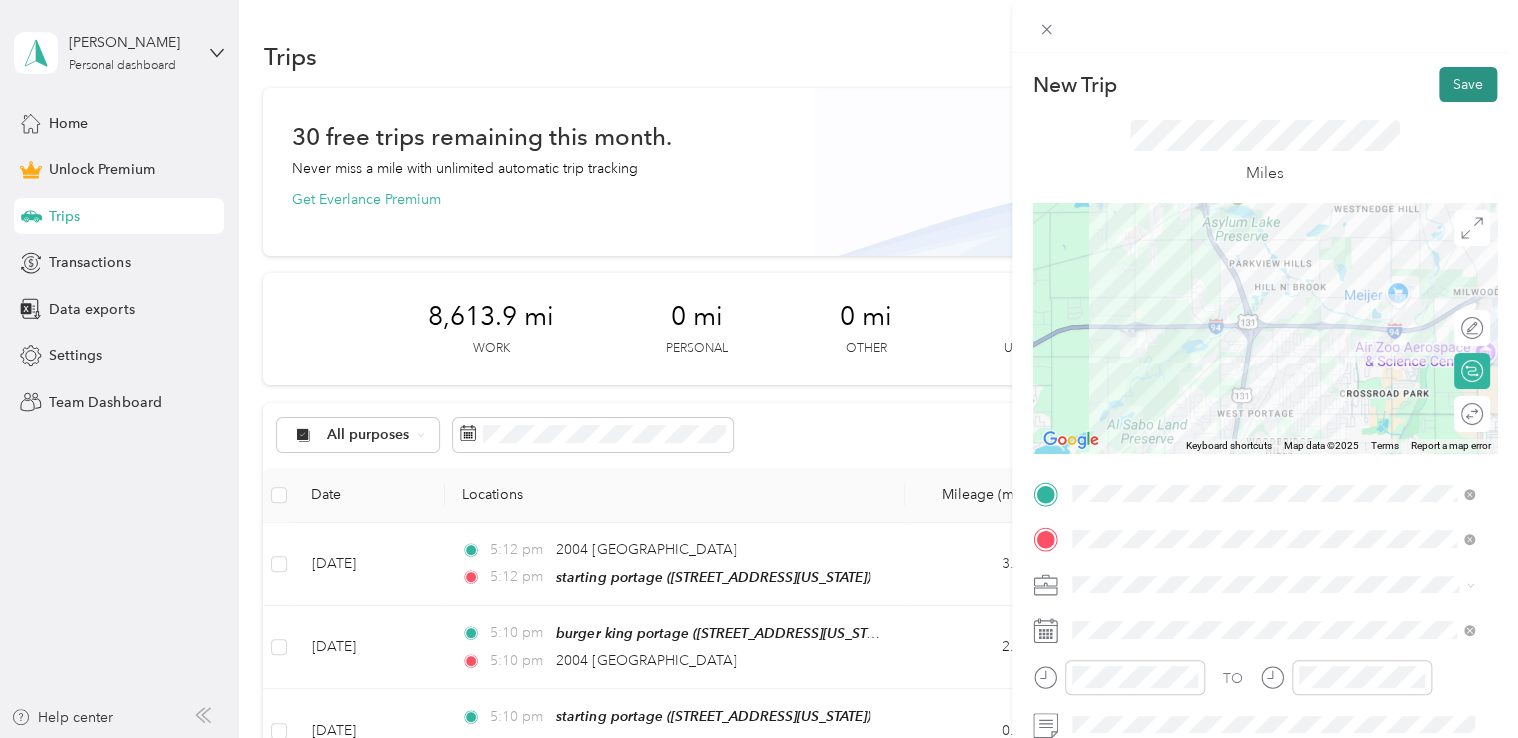 click on "Save" at bounding box center (1468, 84) 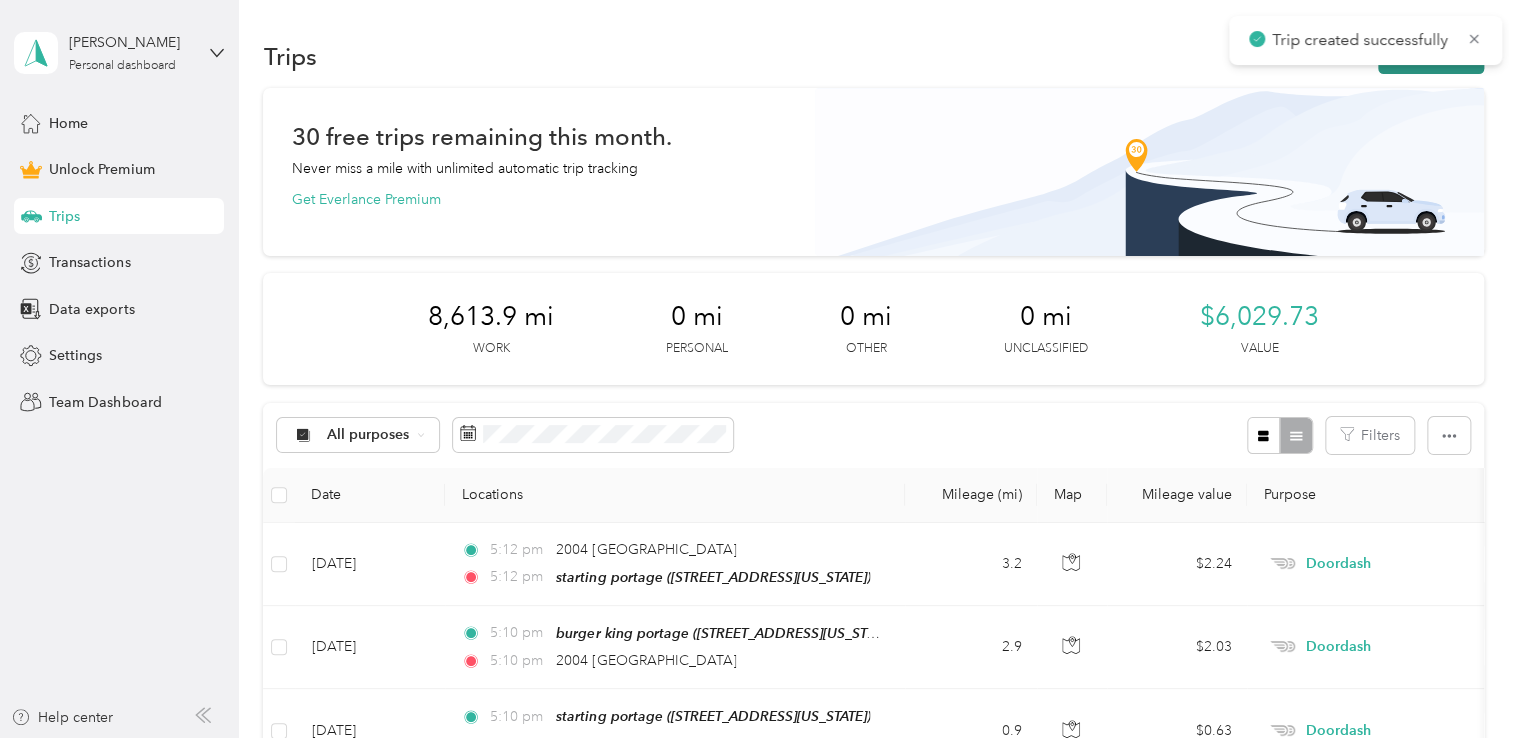 click on "New trip" at bounding box center [1431, 56] 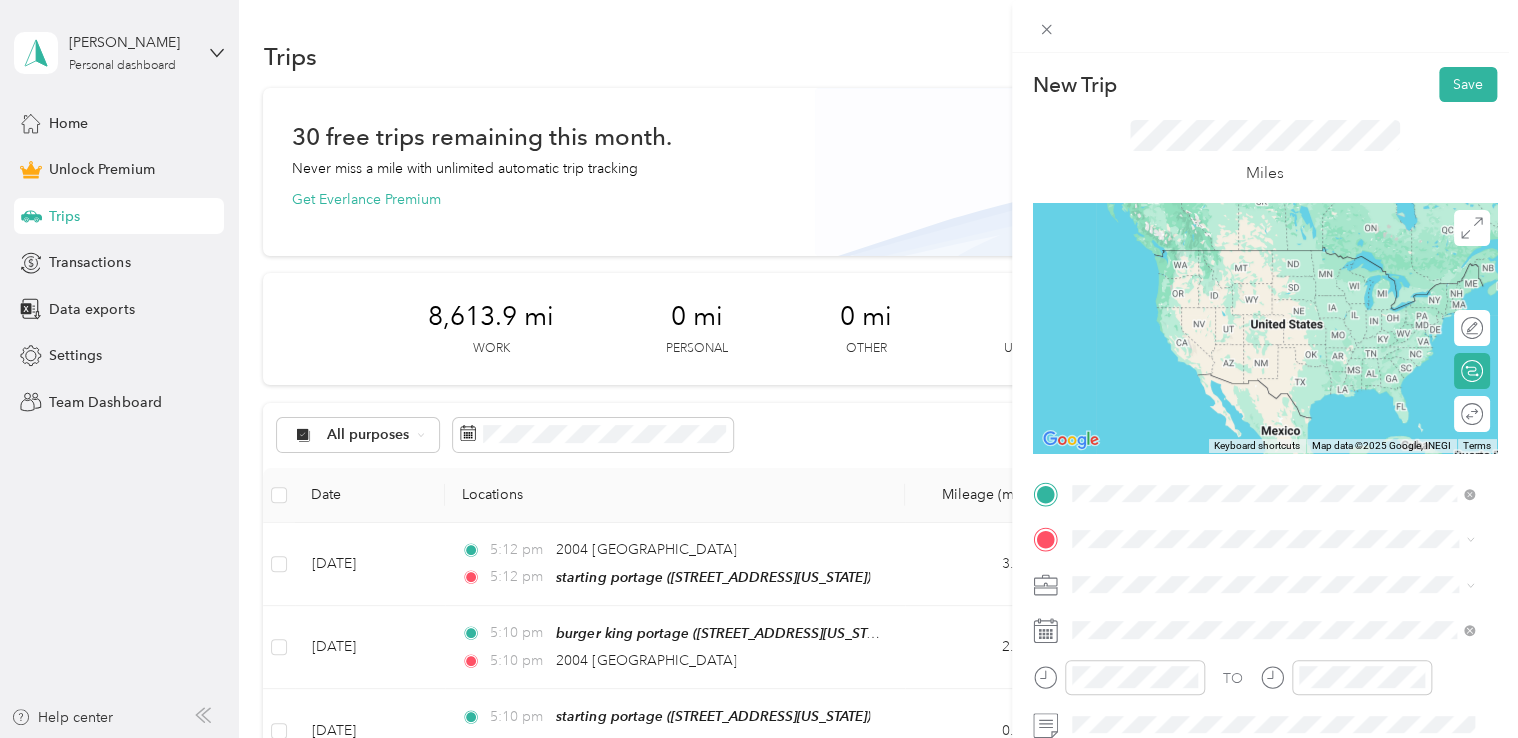 click on "[STREET_ADDRESS][US_STATE]" at bounding box center [1209, 250] 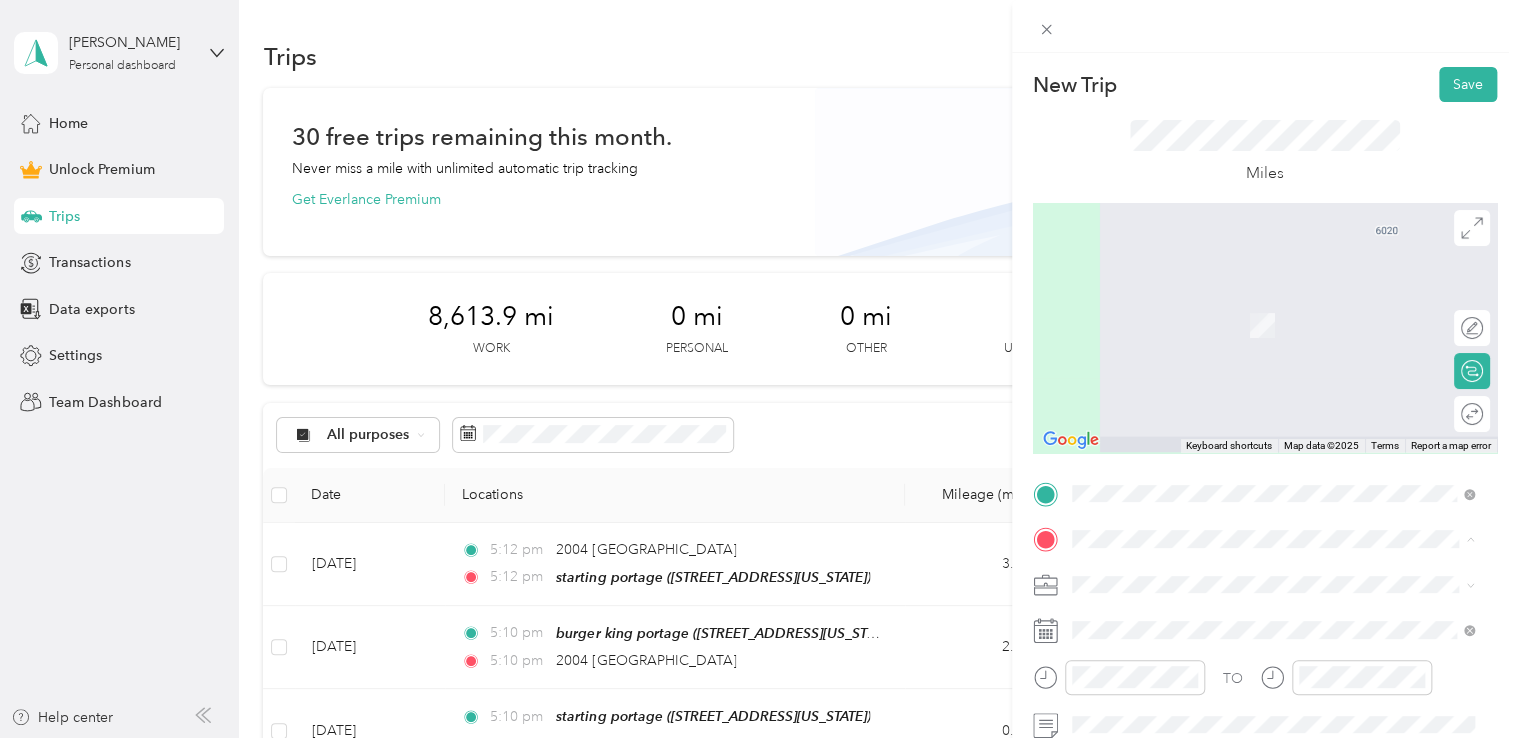 click on "[STREET_ADDRESS][US_STATE]" at bounding box center (1209, 325) 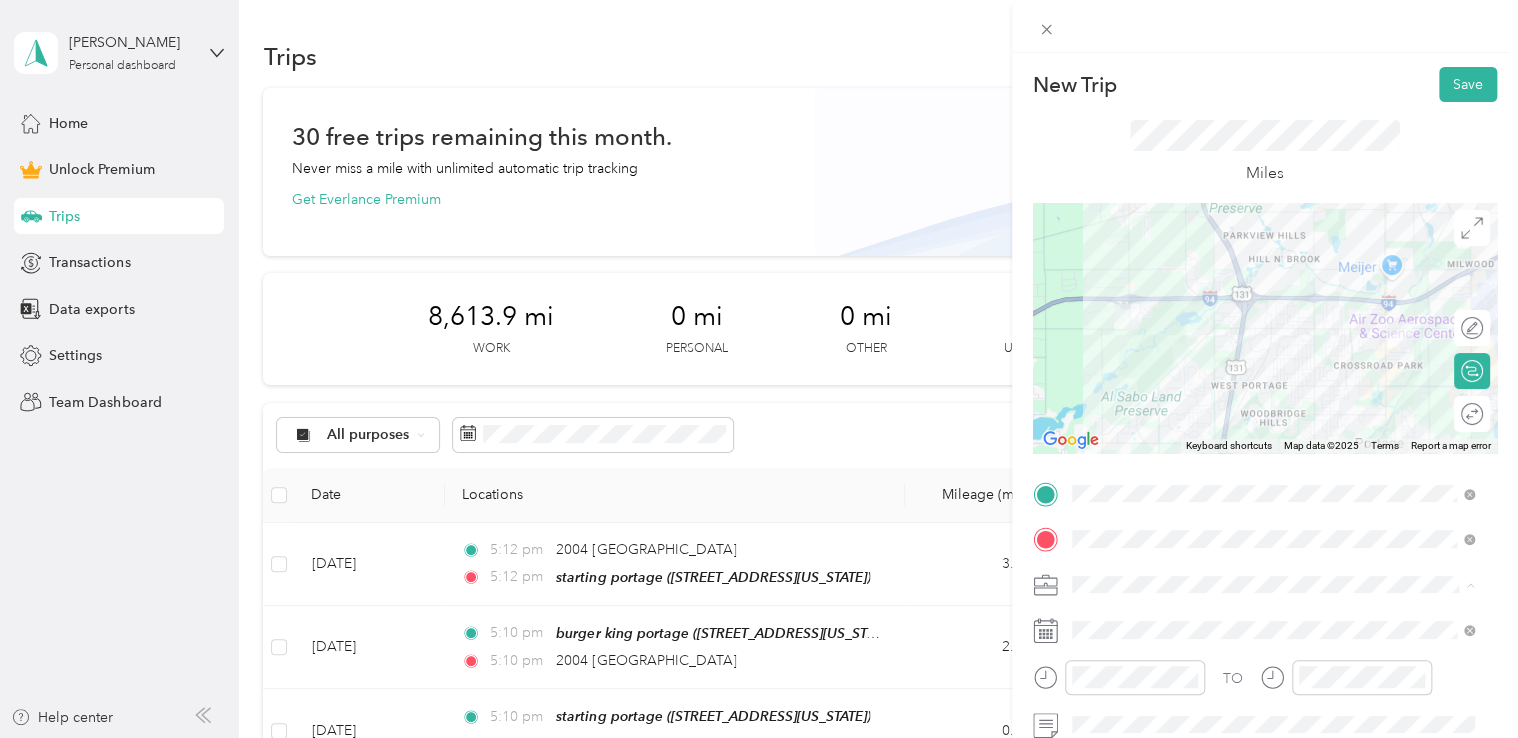 click on "Doordash" at bounding box center (1273, 374) 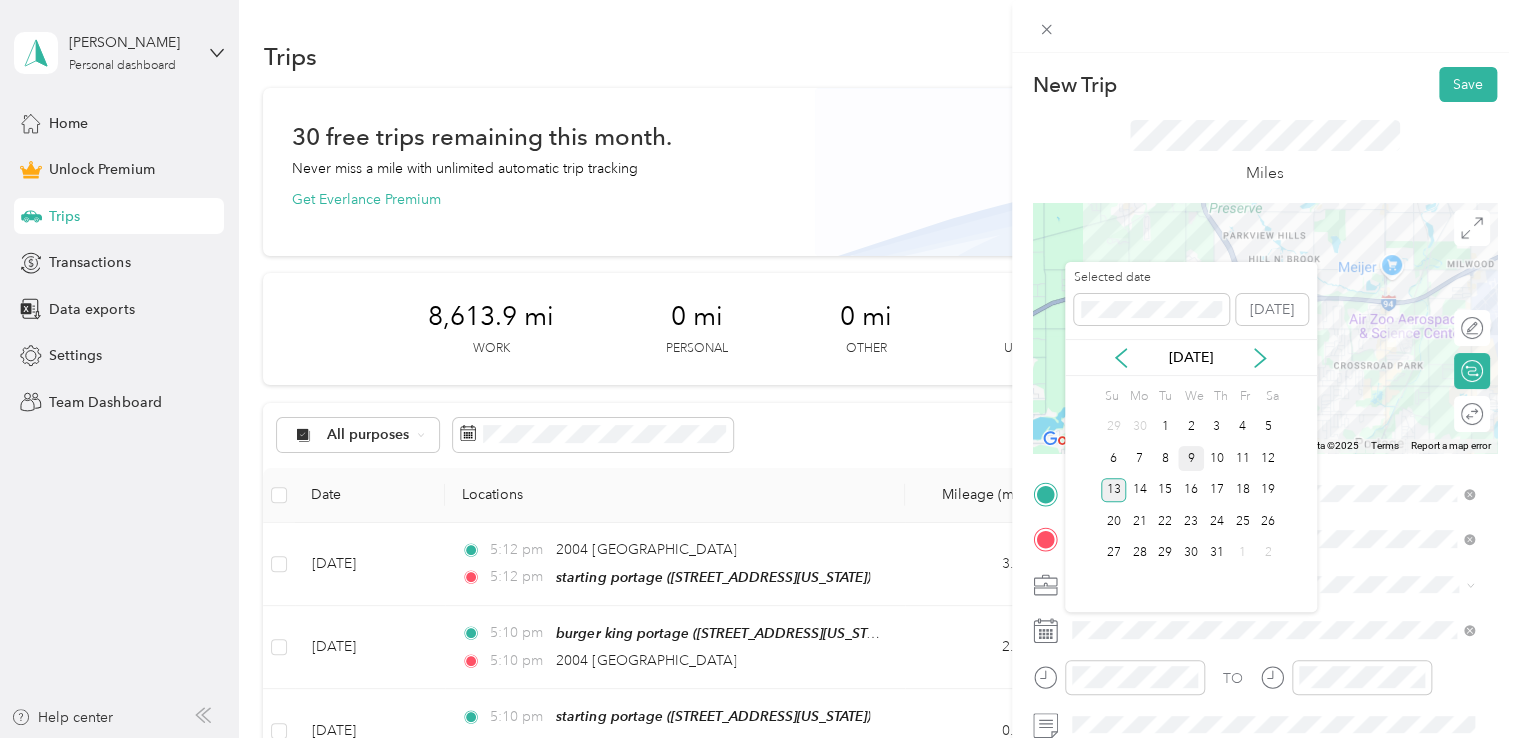 click on "9" at bounding box center (1191, 458) 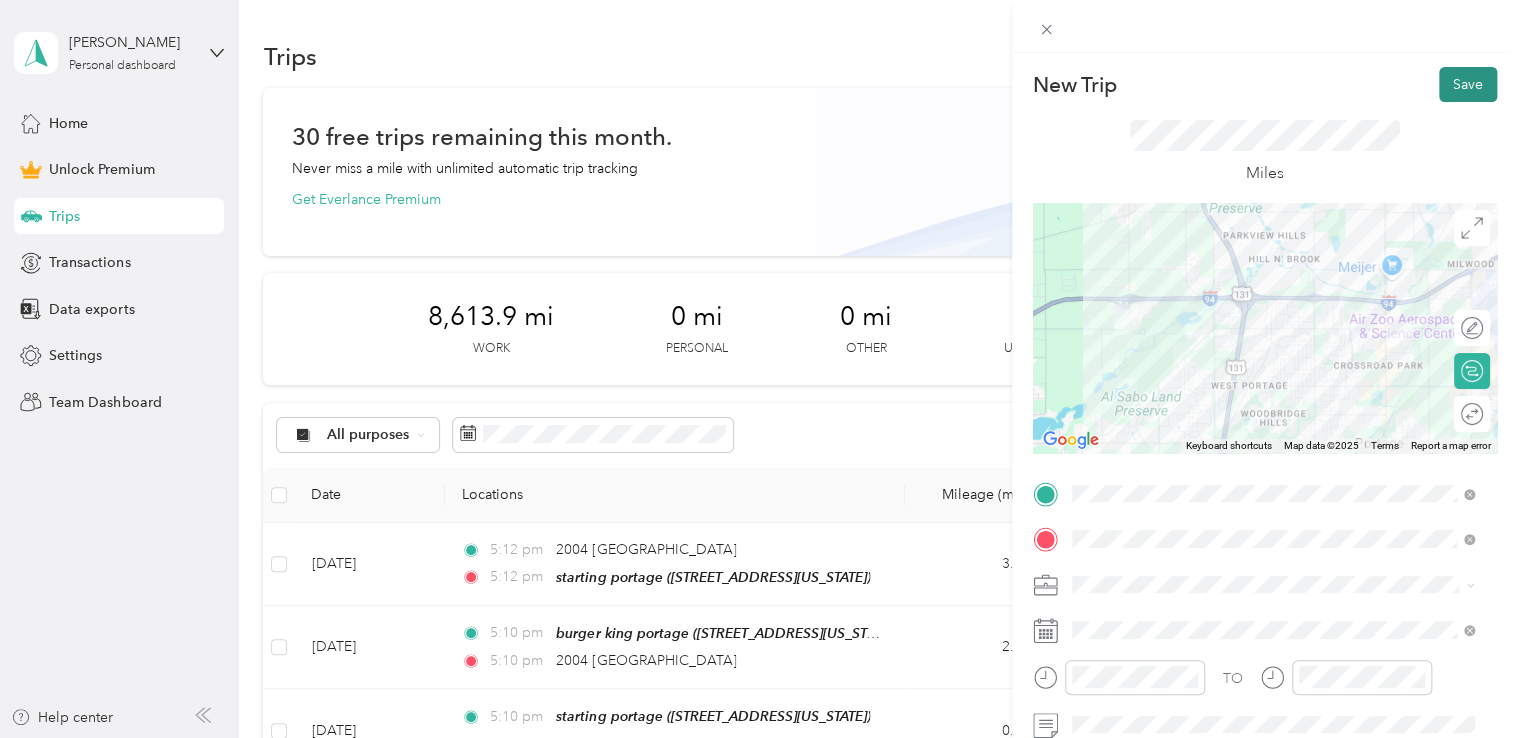 click on "Save" at bounding box center [1468, 84] 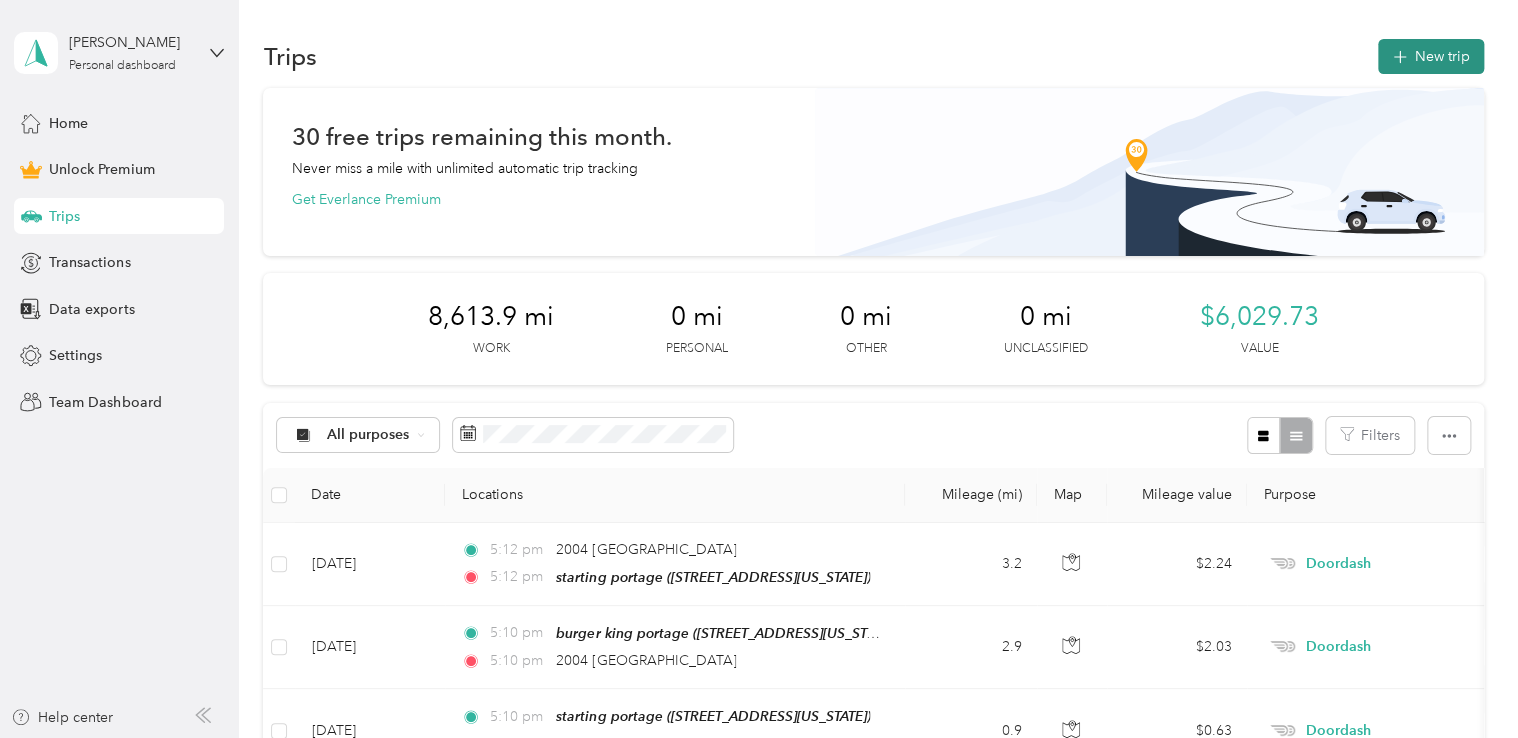 click 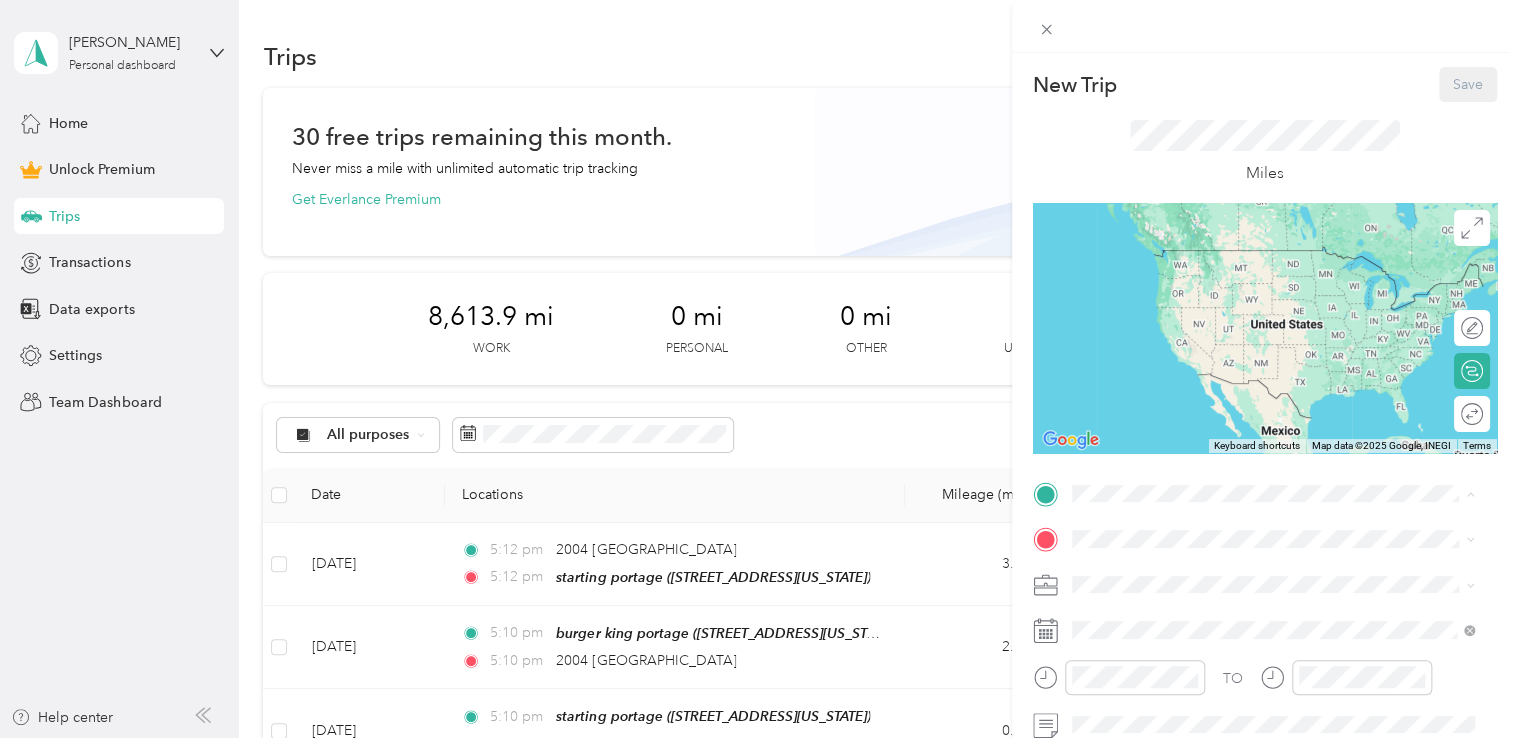 click on "[STREET_ADDRESS][US_STATE]" at bounding box center [1209, 279] 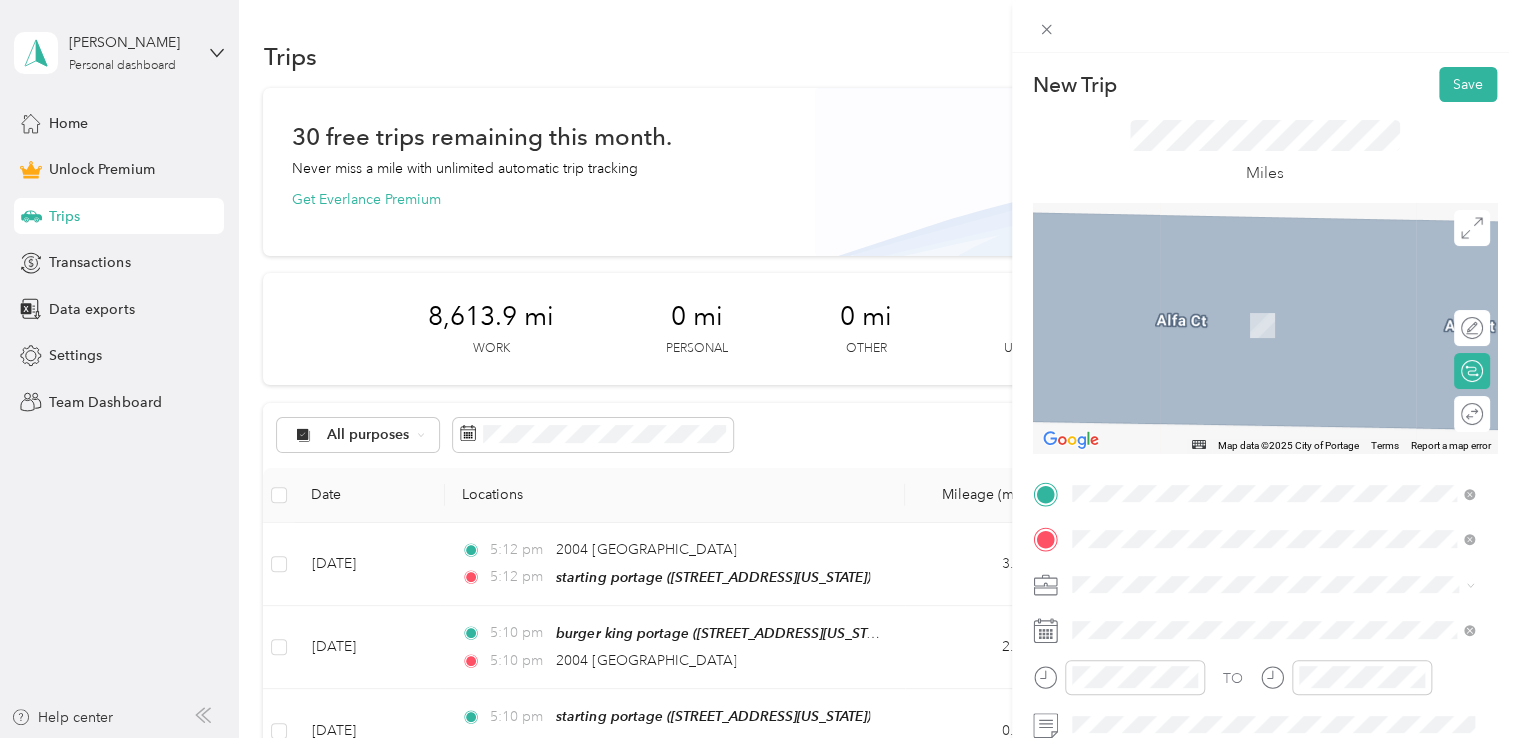 click on "ALDI PORTAGE [STREET_ADDRESS][US_STATE]" at bounding box center [1209, 315] 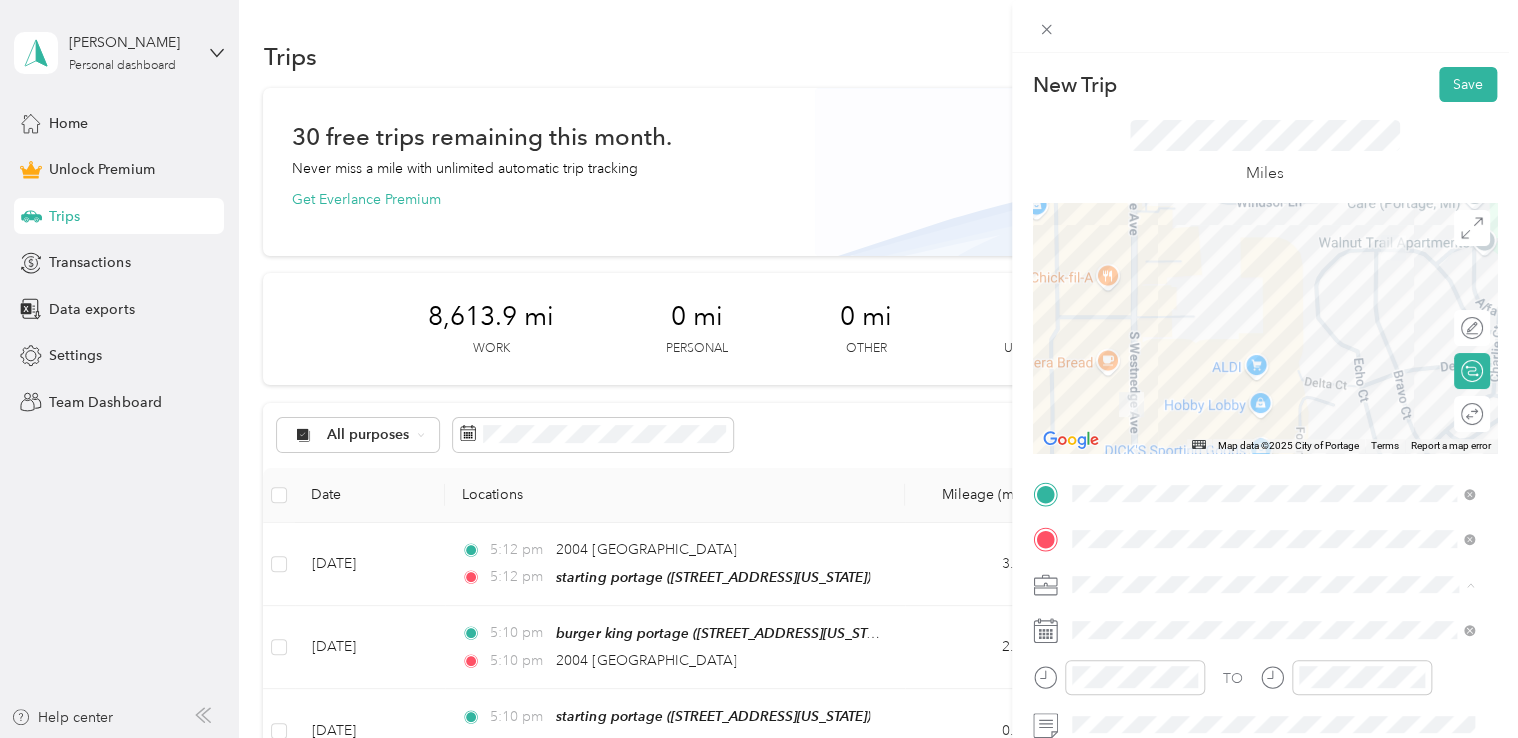 click on "Doordash" at bounding box center (1273, 374) 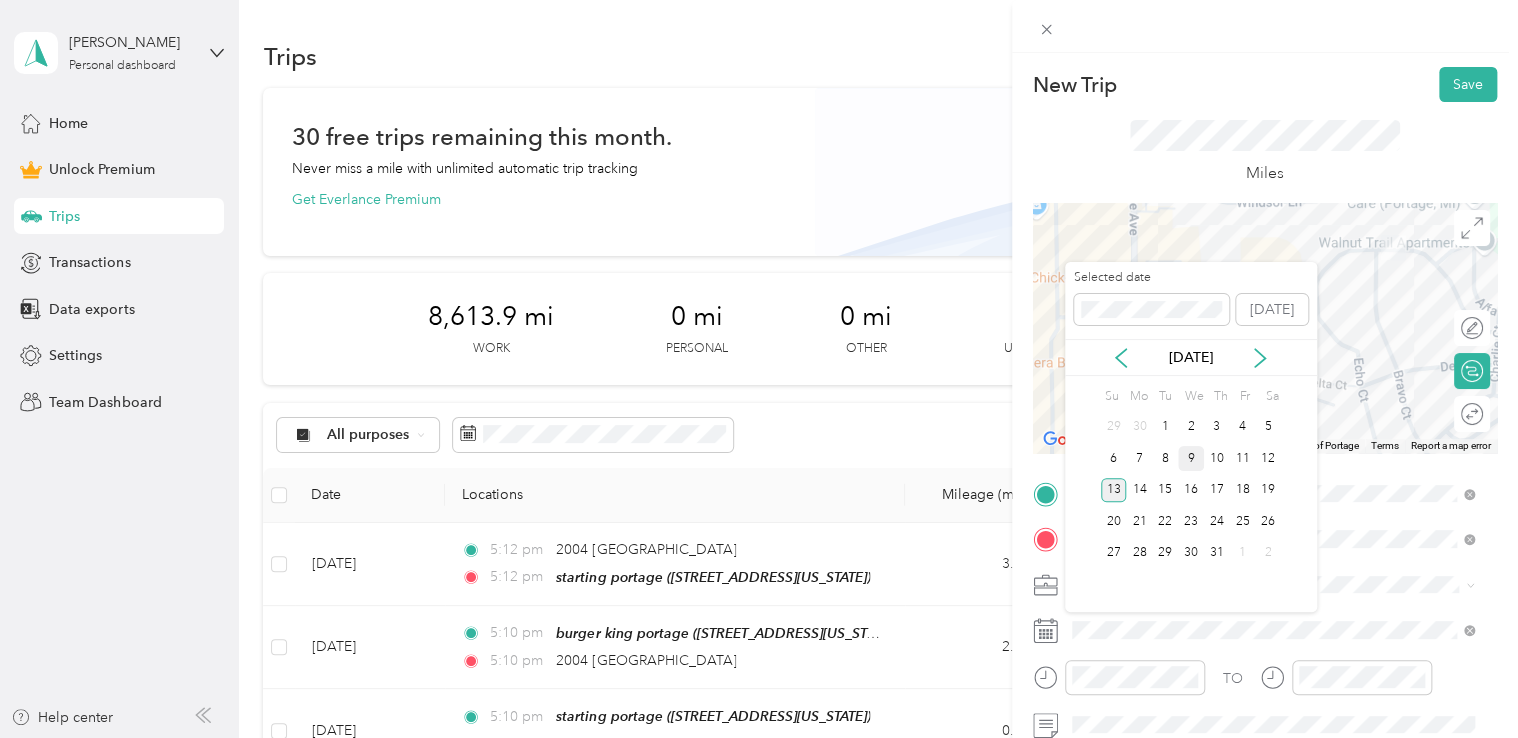 click on "9" at bounding box center [1191, 458] 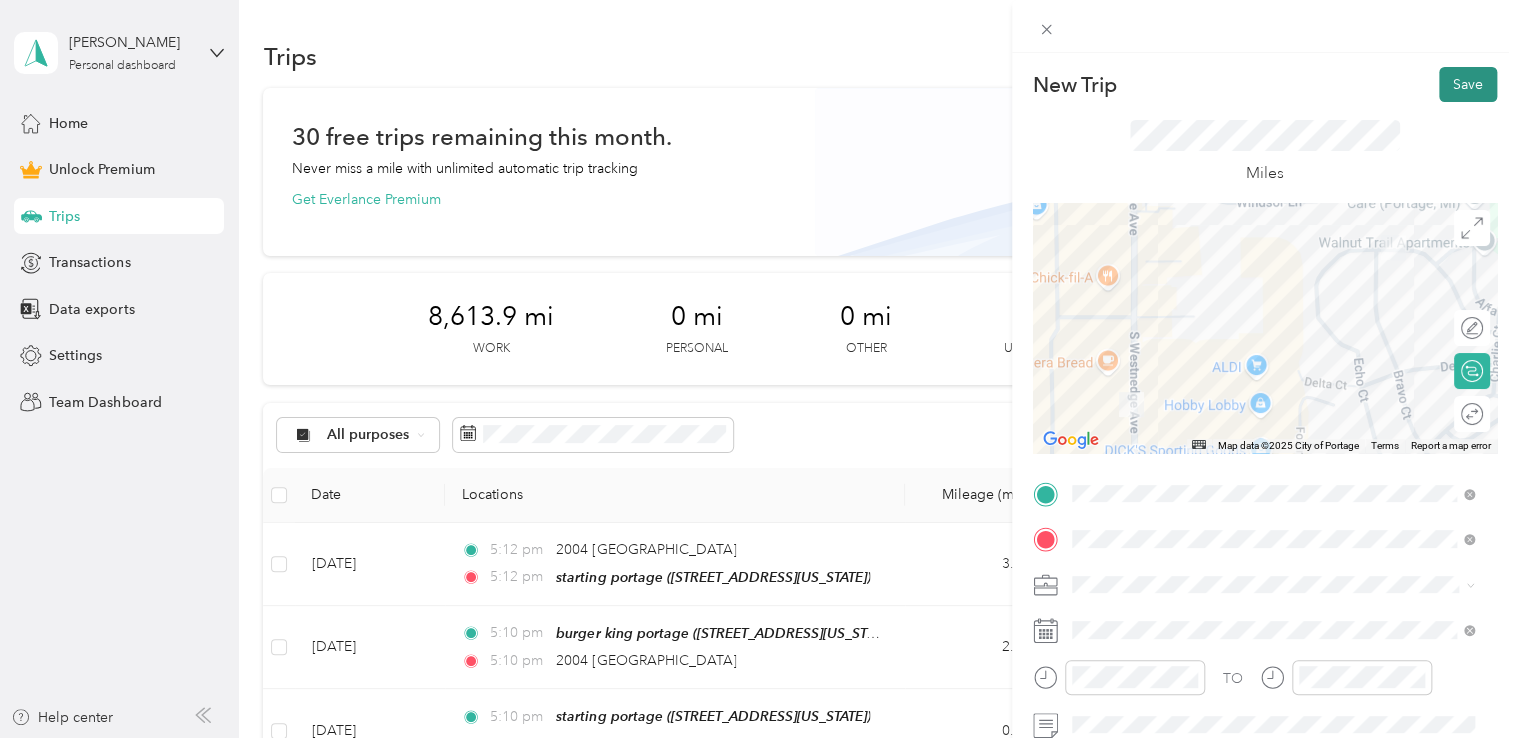 click on "Save" at bounding box center (1468, 84) 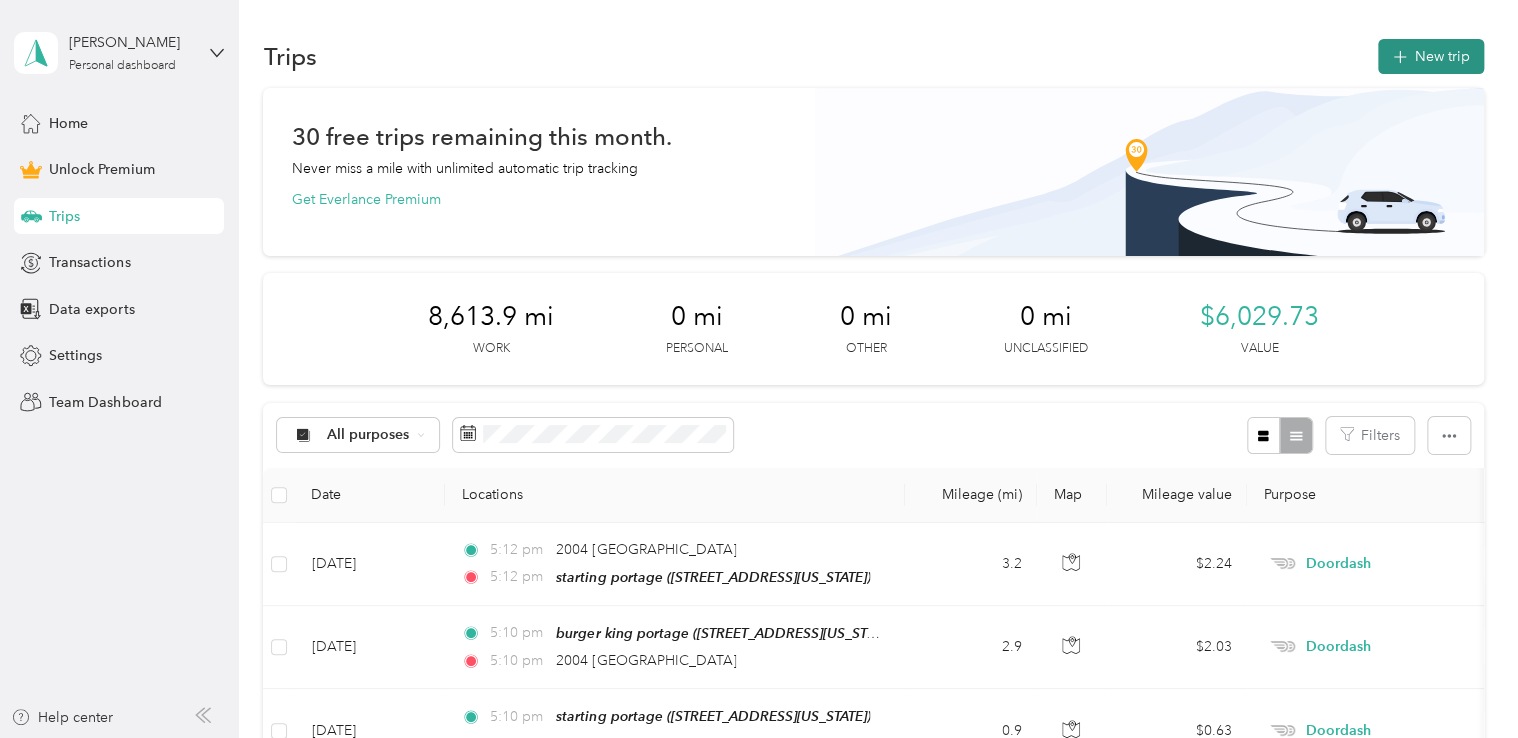 click on "New trip" at bounding box center [1431, 56] 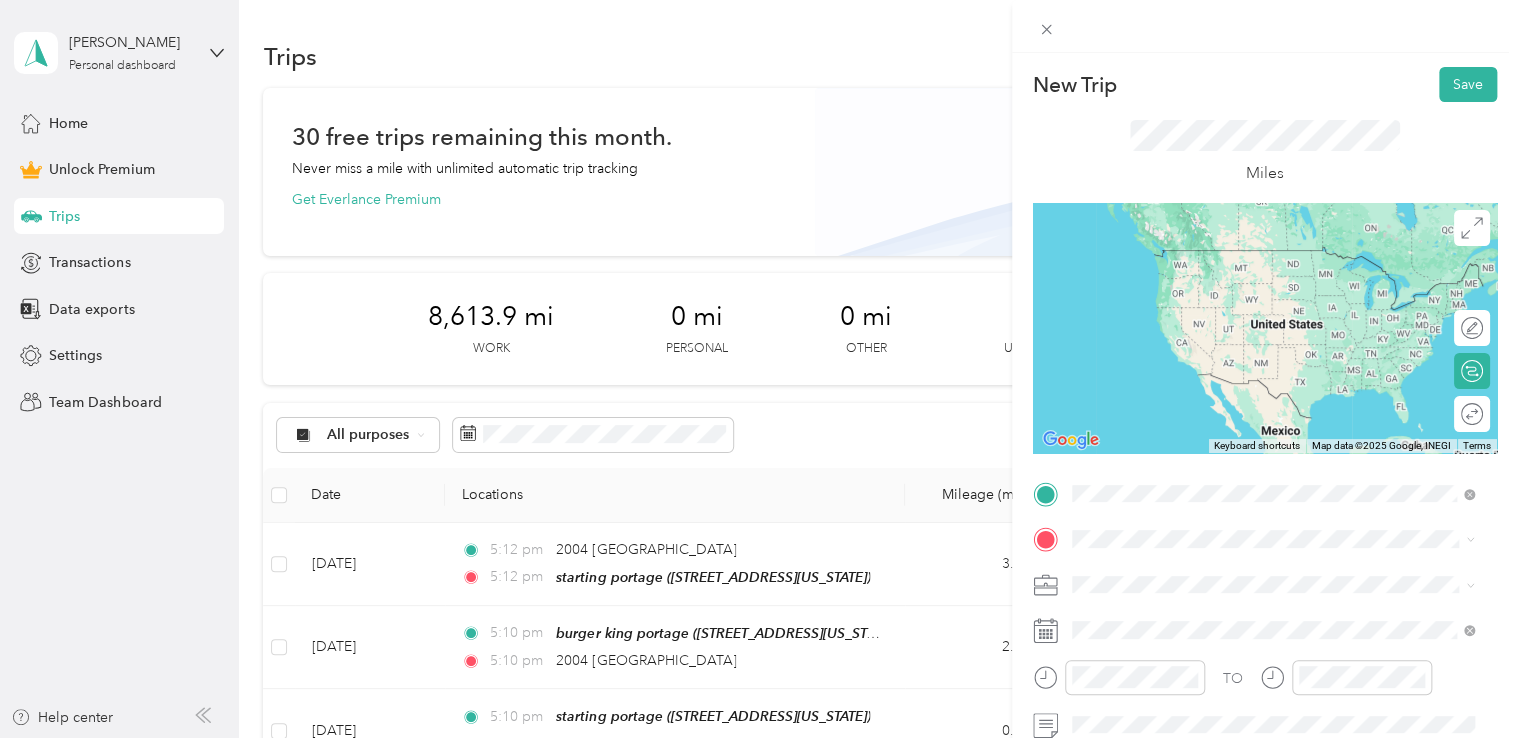 click on "ALDI PORTAGE [STREET_ADDRESS][US_STATE]" at bounding box center [1209, 269] 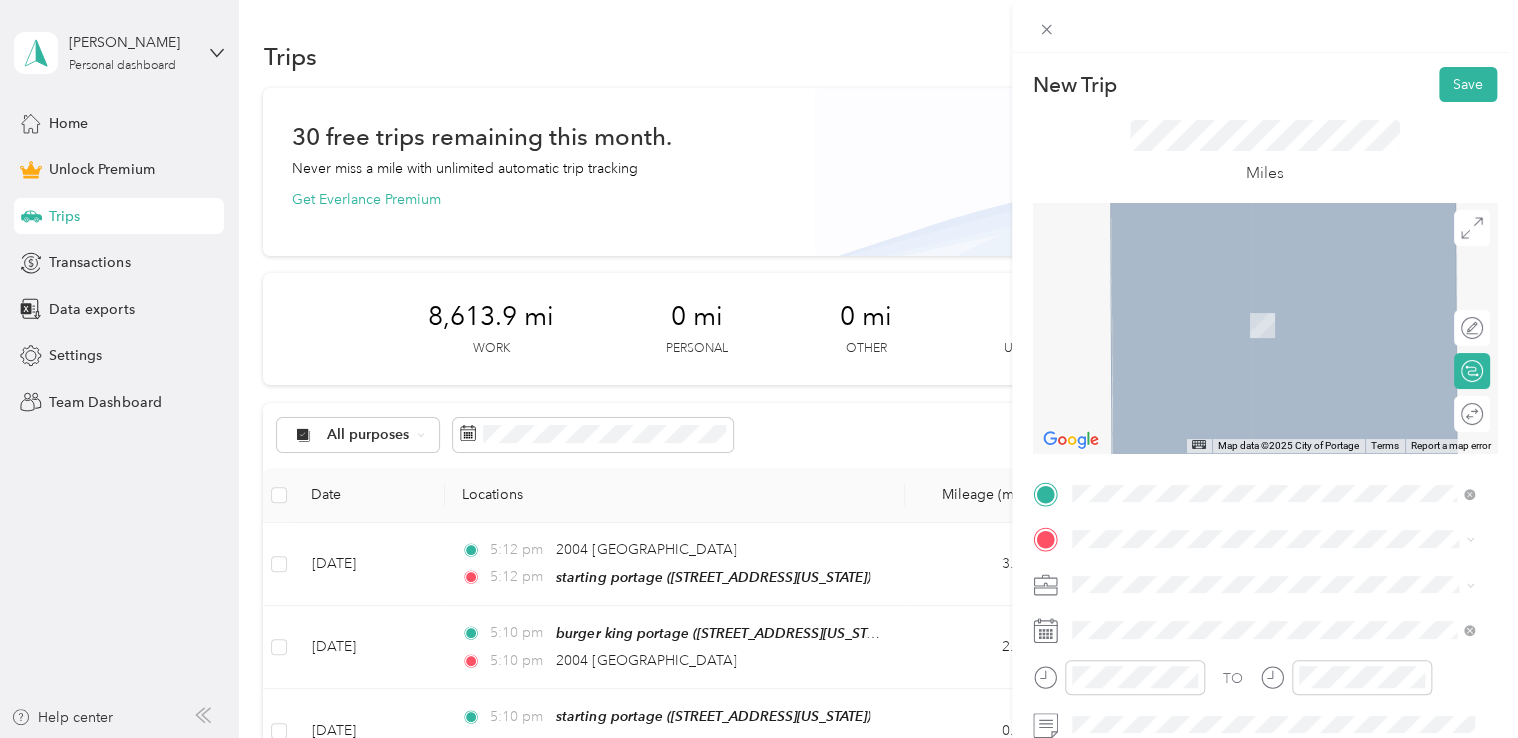 click on "[STREET_ADDRESS][US_STATE]" at bounding box center (1209, 293) 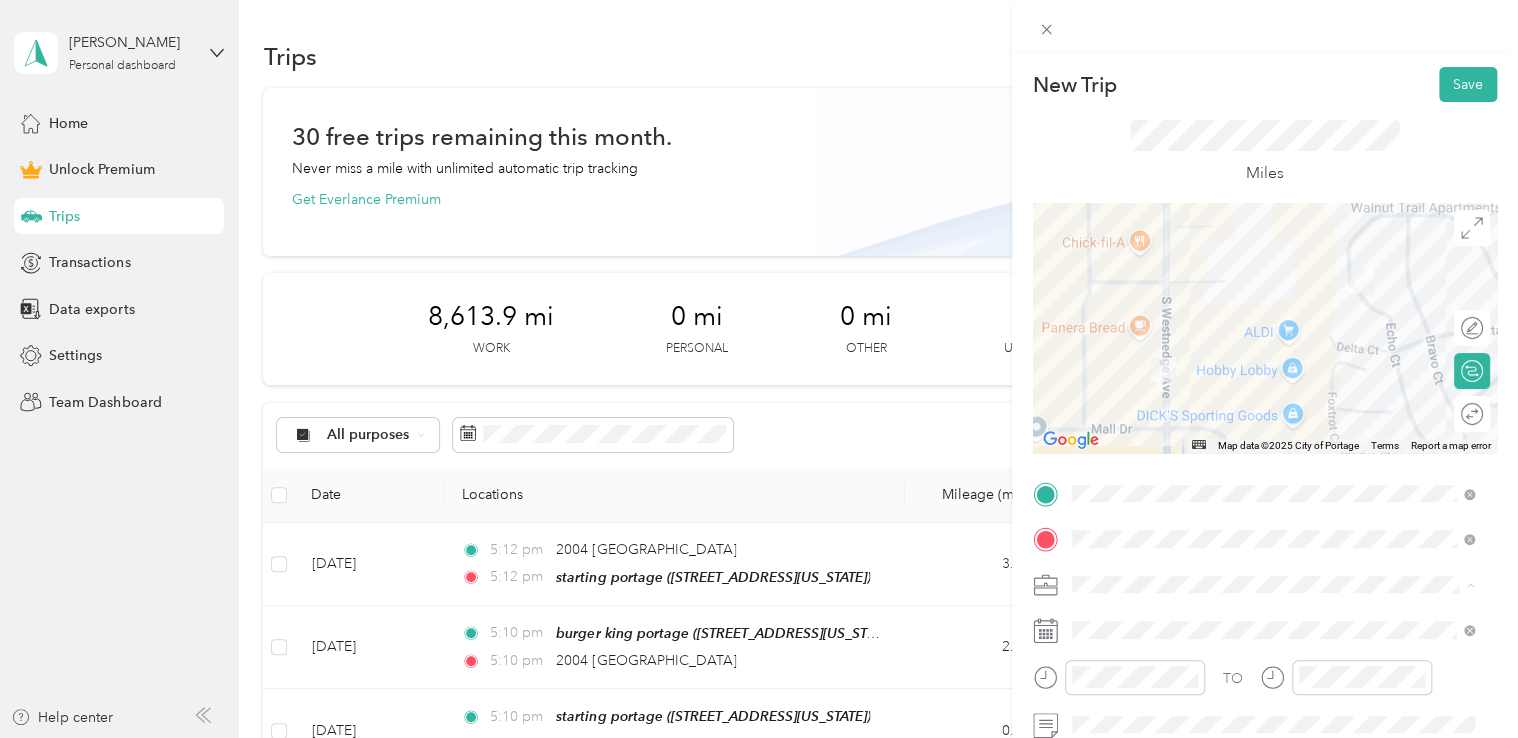 click on "Doordash" at bounding box center (1273, 374) 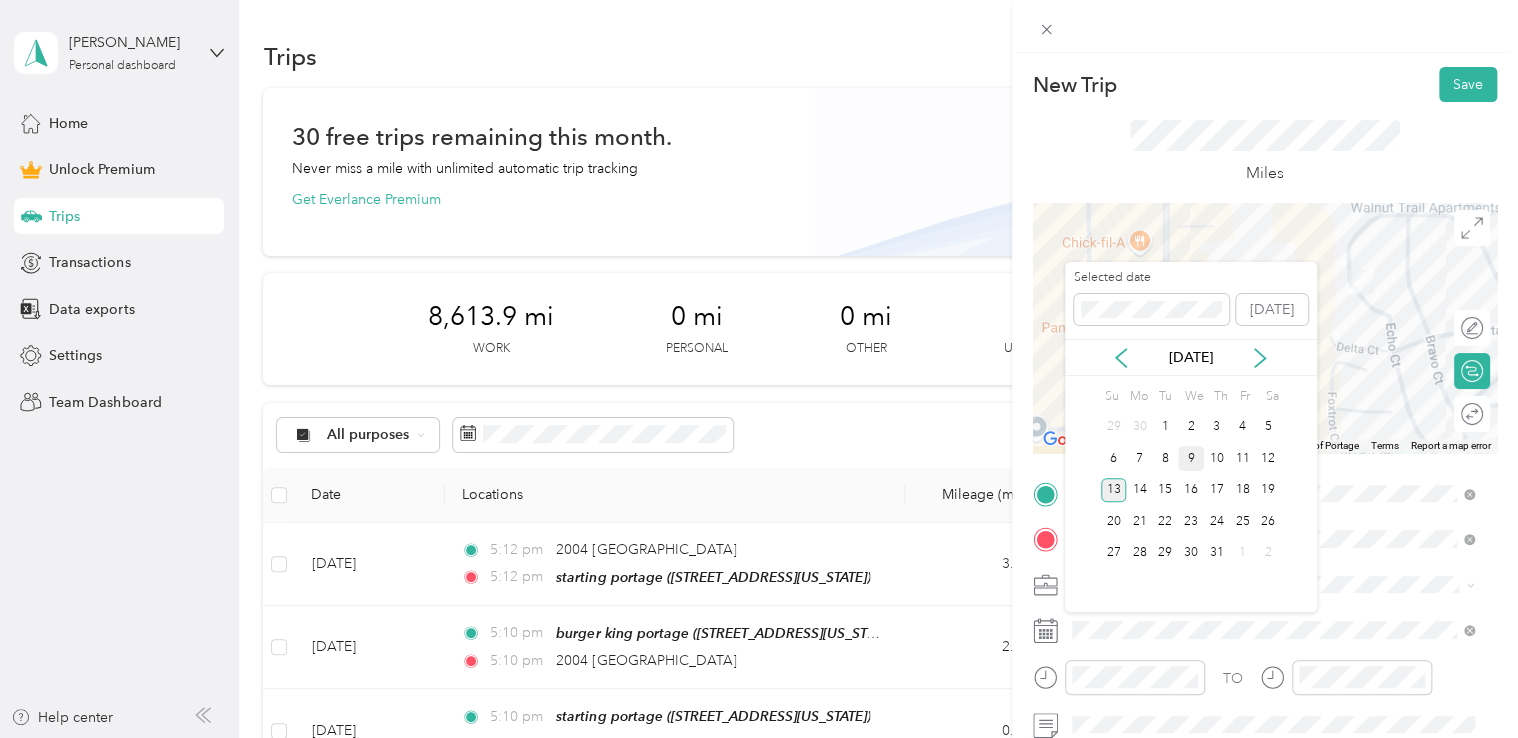 click on "9" at bounding box center [1191, 458] 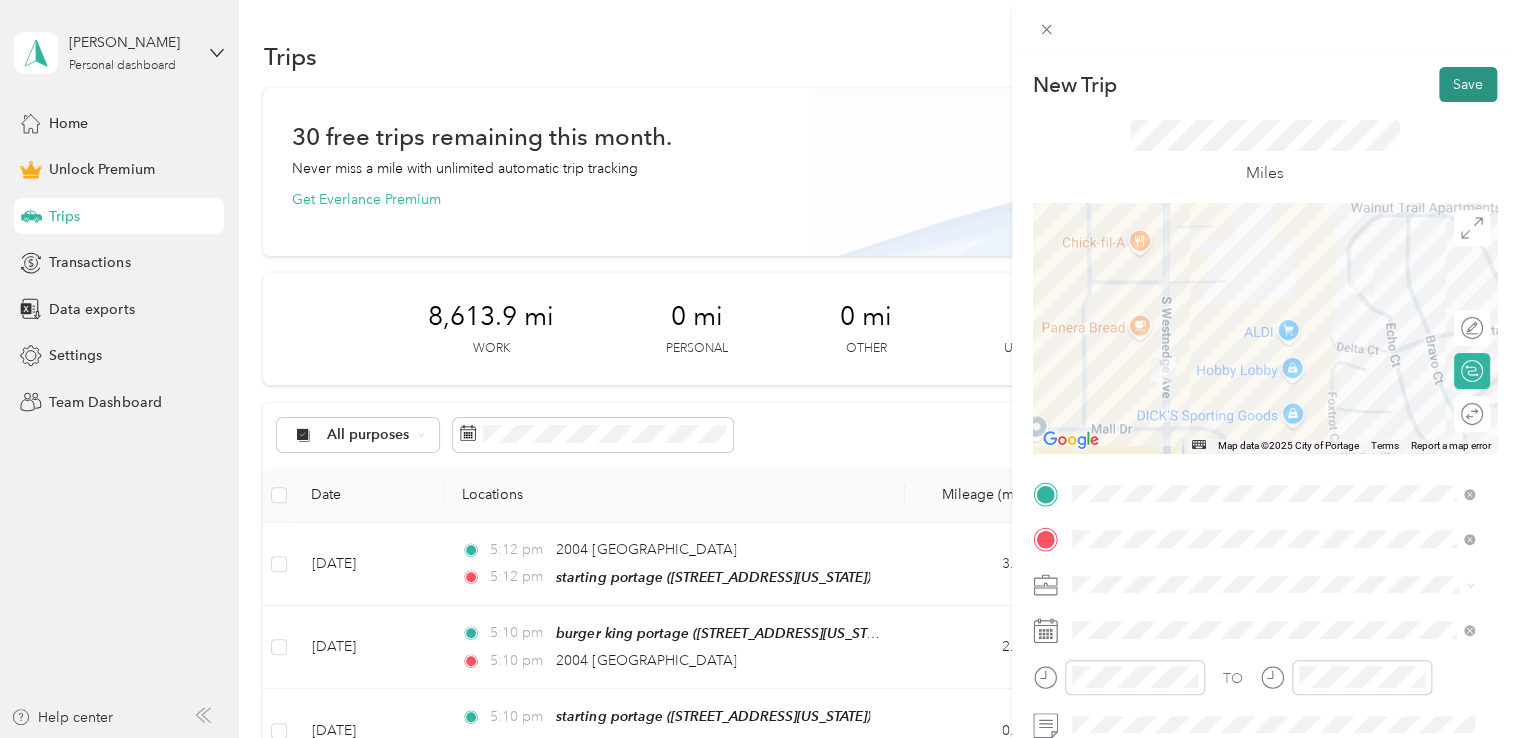 click on "Save" at bounding box center (1468, 84) 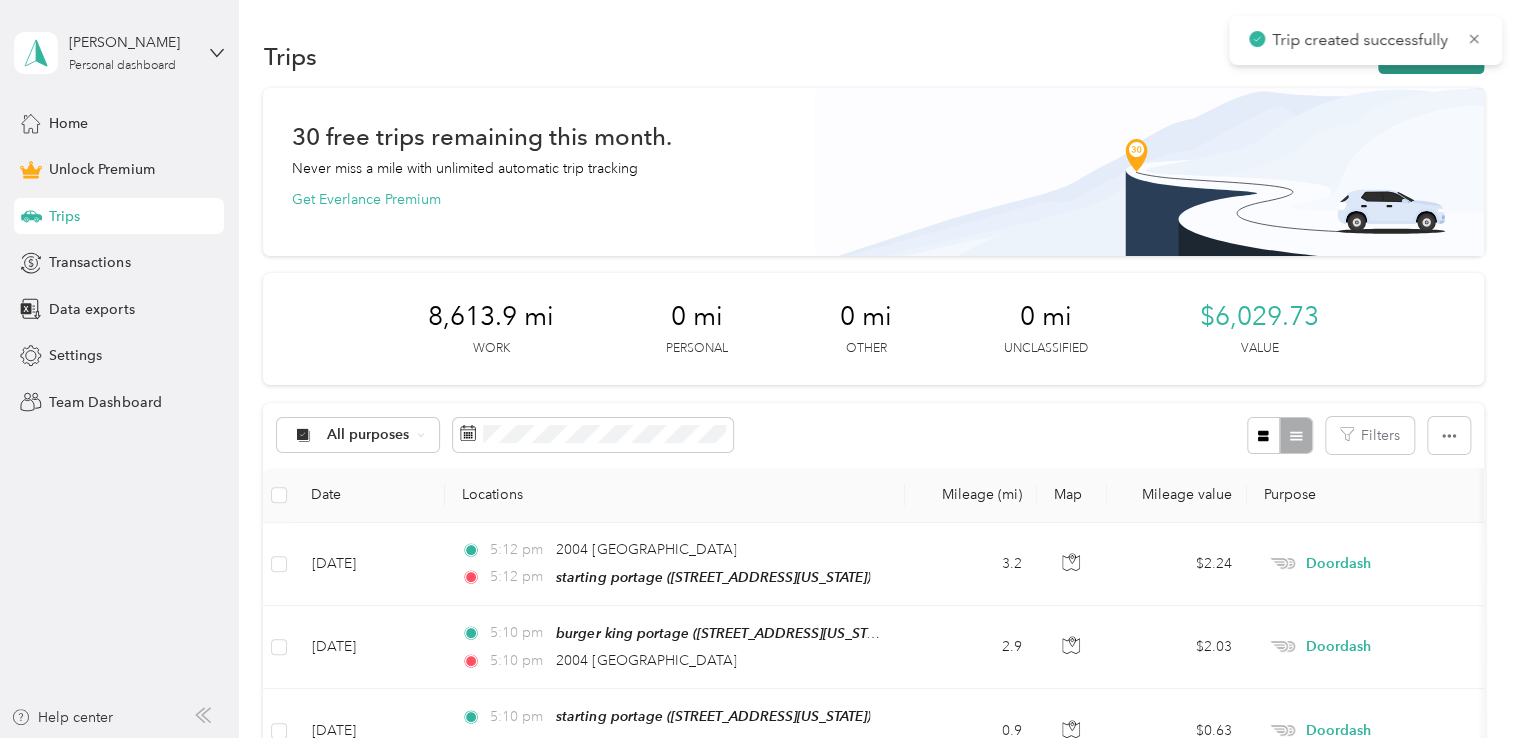 click on "New trip" at bounding box center (1431, 56) 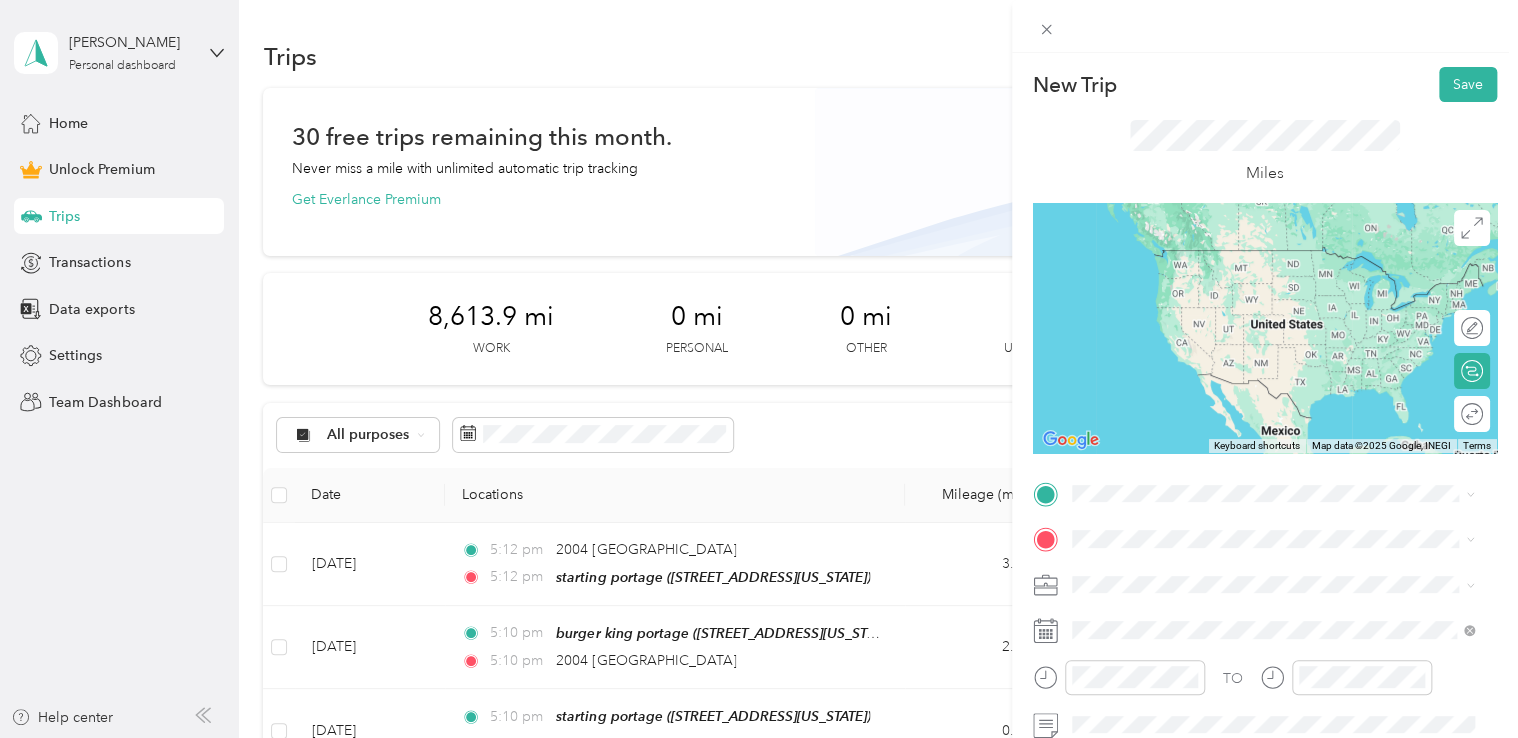 click on "[STREET_ADDRESS][US_STATE]" at bounding box center (1209, 247) 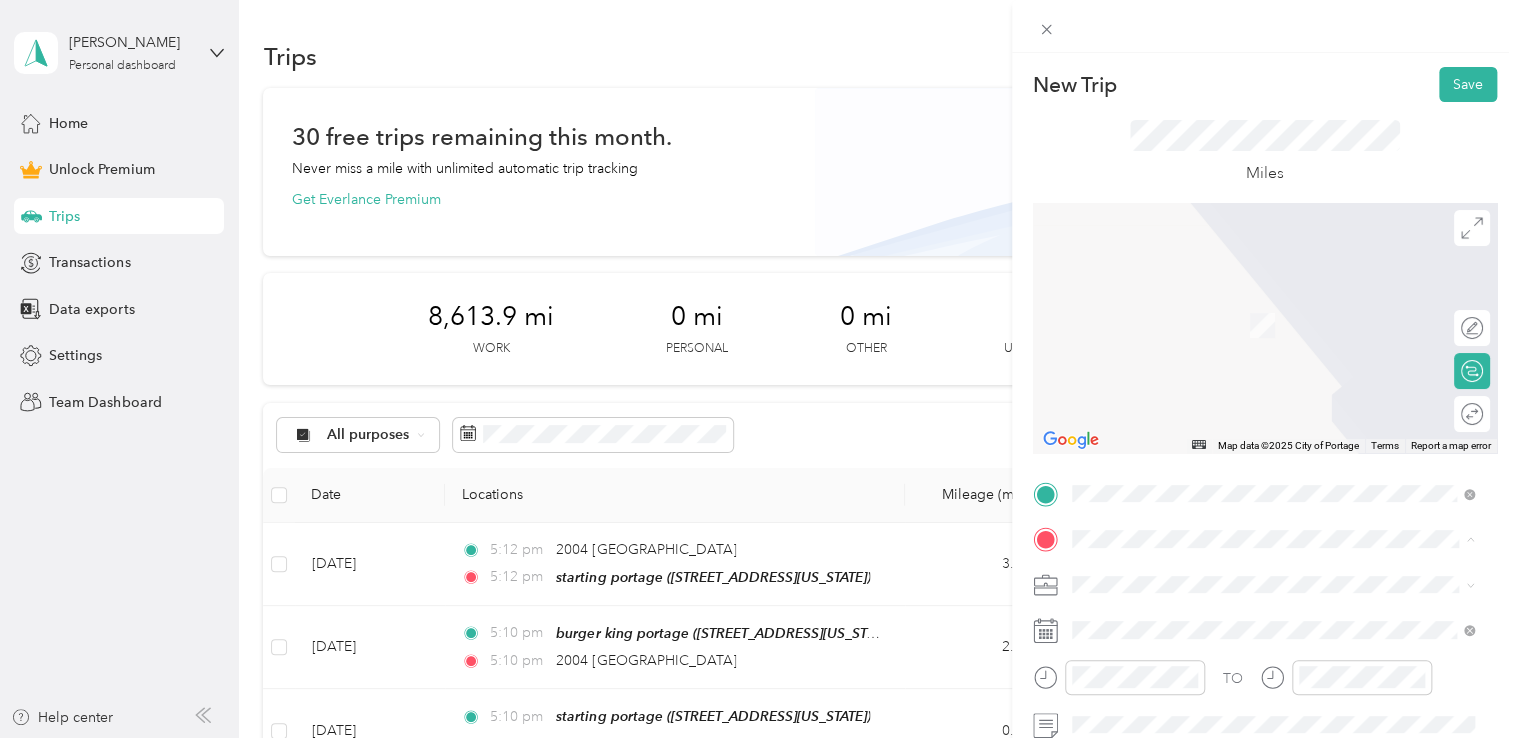 click on "[STREET_ADDRESS][US_STATE]" at bounding box center [1209, 325] 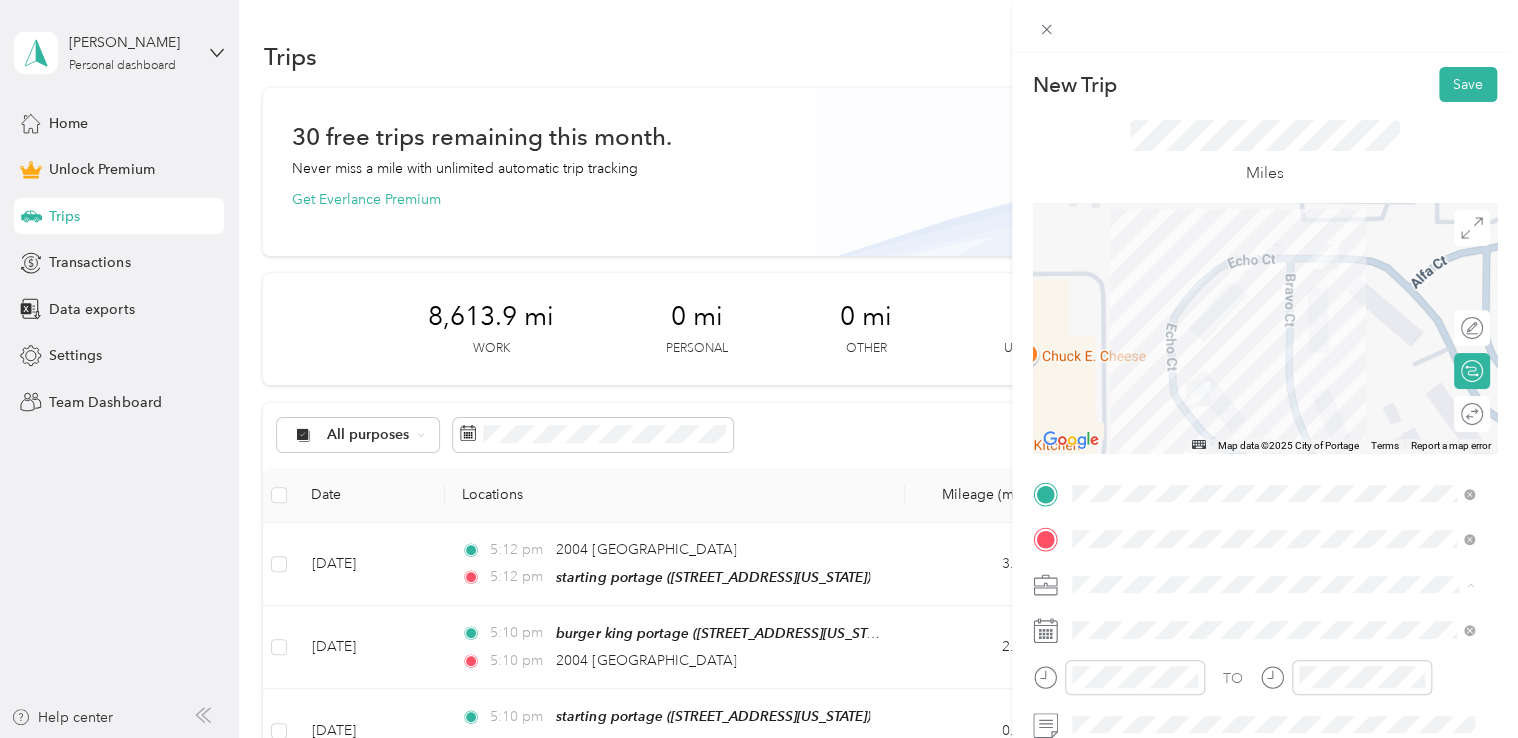click on "Doordash" at bounding box center (1273, 374) 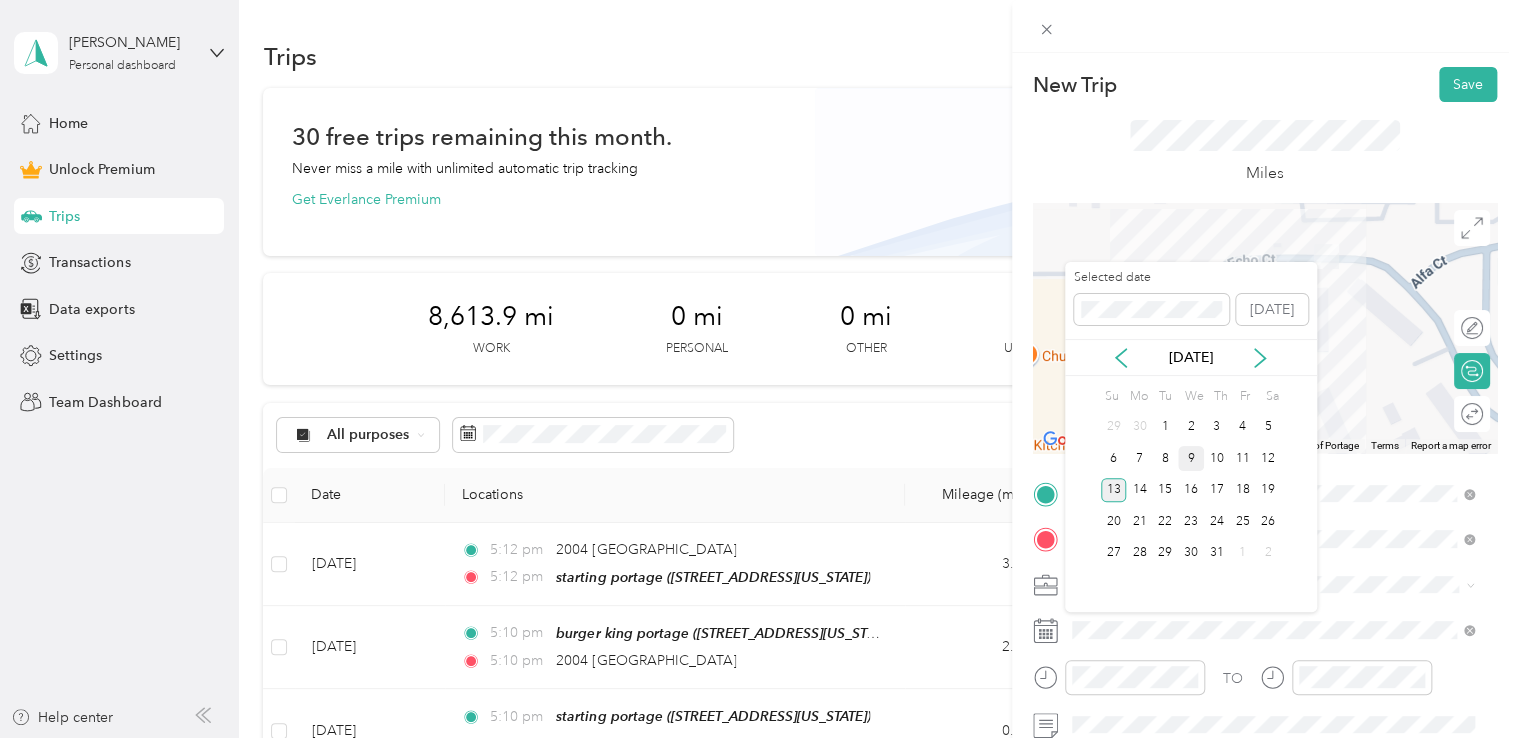 click on "9" at bounding box center (1191, 458) 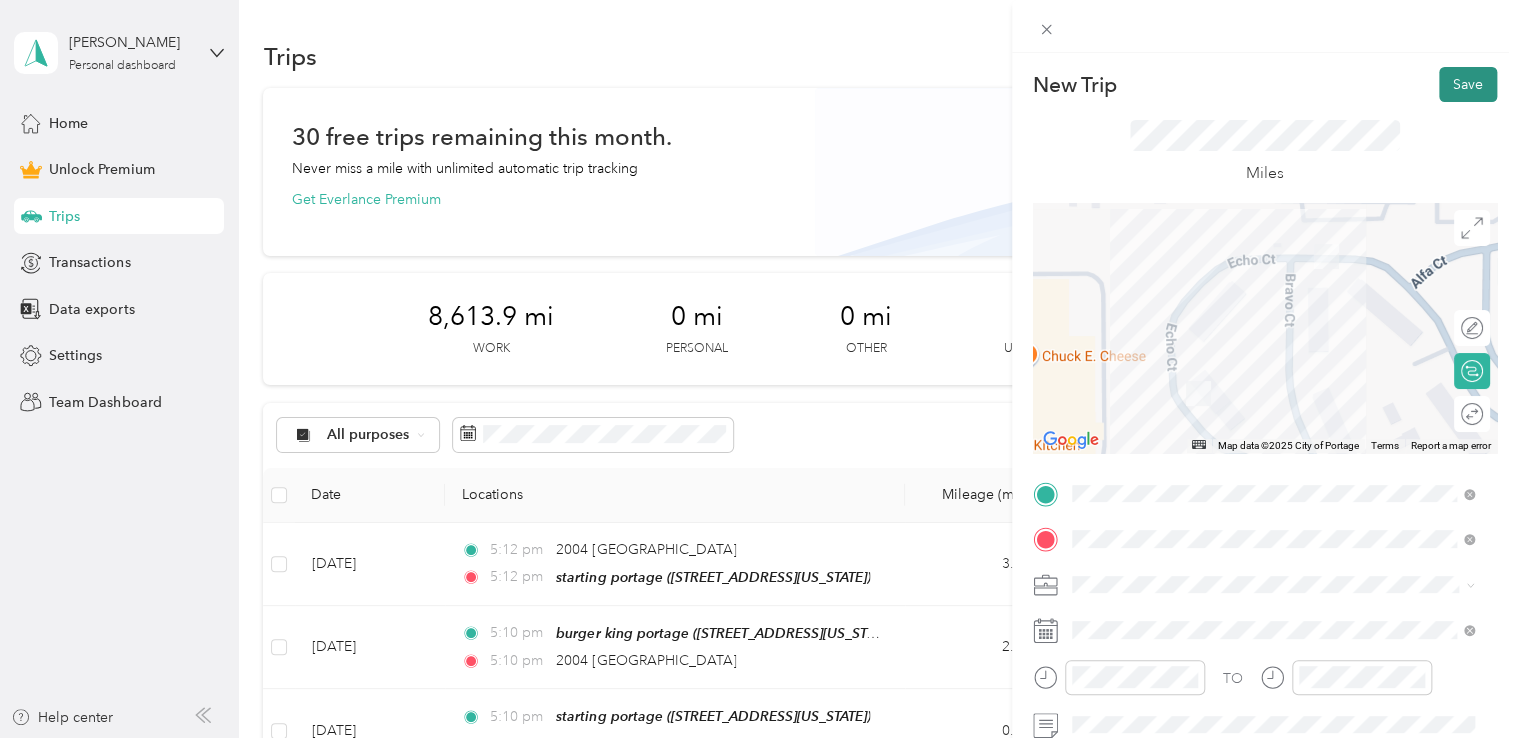 click on "Save" at bounding box center (1468, 84) 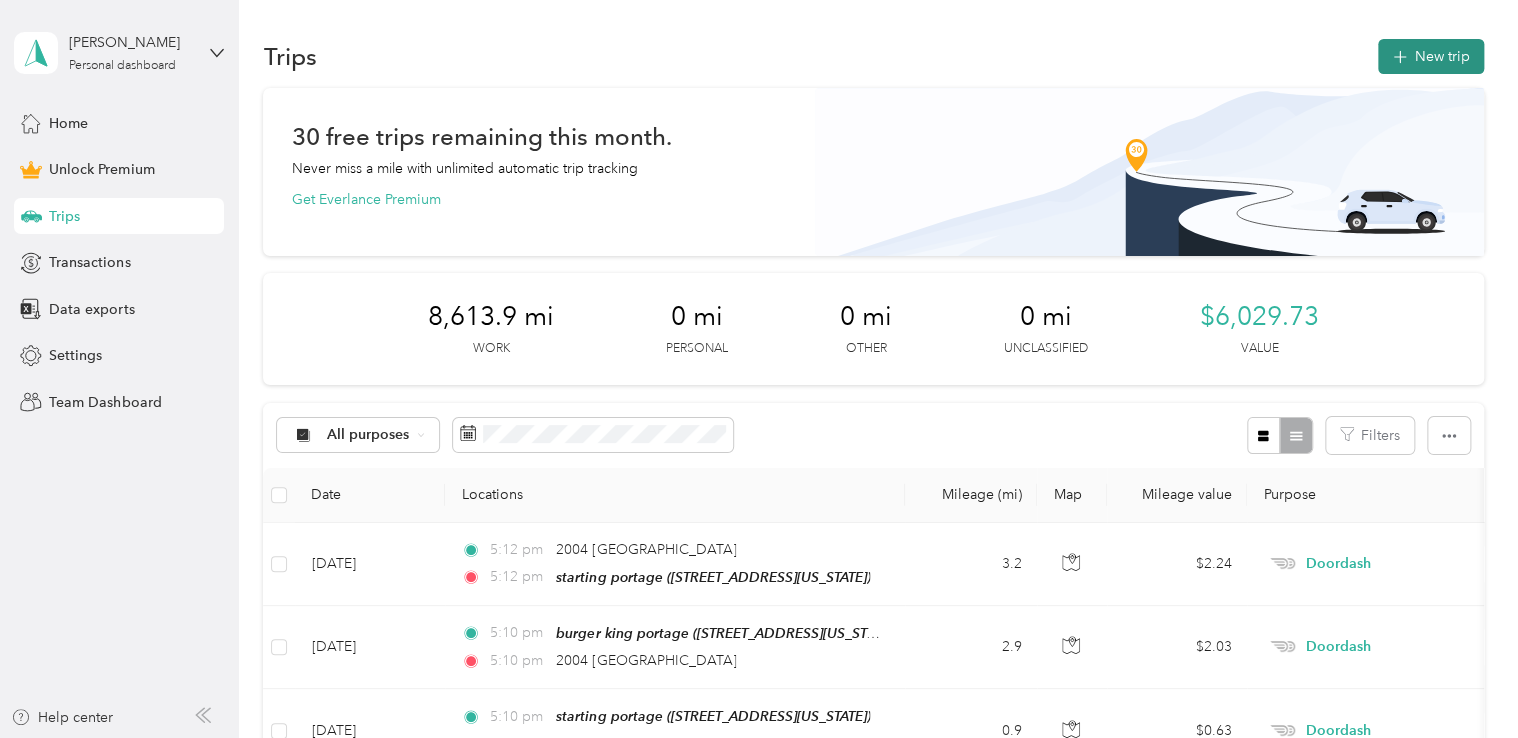 click on "New trip" at bounding box center [1431, 56] 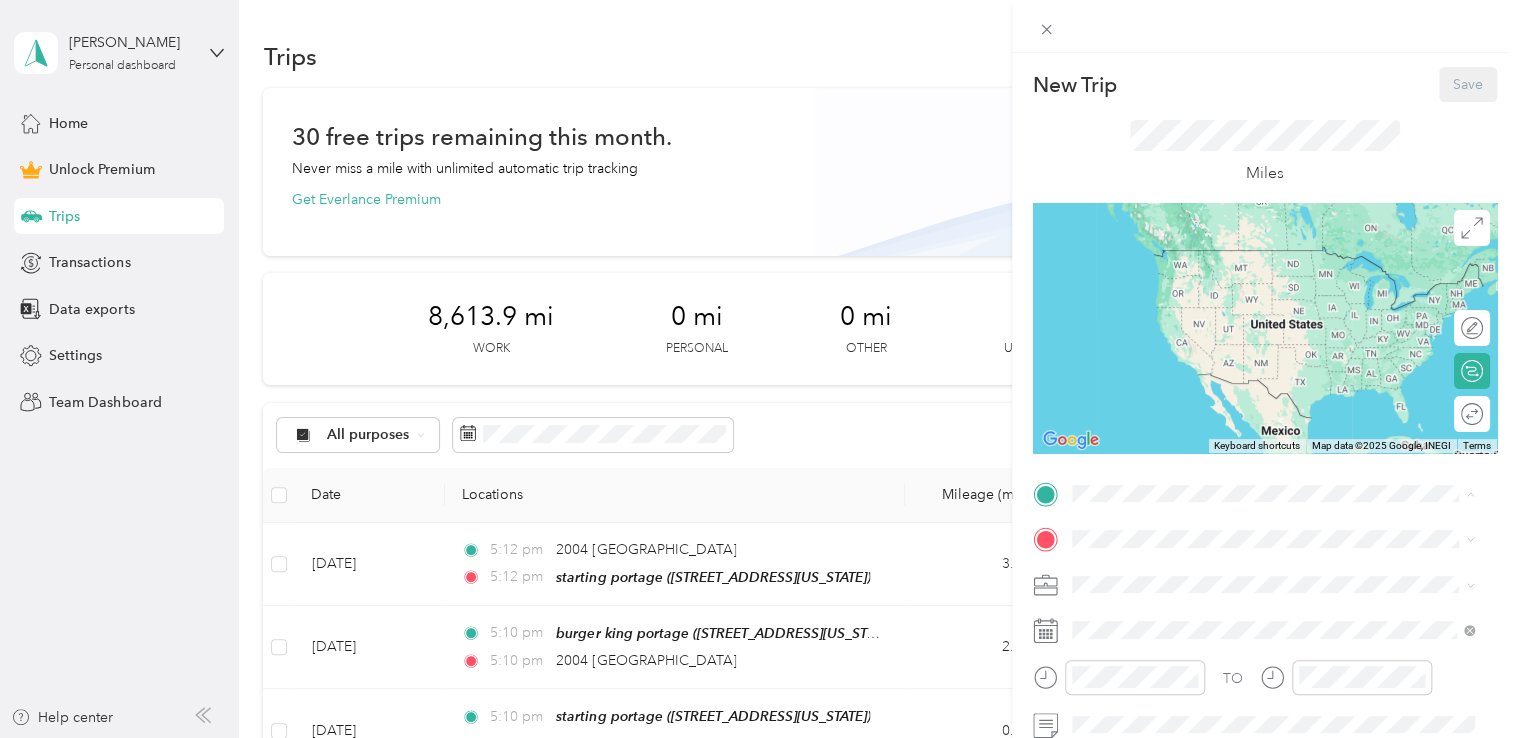 click on "[STREET_ADDRESS][US_STATE]" at bounding box center [1209, 279] 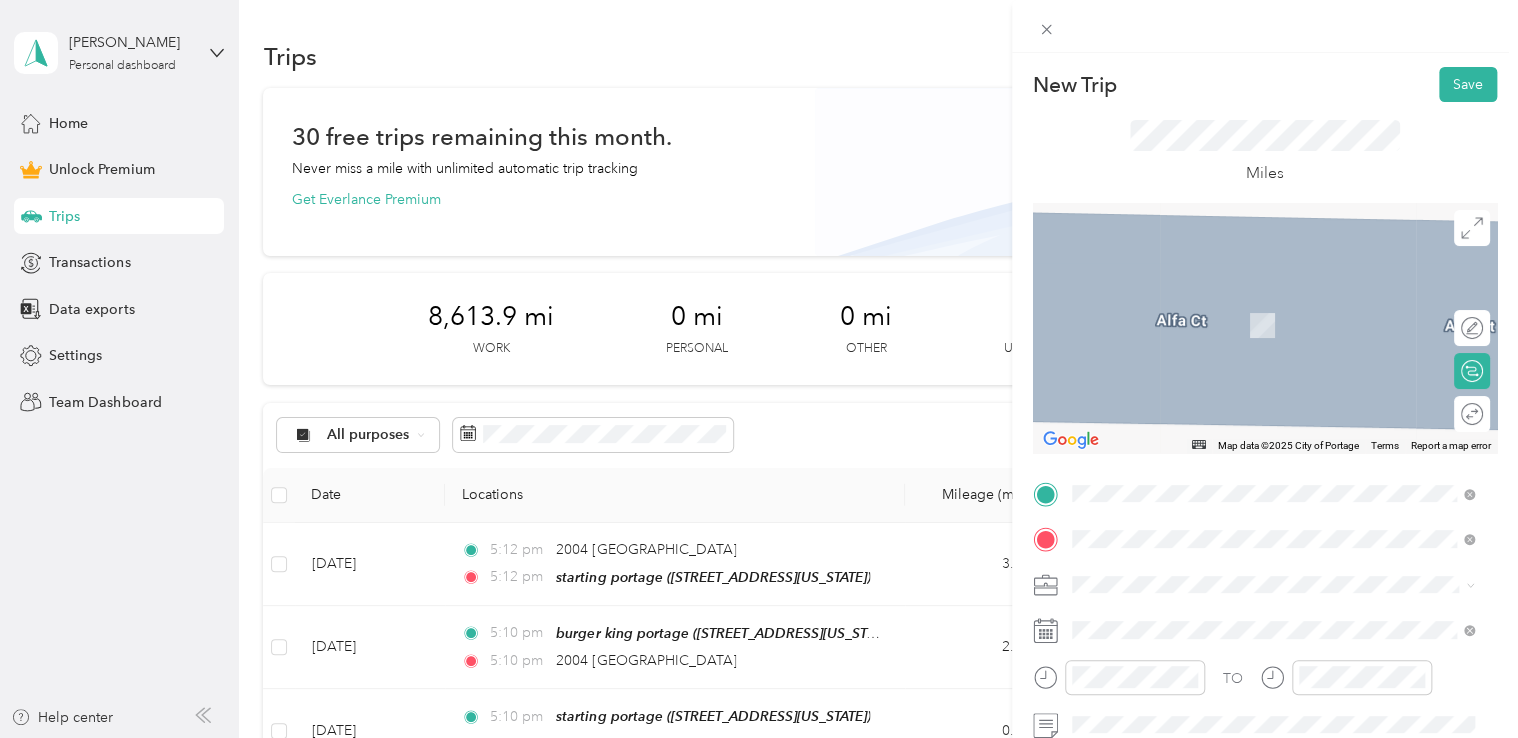 click on "[STREET_ADDRESS][US_STATE]" at bounding box center (1209, 325) 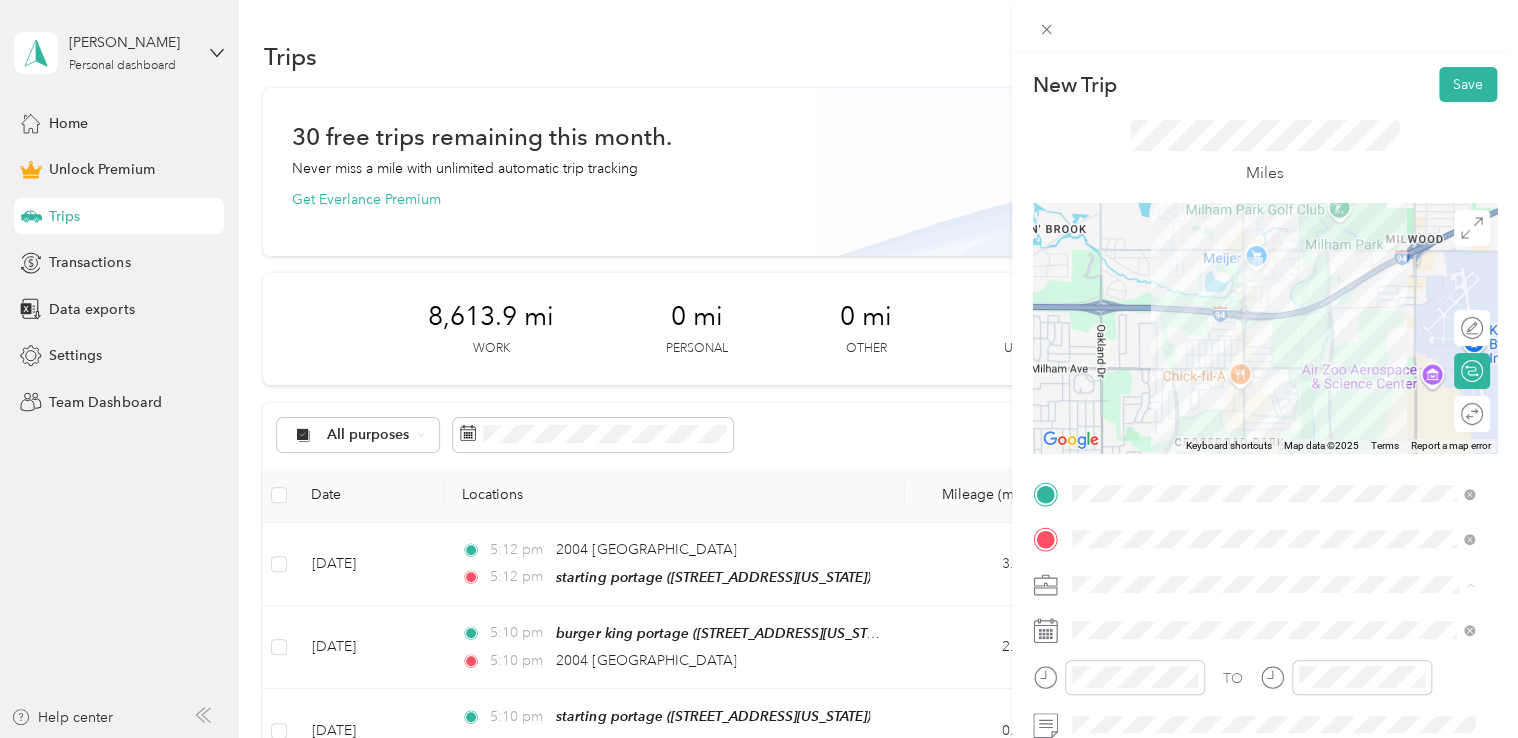 click on "Doordash" at bounding box center (1273, 374) 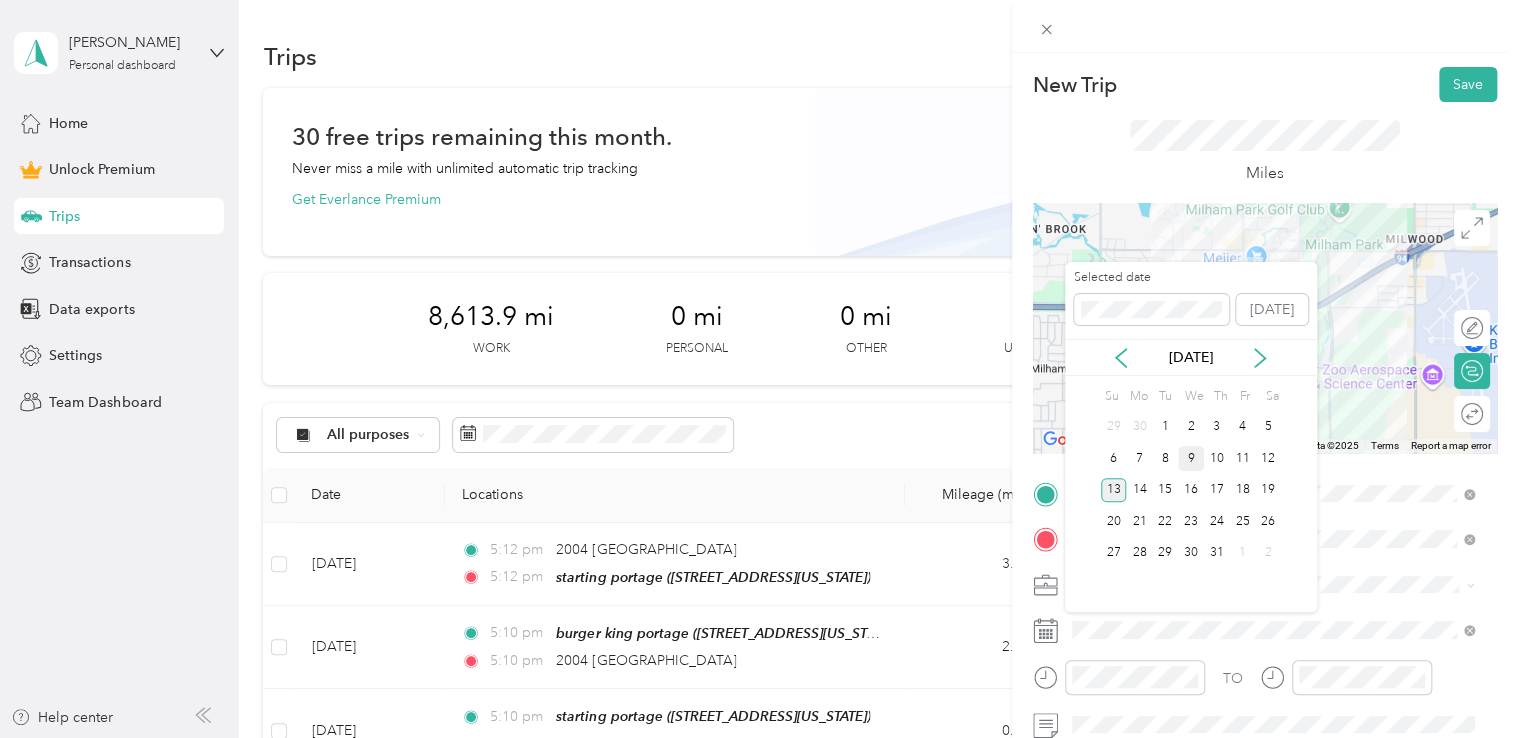 click on "9" at bounding box center [1191, 458] 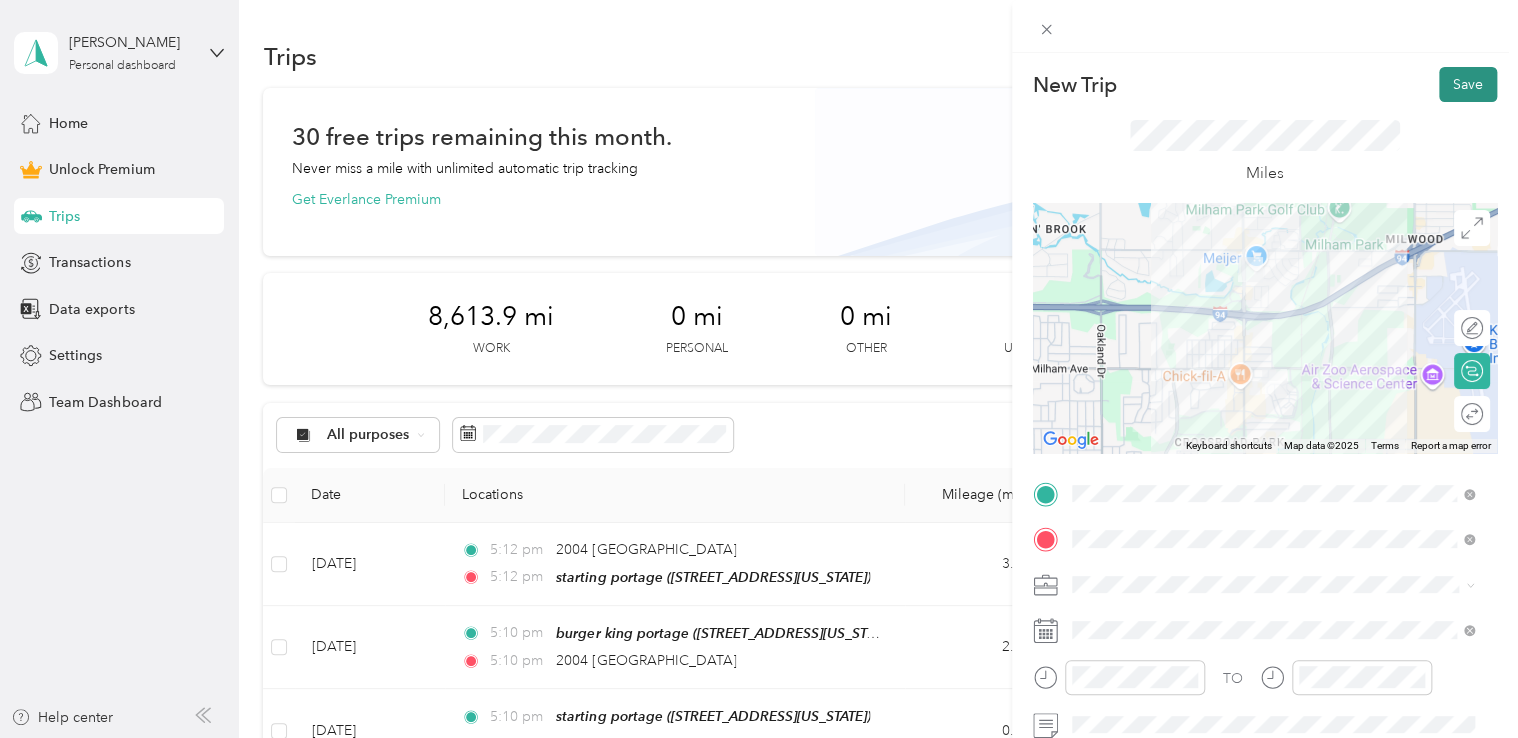 click on "Save" at bounding box center (1468, 84) 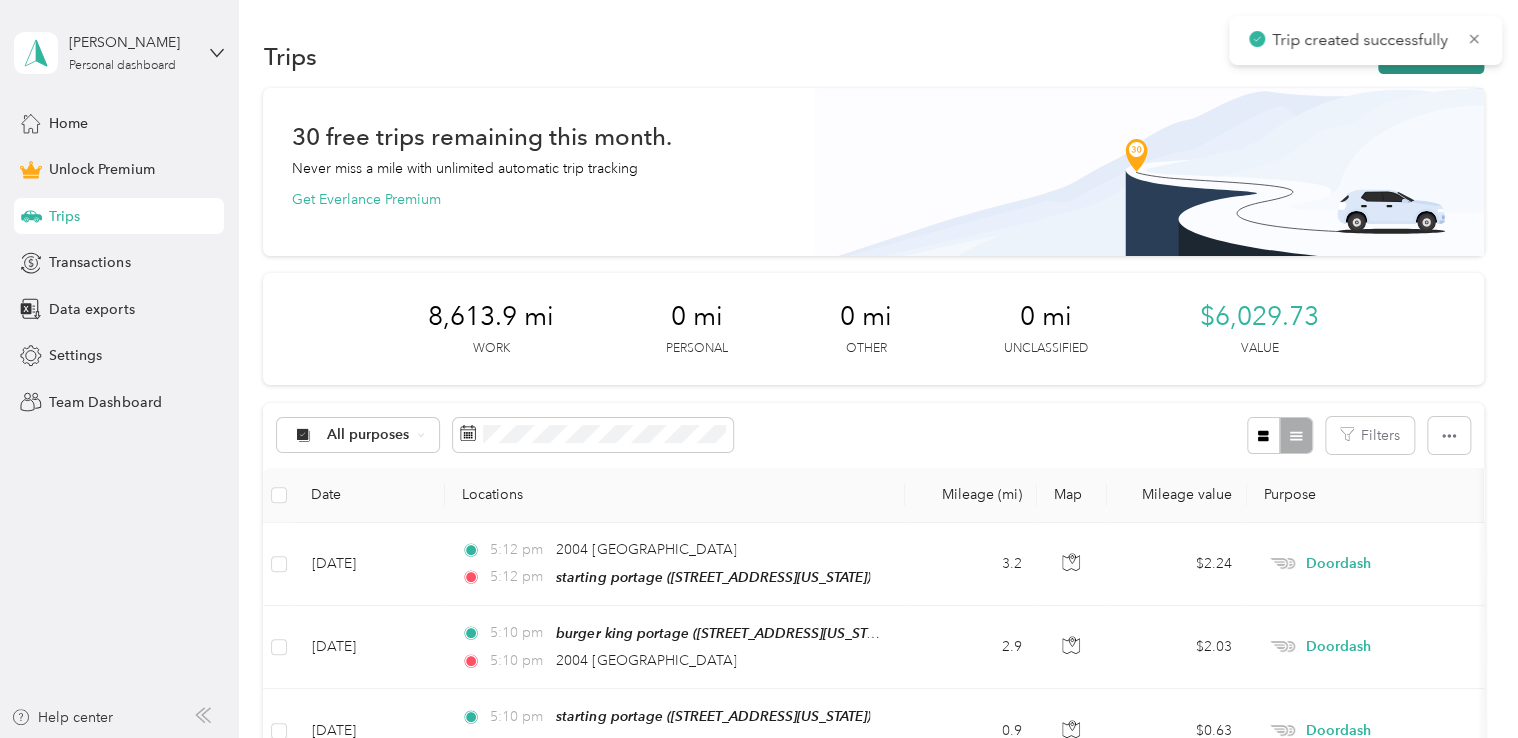 click on "New trip" at bounding box center [1431, 56] 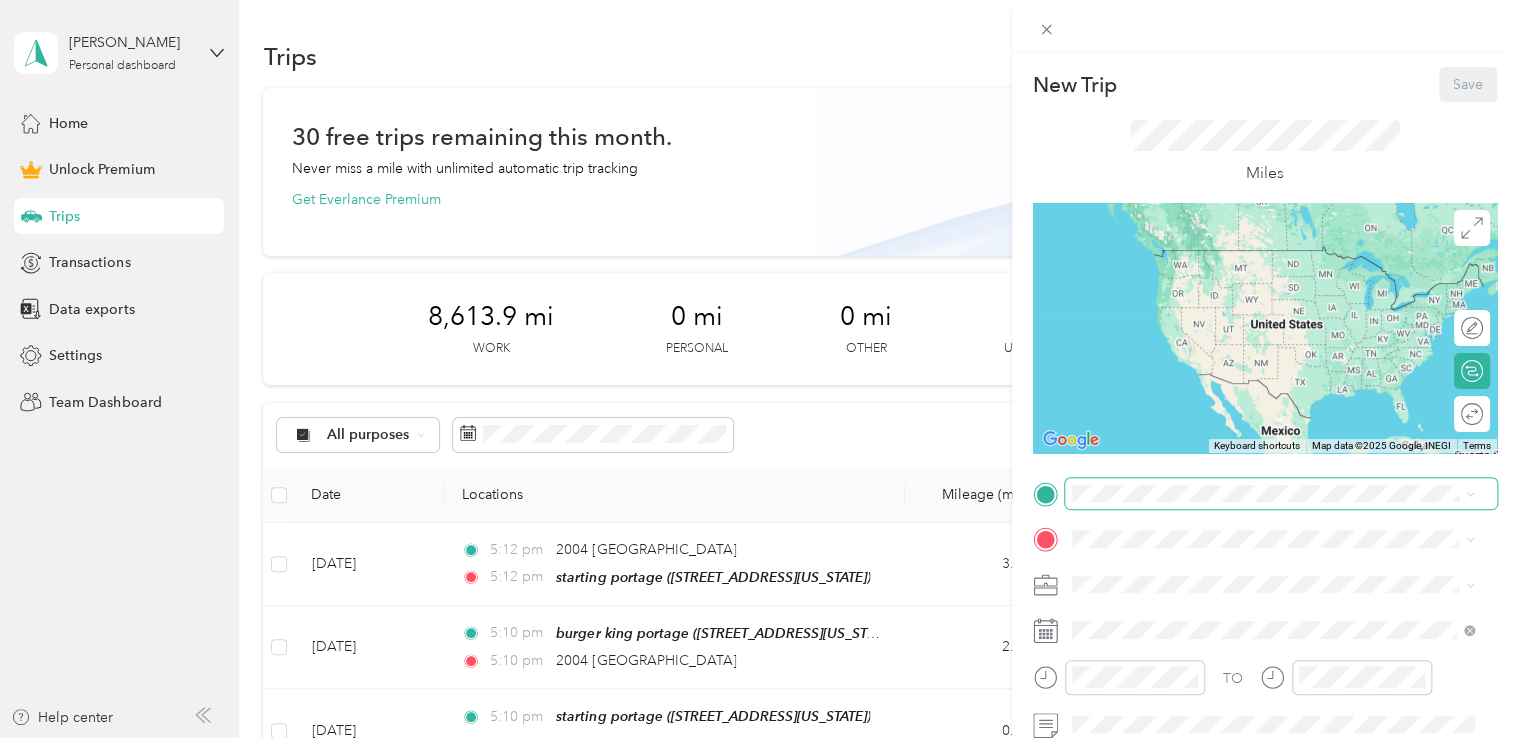 click at bounding box center (1281, 494) 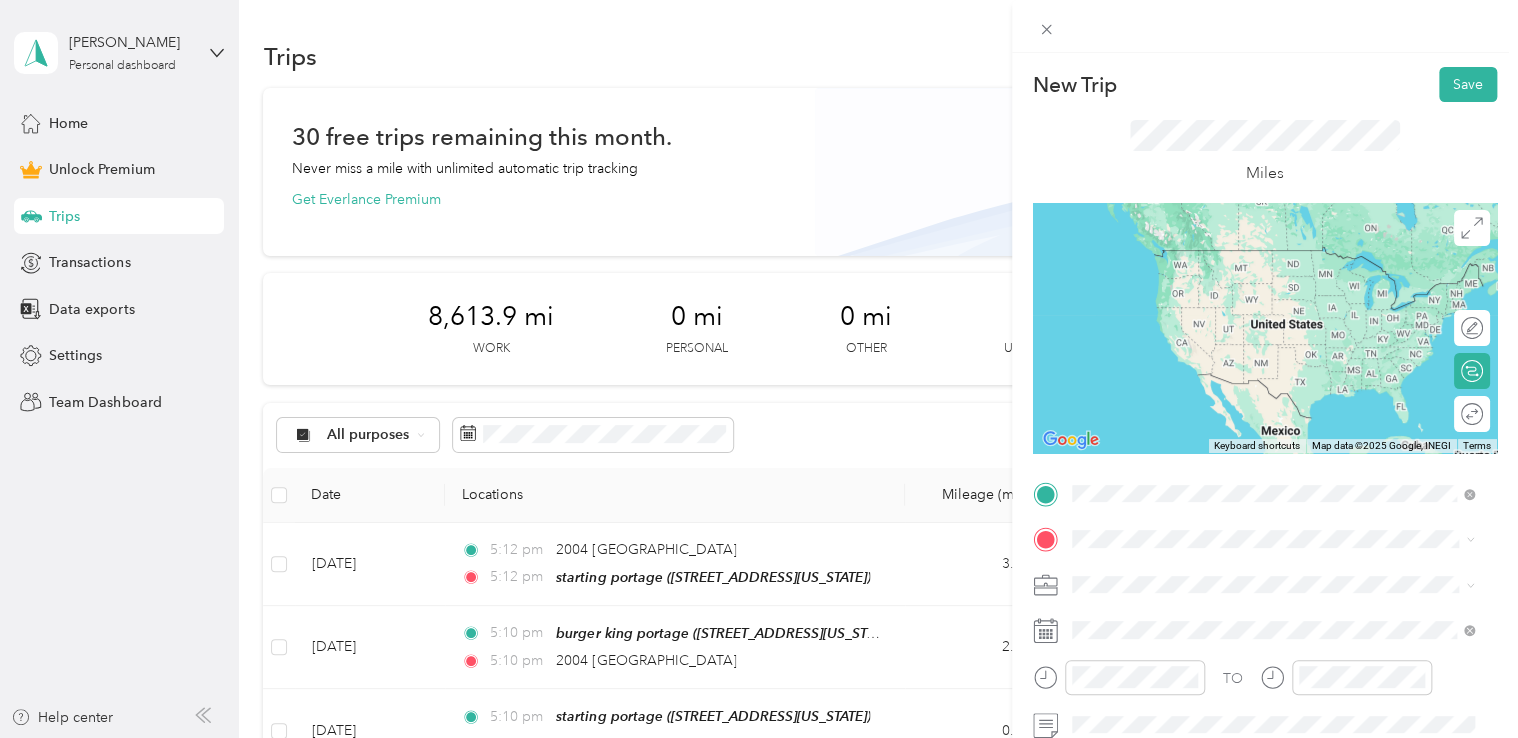 click on "meijer portage [STREET_ADDRESS][US_STATE]" at bounding box center (1209, 269) 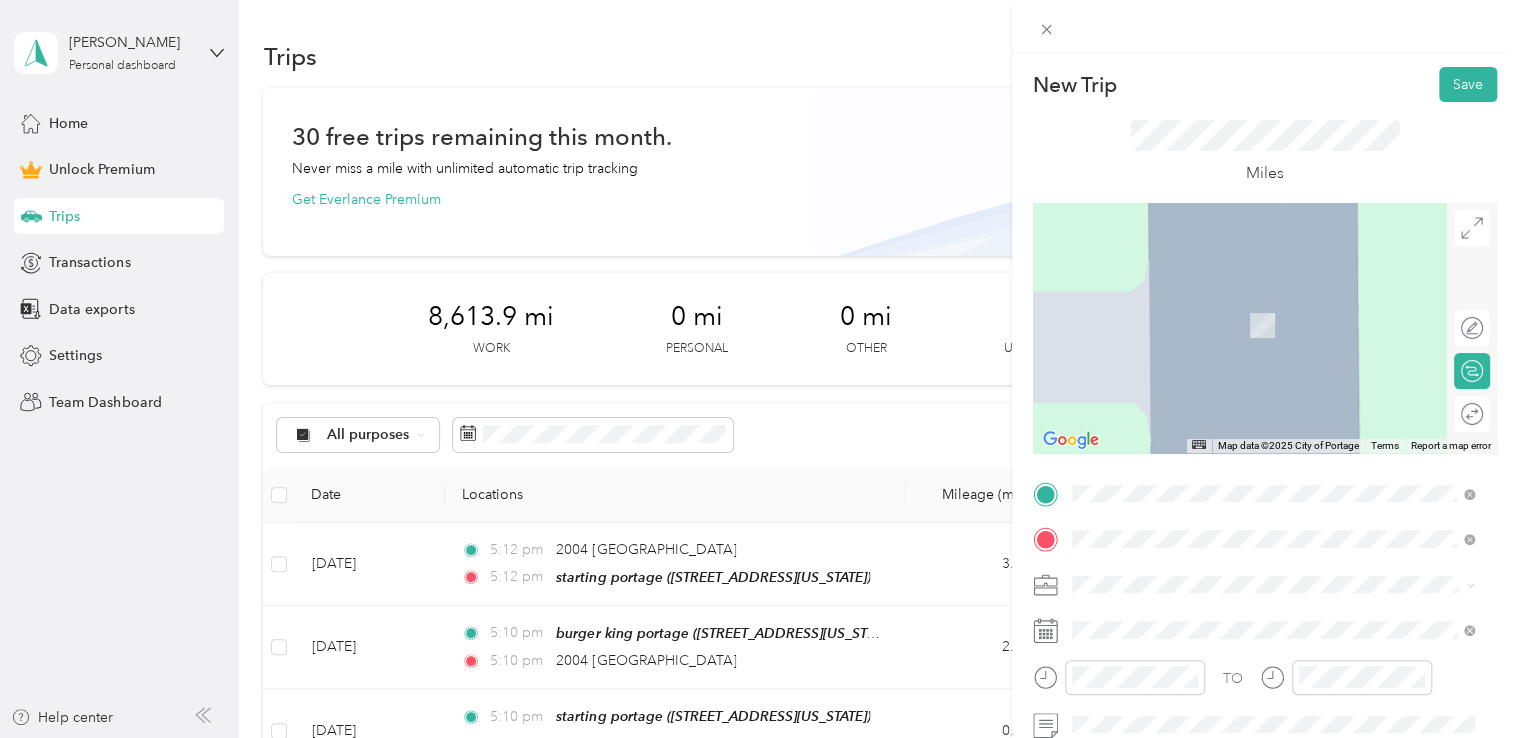 click on "[STREET_ADDRESS][US_STATE]" at bounding box center (1273, 317) 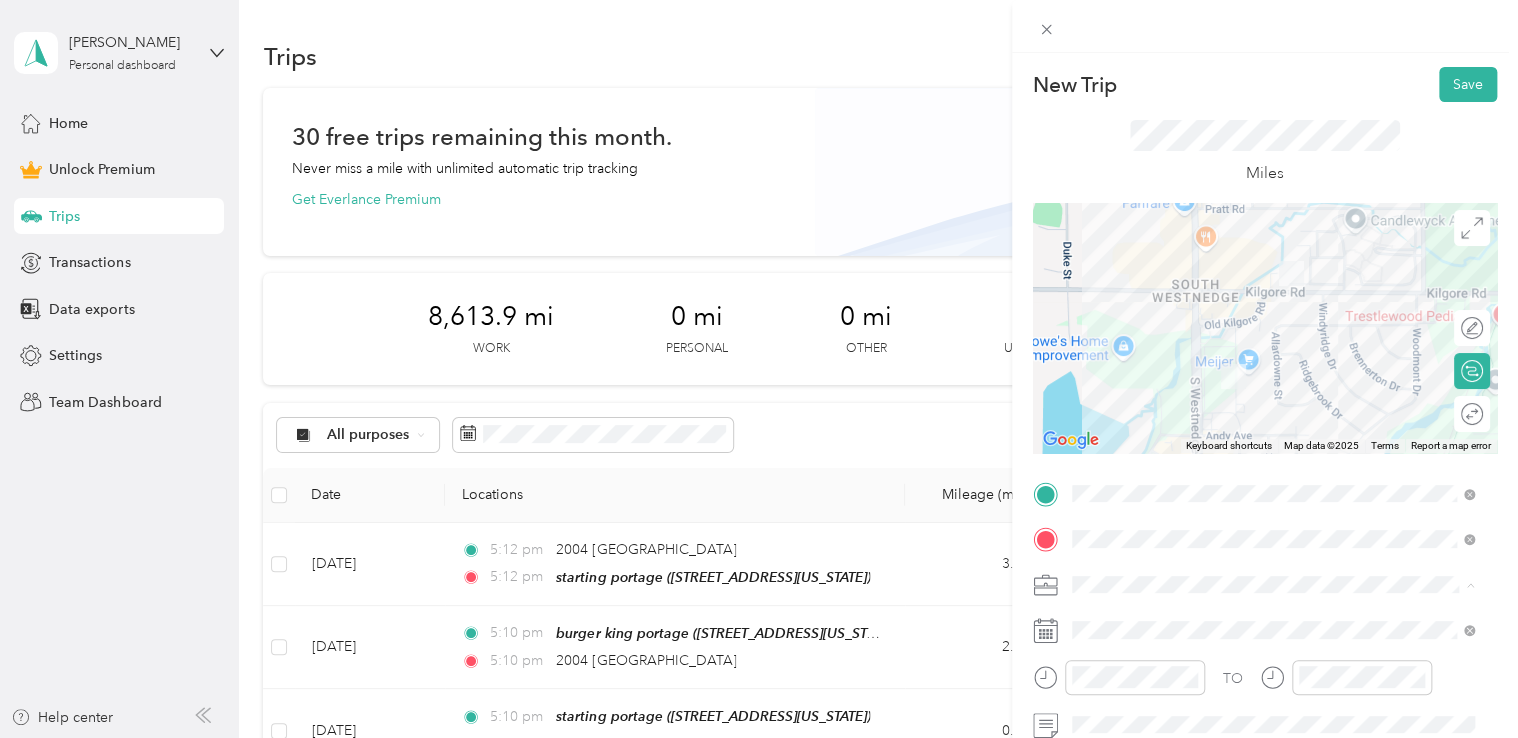 click on "Doordash" at bounding box center (1273, 374) 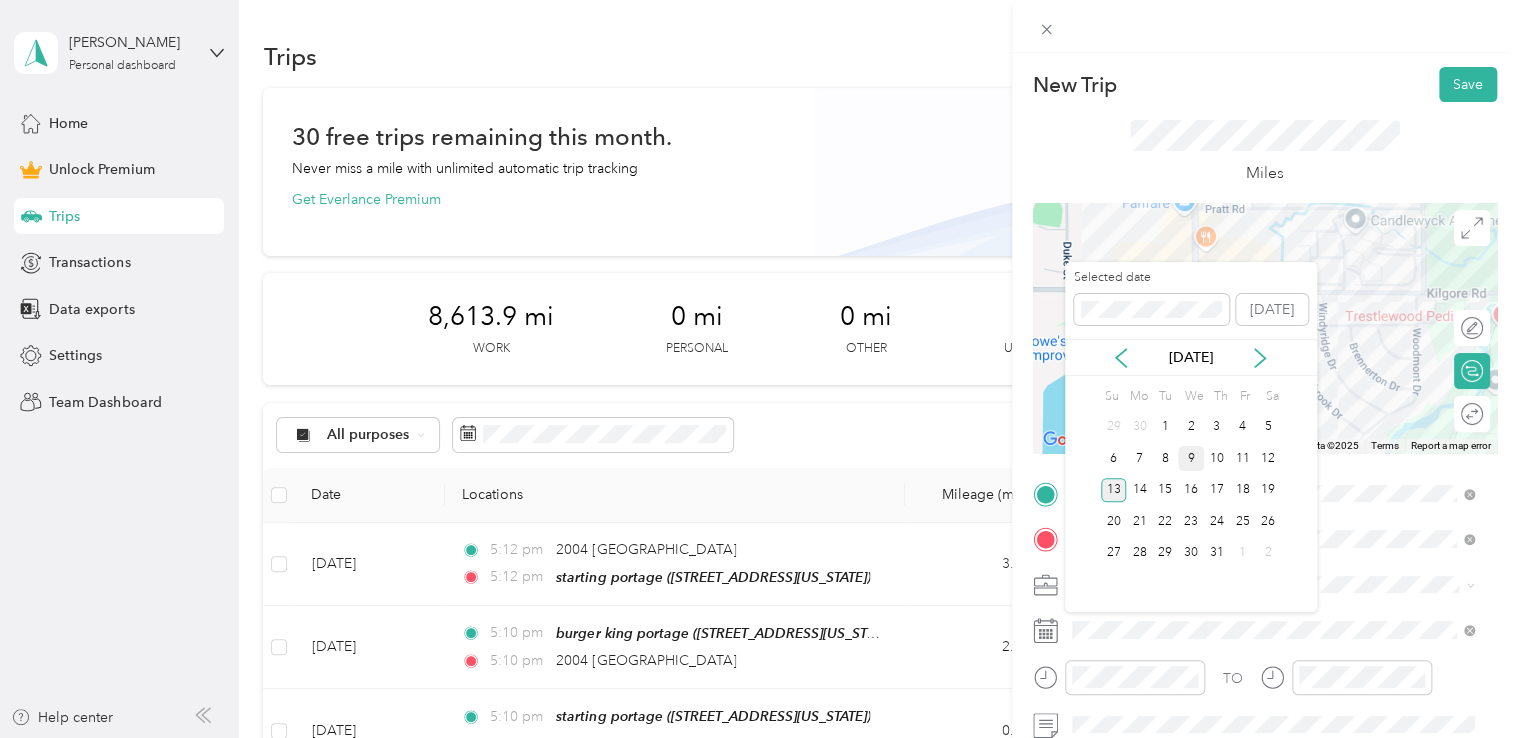click on "9" at bounding box center [1191, 458] 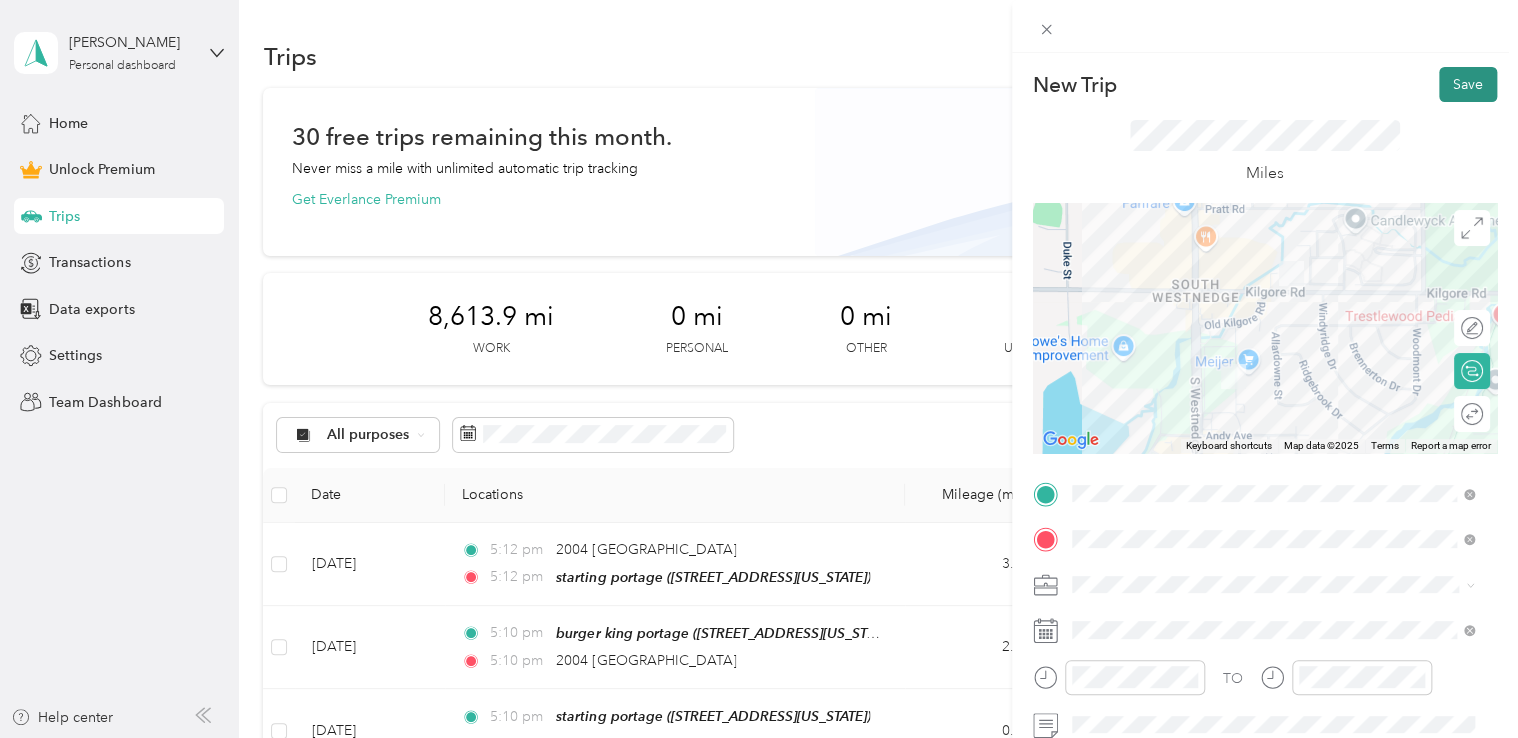 click on "Save" at bounding box center (1468, 84) 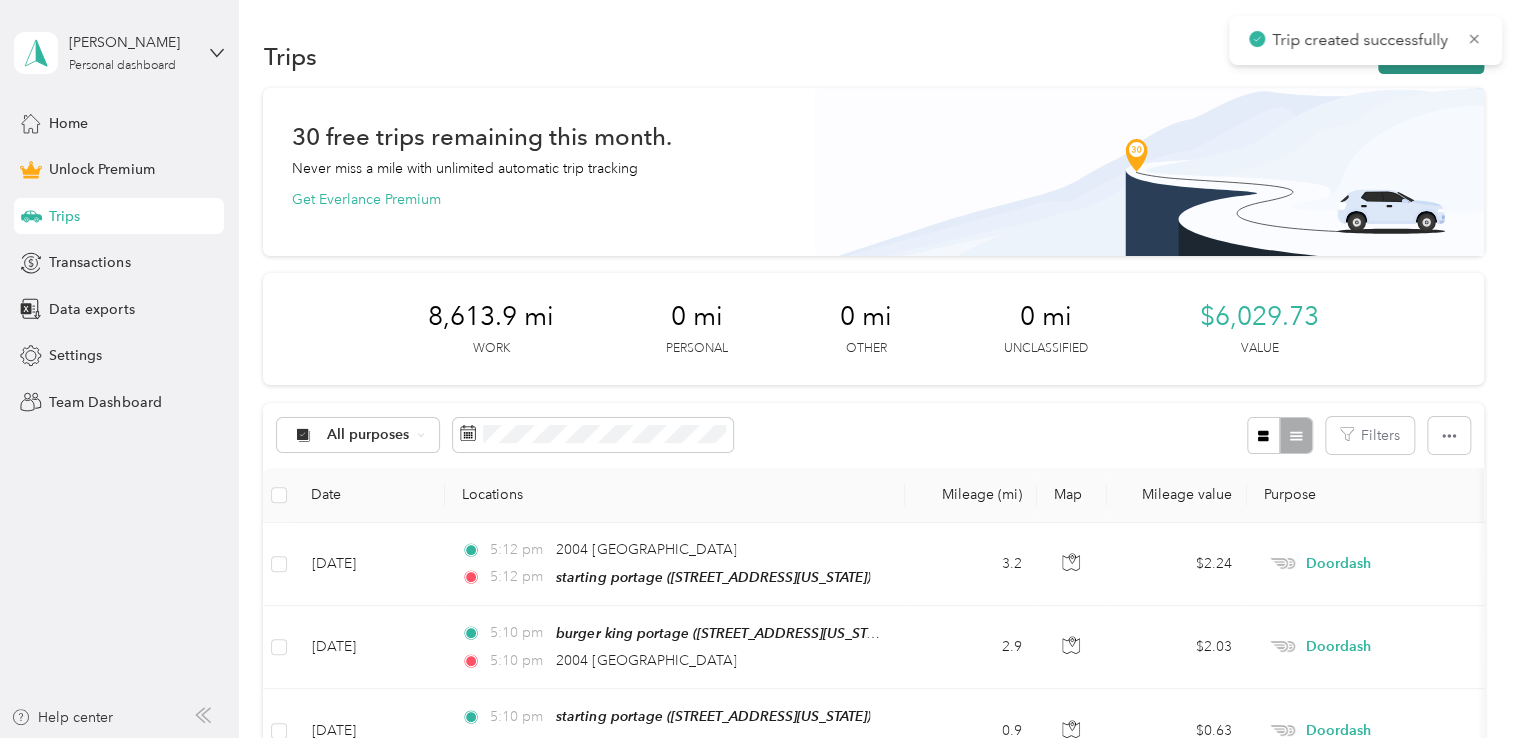 click on "New trip" at bounding box center [1431, 56] 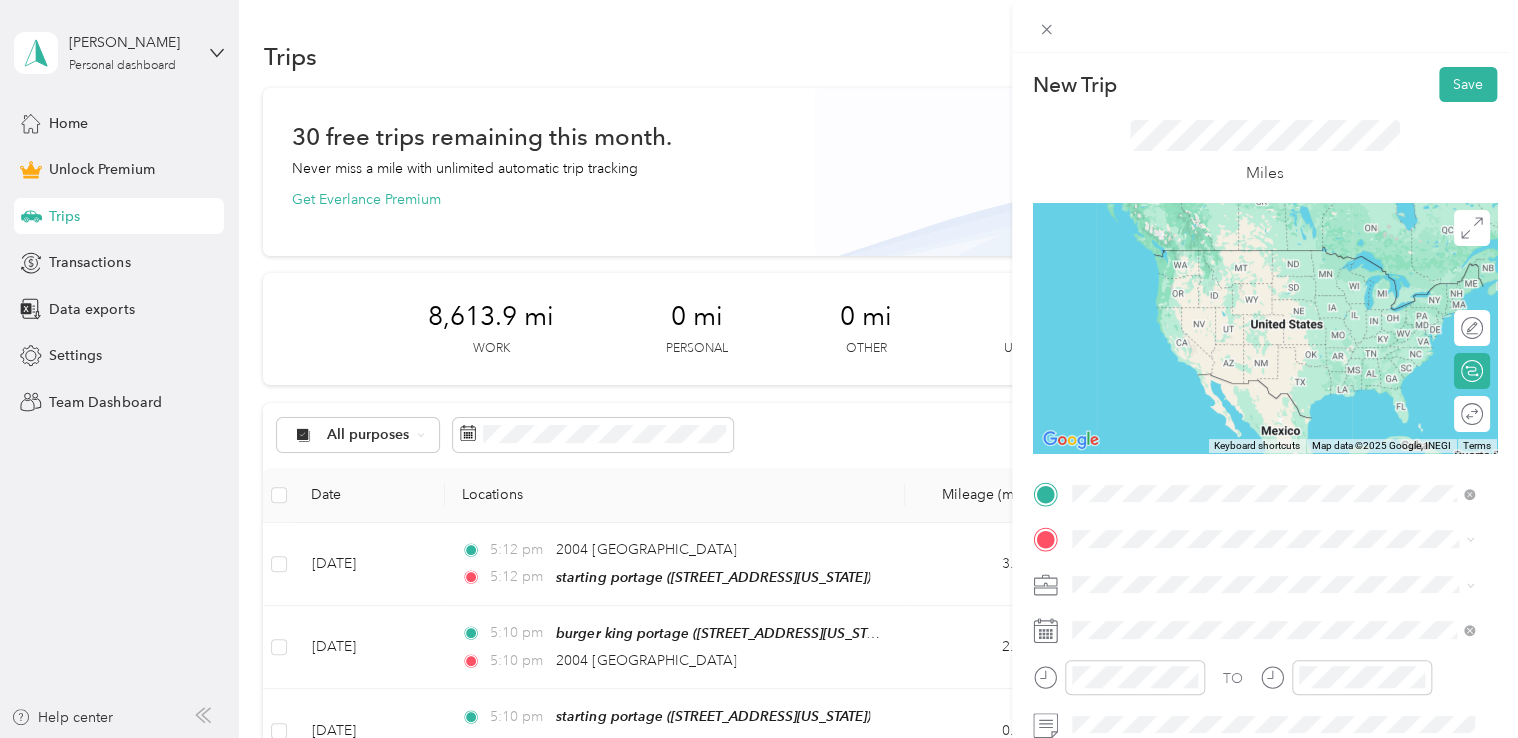 click on "[STREET_ADDRESS][US_STATE]" at bounding box center (1209, 271) 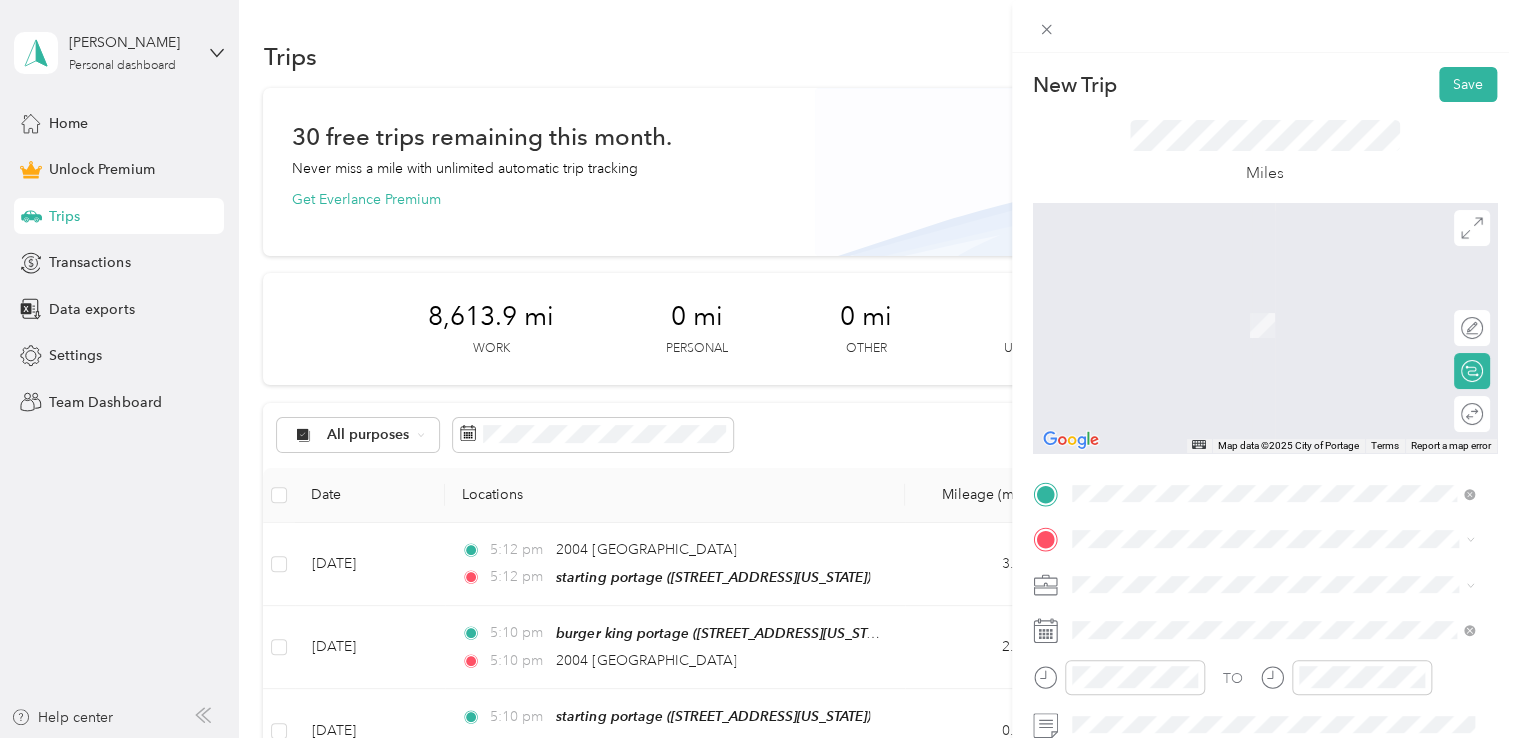 click on "[STREET_ADDRESS][US_STATE]" at bounding box center (1209, 323) 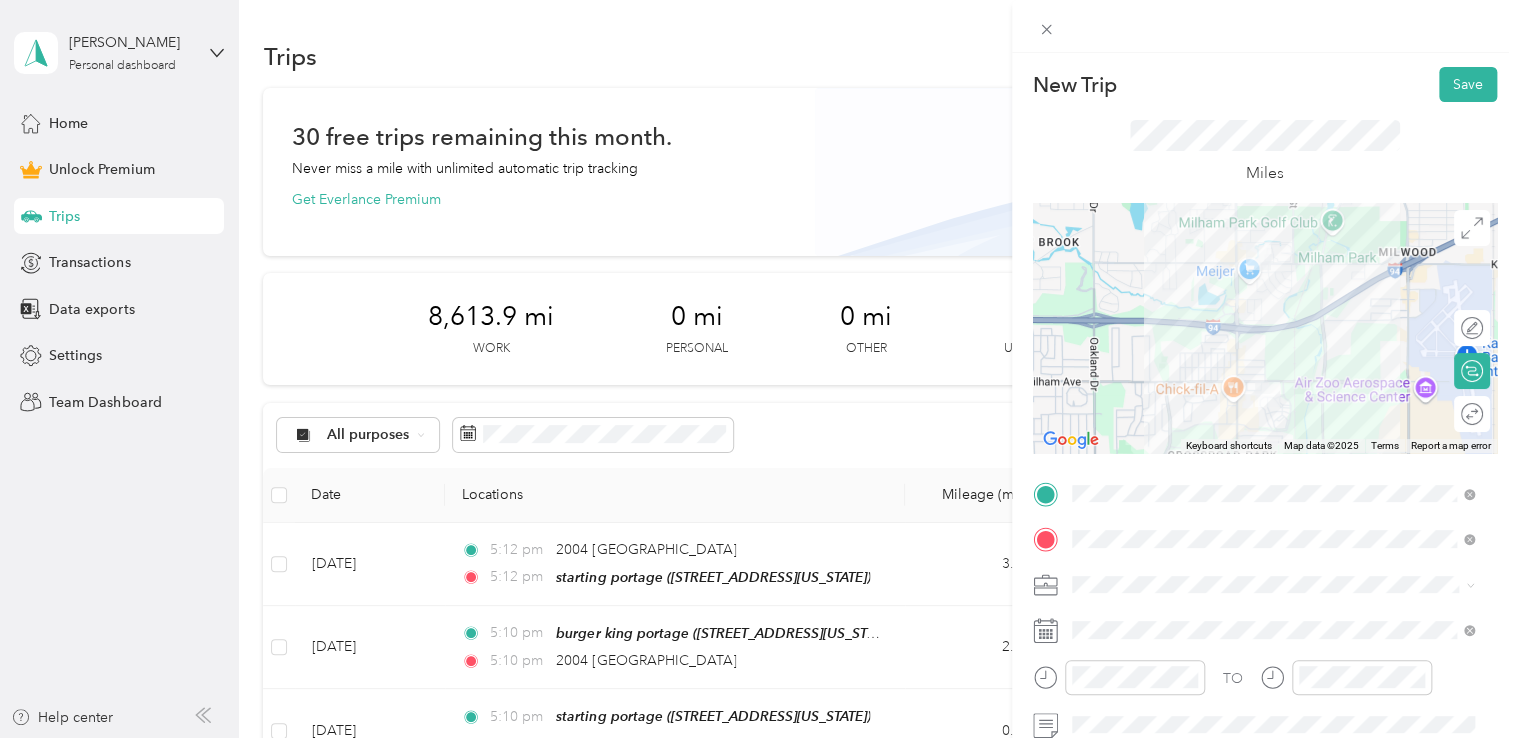 click on "Doordash" at bounding box center (1273, 371) 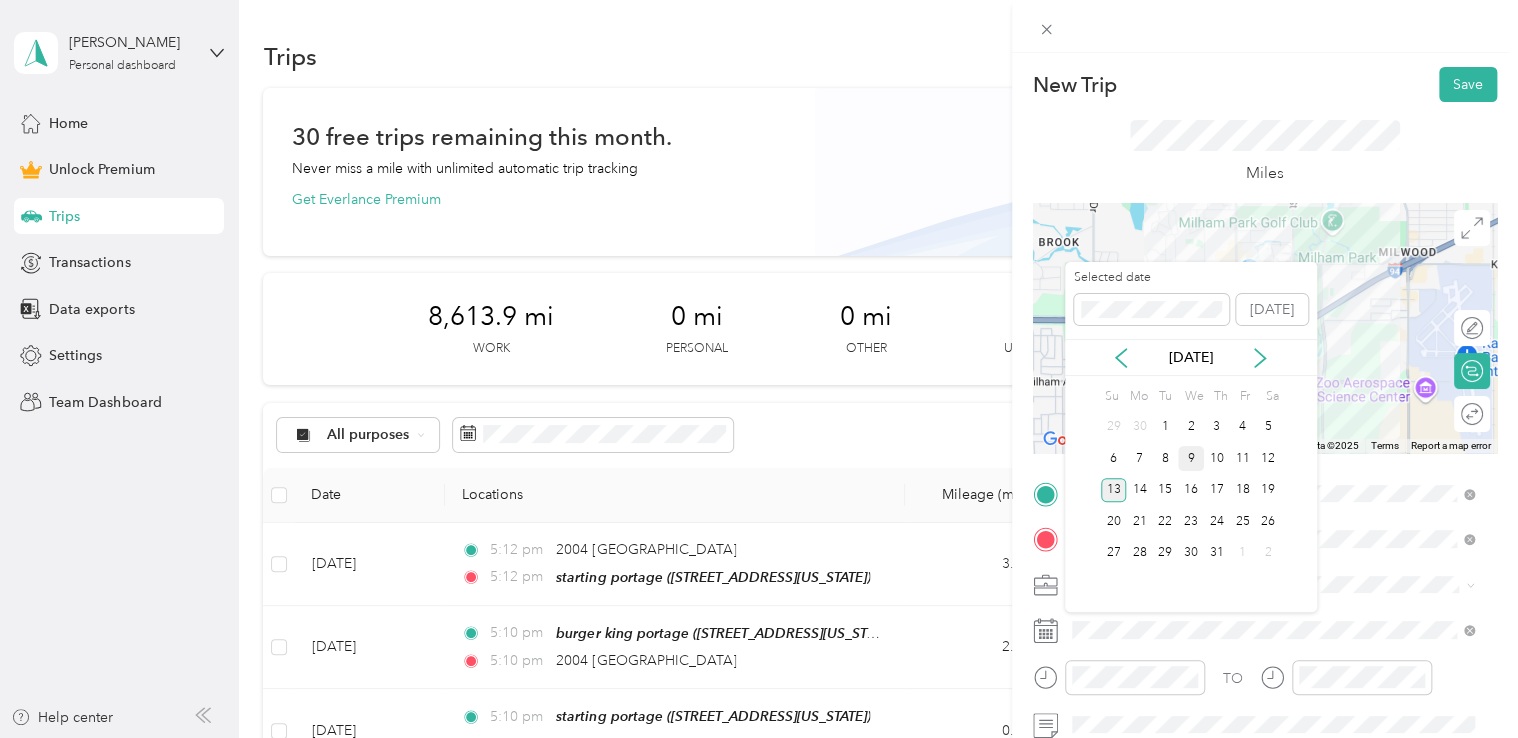 click on "9" at bounding box center (1191, 458) 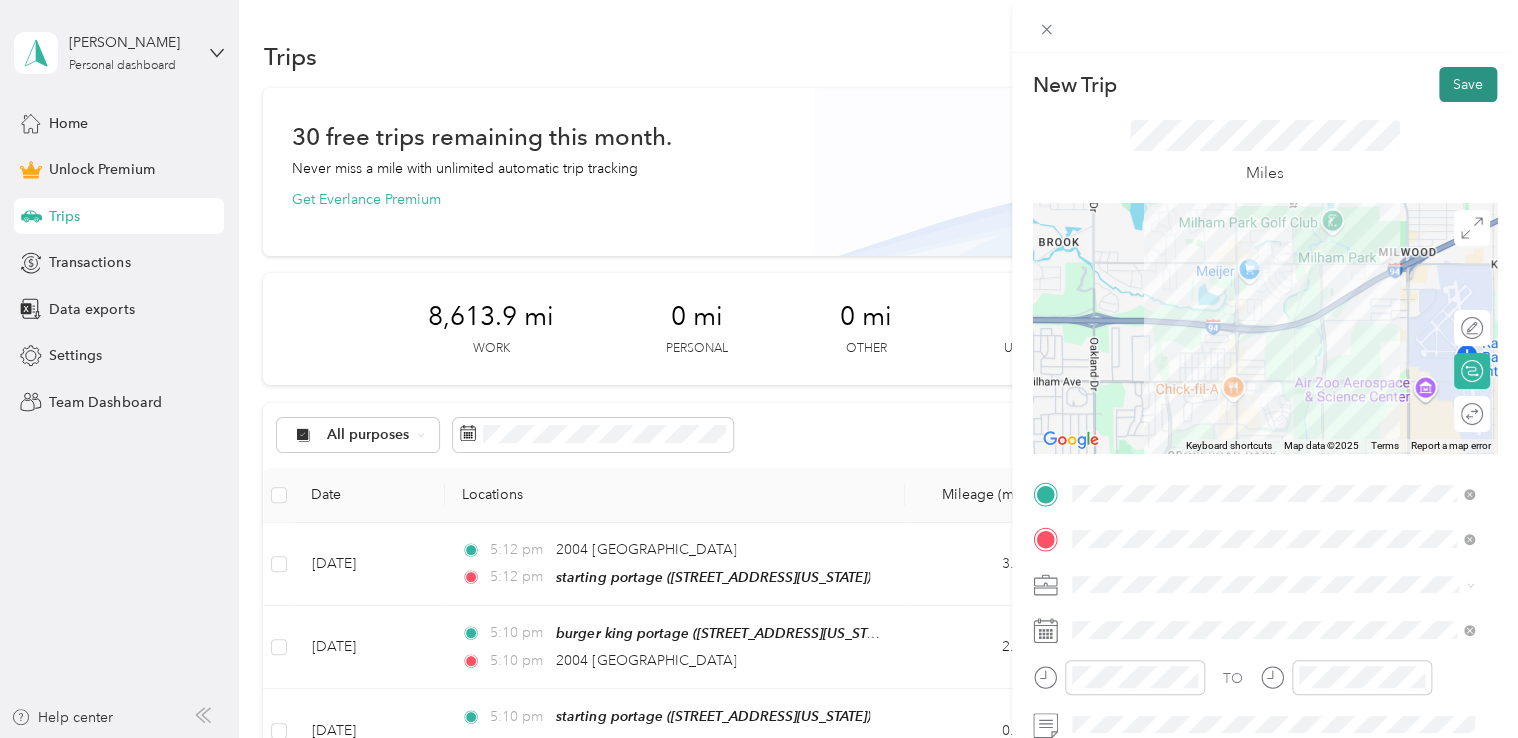 click on "Save" at bounding box center (1468, 84) 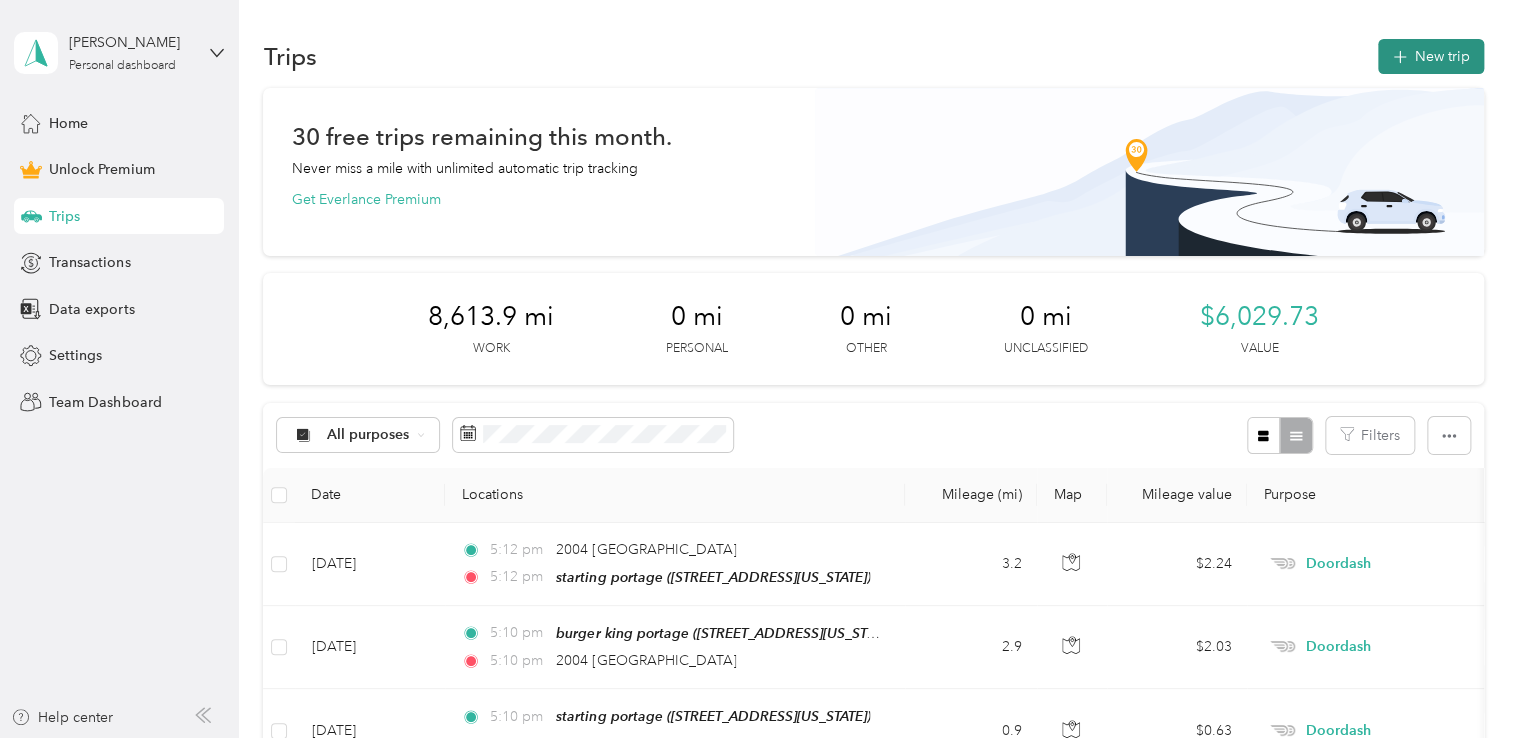 click on "New trip" at bounding box center [1431, 56] 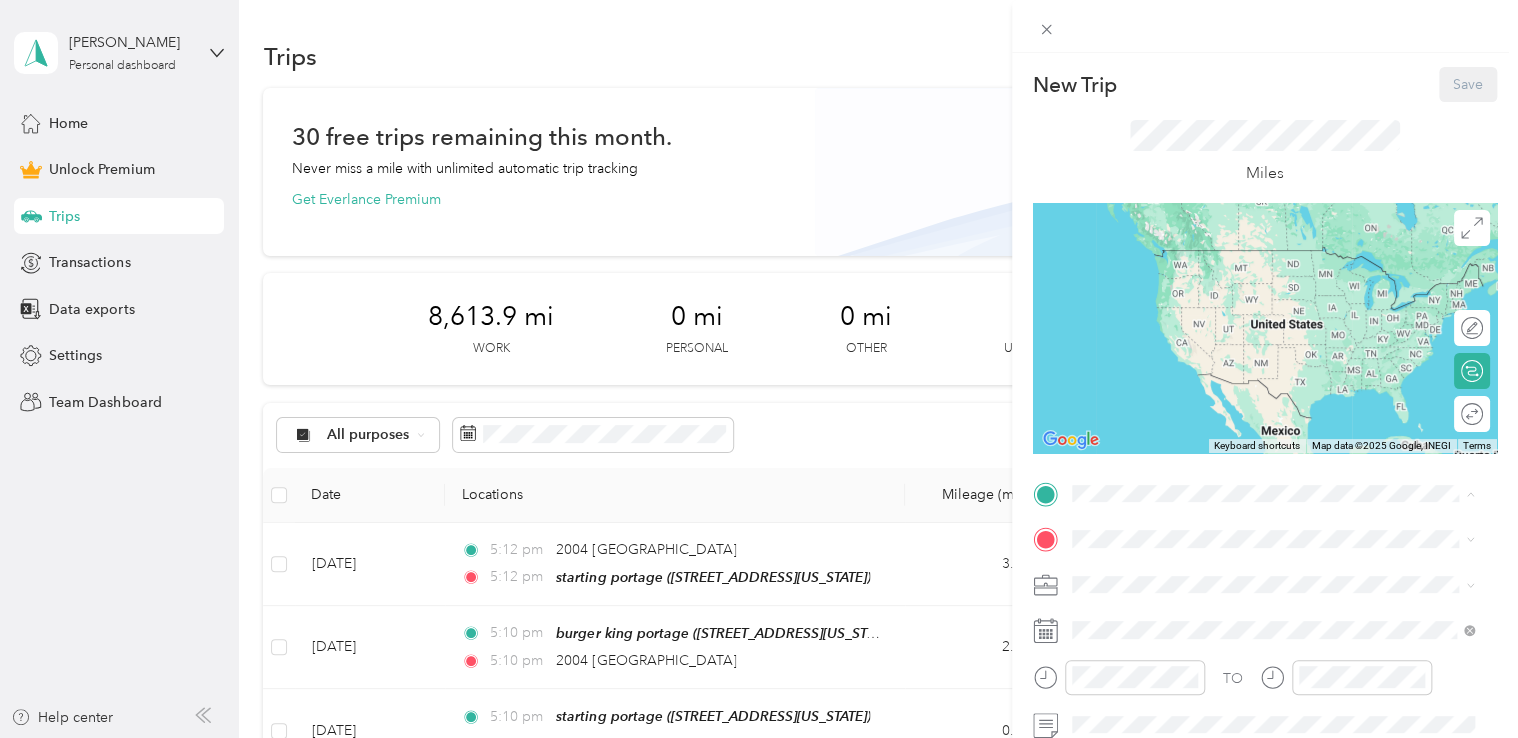 click on "starting portage [STREET_ADDRESS][US_STATE]" at bounding box center (1209, 269) 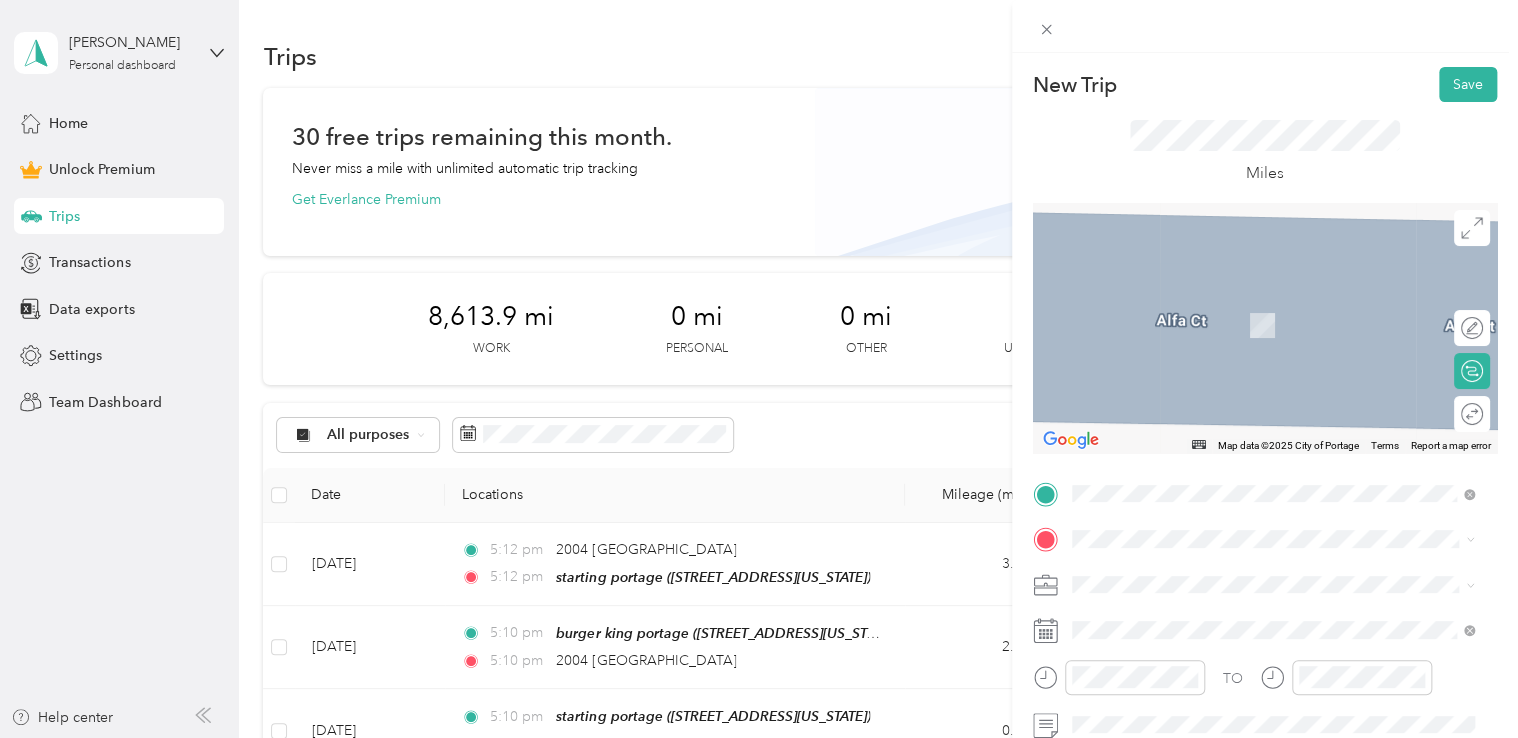 click on "New Trip Save This trip cannot be edited because it is either under review, approved, or paid. Contact your Team Manager to edit it. Miles ← Move left → Move right ↑ Move up ↓ Move down + Zoom in - Zoom out Home Jump left by 75% End Jump right by 75% Page Up Jump up by 75% Page Down Jump down by 75% Map Data Map data ©2025 City of Portage Map data ©2025 City of Portage 2 m  Click to toggle between metric and imperial units Terms Report a map error Edit route Calculate route Round trip TO Add photo" at bounding box center (1265, 491) 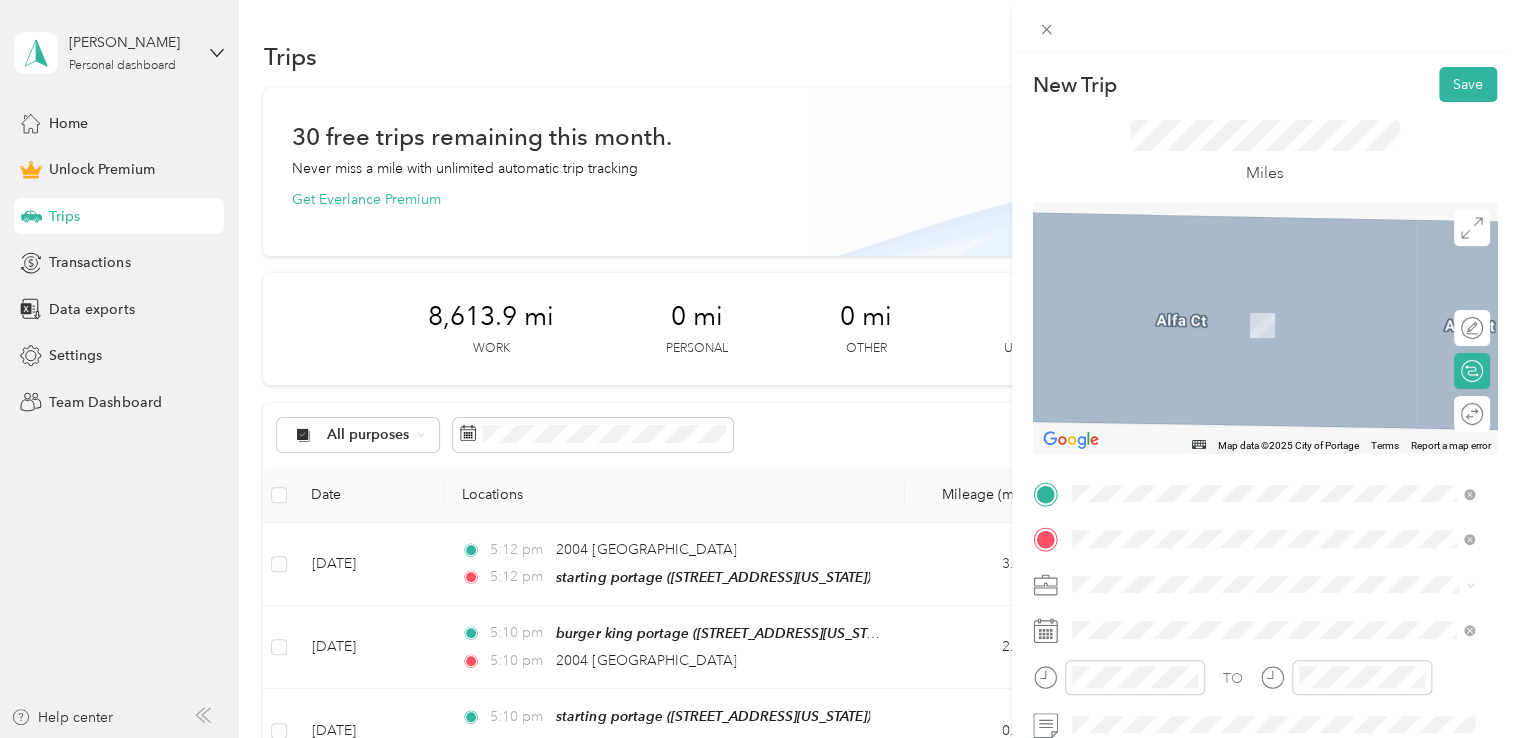click on "[STREET_ADDRESS][US_STATE]" at bounding box center (1209, 325) 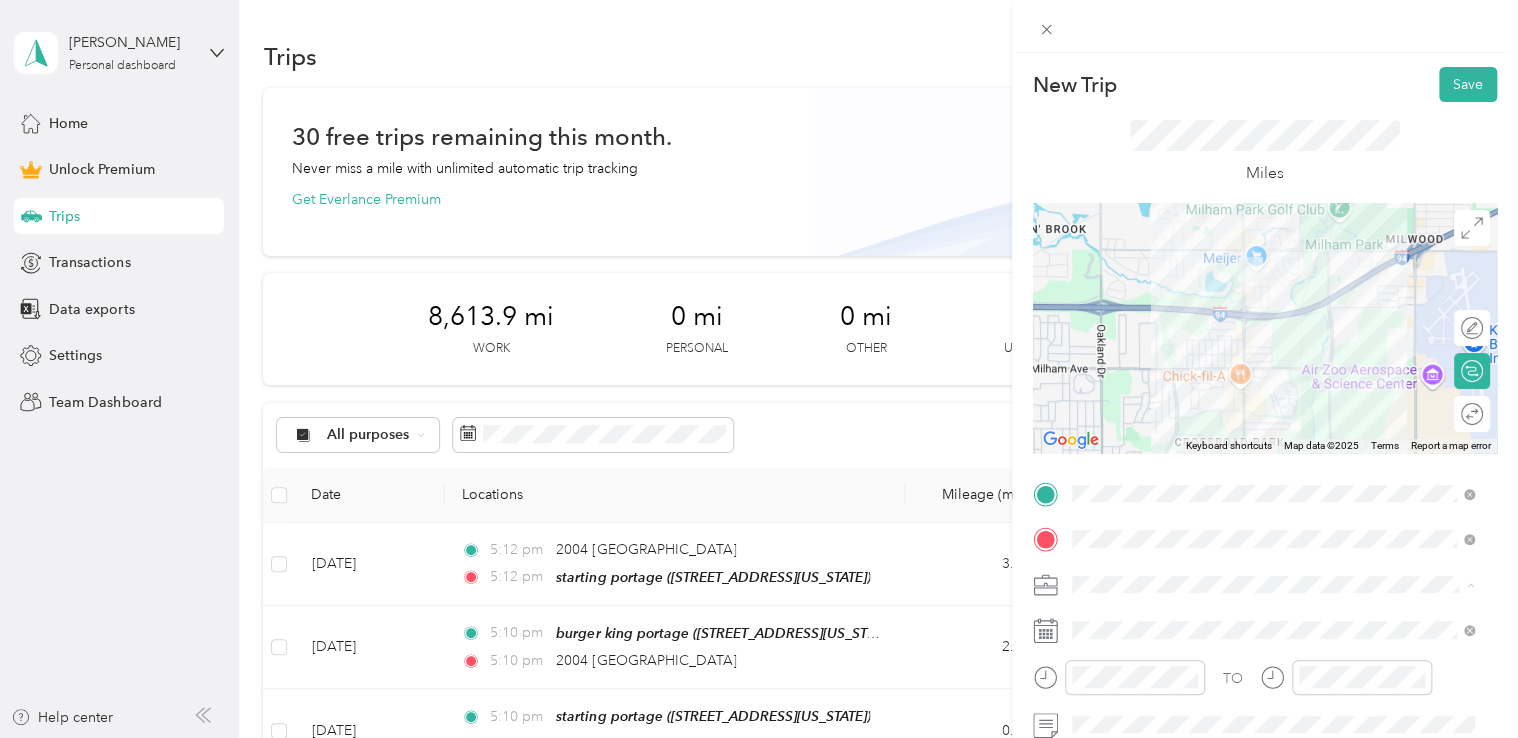 click on "Doordash" at bounding box center (1273, 374) 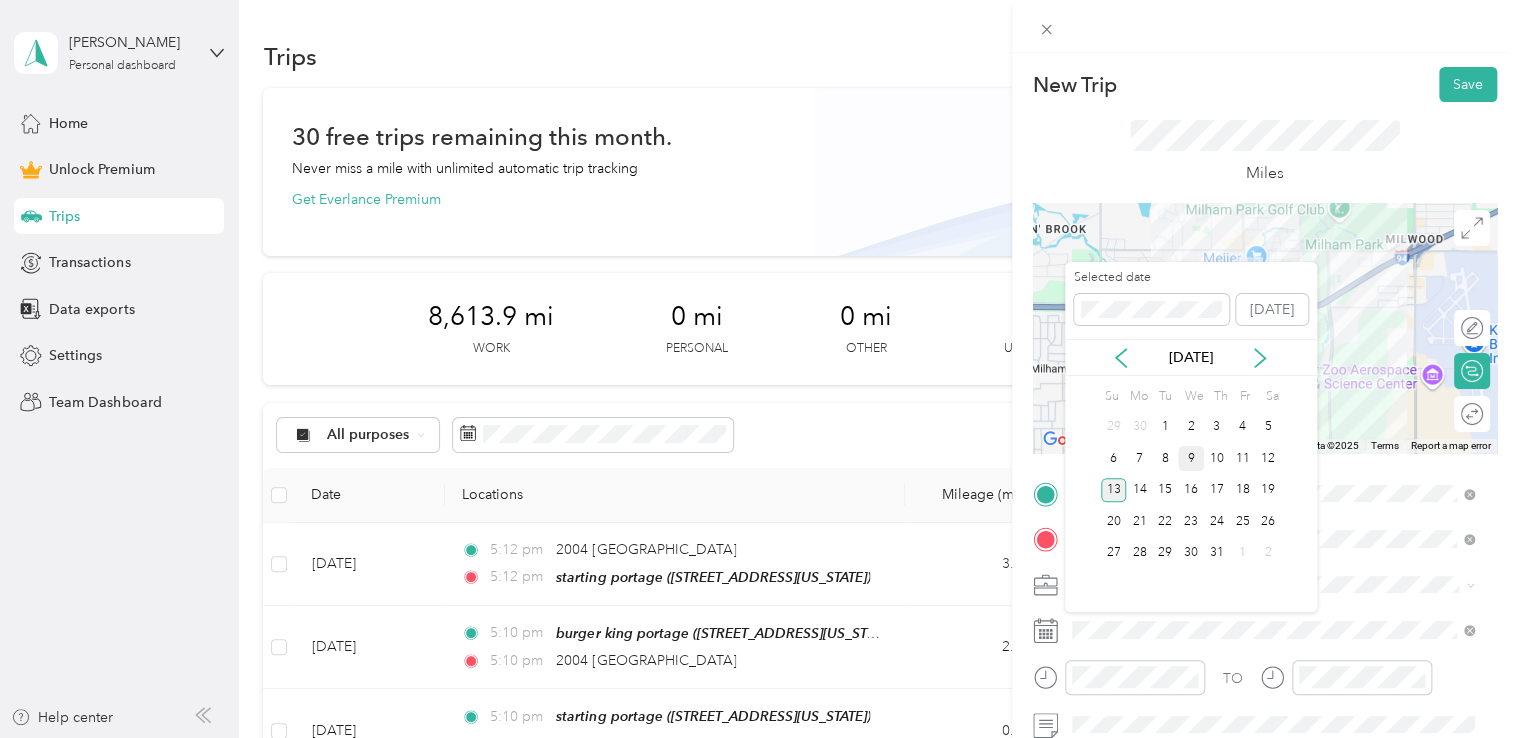 click on "9" at bounding box center (1191, 458) 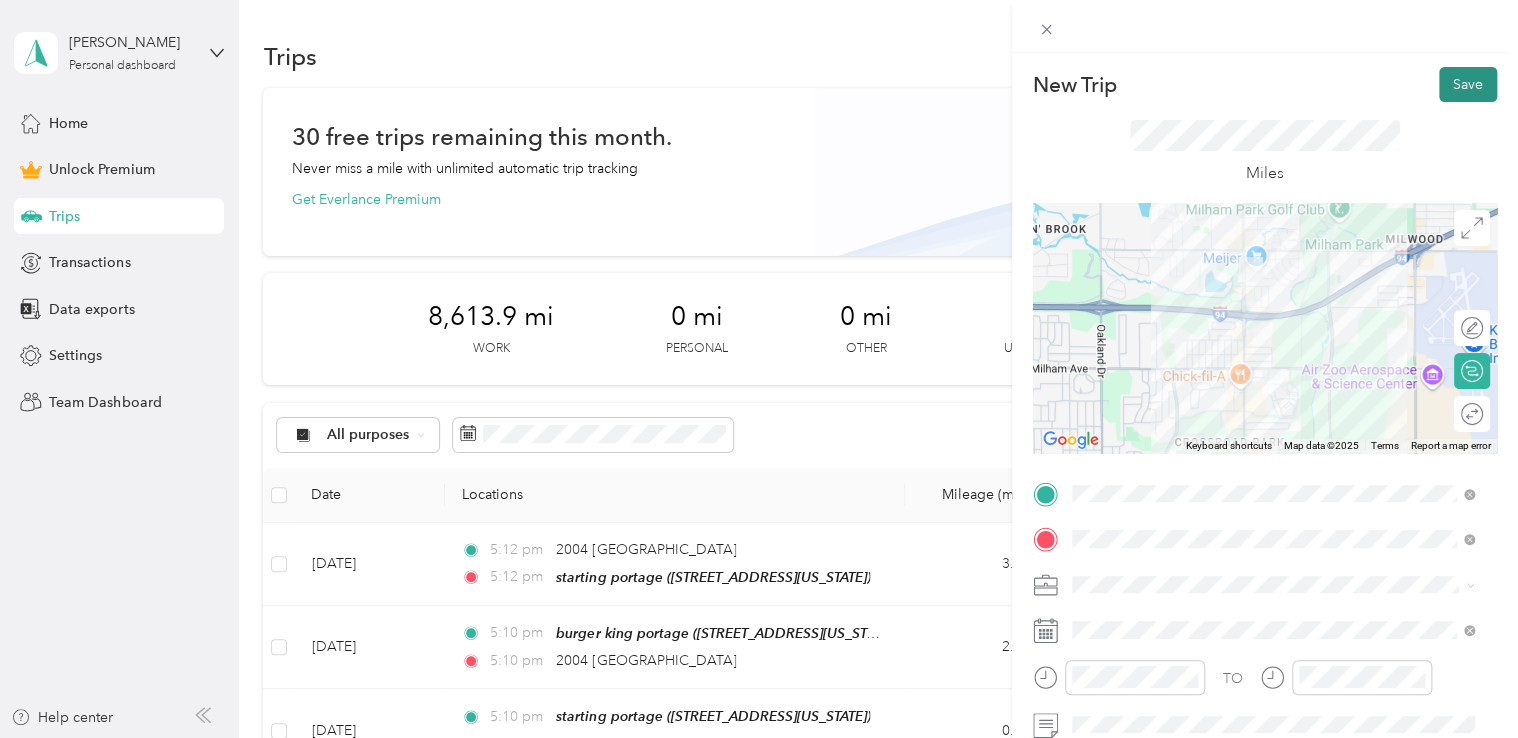 click on "Save" at bounding box center [1468, 84] 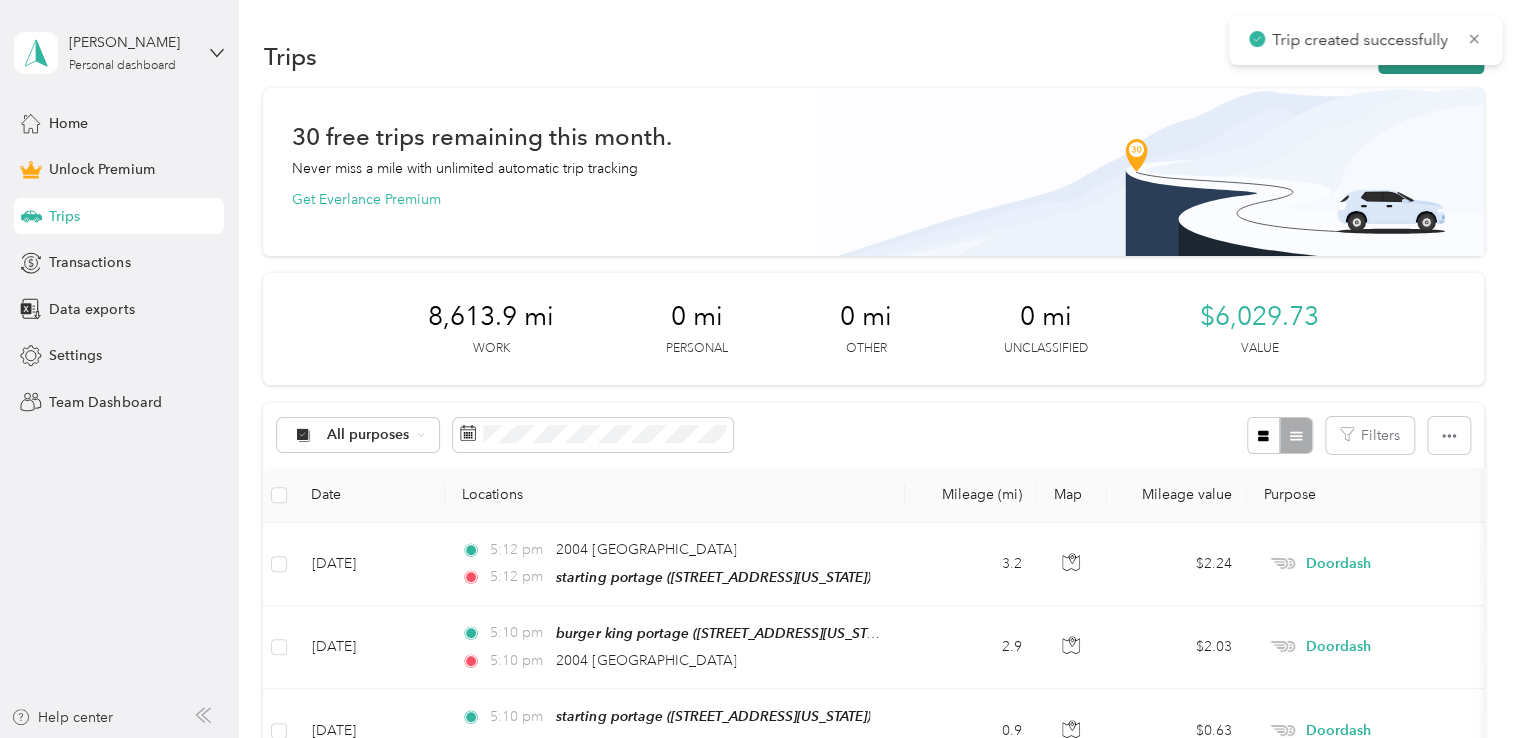 click 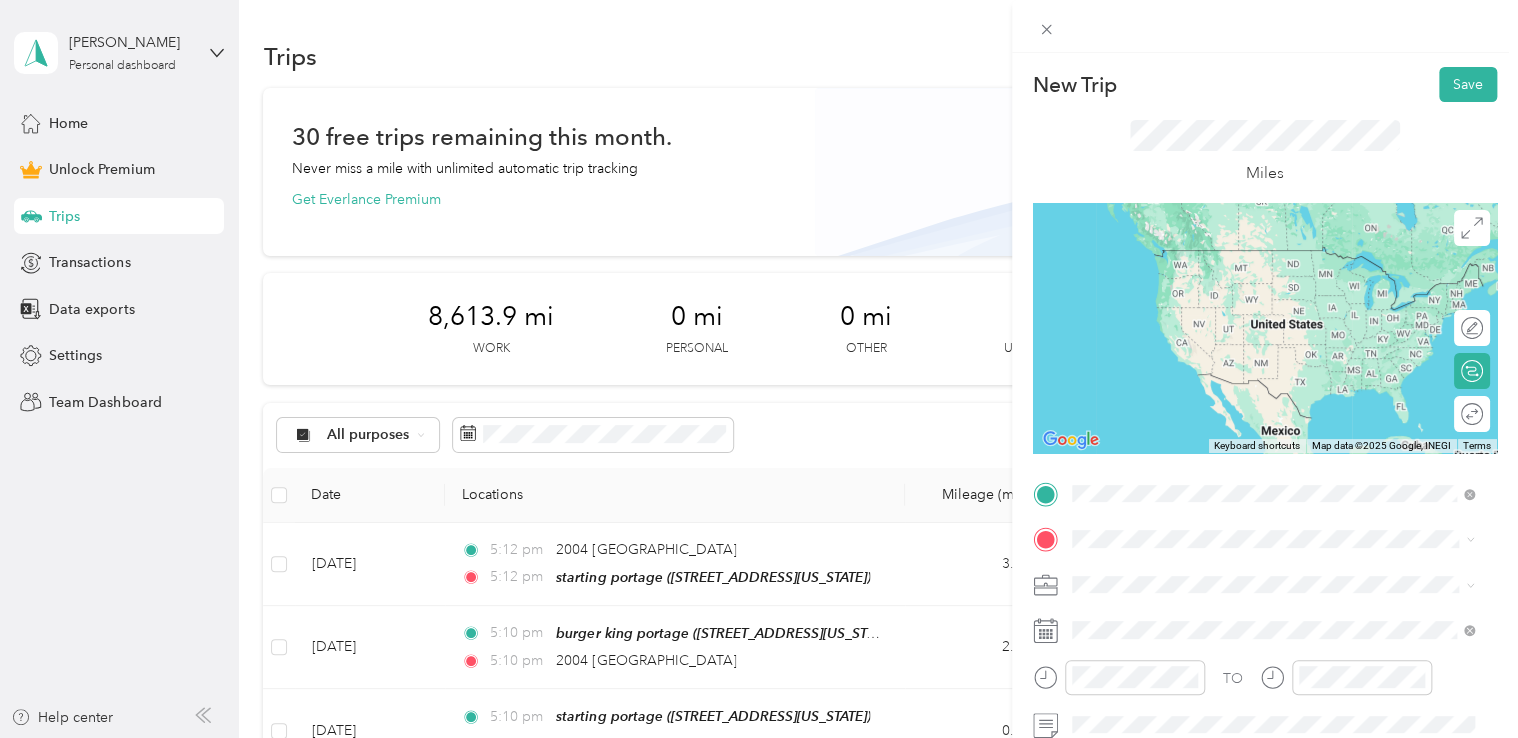 click on "meijer portage [STREET_ADDRESS][US_STATE]" at bounding box center (1209, 269) 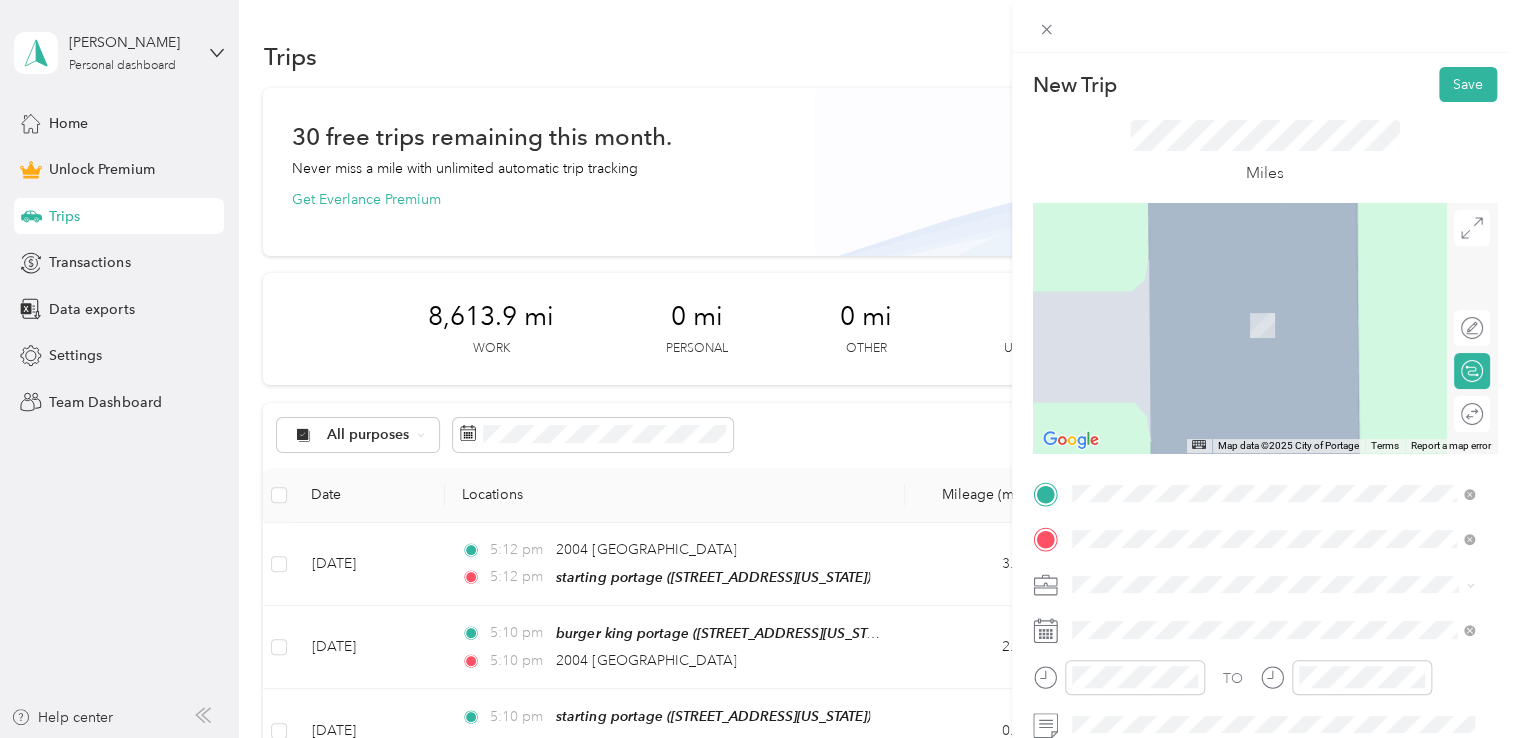 click on "[STREET_ADDRESS][US_STATE][US_STATE]" at bounding box center (1273, 296) 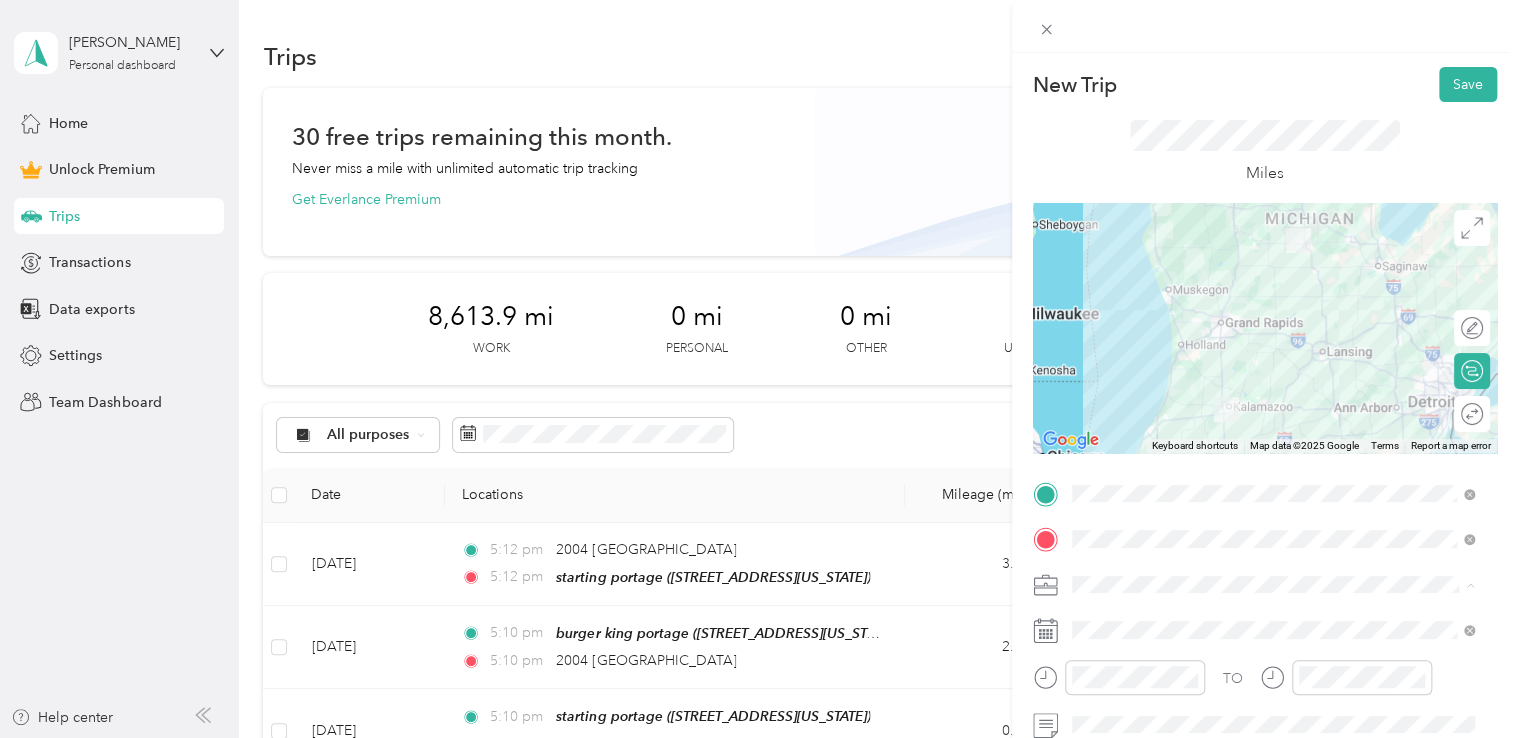 click on "Doordash" at bounding box center [1111, 374] 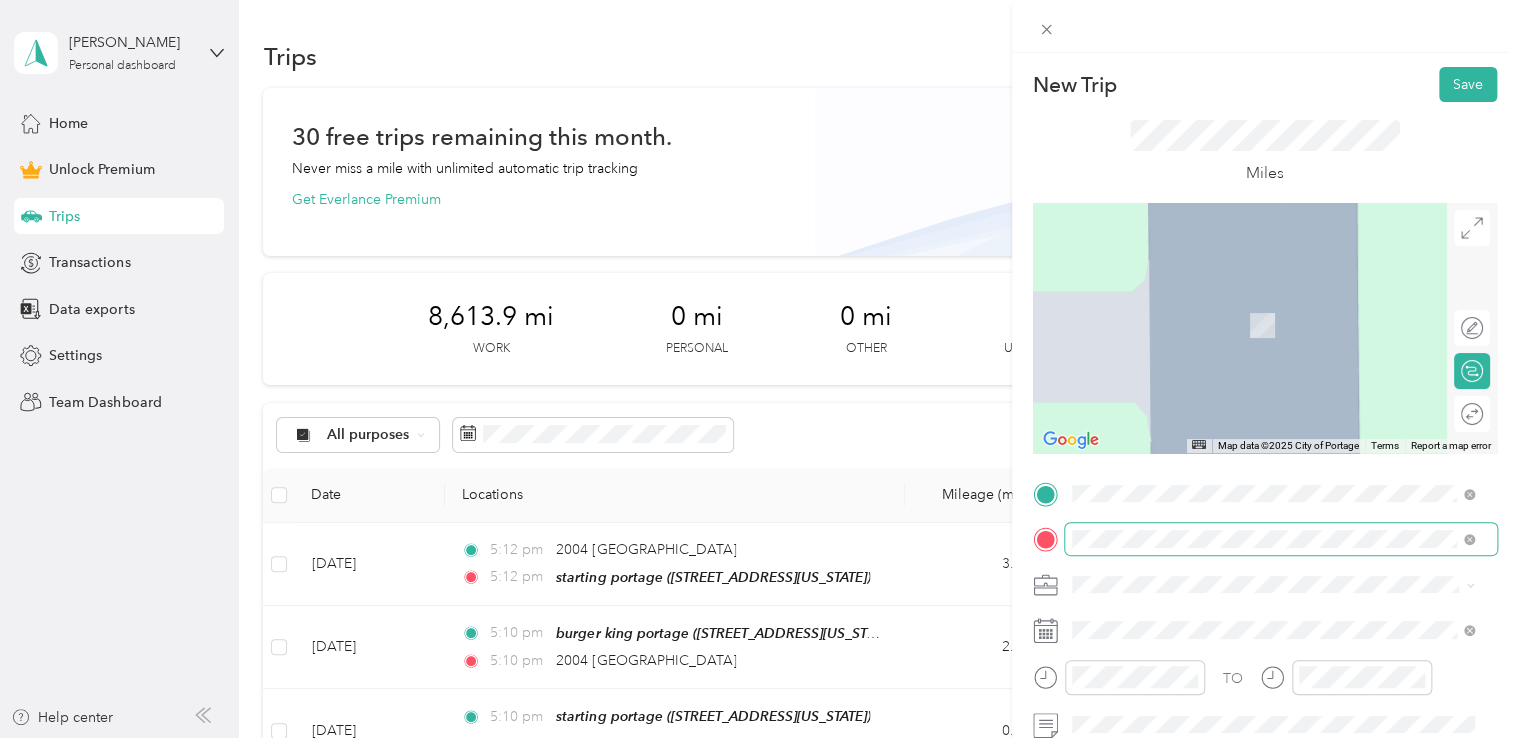 click on "[STREET_ADDRESS][US_STATE][US_STATE]" at bounding box center [1245, 317] 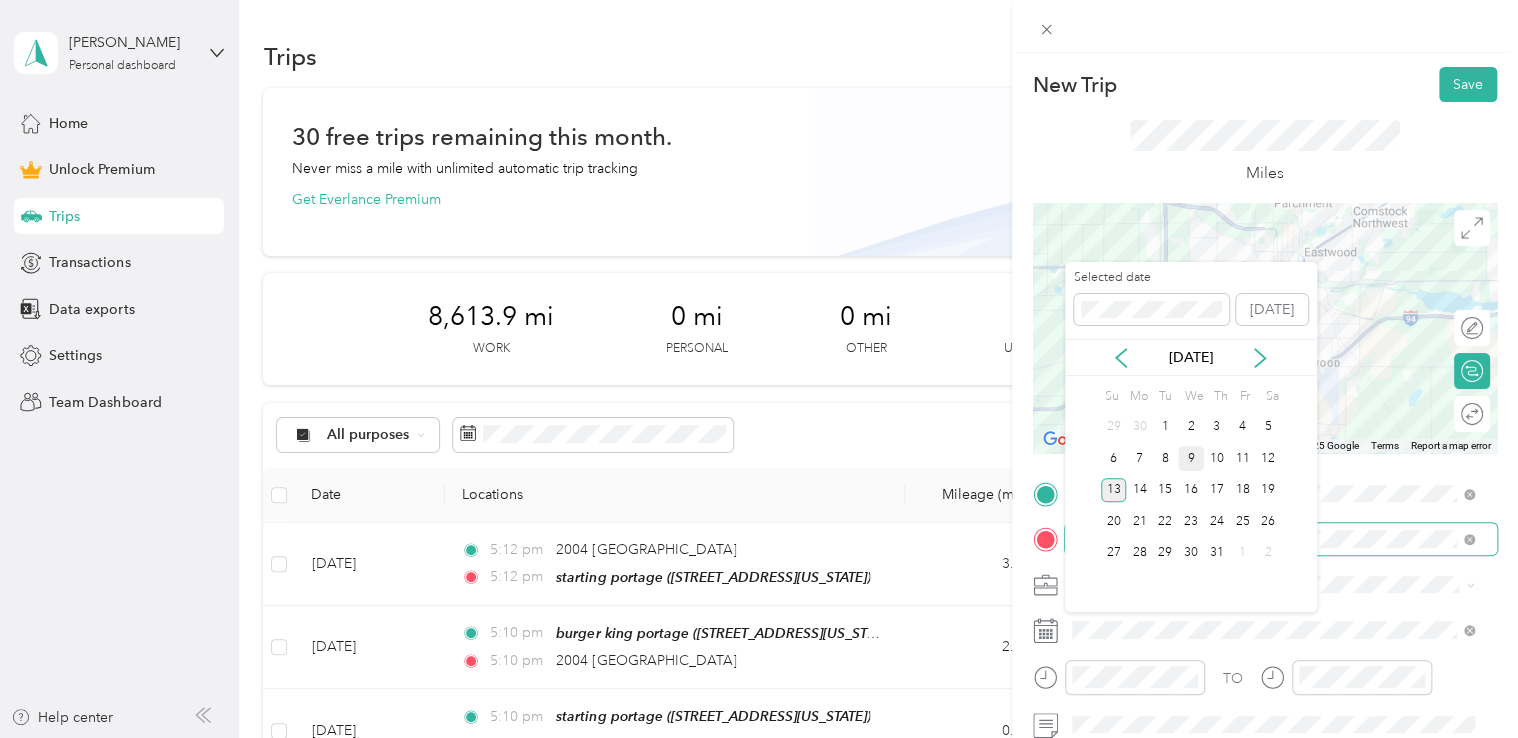 click on "9" at bounding box center [1191, 458] 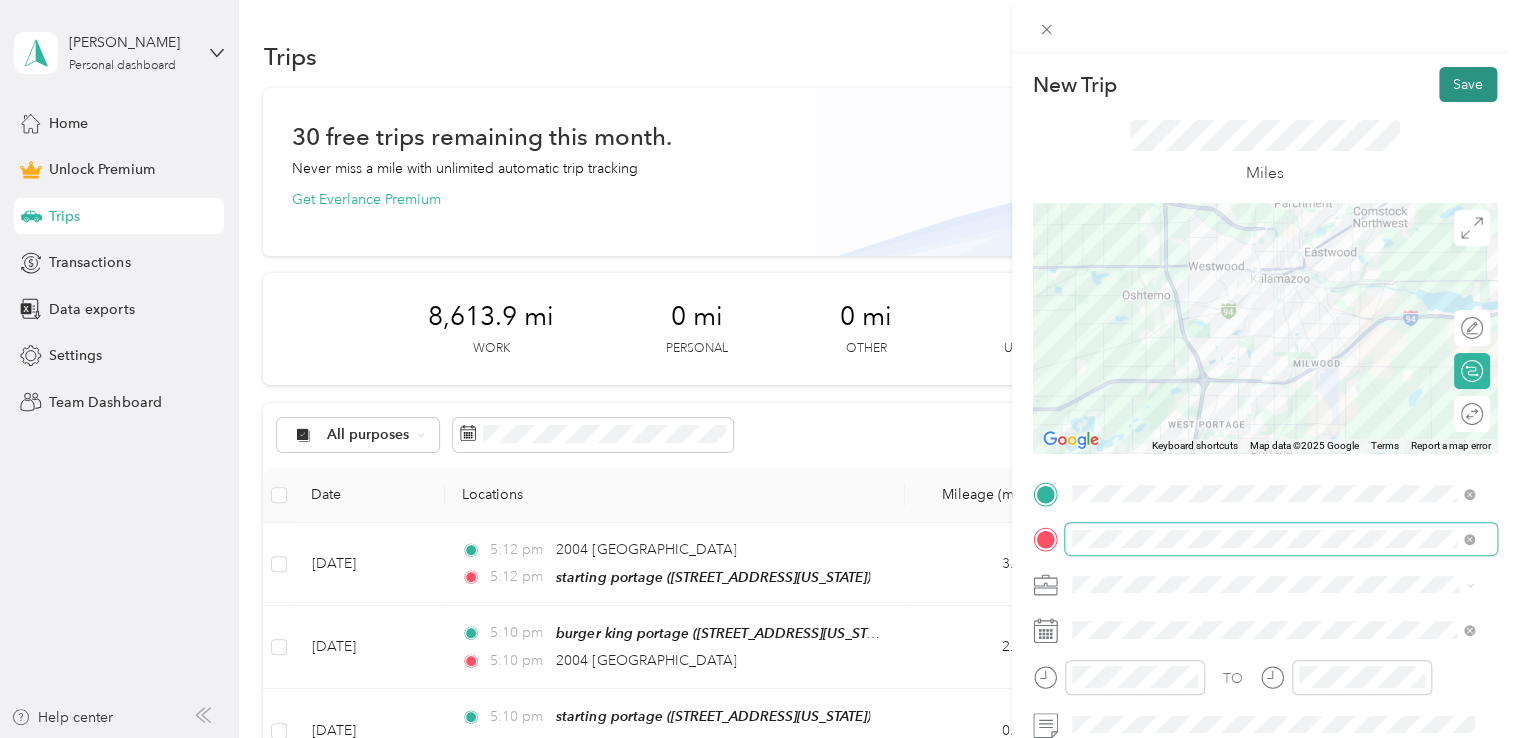 click on "Save" at bounding box center (1468, 84) 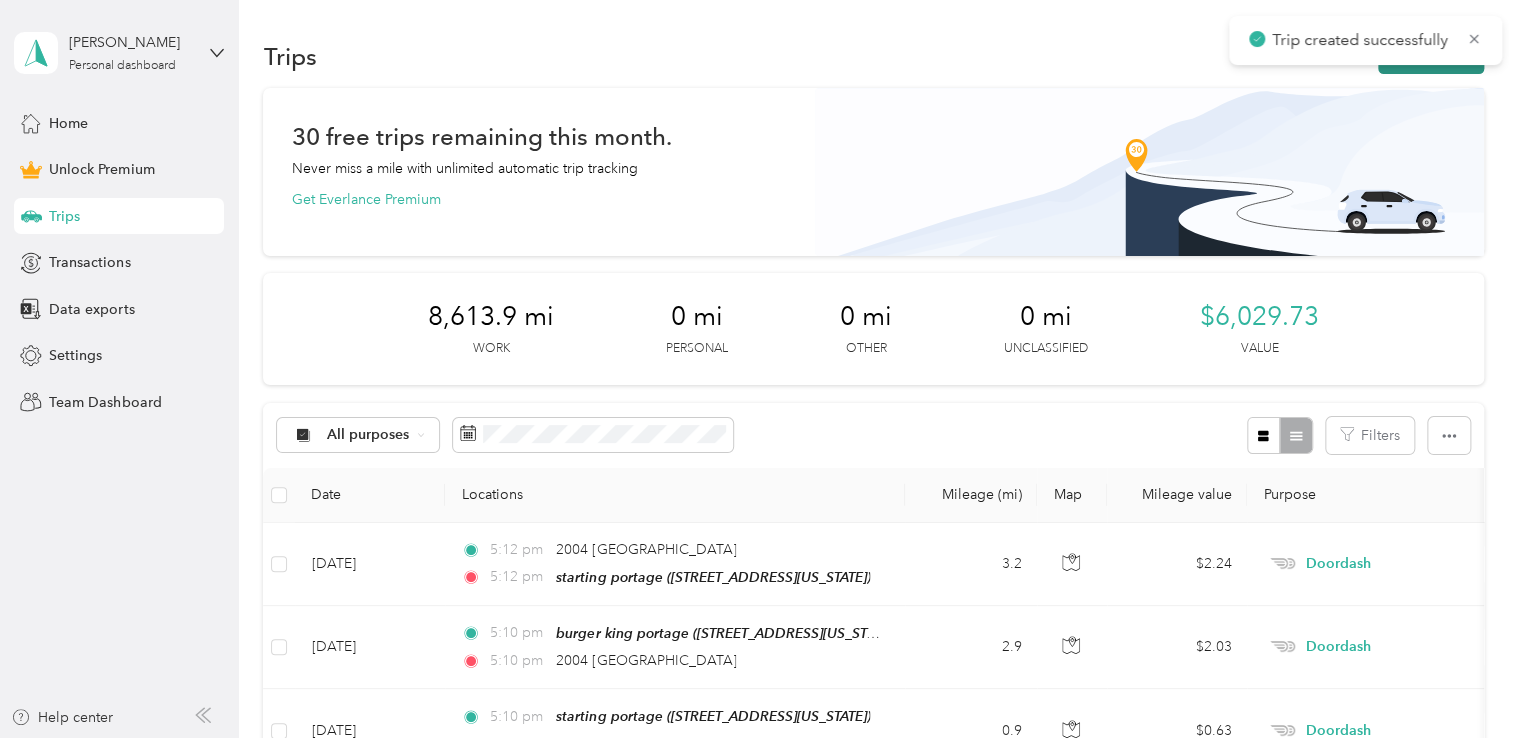 click on "New trip" at bounding box center [1431, 56] 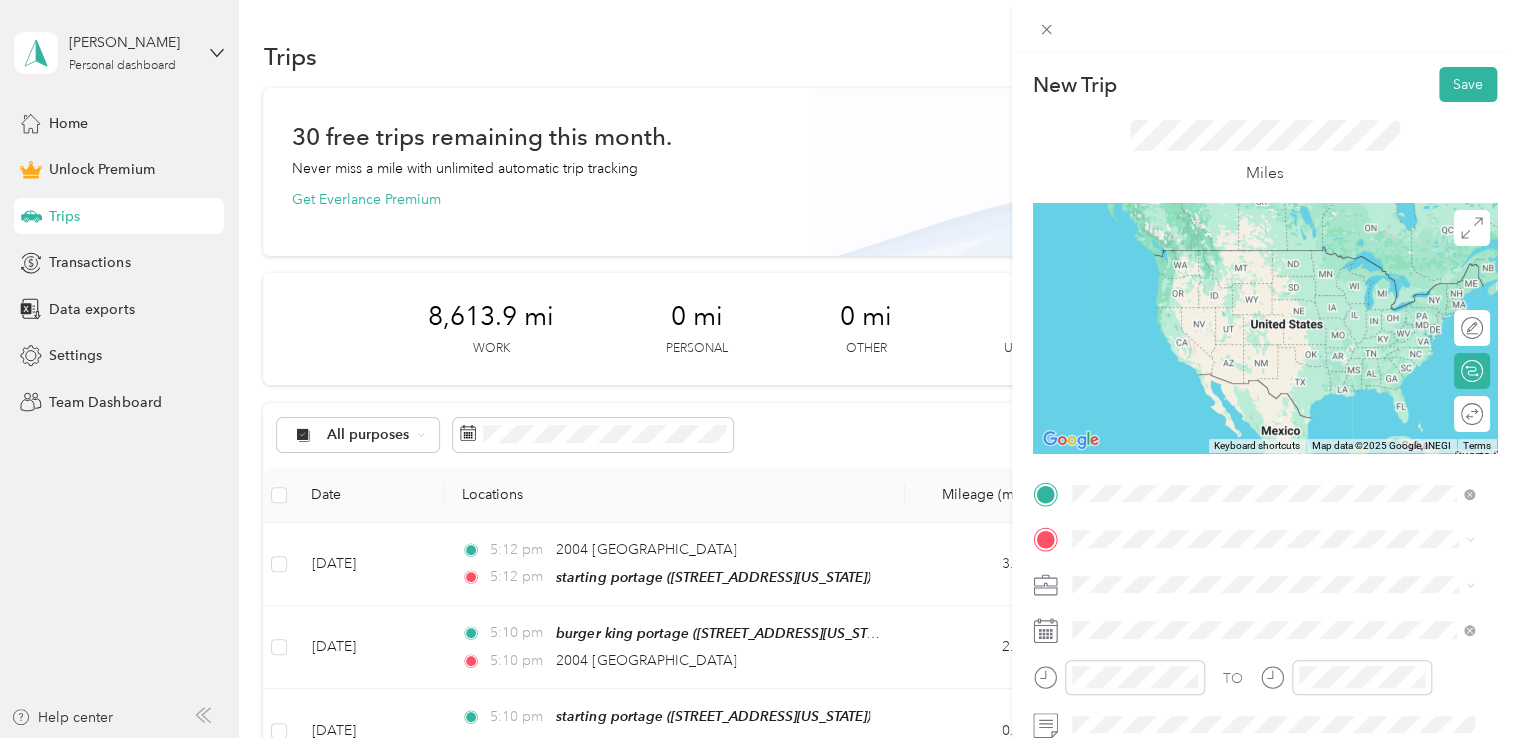 click on "[STREET_ADDRESS][US_STATE][US_STATE]" at bounding box center (1245, 271) 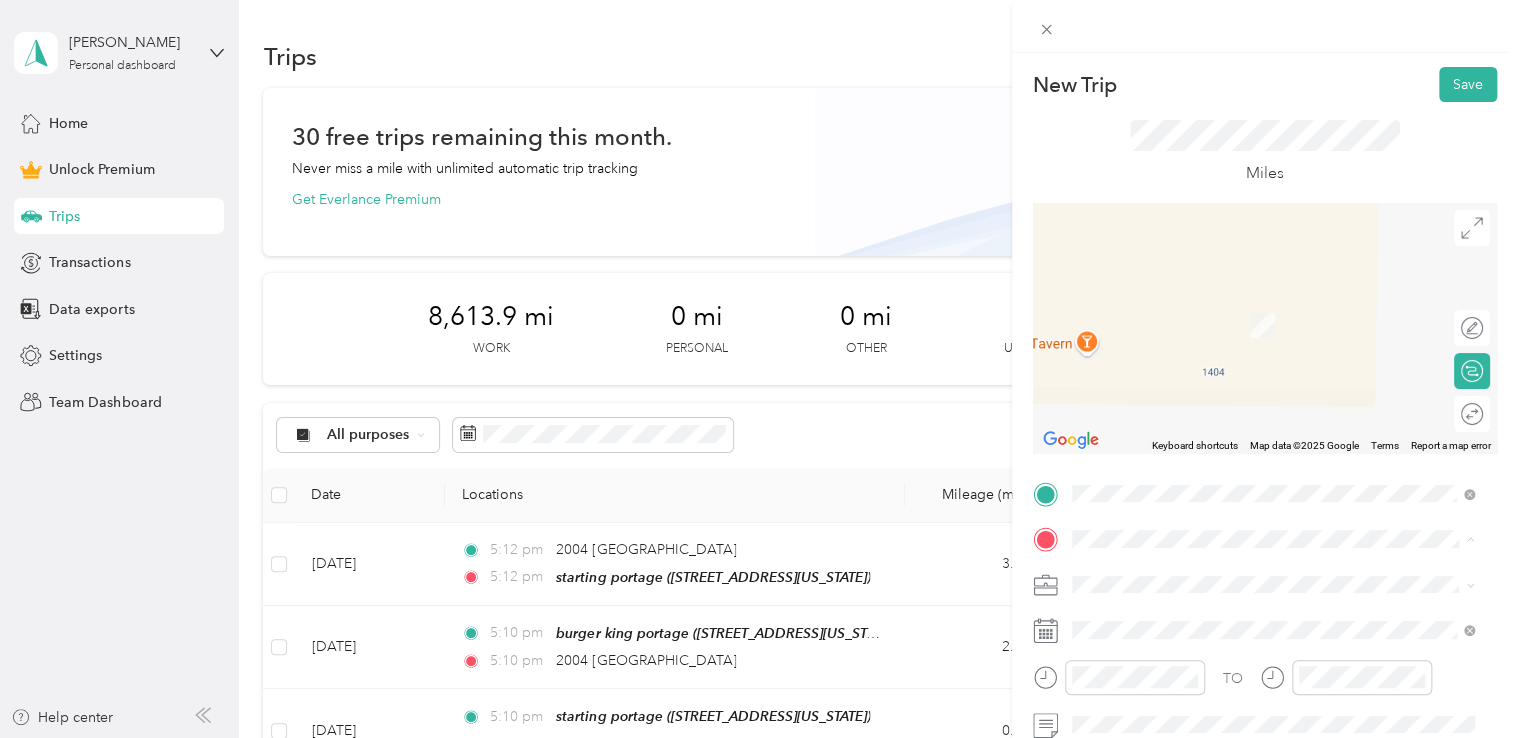 click on "starting portage [STREET_ADDRESS][US_STATE]" at bounding box center [1209, 315] 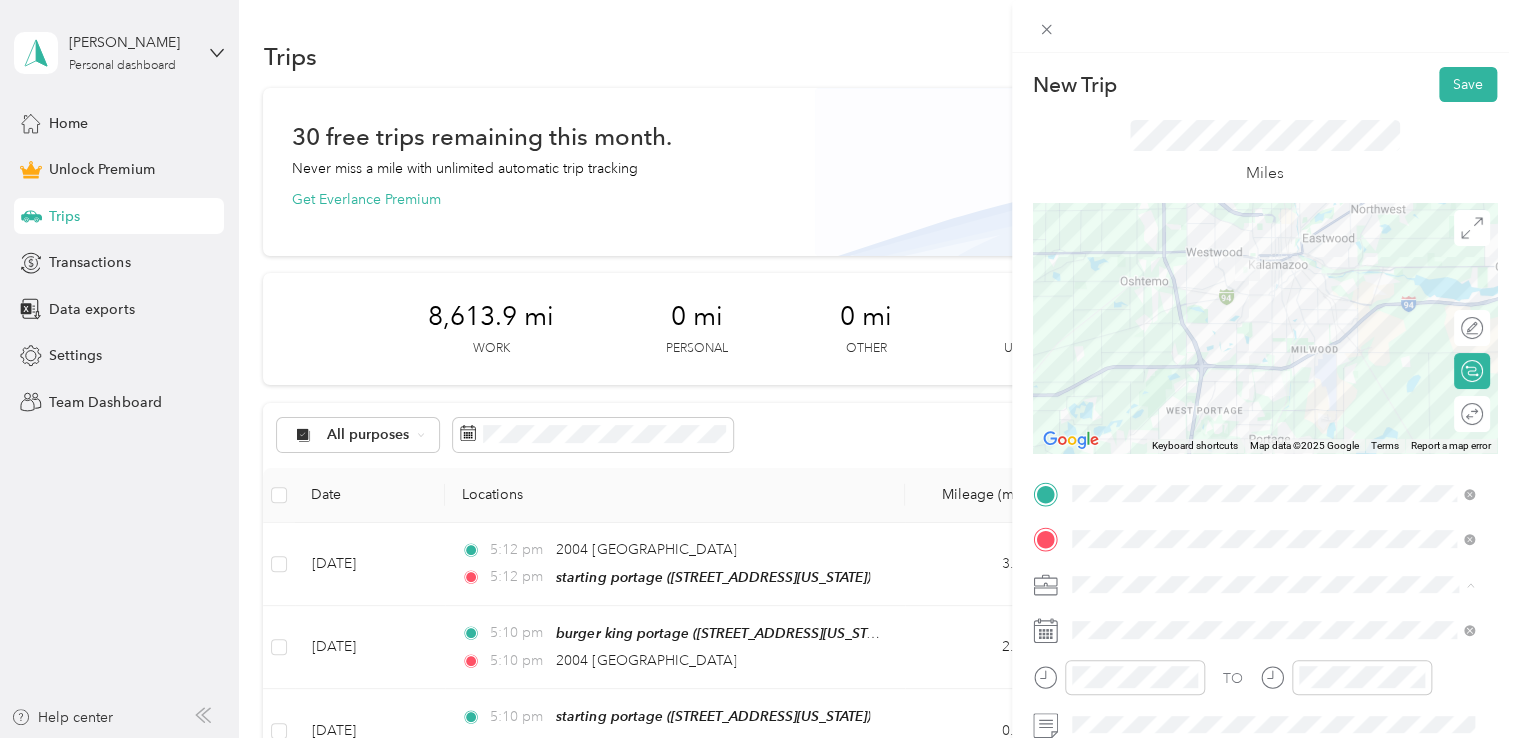 click on "Doordash" at bounding box center (1273, 374) 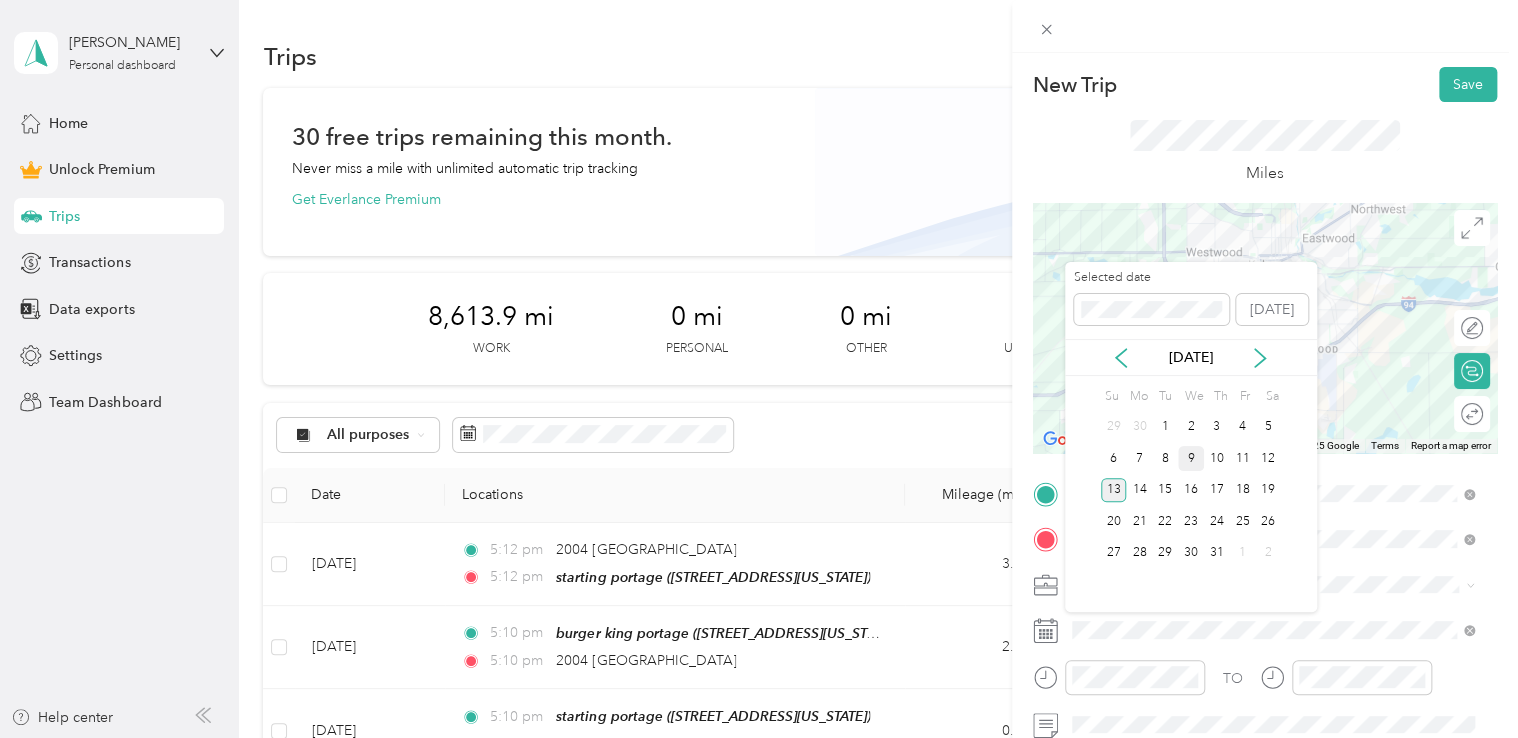 click on "9" at bounding box center [1191, 458] 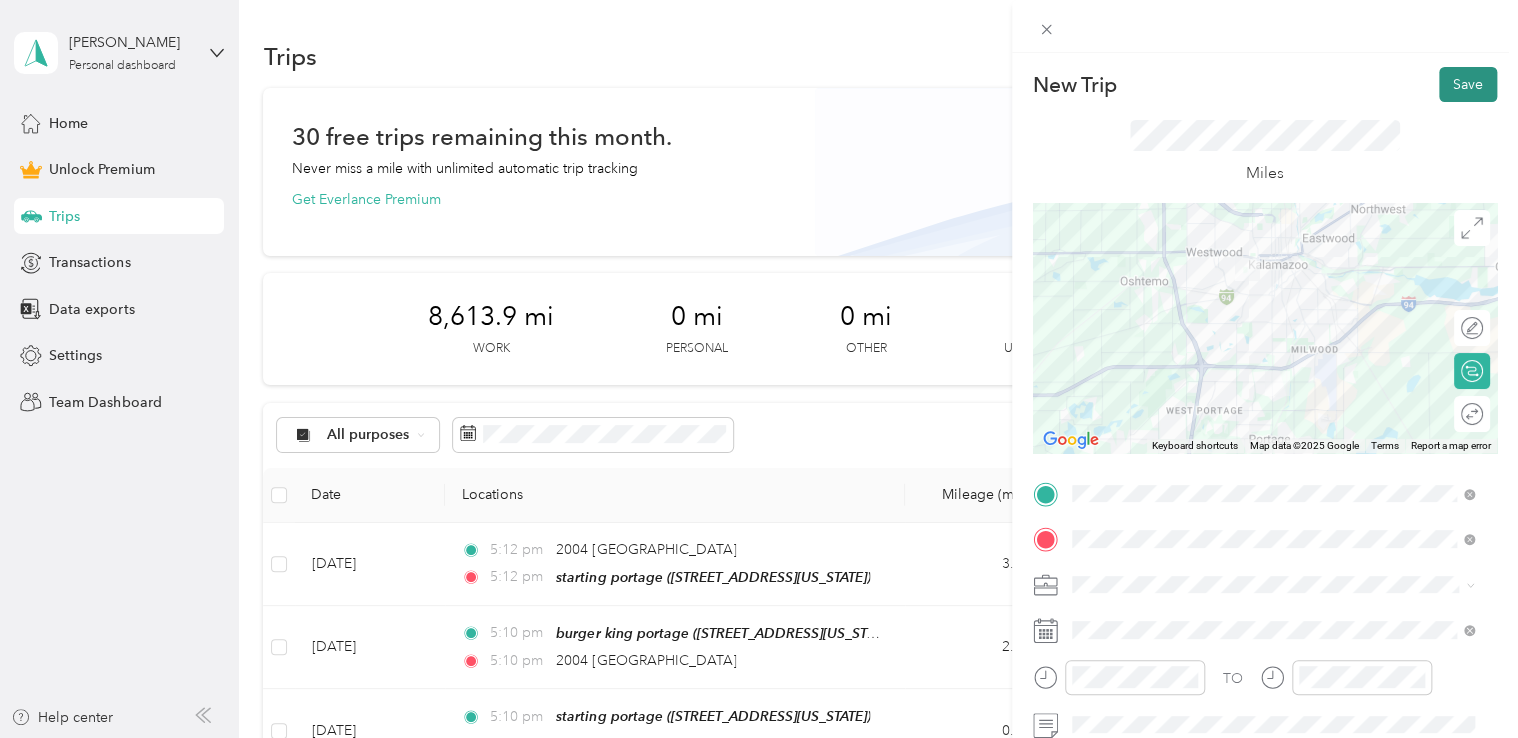 click on "Save" at bounding box center (1468, 84) 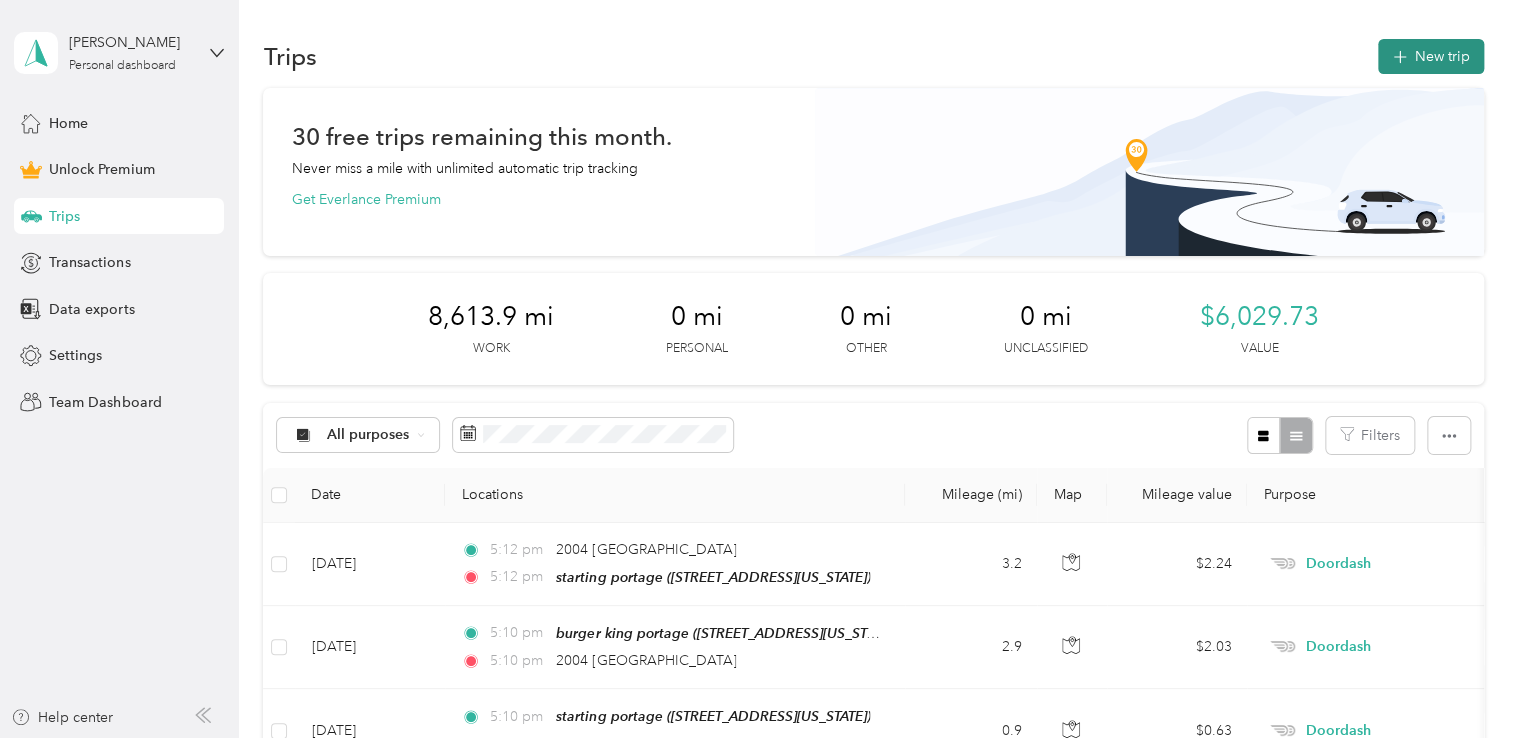 click on "New trip" at bounding box center (1431, 56) 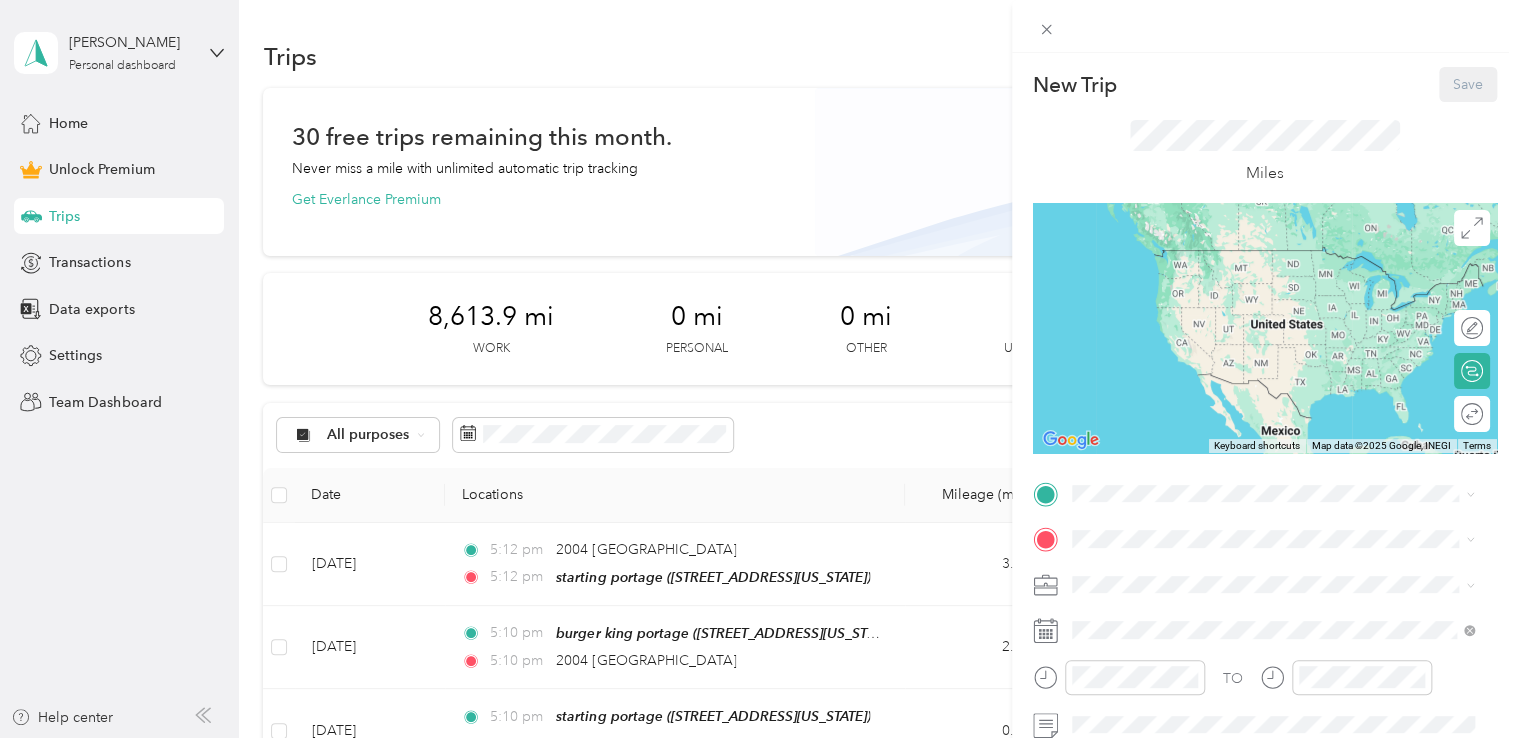 click on "starting portage [STREET_ADDRESS][US_STATE]" at bounding box center (1209, 266) 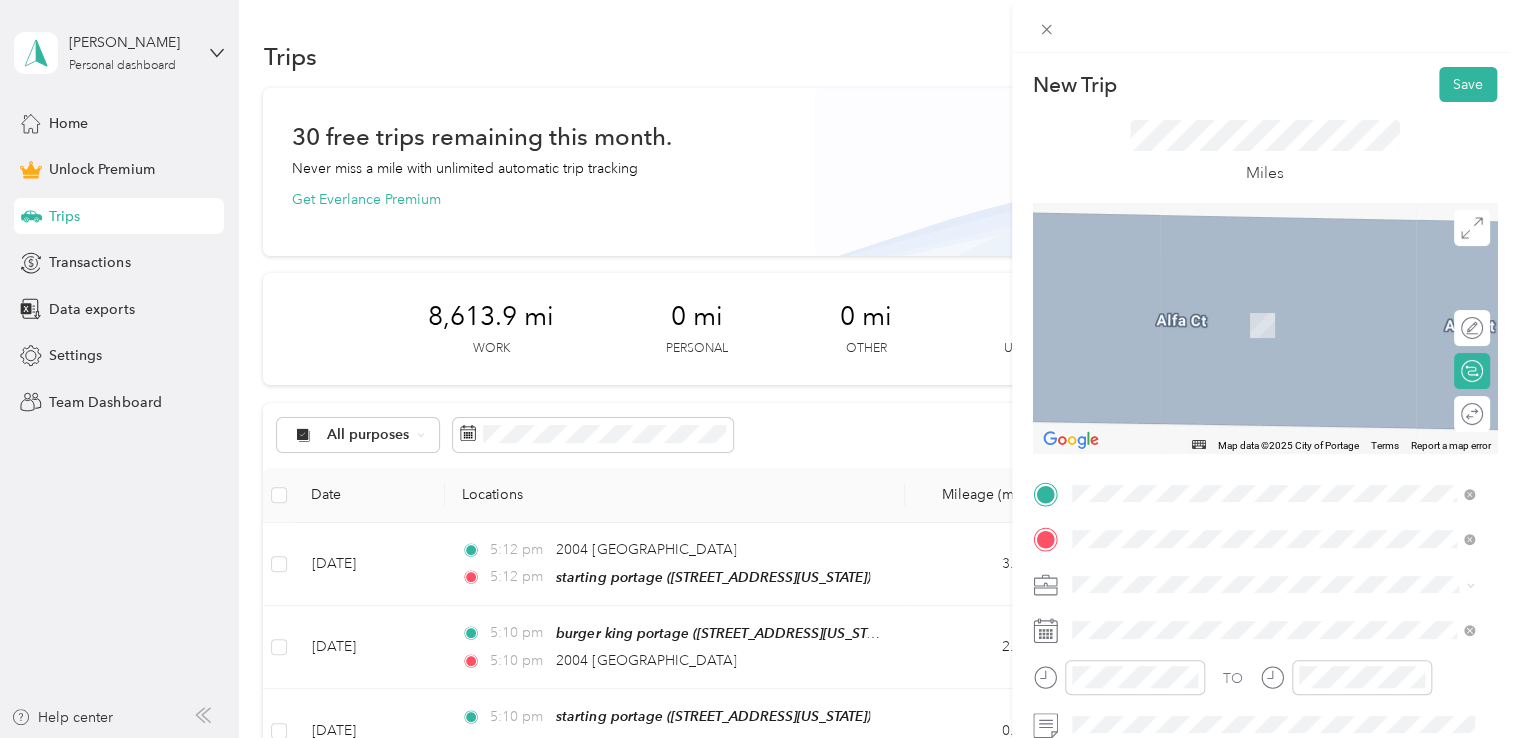 click on "meijer portage [STREET_ADDRESS][US_STATE]" at bounding box center [1209, 315] 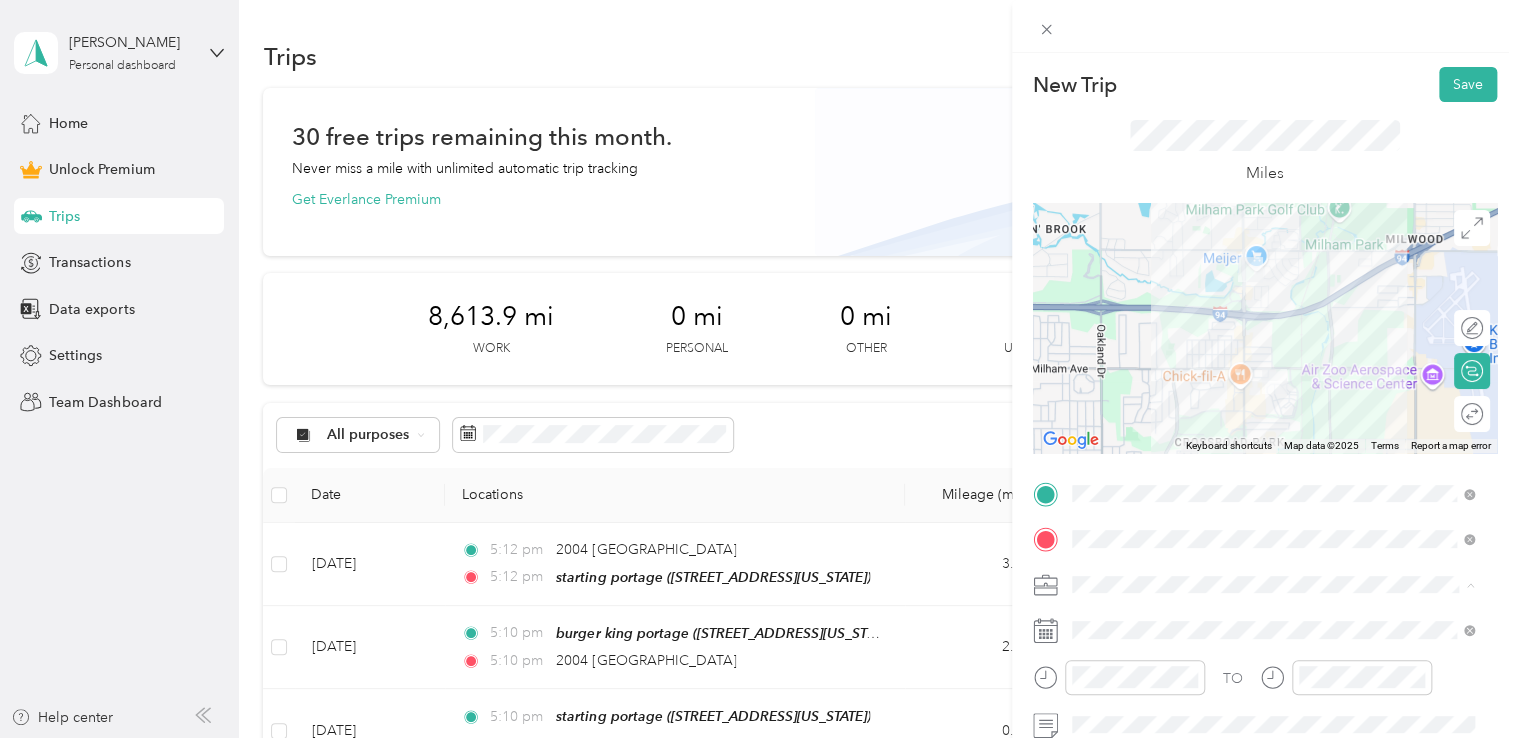 click on "Doordash" at bounding box center [1273, 374] 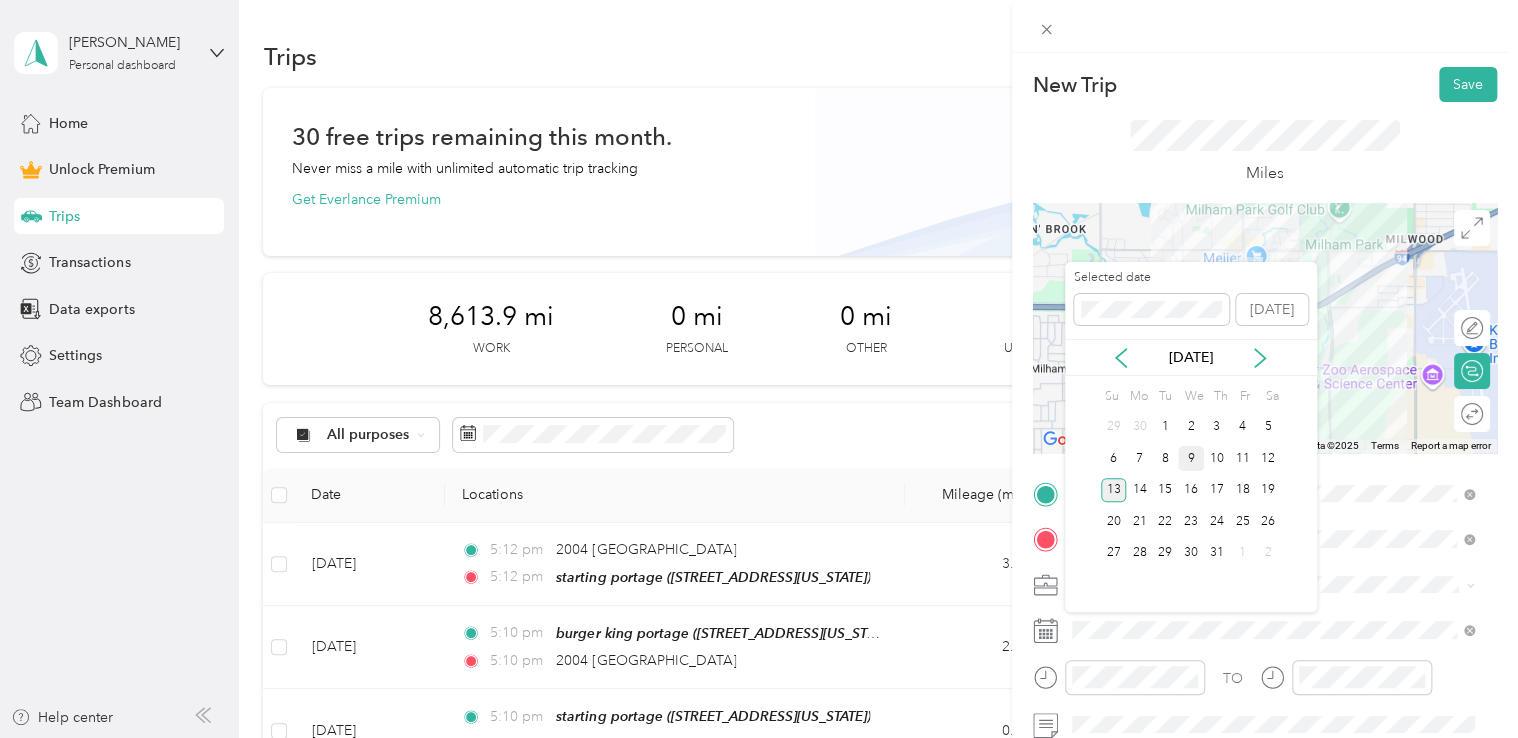 click on "9" at bounding box center [1191, 458] 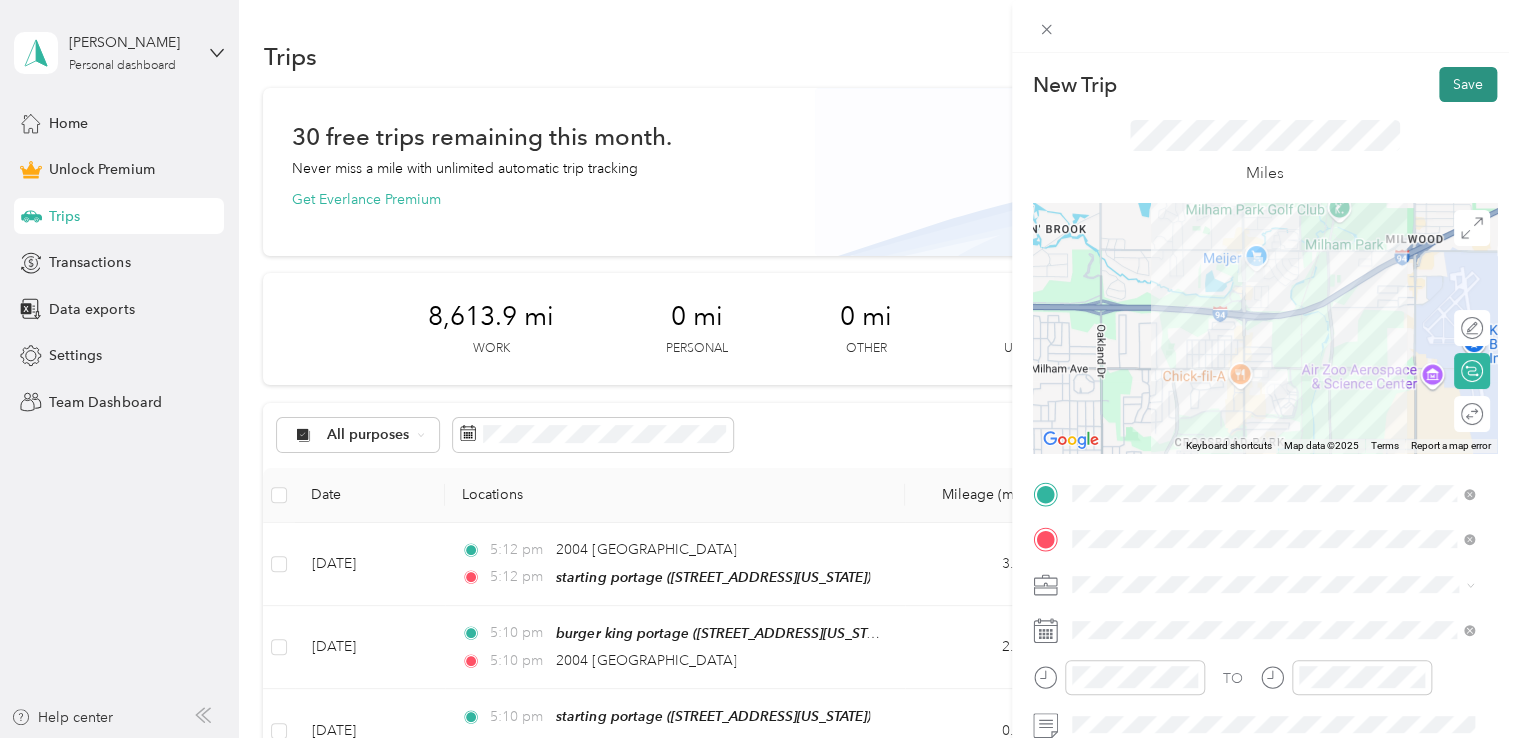 click on "Save" at bounding box center (1468, 84) 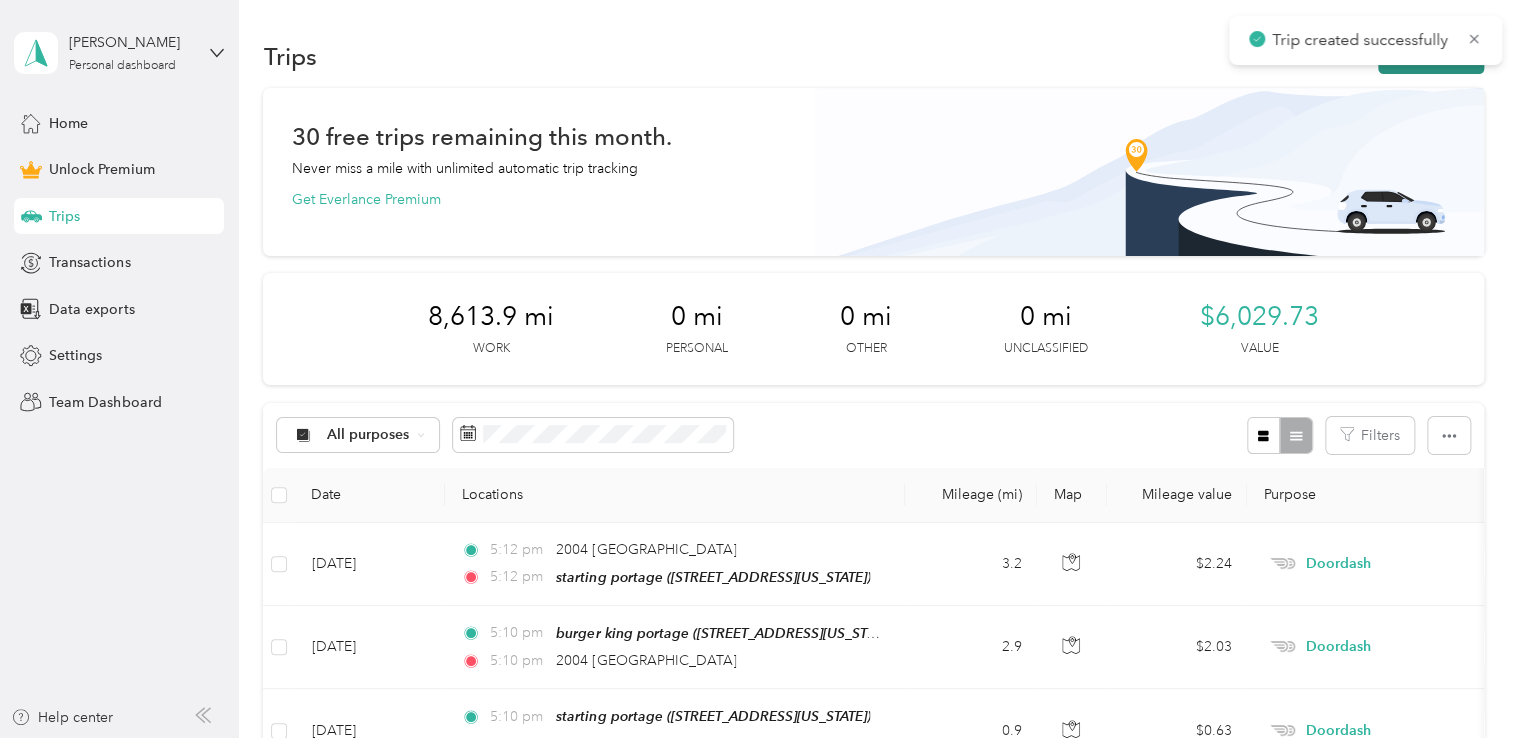 click on "New trip" at bounding box center [1431, 56] 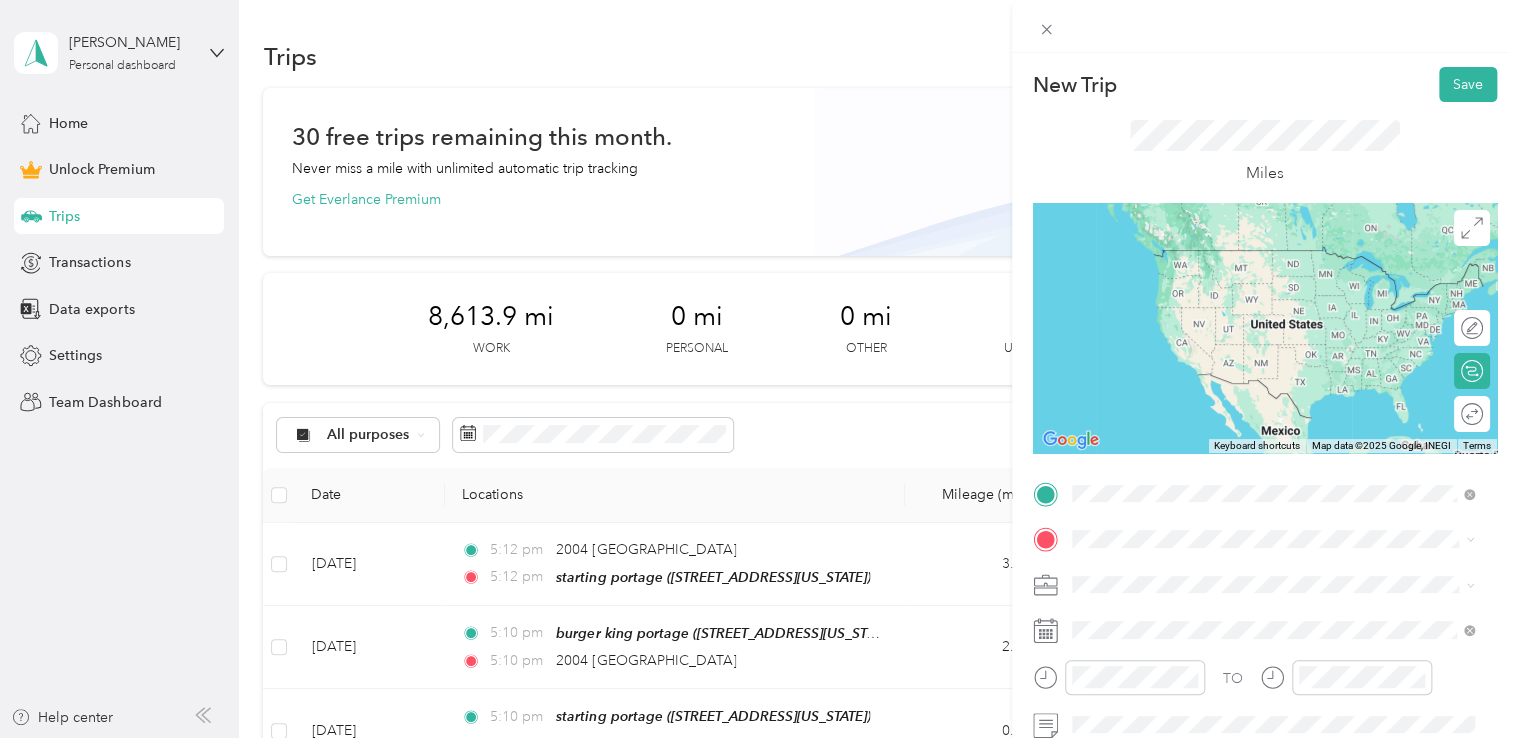 click on "[STREET_ADDRESS][US_STATE]" at bounding box center [1209, 279] 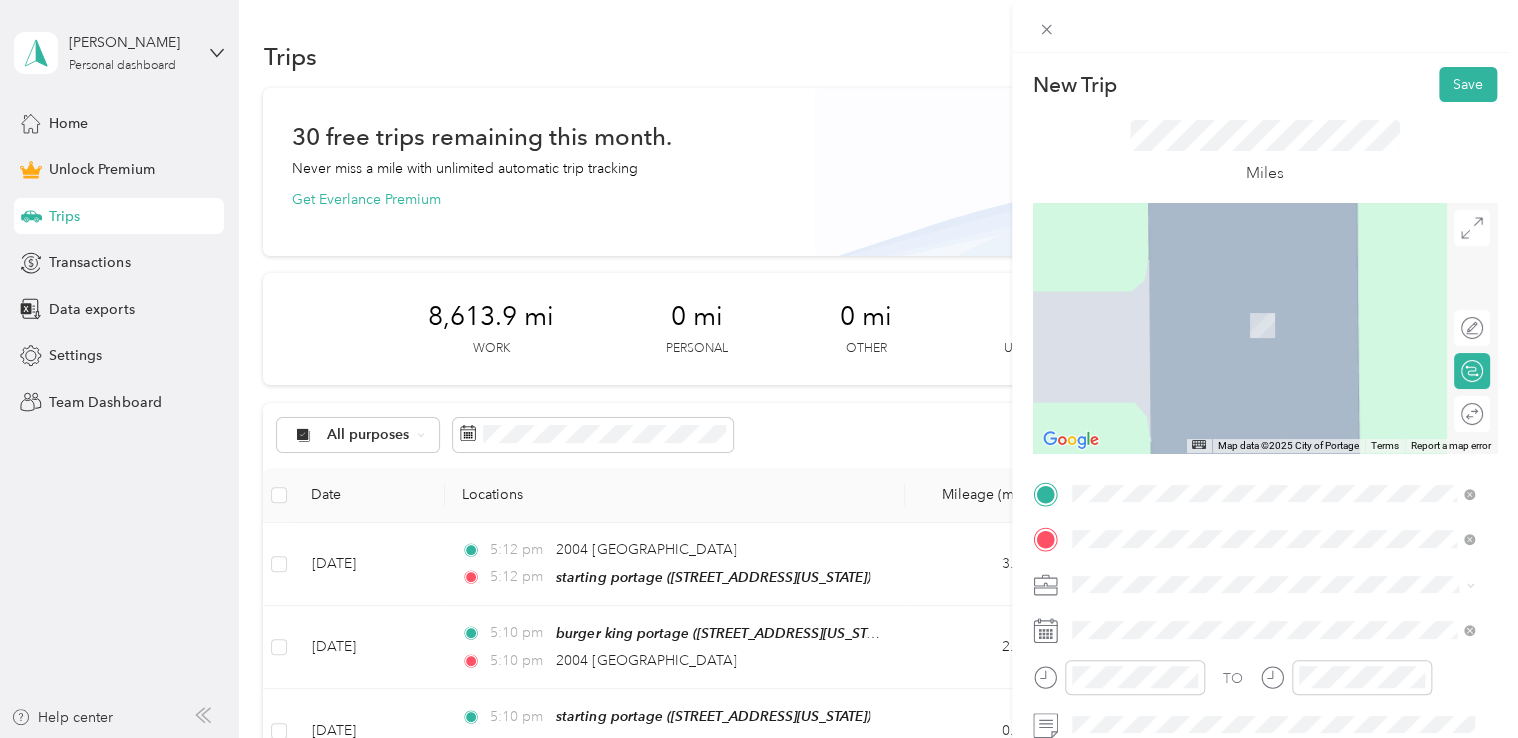 click on "[STREET_ADDRESS][PERSON_NAME][US_STATE]" at bounding box center (1264, 296) 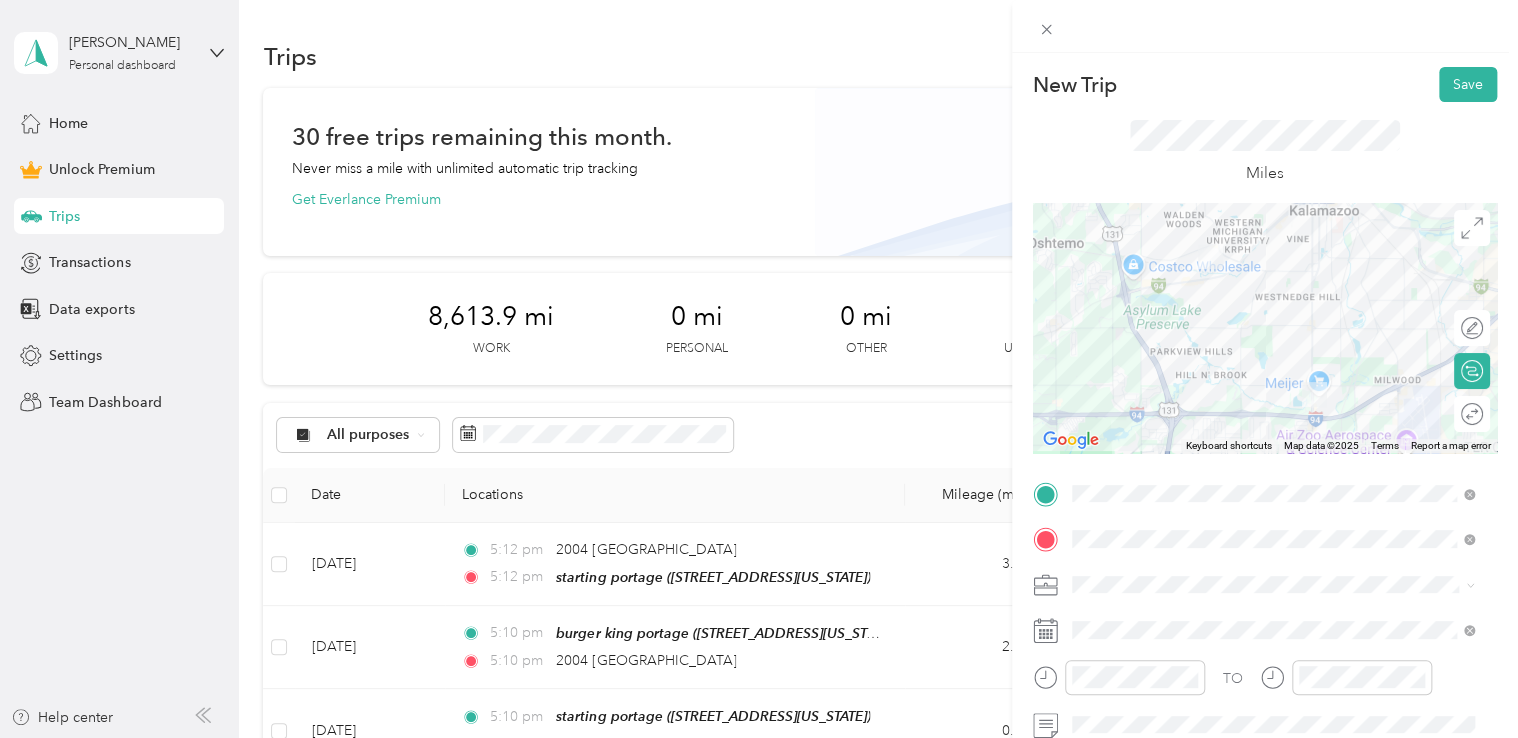 click on "Doordash" at bounding box center [1111, 369] 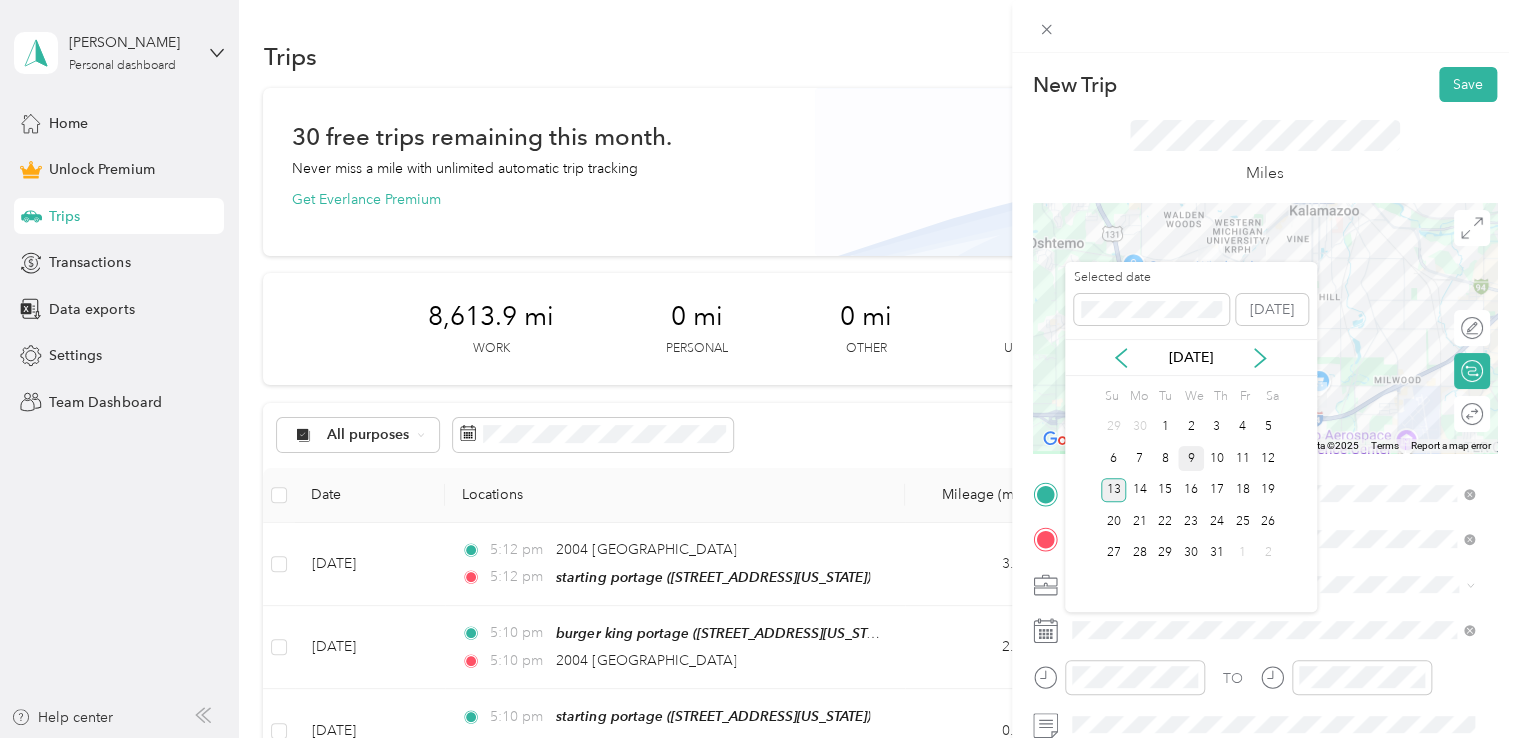 click on "9" at bounding box center (1191, 458) 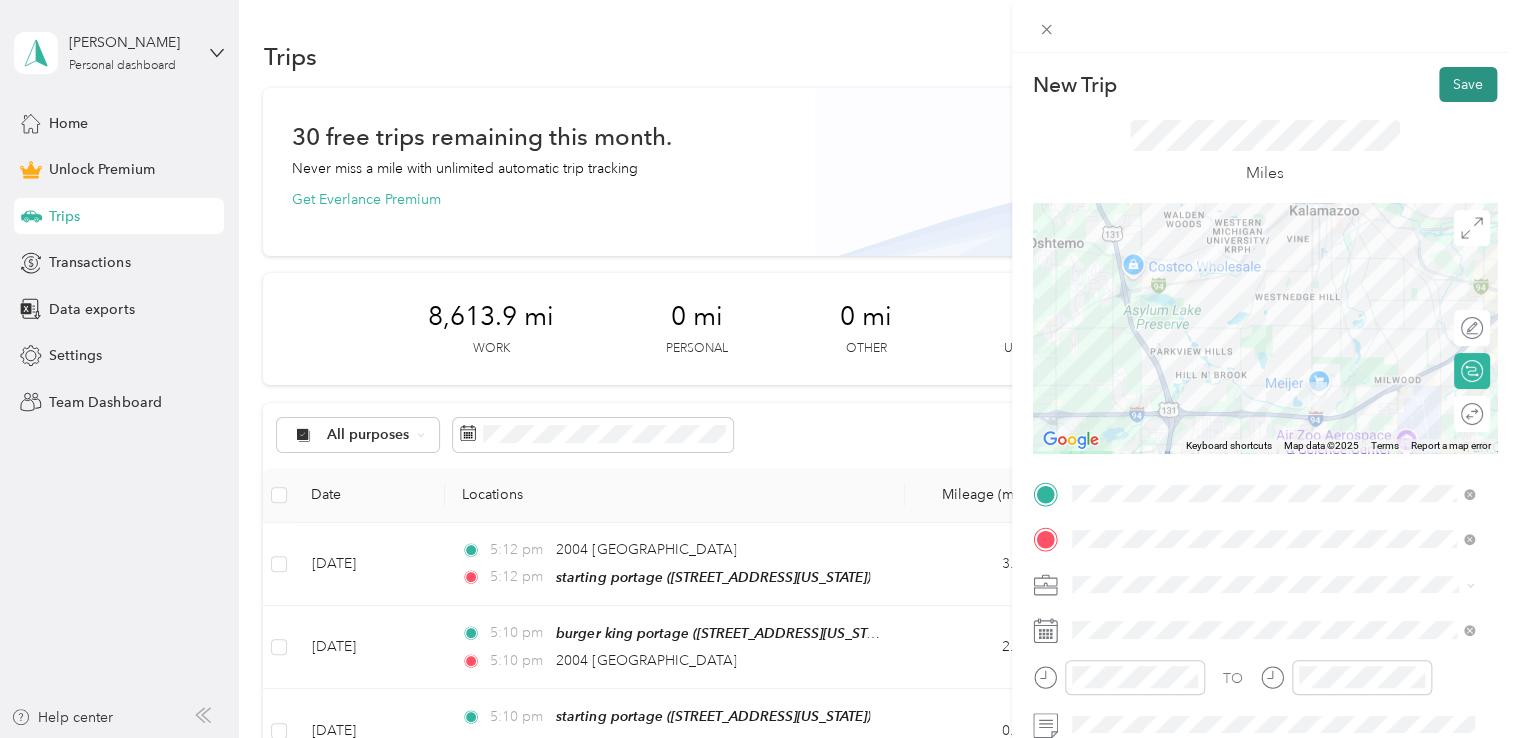 click on "Save" at bounding box center [1468, 84] 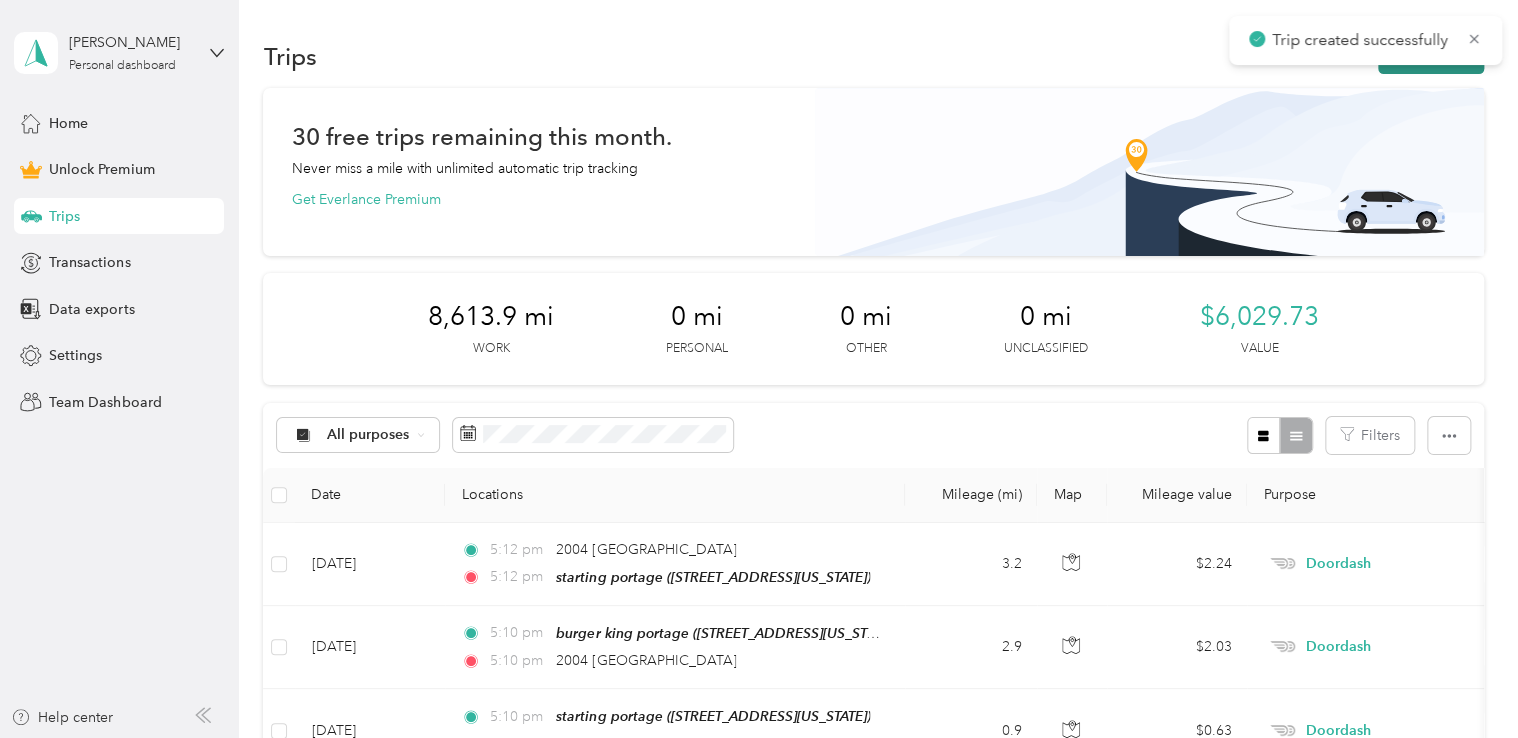 click on "New trip" at bounding box center (1431, 56) 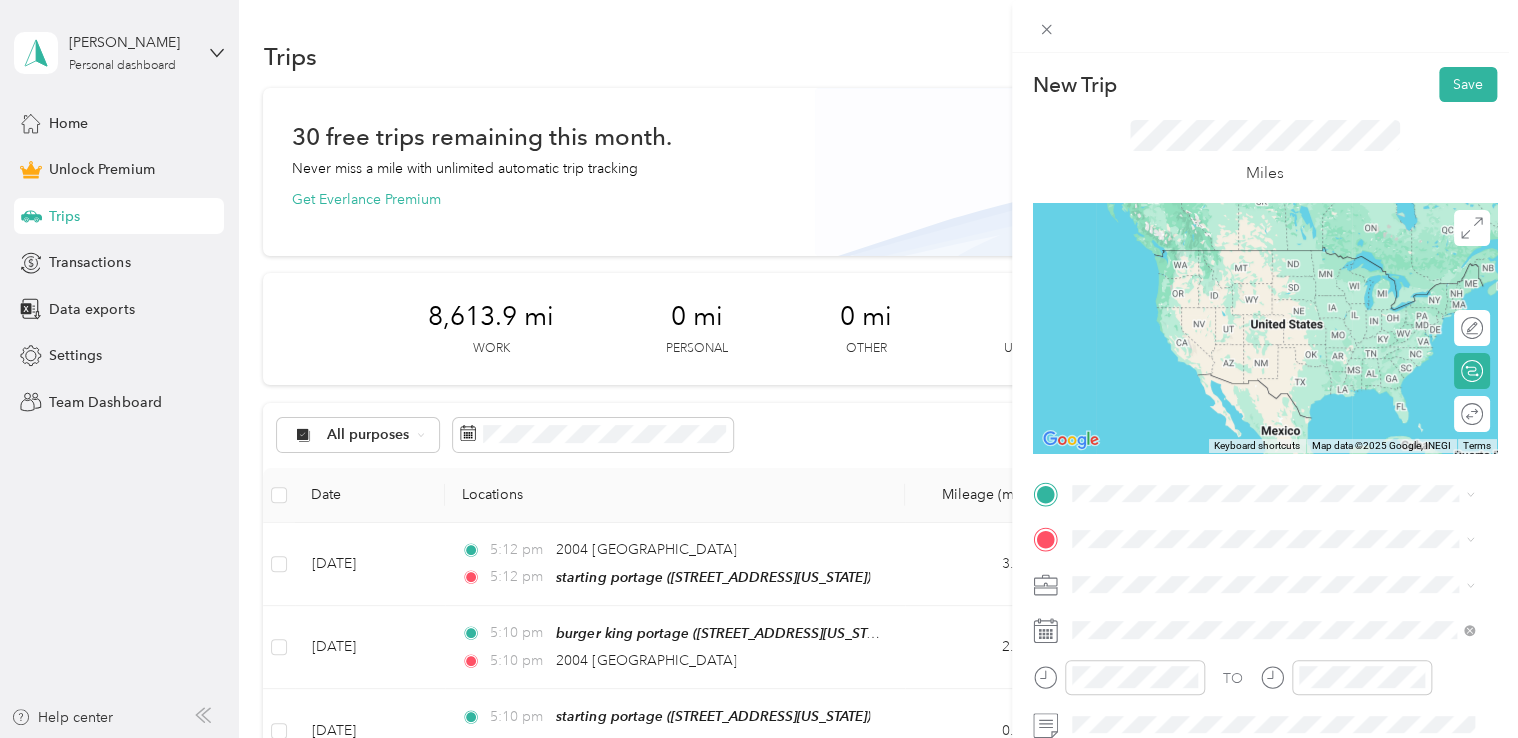 click on "[STREET_ADDRESS][PERSON_NAME][US_STATE]" at bounding box center [1264, 247] 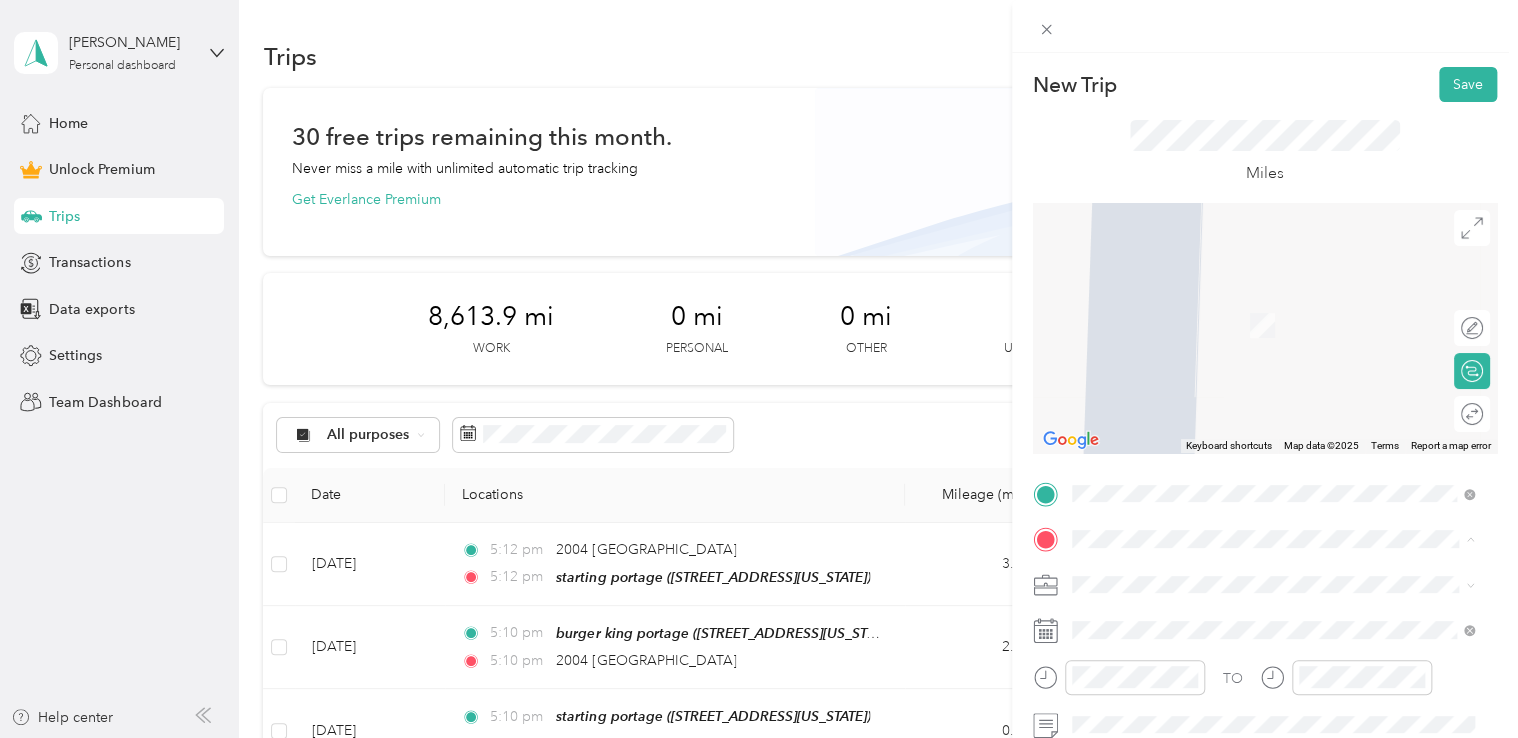 click on "starting portage [STREET_ADDRESS][US_STATE]" at bounding box center (1209, 315) 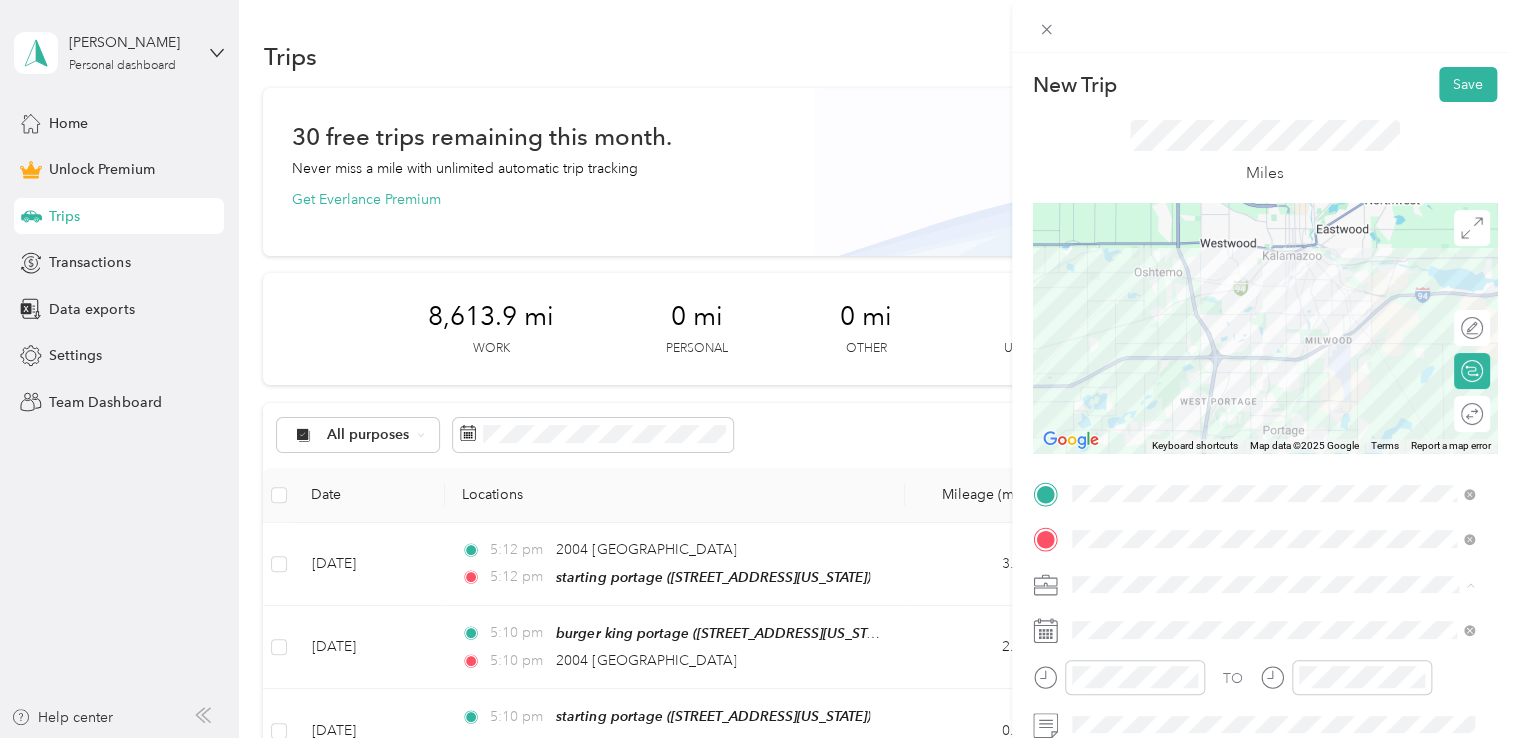 click on "Doordash" at bounding box center (1273, 374) 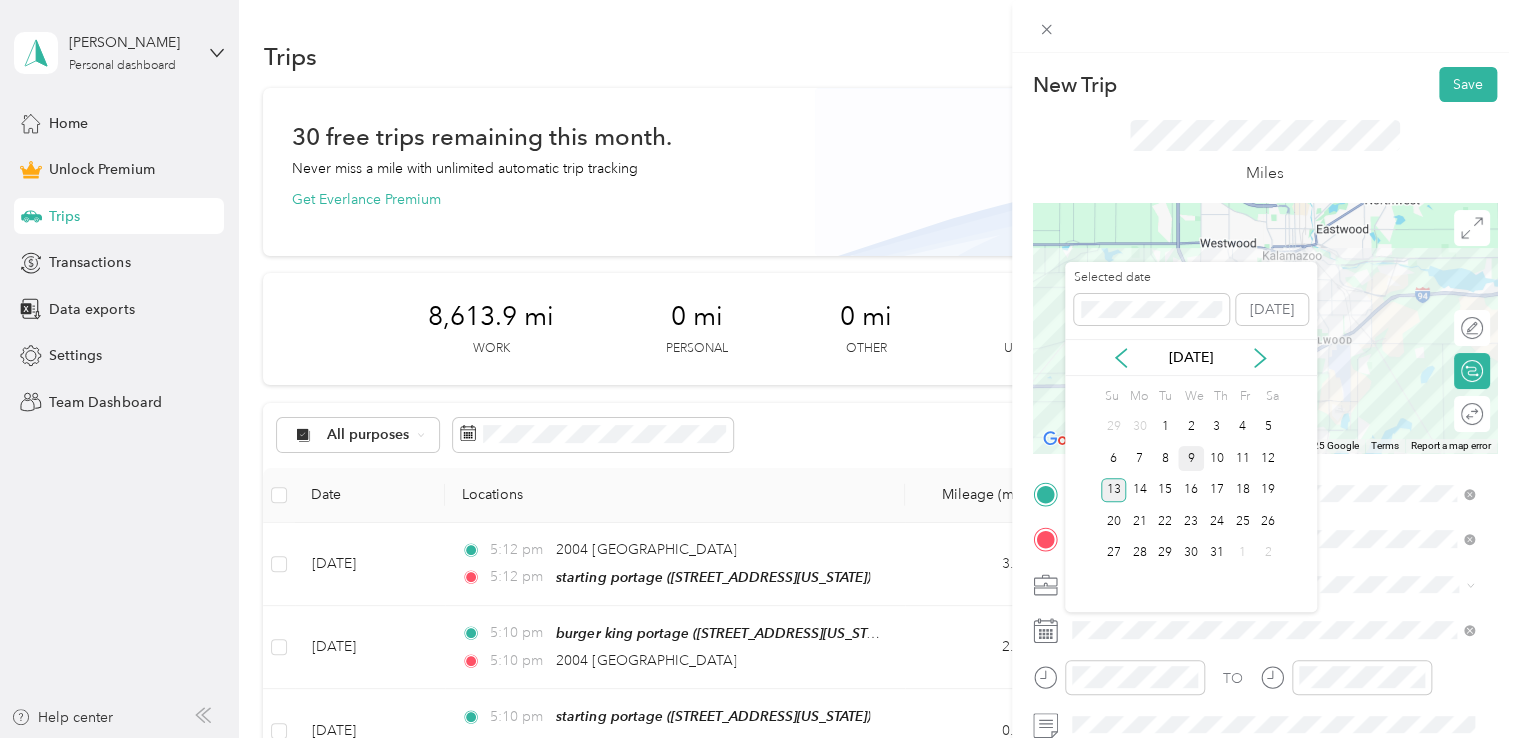 click on "9" at bounding box center (1191, 458) 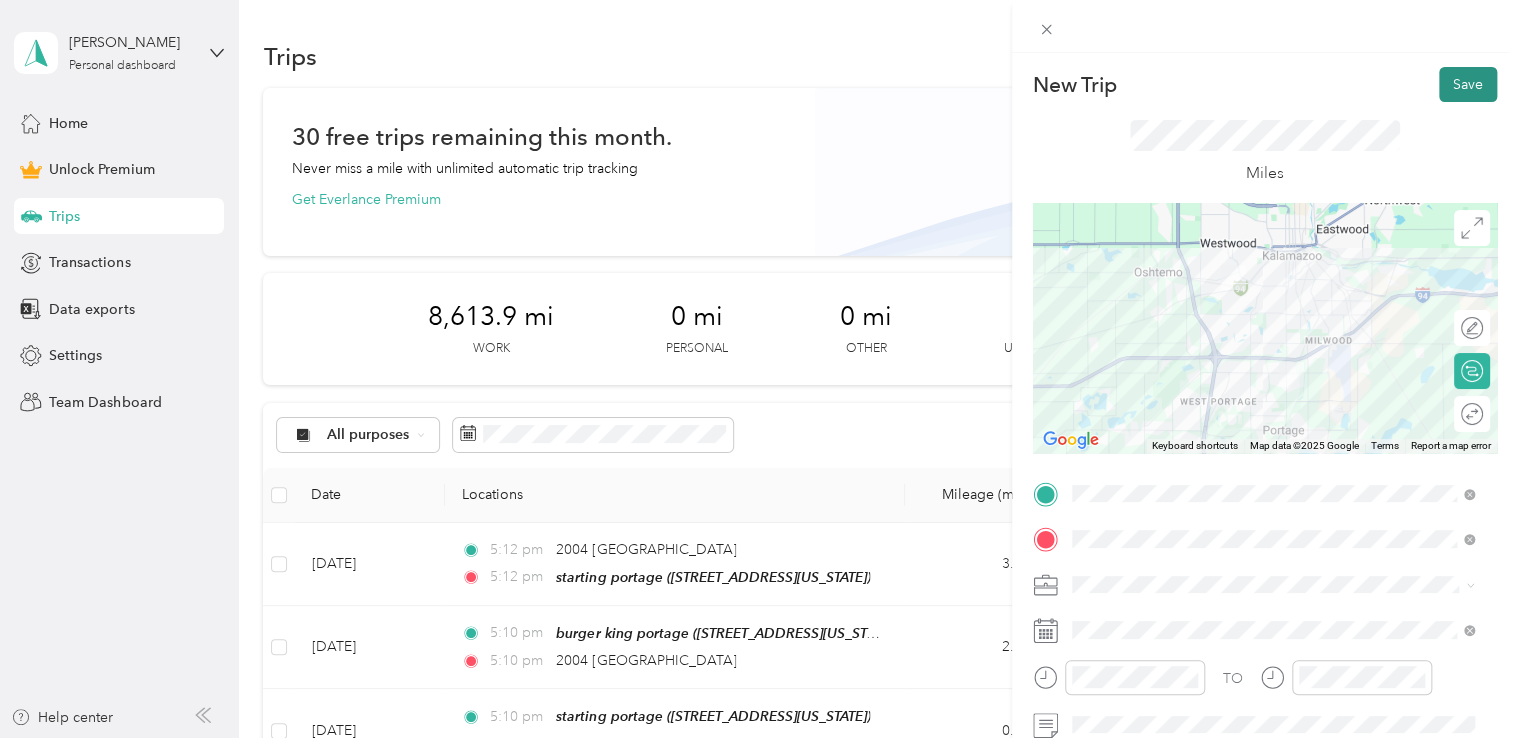 click on "Save" at bounding box center (1468, 84) 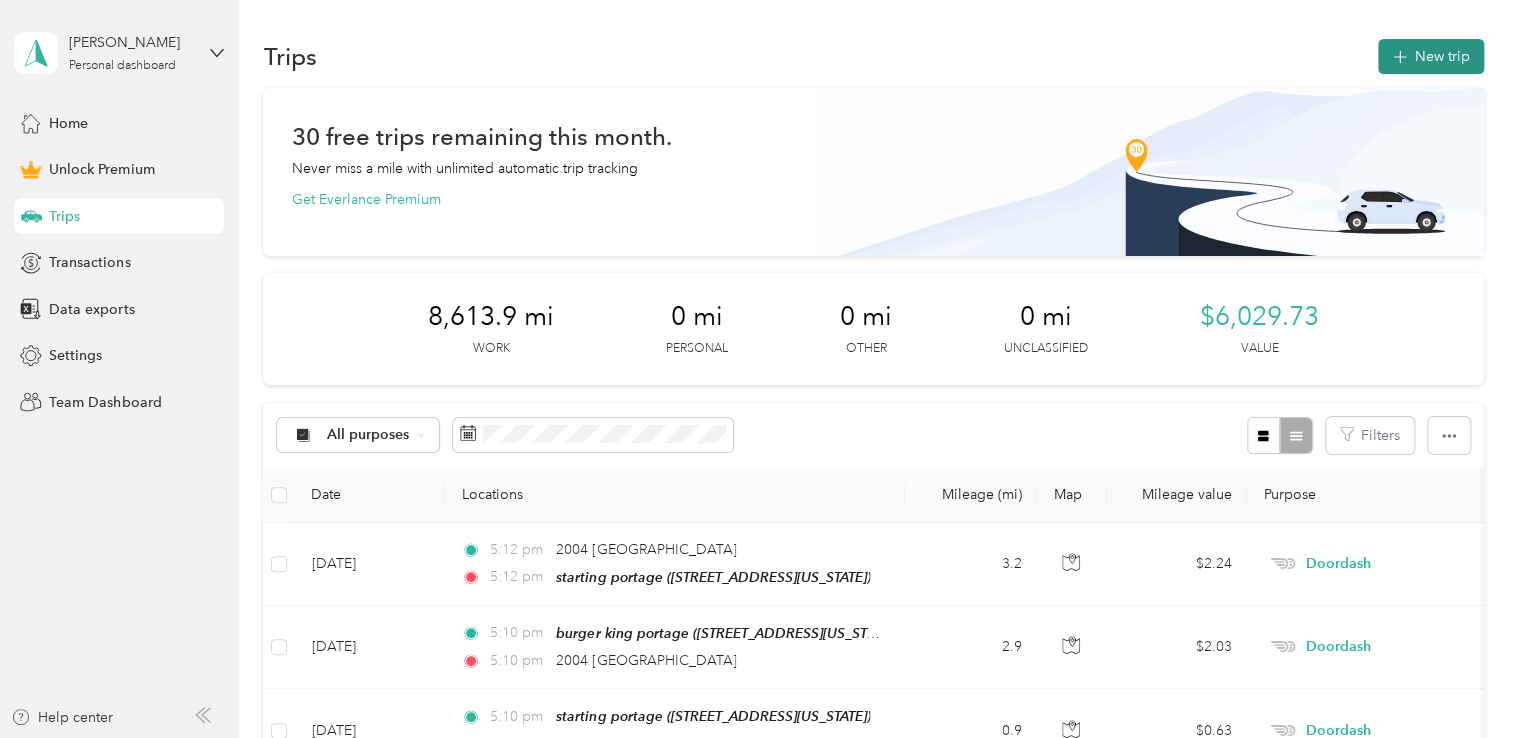 click on "New trip" at bounding box center [1431, 56] 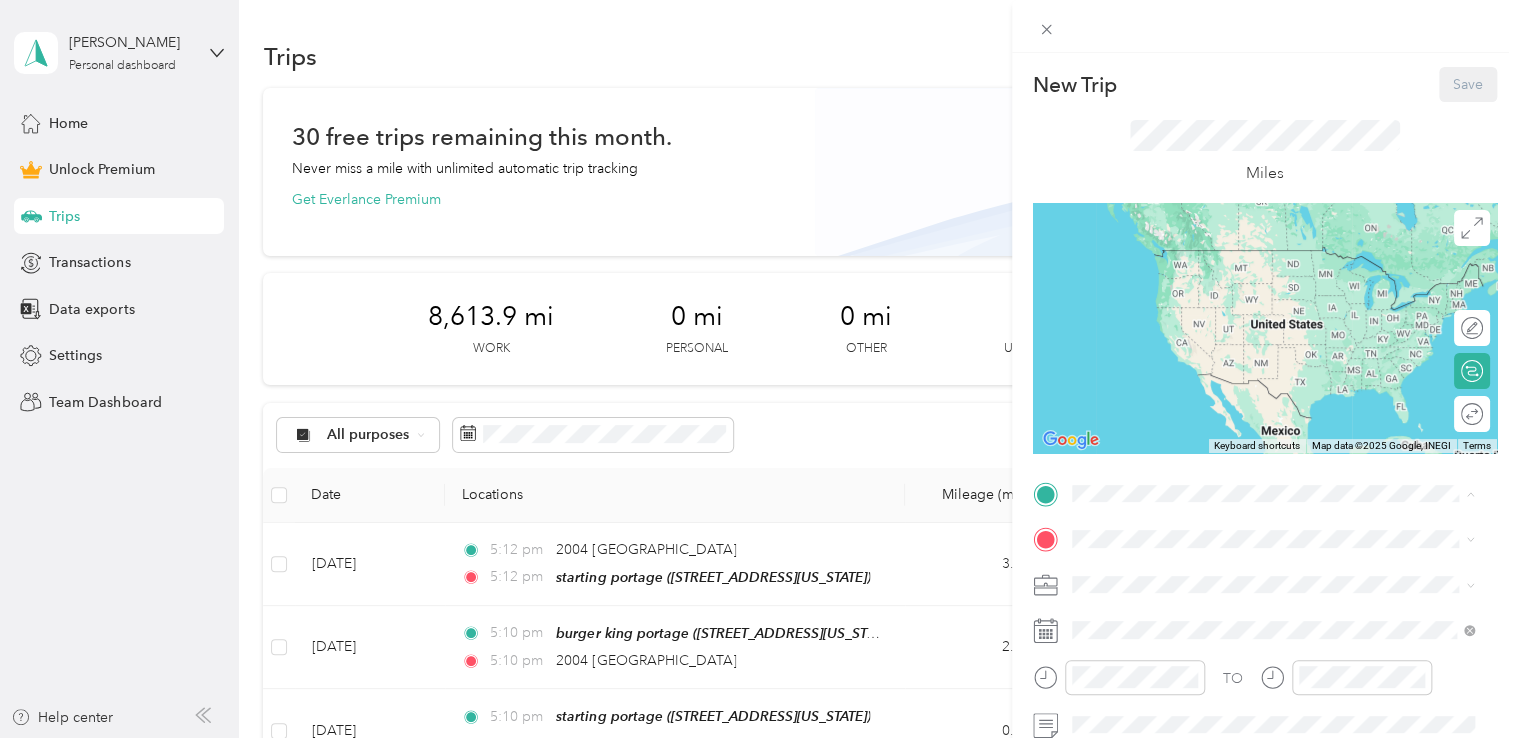 click on "starting portage [STREET_ADDRESS][US_STATE]" at bounding box center [1209, 269] 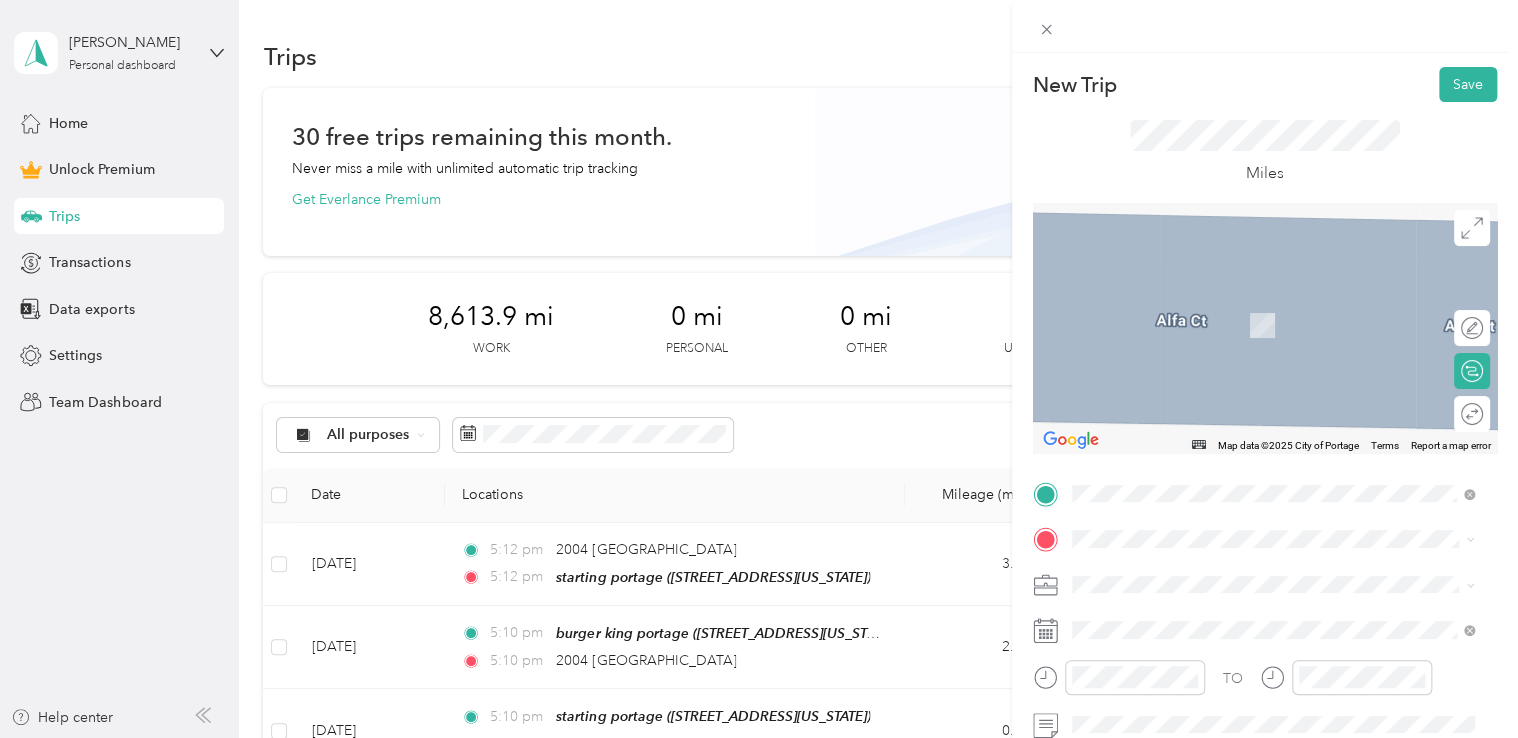 click on "walgreens portage by walmart [STREET_ADDRESS][PERSON_NAME][US_STATE]" at bounding box center [1264, 310] 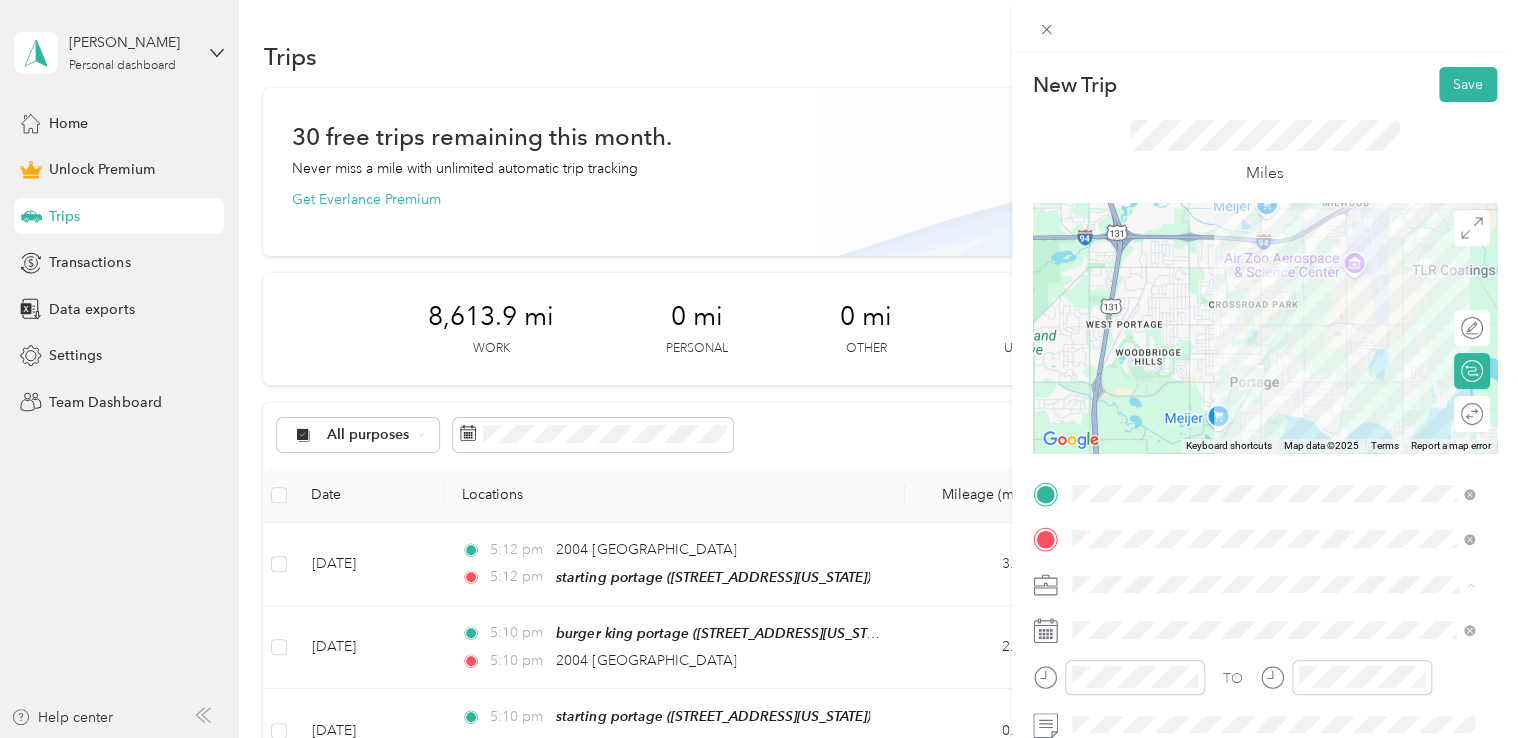 click on "Doordash" at bounding box center [1273, 374] 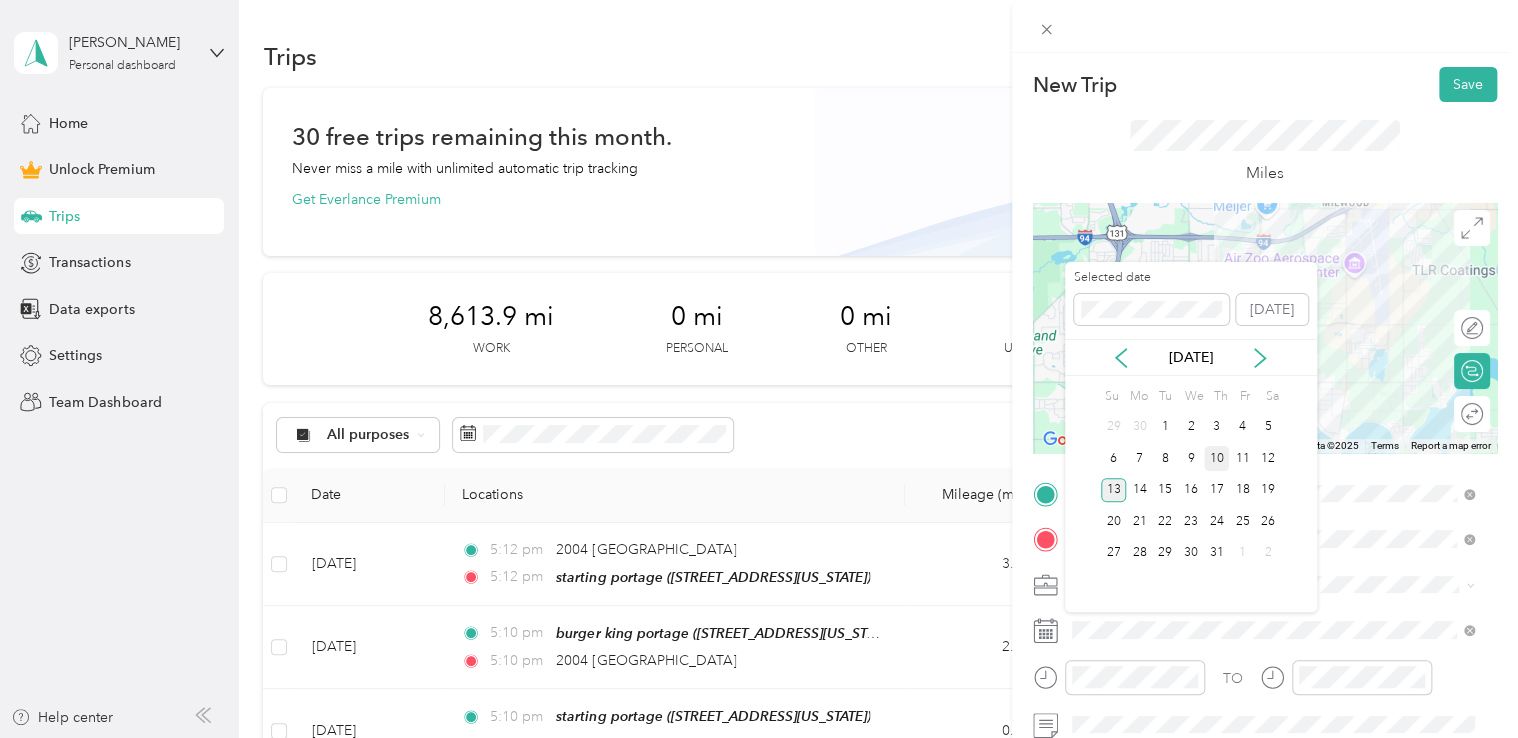 click on "10" at bounding box center (1217, 458) 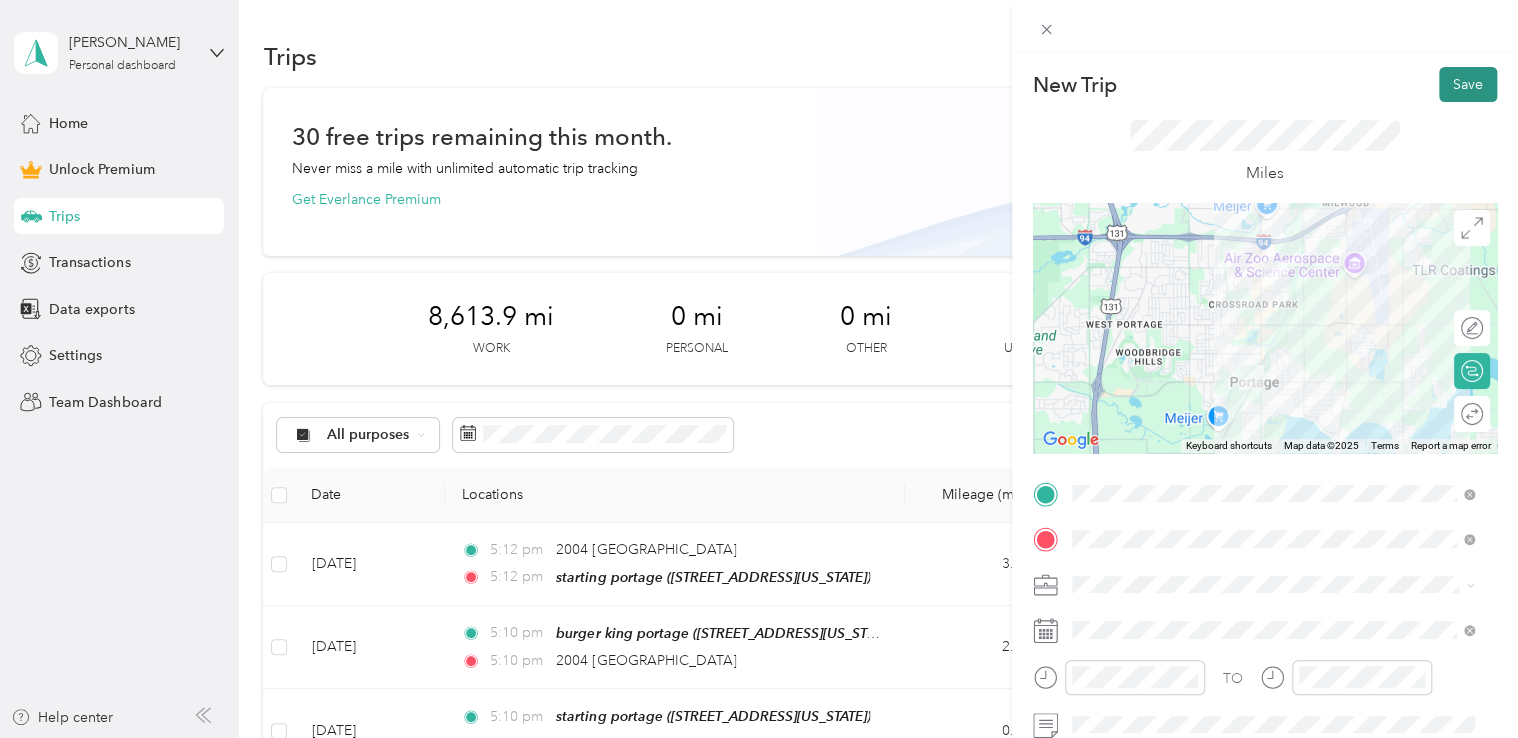 click on "Save" at bounding box center (1468, 84) 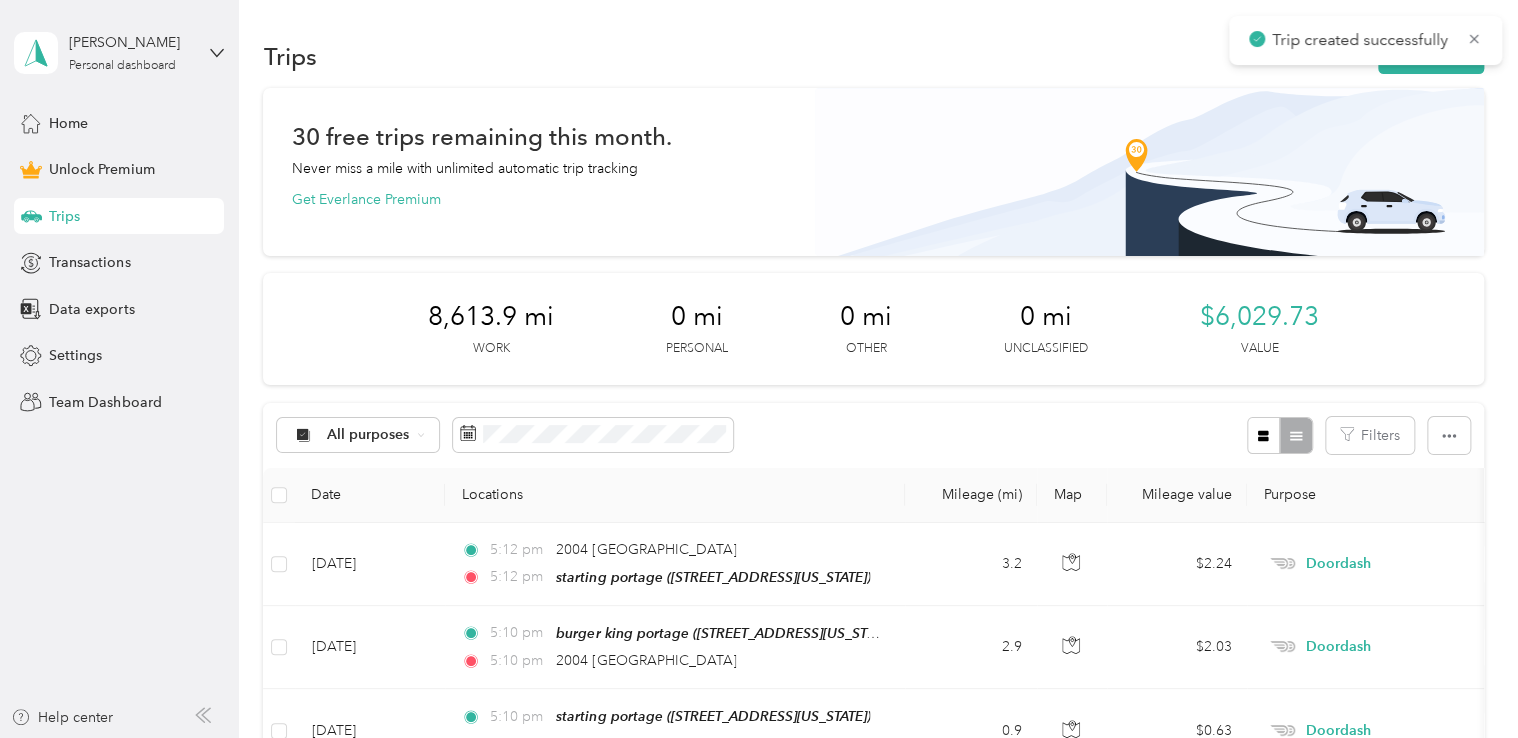 click on "Trip created successfully" at bounding box center (1365, 40) 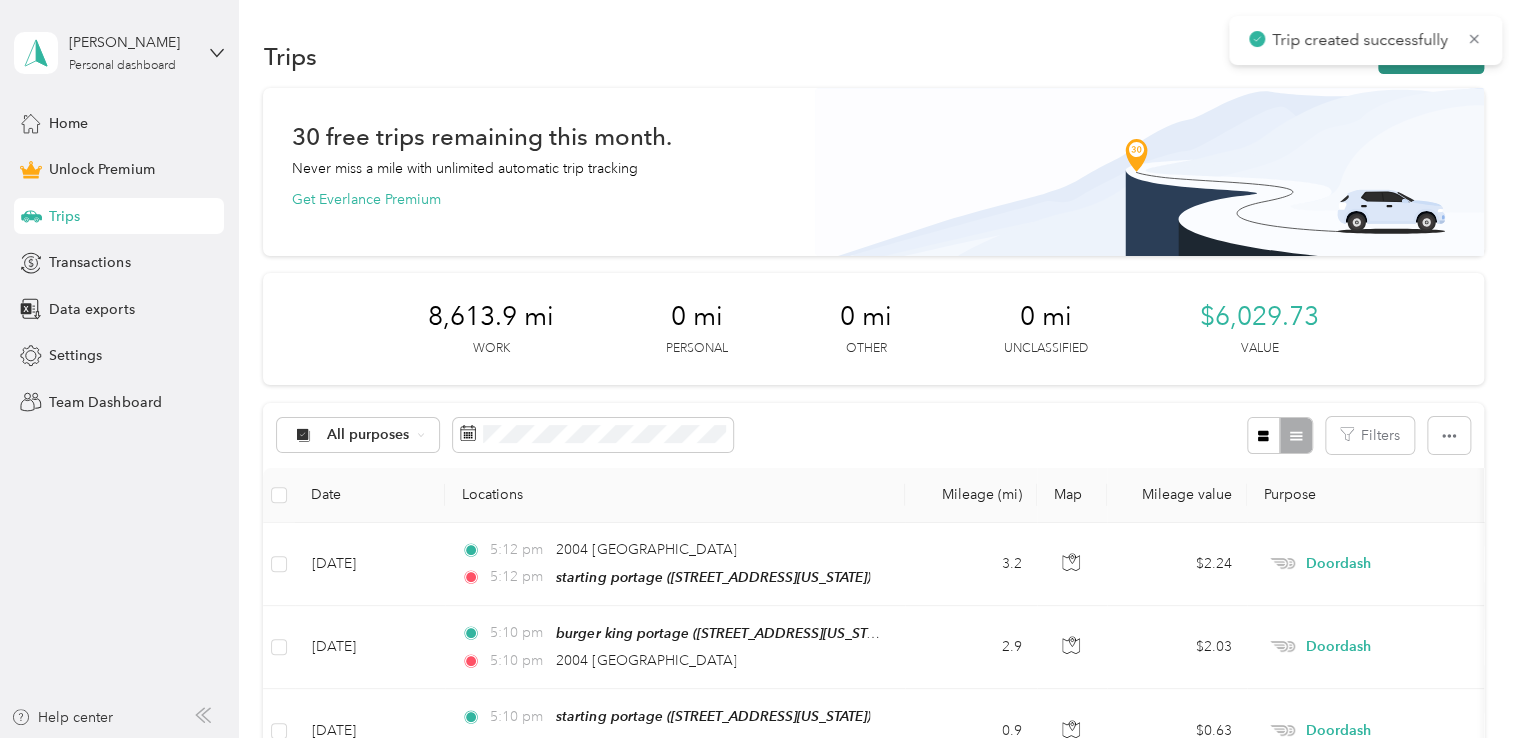 click 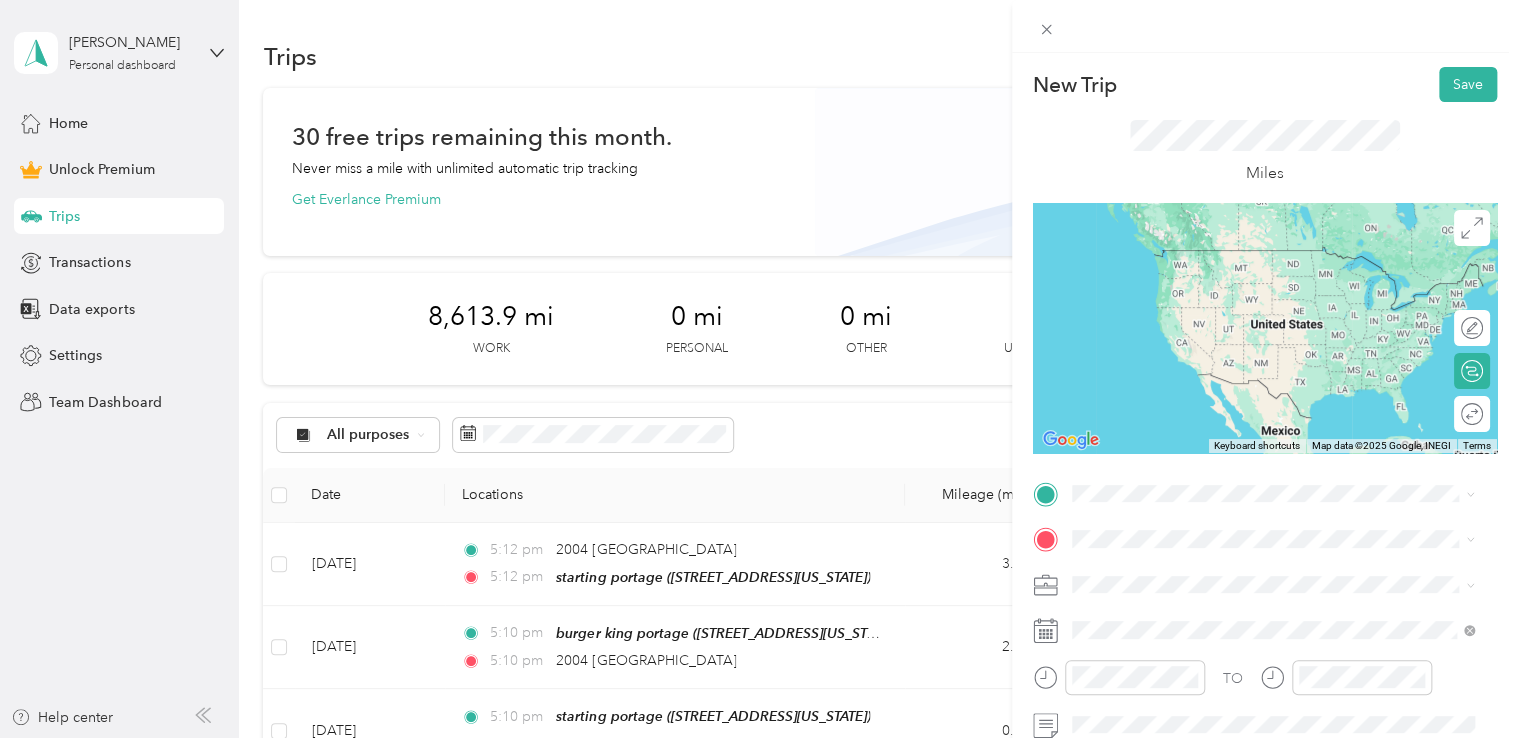 click on "[STREET_ADDRESS][PERSON_NAME][US_STATE]" at bounding box center [1264, 275] 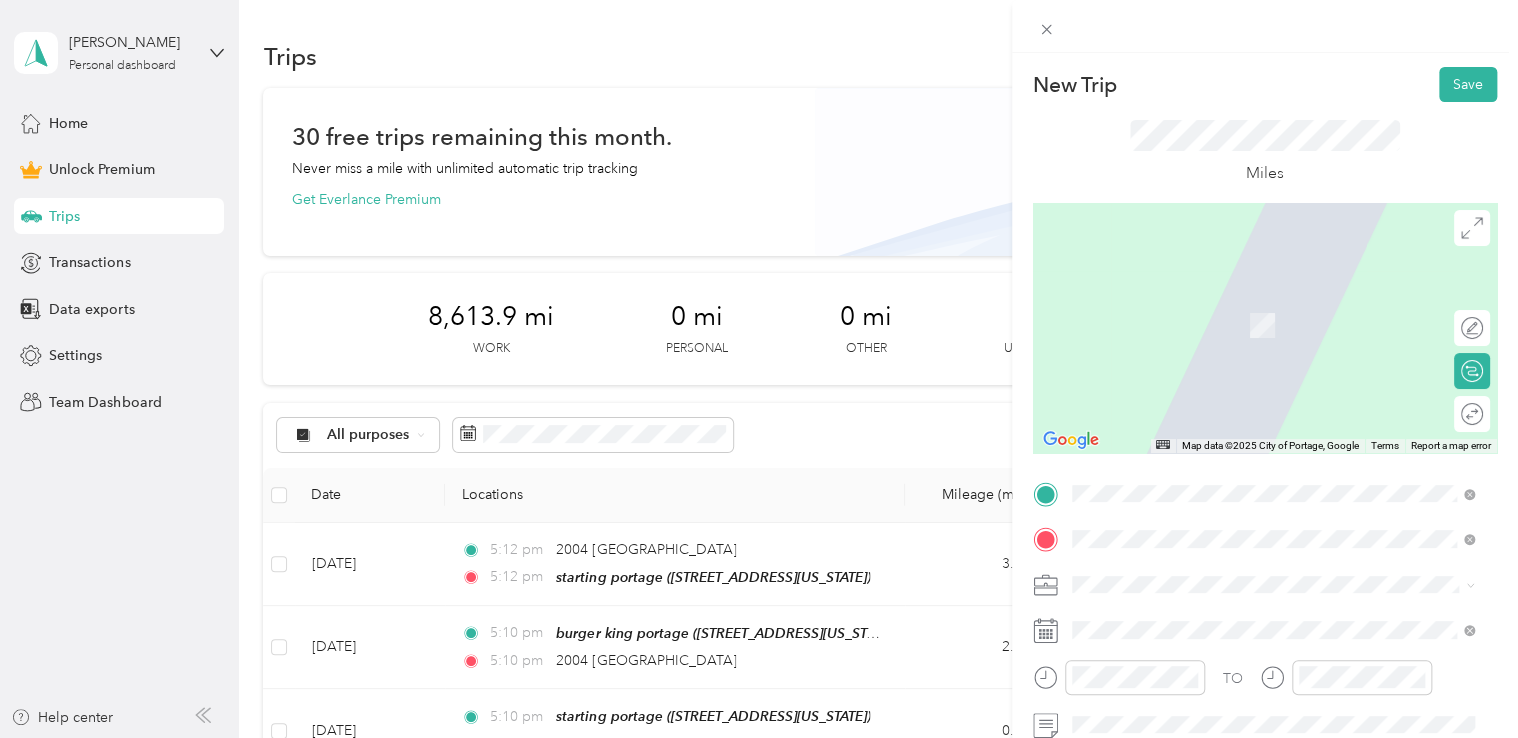 click on "[STREET_ADDRESS][PERSON_NAME][US_STATE]" at bounding box center [1264, 611] 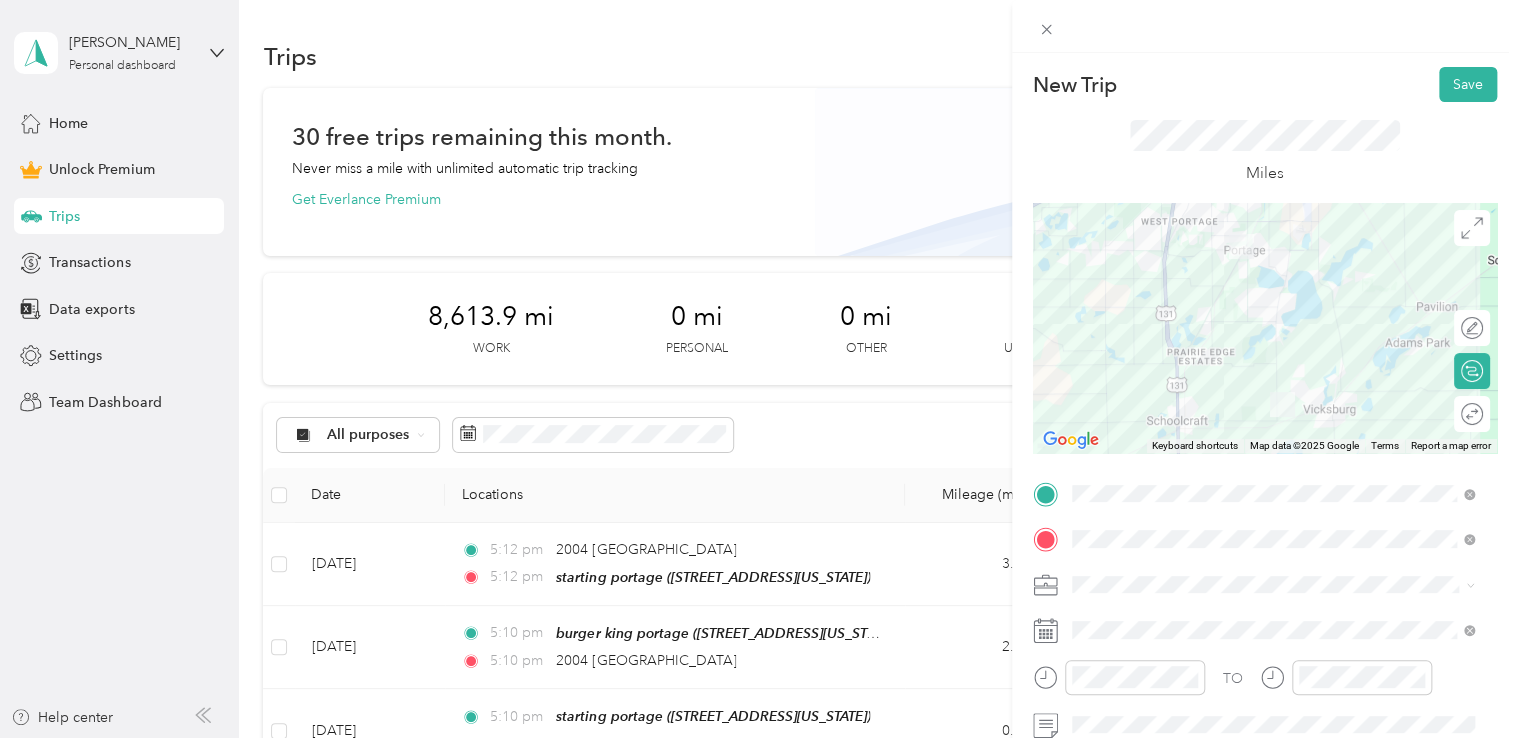 click on "Doordash" at bounding box center [1273, 370] 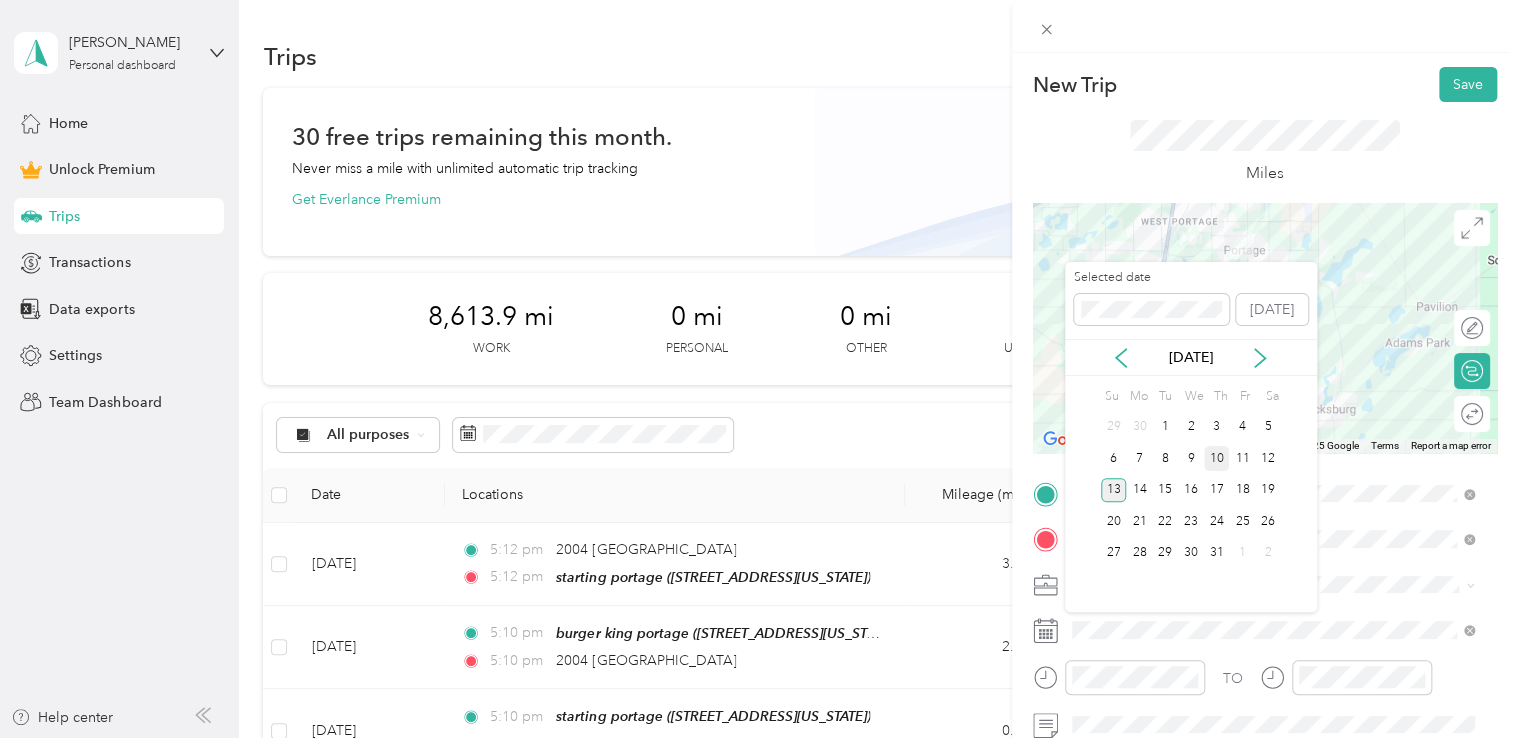 click on "10" at bounding box center (1217, 458) 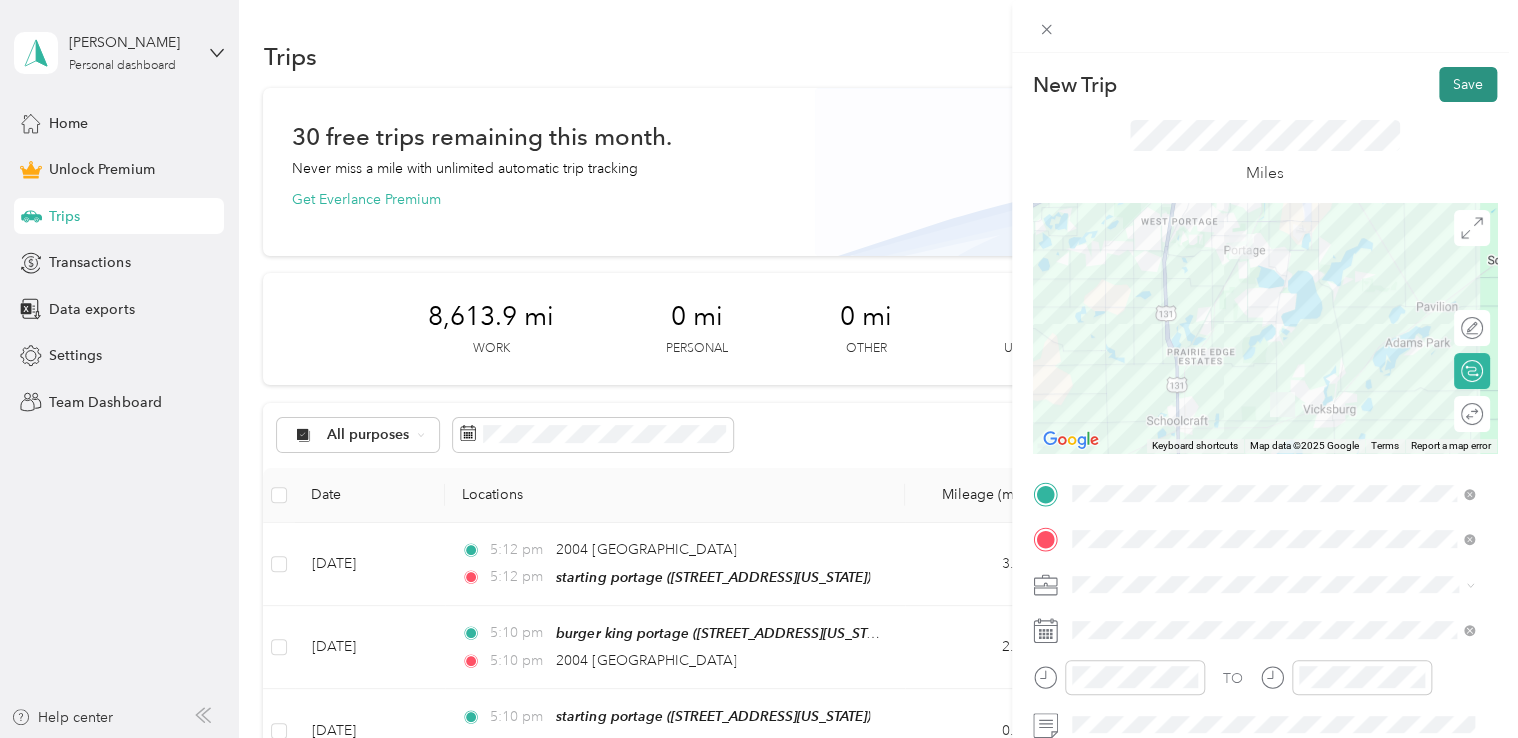 click on "Save" at bounding box center (1468, 84) 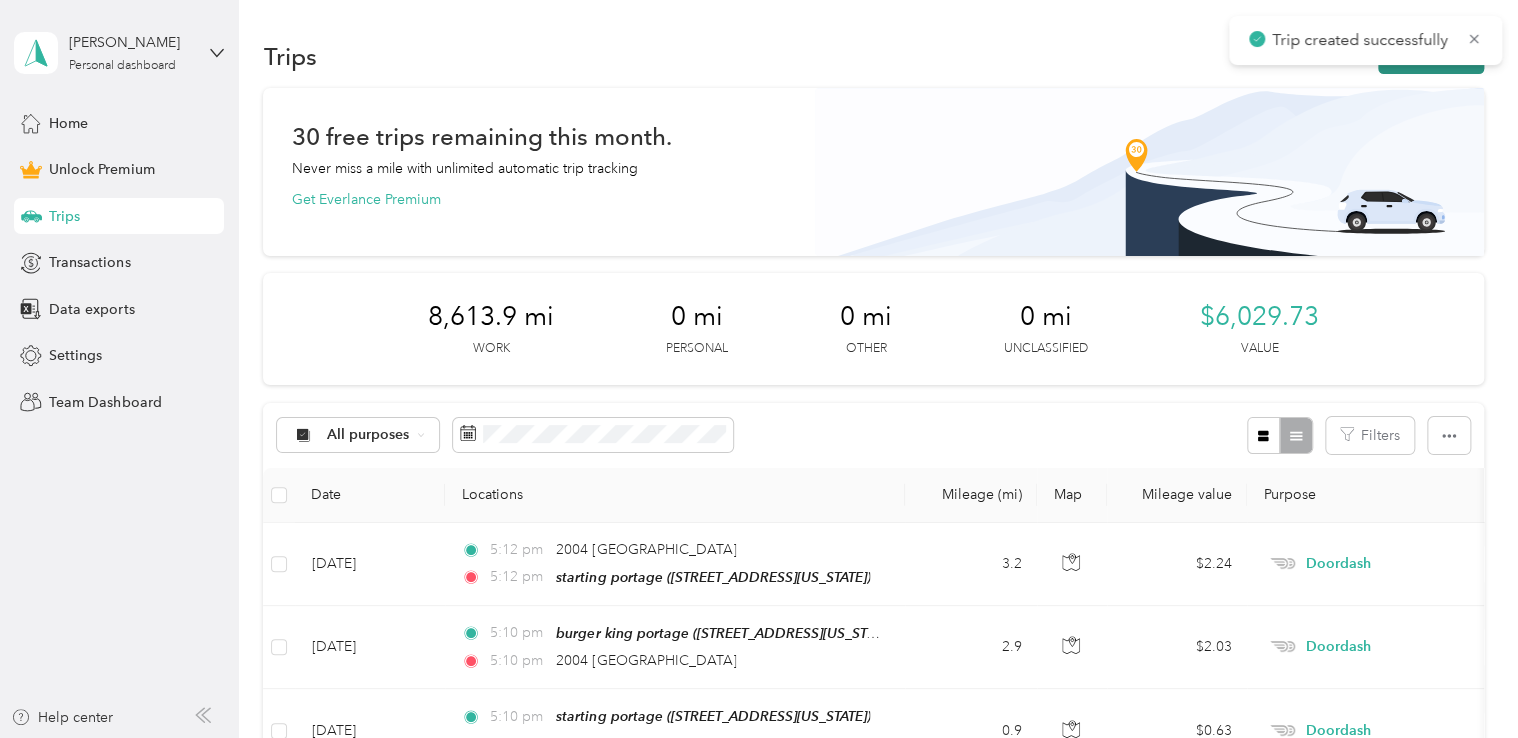 click on "New trip" at bounding box center [1431, 56] 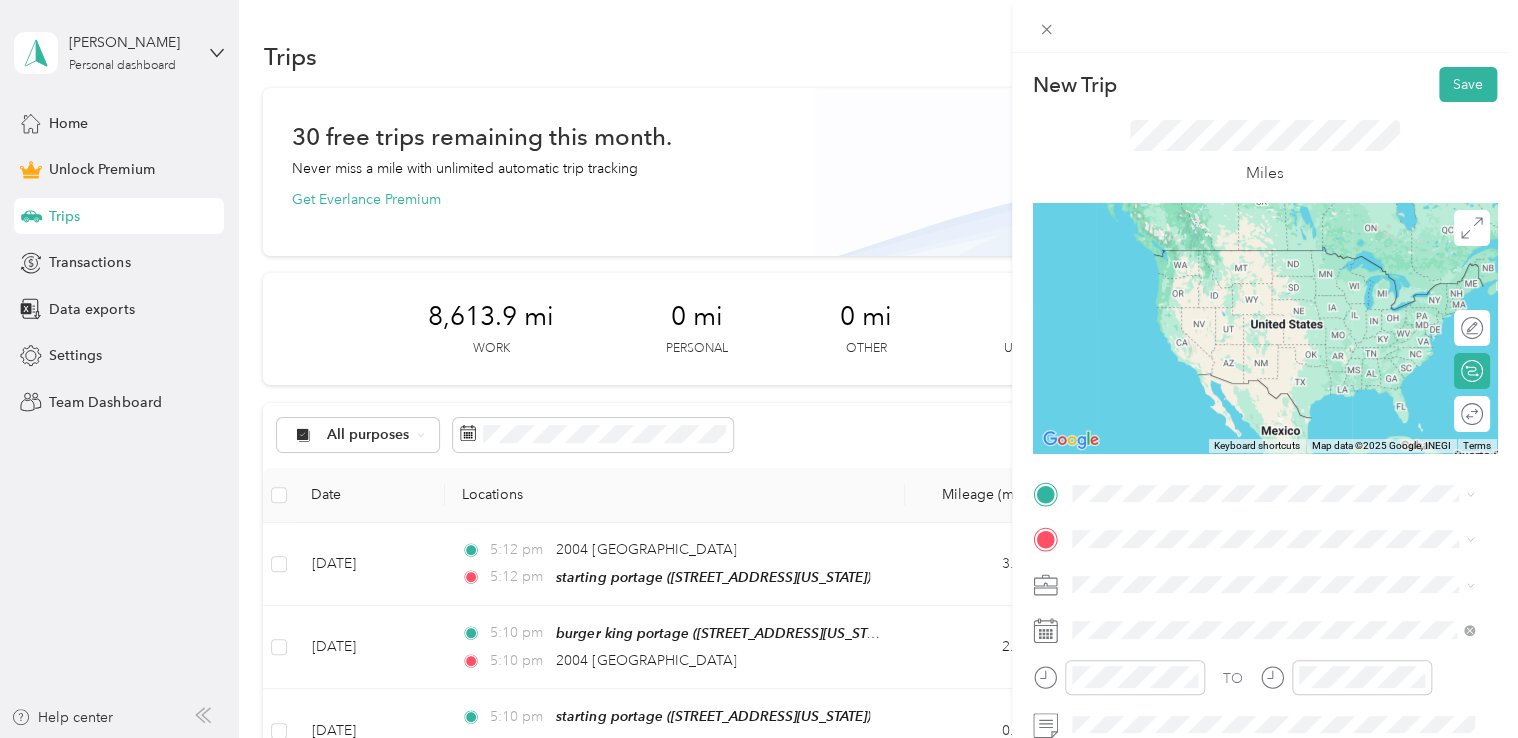 click on "[STREET_ADDRESS][PERSON_NAME][US_STATE]" at bounding box center [1264, 560] 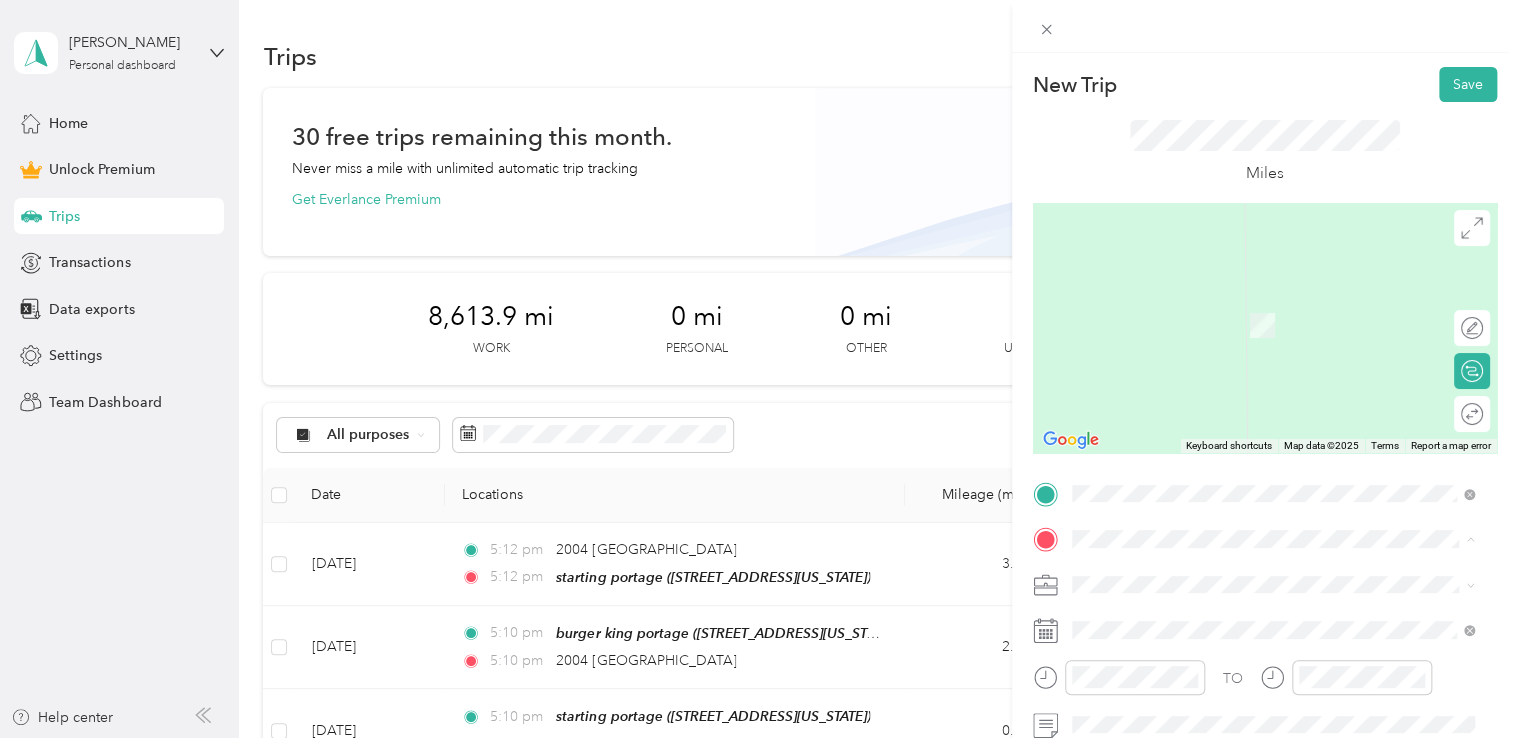 click on "[STREET_ADDRESS][US_STATE]" at bounding box center [1209, 325] 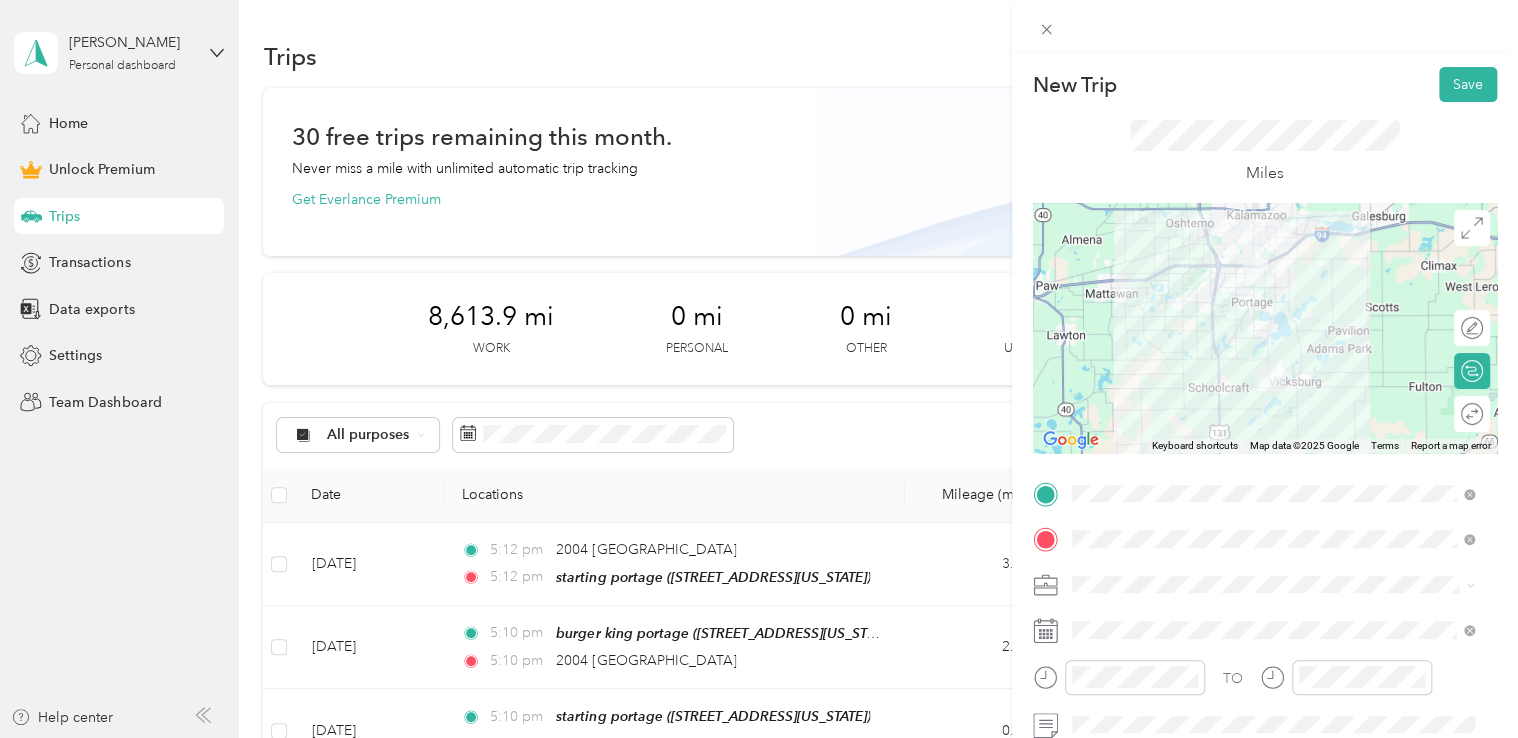 click on "Doordash" at bounding box center (1273, 372) 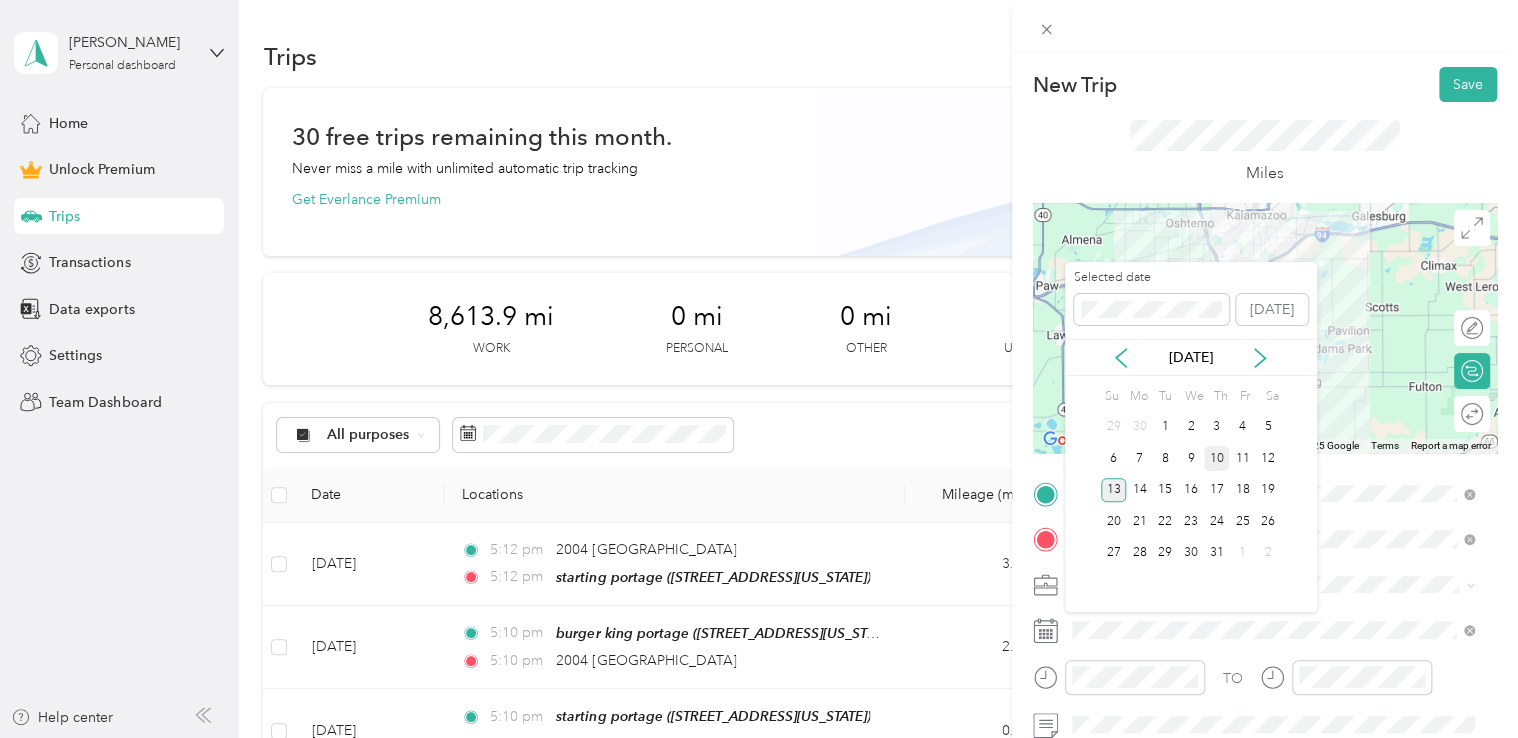 click on "10" at bounding box center [1217, 458] 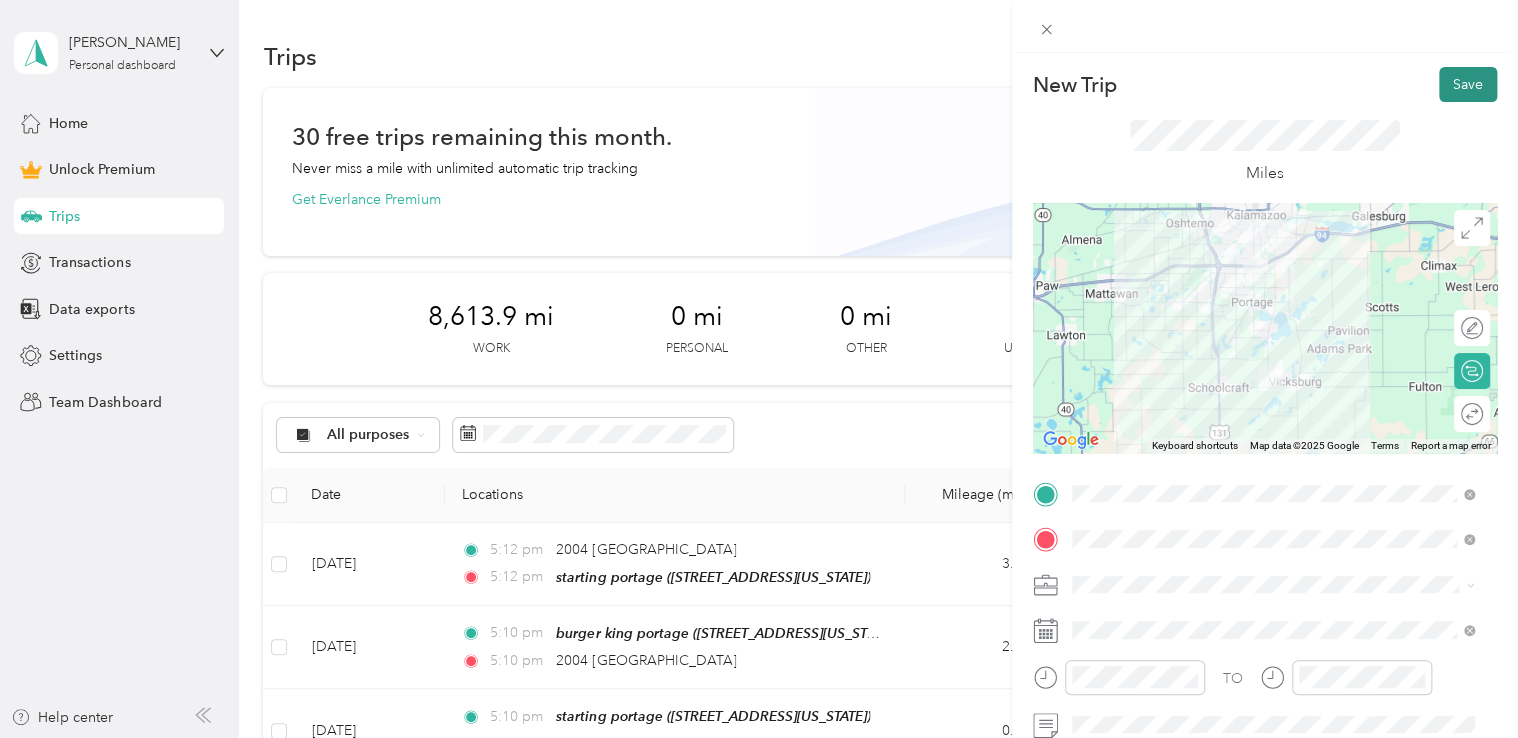 click on "Save" at bounding box center [1468, 84] 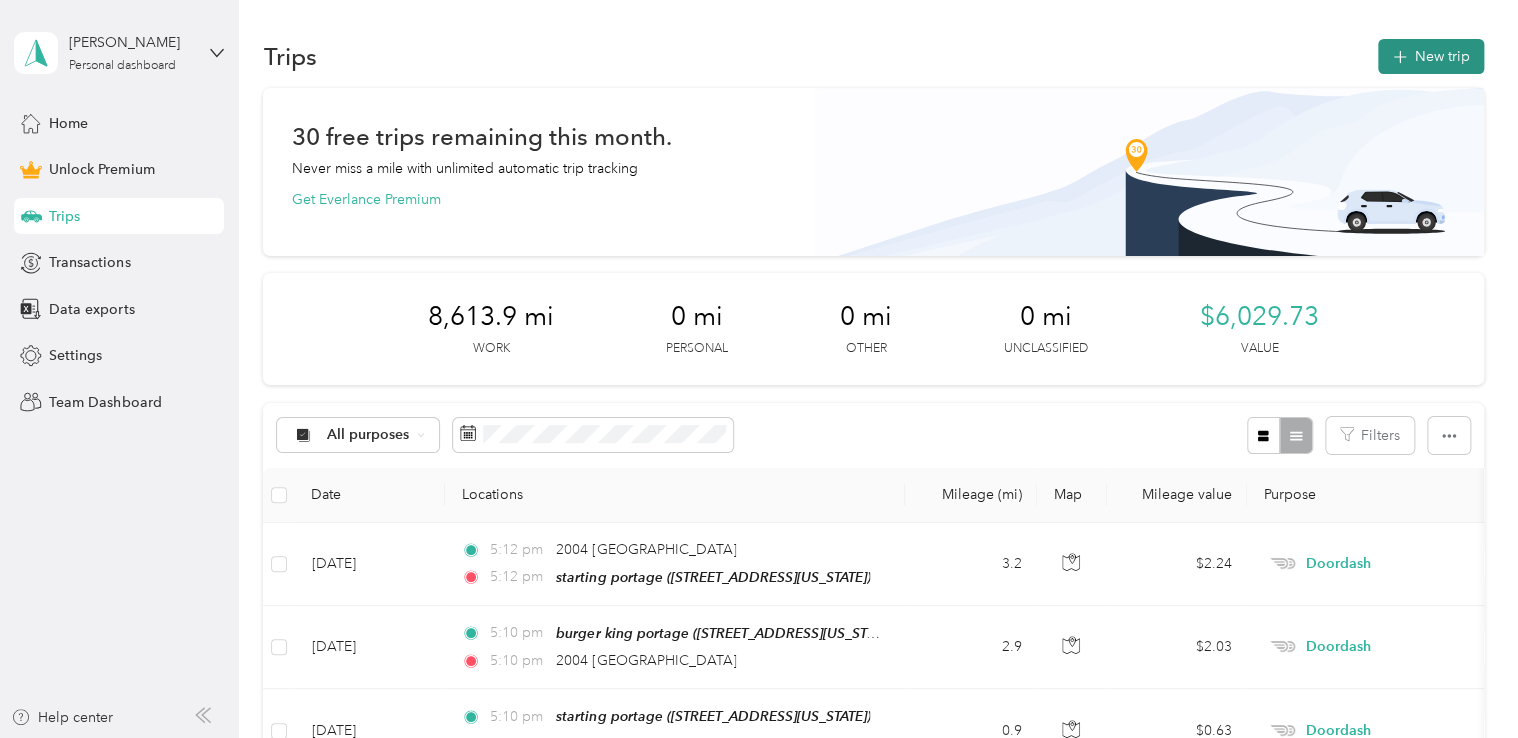 click on "New trip" at bounding box center [1431, 56] 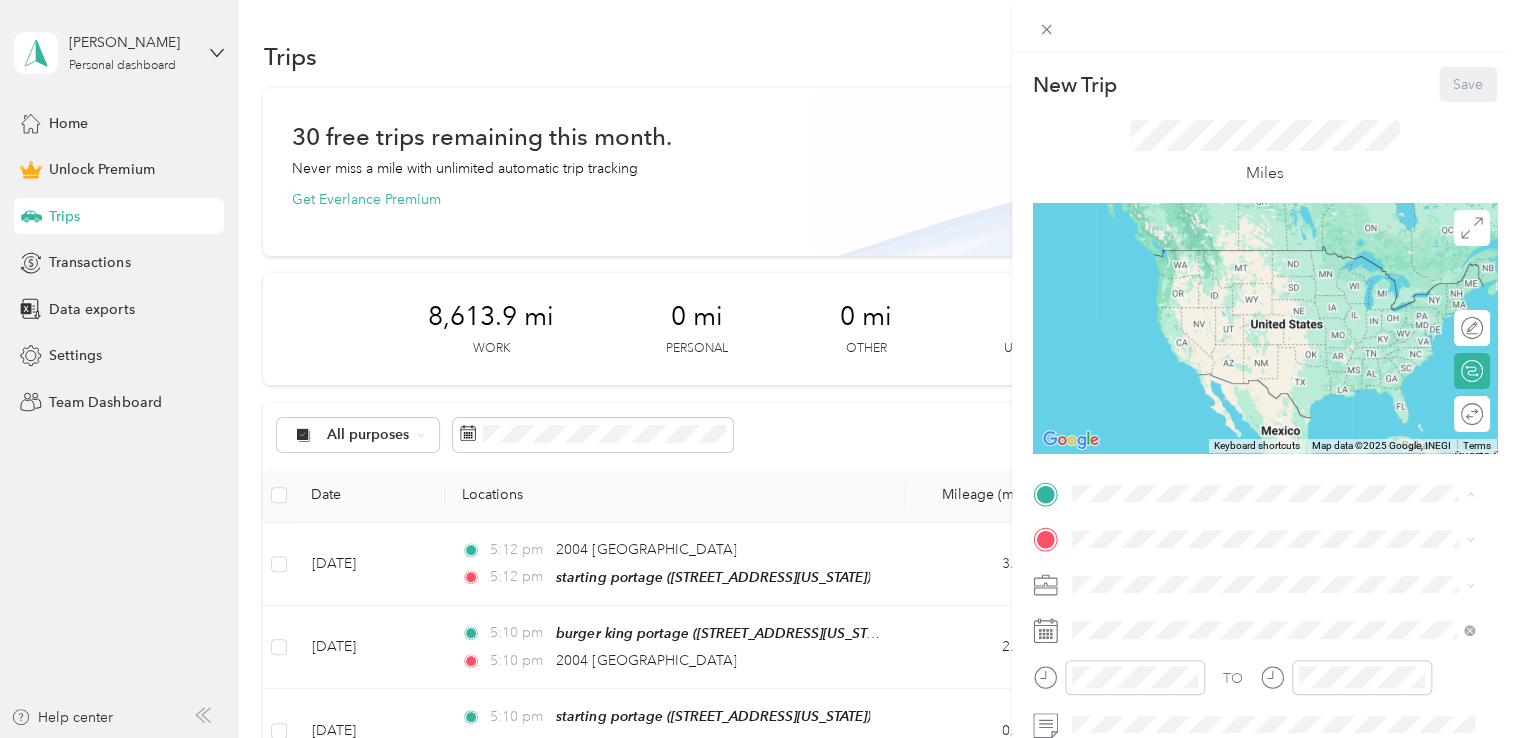 click on "[STREET_ADDRESS][US_STATE]" at bounding box center (1209, 279) 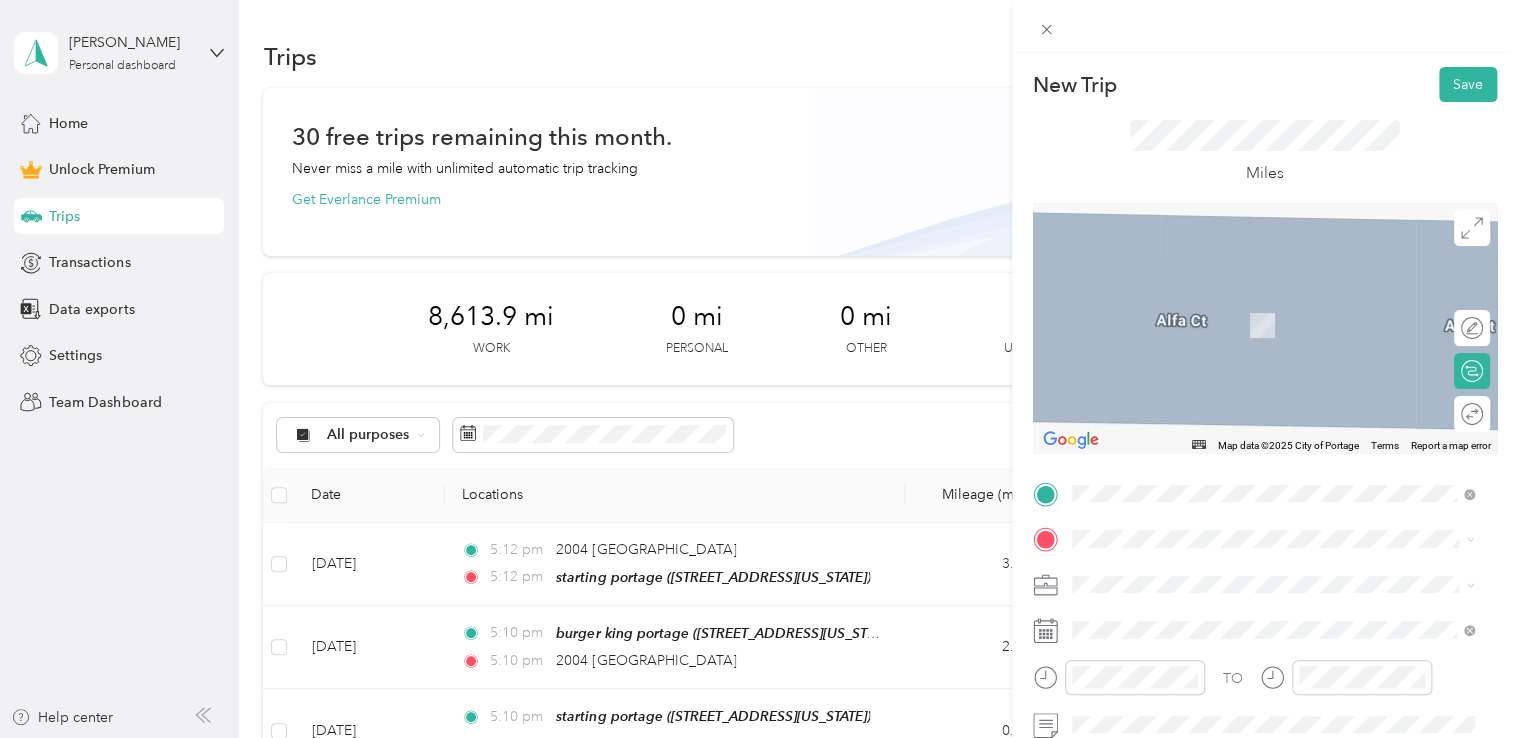 click on "target portage [STREET_ADDRESS][US_STATE]" at bounding box center [1209, 311] 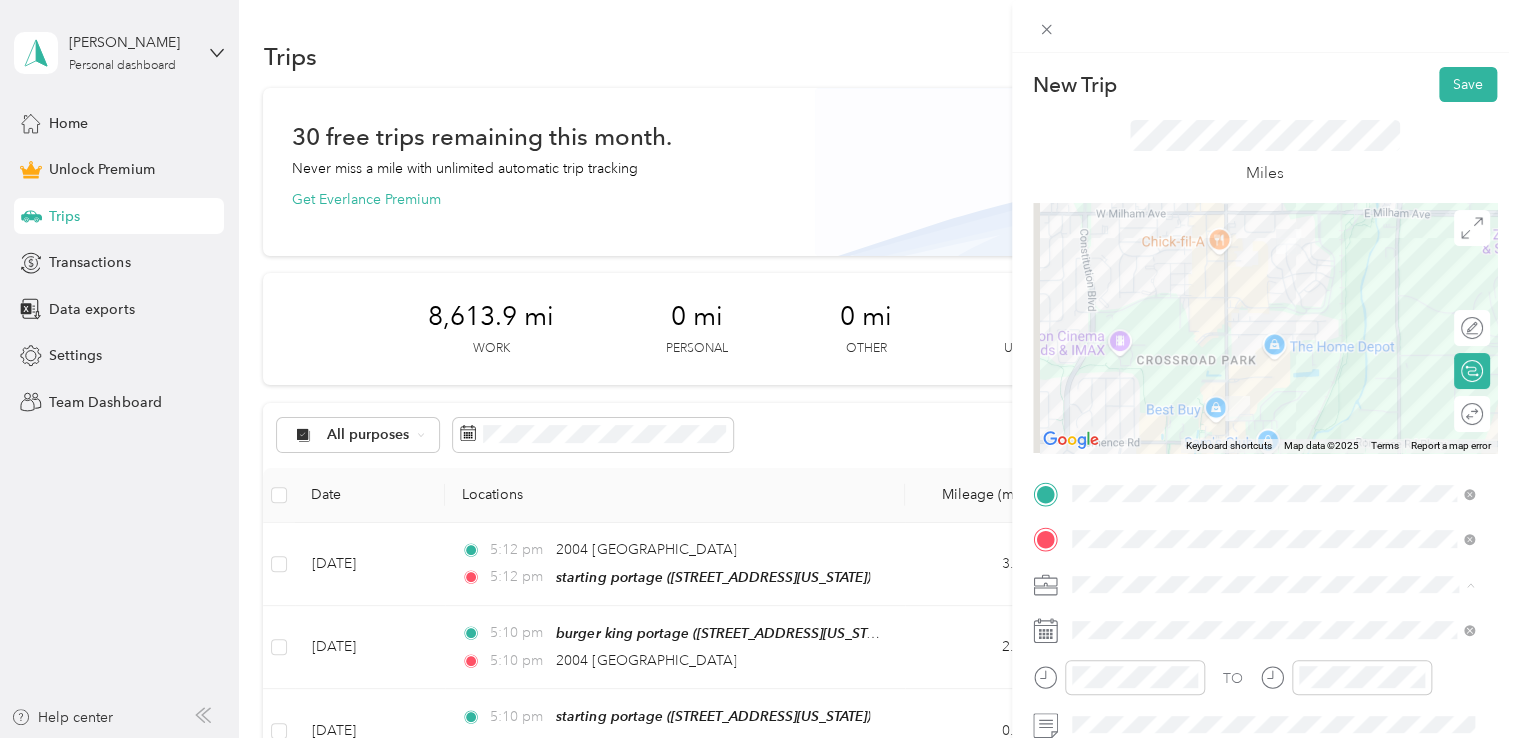 click on "Doordash" at bounding box center [1273, 374] 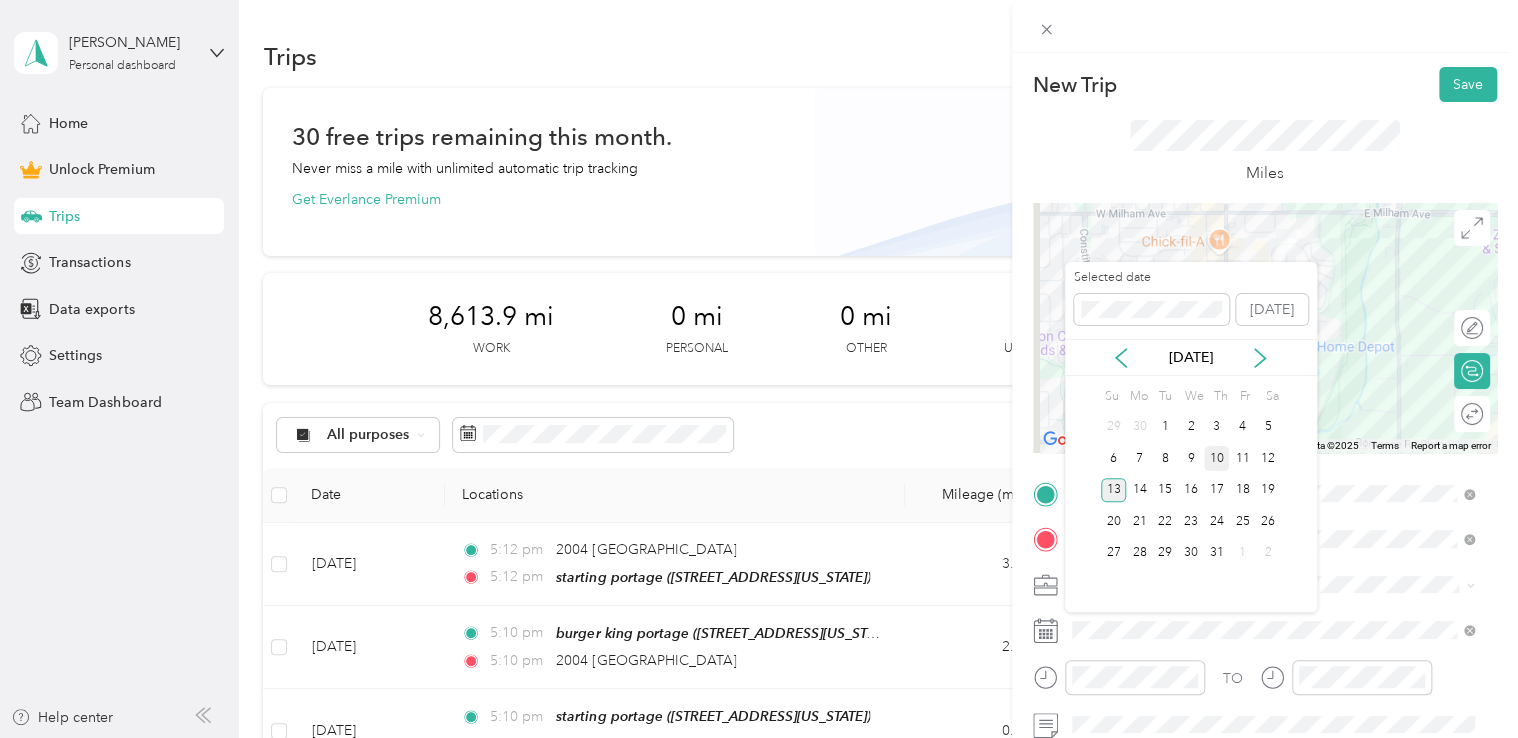 click on "10" at bounding box center [1217, 458] 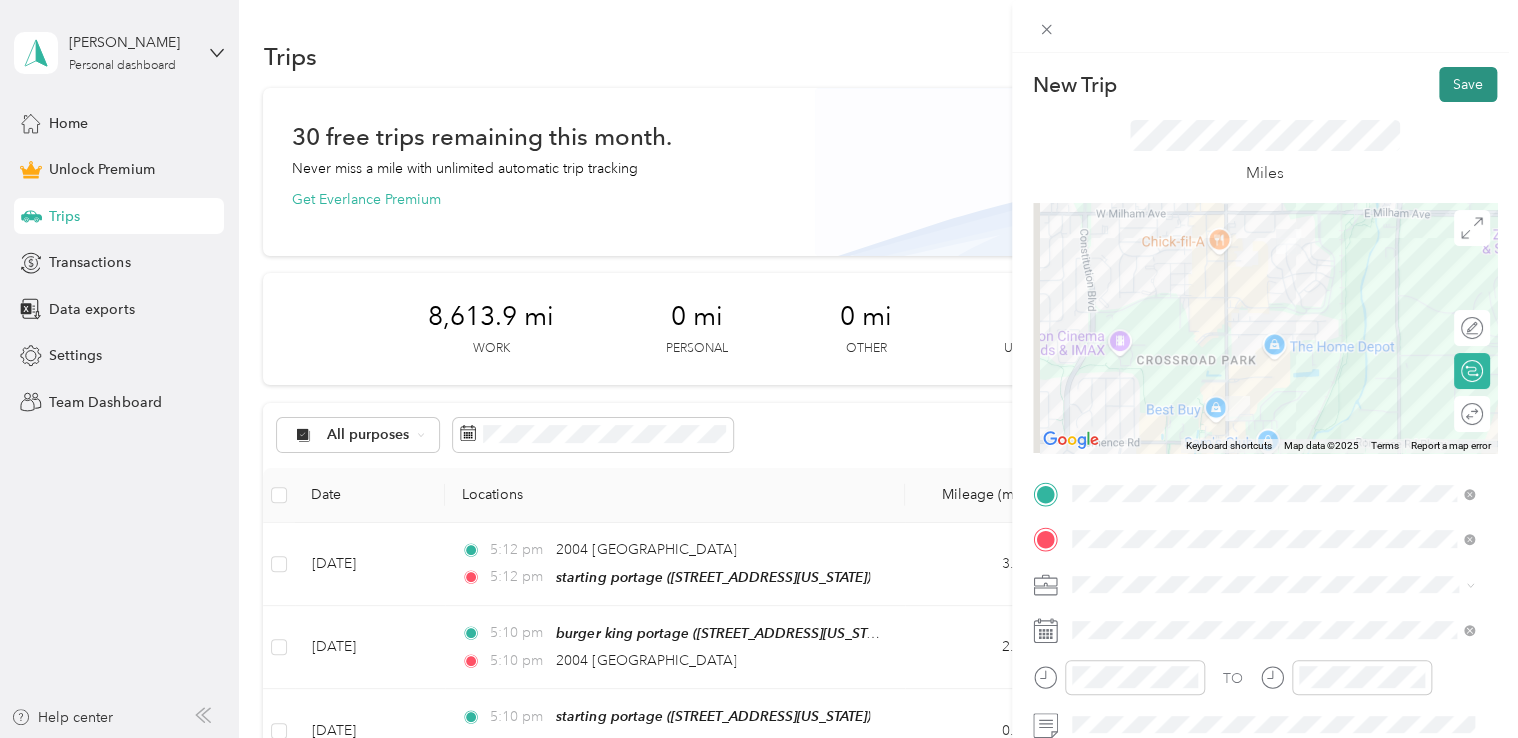 click on "Save" at bounding box center [1468, 84] 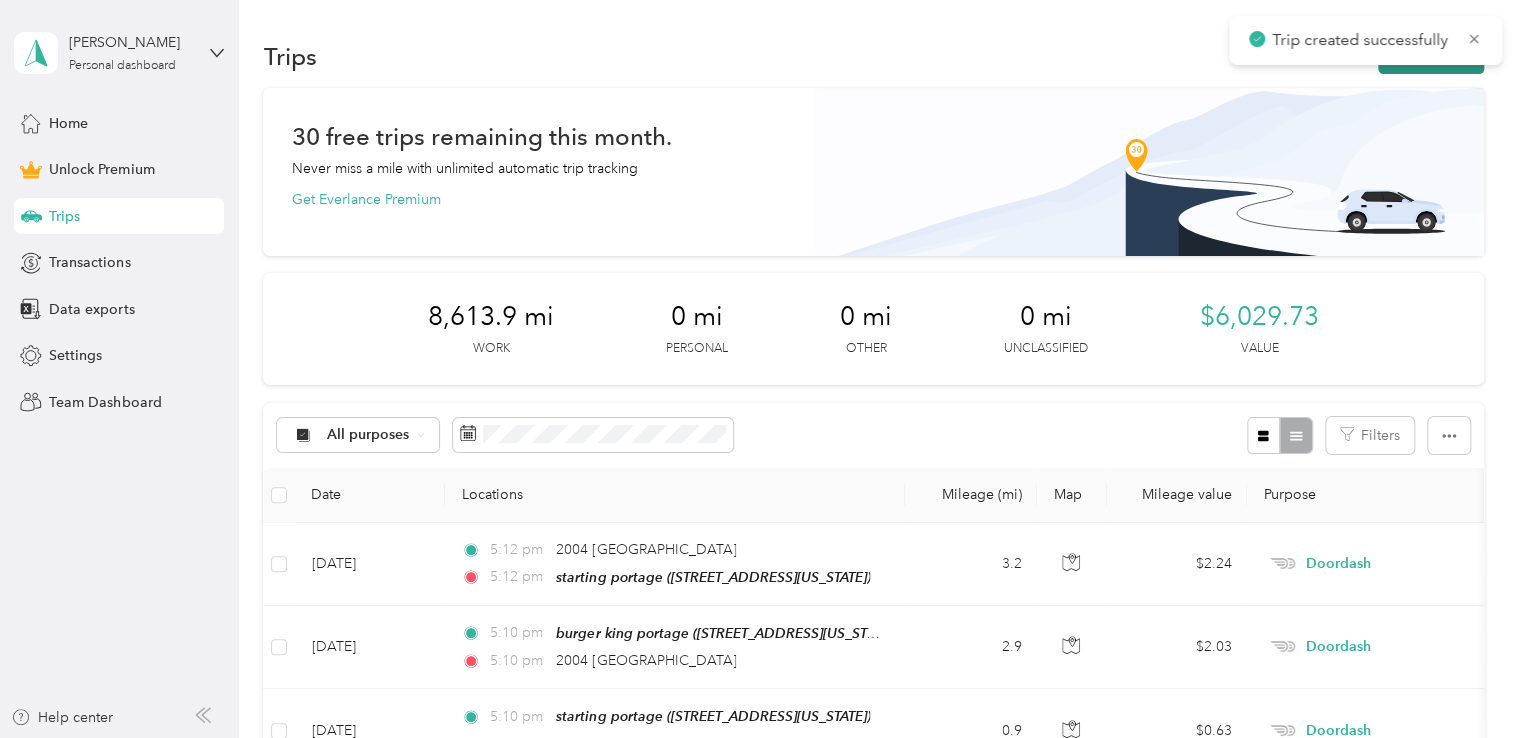 click on "New trip" at bounding box center [1431, 56] 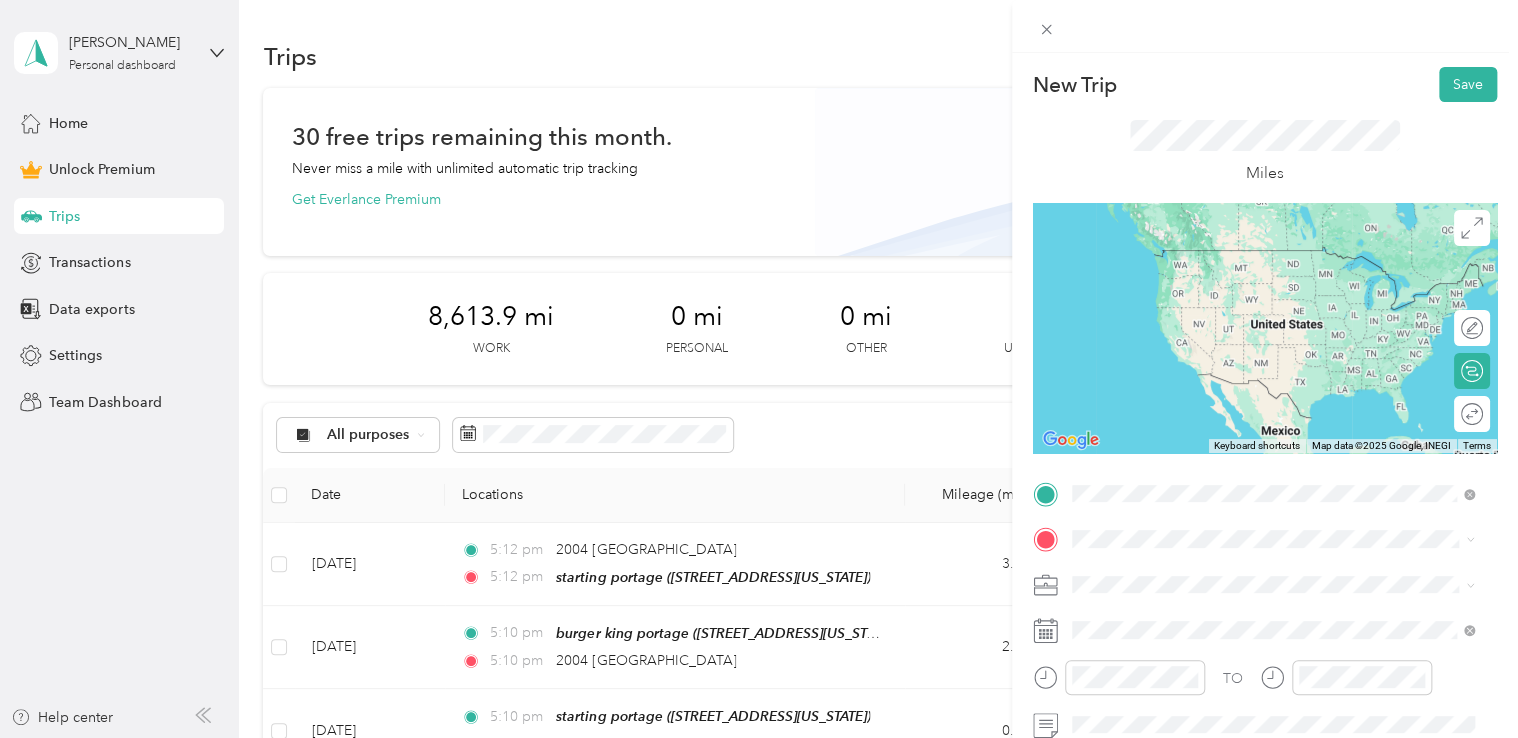 click on "target portage" at bounding box center (1157, 257) 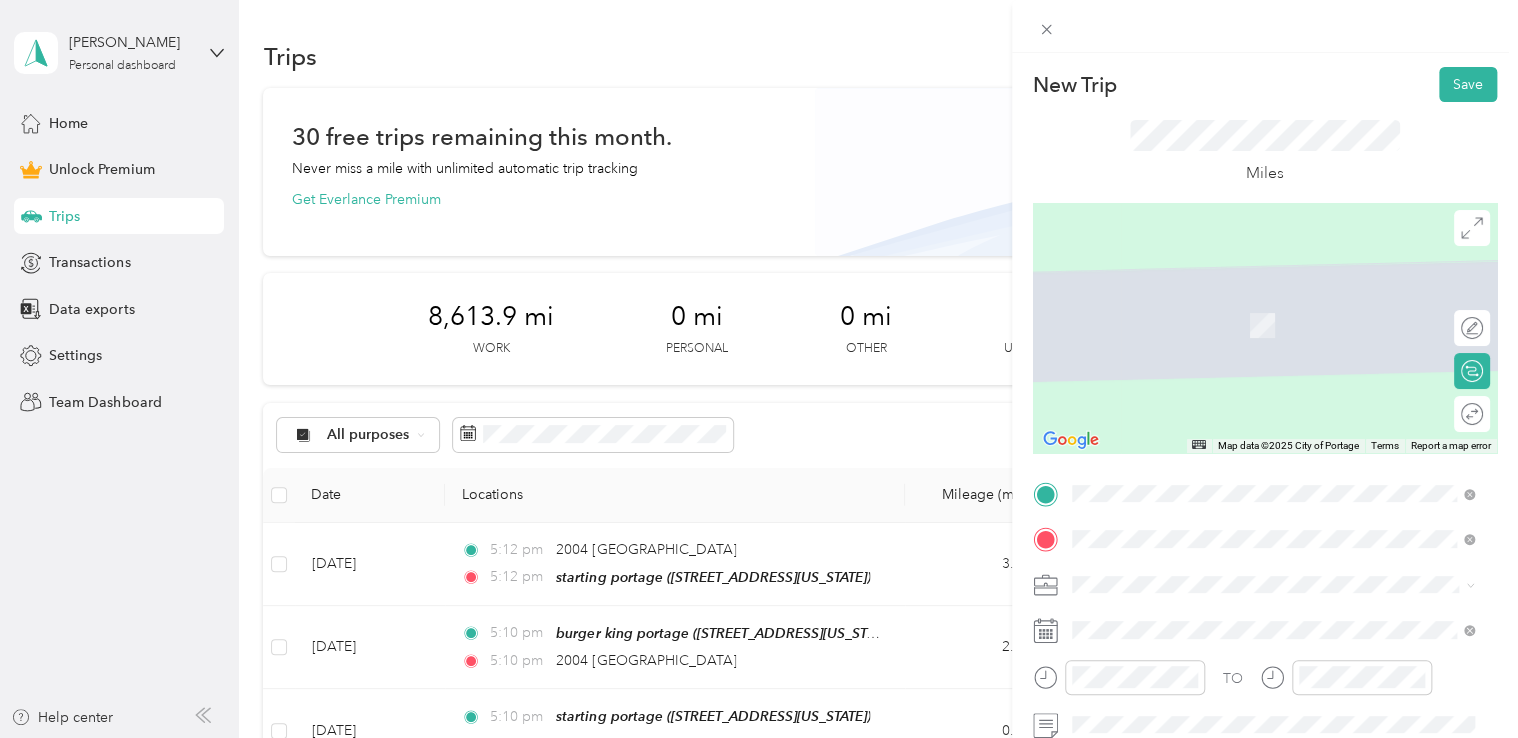 click on "[STREET_ADDRESS][PERSON_NAME][US_STATE]" at bounding box center (1264, 373) 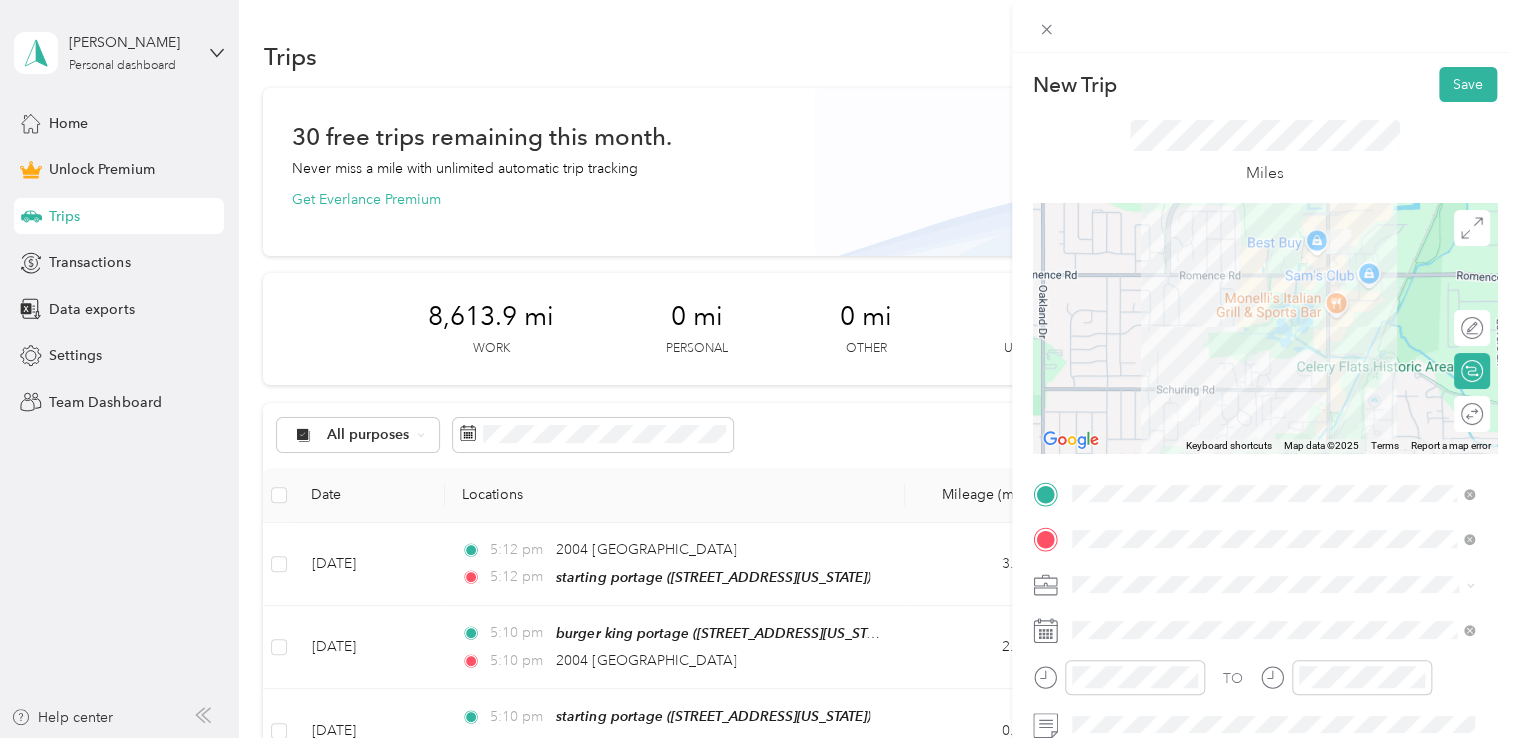 click on "Doordash" at bounding box center [1273, 373] 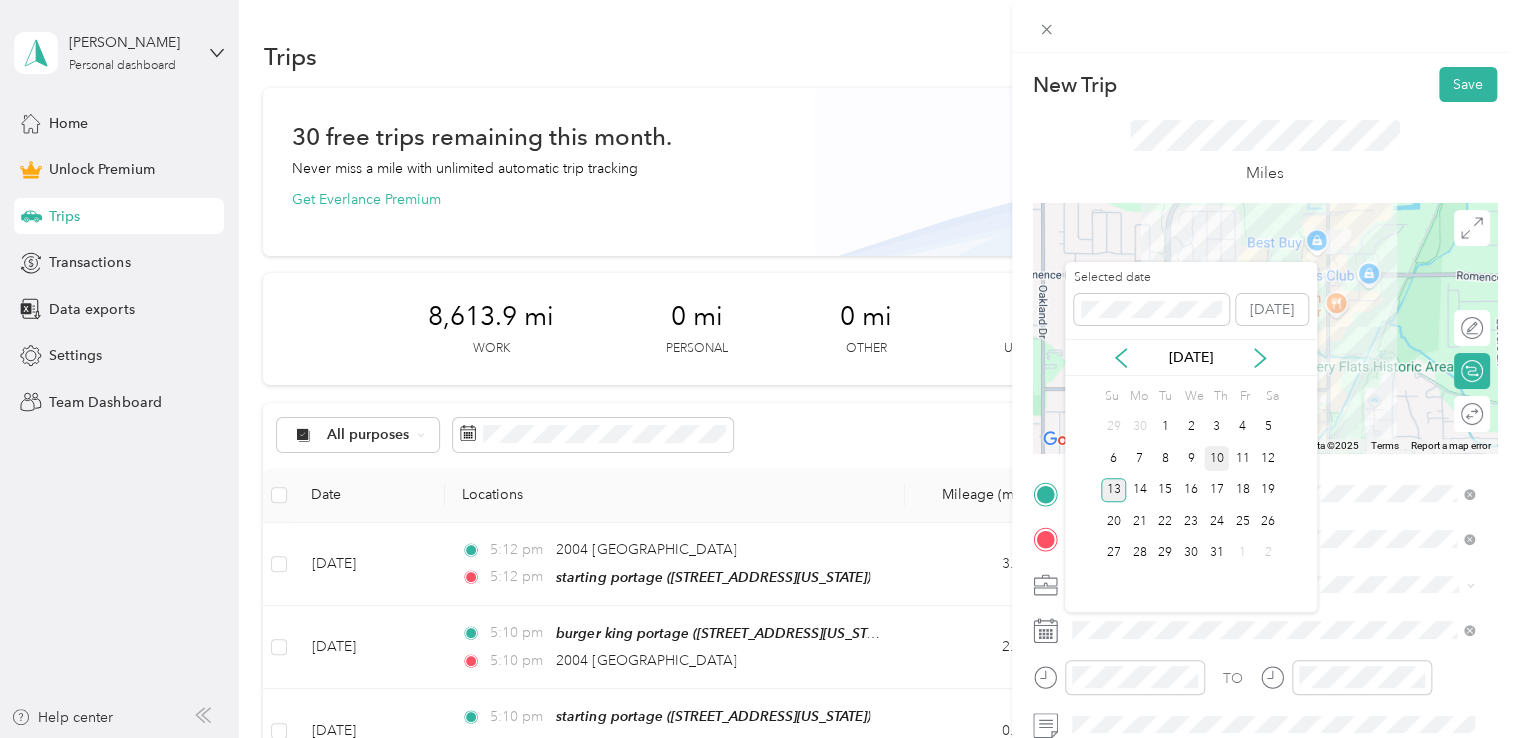 click on "10" at bounding box center [1217, 458] 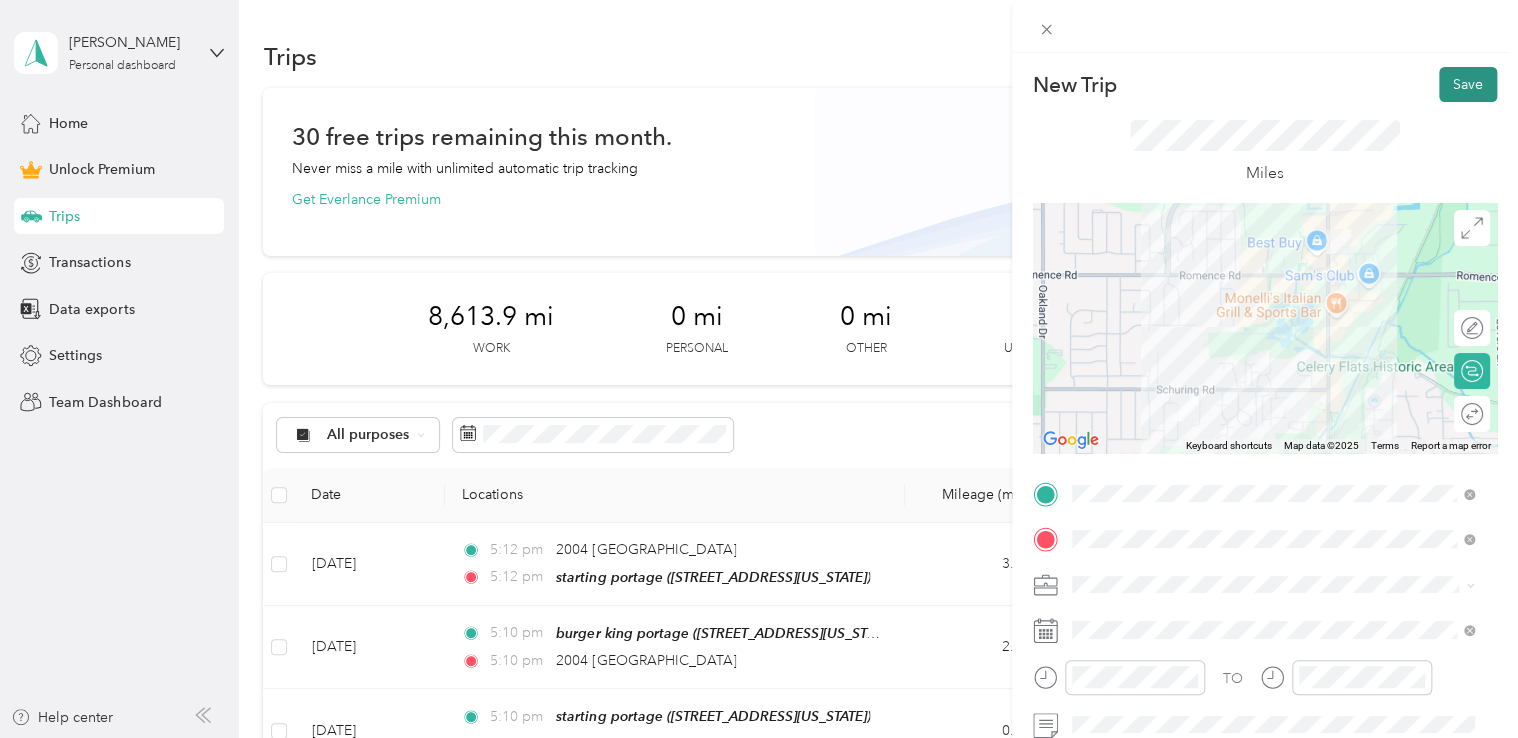 click on "Save" at bounding box center (1468, 84) 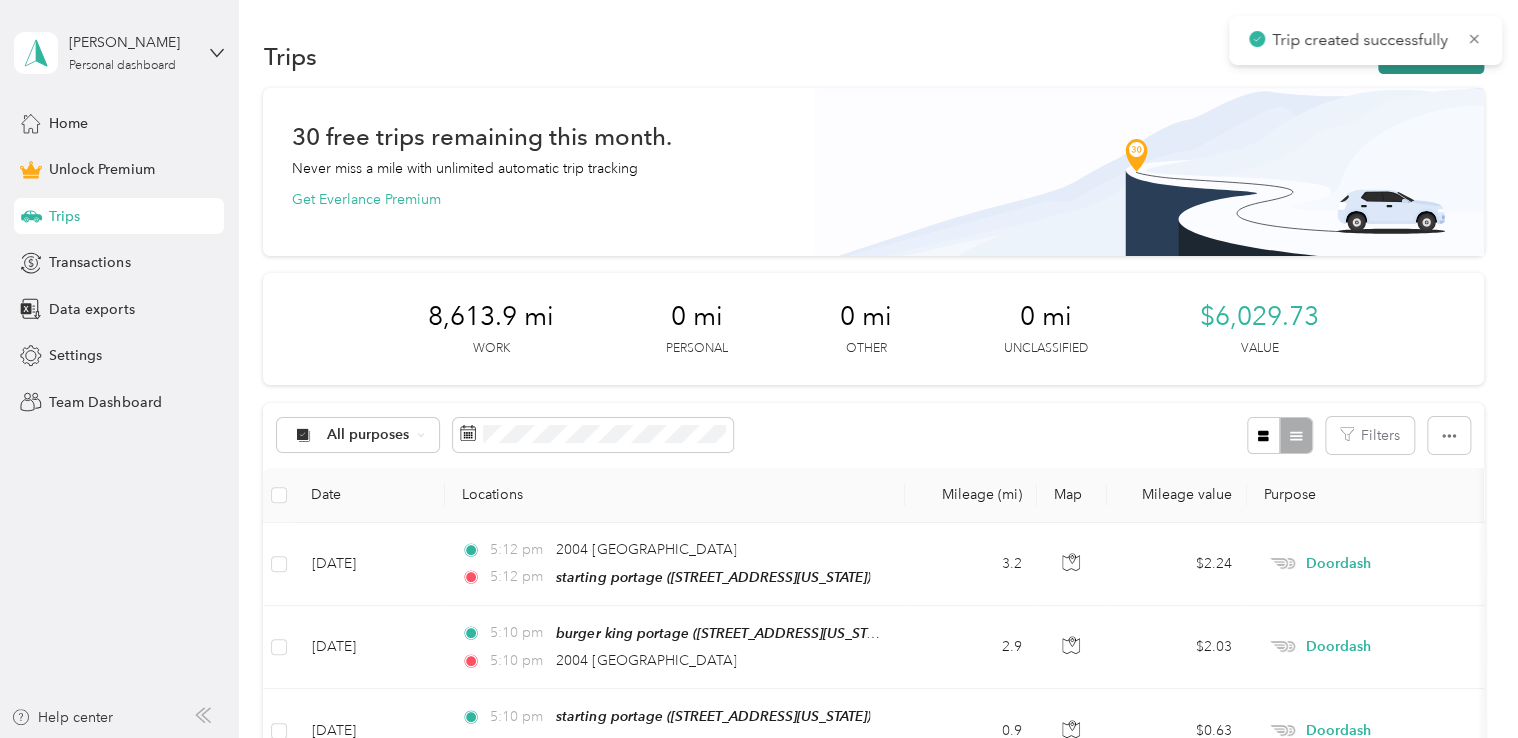 click on "New trip" at bounding box center [1431, 56] 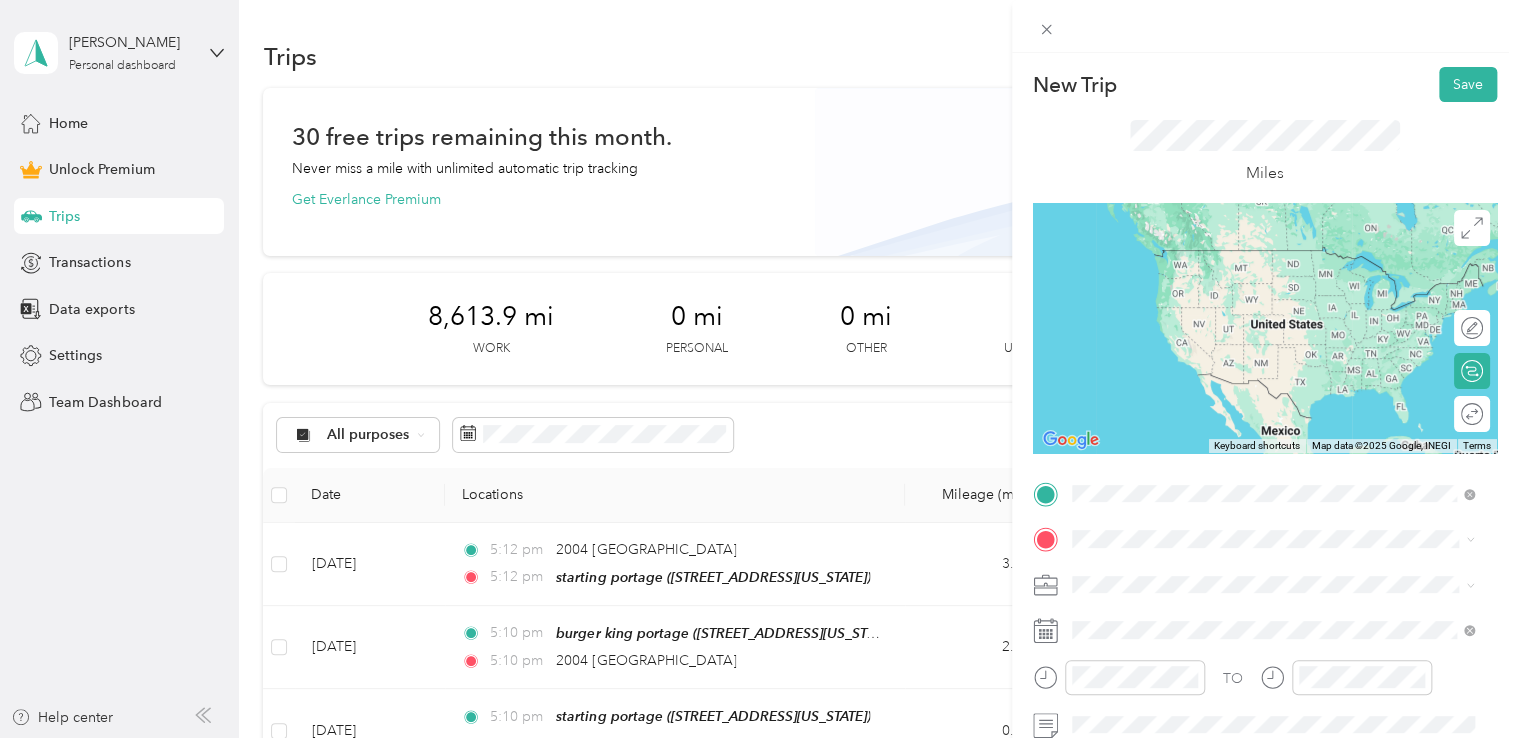 click on "[STREET_ADDRESS][PERSON_NAME][US_STATE]" at bounding box center [1264, 566] 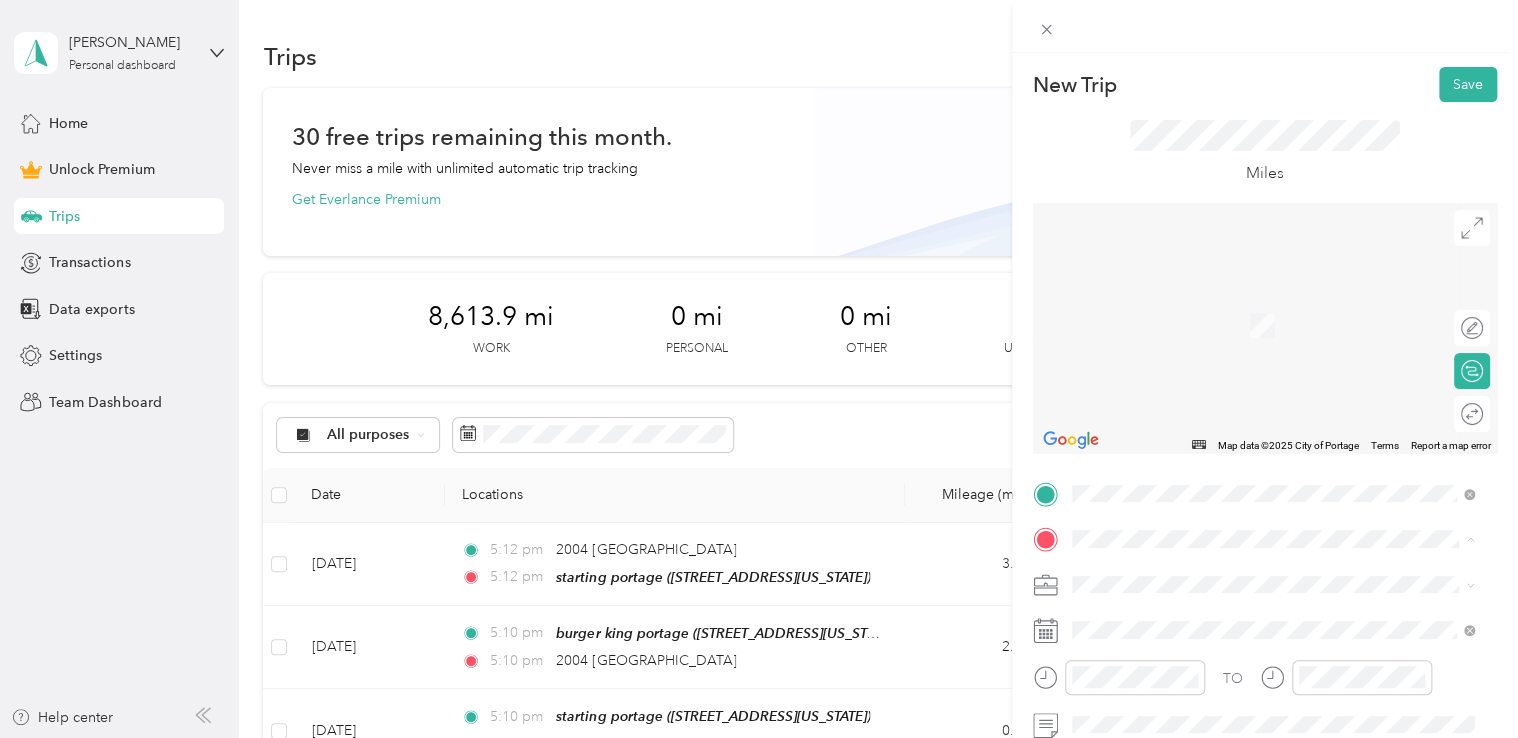 click on "[STREET_ADDRESS][US_STATE]" at bounding box center [1209, 325] 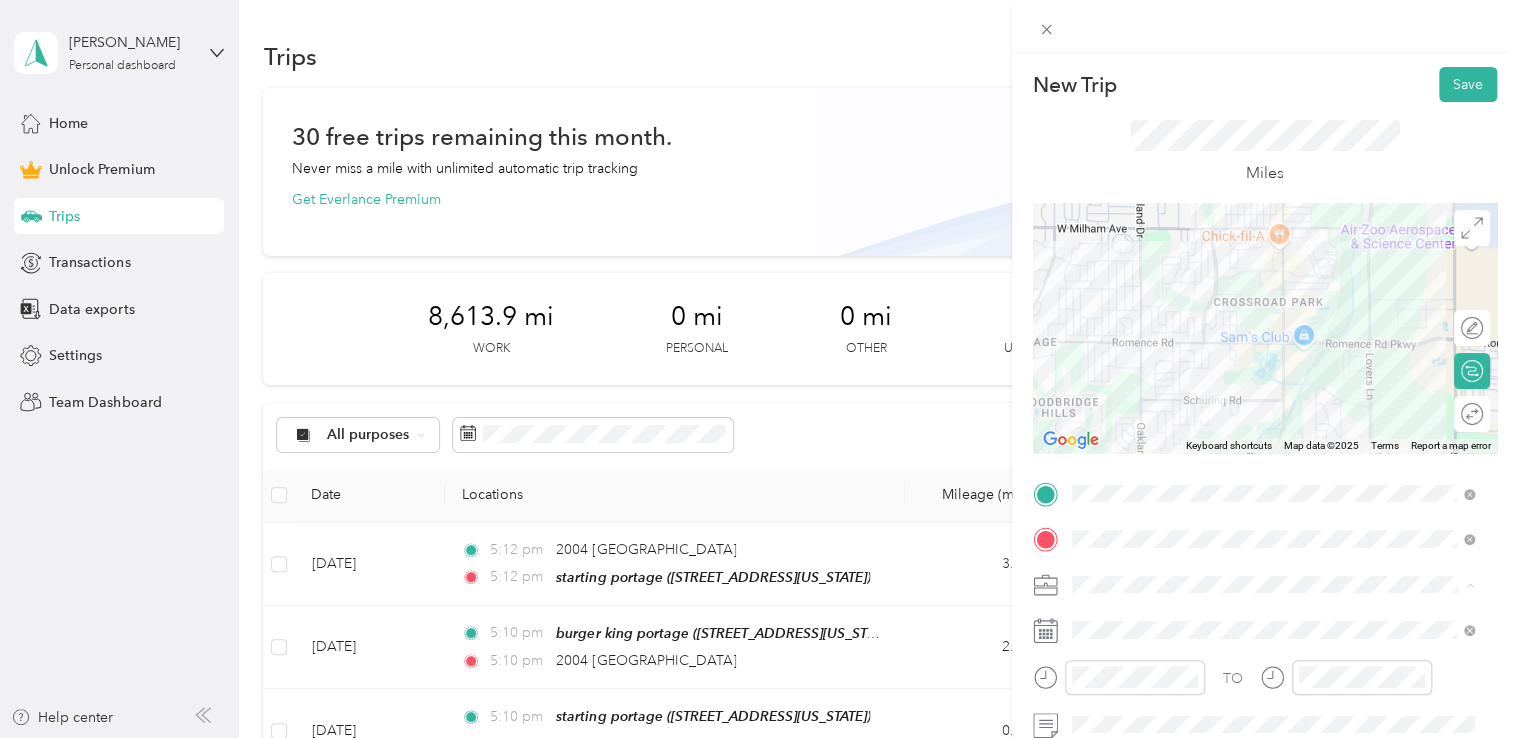 click on "Doordash" at bounding box center [1273, 374] 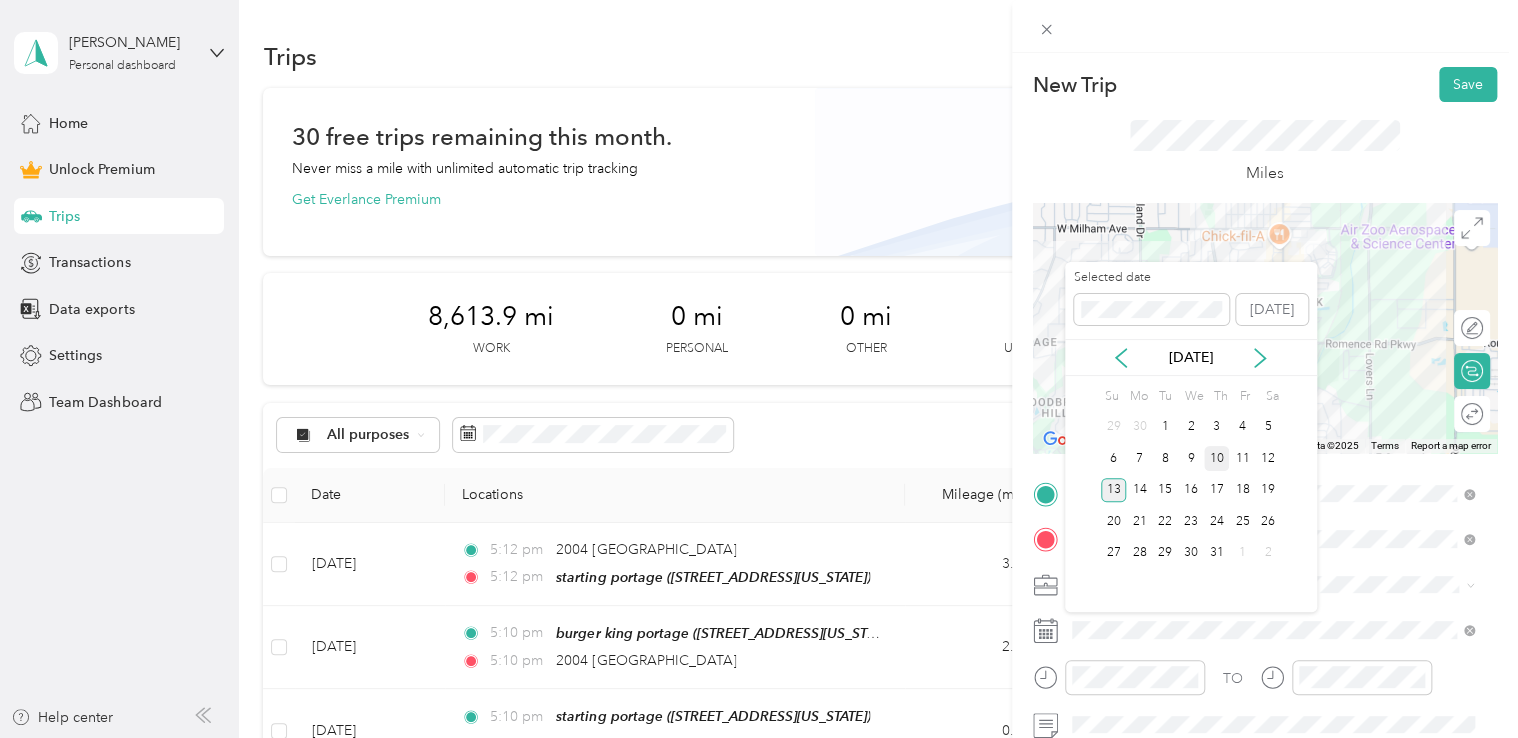 click on "10" at bounding box center (1217, 458) 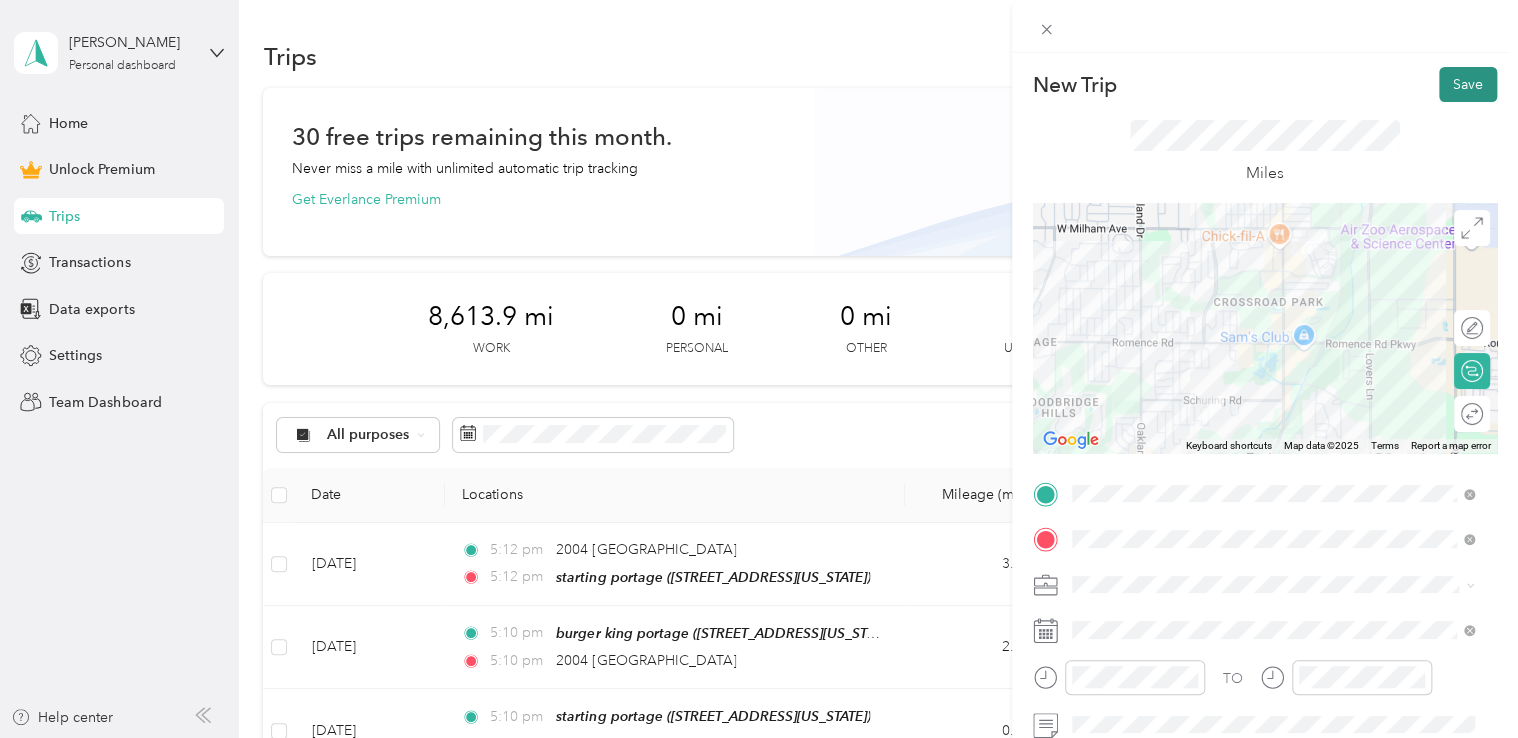 click on "Save" at bounding box center (1468, 84) 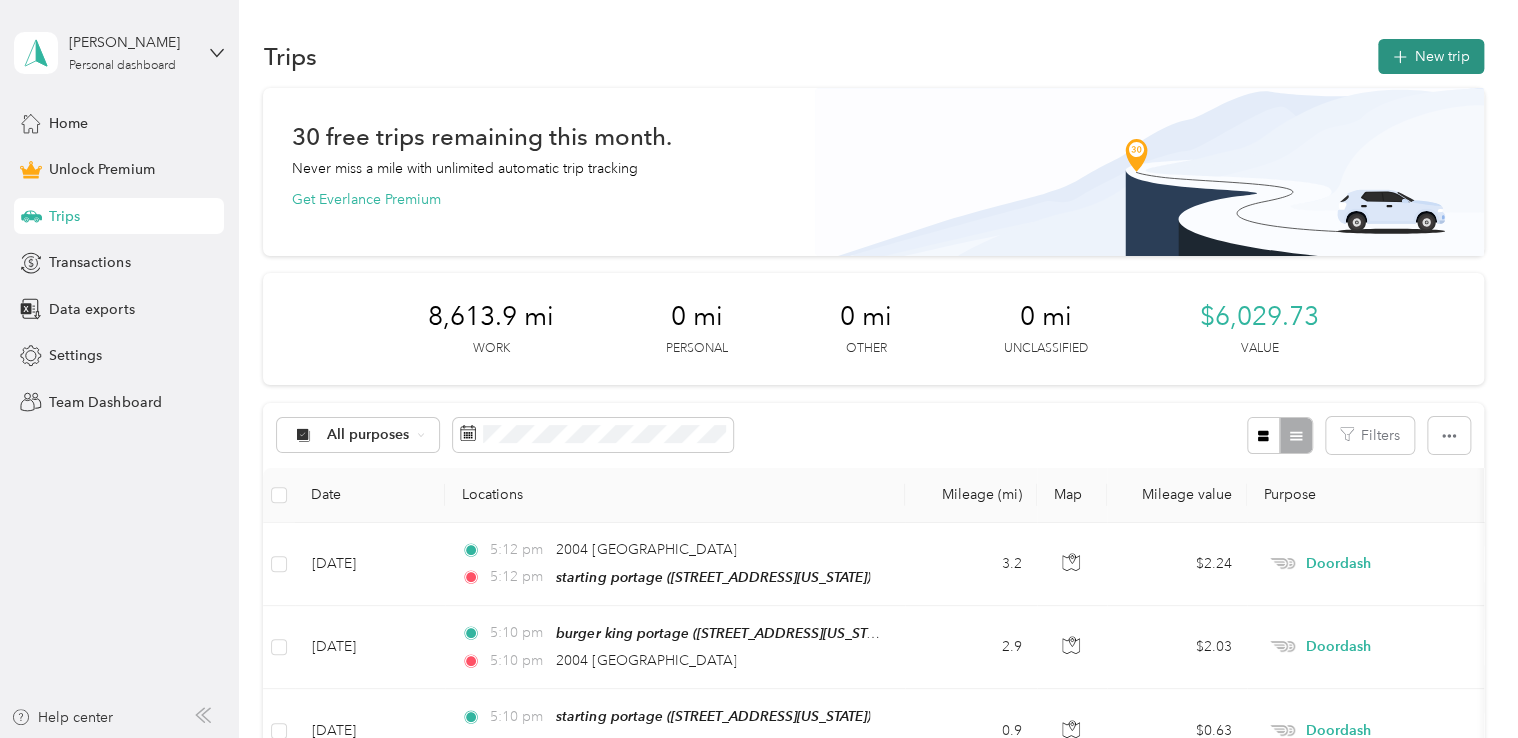 click on "New trip" at bounding box center [1431, 56] 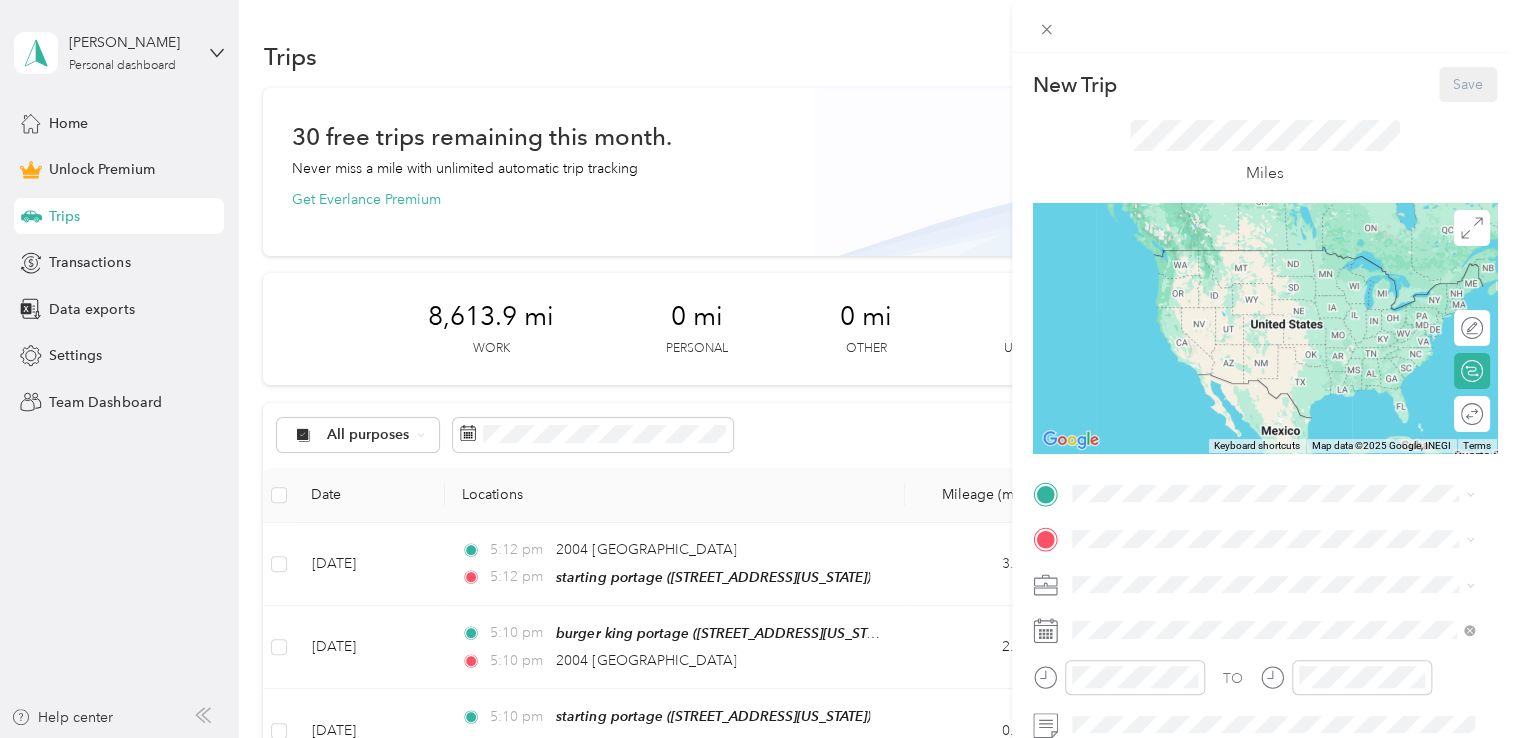 click on "[STREET_ADDRESS][US_STATE]" at bounding box center [1209, 278] 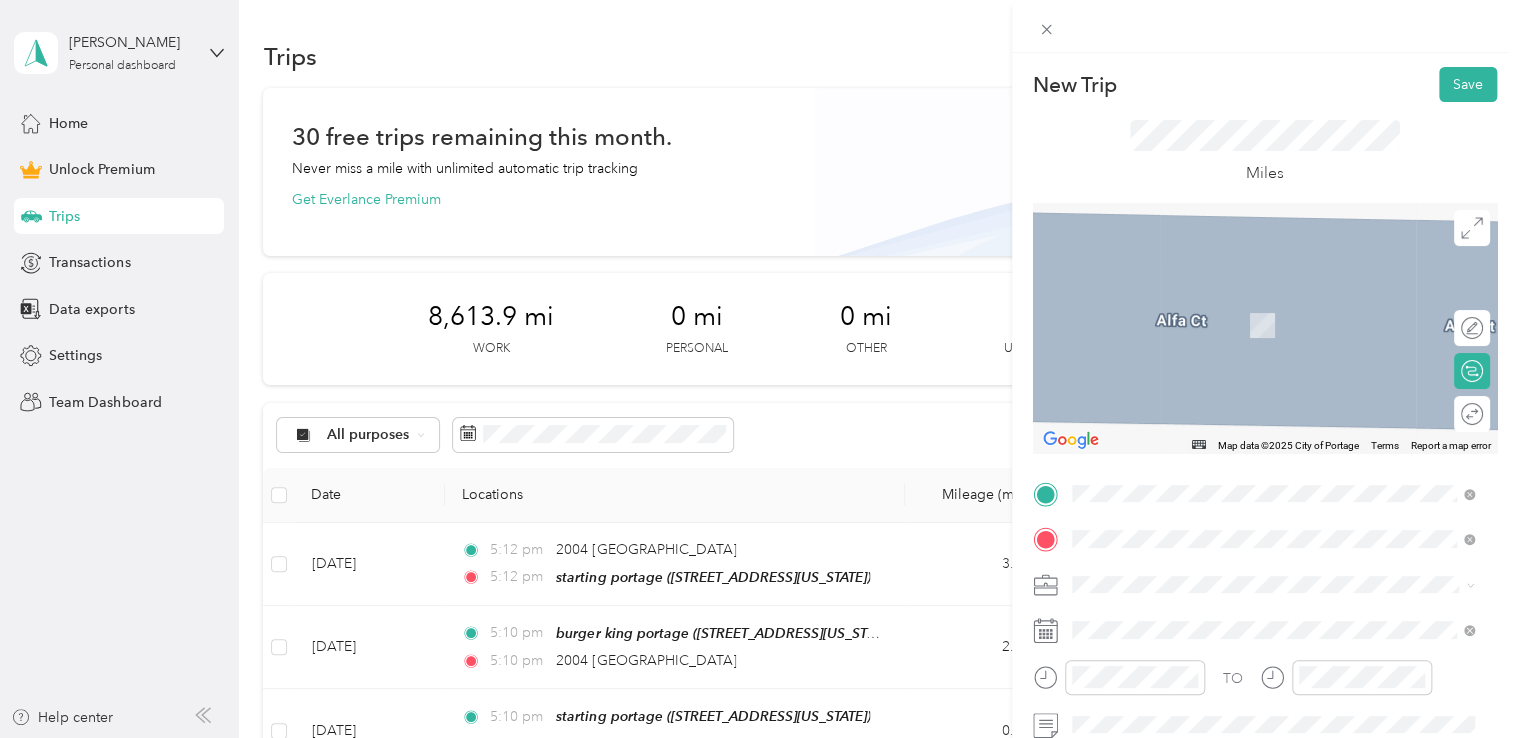 click on "target portage" at bounding box center (1157, 303) 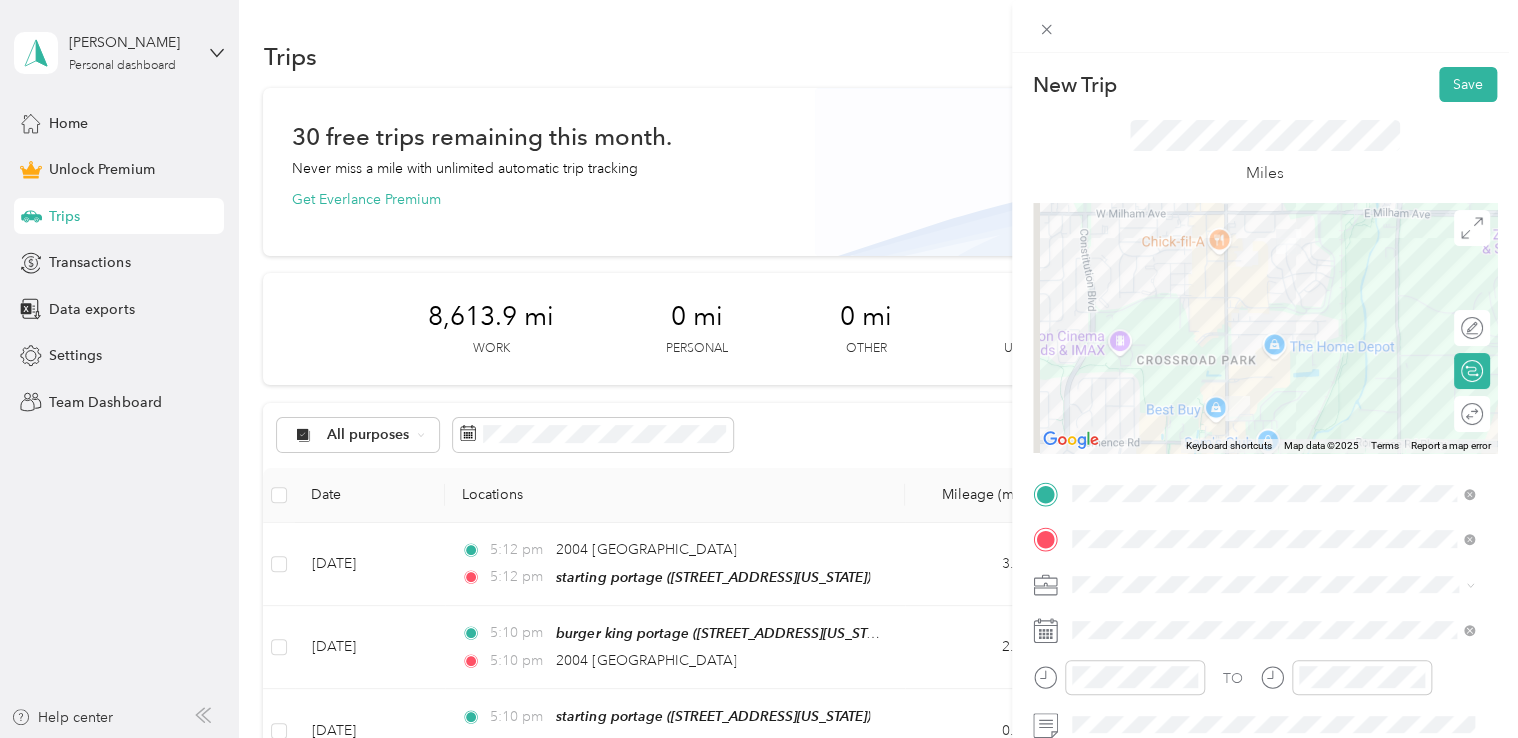 click at bounding box center (1281, 585) 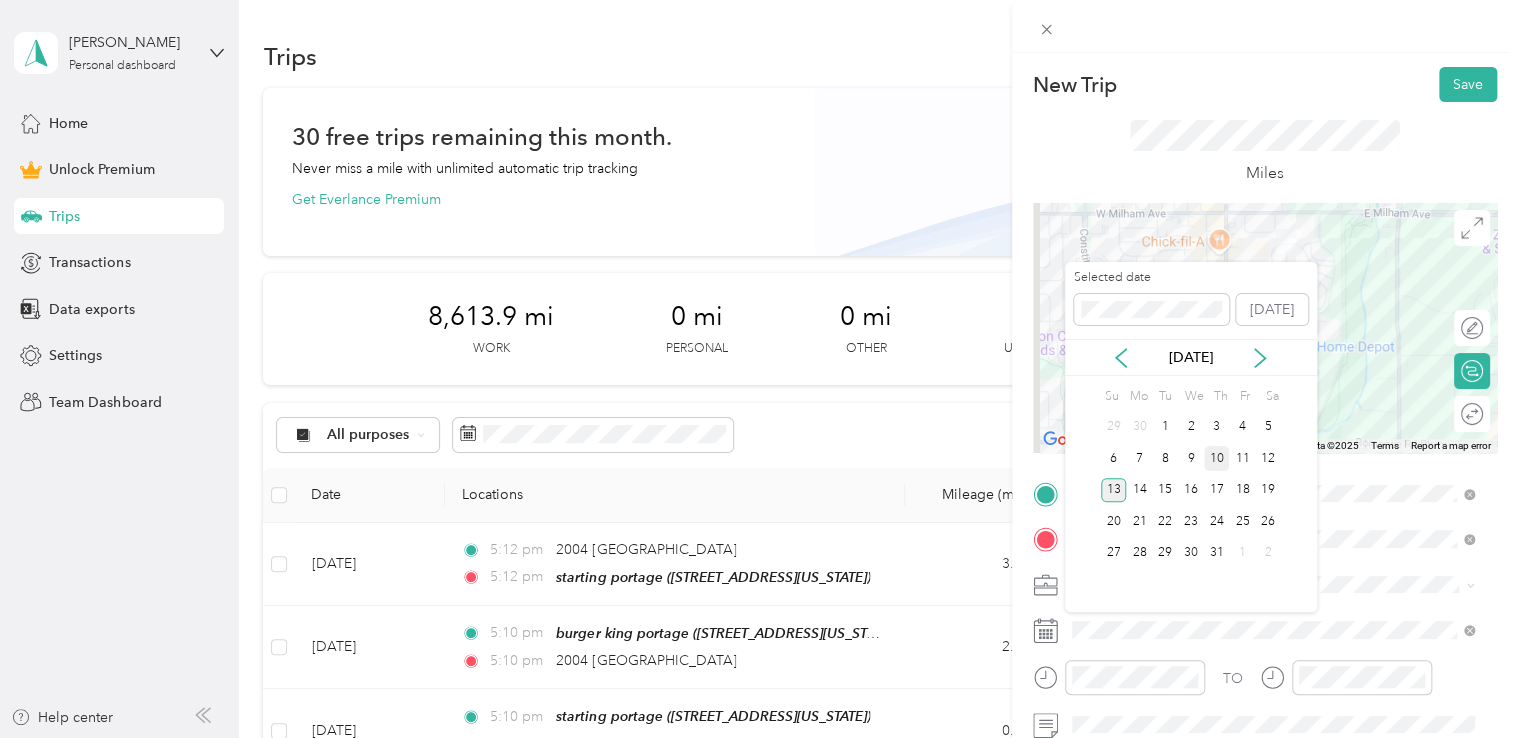 click on "10" at bounding box center [1217, 458] 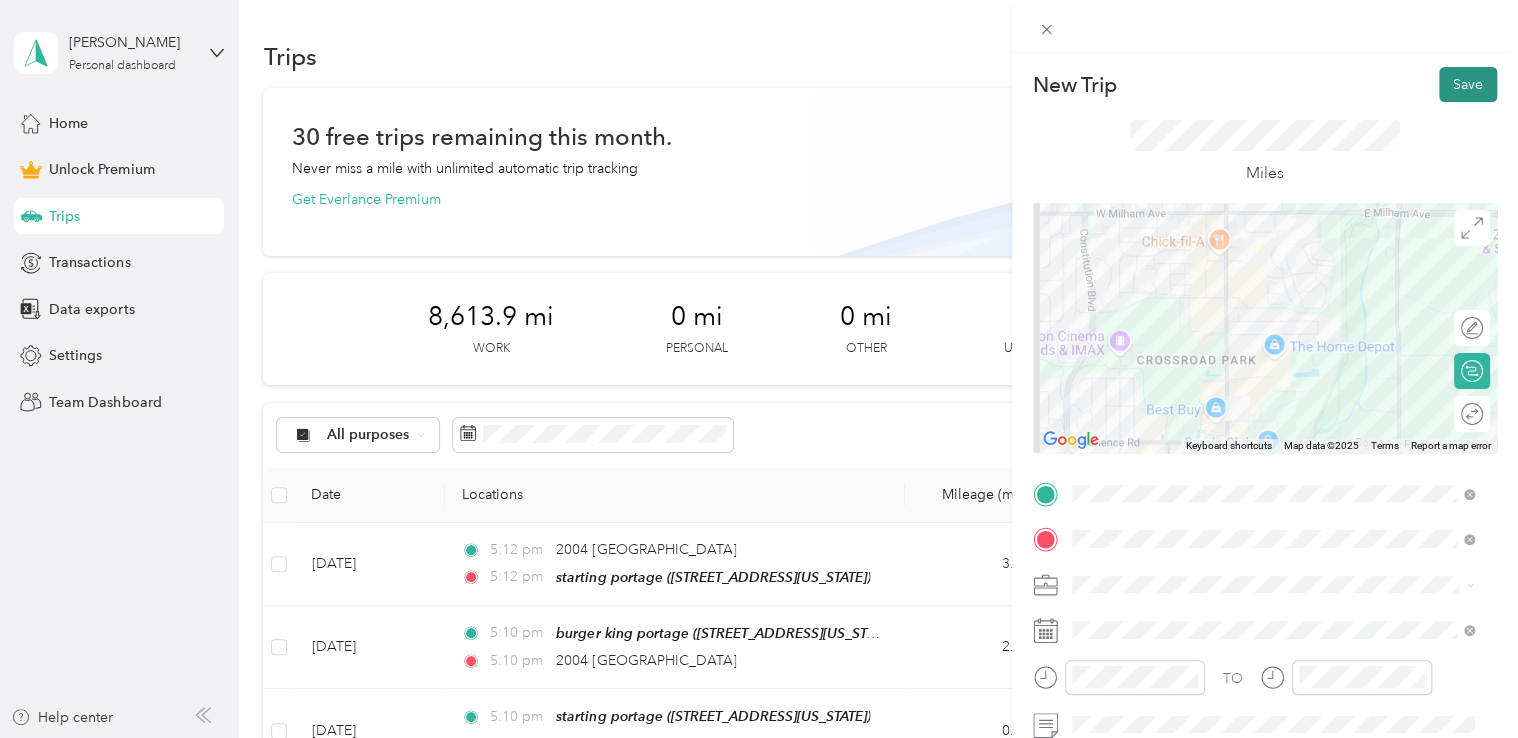 click on "Save" at bounding box center [1468, 84] 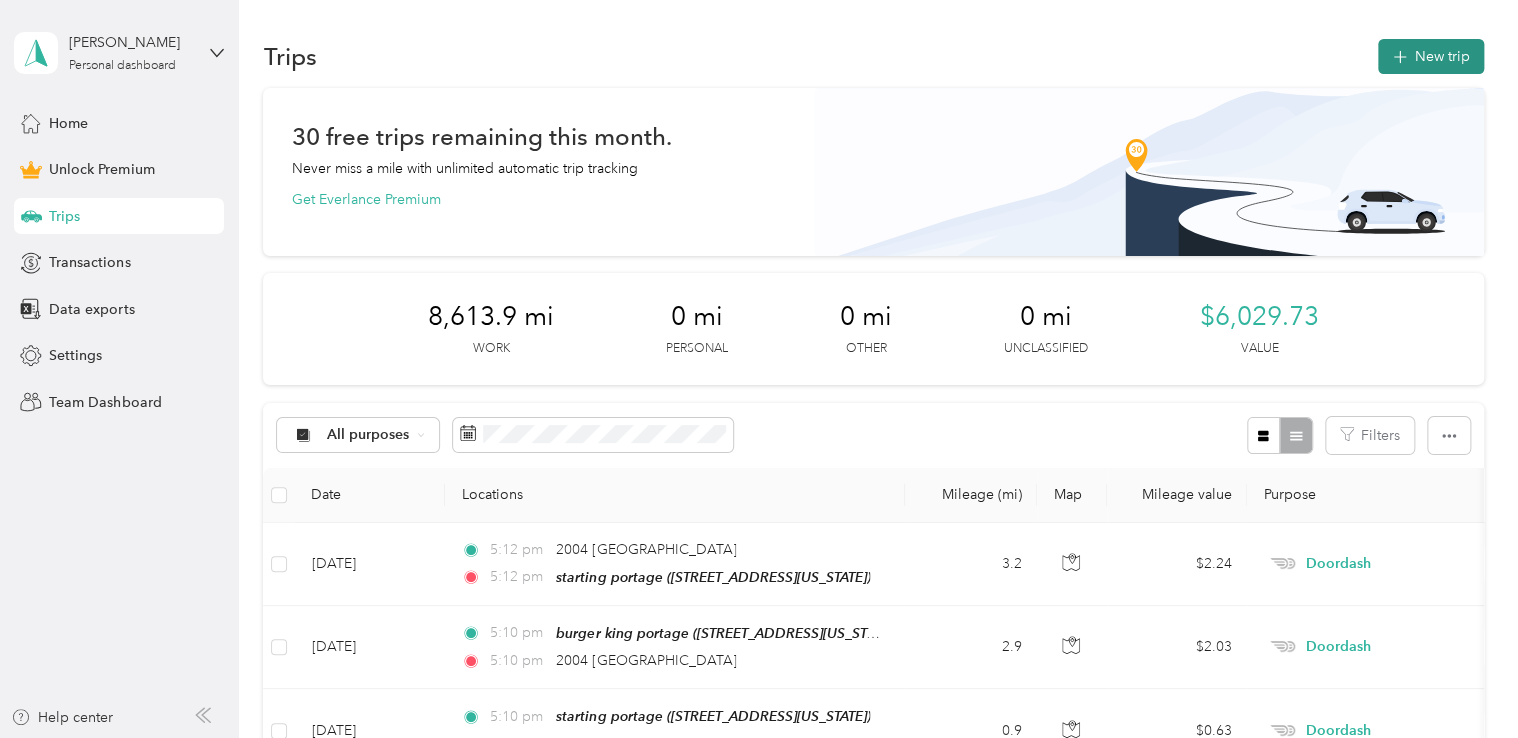 click on "New trip" at bounding box center [1431, 56] 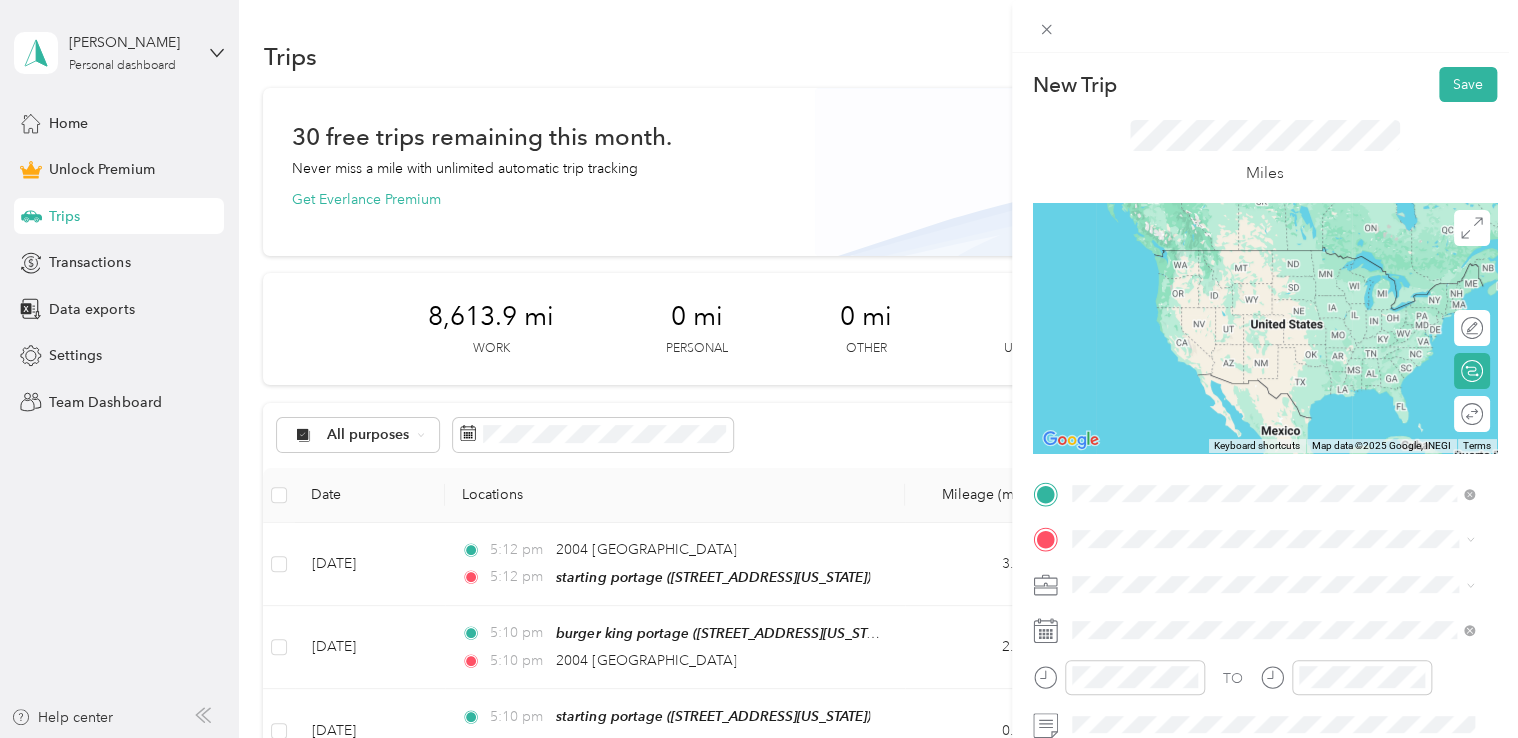 click on "target portage [STREET_ADDRESS][US_STATE]" at bounding box center [1273, 269] 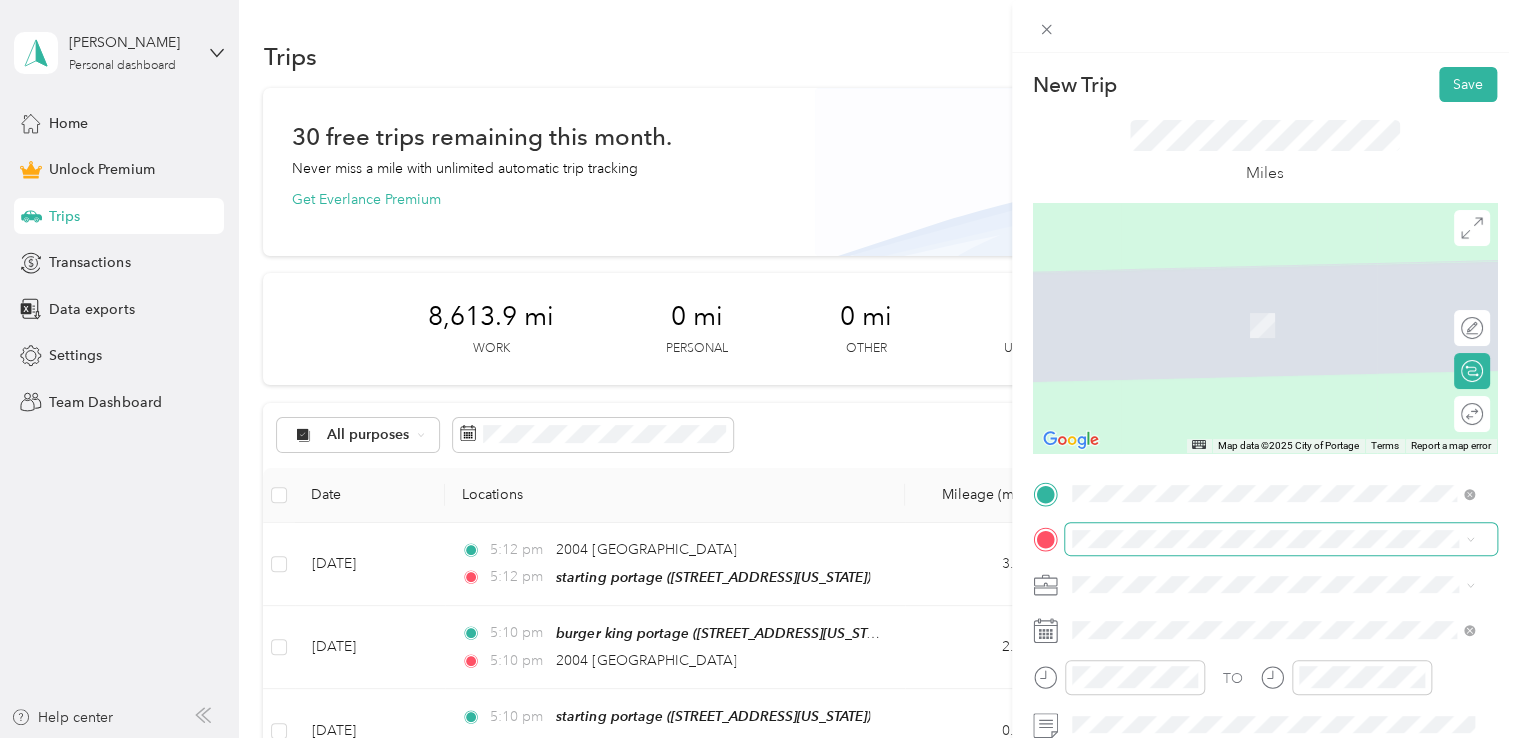 click at bounding box center (1281, 539) 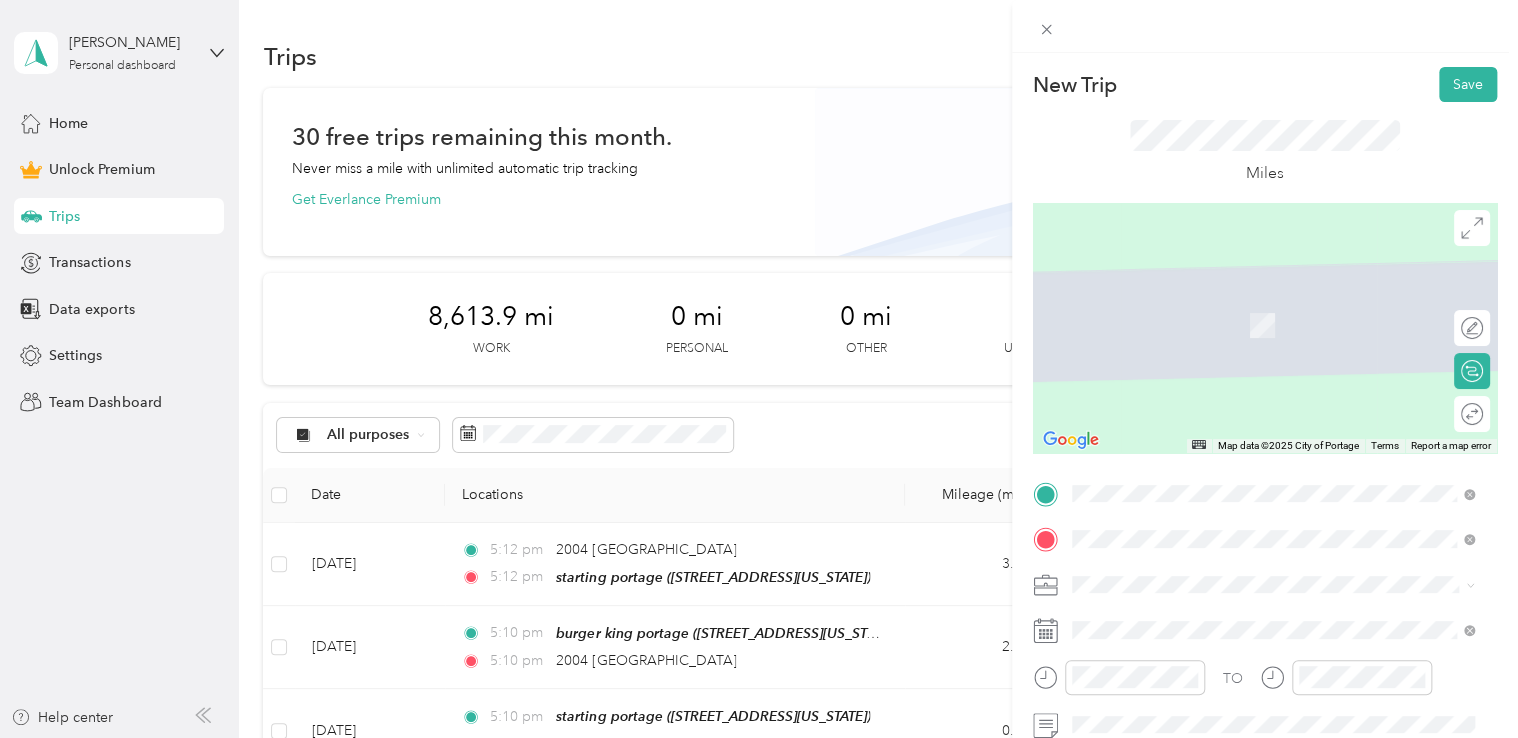 click on "[STREET_ADDRESS][PERSON_NAME][US_STATE]" at bounding box center [1264, 296] 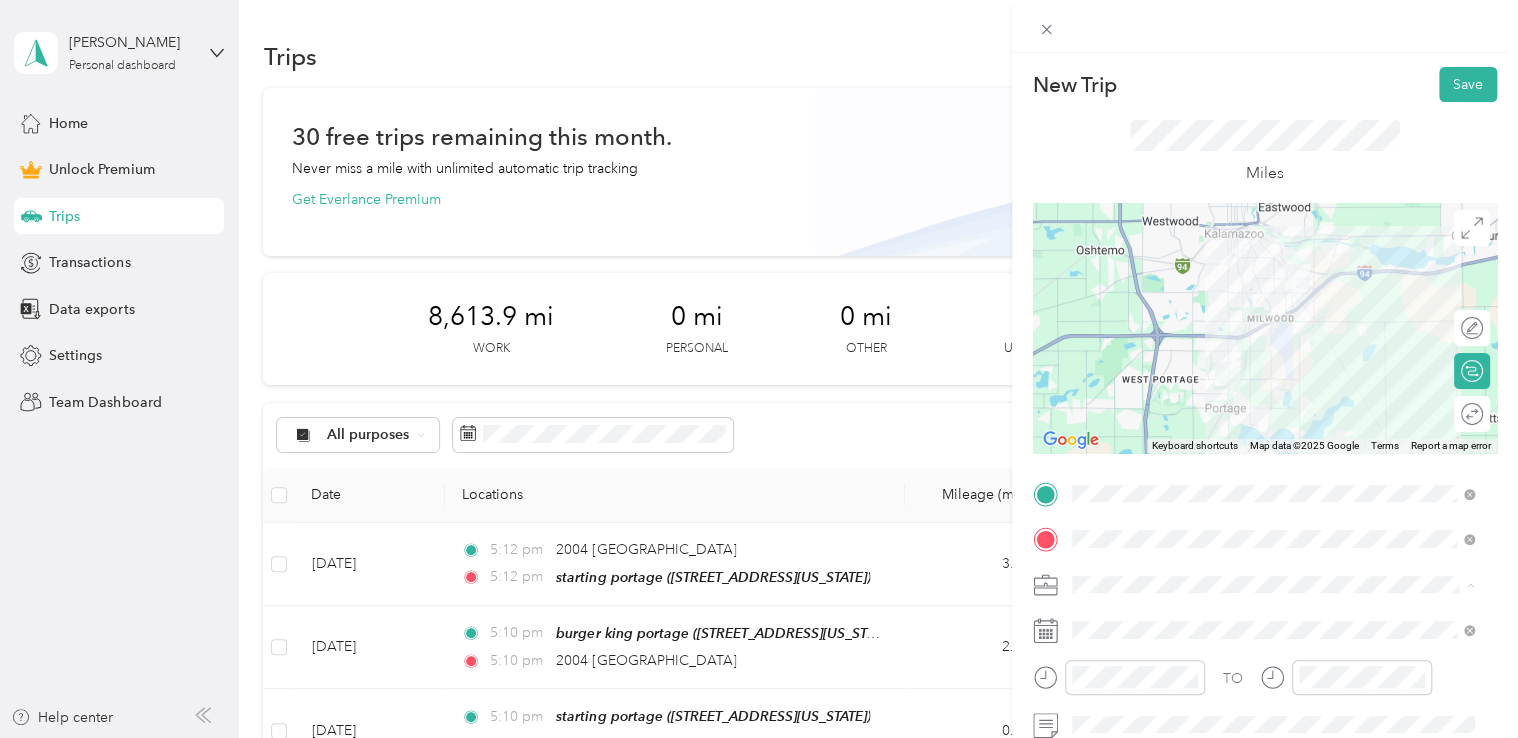 click on "Doordash" at bounding box center [1273, 374] 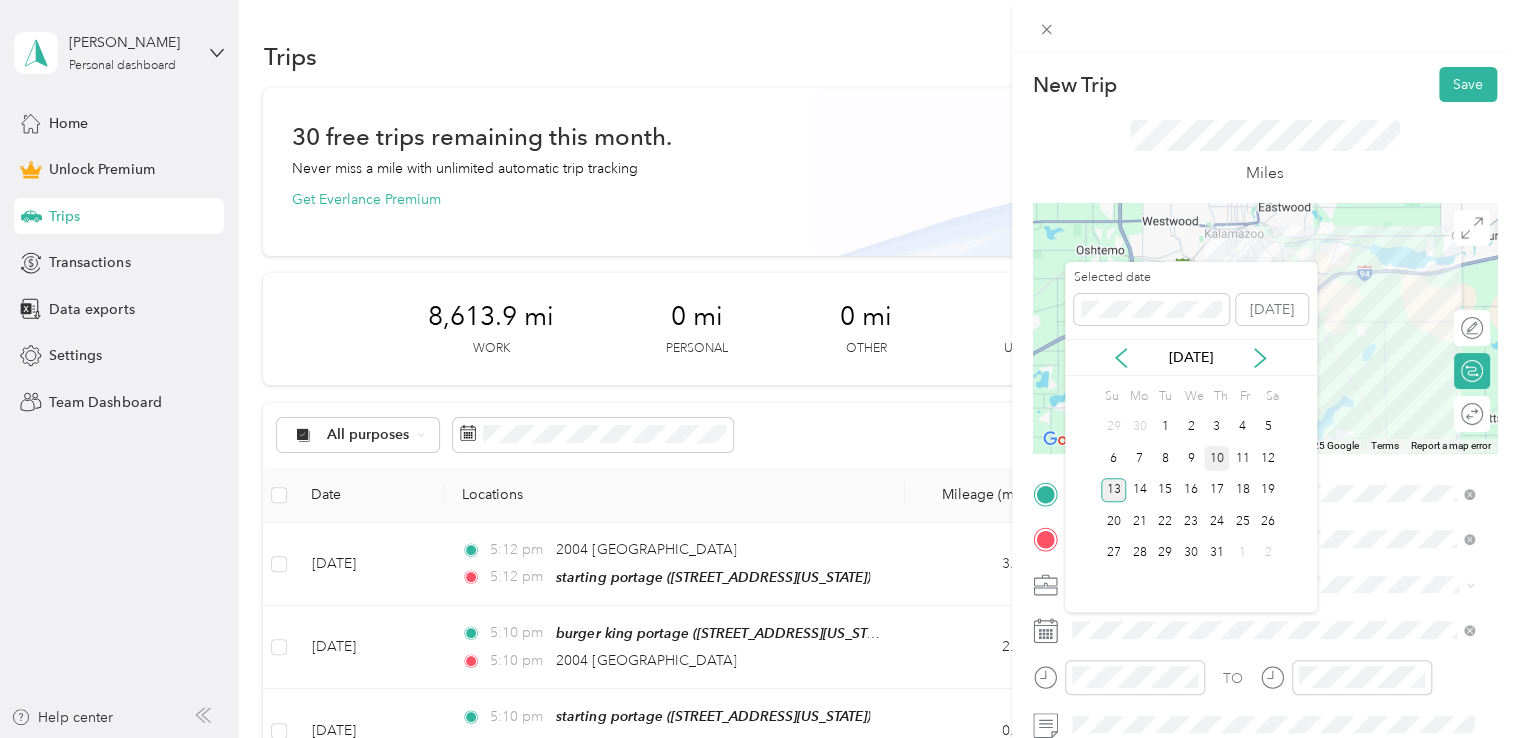 click on "10" at bounding box center (1217, 458) 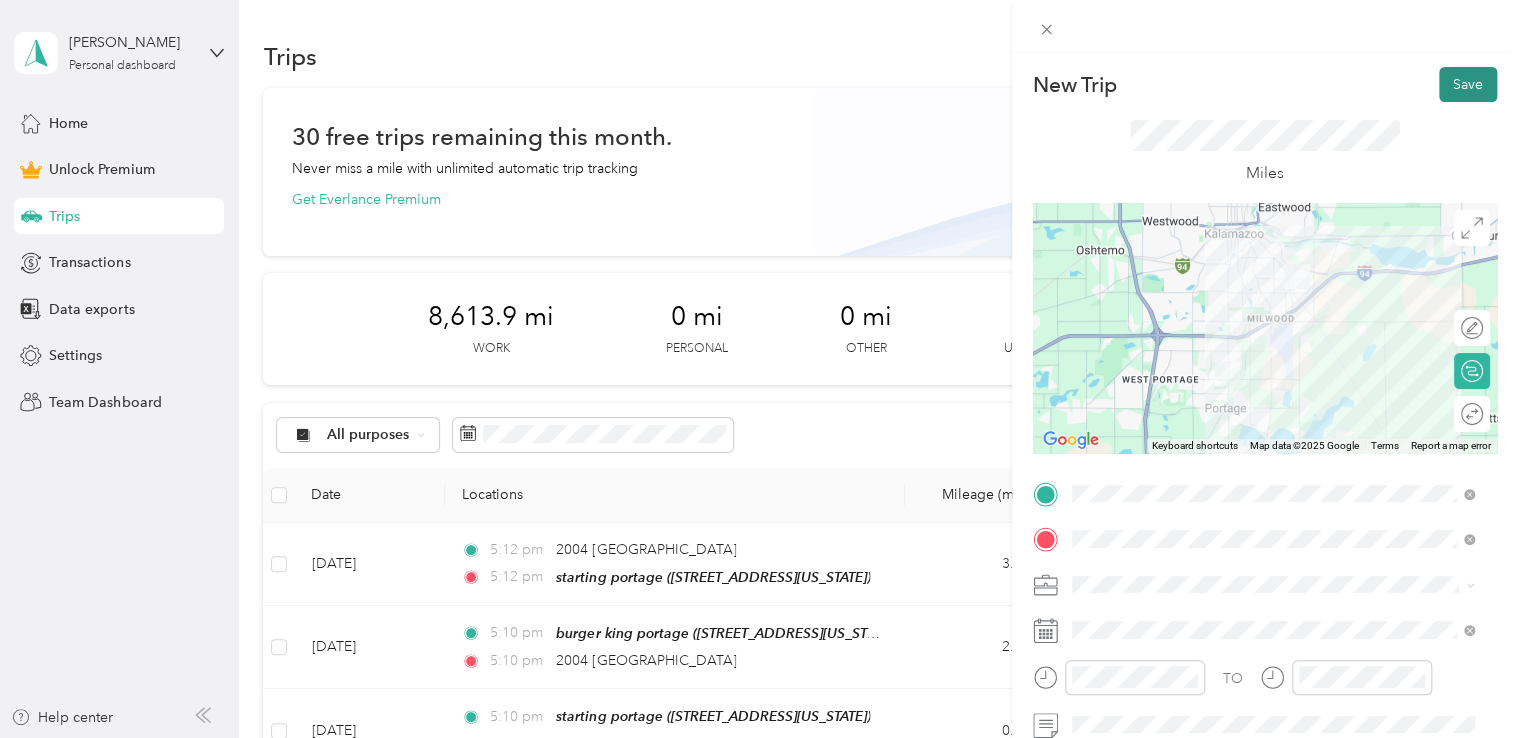 click on "Save" at bounding box center [1468, 84] 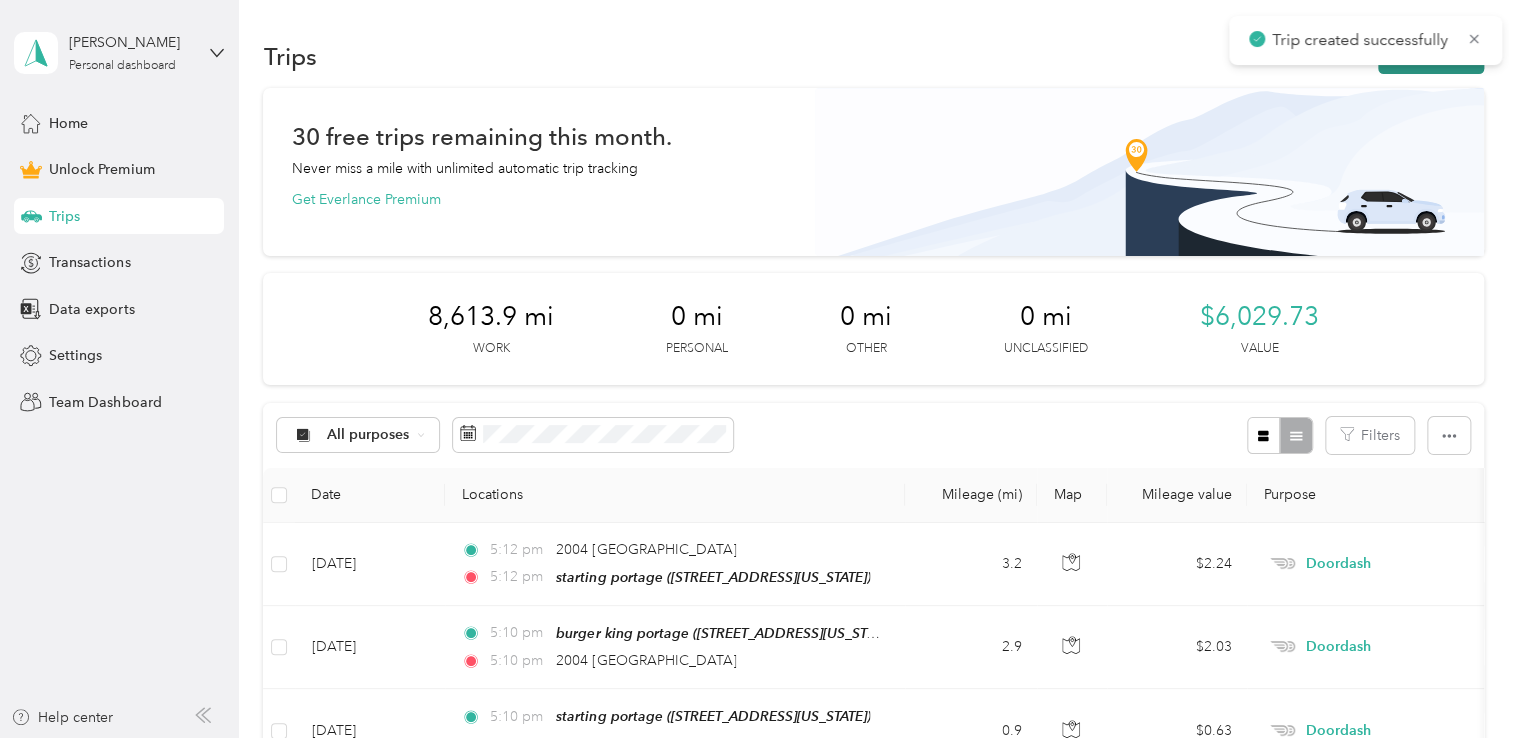 click on "New trip" at bounding box center (1431, 56) 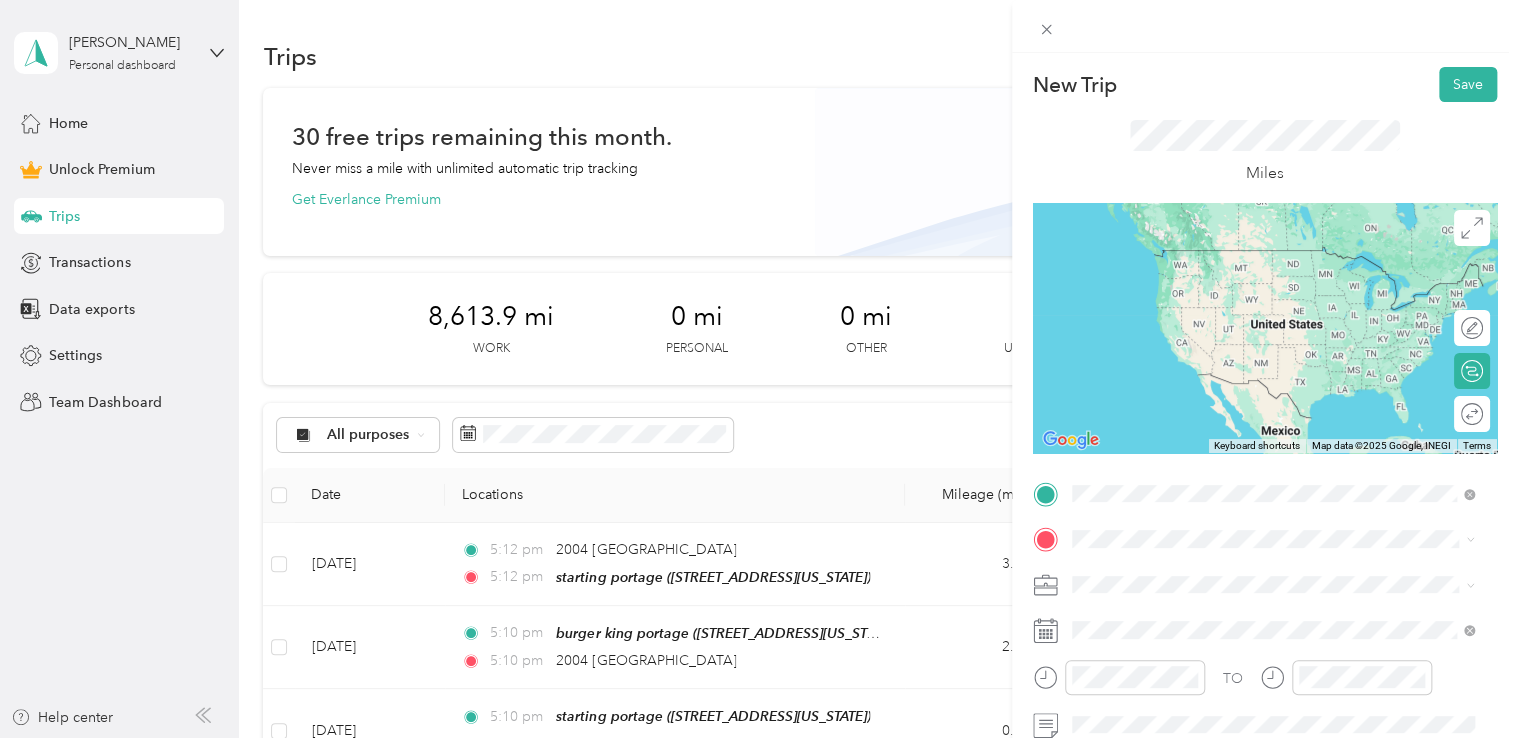 click on "[STREET_ADDRESS][PERSON_NAME][US_STATE]" at bounding box center (1264, 250) 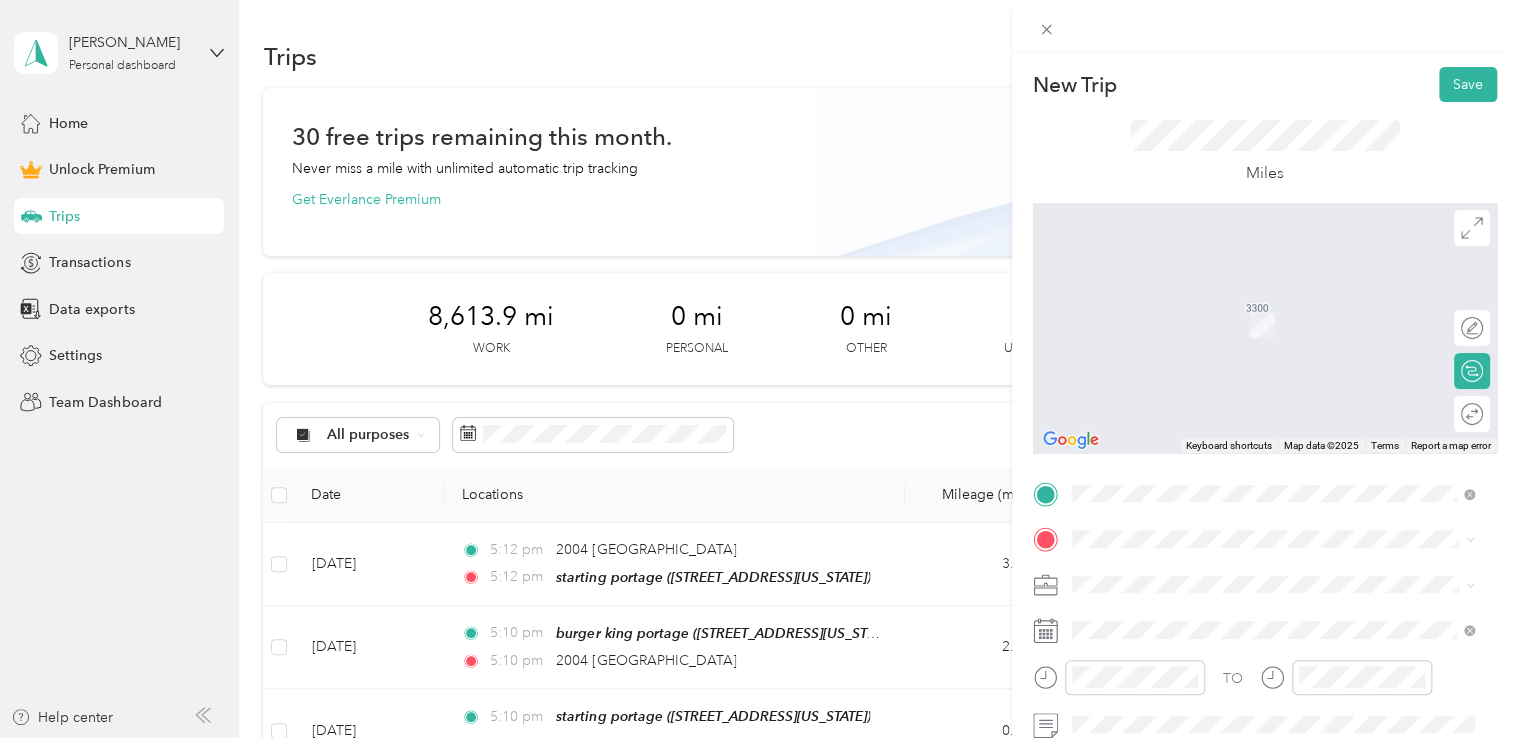 click on "starting portage [STREET_ADDRESS][US_STATE]" at bounding box center (1209, 314) 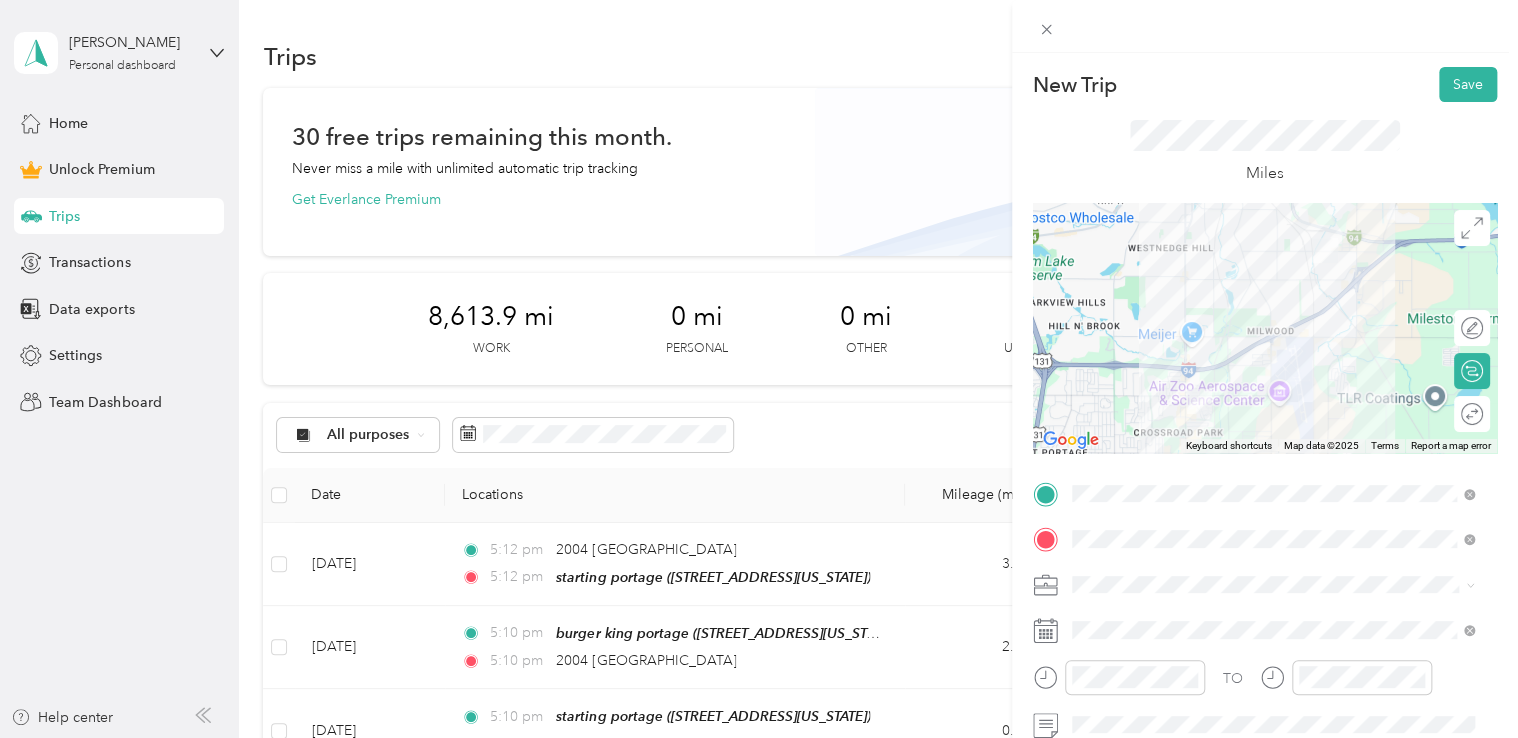 click on "Doordash" at bounding box center [1273, 373] 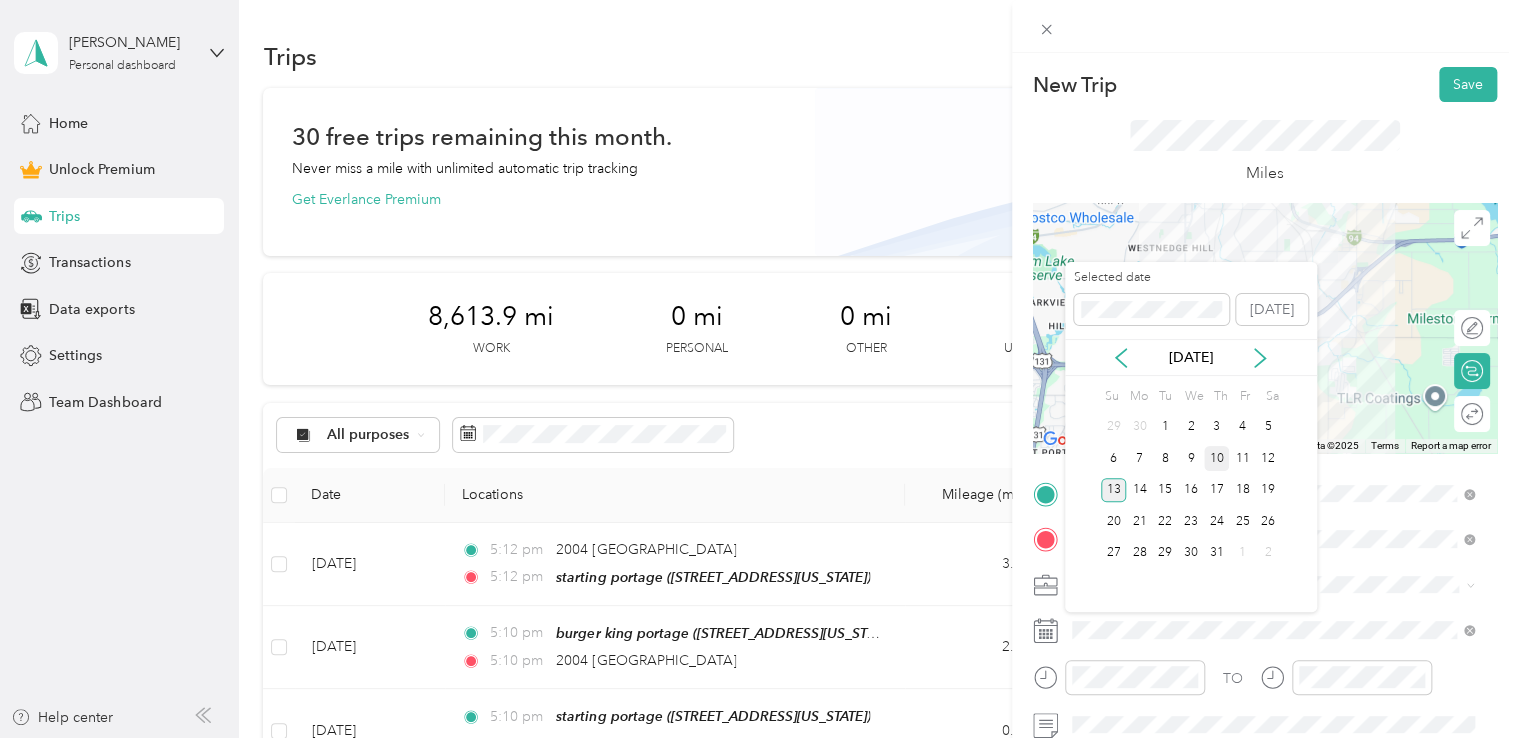 click on "10" at bounding box center [1217, 458] 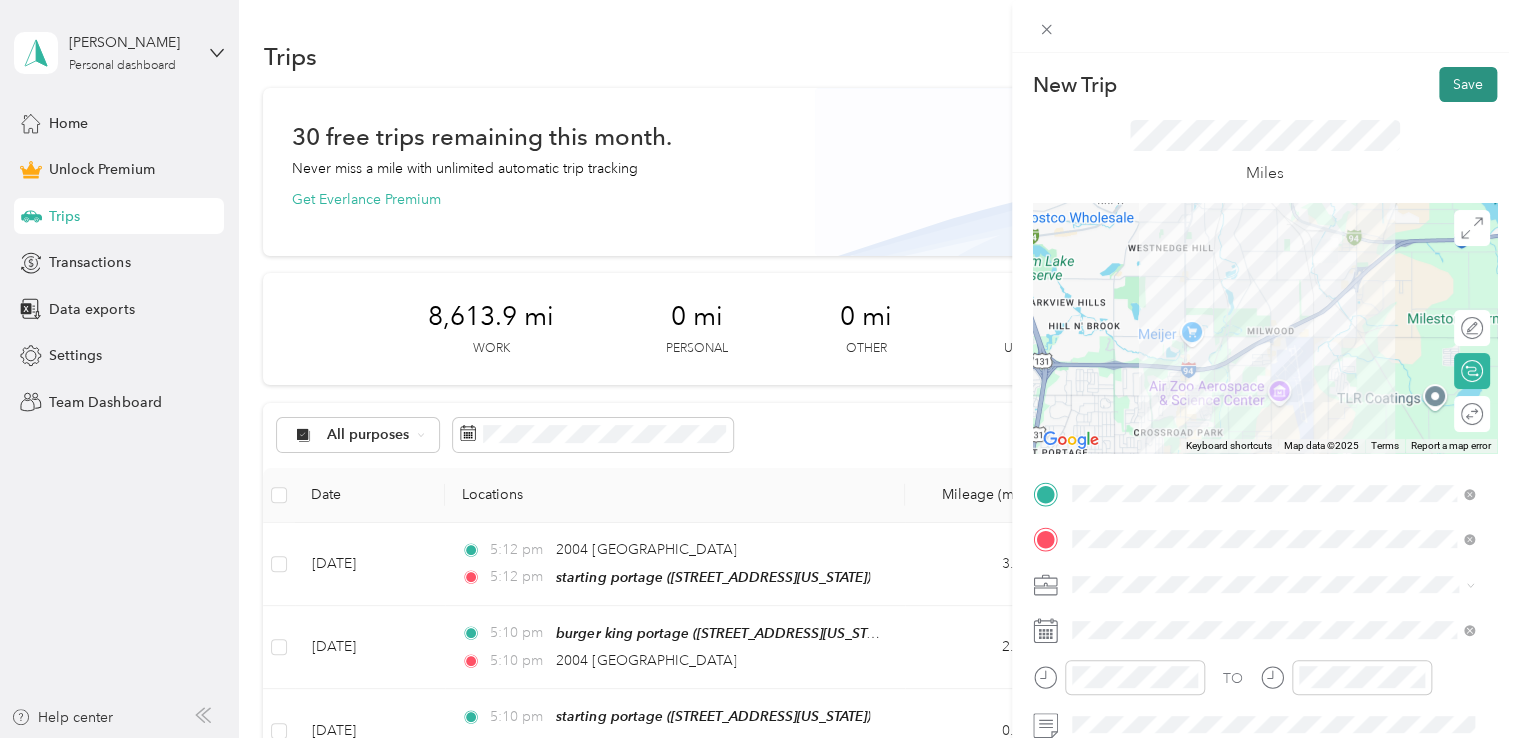click on "Save" at bounding box center (1468, 84) 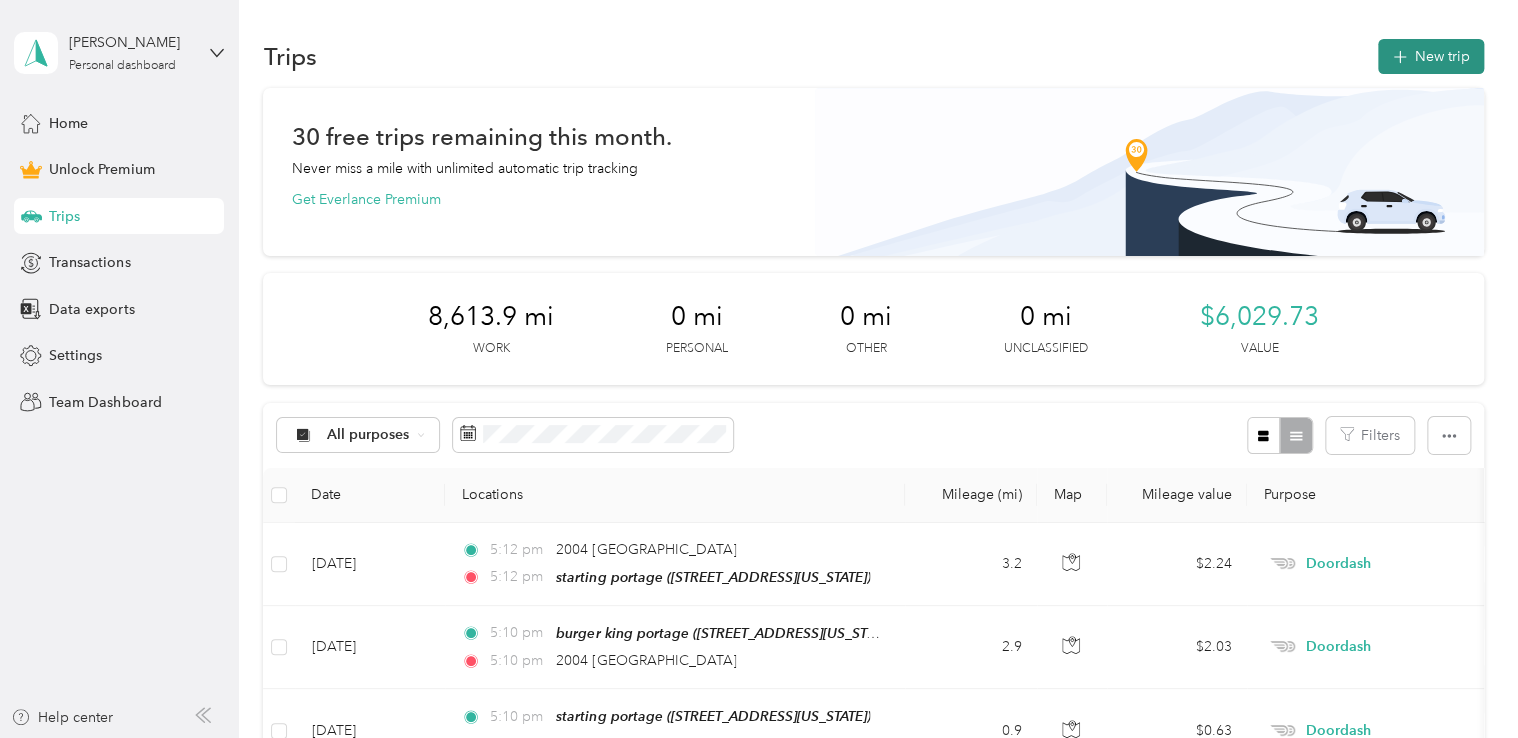 click on "New trip" at bounding box center (1431, 56) 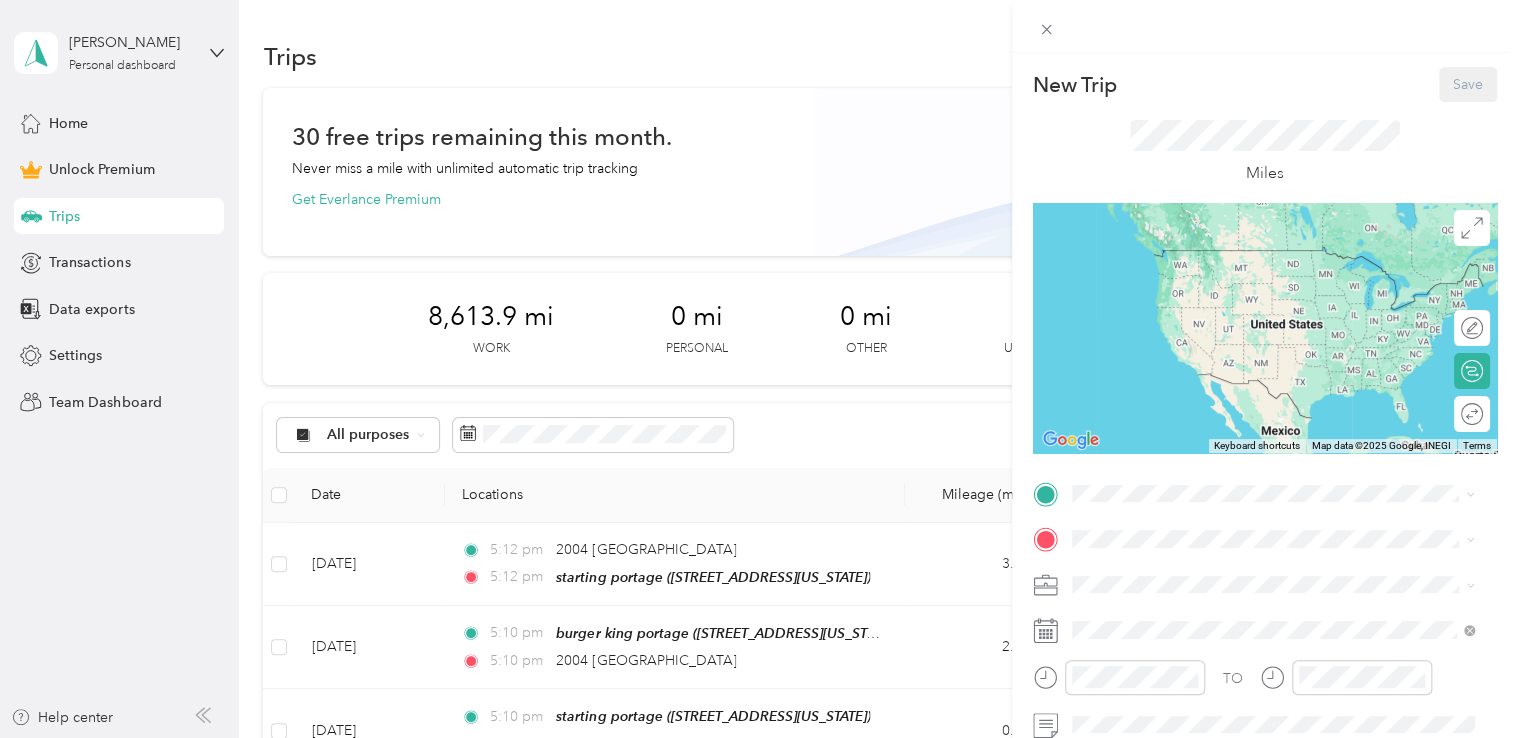 click on "[STREET_ADDRESS][US_STATE]" at bounding box center (1209, 277) 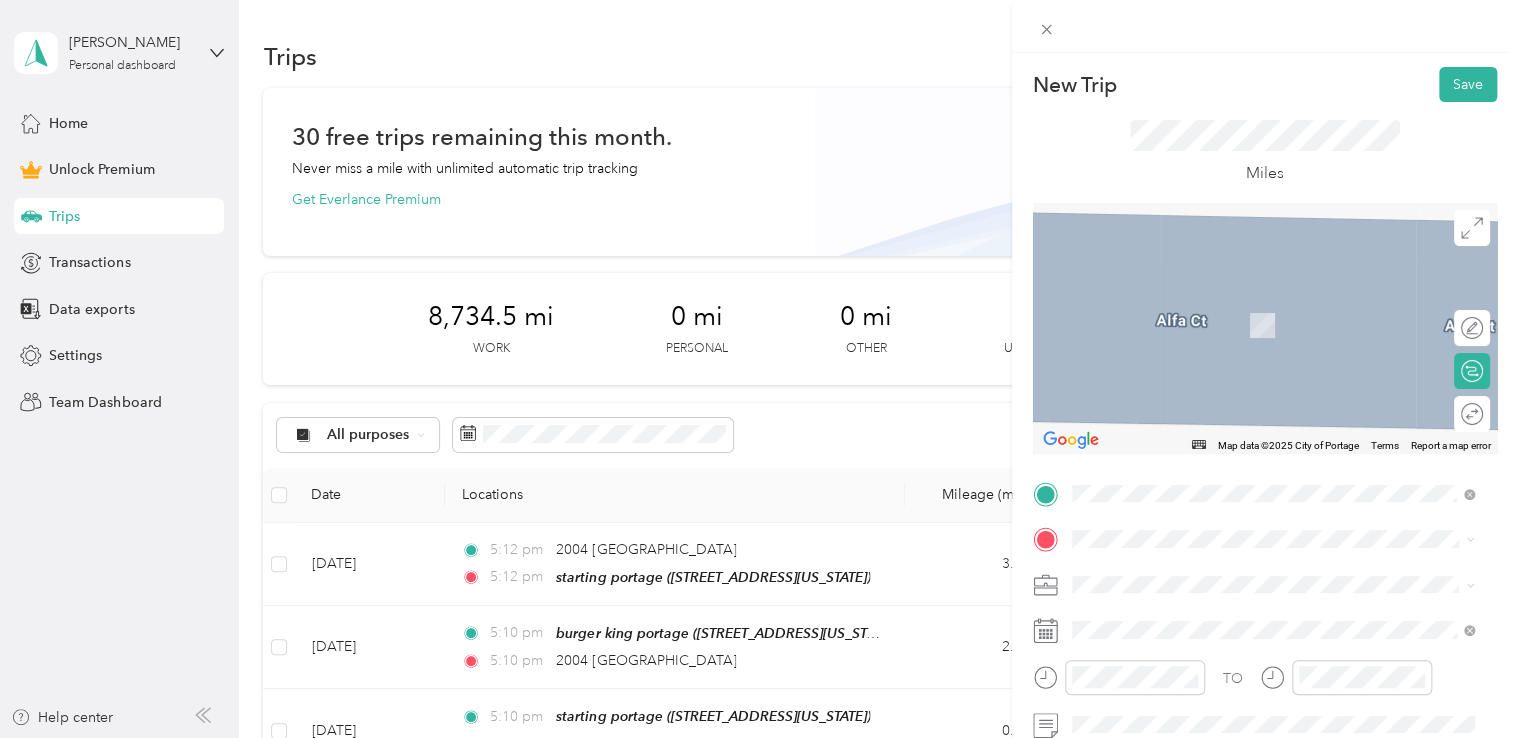 click on "[STREET_ADDRESS][US_STATE]" at bounding box center (1209, 291) 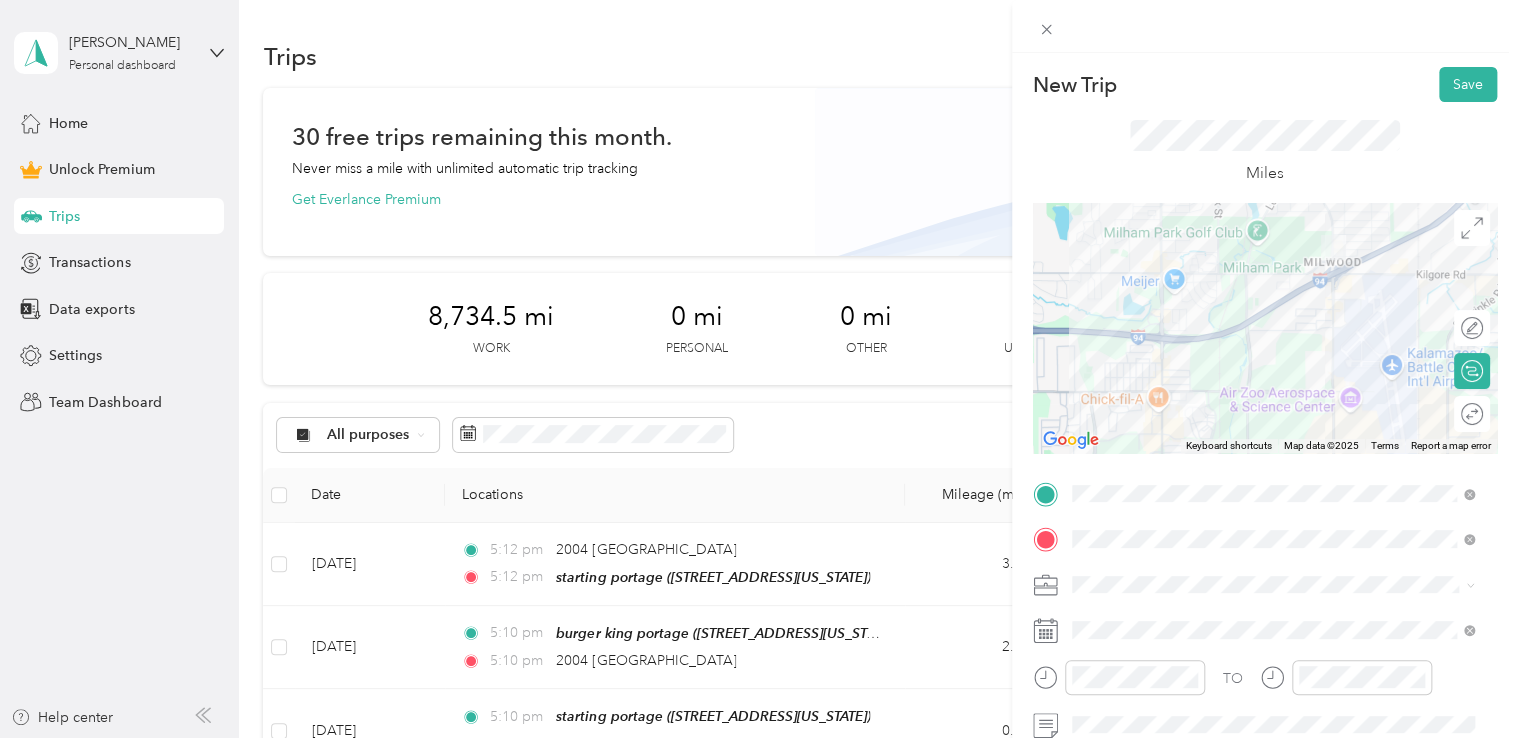 click on "Doordash" at bounding box center [1273, 372] 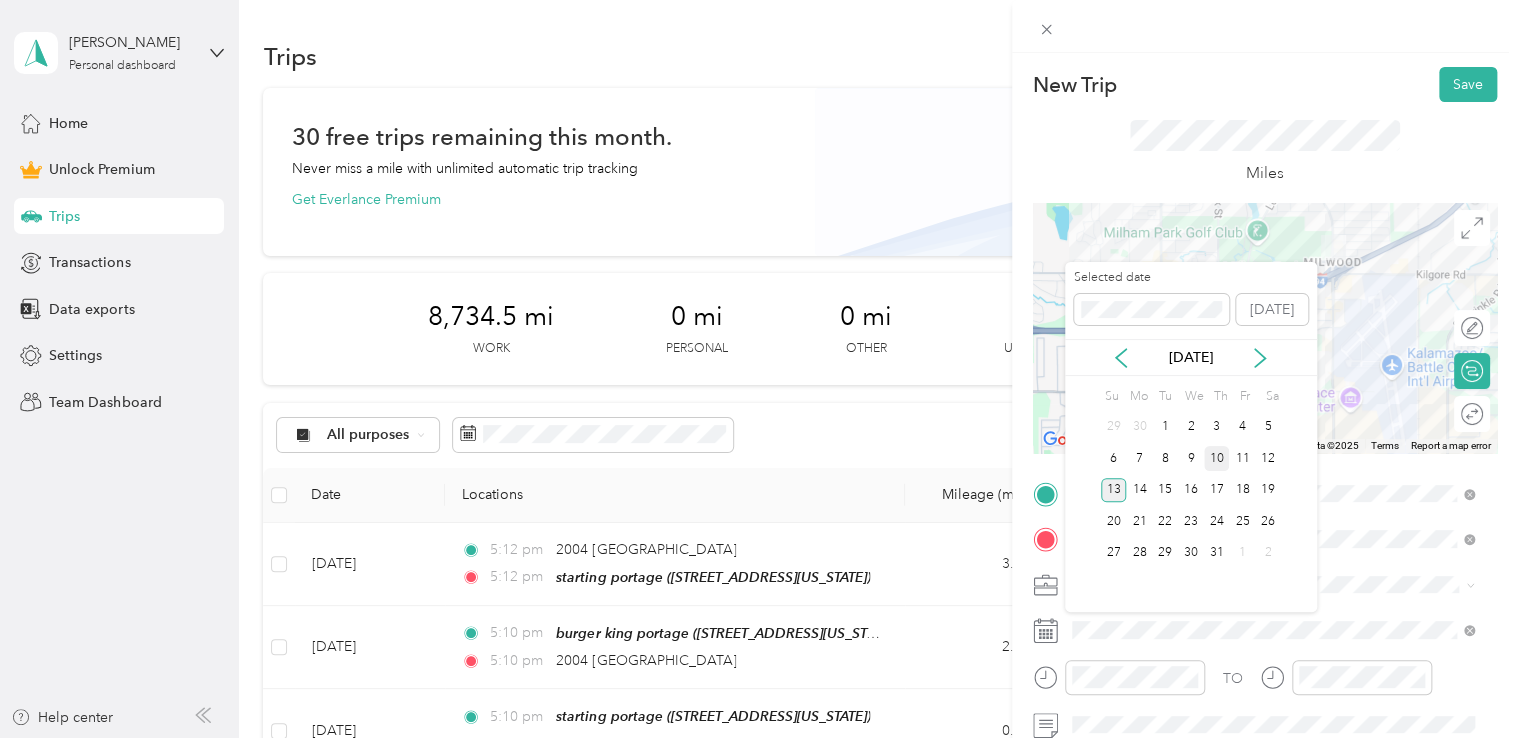 click on "10" at bounding box center [1217, 458] 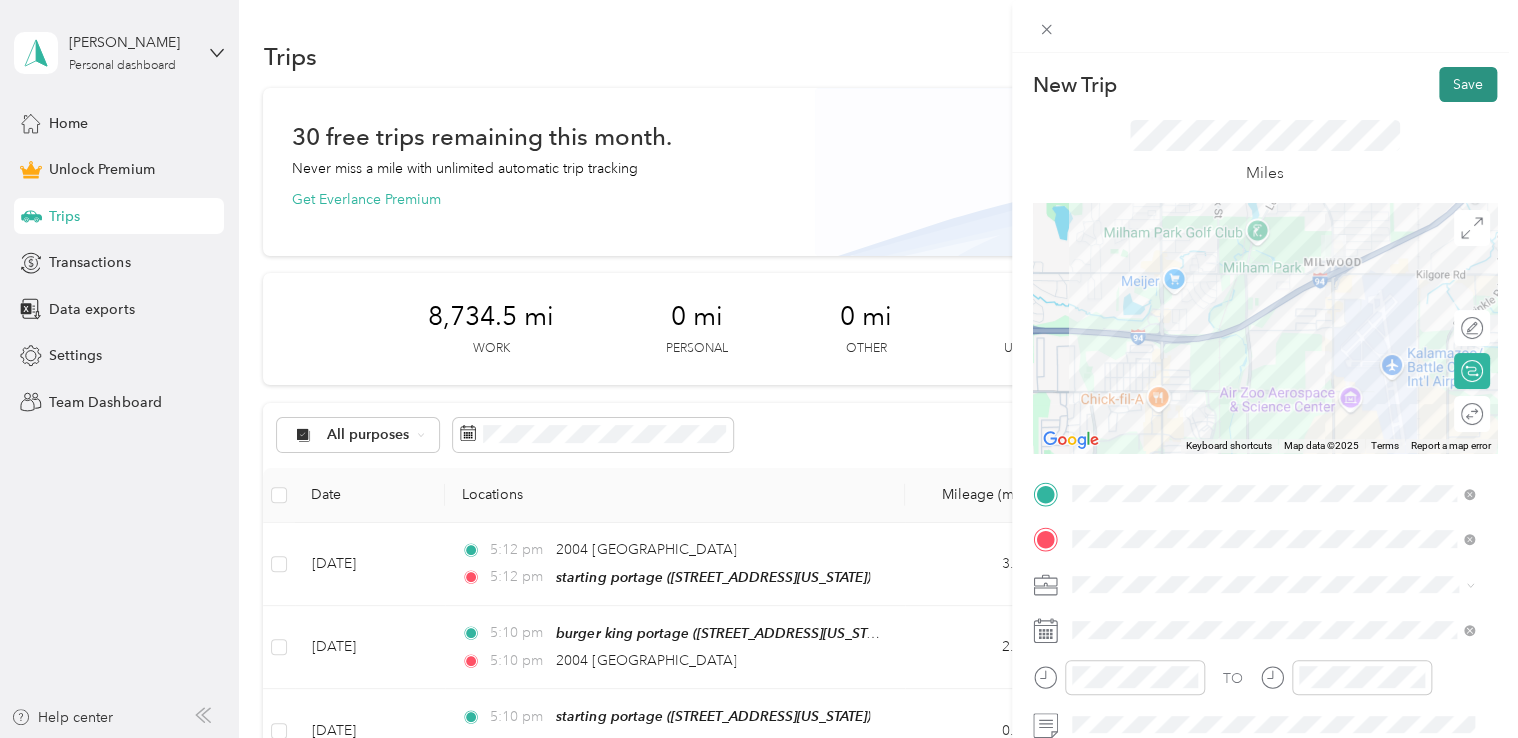 click on "Save" at bounding box center [1468, 84] 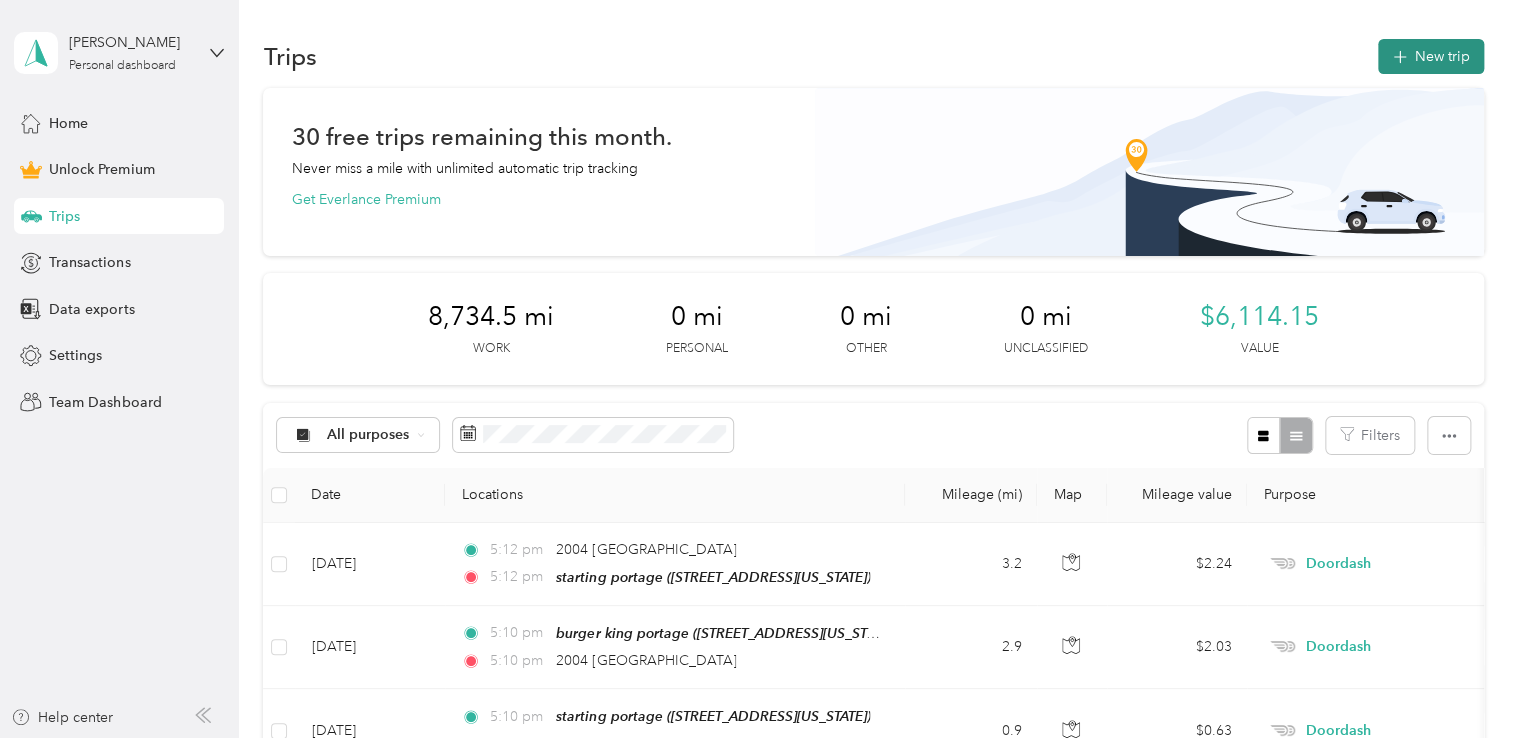 click on "New trip" at bounding box center [1431, 56] 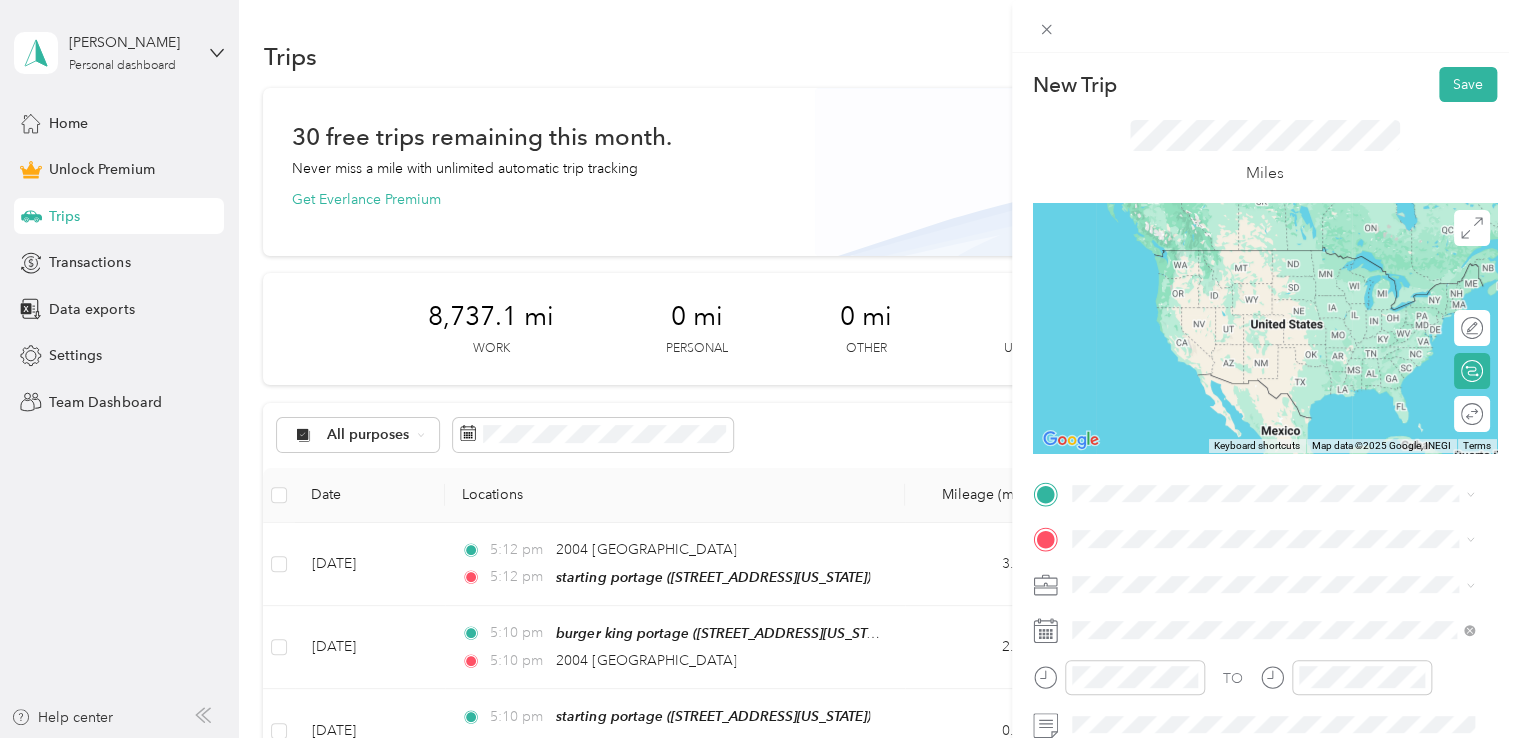 click on "[STREET_ADDRESS][US_STATE]" at bounding box center [1209, 245] 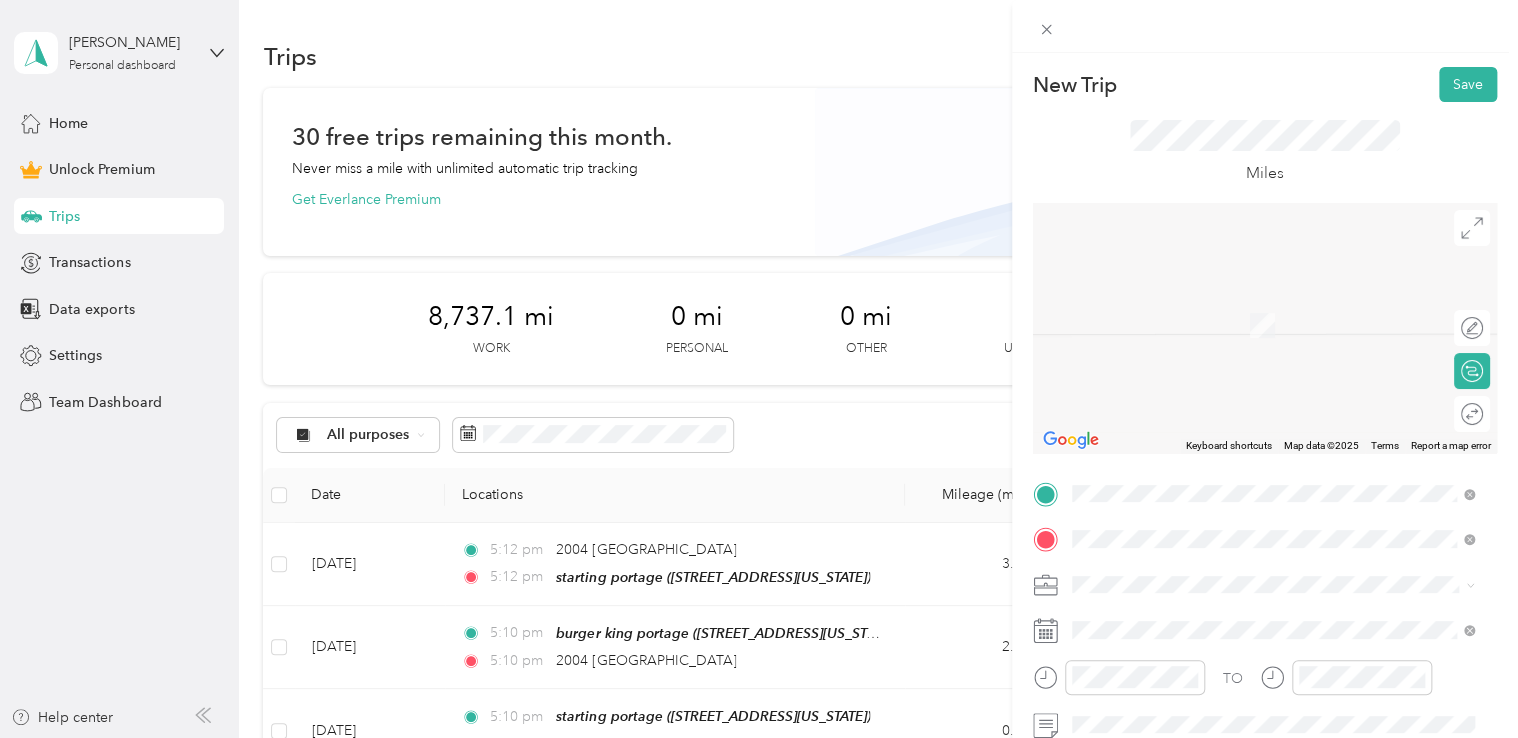 click on "[STREET_ADDRESS][US_STATE]" at bounding box center (1209, 296) 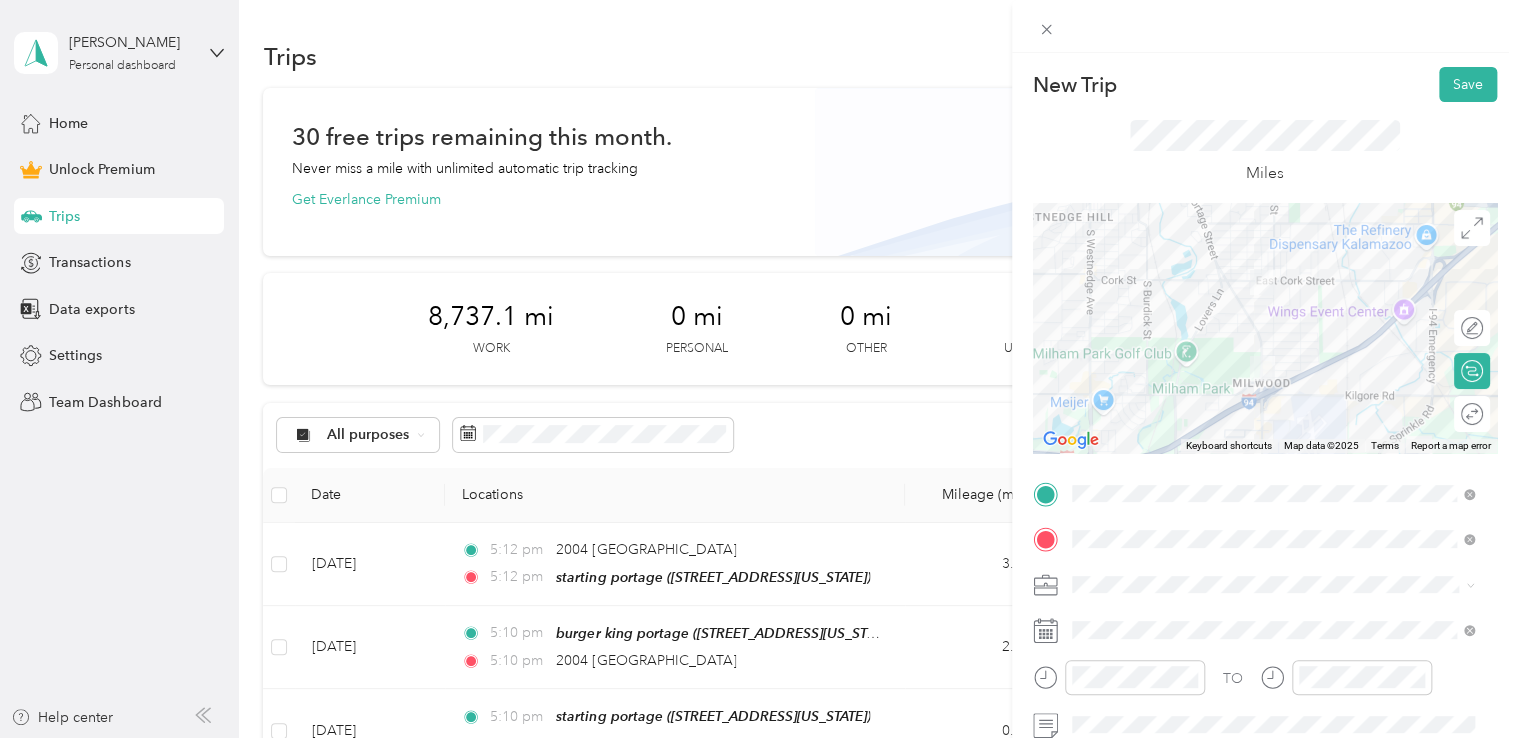 click on "Doordash" at bounding box center [1273, 373] 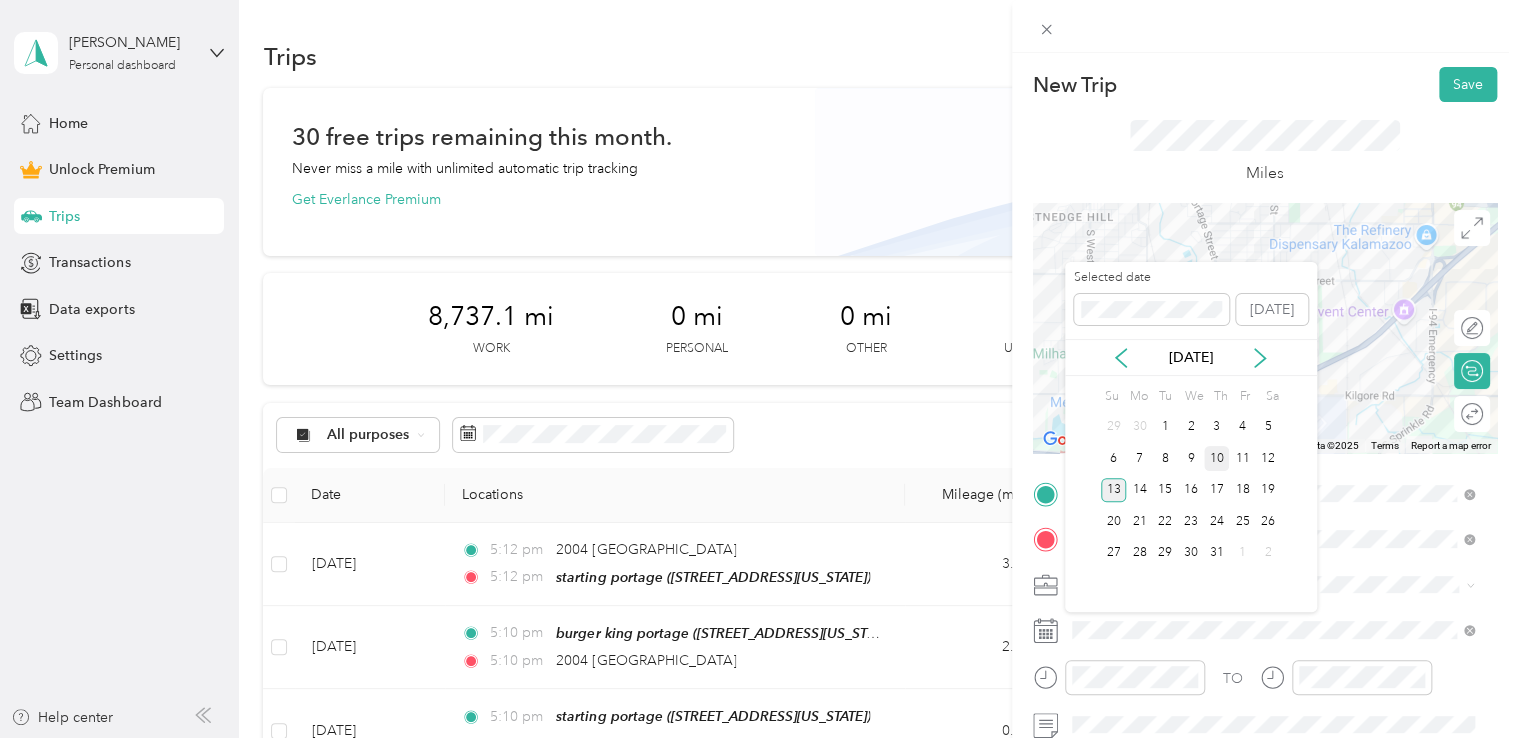 click on "10" at bounding box center [1217, 458] 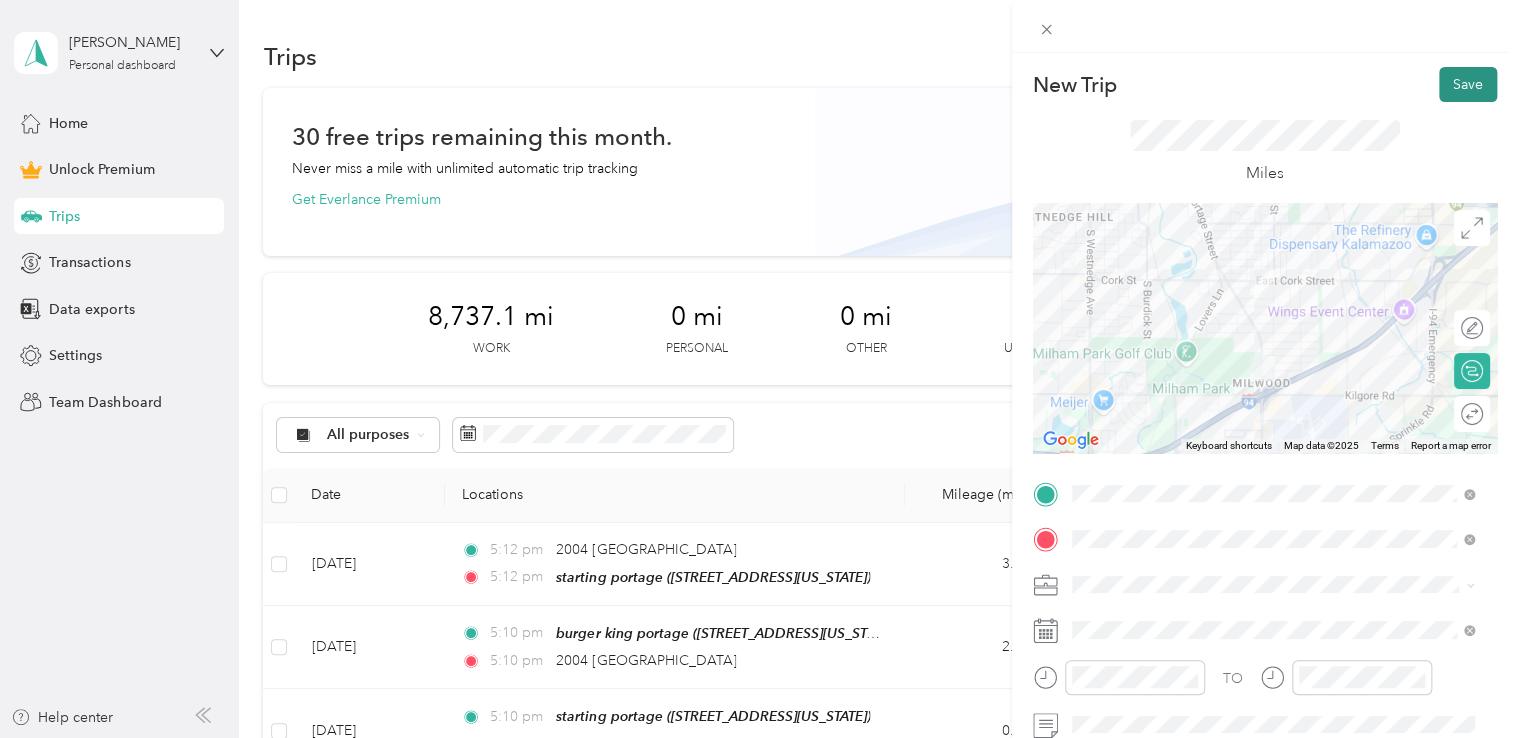 click on "Save" at bounding box center [1468, 84] 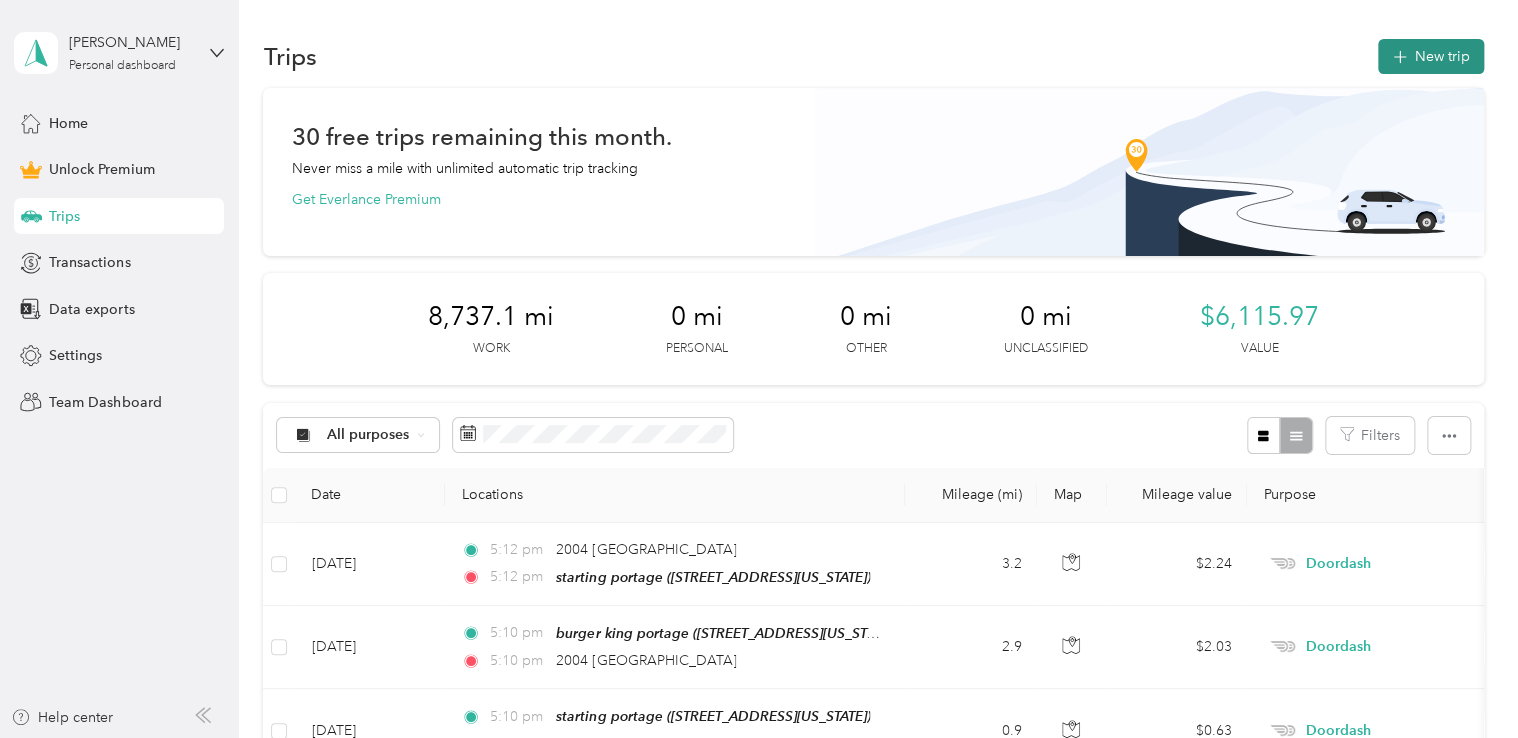 click on "New trip" at bounding box center [1431, 56] 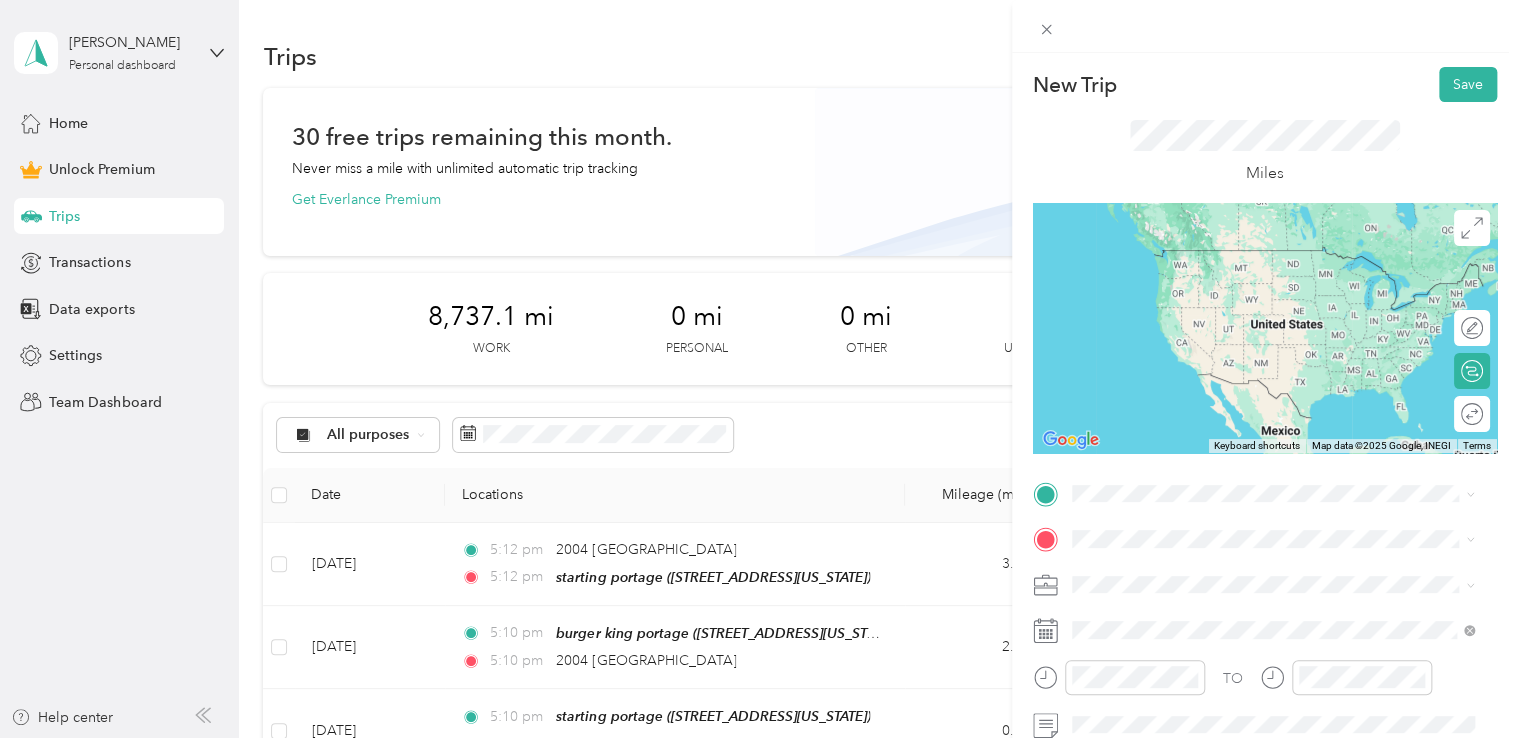 click on "[STREET_ADDRESS][US_STATE]" at bounding box center [1209, 249] 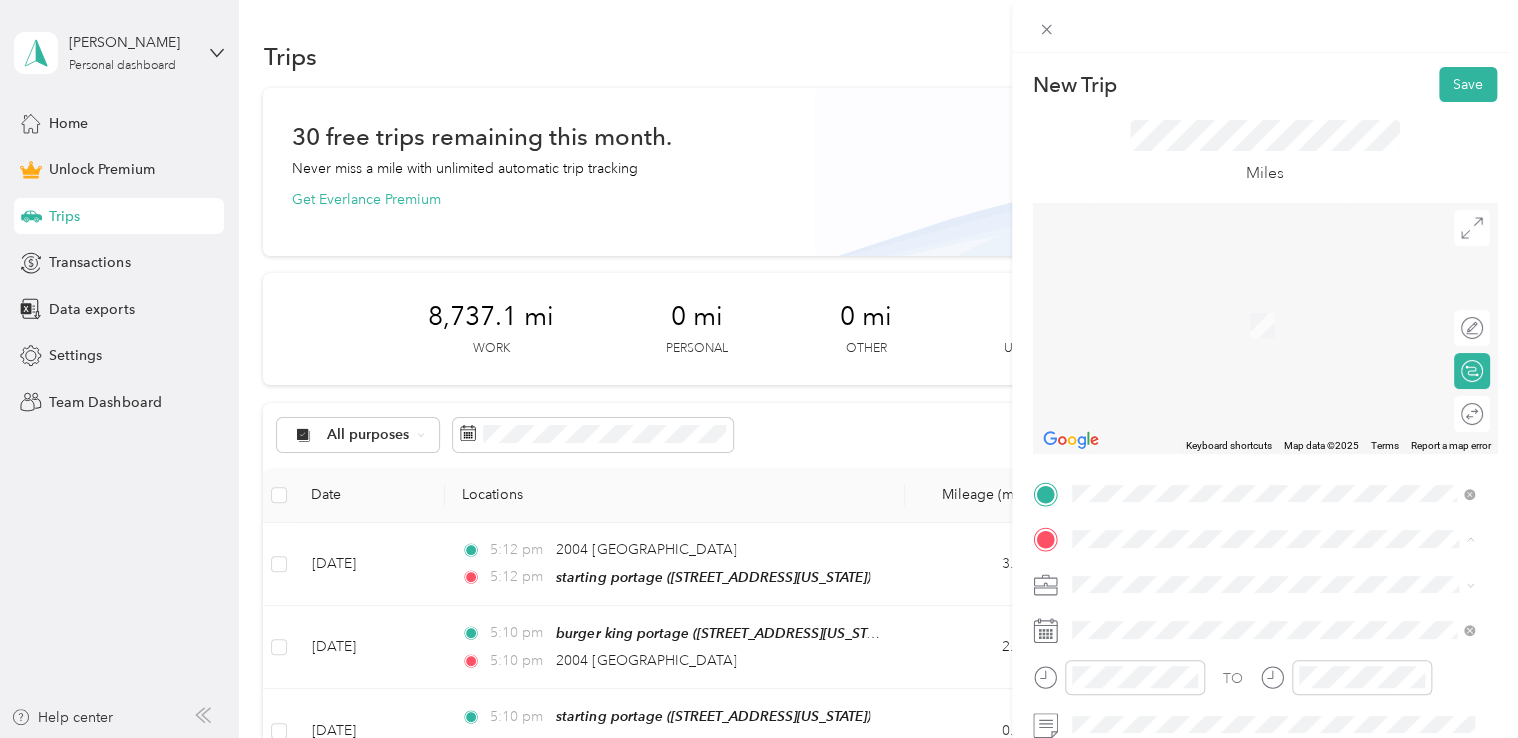 click on "starting portage [STREET_ADDRESS][US_STATE]" at bounding box center (1209, 315) 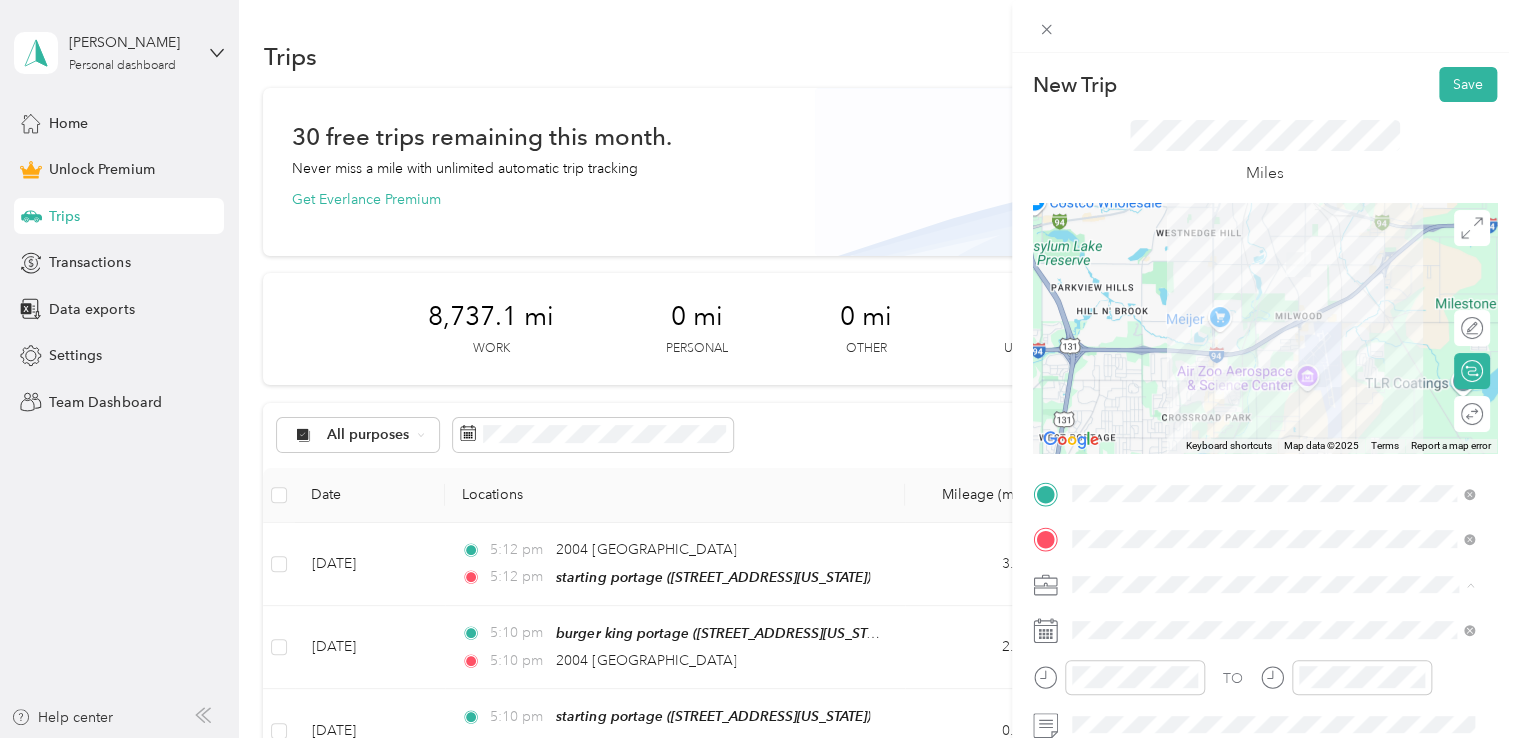 click on "Doordash" at bounding box center (1273, 374) 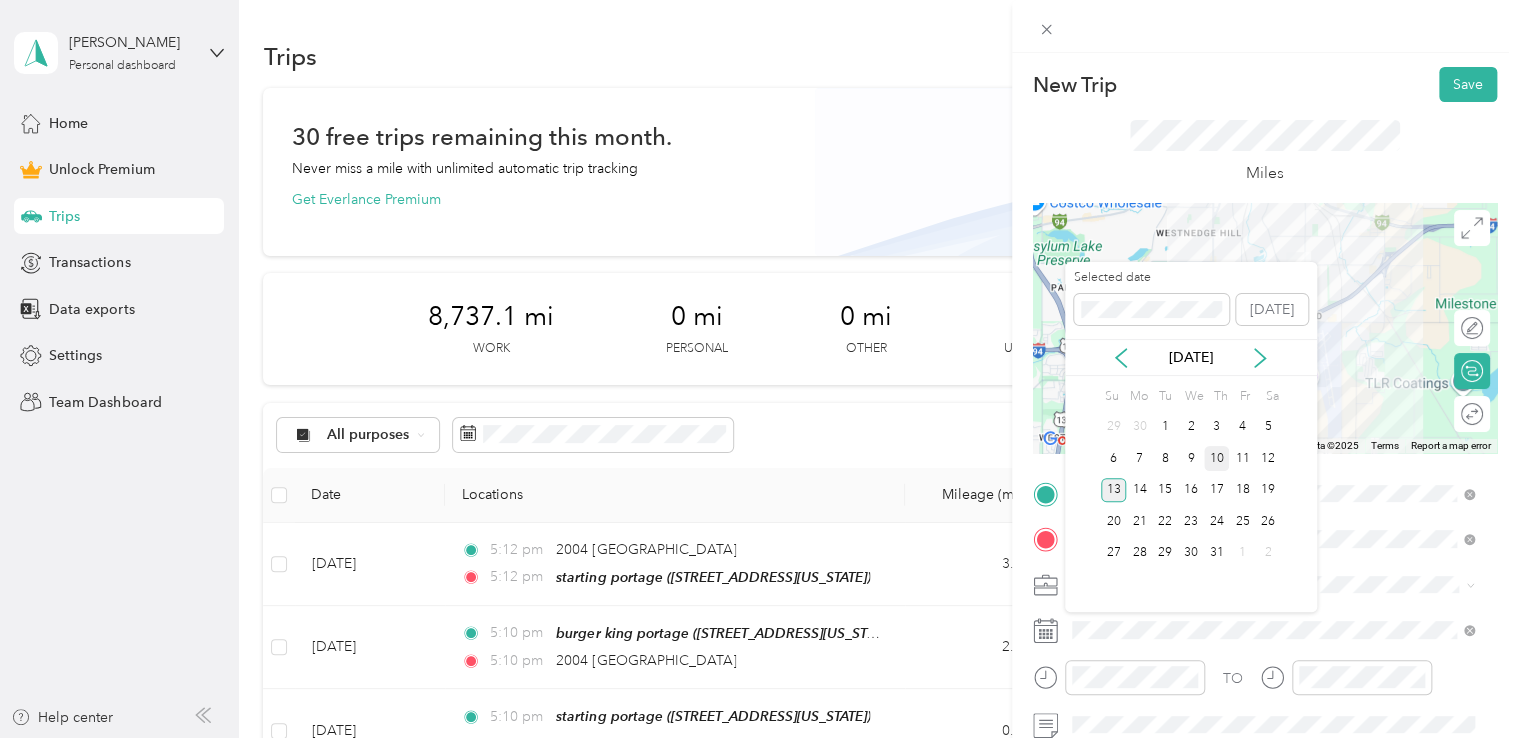 click on "10" at bounding box center (1217, 458) 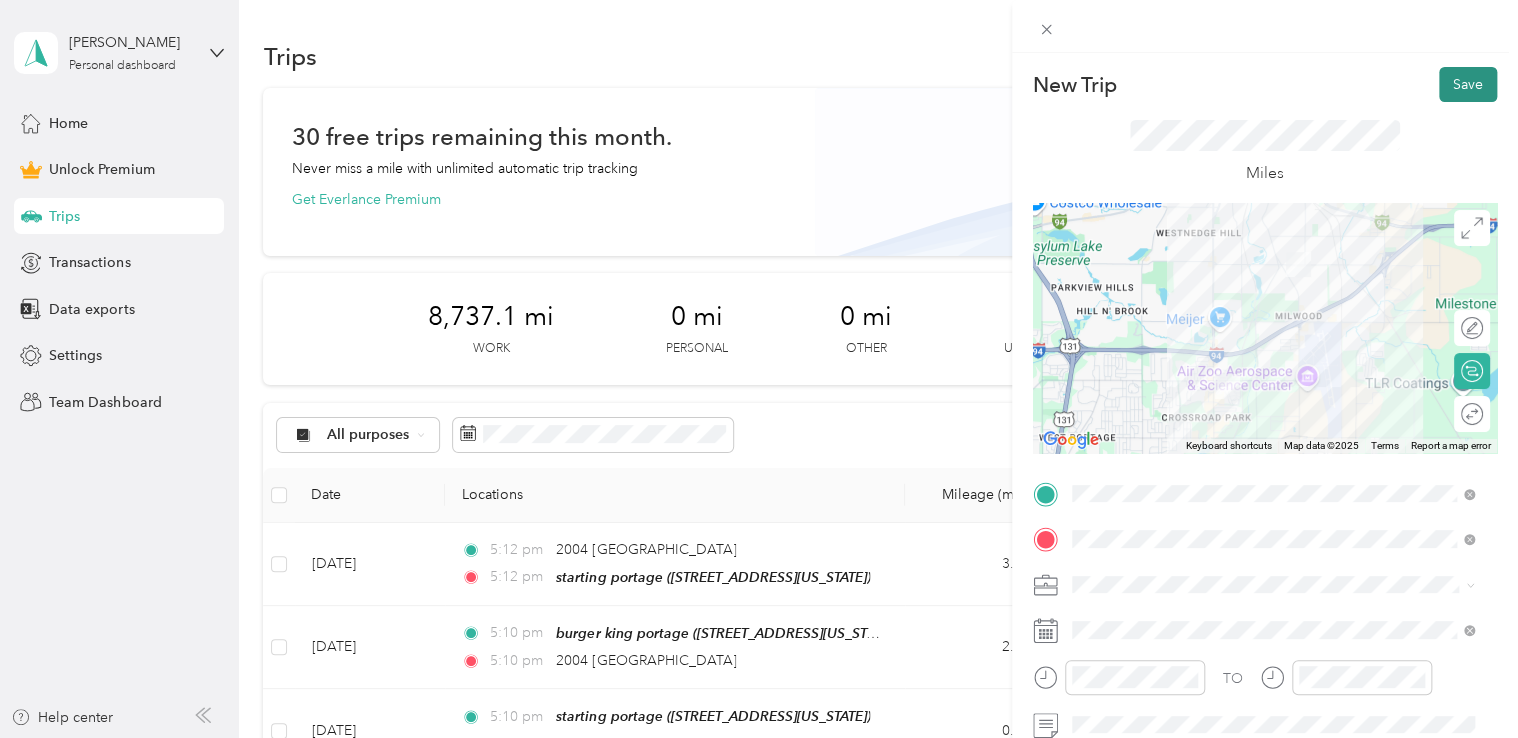 click on "Save" at bounding box center (1468, 84) 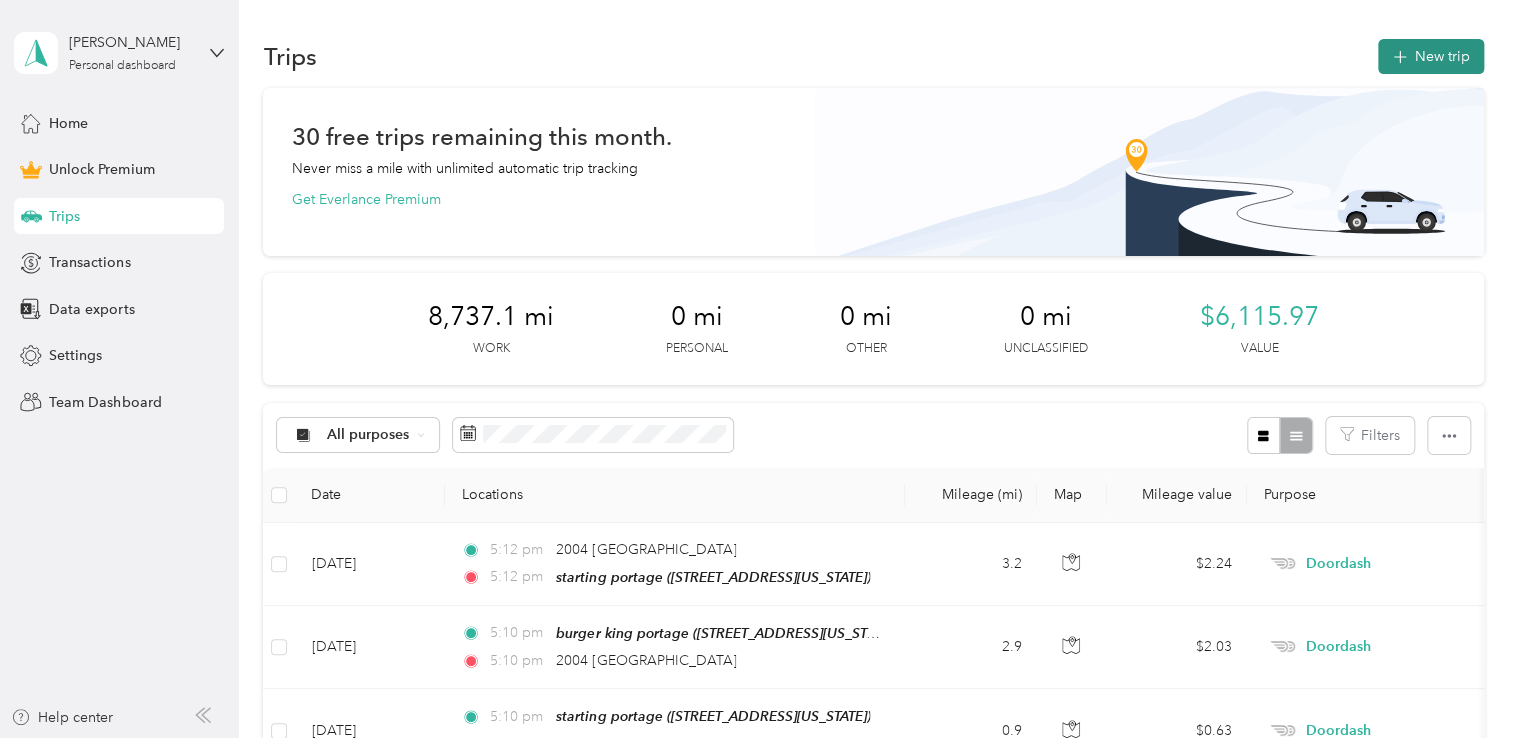 click on "New trip" at bounding box center [1431, 56] 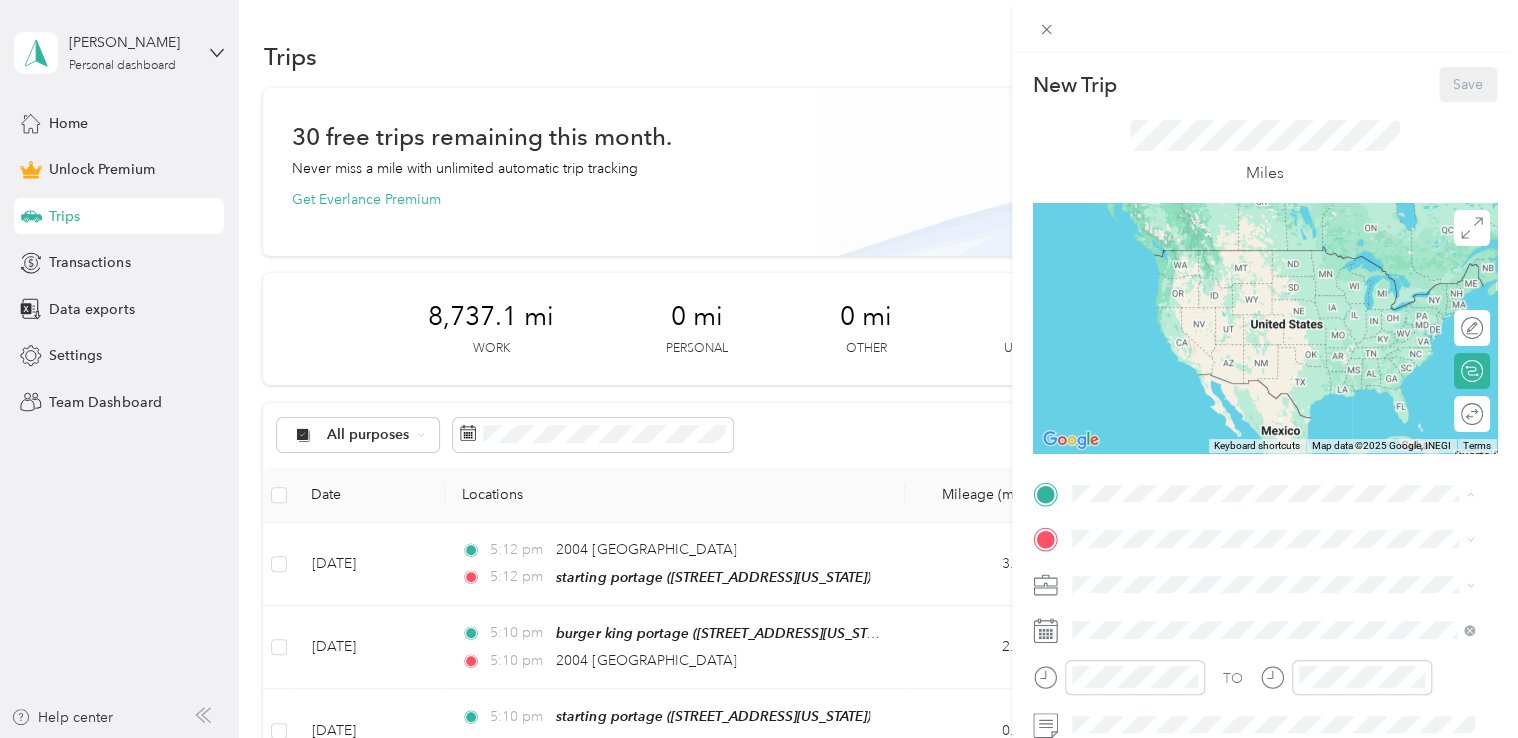 click on "[STREET_ADDRESS][US_STATE]" at bounding box center (1209, 279) 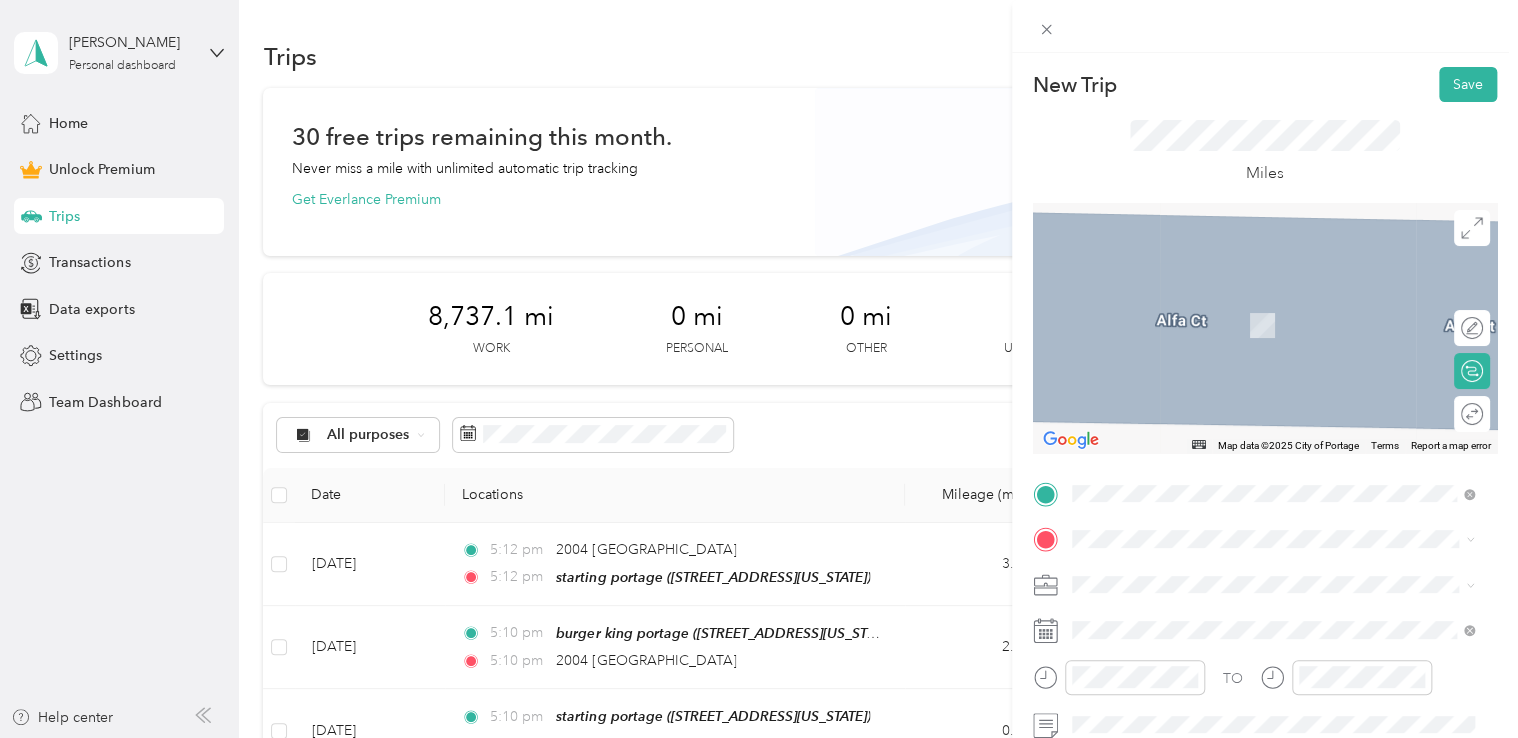 click on "[STREET_ADDRESS][US_STATE]" at bounding box center [1209, 294] 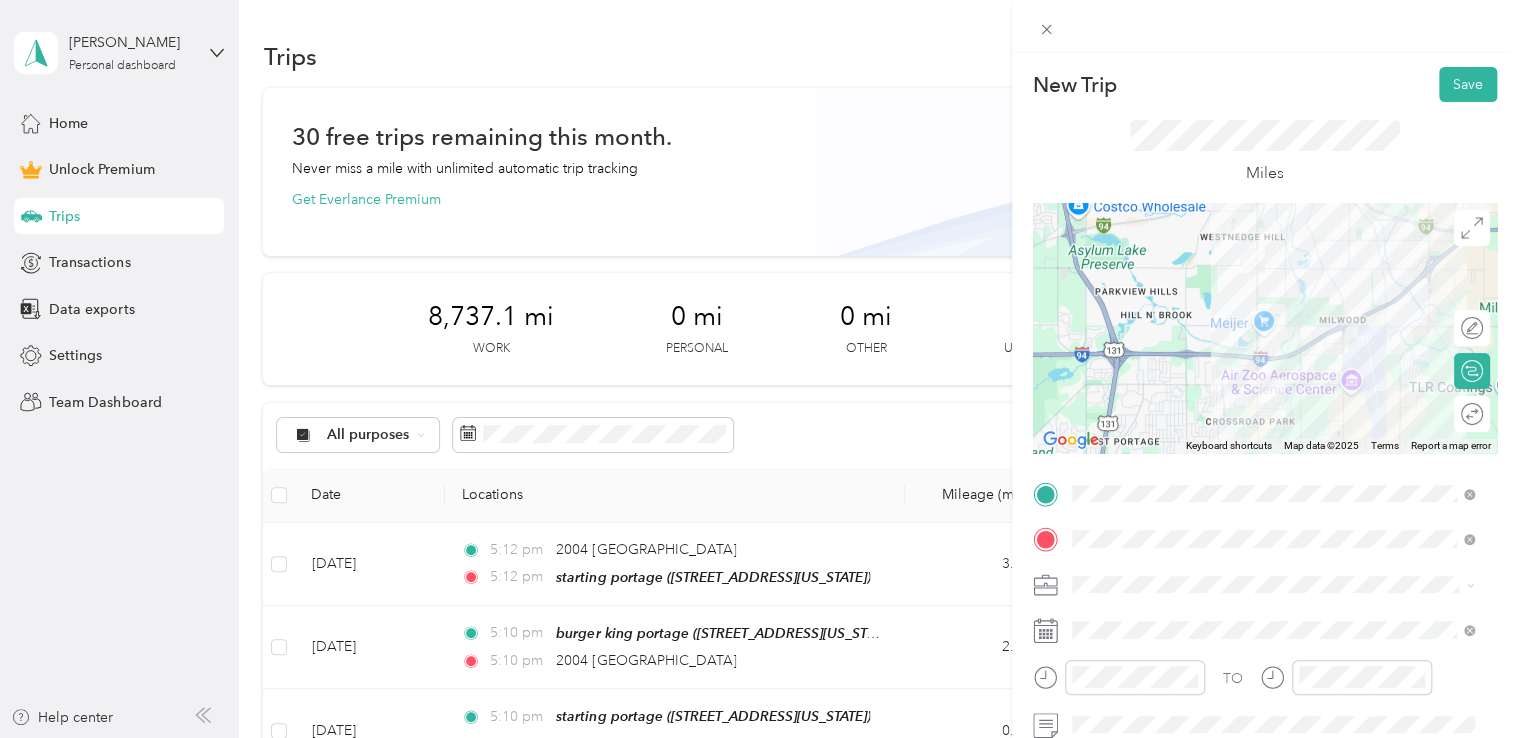 click on "Doordash" at bounding box center [1273, 373] 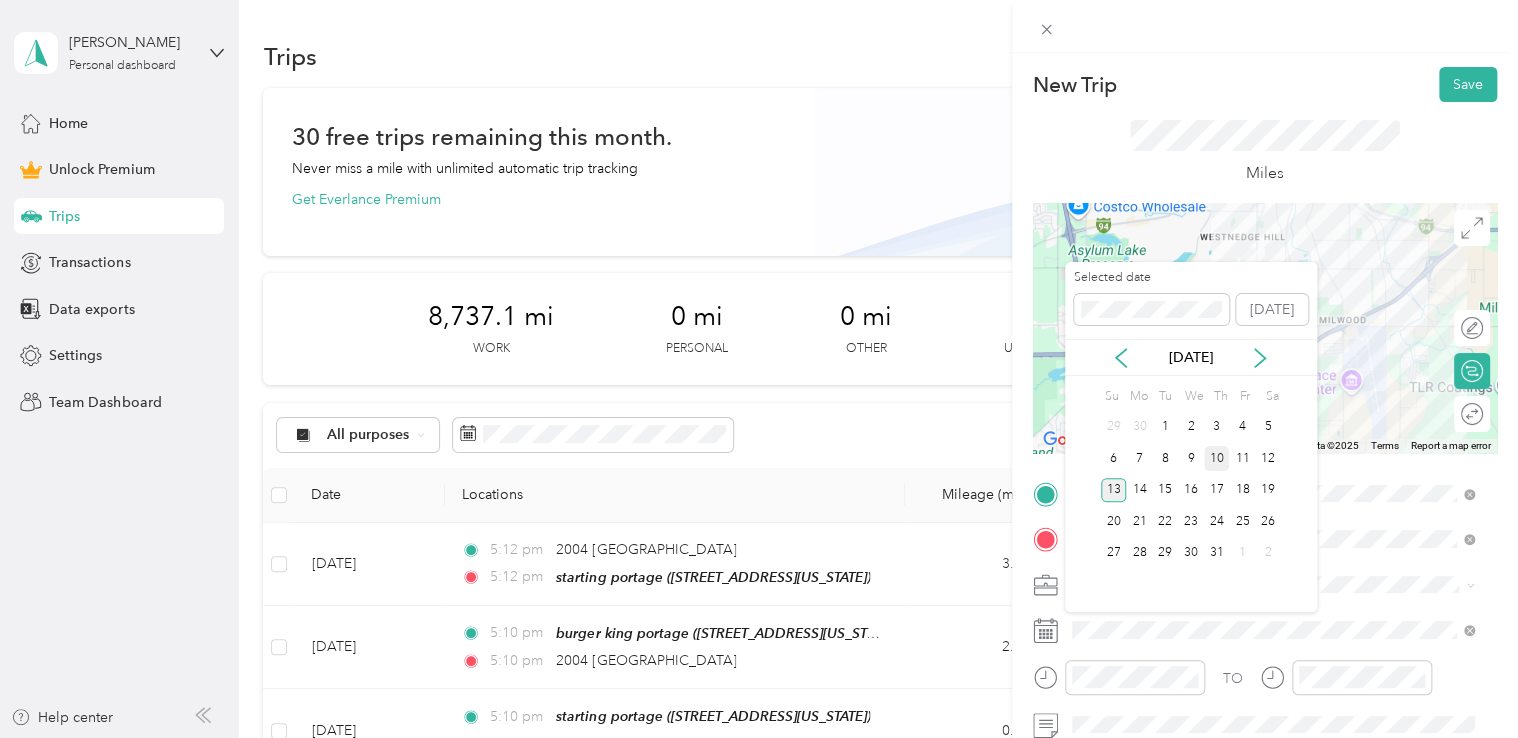 click on "10" at bounding box center [1217, 458] 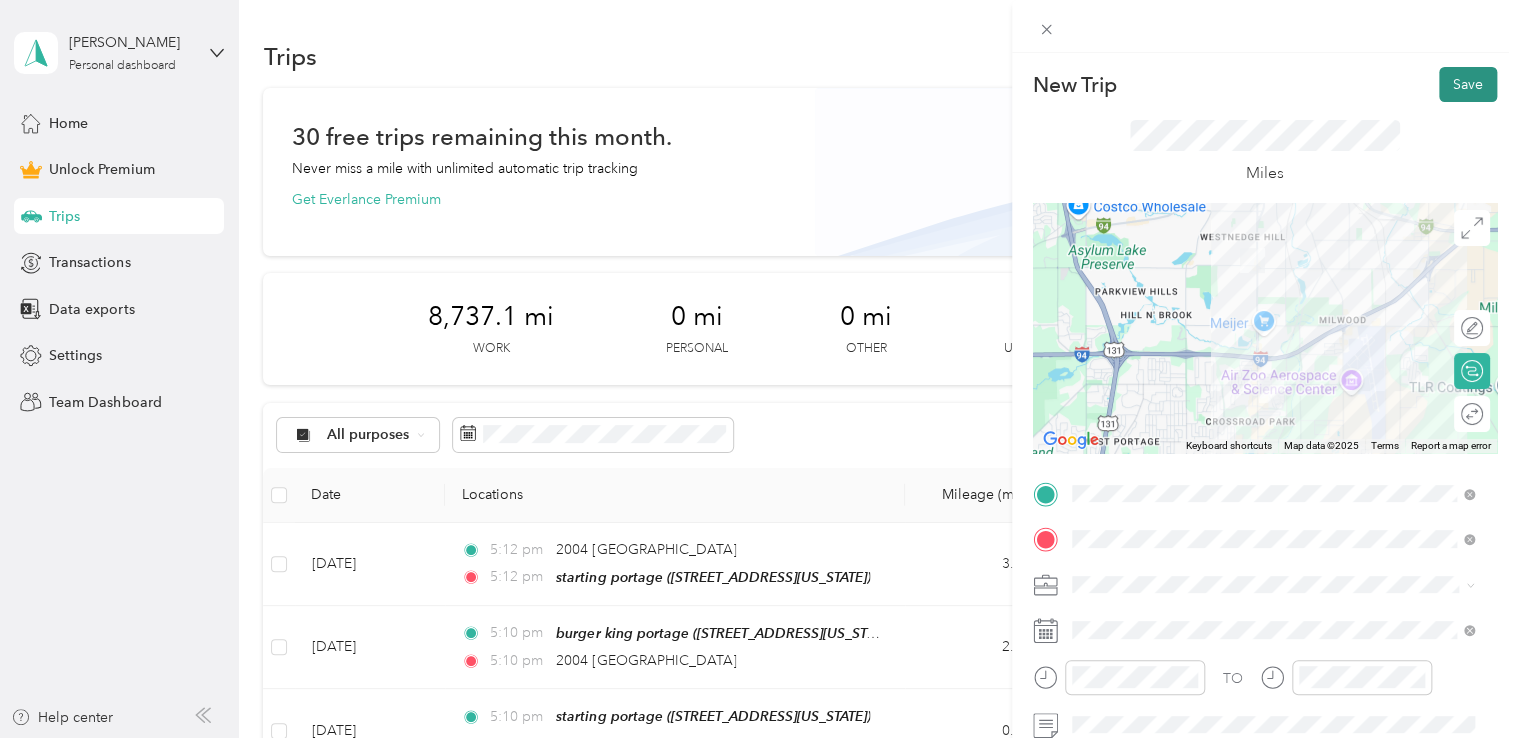click on "Save" at bounding box center [1468, 84] 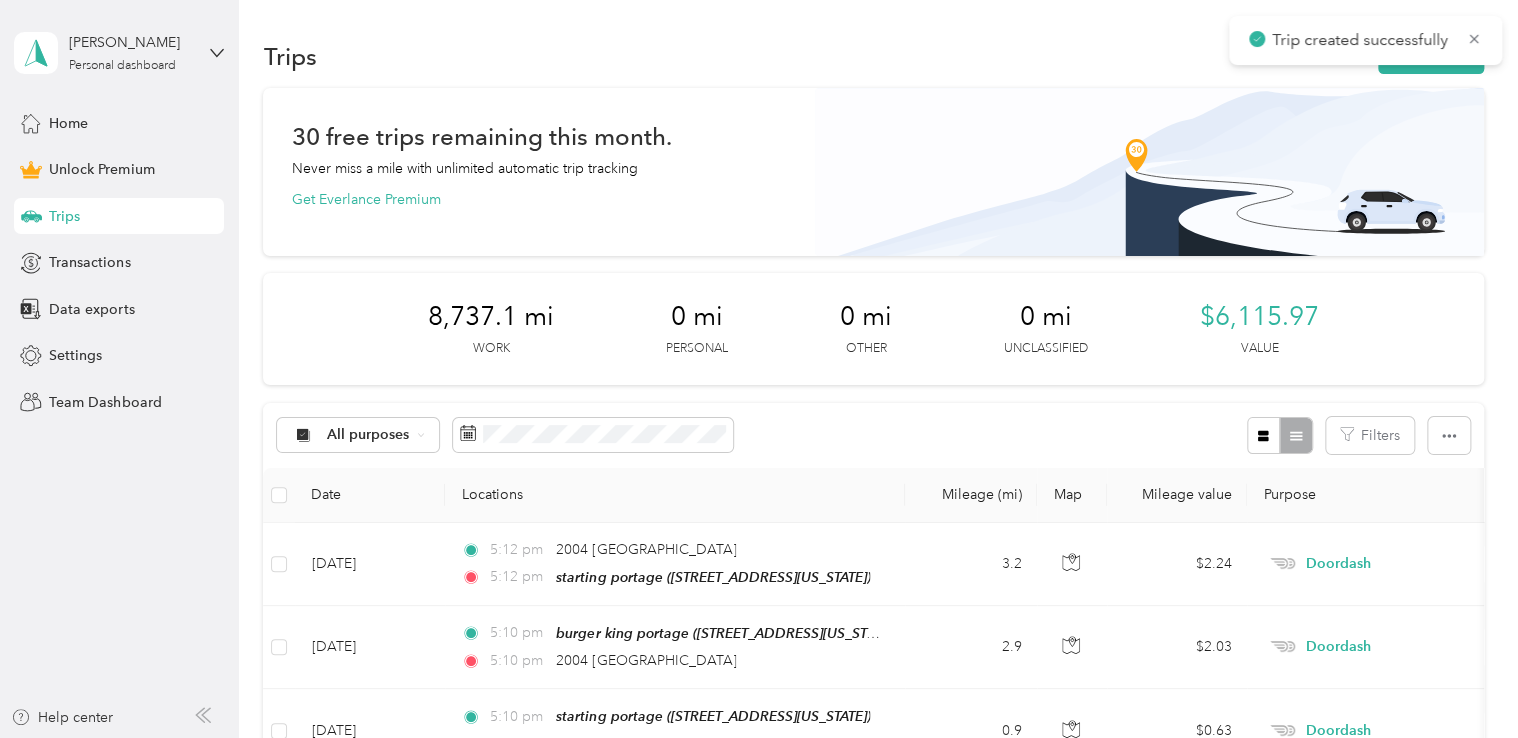 click on "Trips New trip" at bounding box center [873, 56] 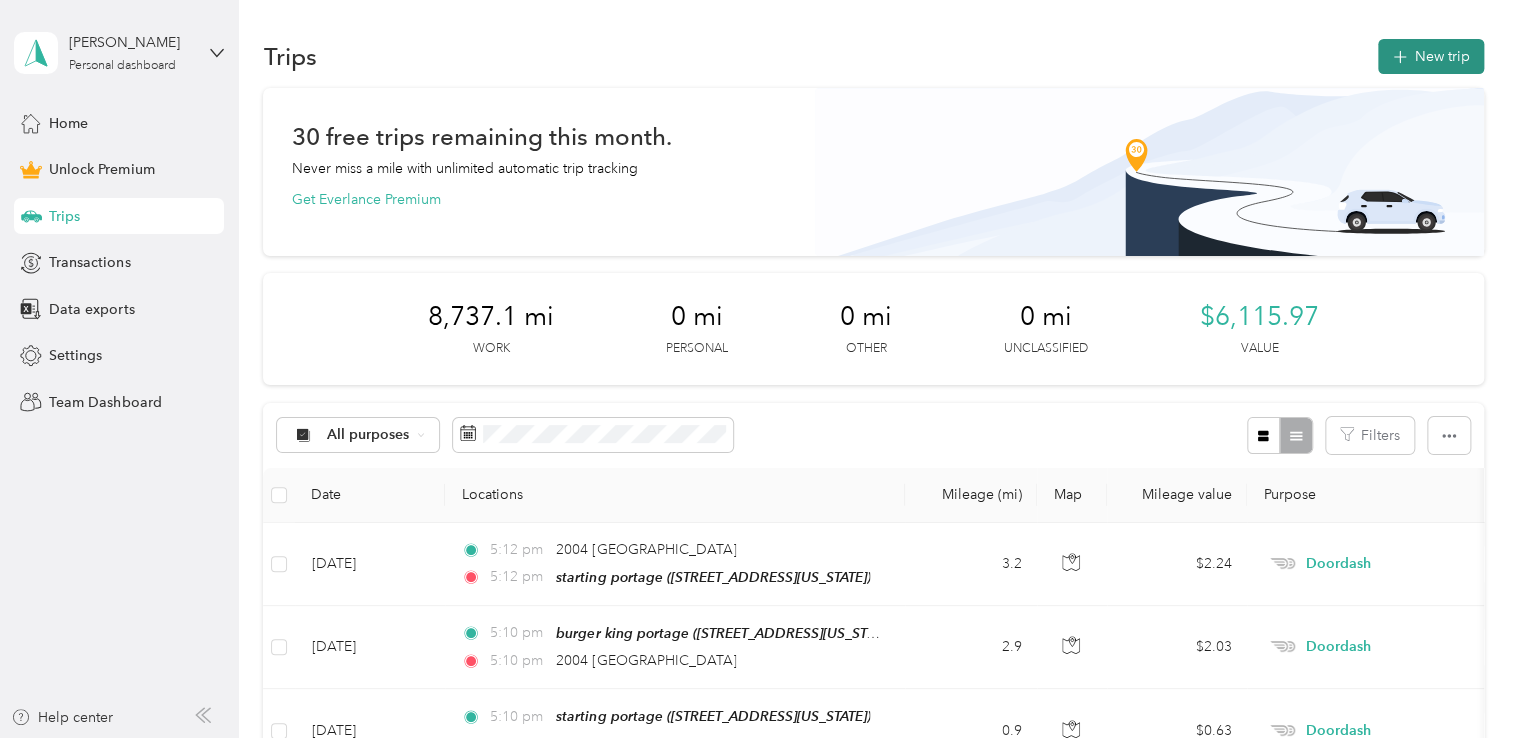 click on "New trip" at bounding box center (1431, 56) 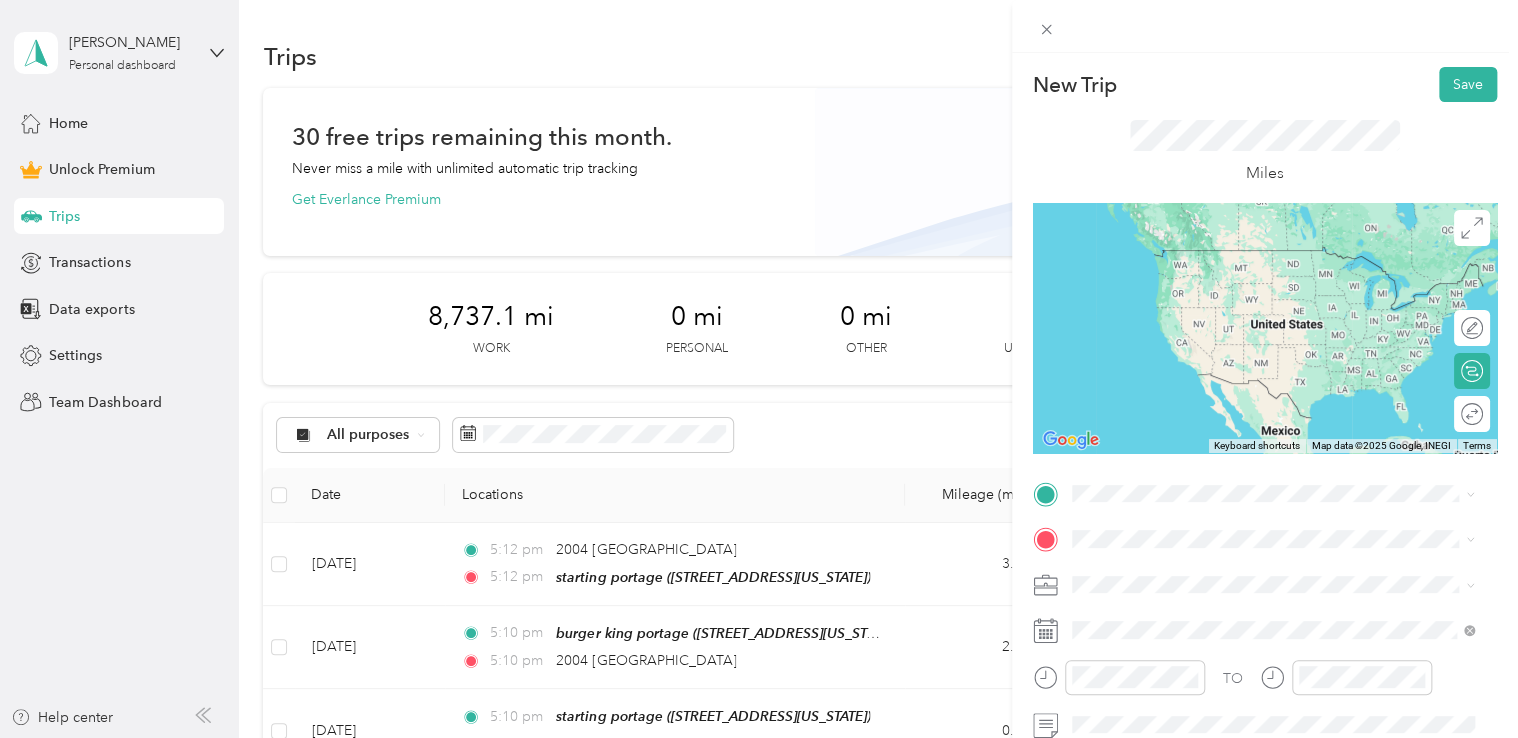 click on "[STREET_ADDRESS][US_STATE]" at bounding box center [1209, 248] 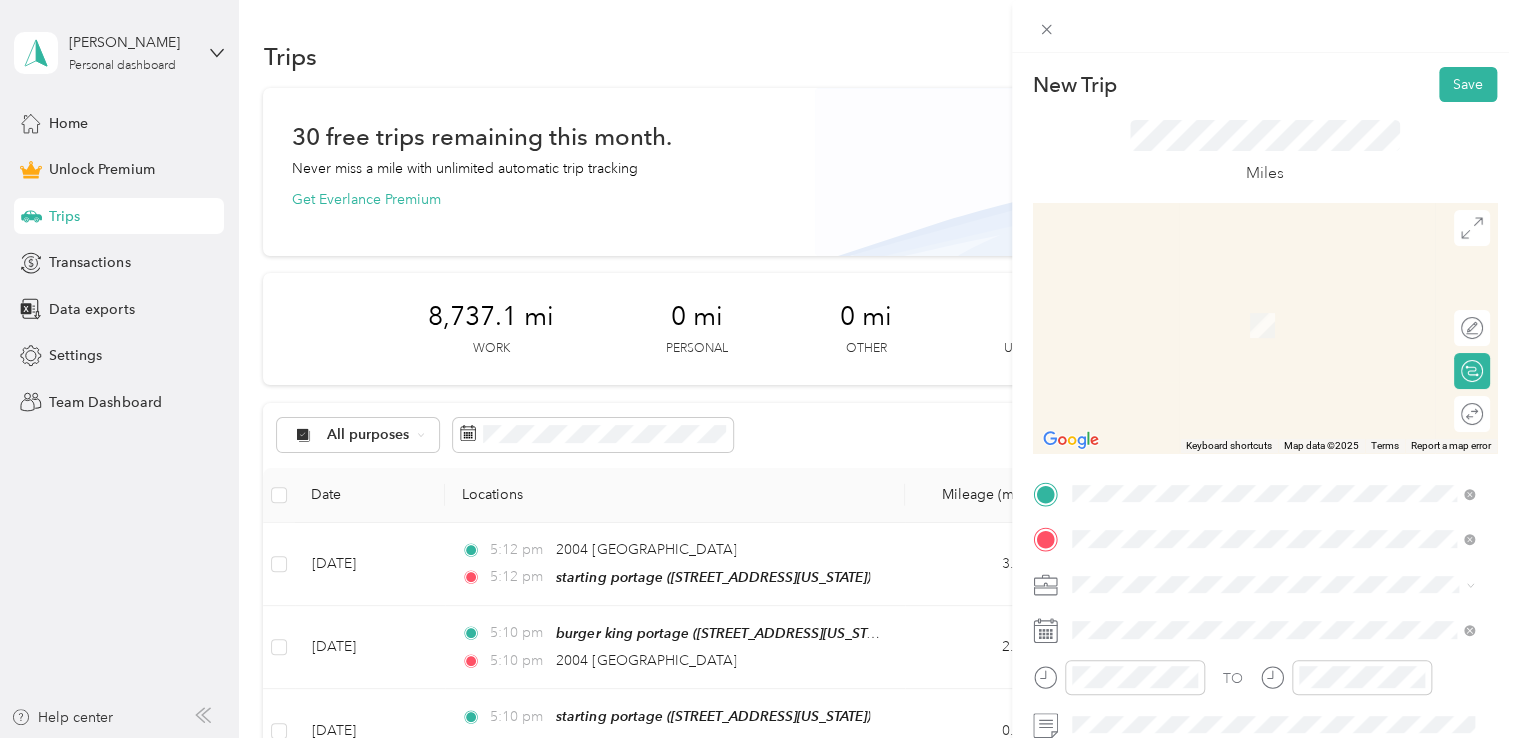 click on "[STREET_ADDRESS][US_STATE]" at bounding box center [1209, 296] 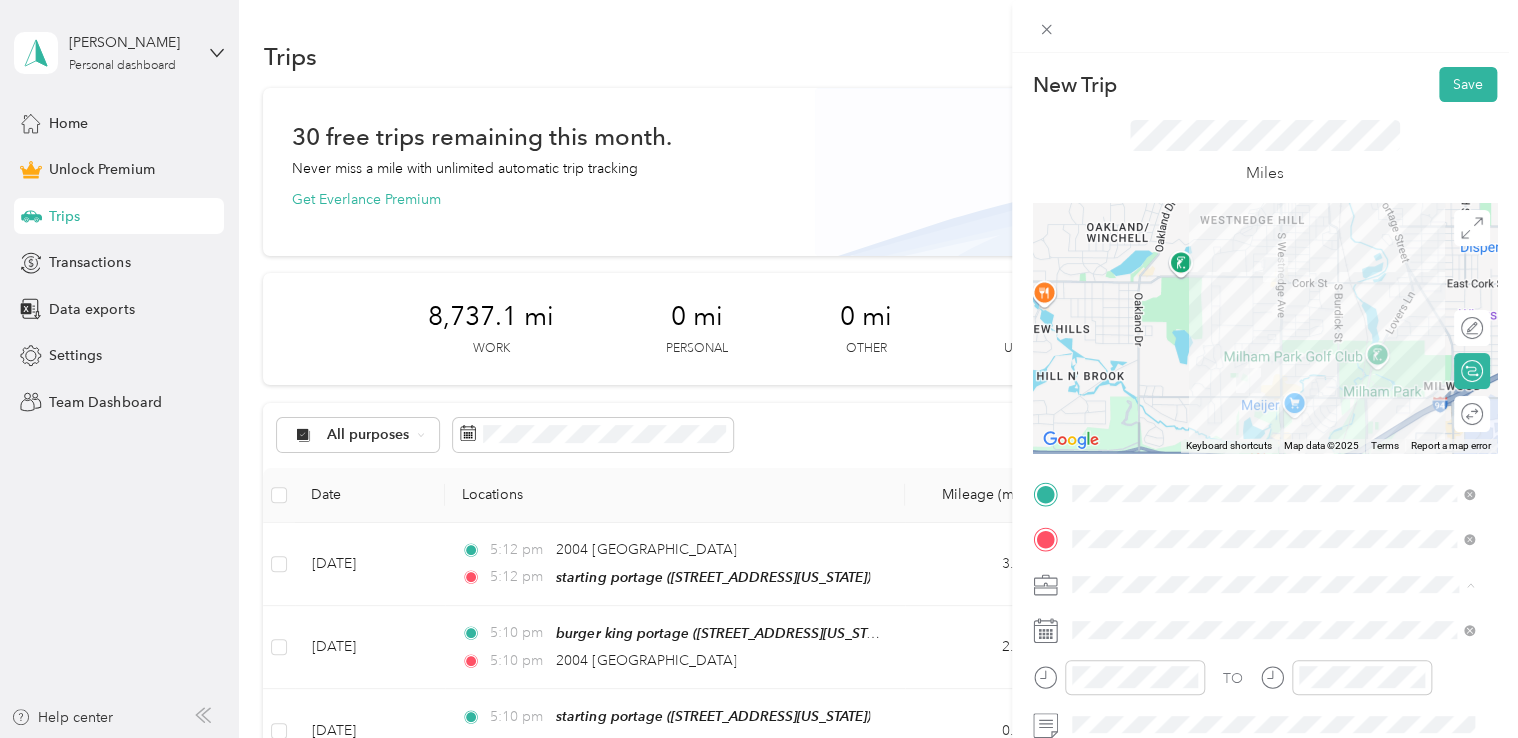 click on "Doordash" at bounding box center (1273, 374) 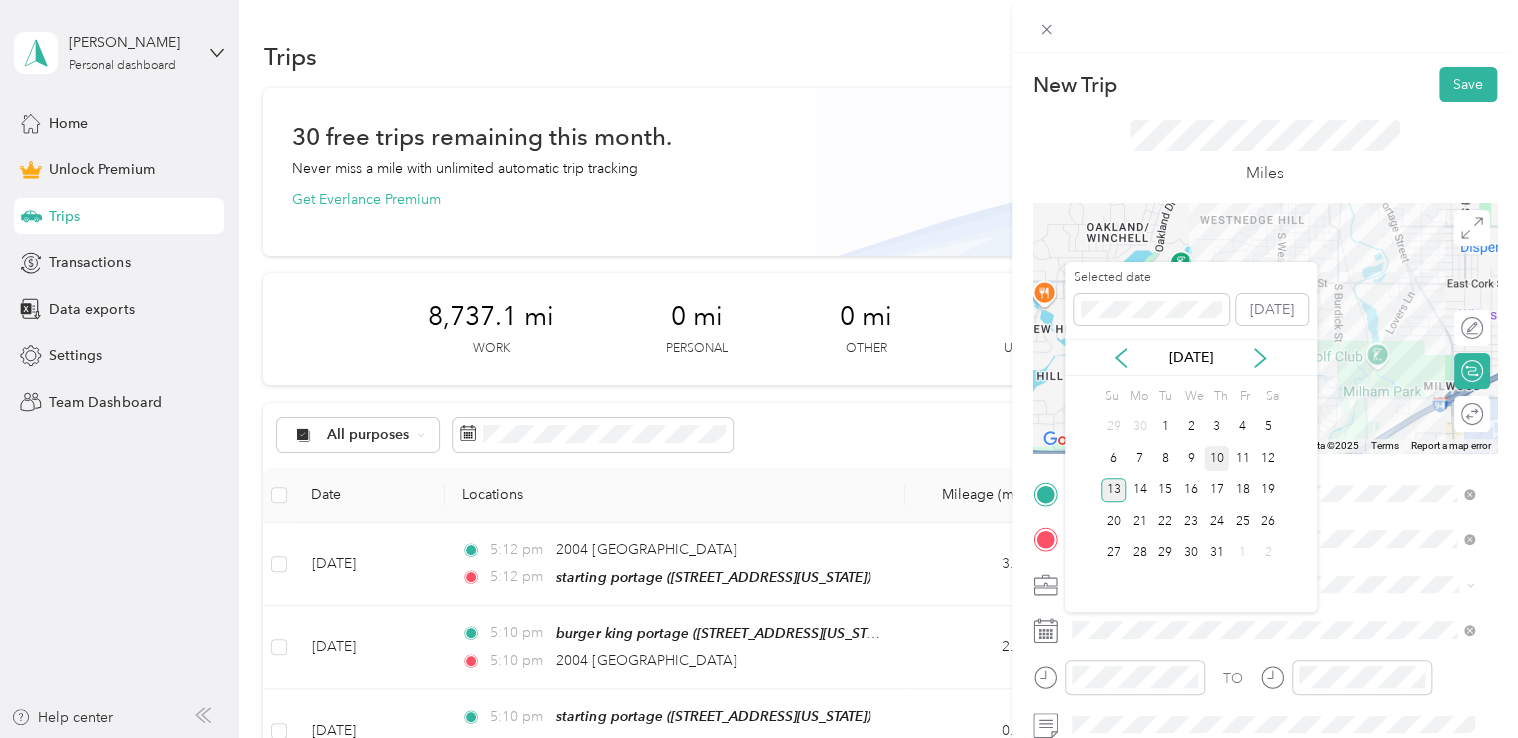 click on "10" at bounding box center [1217, 458] 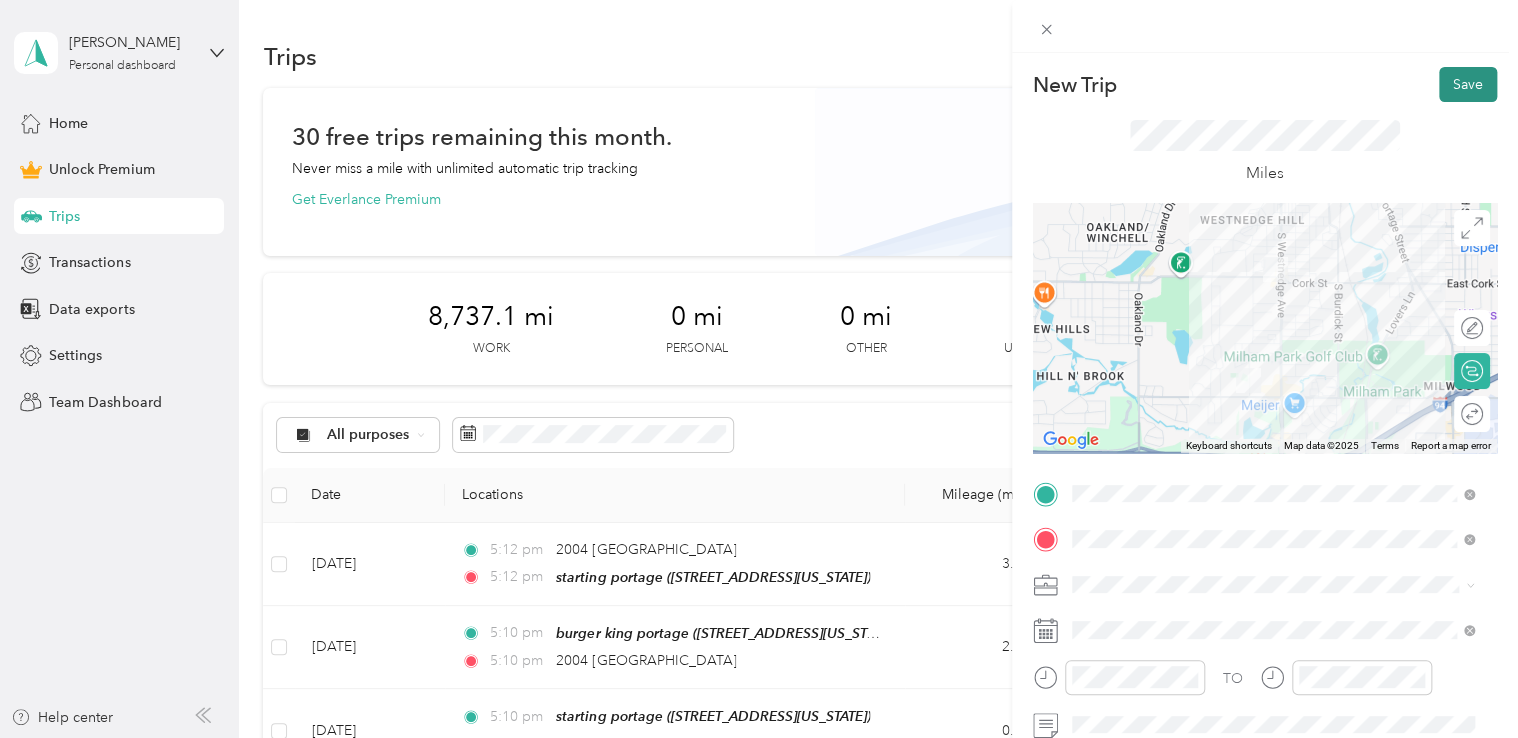 click on "Save" at bounding box center (1468, 84) 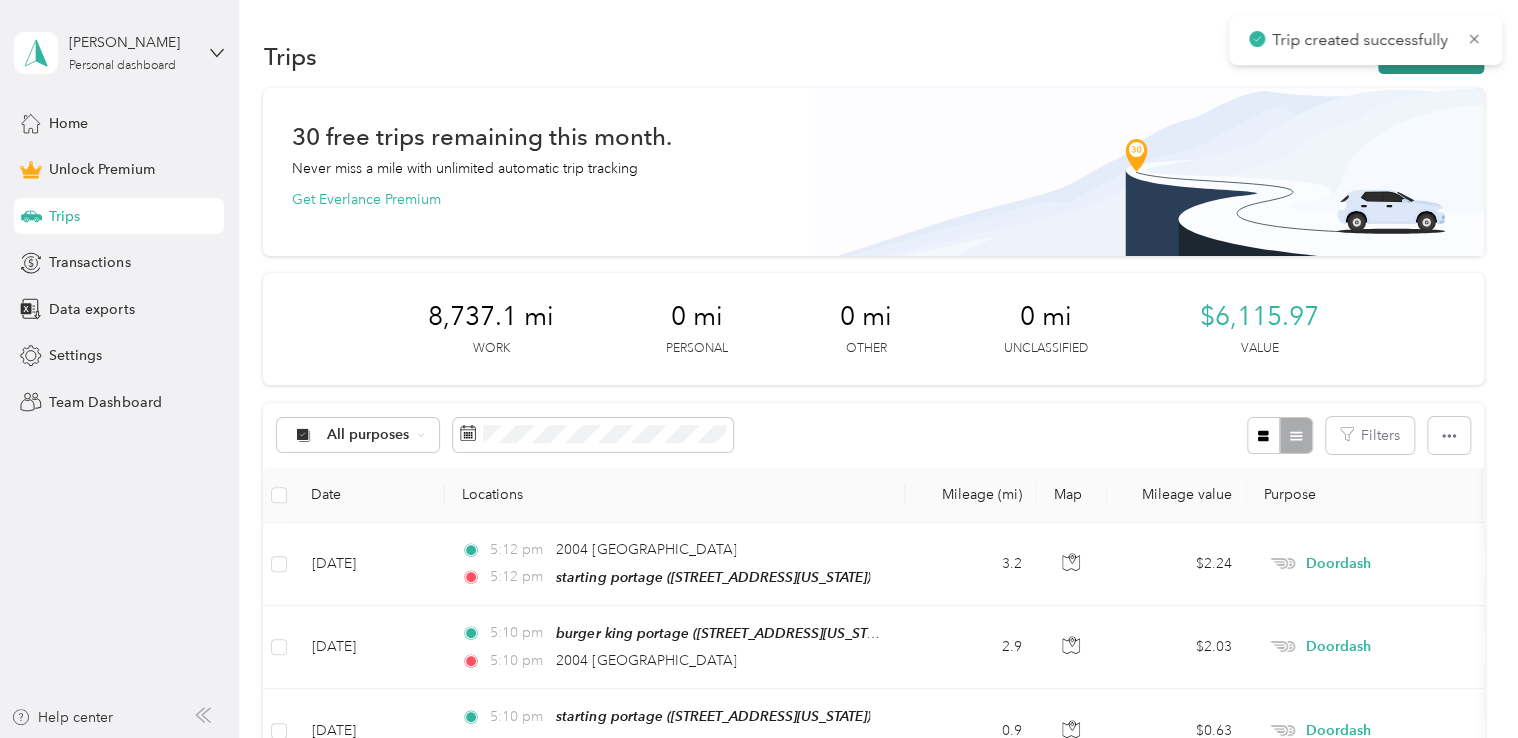 click on "New trip" at bounding box center [1431, 56] 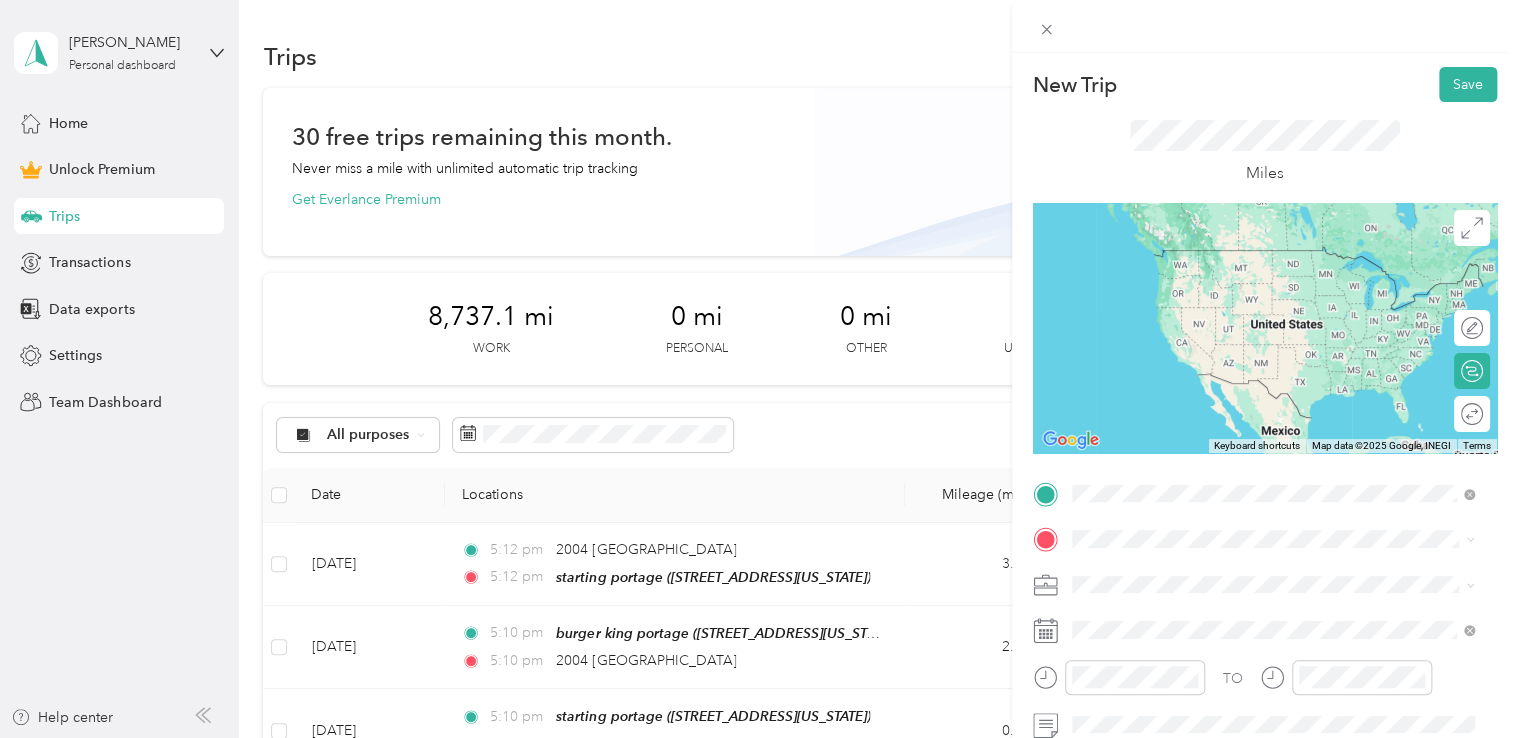 click on "[STREET_ADDRESS][US_STATE]" at bounding box center (1209, 566) 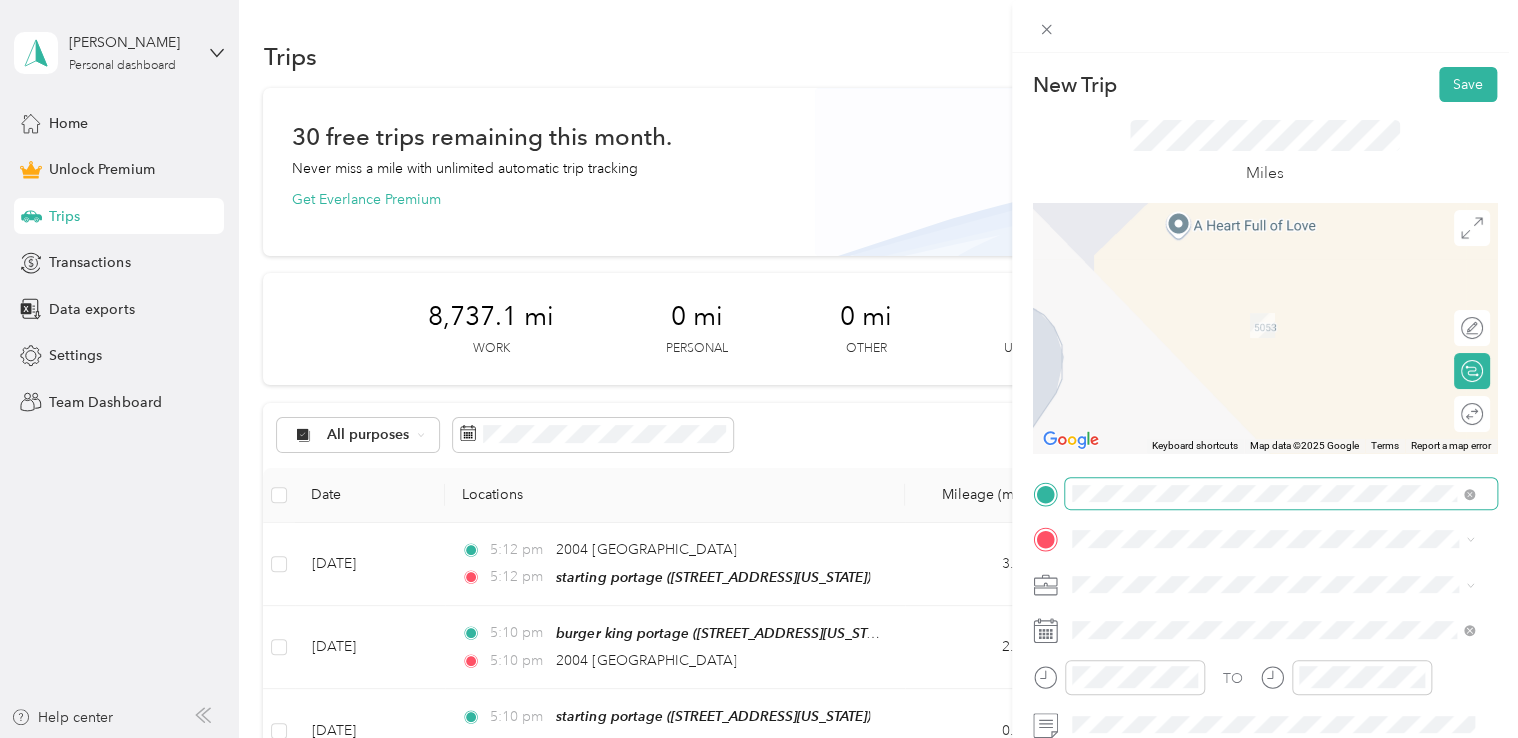 click at bounding box center (1469, 493) 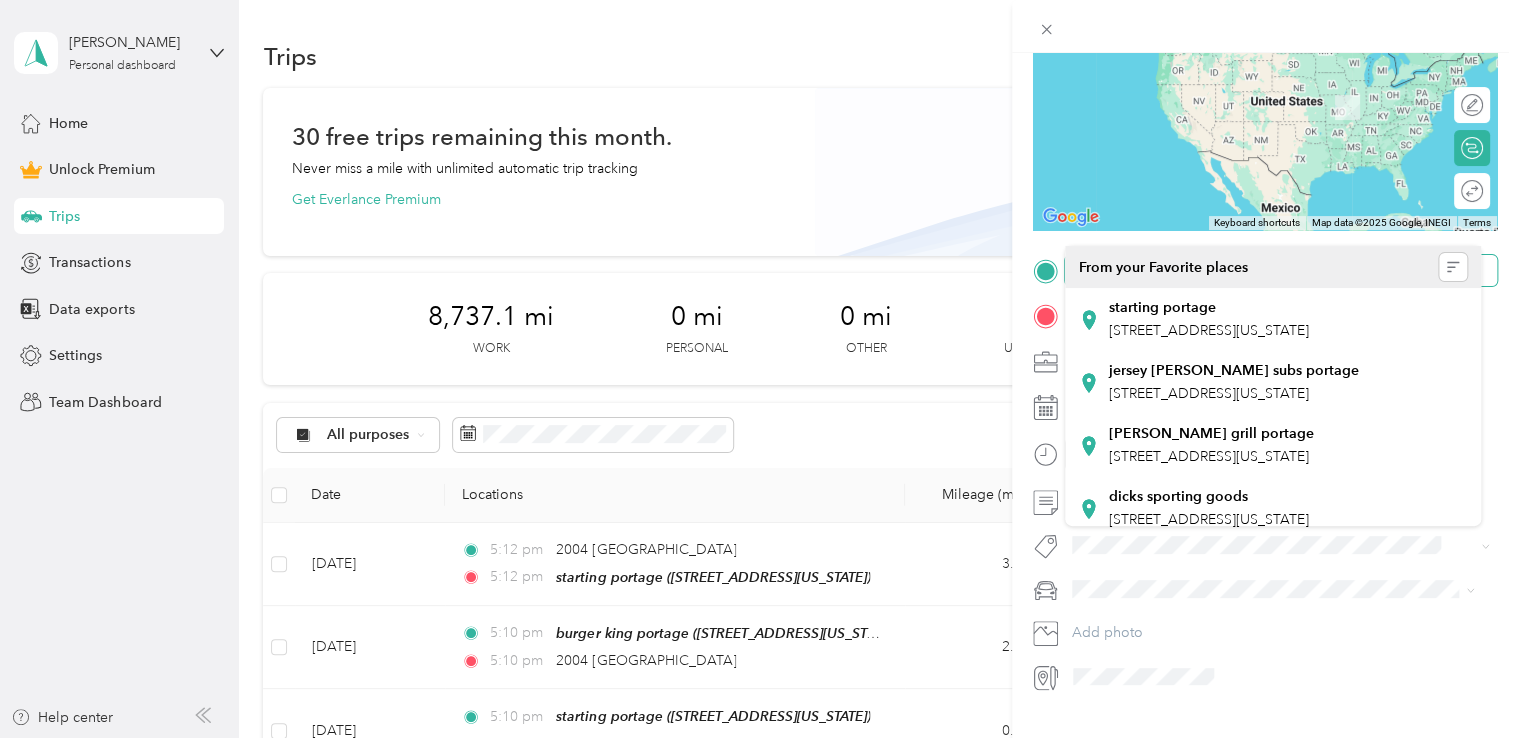 scroll, scrollTop: 264, scrollLeft: 0, axis: vertical 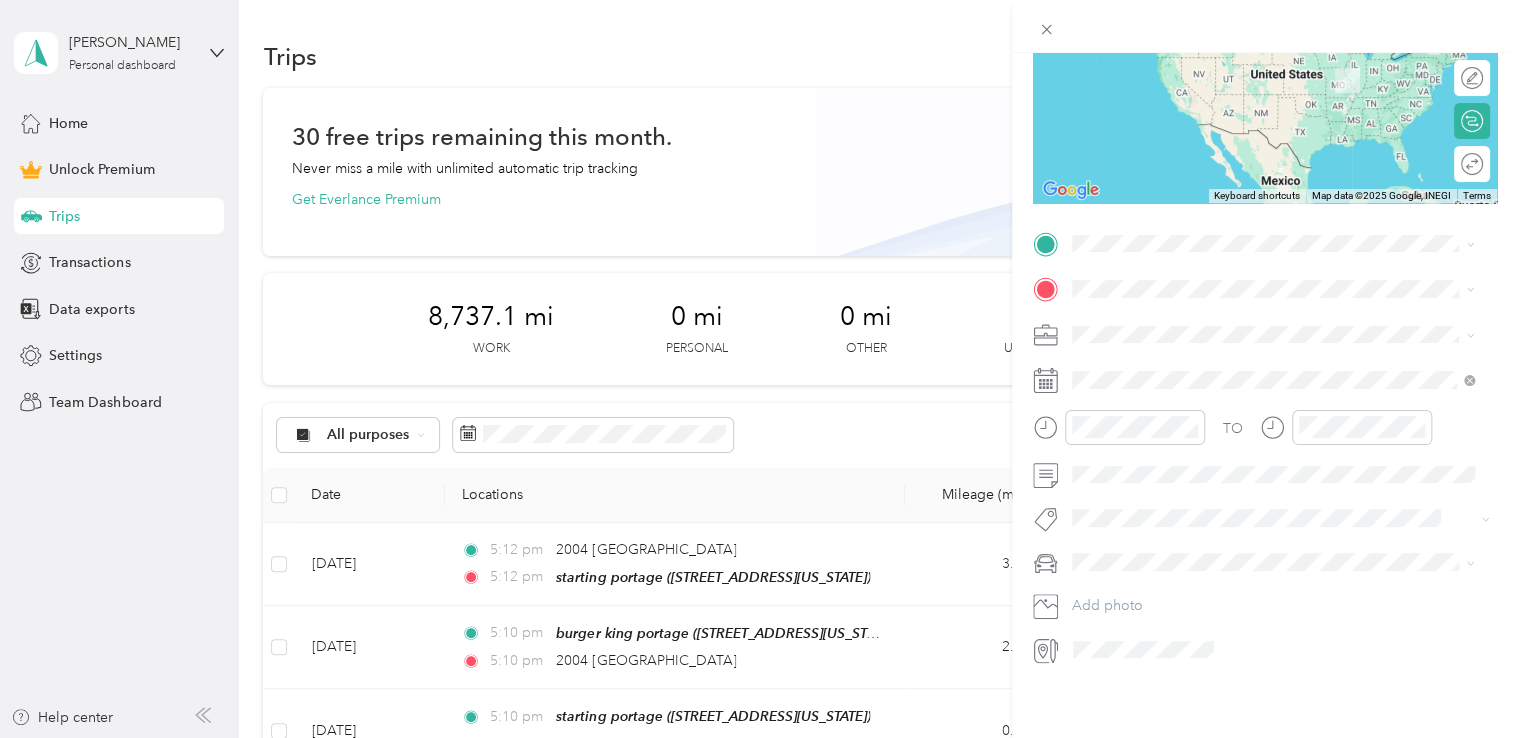 click on "[STREET_ADDRESS][US_STATE]" at bounding box center [1209, 298] 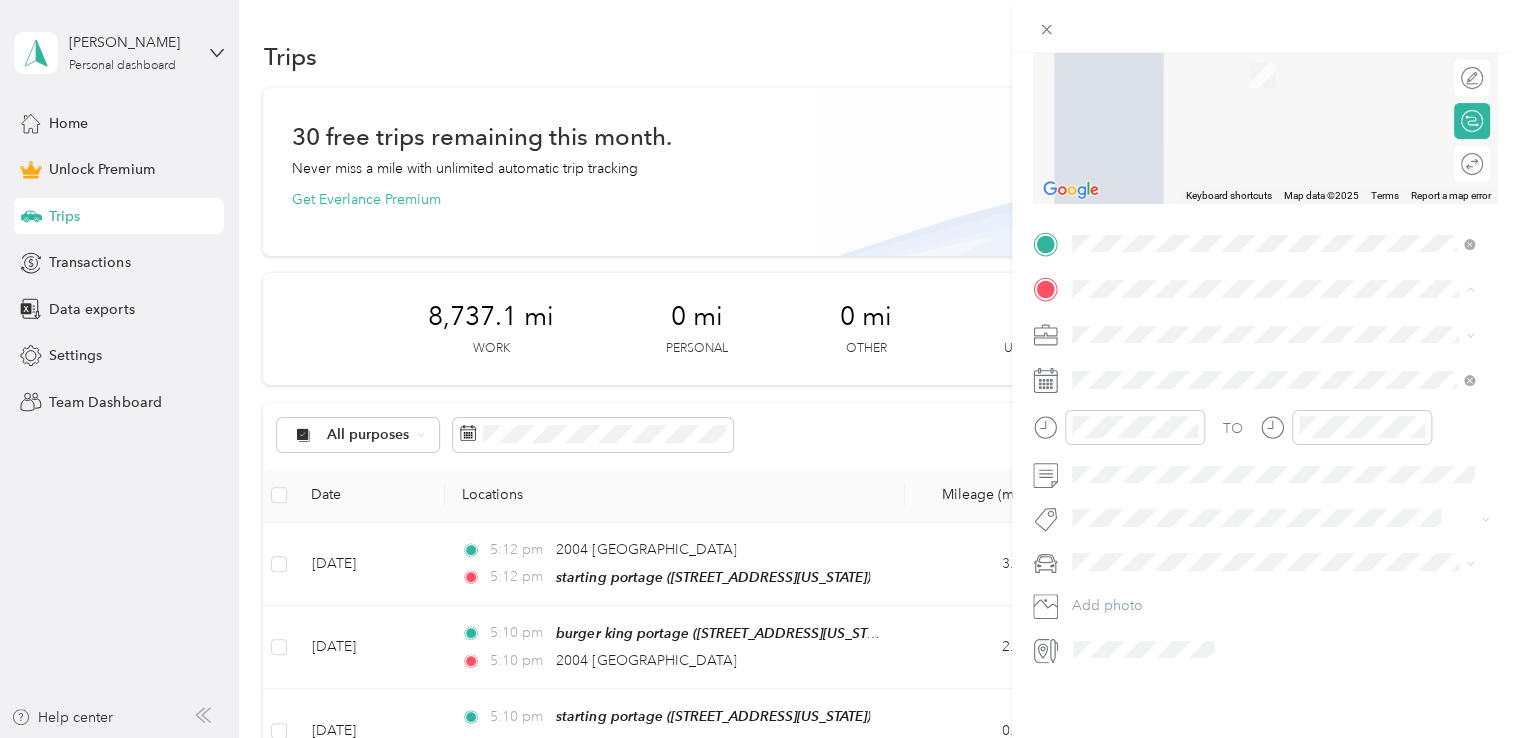 click on "starting portage [STREET_ADDRESS][US_STATE]" at bounding box center (1209, 365) 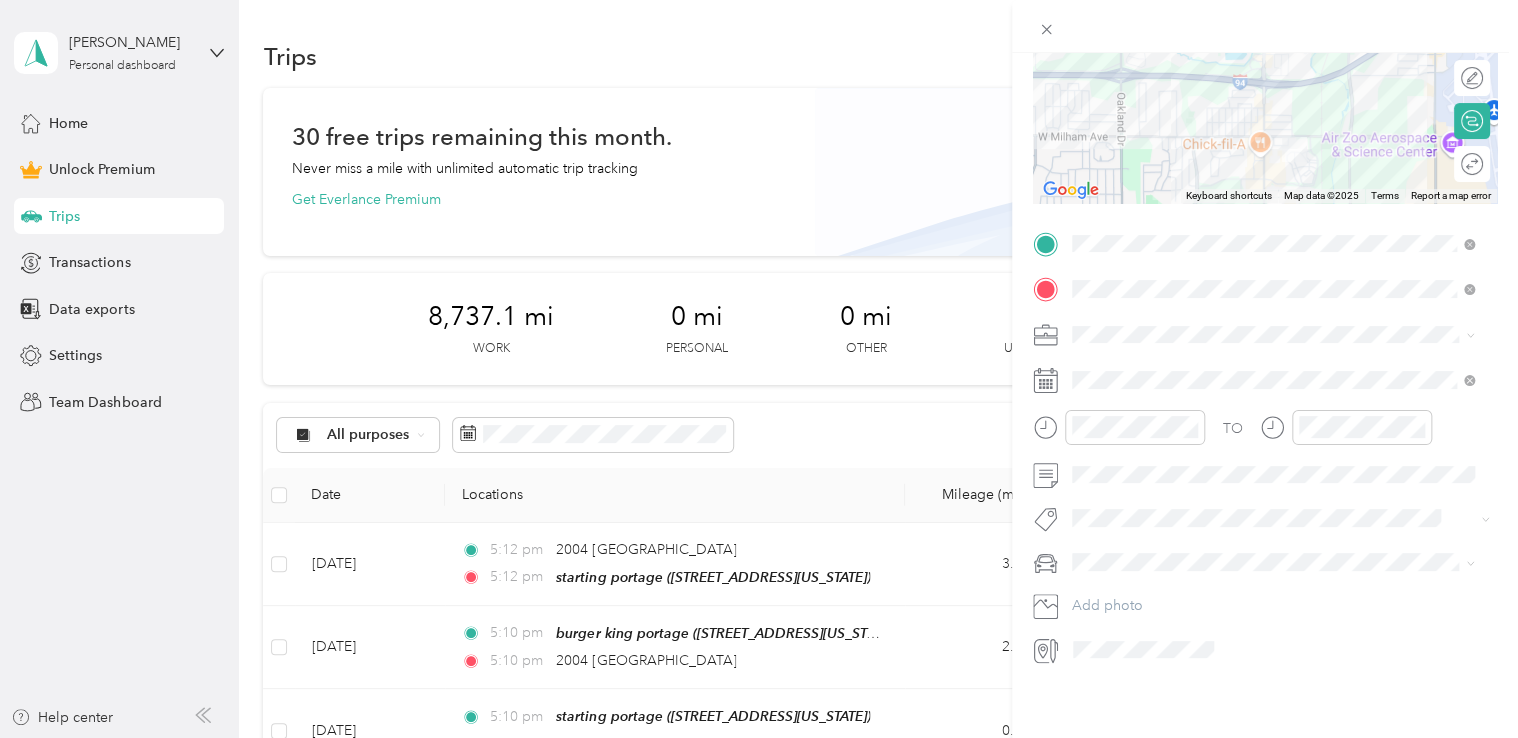 click on "Doordash" at bounding box center [1111, 424] 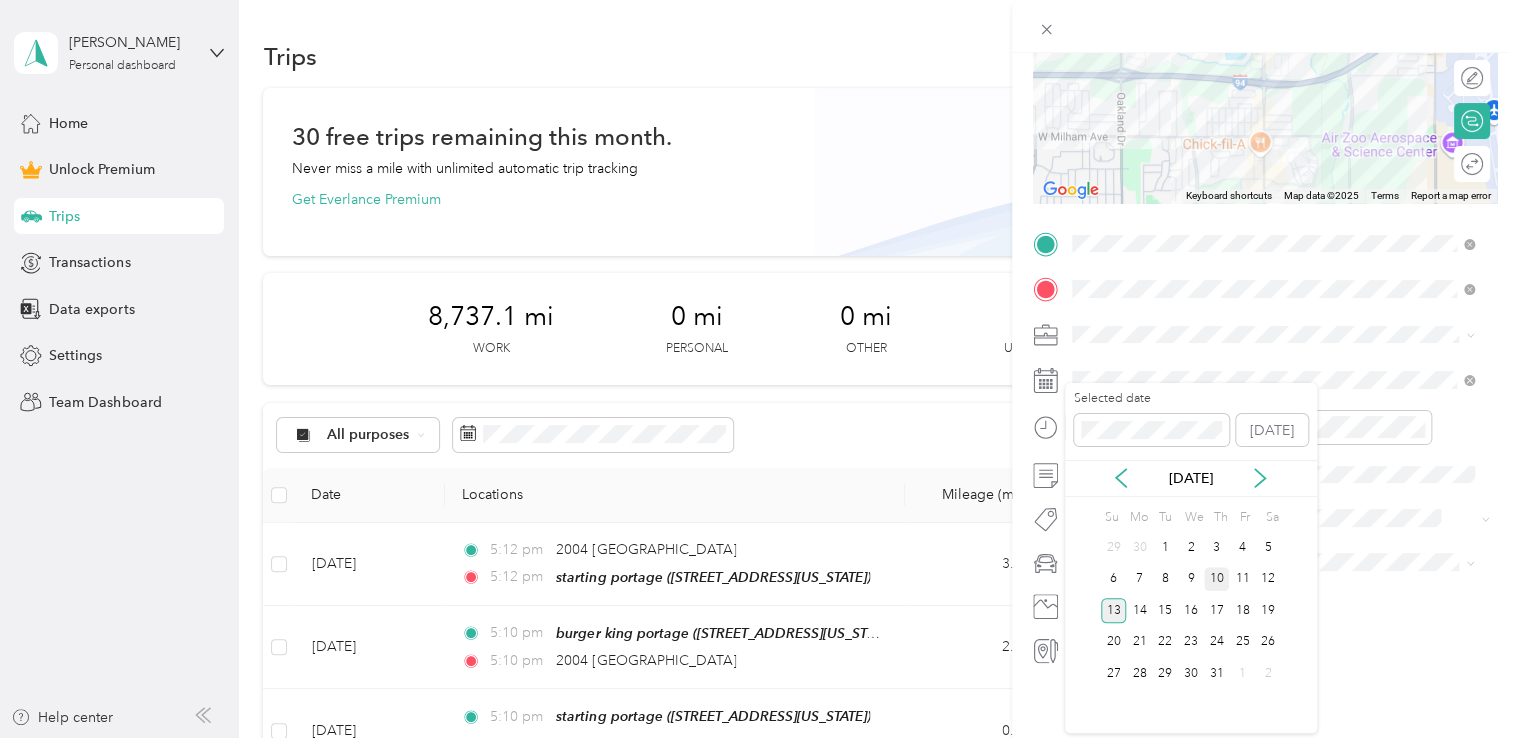 click on "10" at bounding box center (1217, 579) 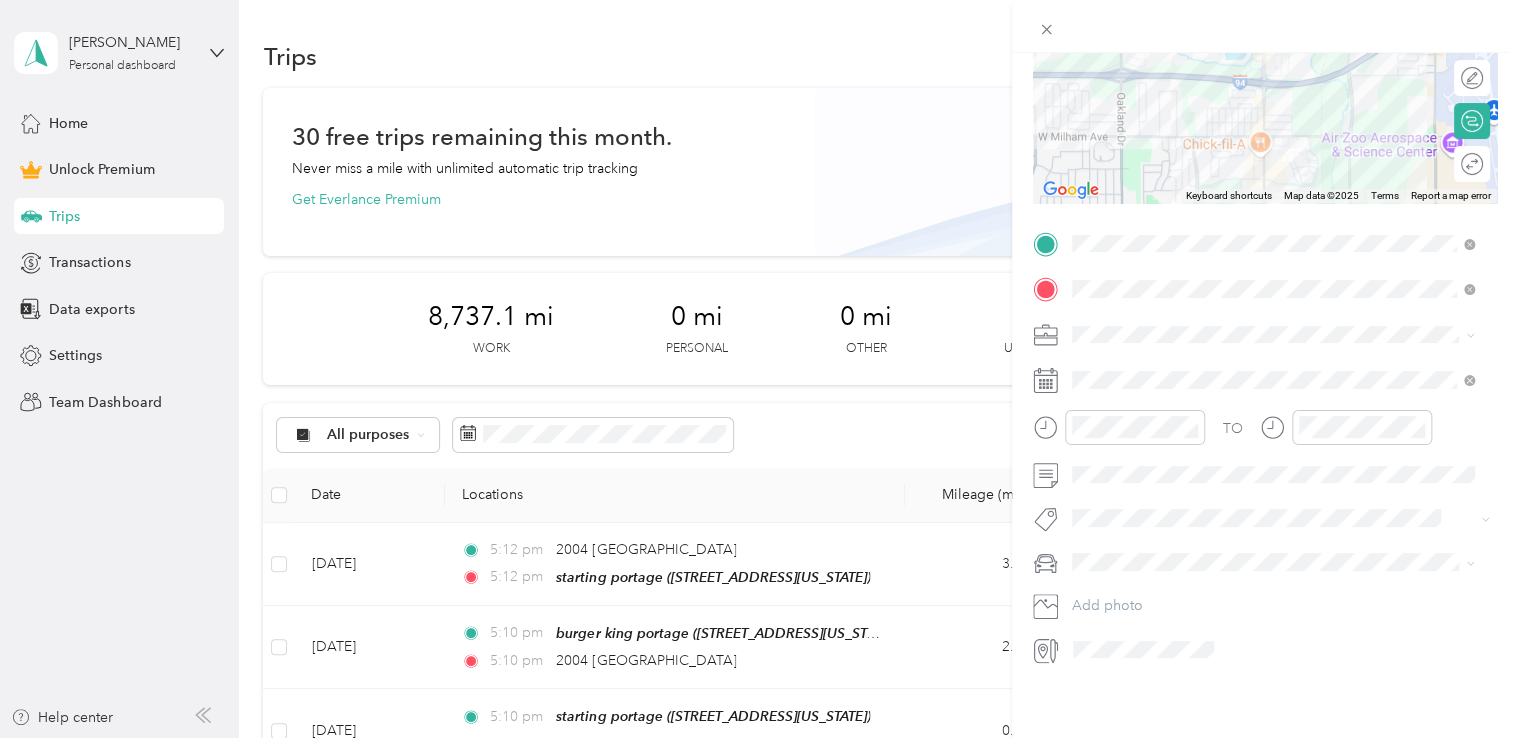 click on "New Trip Save This trip cannot be edited because it is either under review, approved, or paid. Contact your Team Manager to edit it. Miles ← Move left → Move right ↑ Move up ↓ Move down + Zoom in - Zoom out Home Jump left by 75% End Jump right by 75% Page Up Jump up by 75% Page Down Jump down by 75% Keyboard shortcuts Map Data Map data ©2025 Map data ©2025 1 km  Click to toggle between metric and imperial units Terms Report a map error Edit route Calculate route Round trip TO Add photo" at bounding box center (1265, 241) 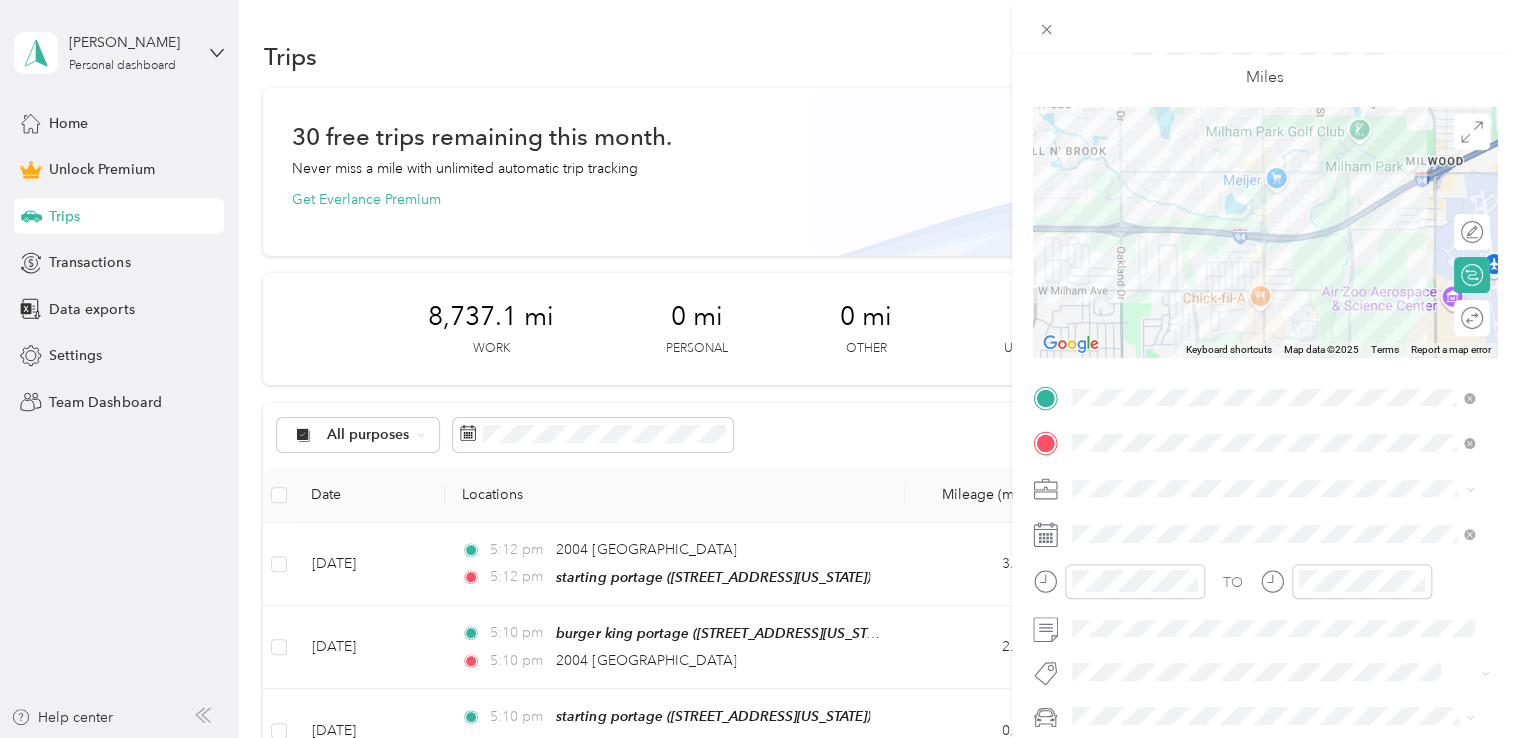 scroll, scrollTop: 0, scrollLeft: 0, axis: both 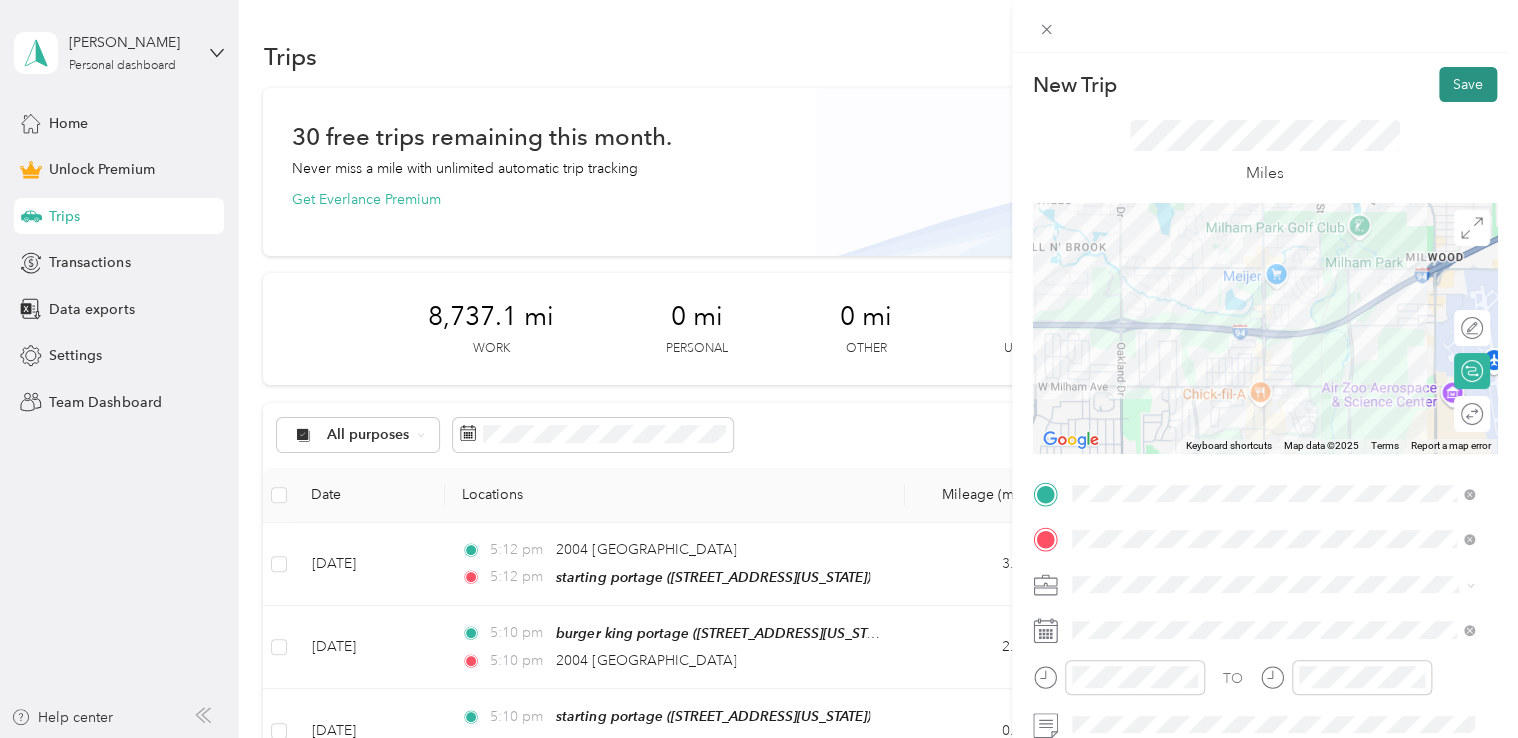 click on "Save" at bounding box center [1468, 84] 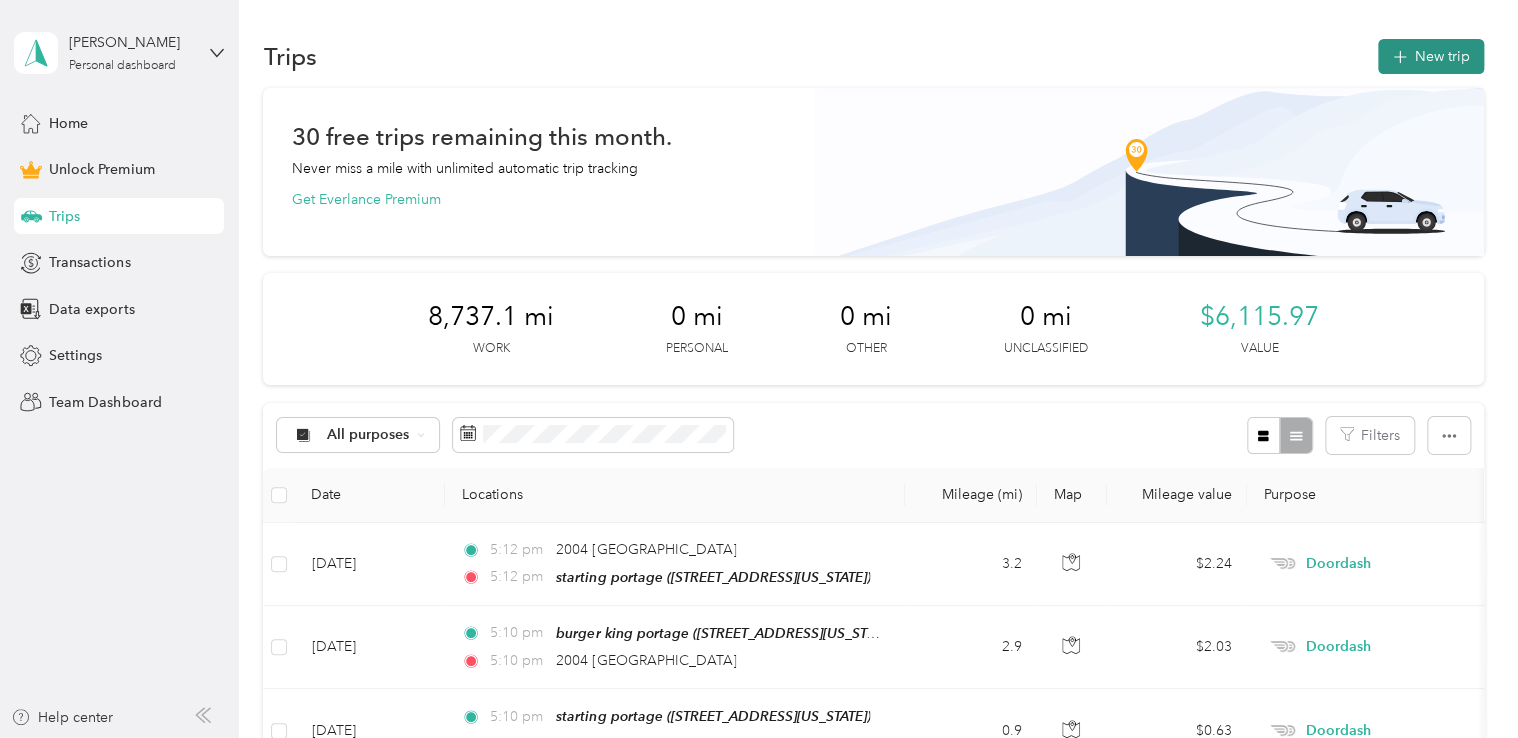 click on "New trip" at bounding box center [1431, 56] 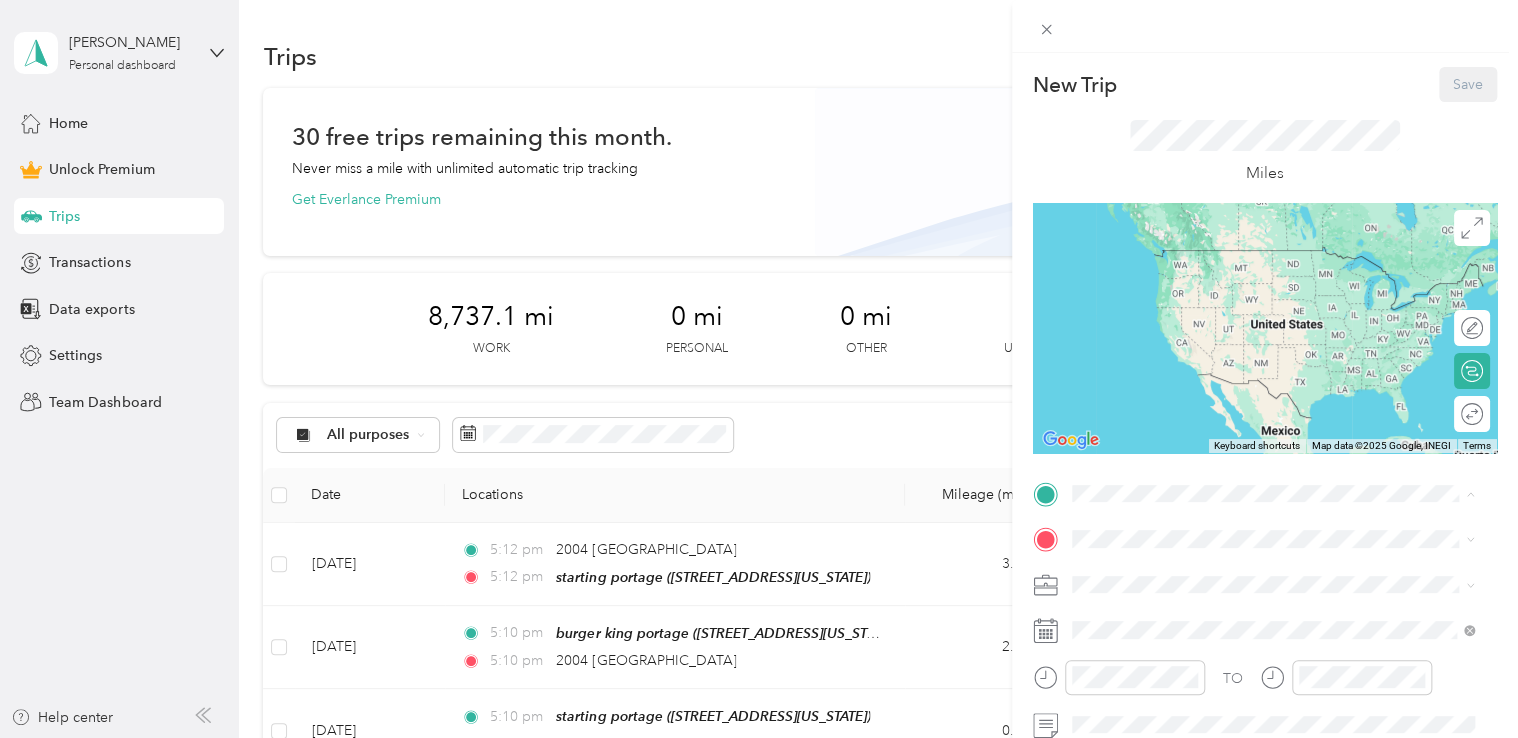 click on "[STREET_ADDRESS][US_STATE]" at bounding box center (1209, 279) 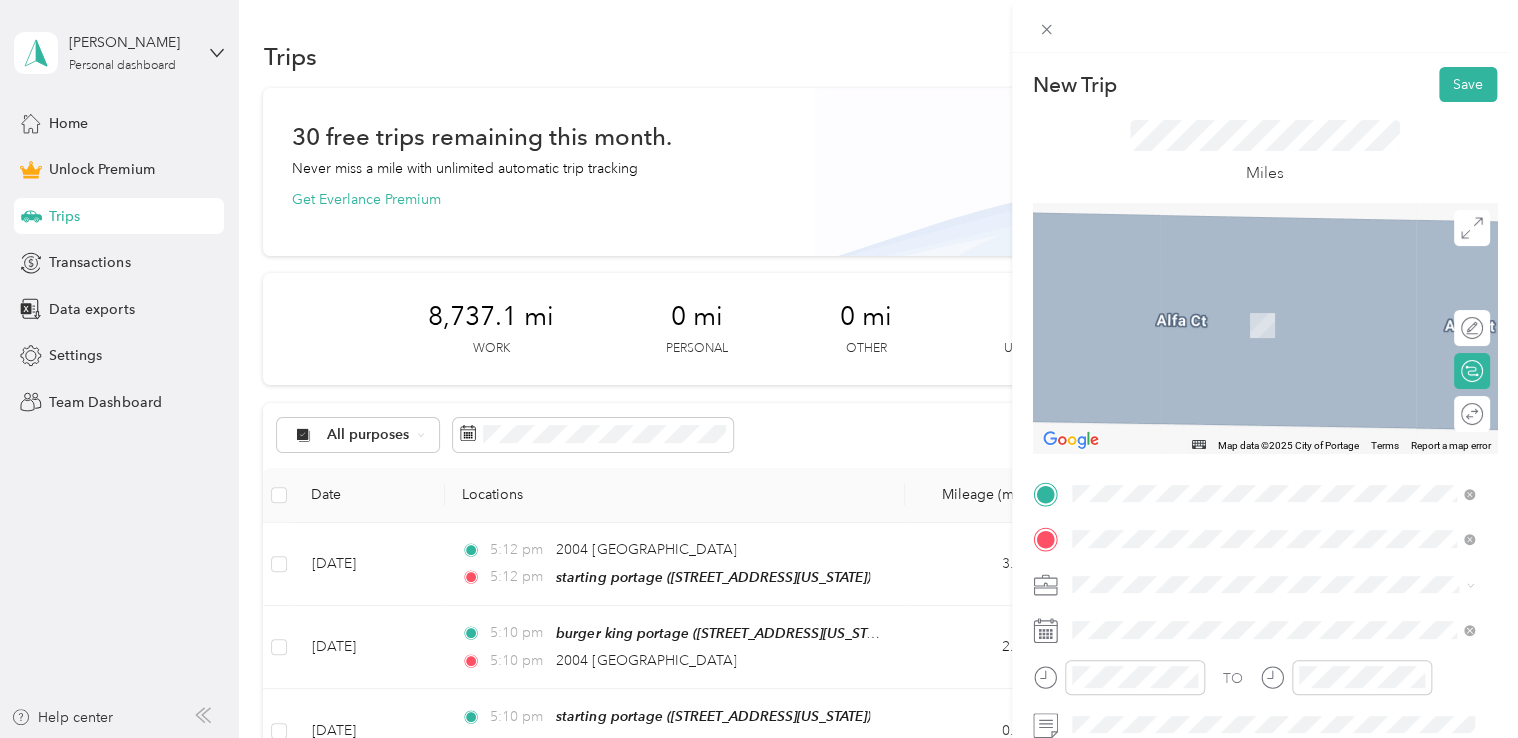 click on "ALDI PORTAGE [STREET_ADDRESS][US_STATE]" at bounding box center [1209, 315] 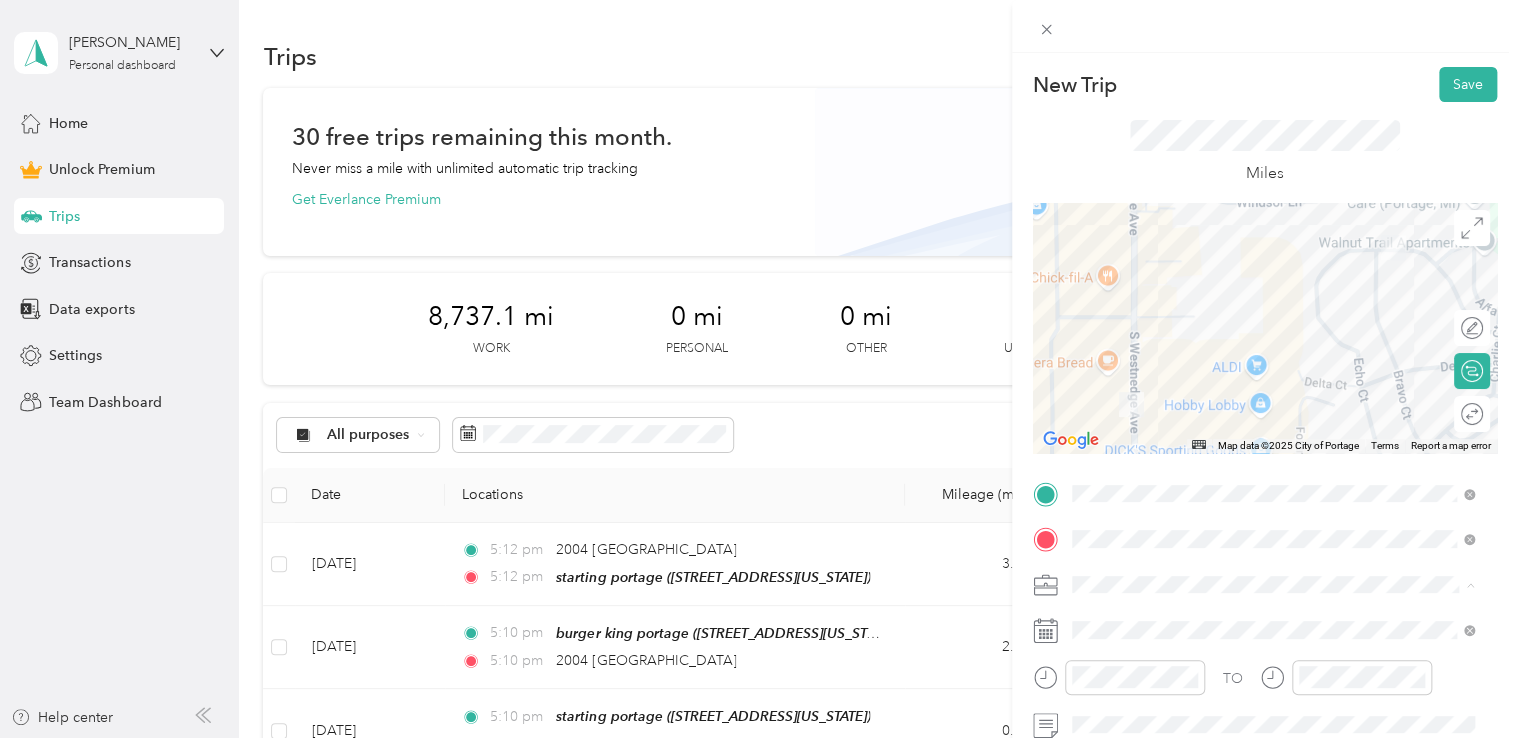 click on "Doordash" at bounding box center [1273, 374] 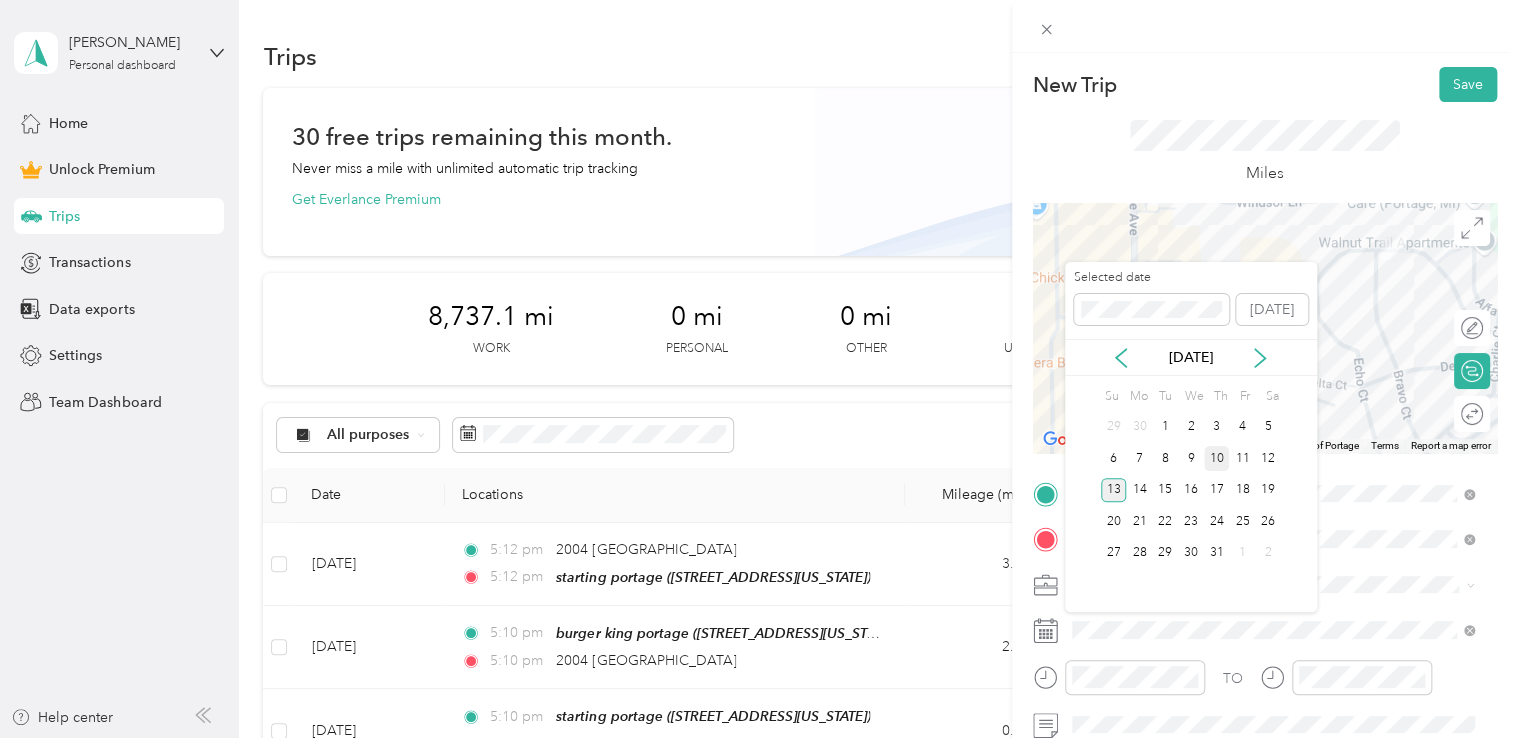 click on "10" at bounding box center (1217, 458) 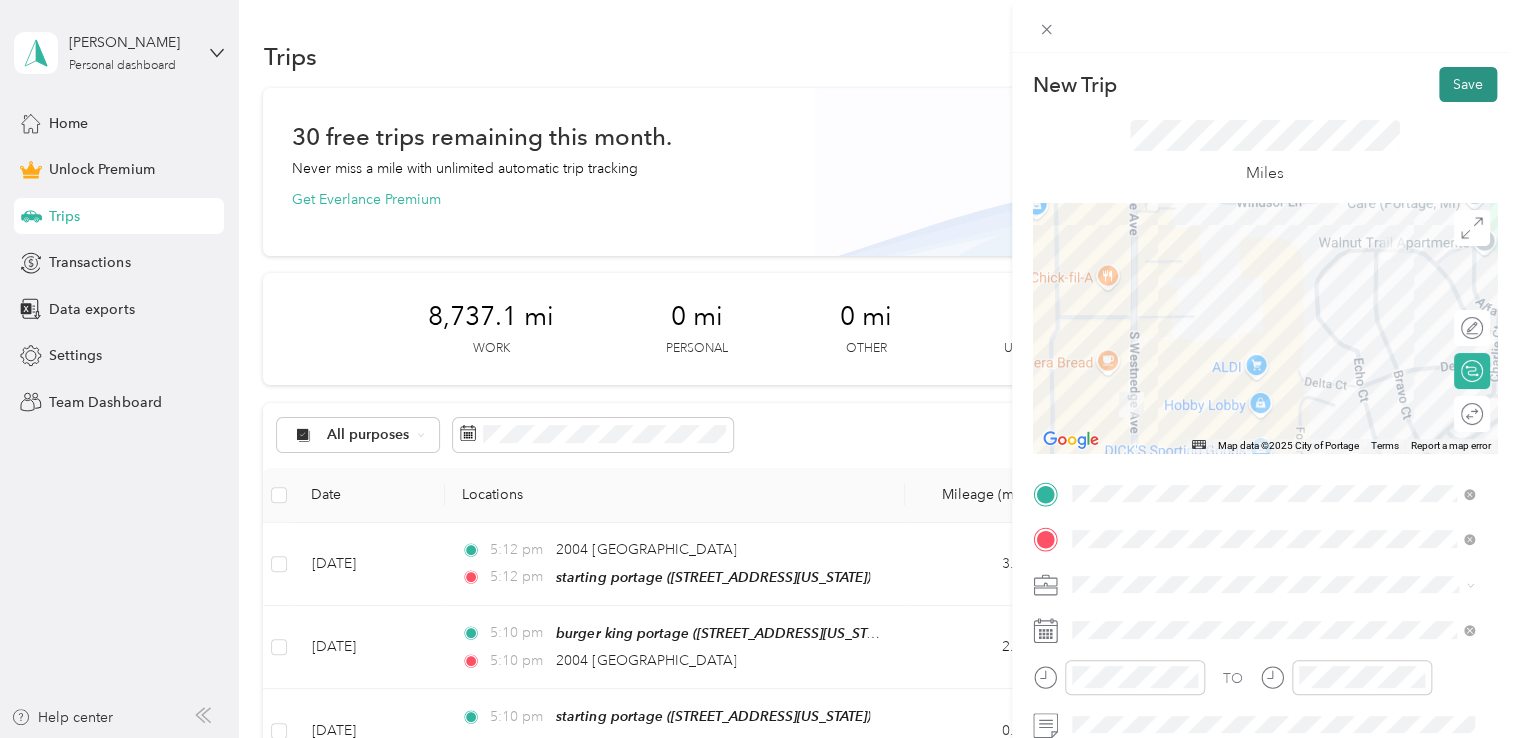 click on "Save" at bounding box center (1468, 84) 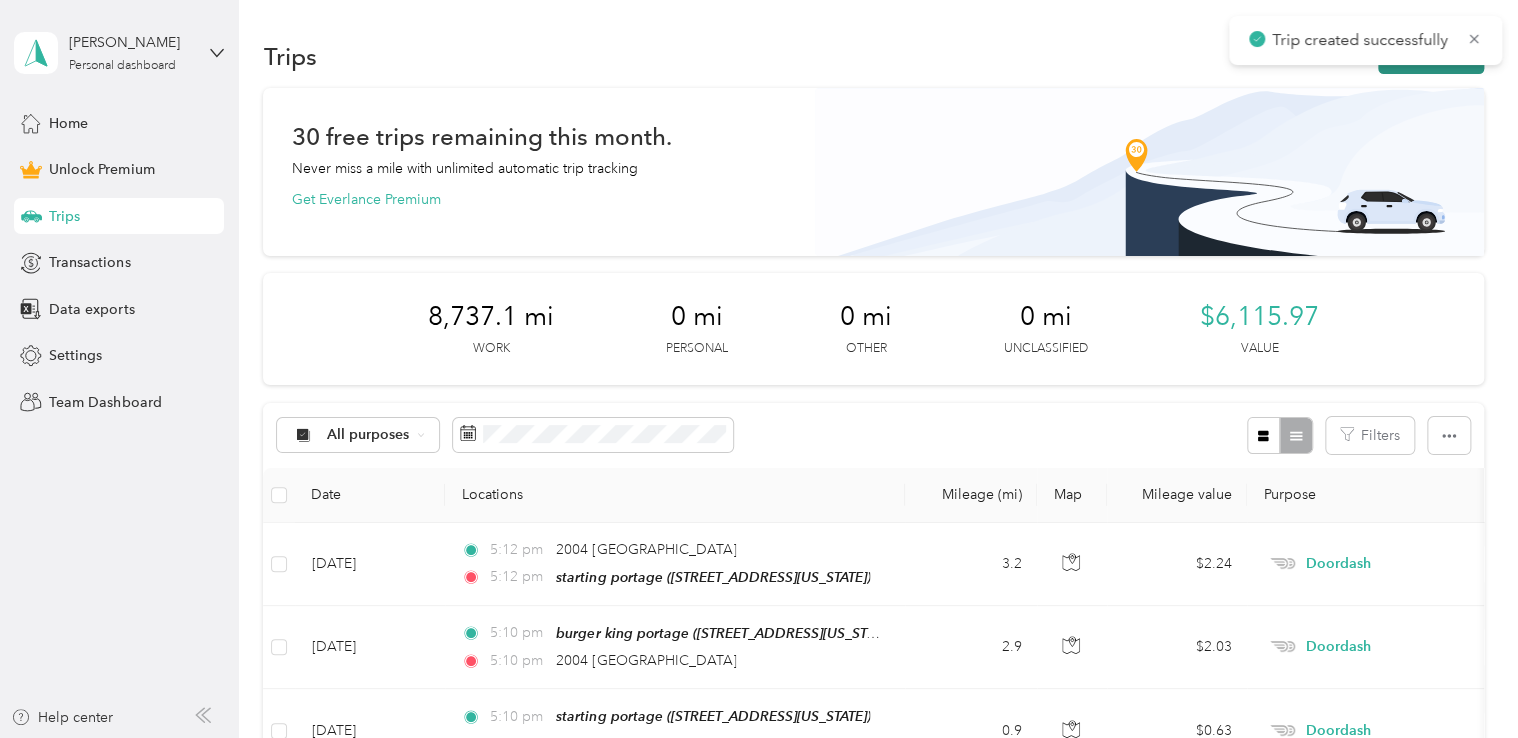 click on "New trip" at bounding box center (1431, 56) 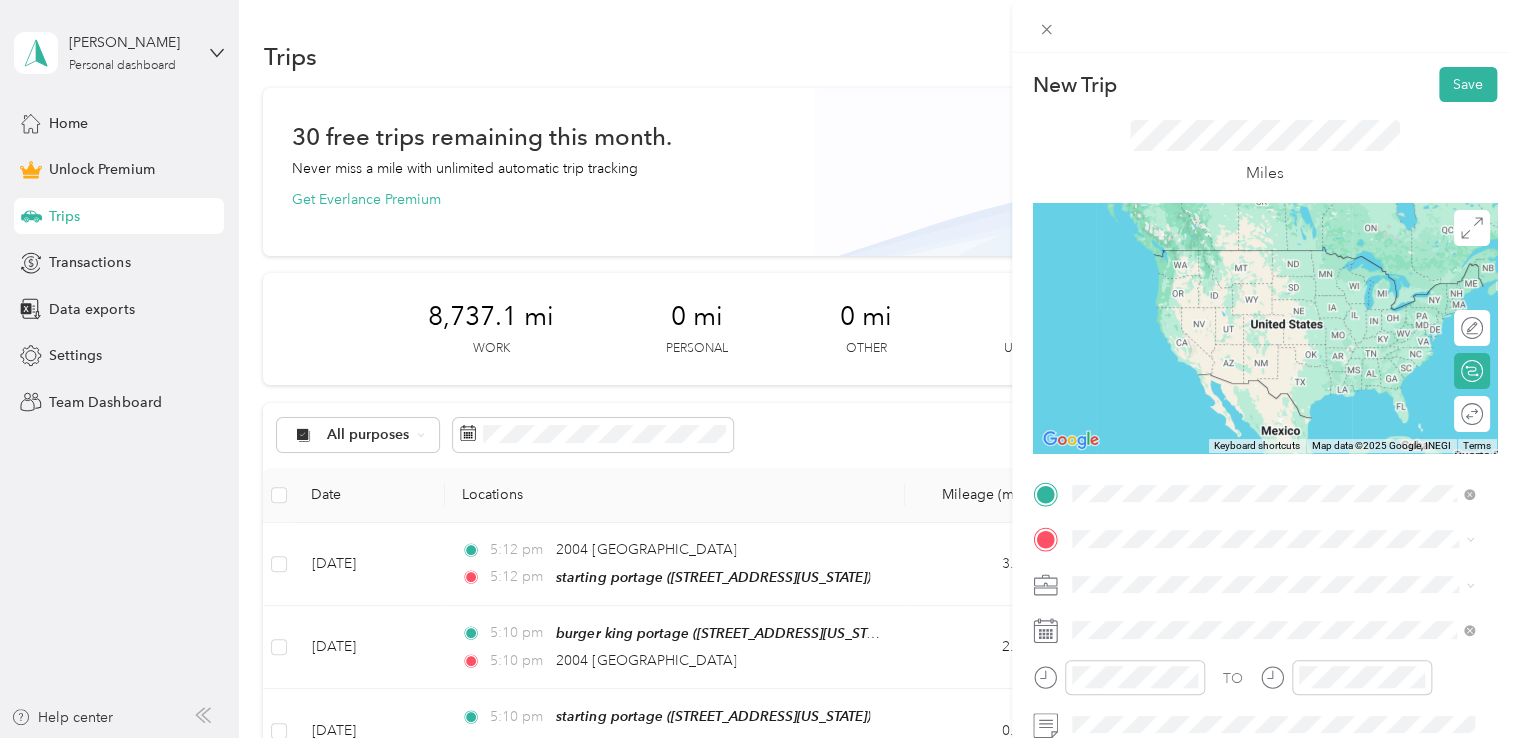 click on "ALDI PORTAGE" at bounding box center (1160, 257) 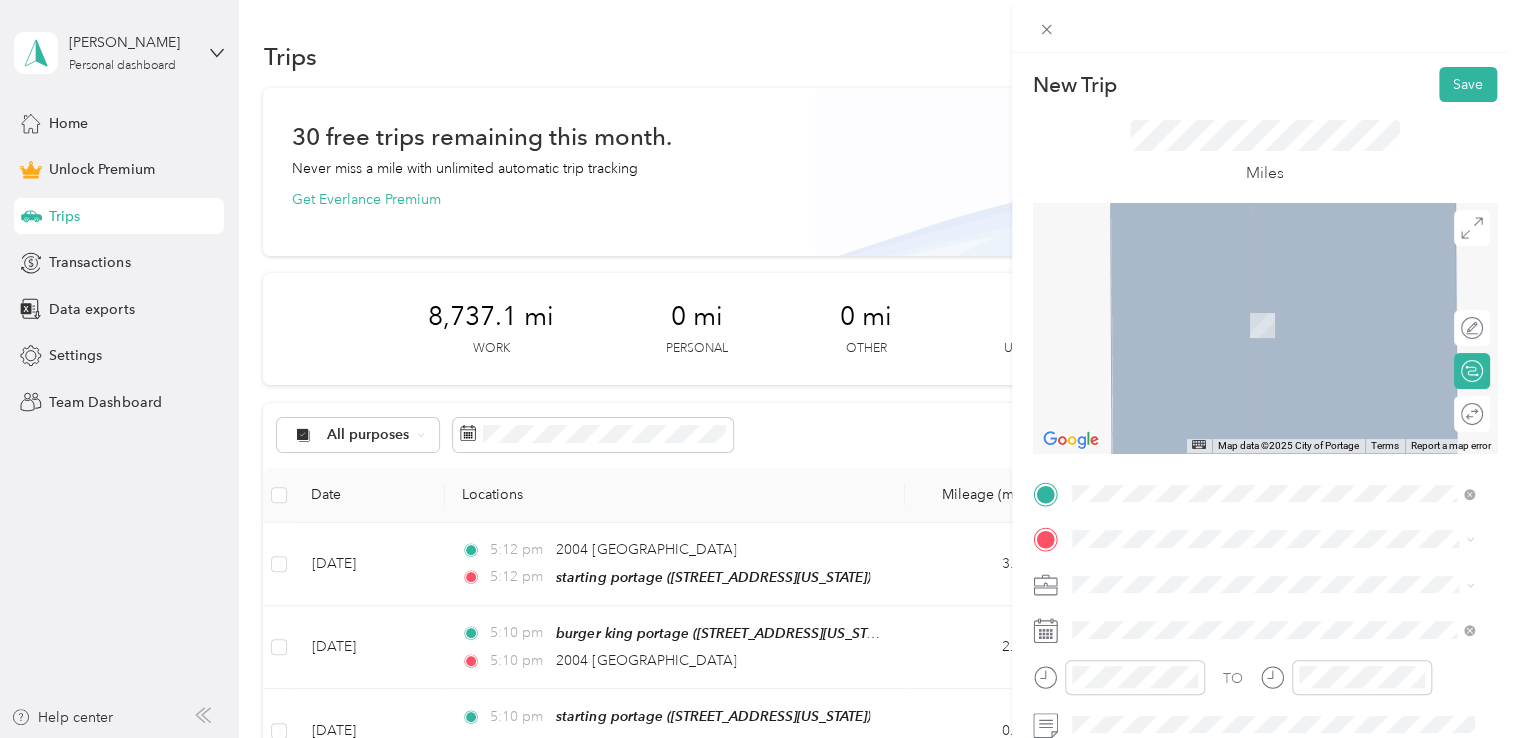 click on "[STREET_ADDRESS][US_STATE]" at bounding box center [1209, 369] 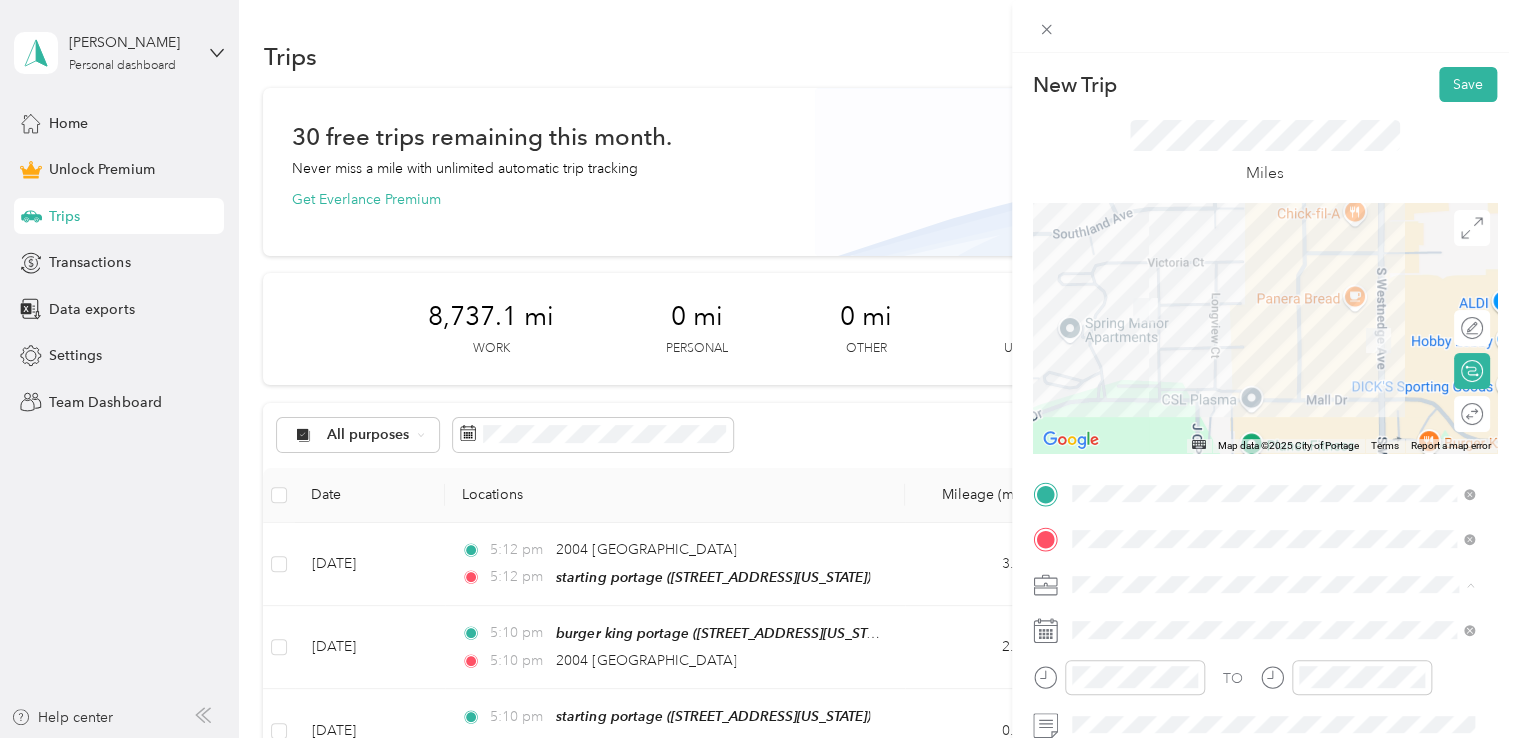 click on "Doordash" at bounding box center (1273, 374) 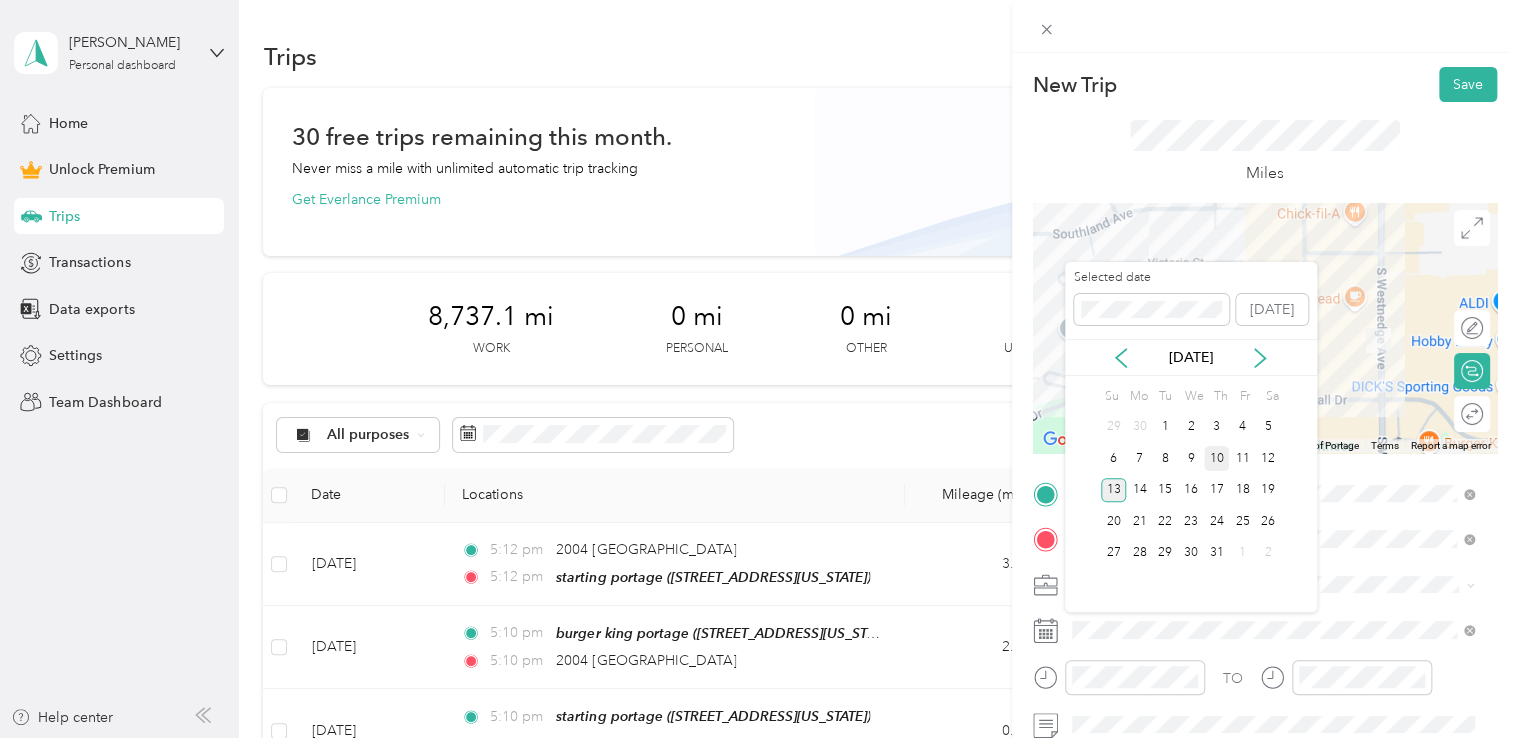 click on "10" at bounding box center [1217, 458] 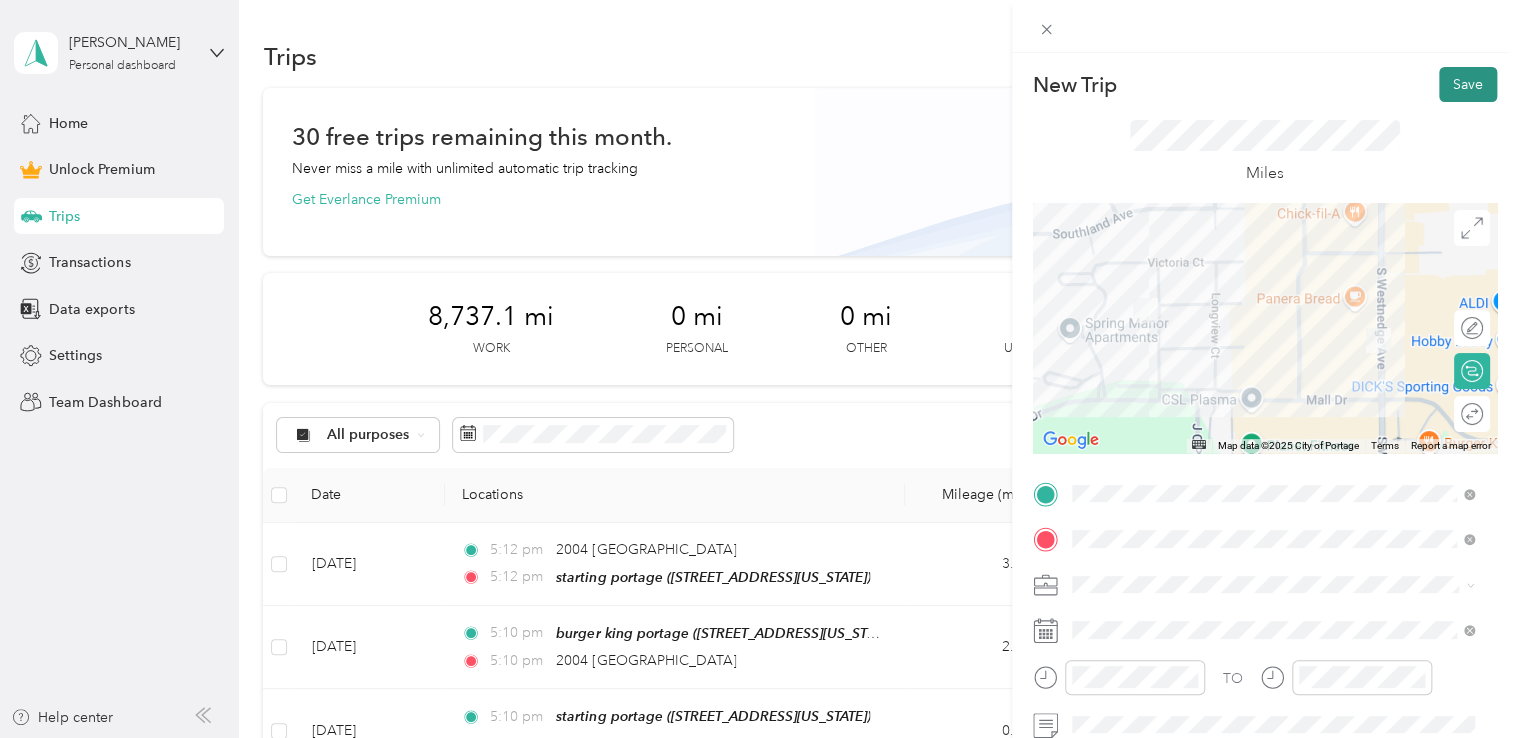 click on "Save" at bounding box center (1468, 84) 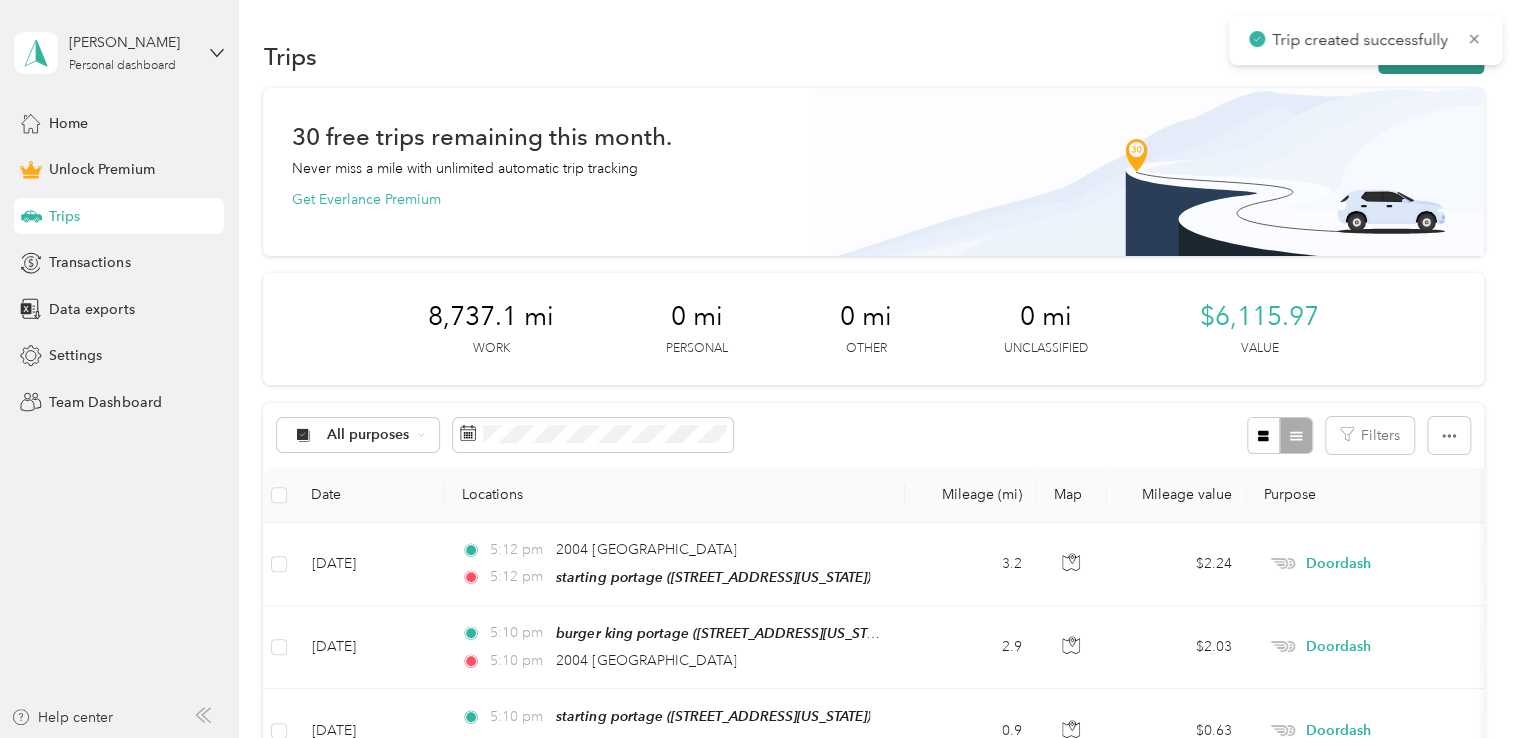 click on "New trip" at bounding box center [1431, 56] 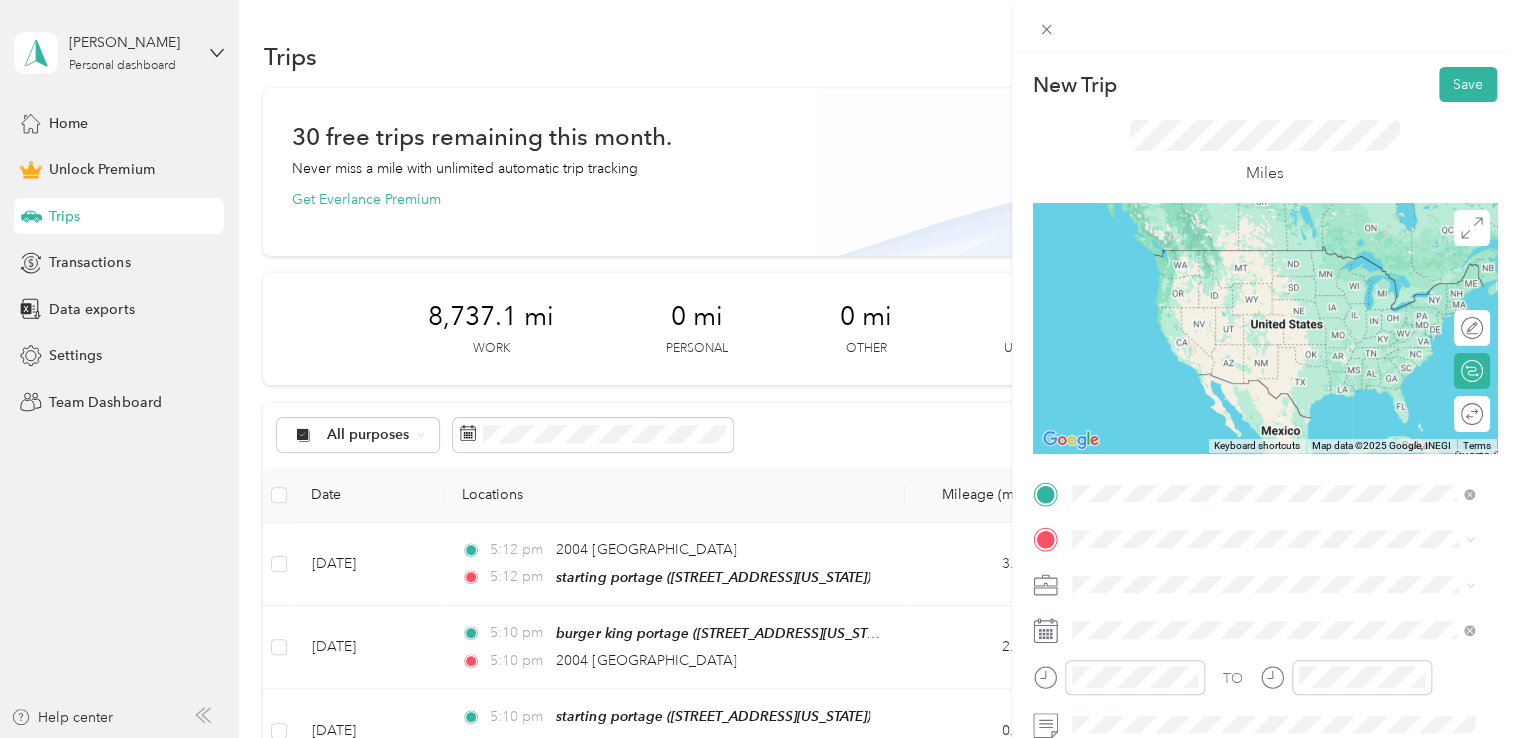 click on "[STREET_ADDRESS][US_STATE]" at bounding box center (1209, 250) 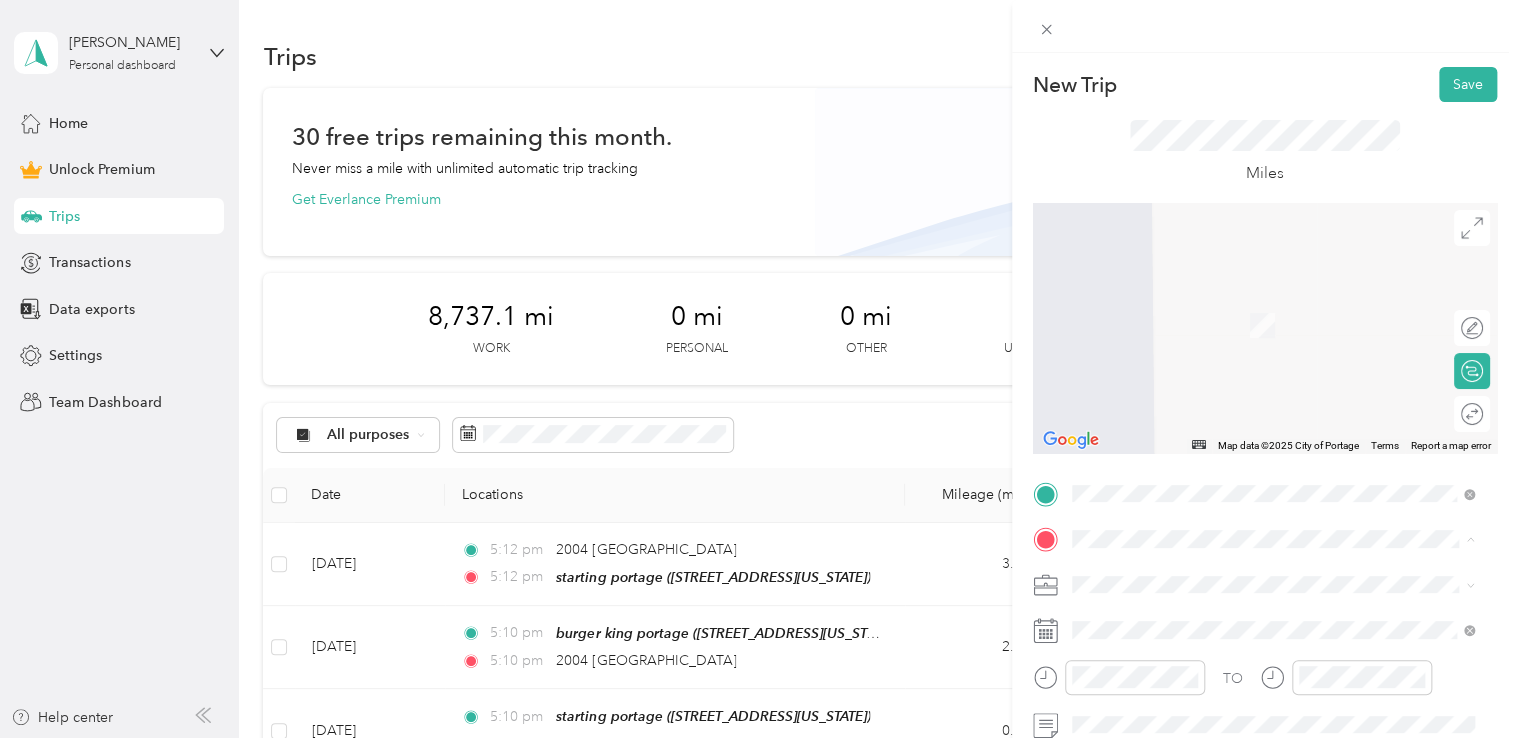 click on "[STREET_ADDRESS][US_STATE]" at bounding box center [1209, 325] 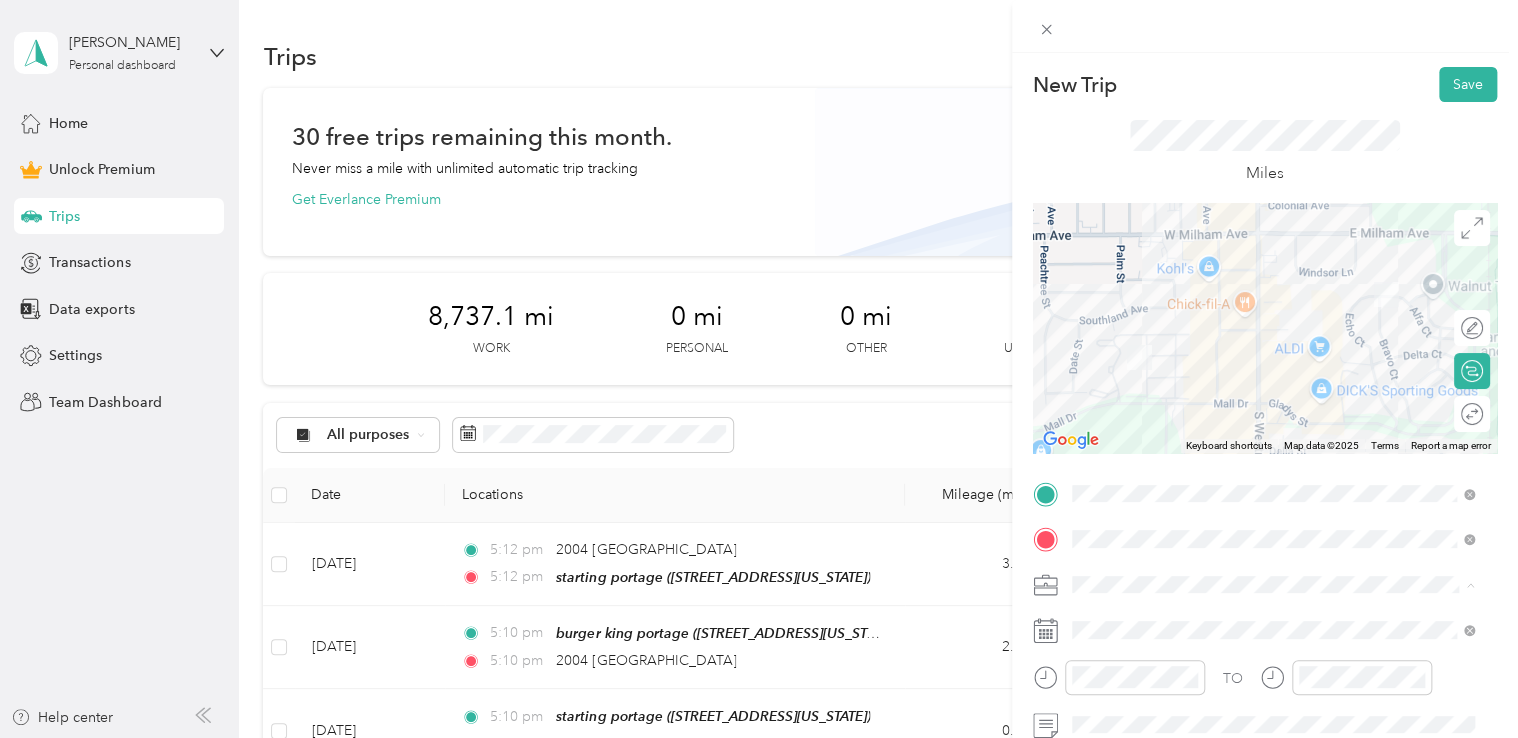 click on "Doordash" at bounding box center (1273, 374) 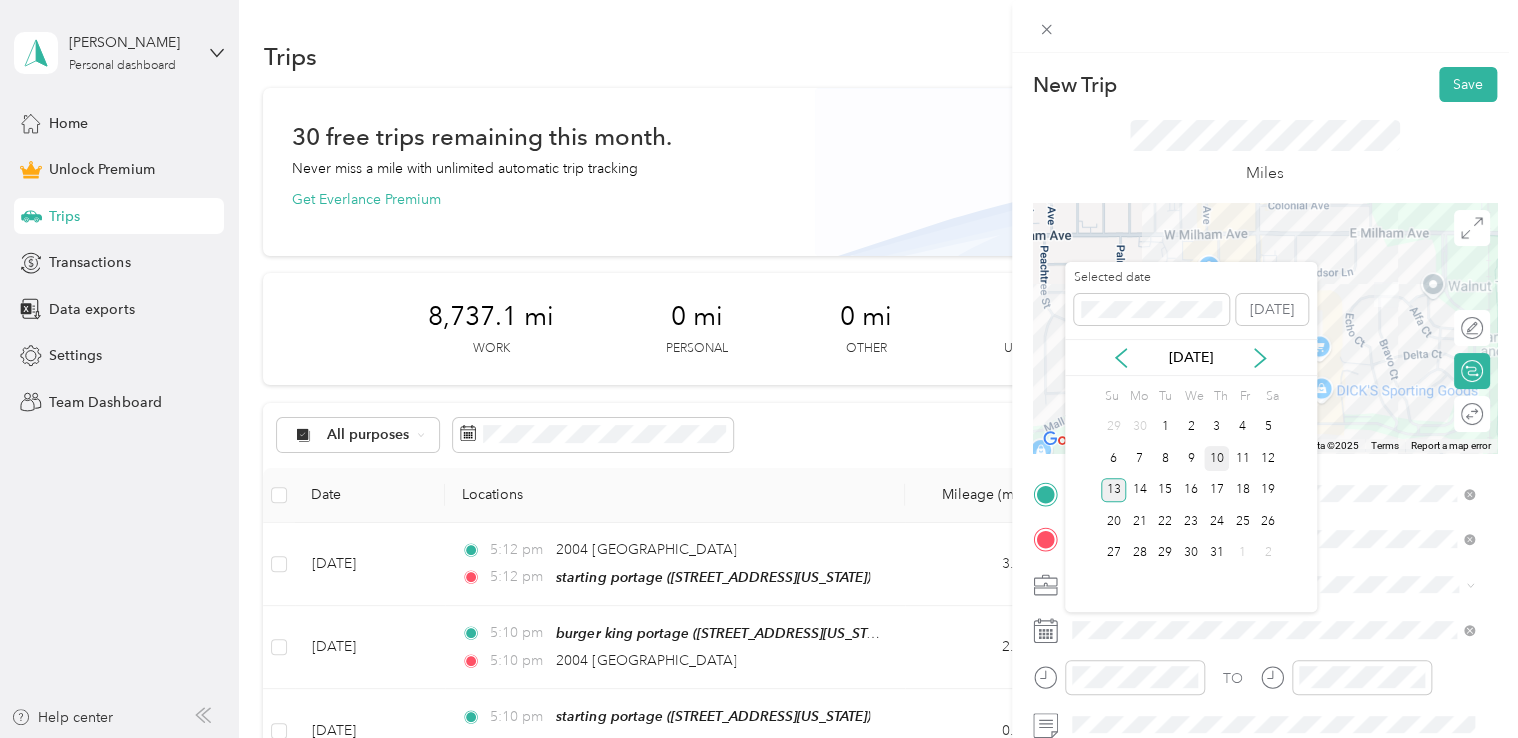 click on "10" at bounding box center (1217, 458) 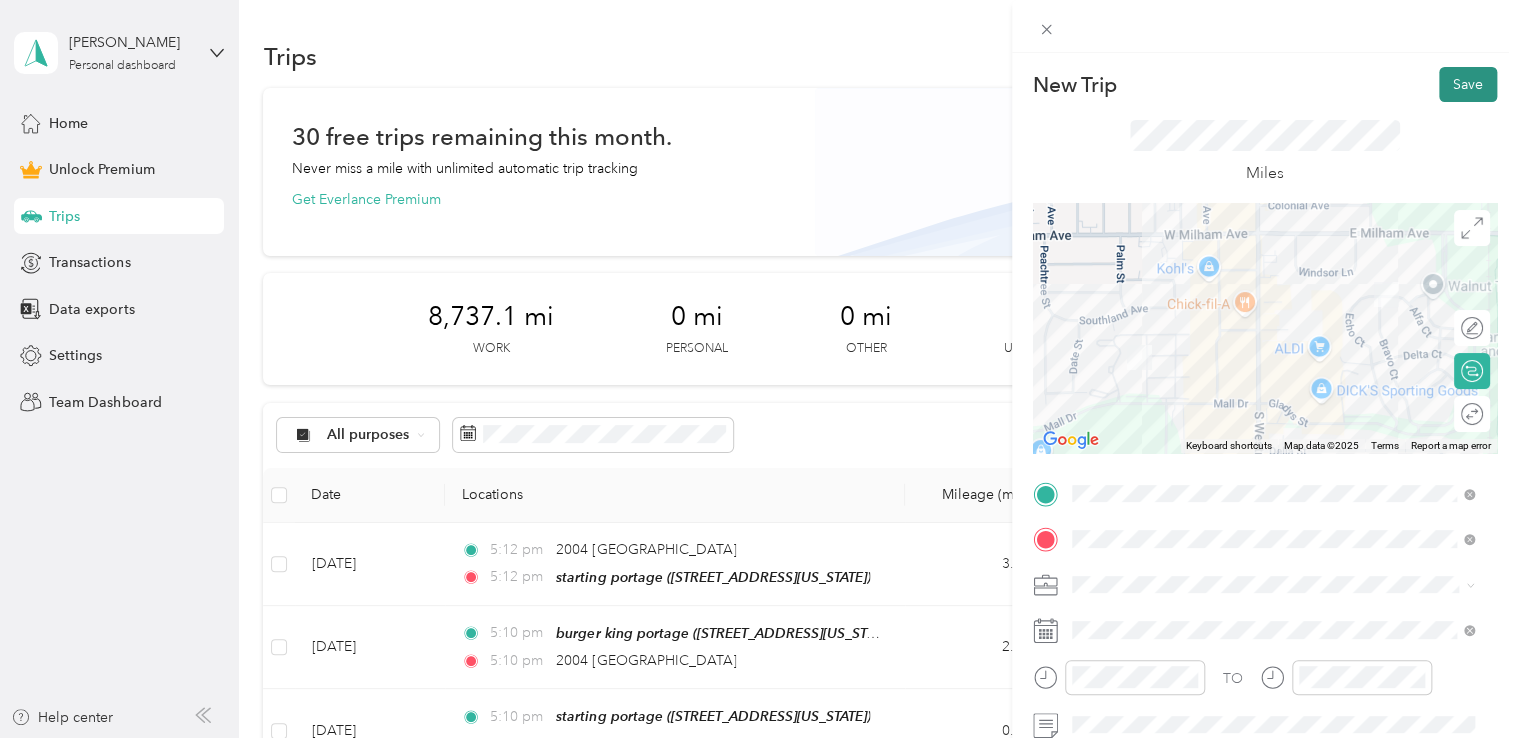 click on "Save" at bounding box center (1468, 84) 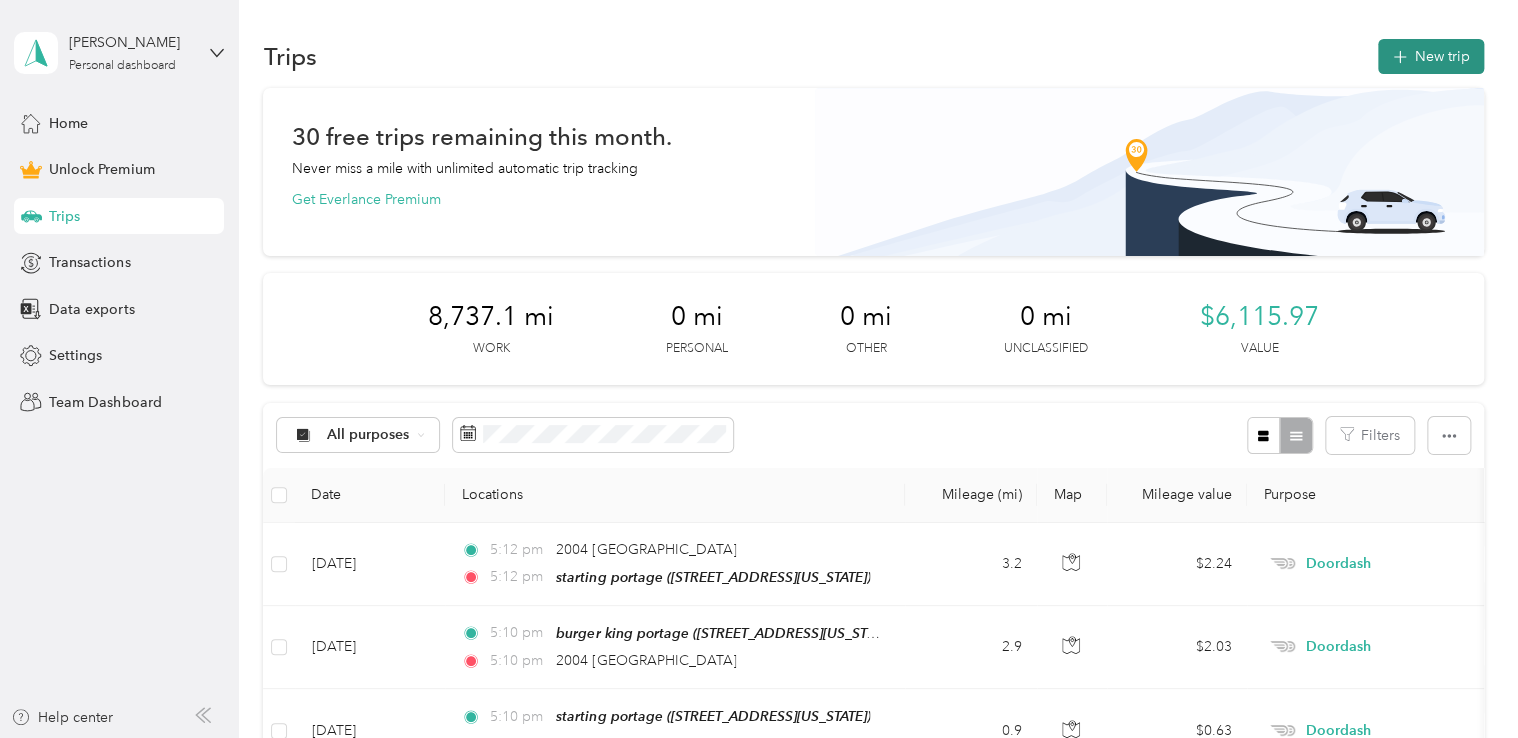 click on "New trip" at bounding box center (1431, 56) 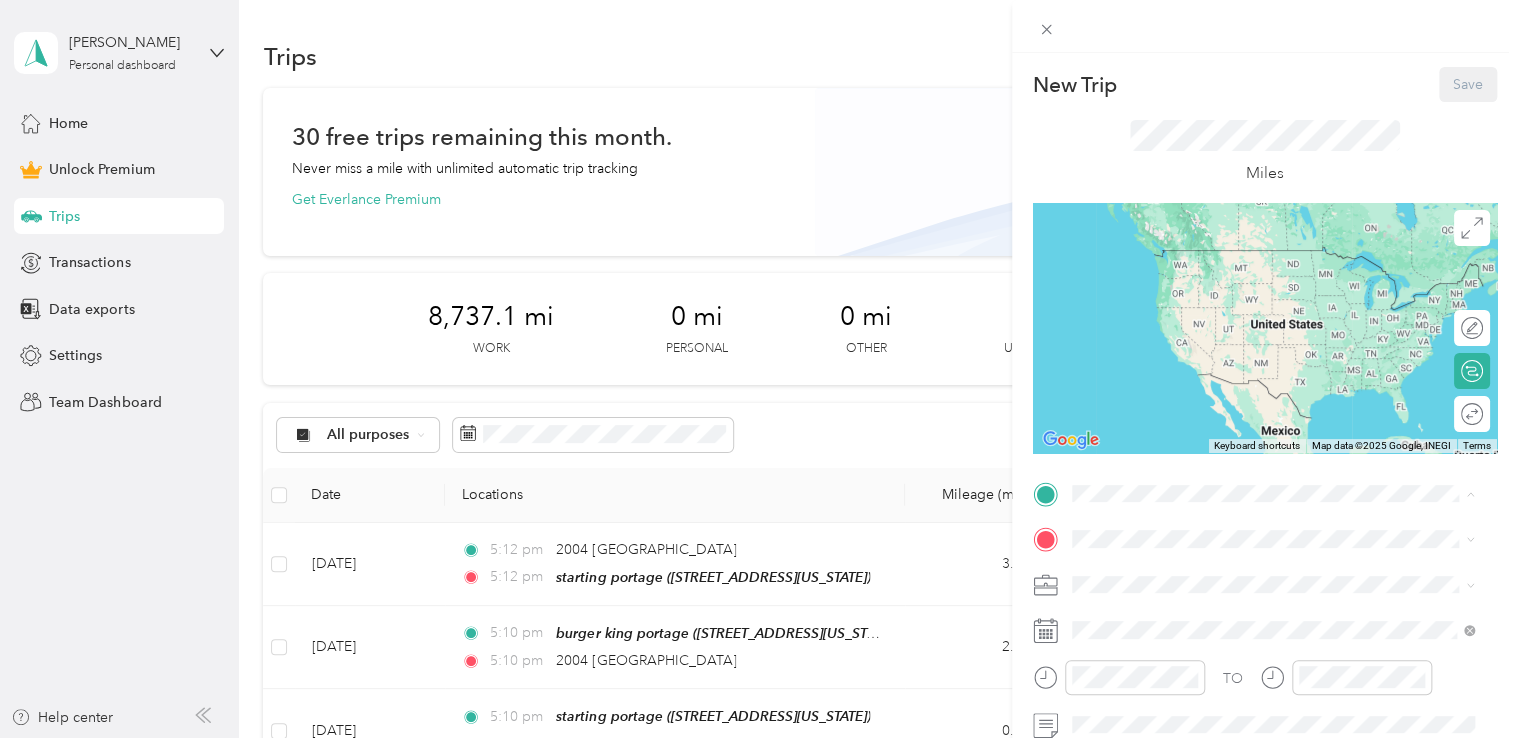 click on "[STREET_ADDRESS][US_STATE]" at bounding box center (1209, 279) 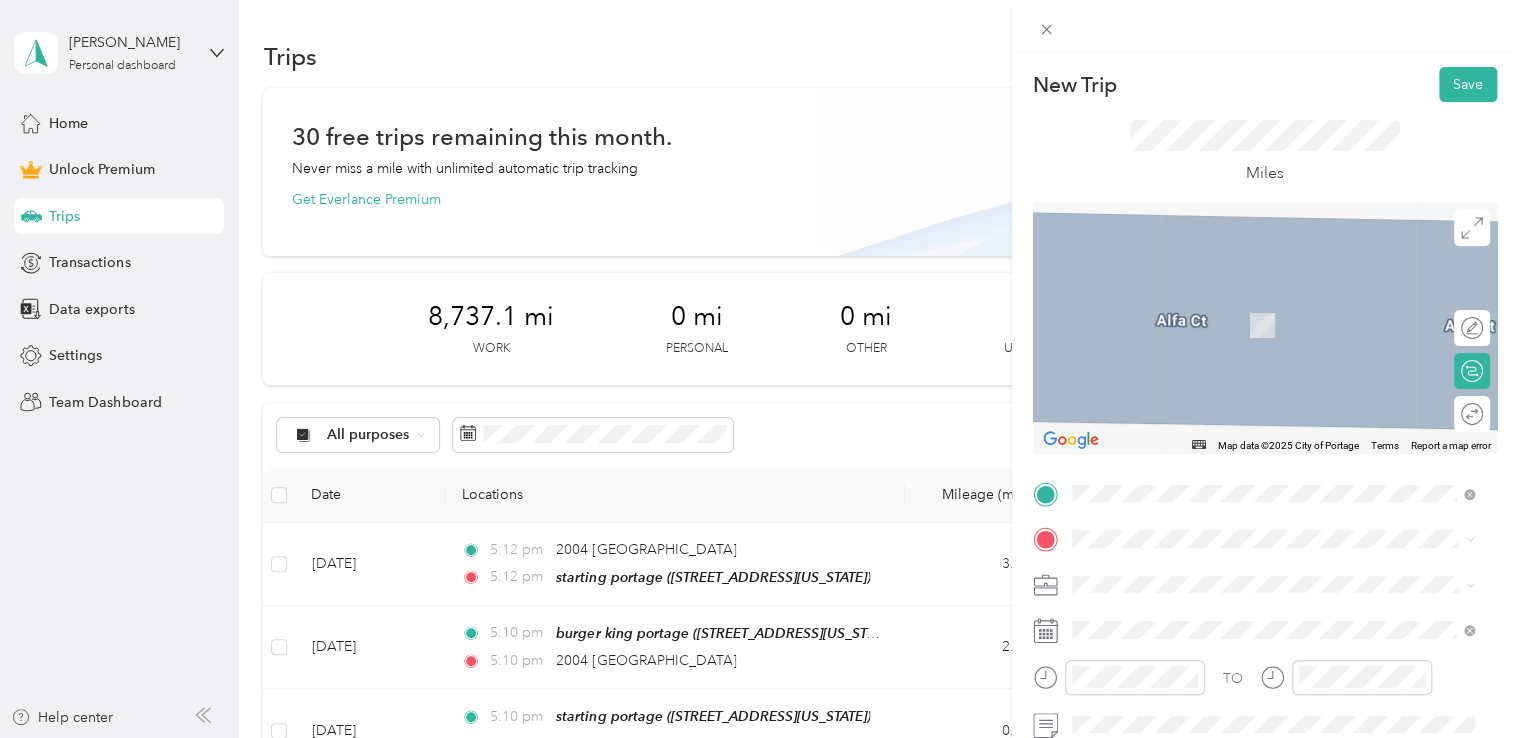 click on "[STREET_ADDRESS][US_STATE]" at bounding box center (1209, 322) 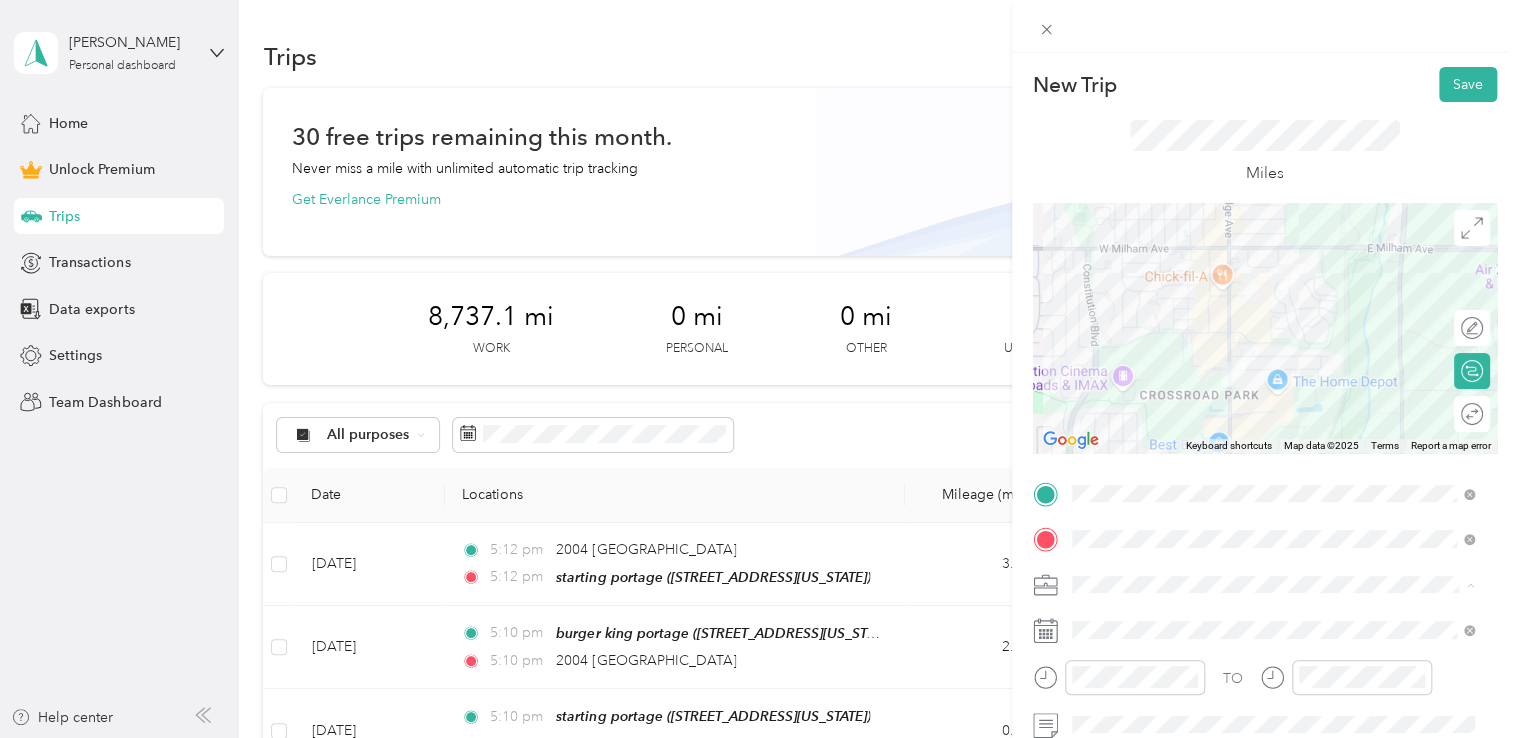 click on "Doordash" at bounding box center [1273, 374] 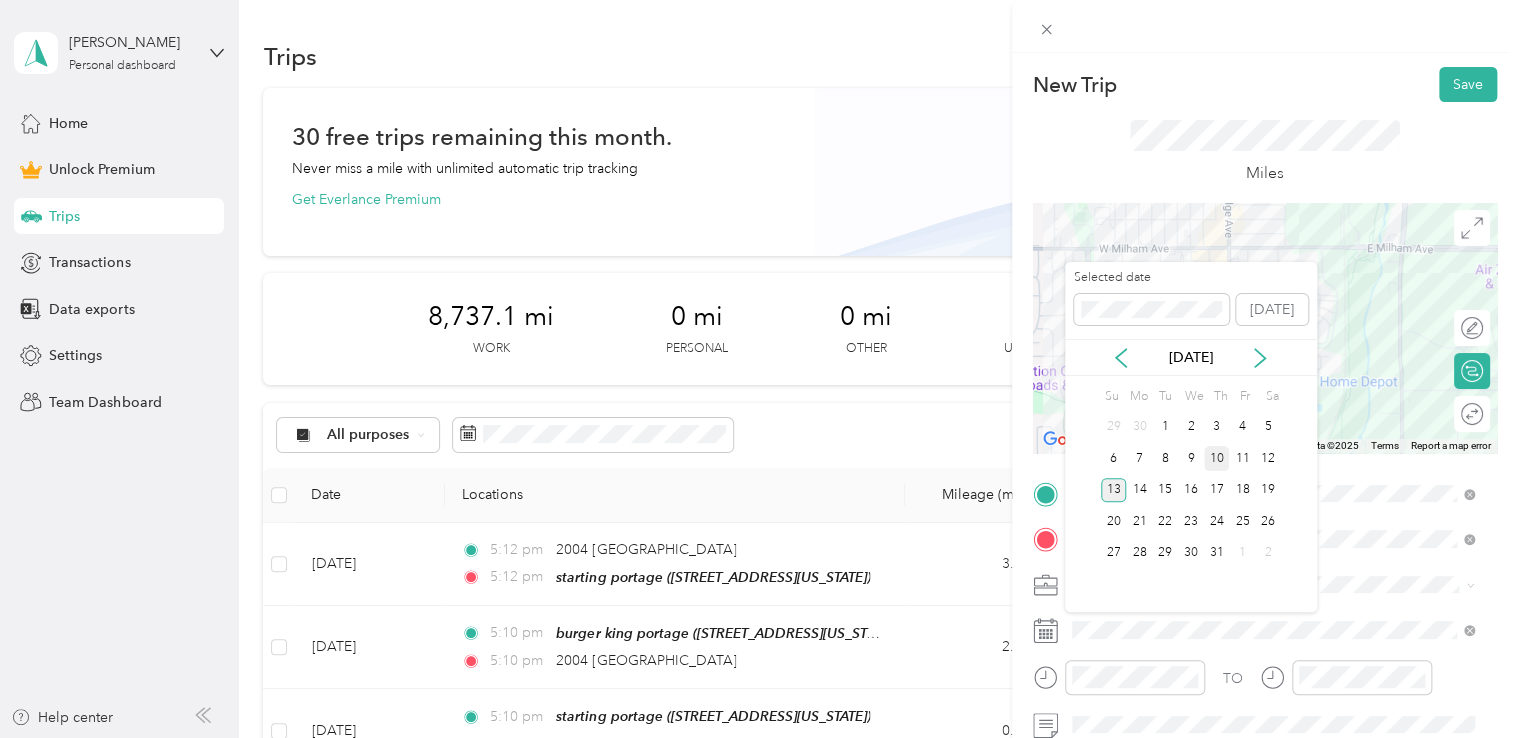 click on "10" at bounding box center (1217, 458) 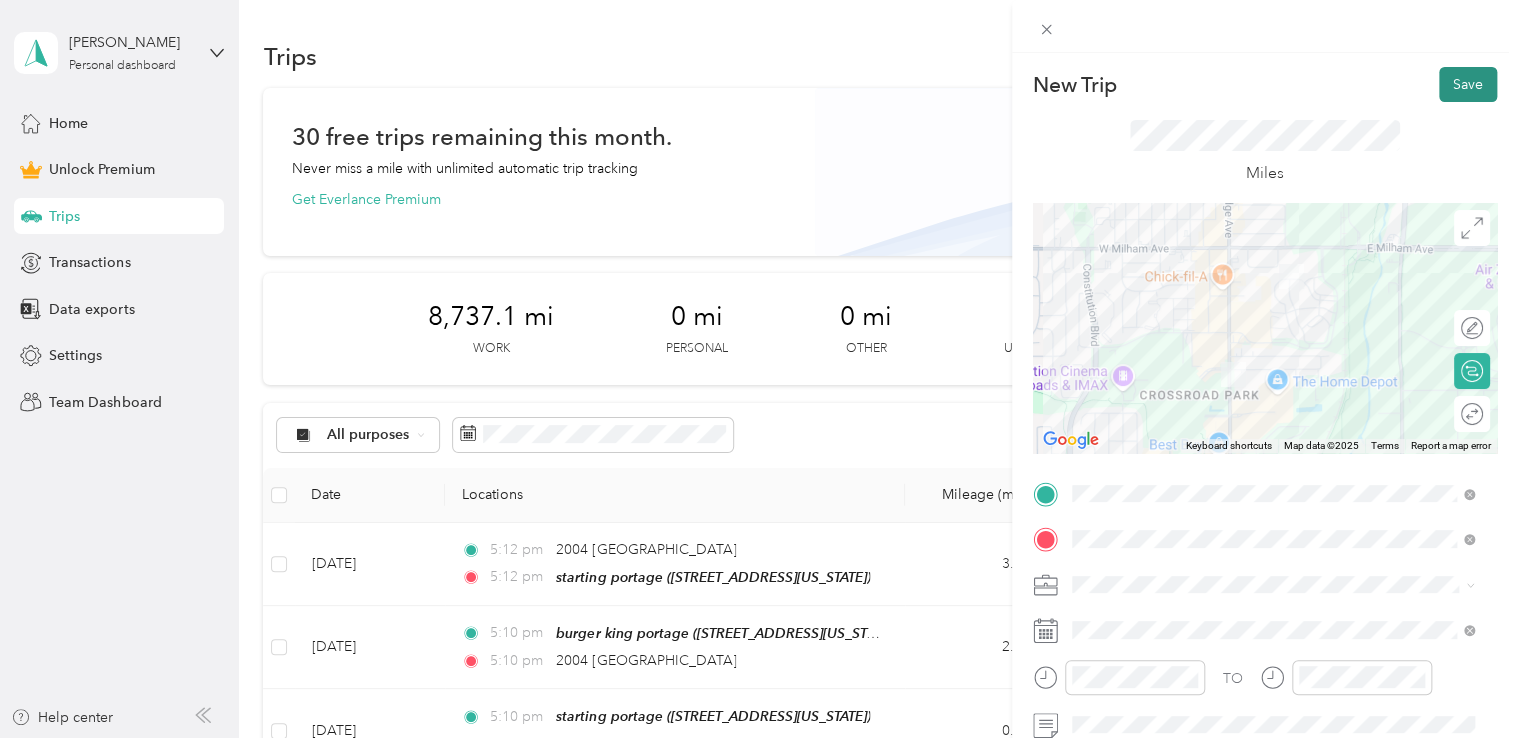 click on "Save" at bounding box center (1468, 84) 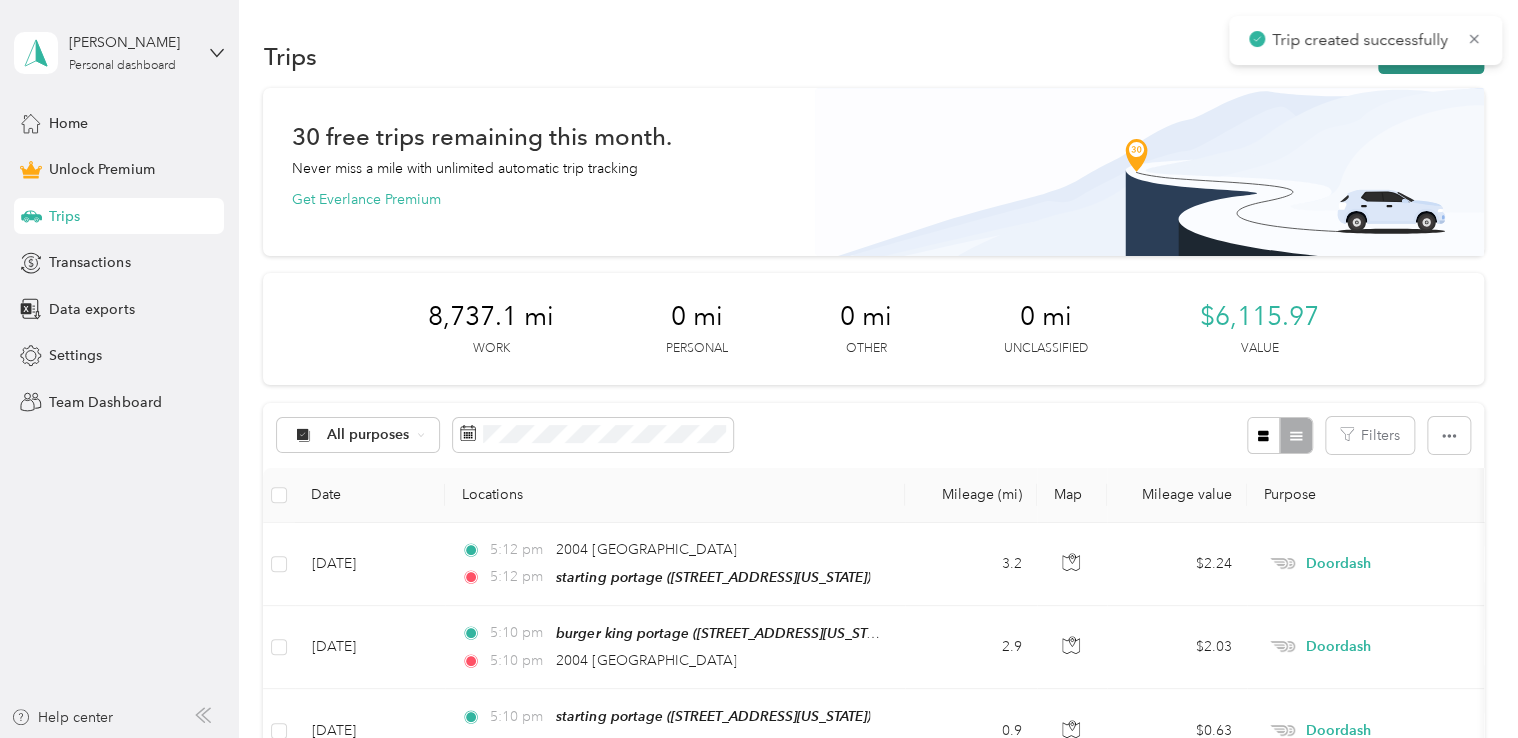 click 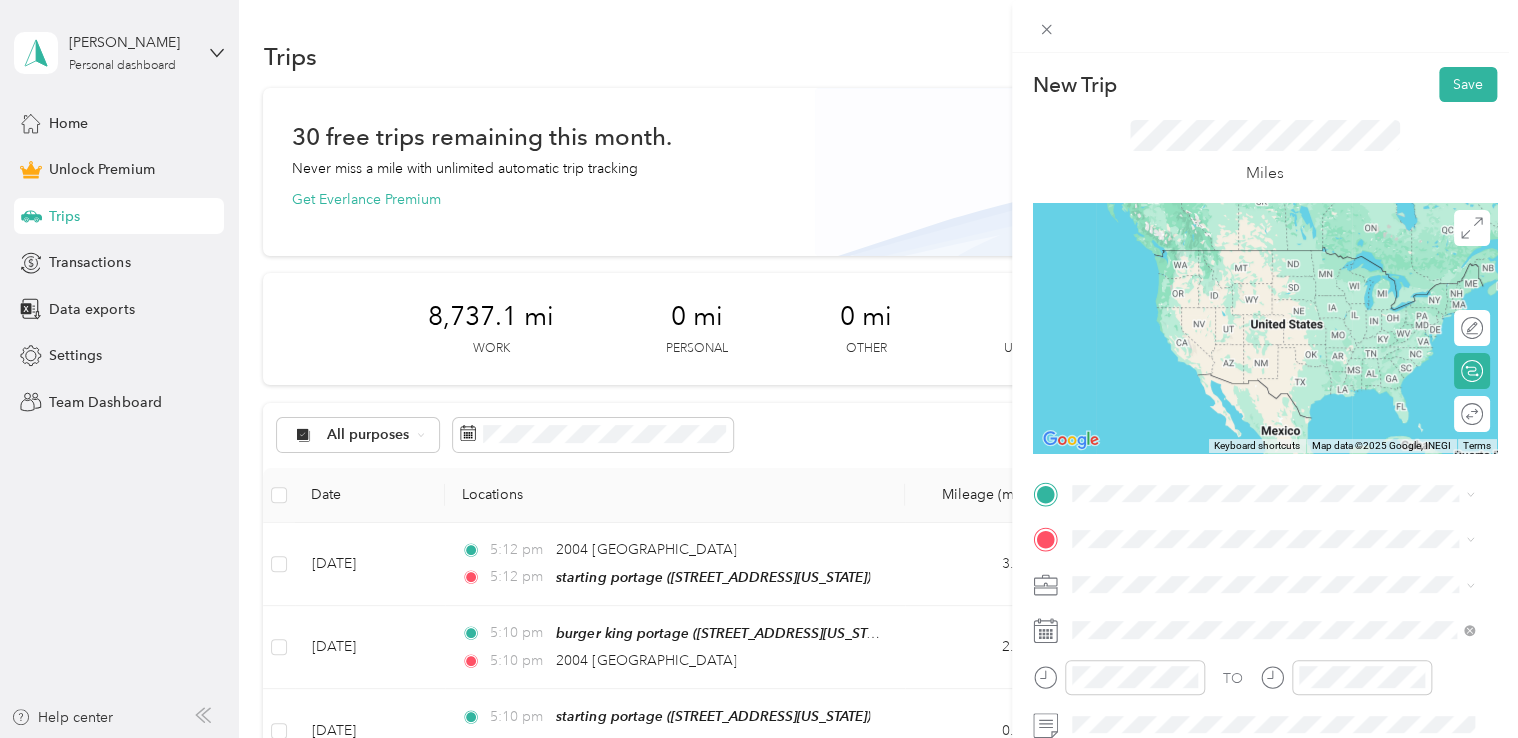 click on "[STREET_ADDRESS][US_STATE]" at bounding box center [1209, 276] 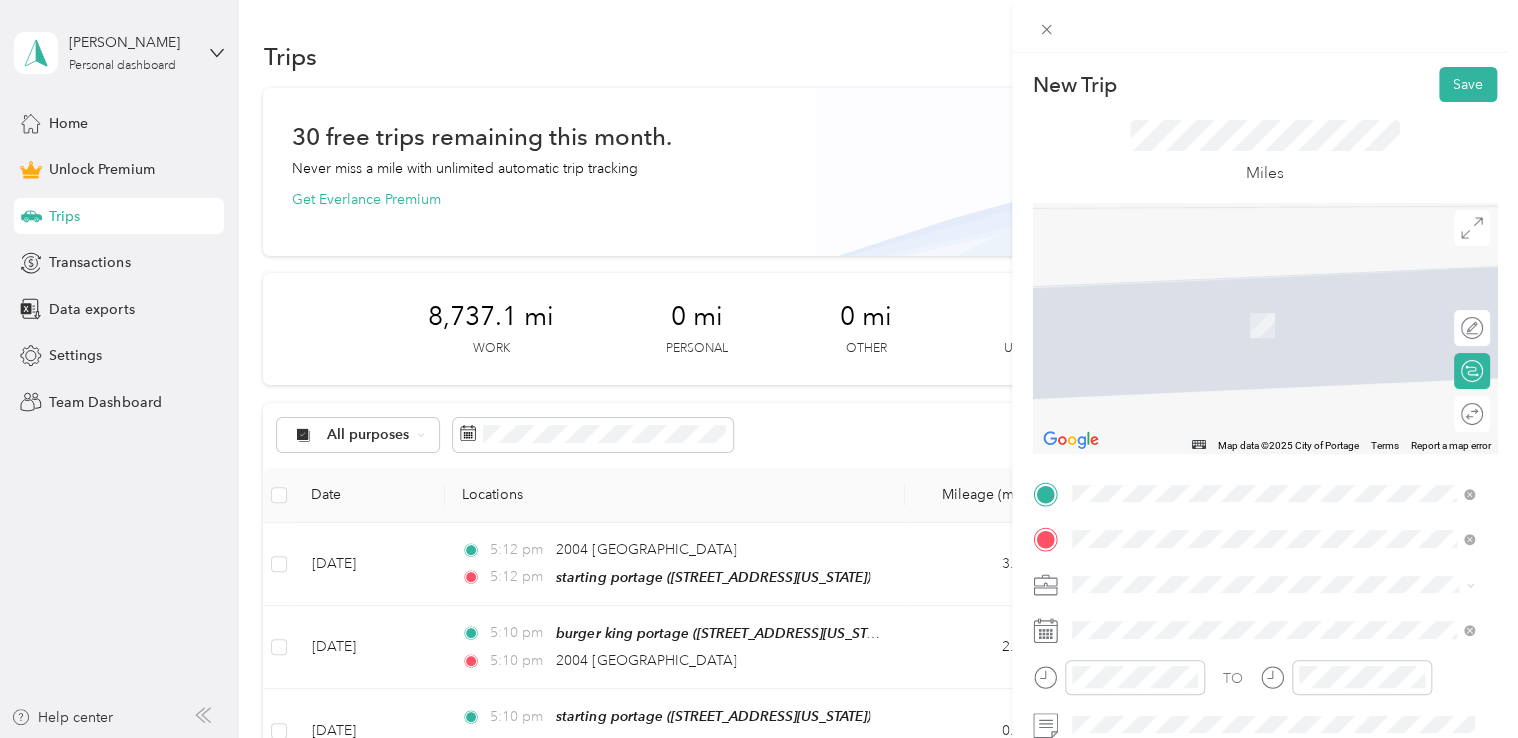 click on "[STREET_ADDRESS][US_STATE]" at bounding box center [1209, 296] 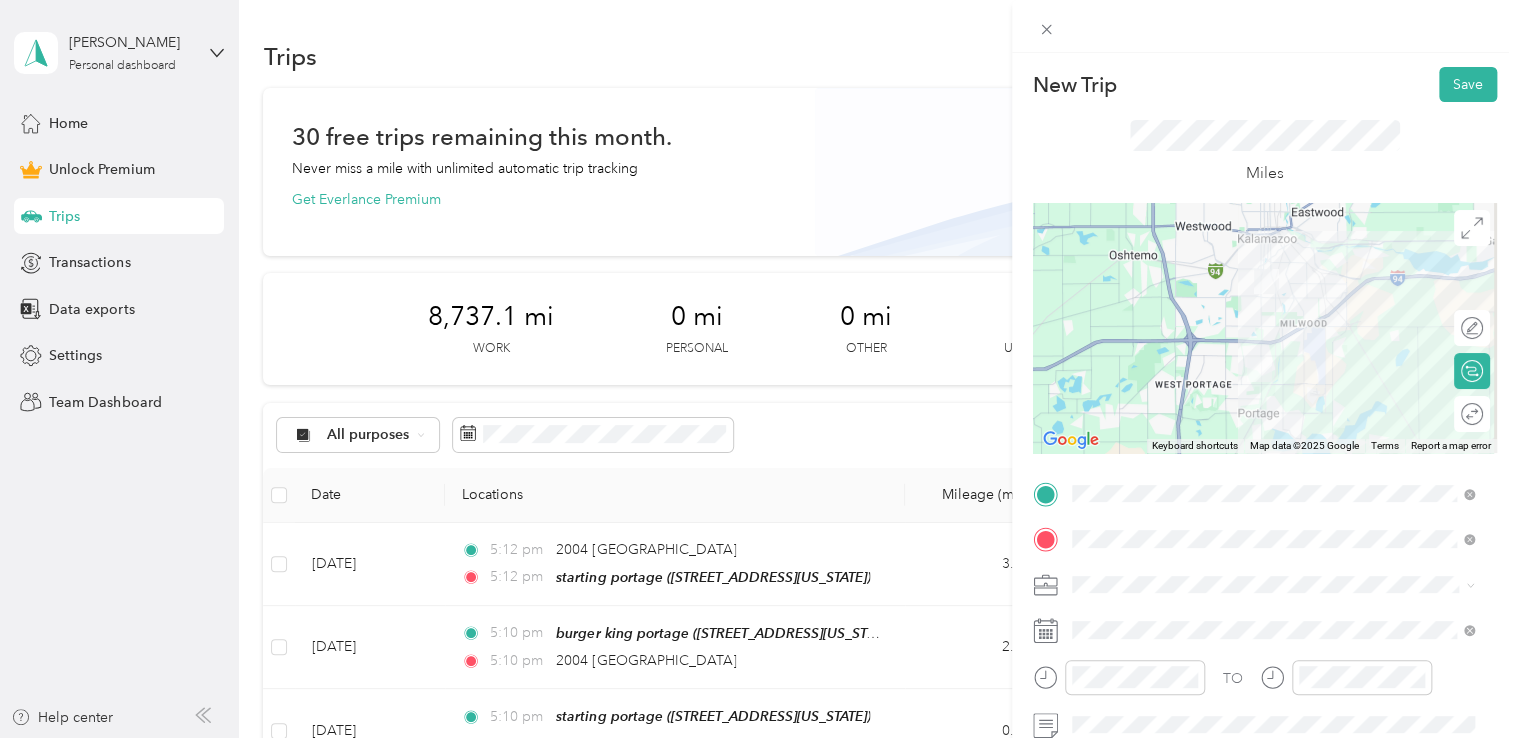 click on "Doordash" at bounding box center [1273, 372] 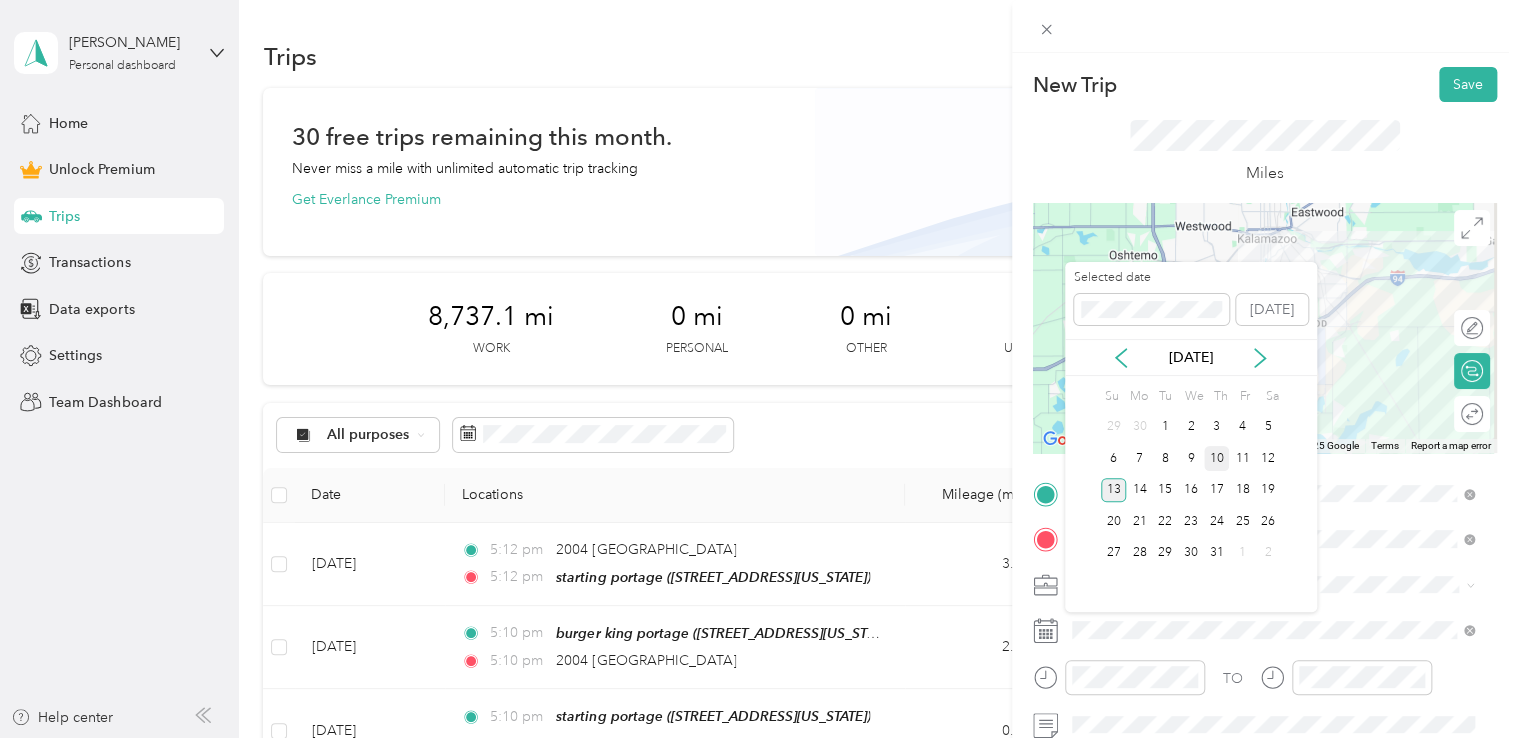 click on "10" at bounding box center (1217, 458) 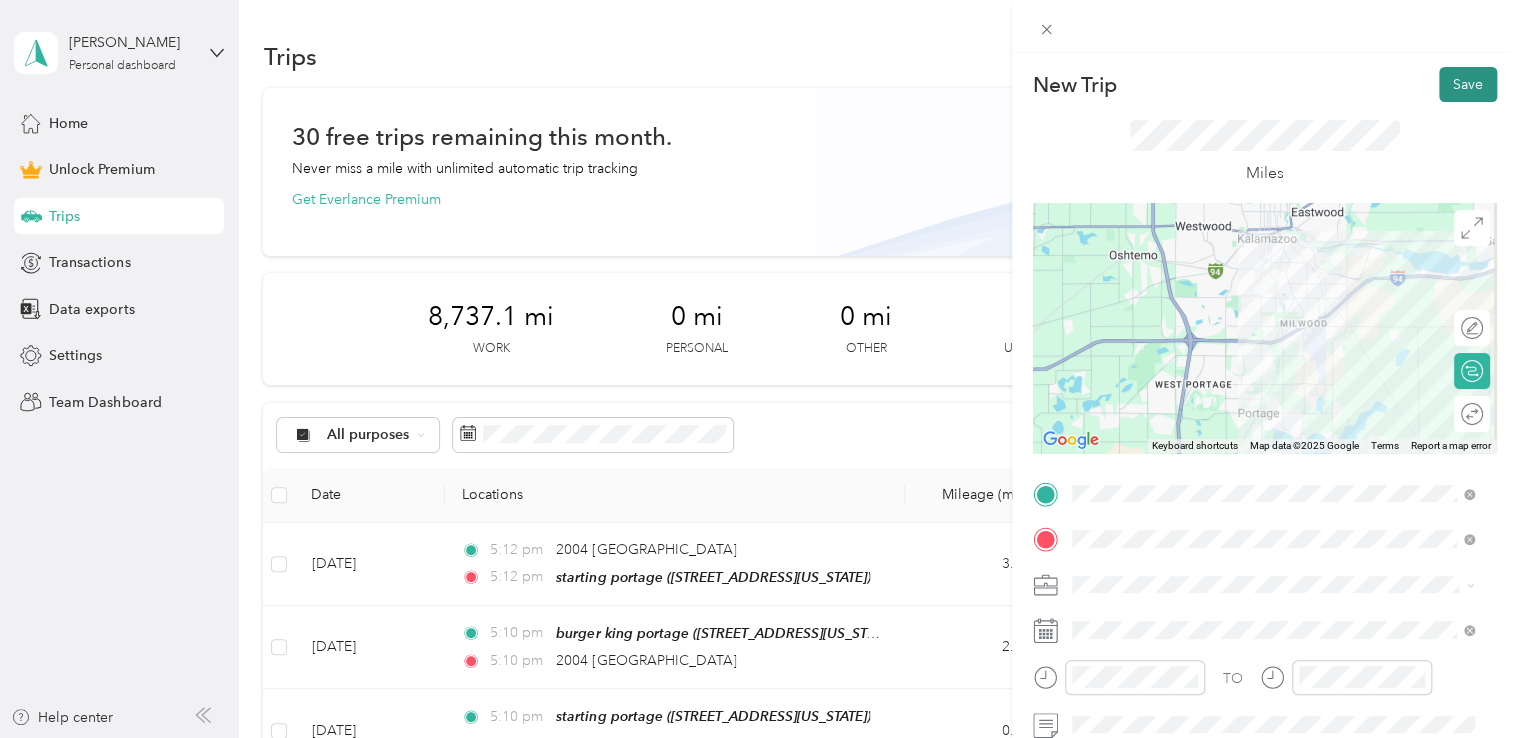click on "Save" at bounding box center [1468, 84] 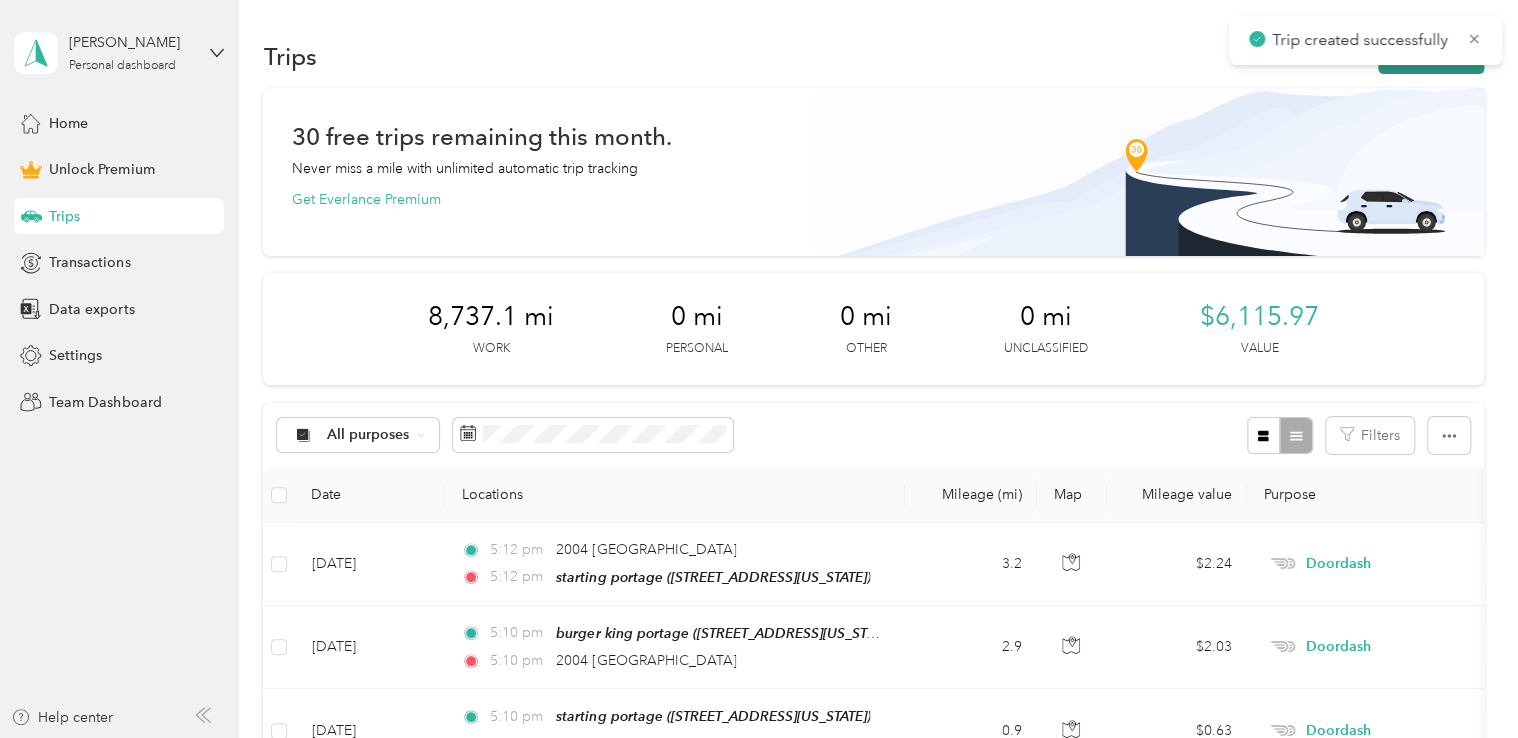 click on "New trip" at bounding box center [1431, 56] 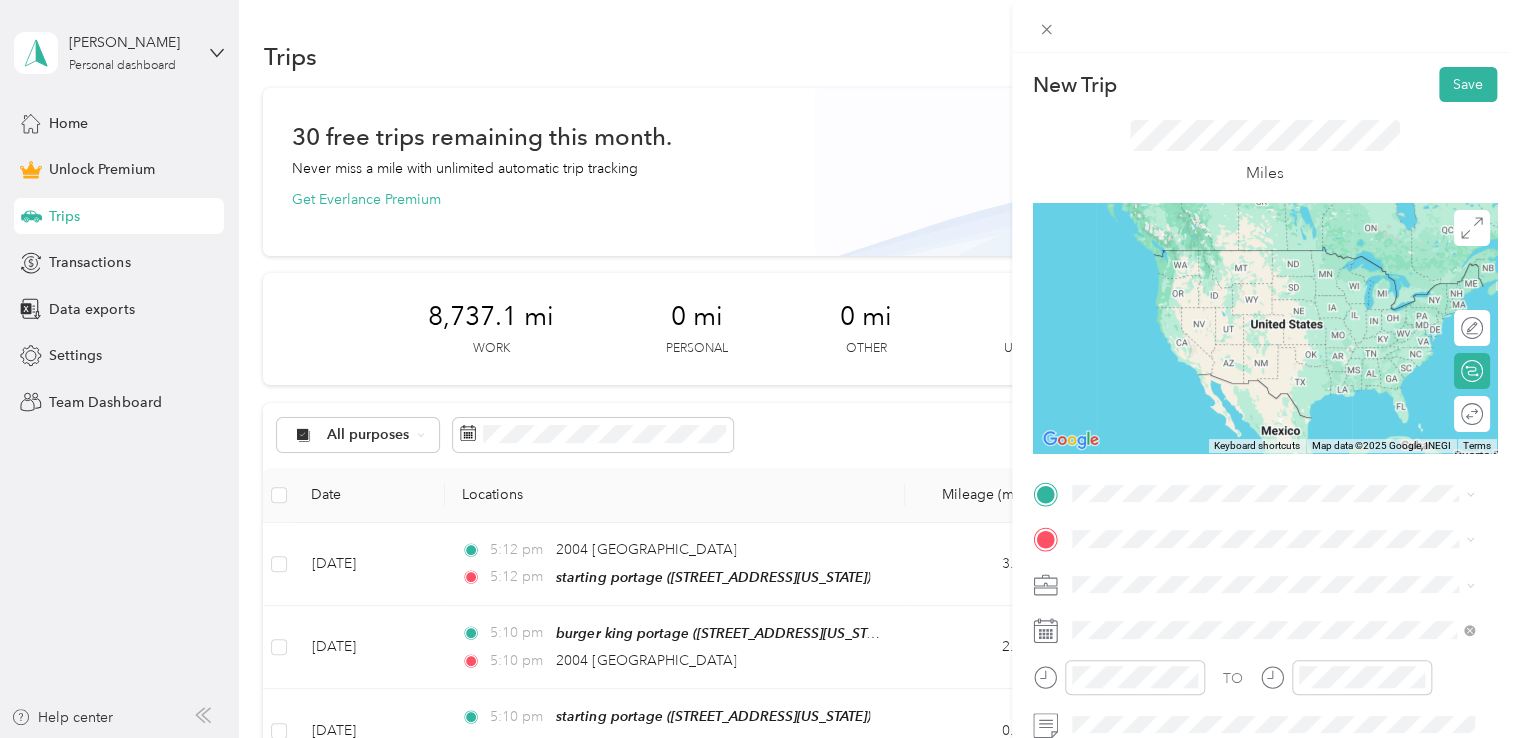 click on "[STREET_ADDRESS][US_STATE]" at bounding box center [1209, 247] 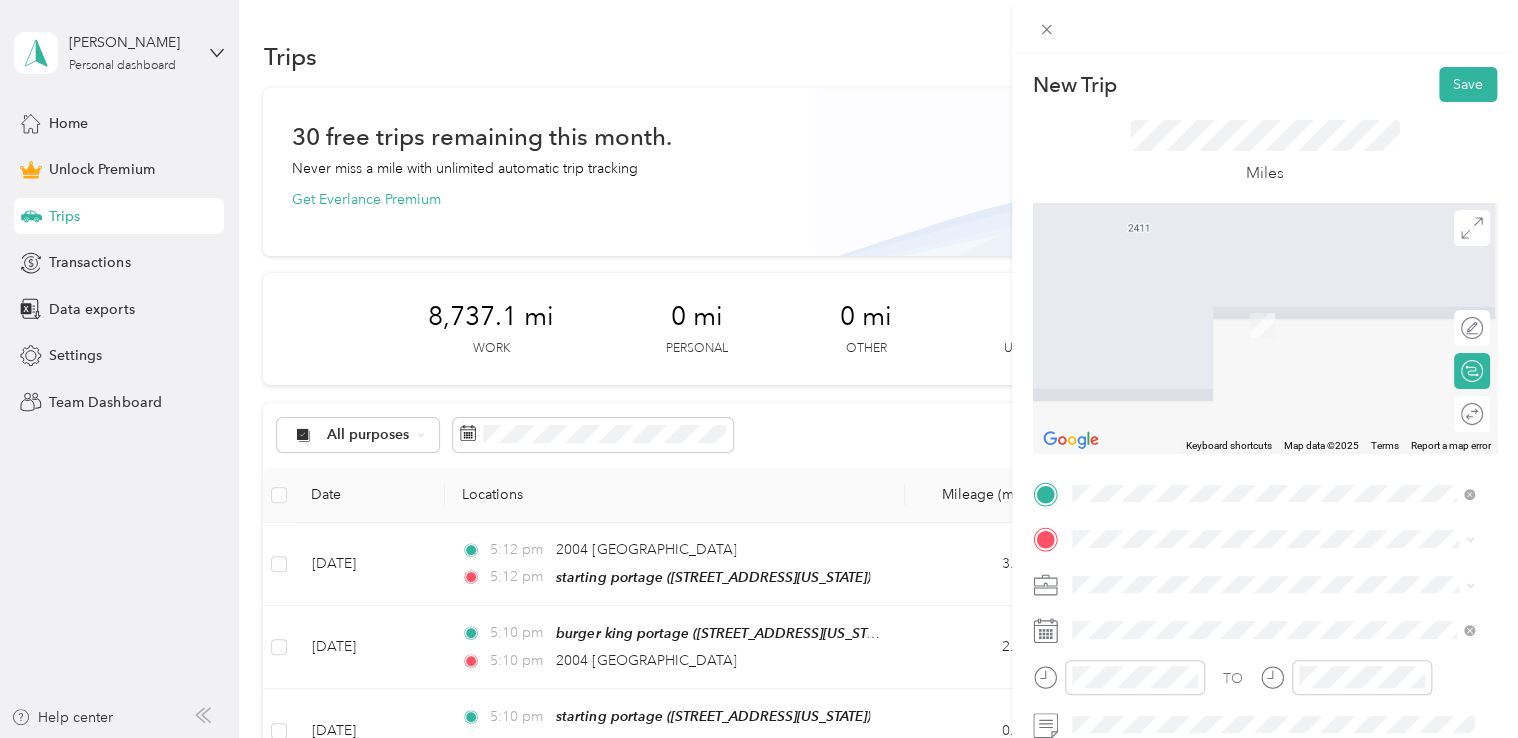 click on "[STREET_ADDRESS][US_STATE]" at bounding box center [1209, 324] 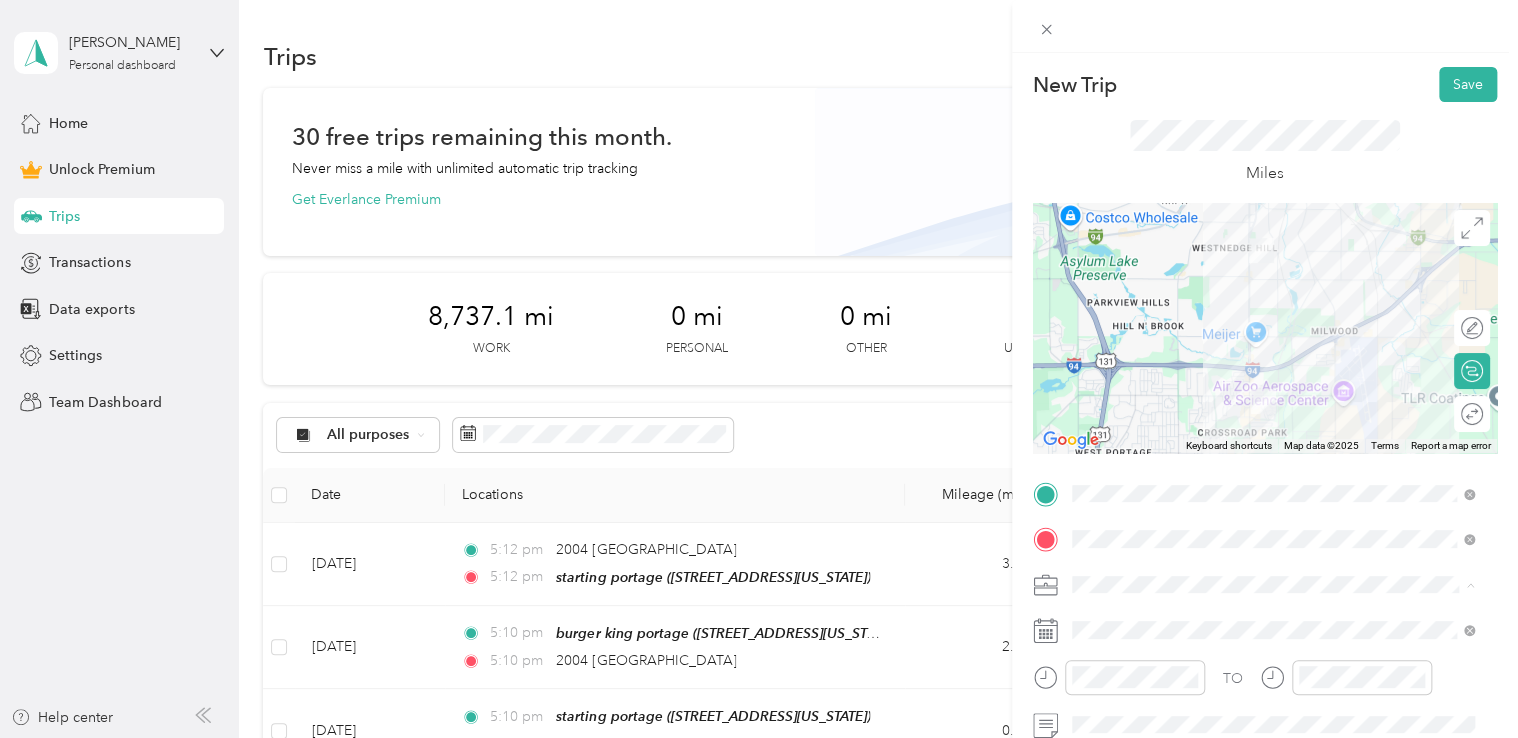 click on "Doordash" at bounding box center [1111, 374] 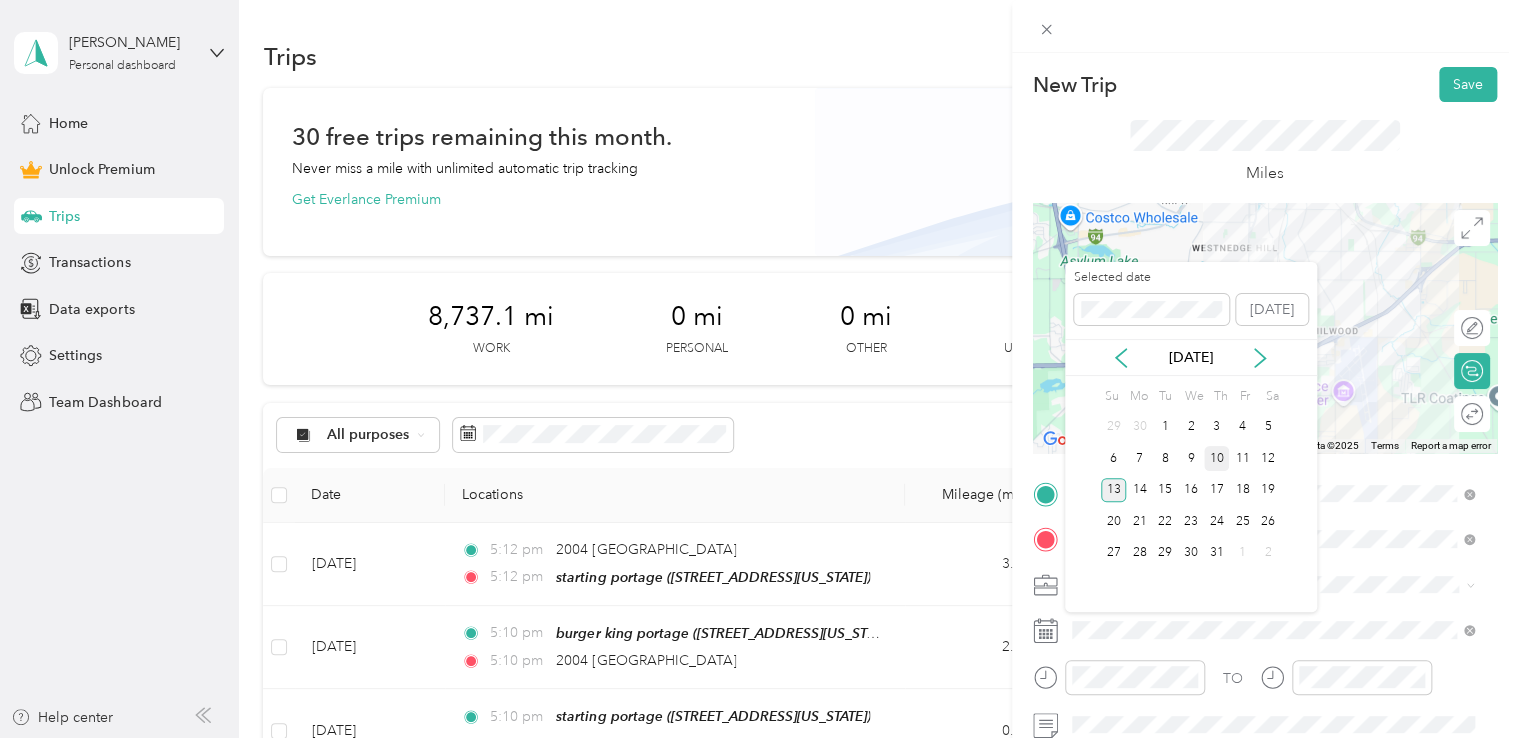 click on "10" at bounding box center (1217, 458) 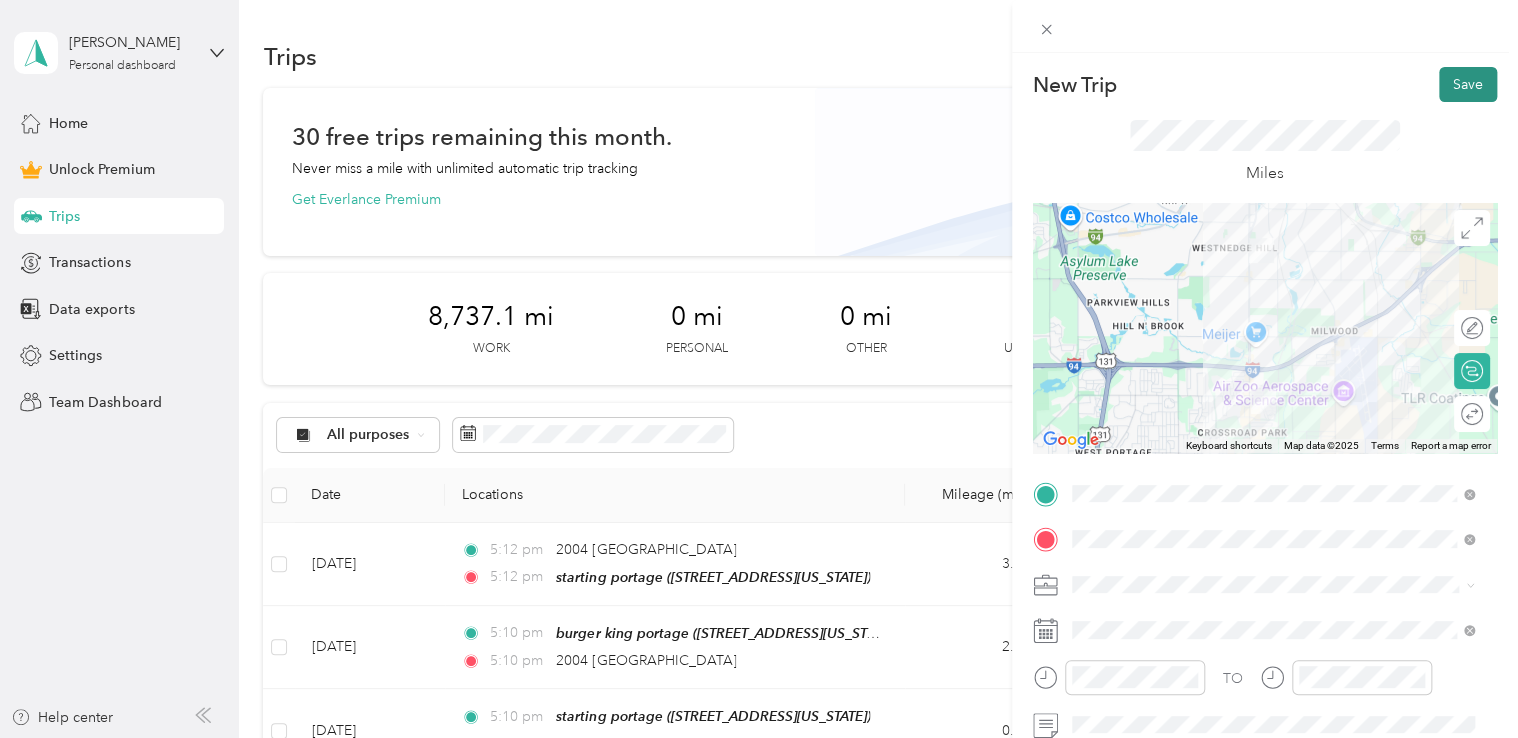 click on "Save" at bounding box center (1468, 84) 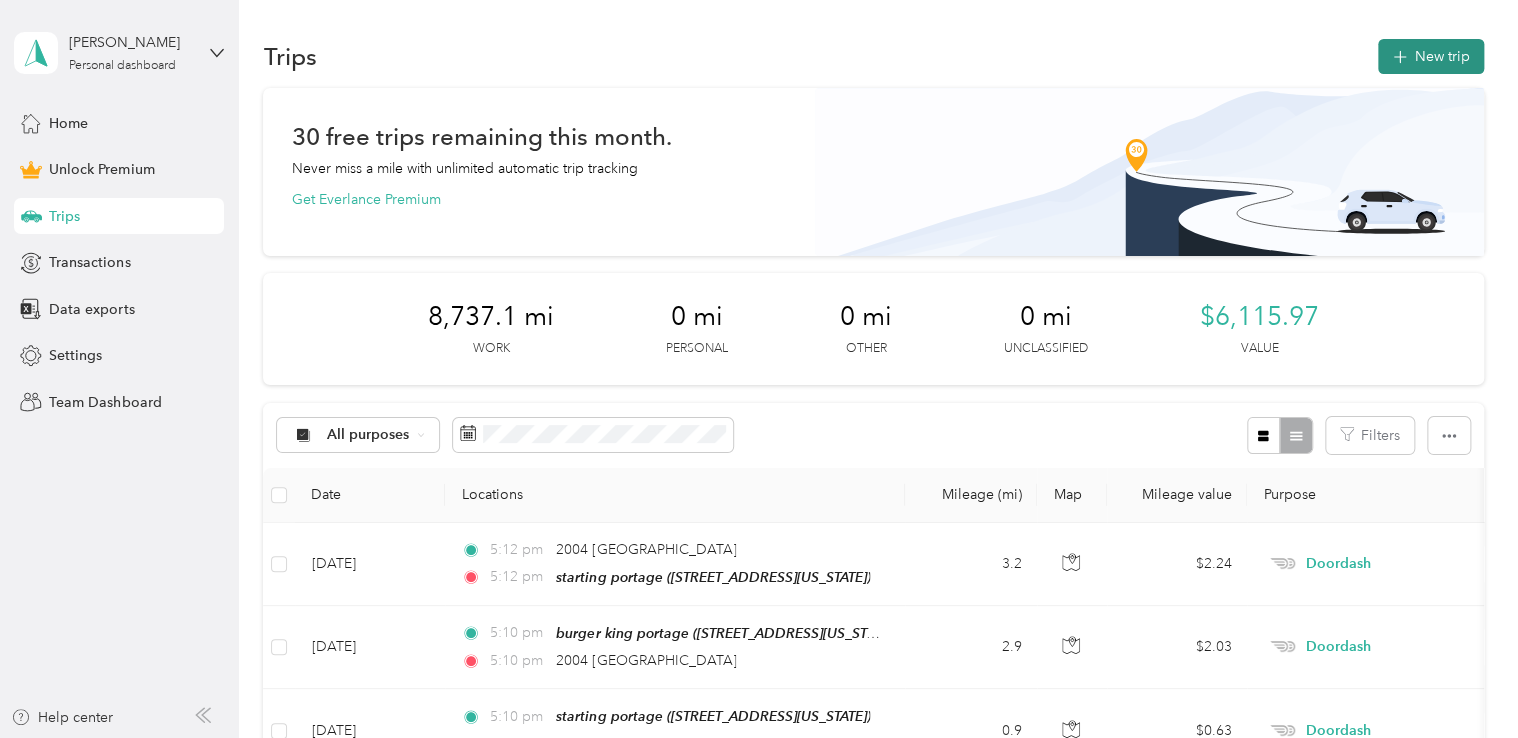 click on "New trip" at bounding box center [1431, 56] 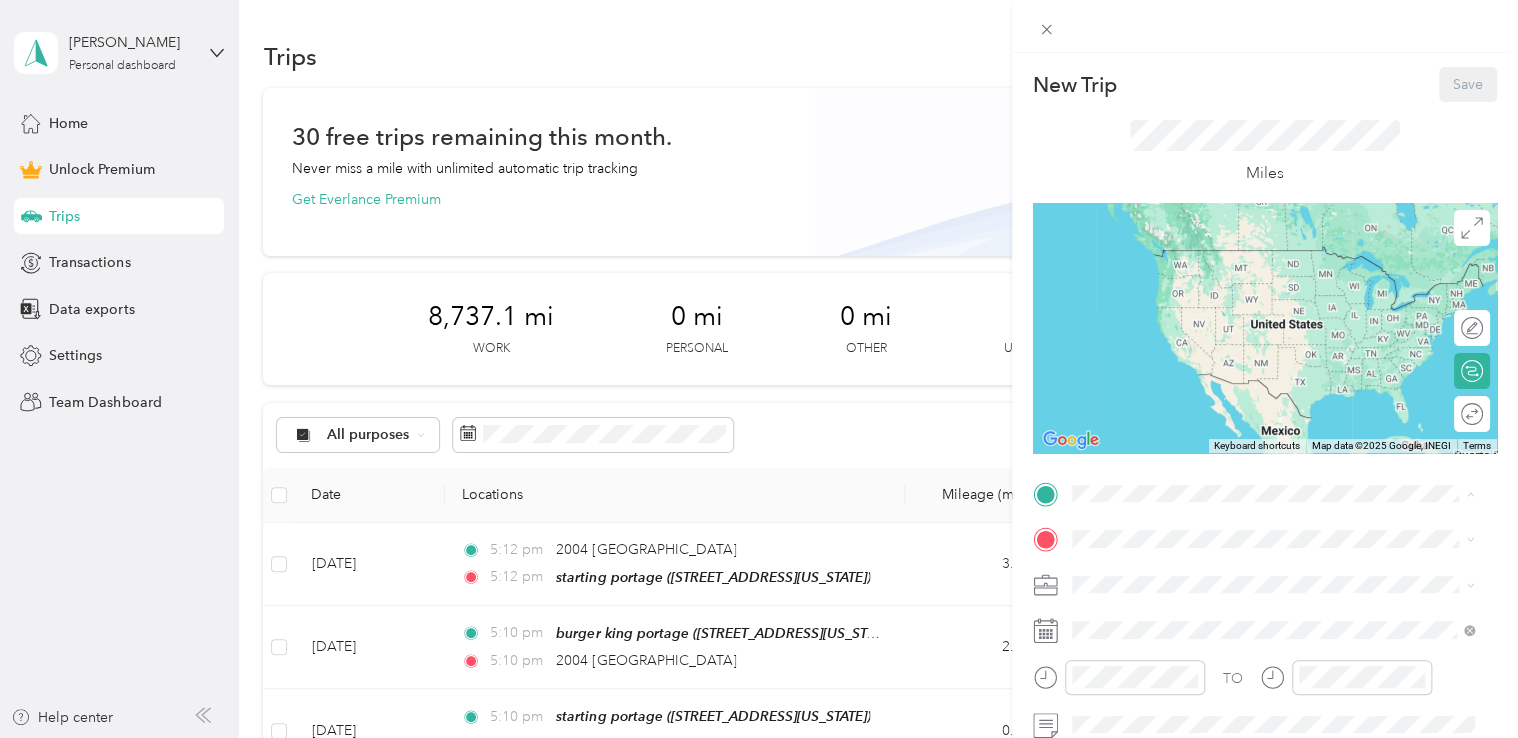 click on "[STREET_ADDRESS][US_STATE]" at bounding box center [1209, 279] 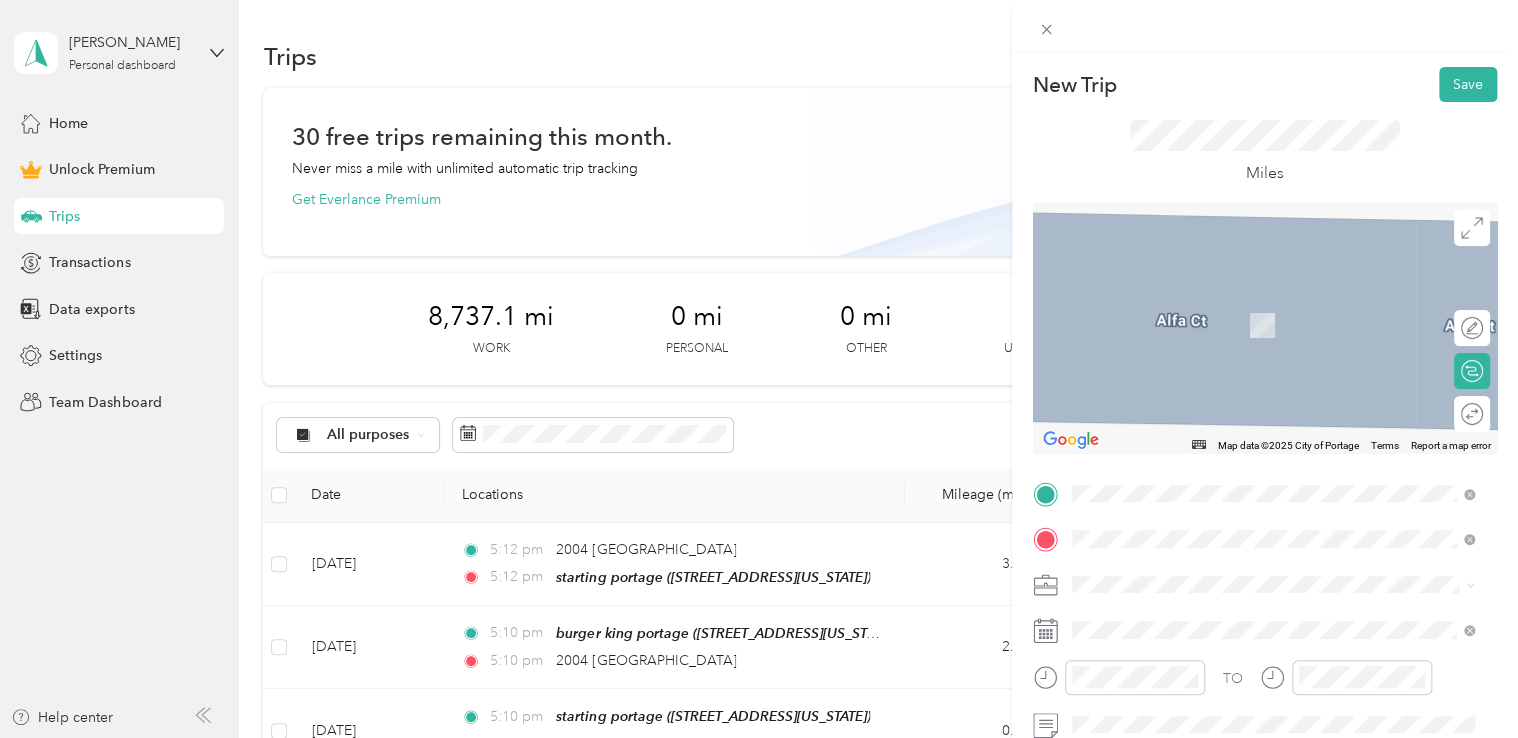 click on "[STREET_ADDRESS][US_STATE]" at bounding box center [1209, 325] 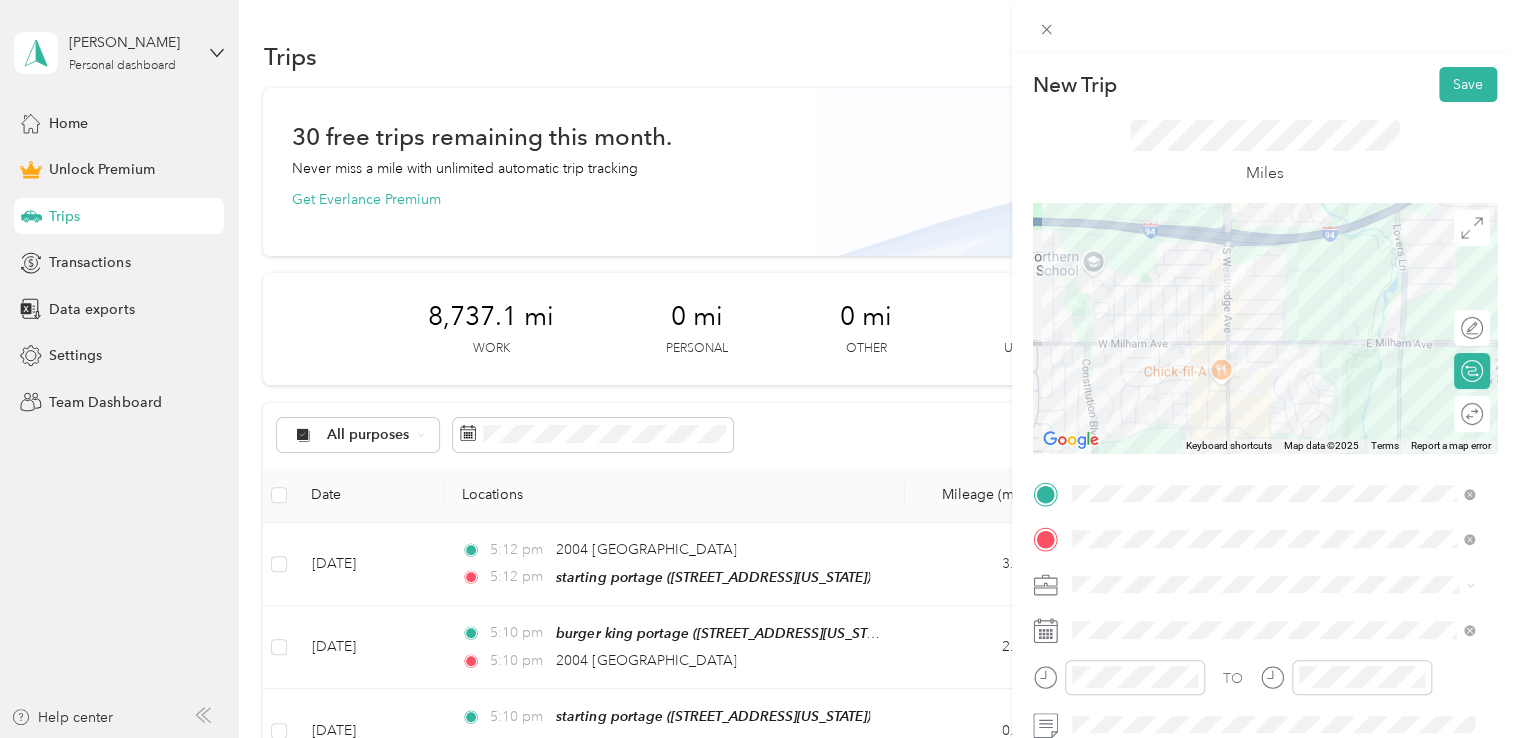 click on "Doordash" at bounding box center [1273, 369] 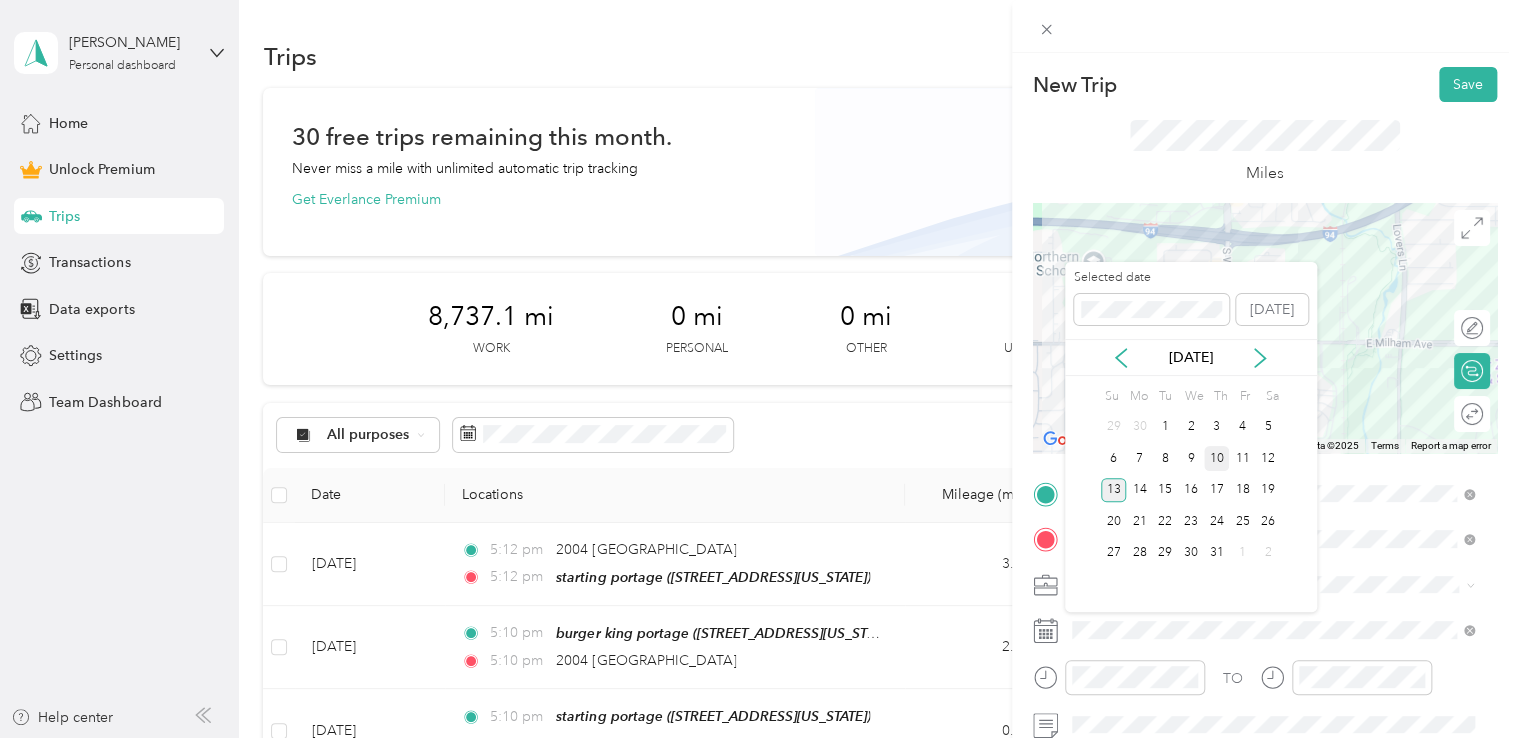 click on "10" at bounding box center [1217, 458] 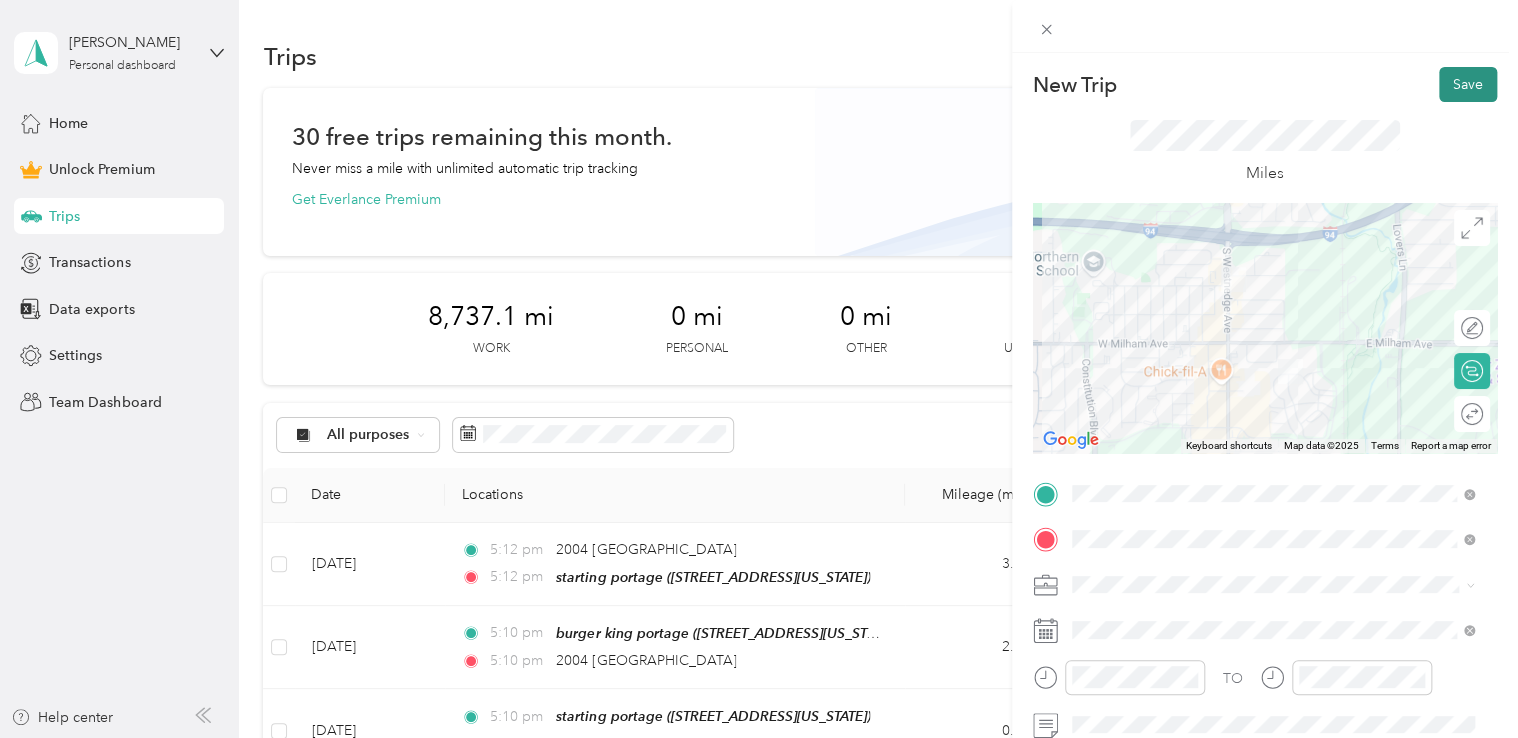 click on "Save" at bounding box center (1468, 84) 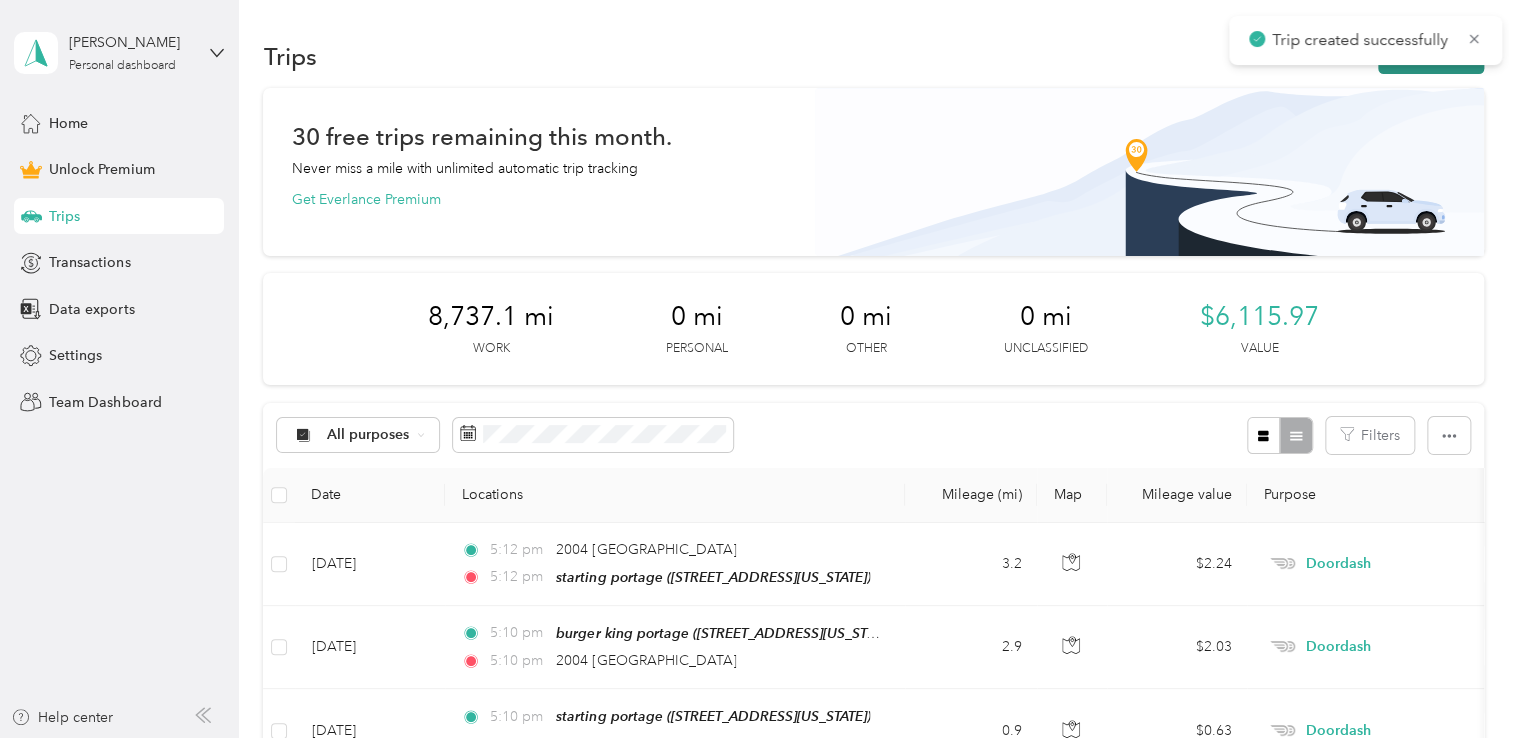 click on "New trip" at bounding box center (1431, 56) 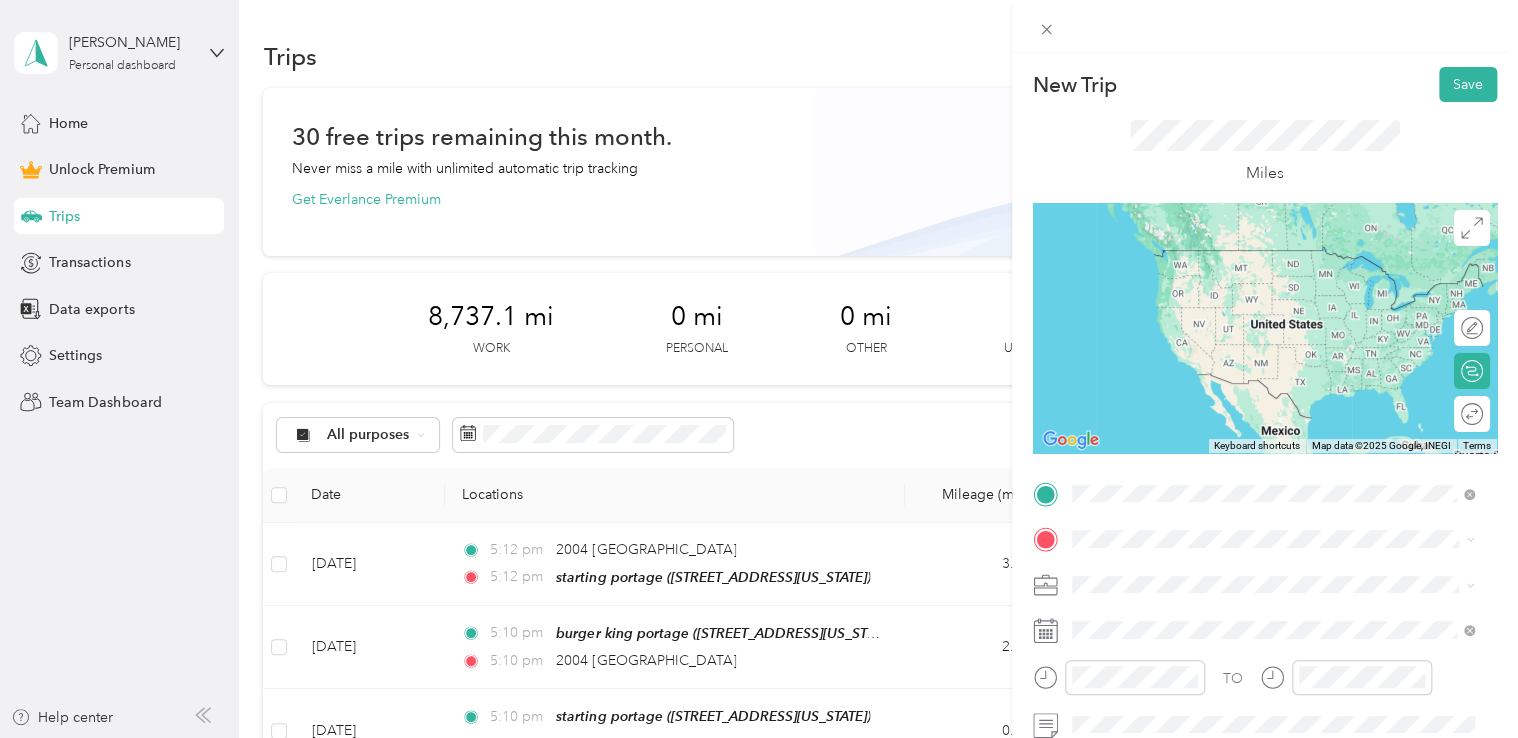 click on "[STREET_ADDRESS][US_STATE]" at bounding box center [1209, 279] 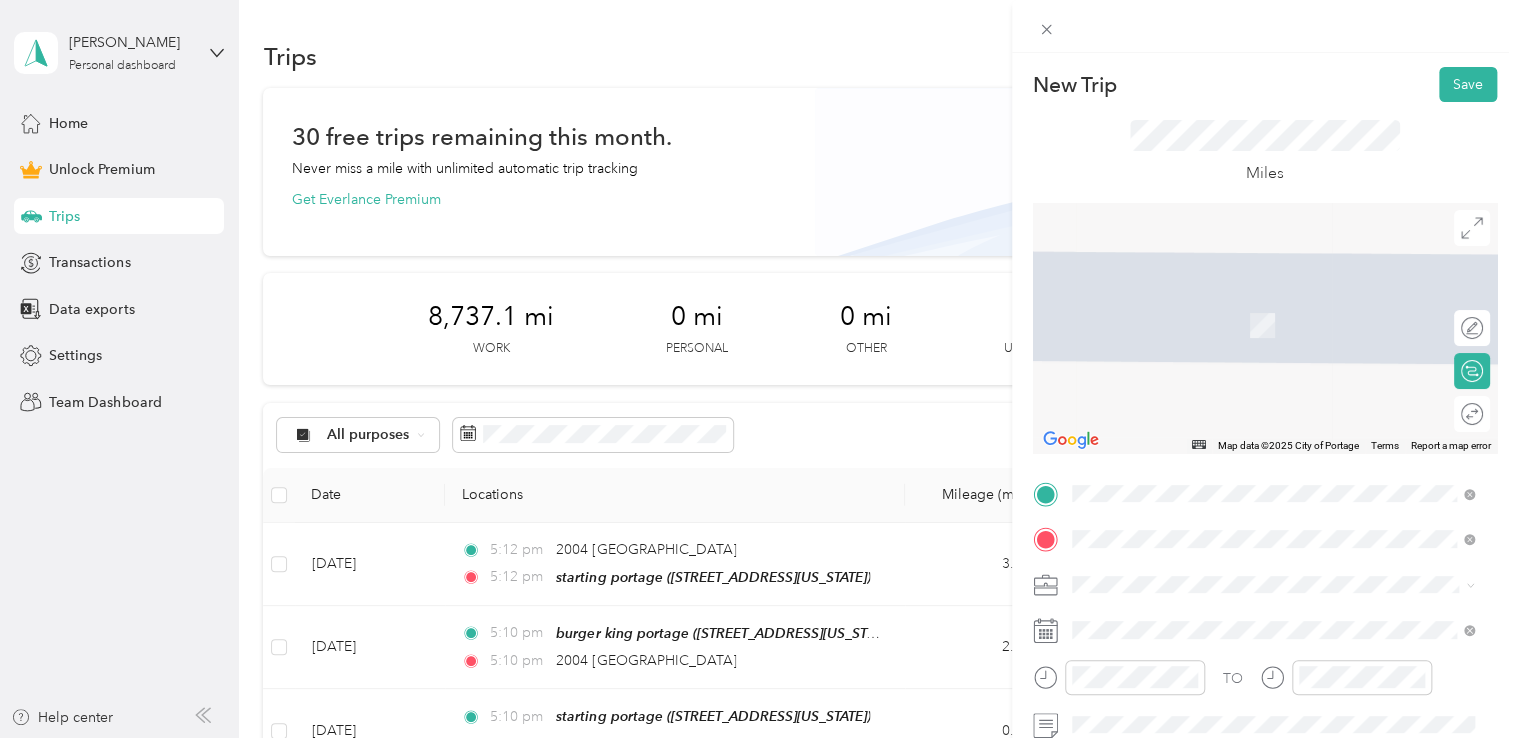 click on "[STREET_ADDRESS][PERSON_NAME][US_STATE]" at bounding box center (1264, 296) 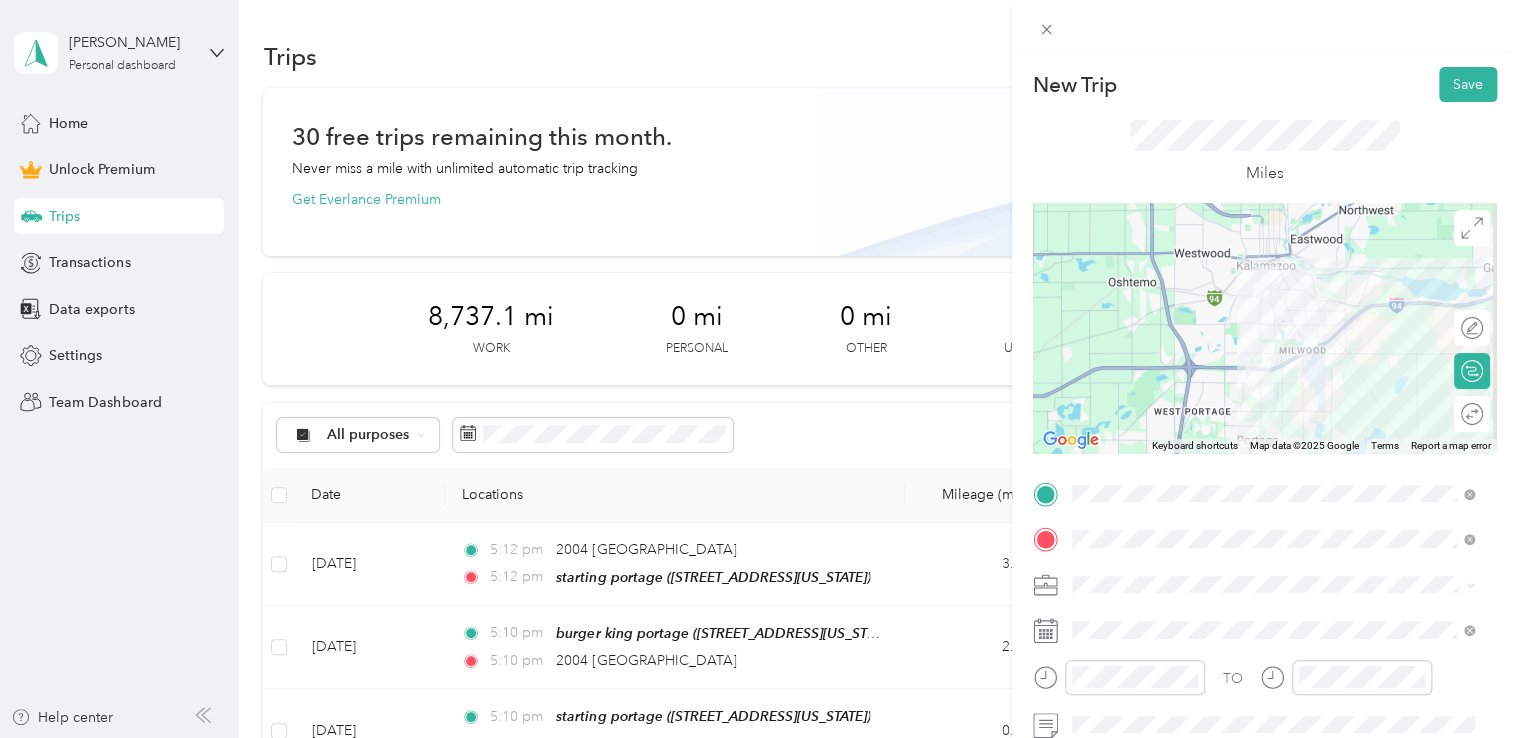 click on "Doordash" at bounding box center (1273, 373) 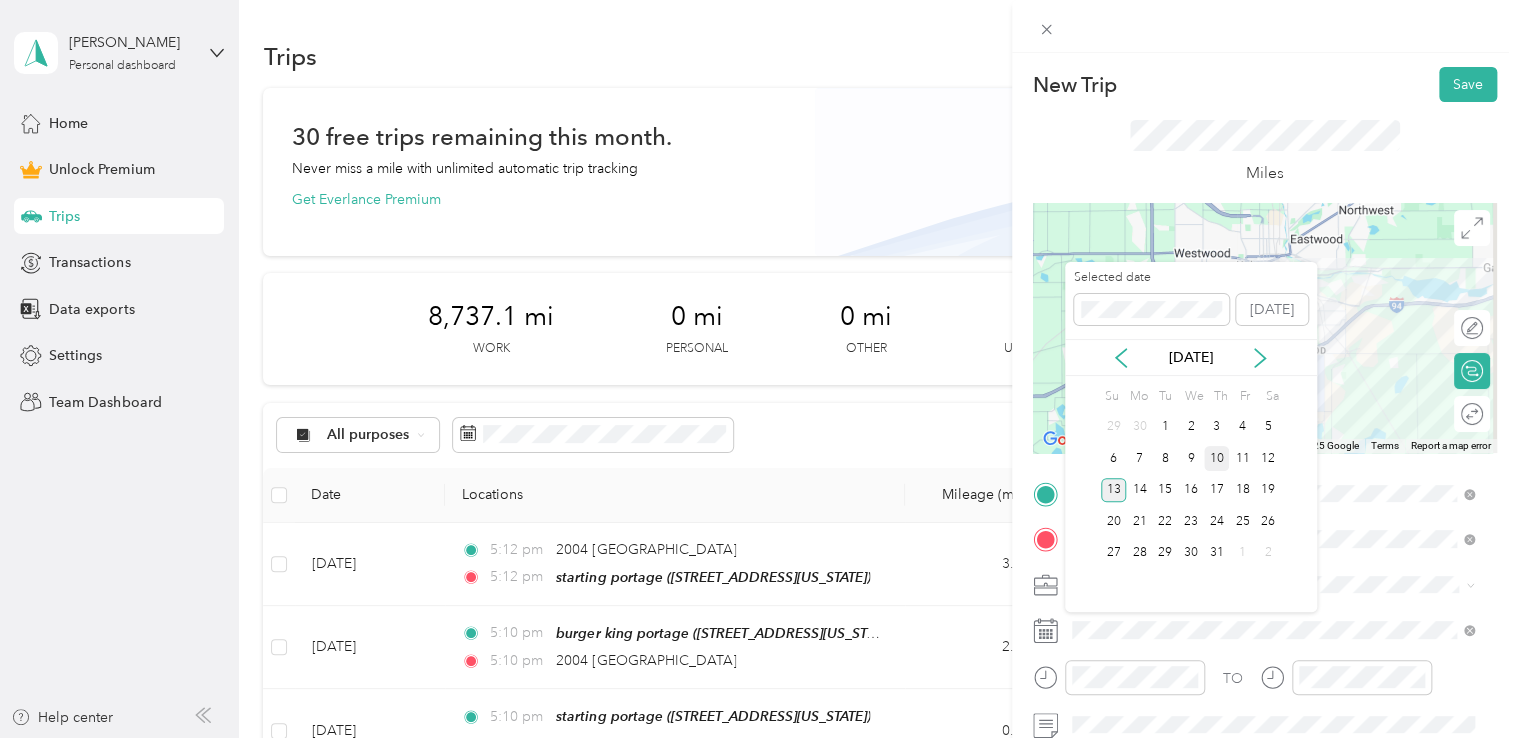 click on "10" at bounding box center (1217, 458) 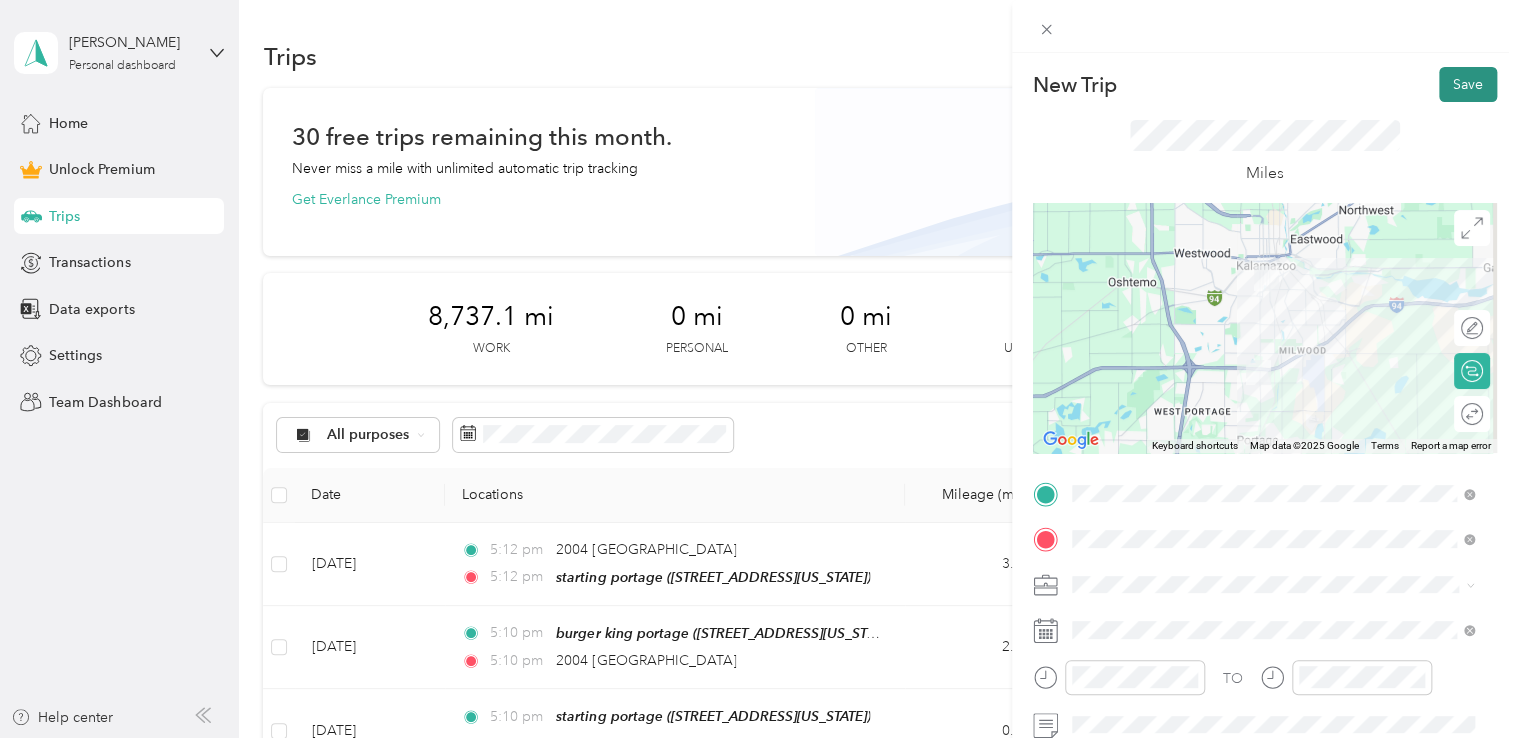 click on "Save" at bounding box center [1468, 84] 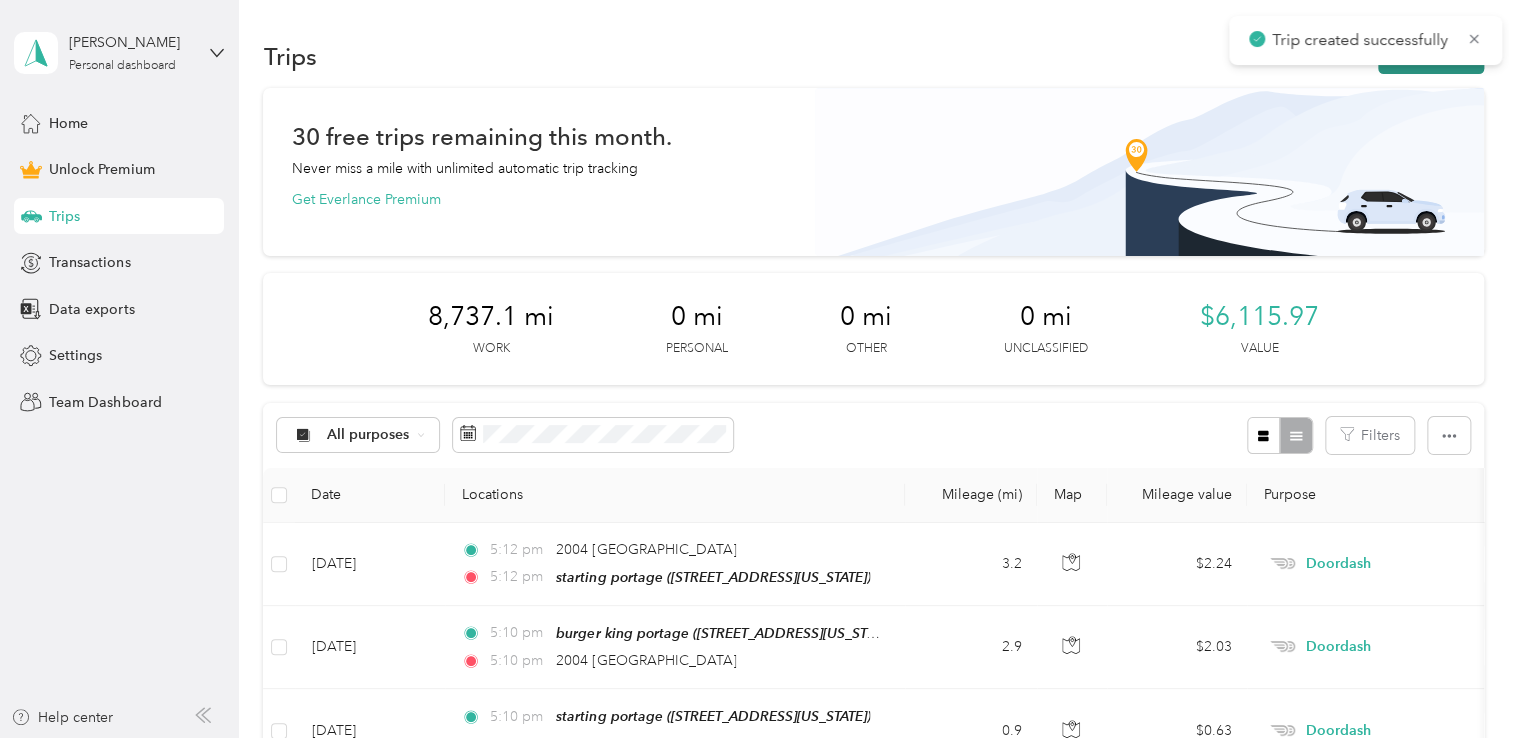 click on "New trip" at bounding box center (1431, 56) 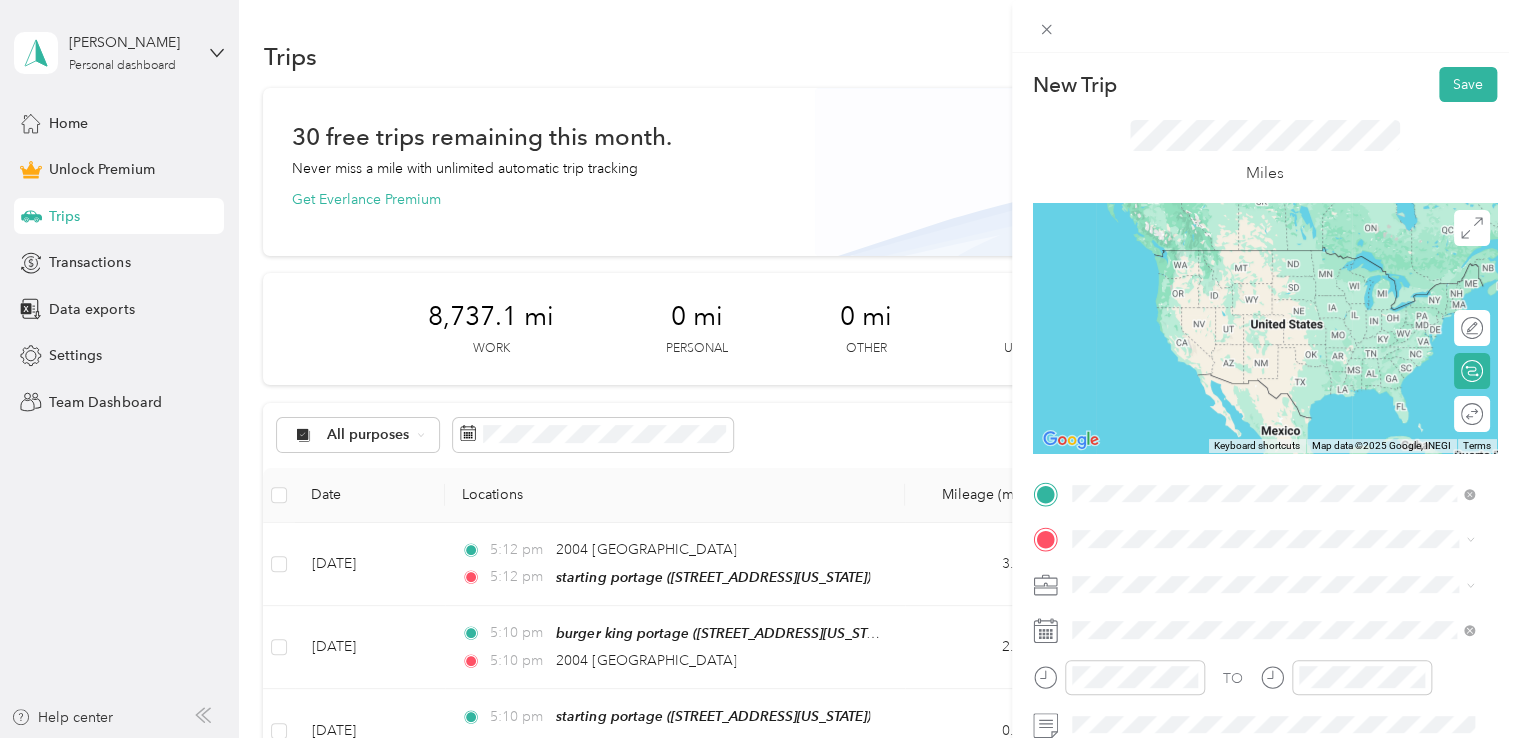click on "[STREET_ADDRESS][PERSON_NAME][US_STATE]" at bounding box center (1264, 250) 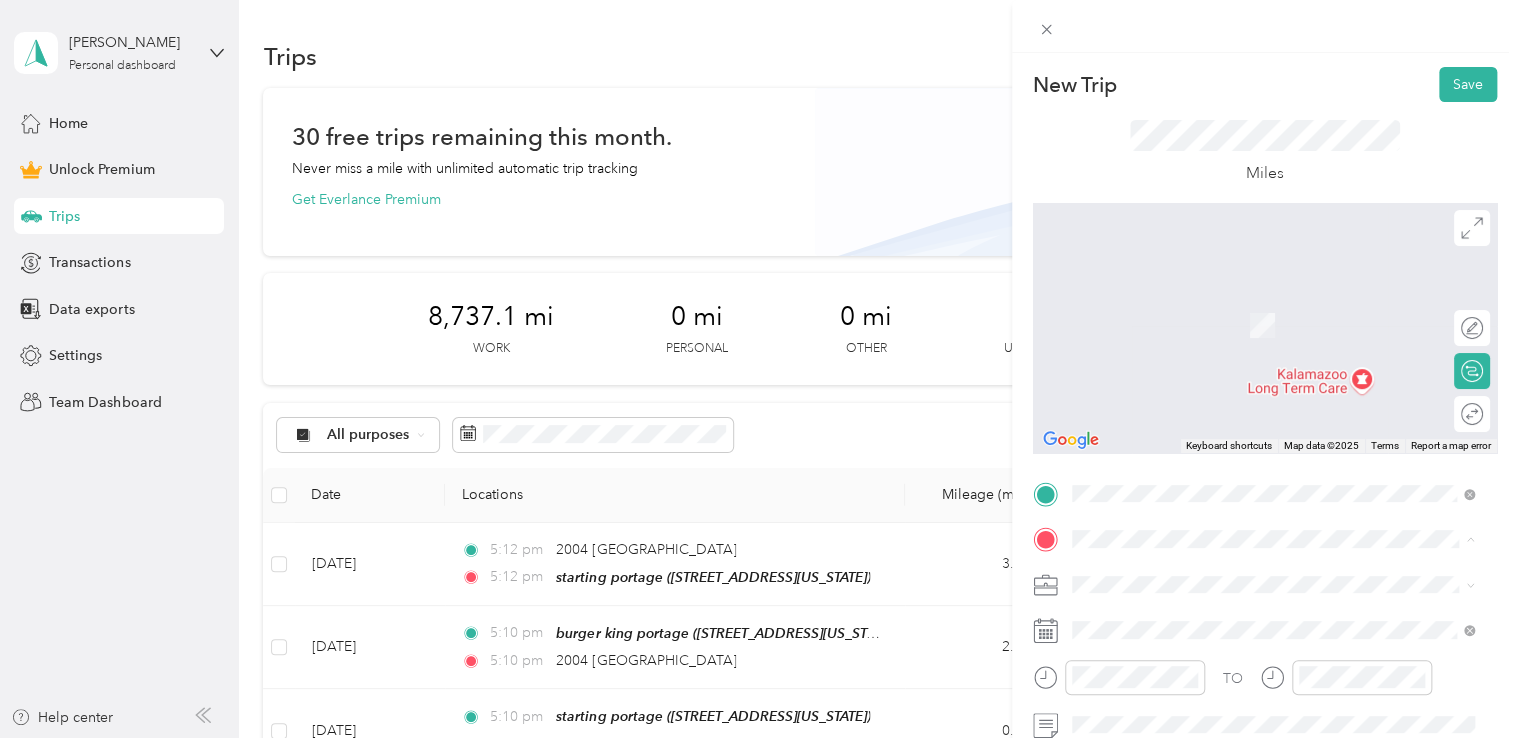 click on "starting portage [STREET_ADDRESS][US_STATE]" at bounding box center [1209, 315] 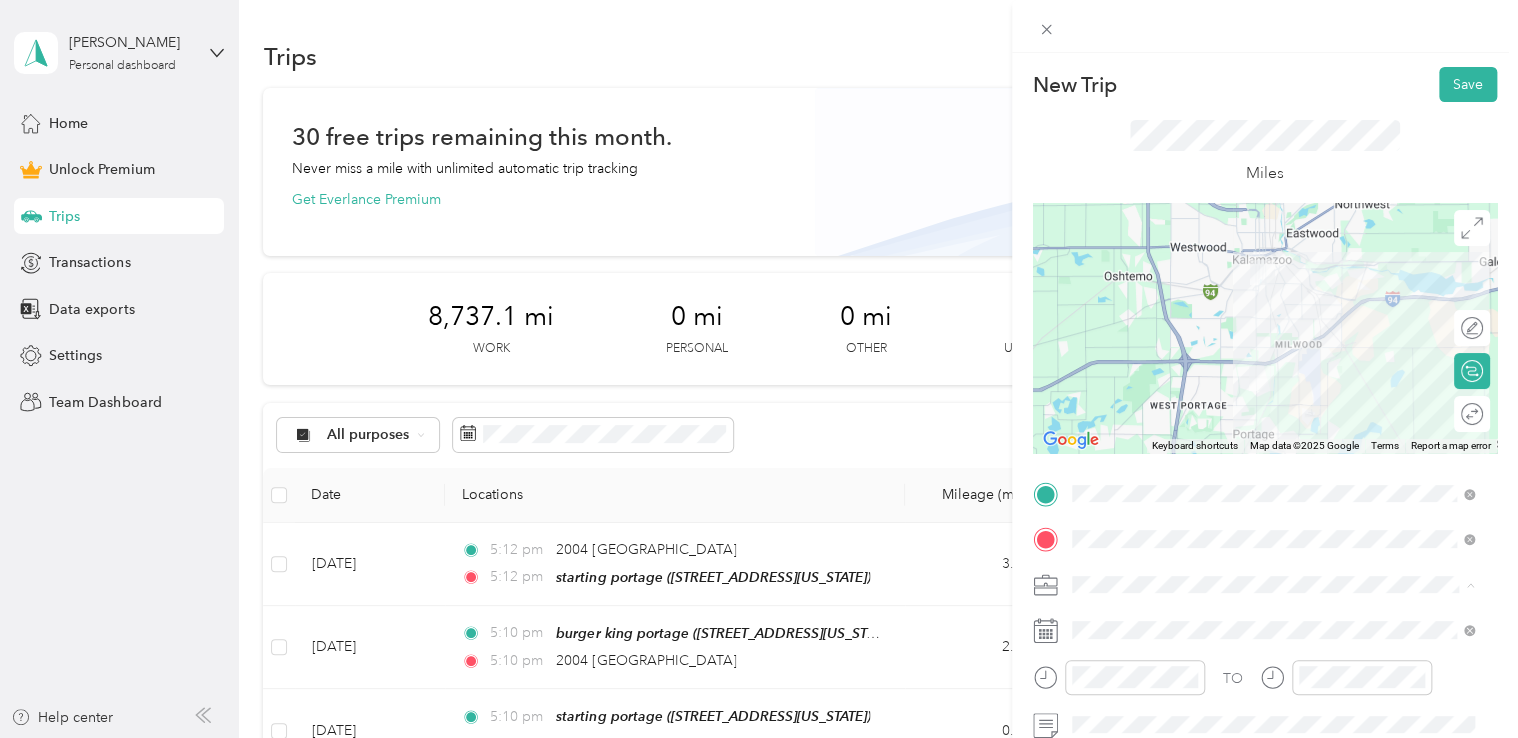 click on "Doordash" at bounding box center (1273, 374) 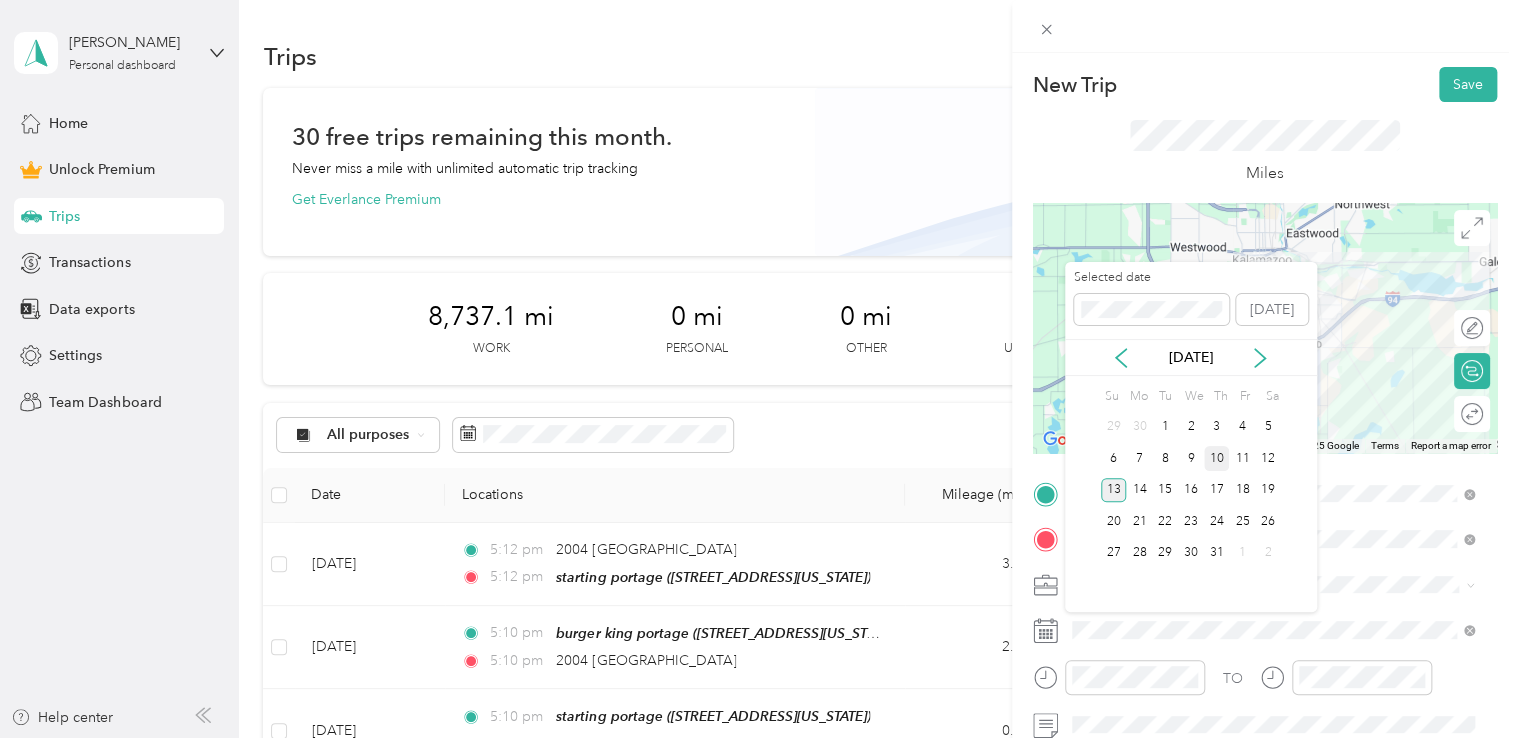 click on "10" at bounding box center (1217, 458) 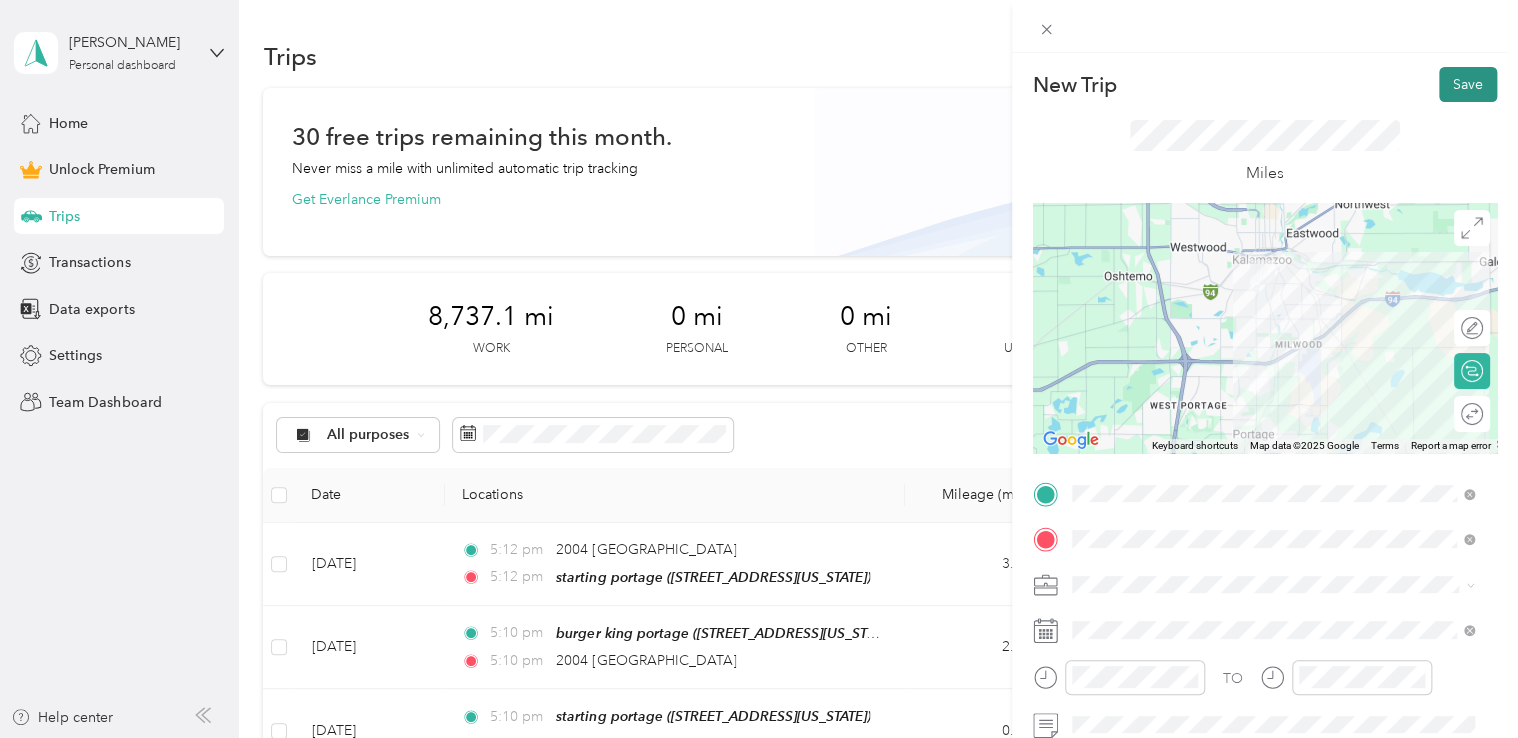 click on "Save" at bounding box center [1468, 84] 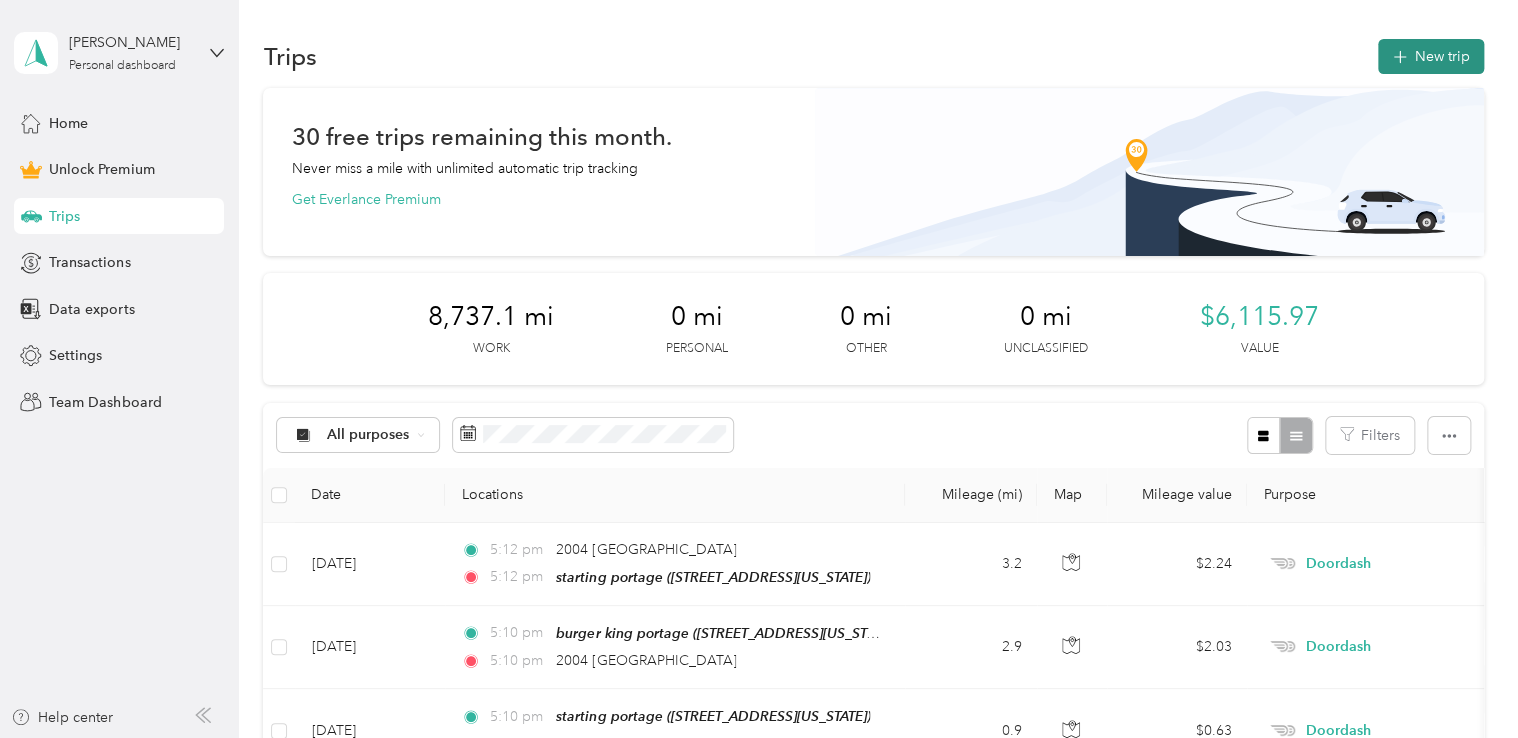 click on "New trip" at bounding box center (1431, 56) 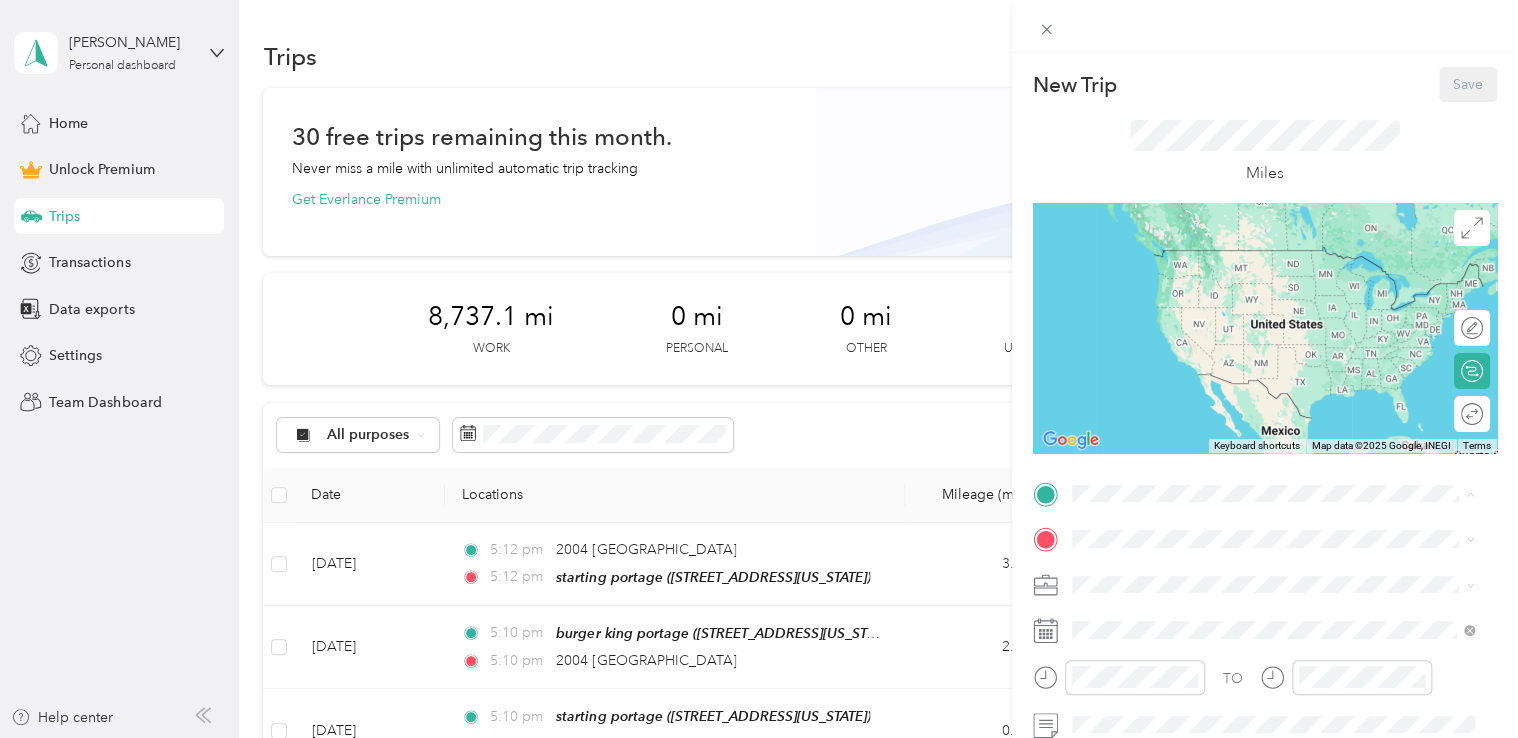 click on "[STREET_ADDRESS][US_STATE]" at bounding box center [1209, 279] 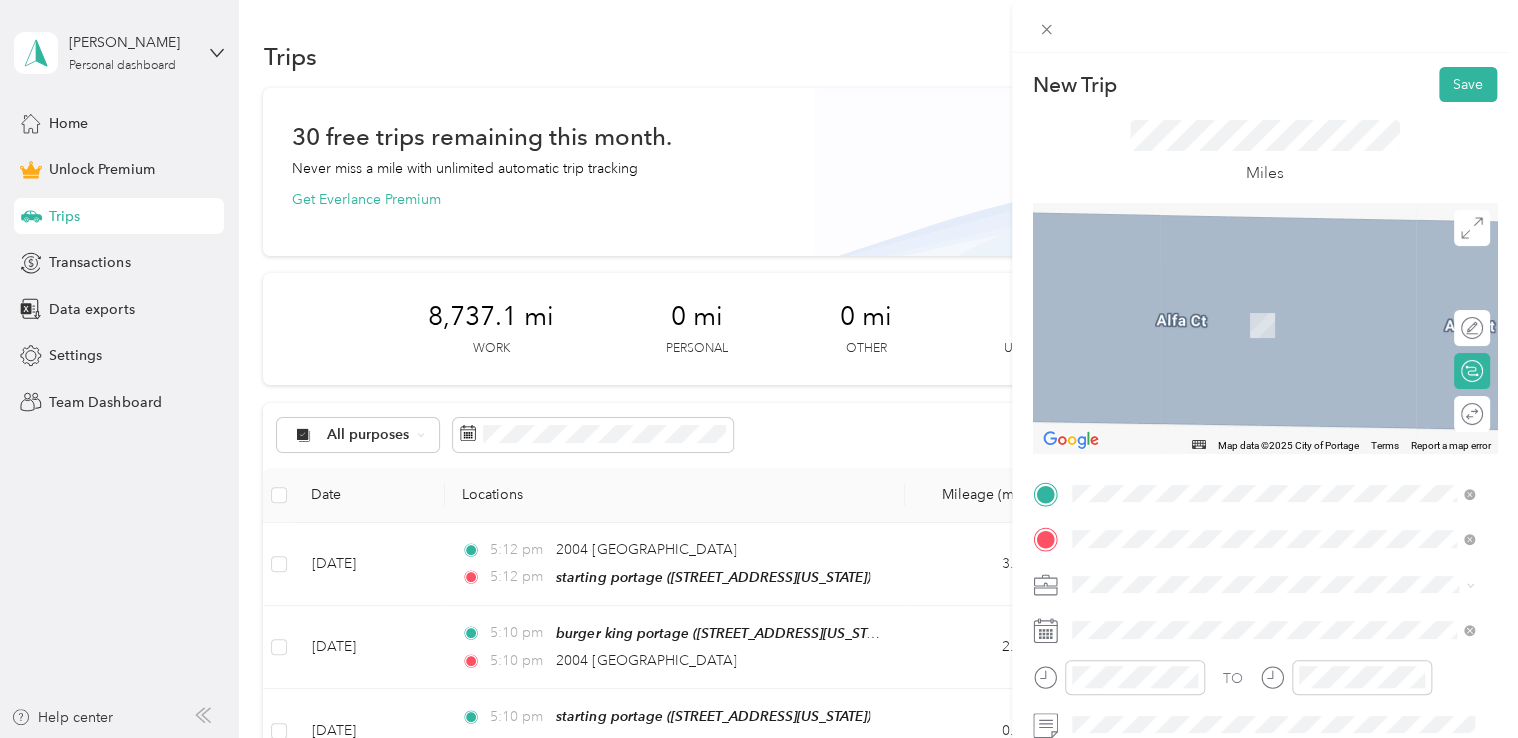 click on "biggby coffee portage" at bounding box center [1184, 303] 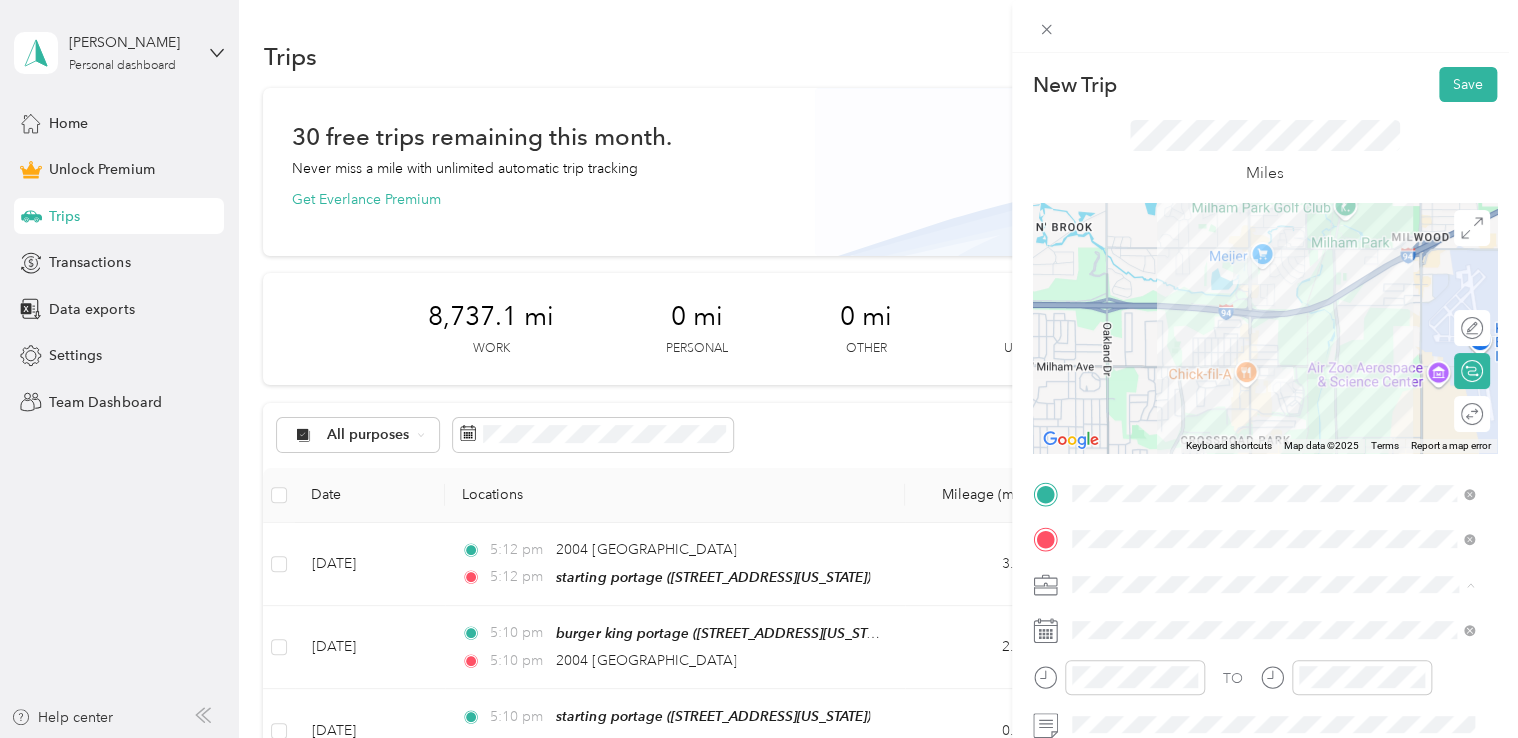 click on "Doordash" at bounding box center (1273, 374) 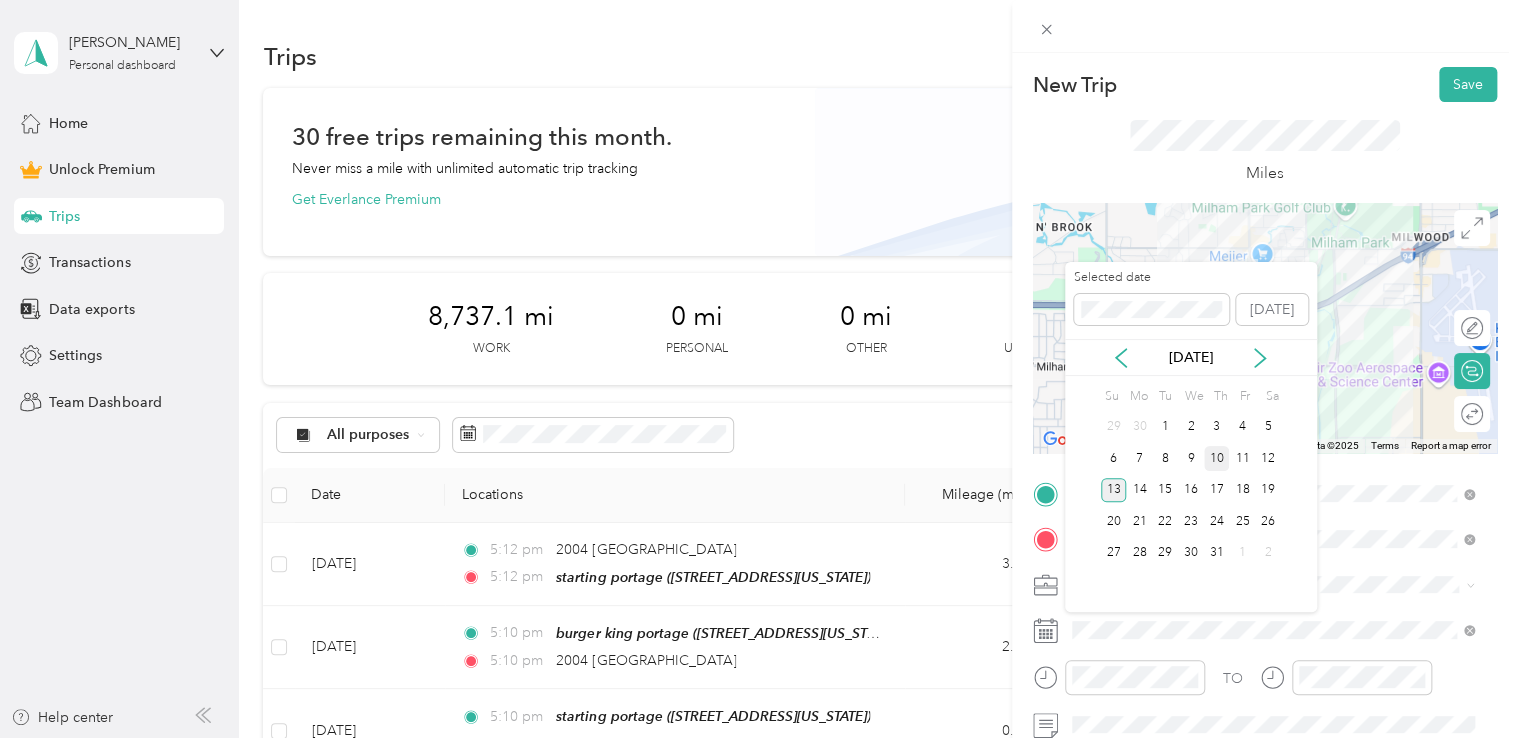 click on "10" at bounding box center [1217, 458] 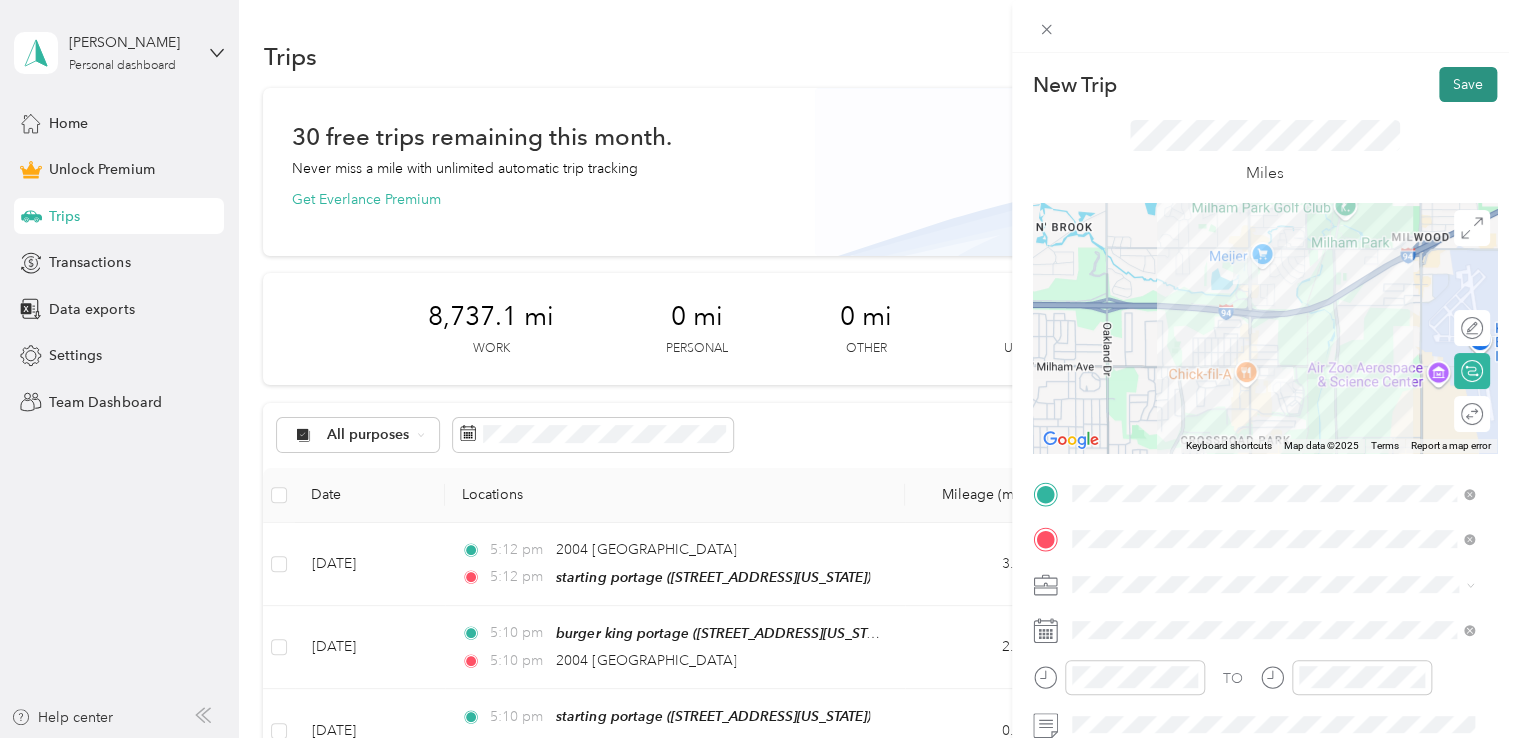 click on "Save" at bounding box center [1468, 84] 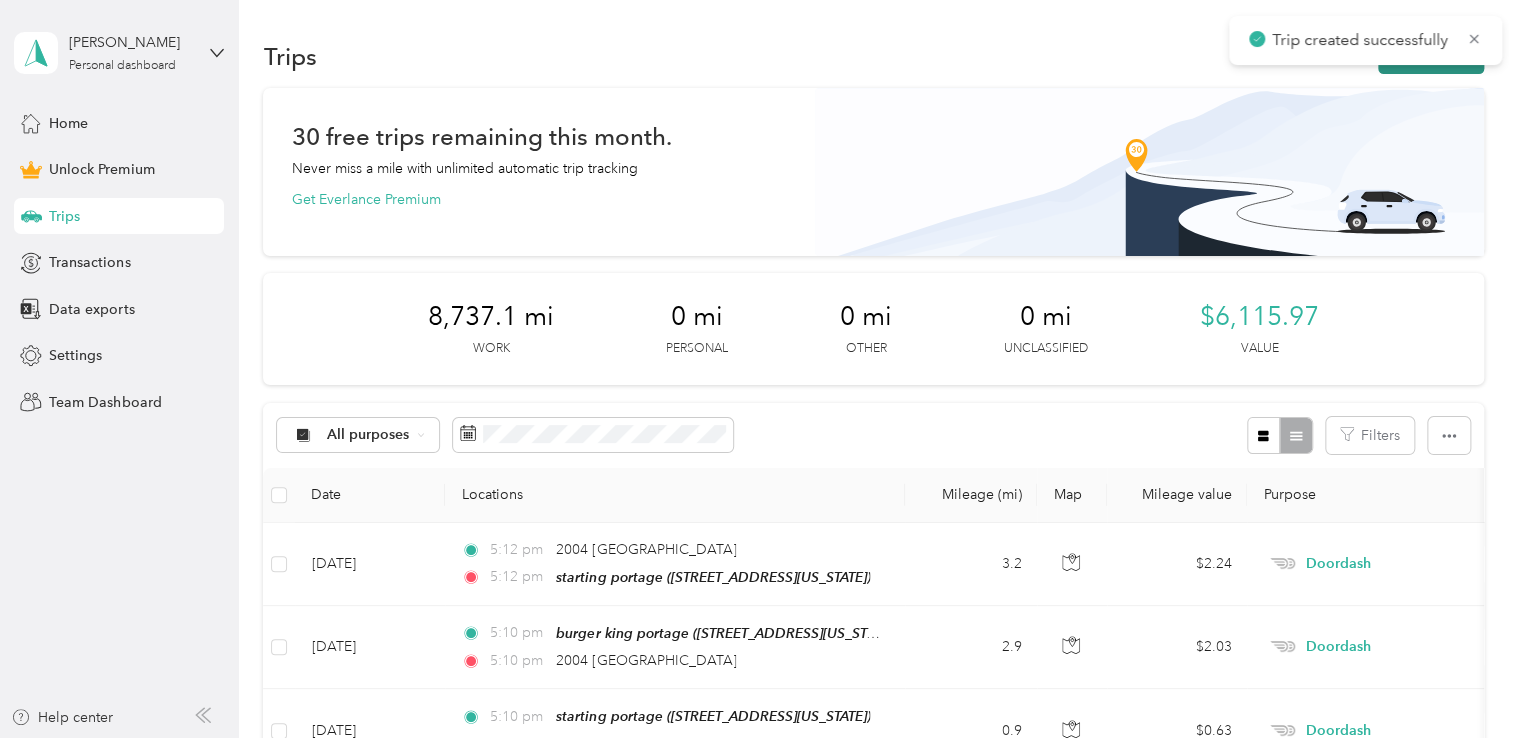 click on "New trip" at bounding box center [1431, 56] 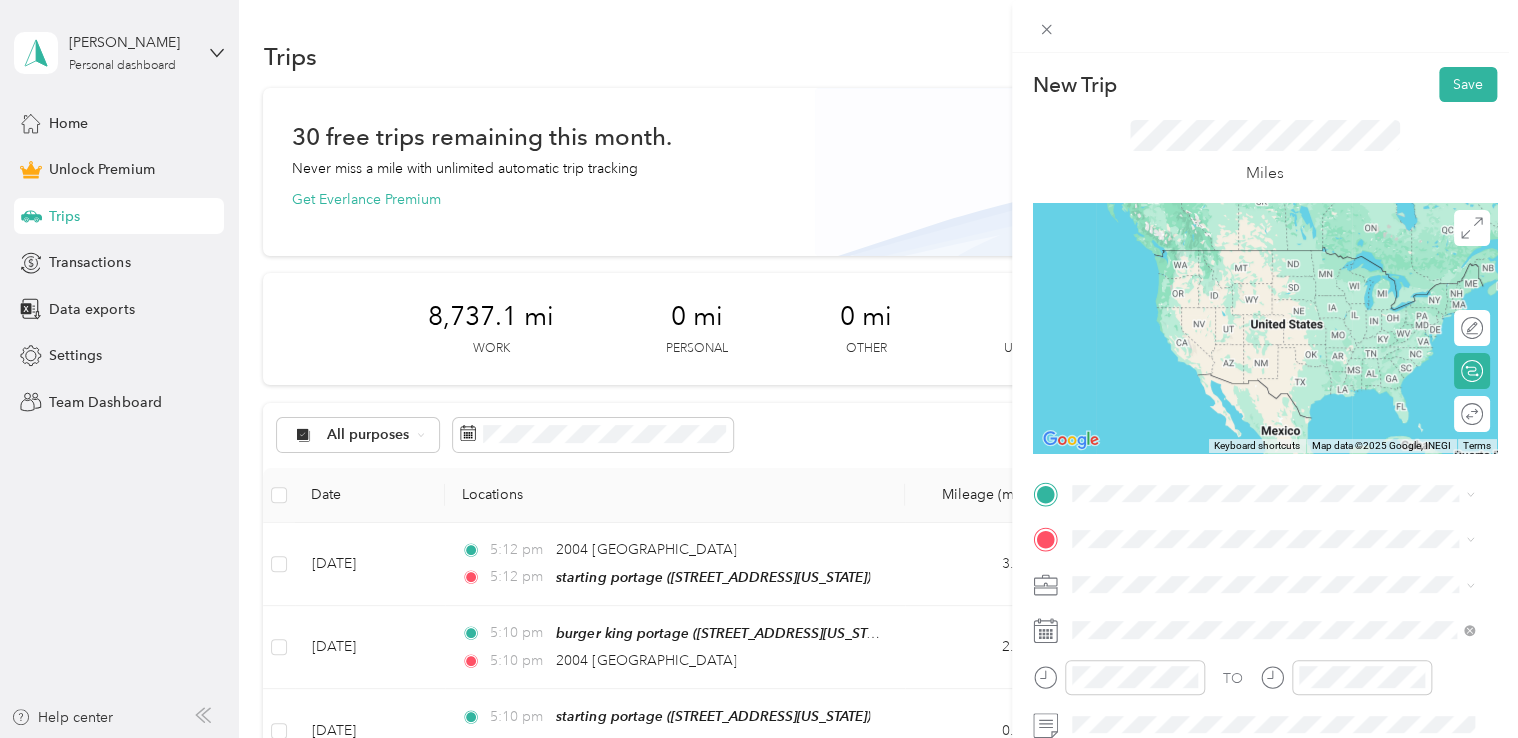 click on "biggby coffee portage [STREET_ADDRESS][US_STATE]" at bounding box center (1209, 269) 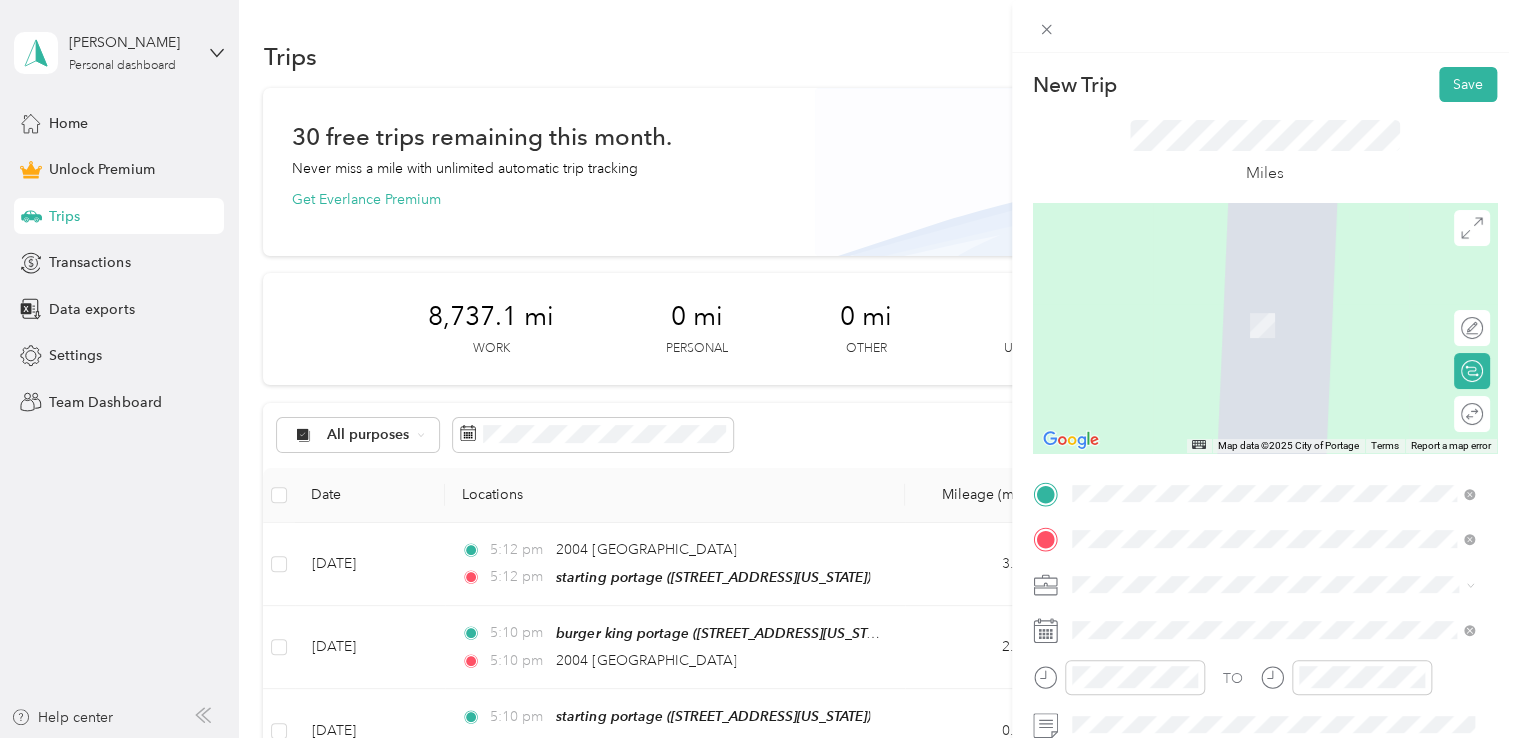 click on "[STREET_ADDRESS][US_STATE]" at bounding box center (1209, 317) 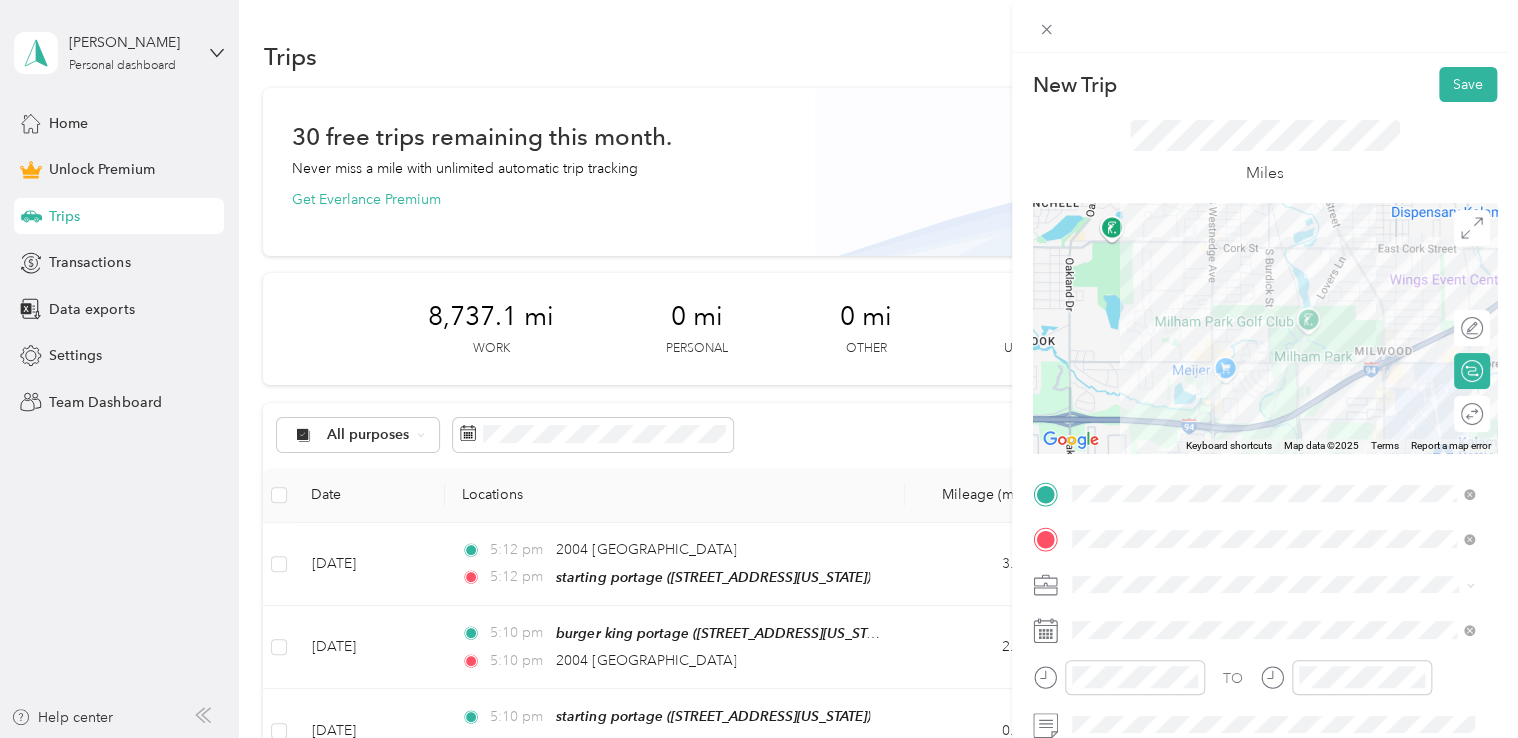 click on "Doordash" at bounding box center (1273, 373) 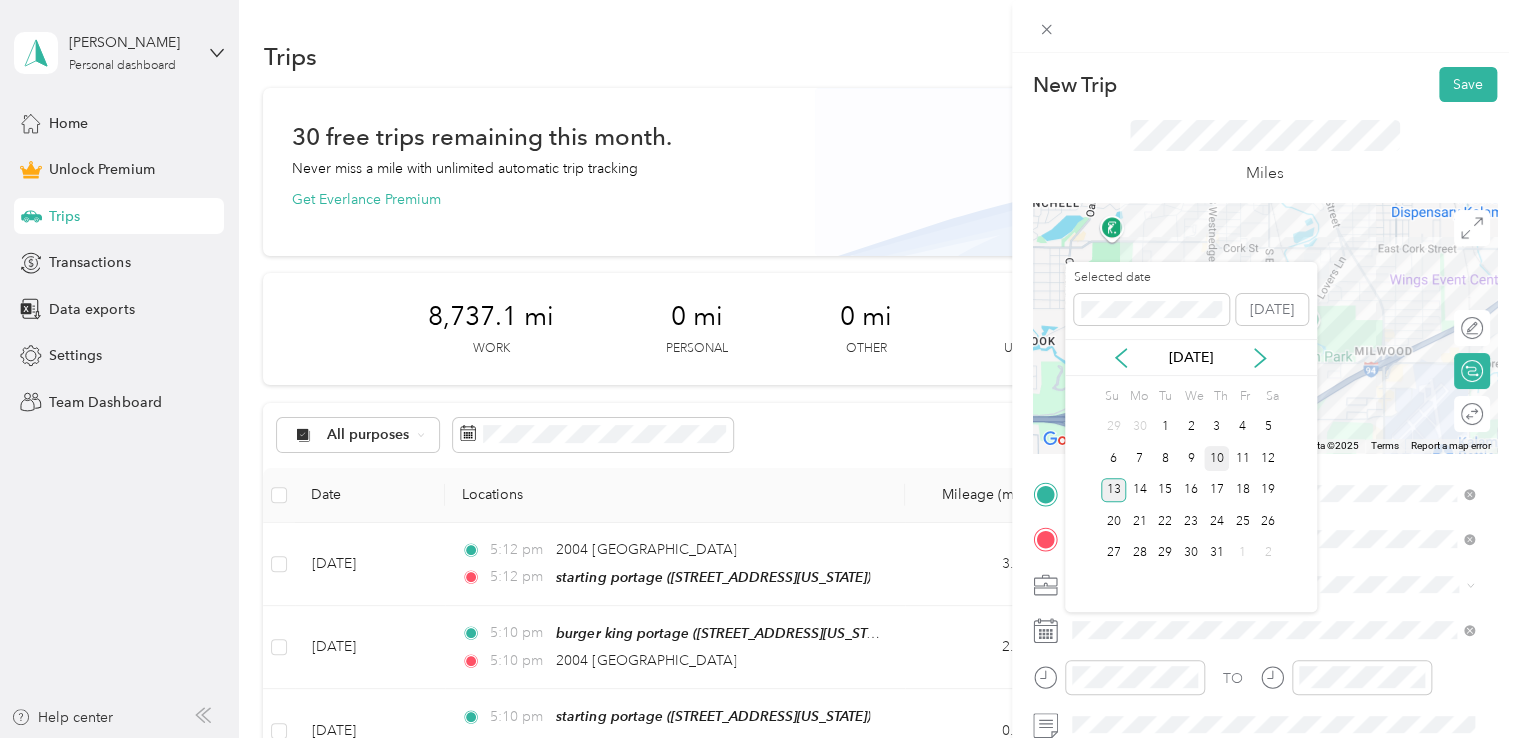 click on "10" at bounding box center (1217, 458) 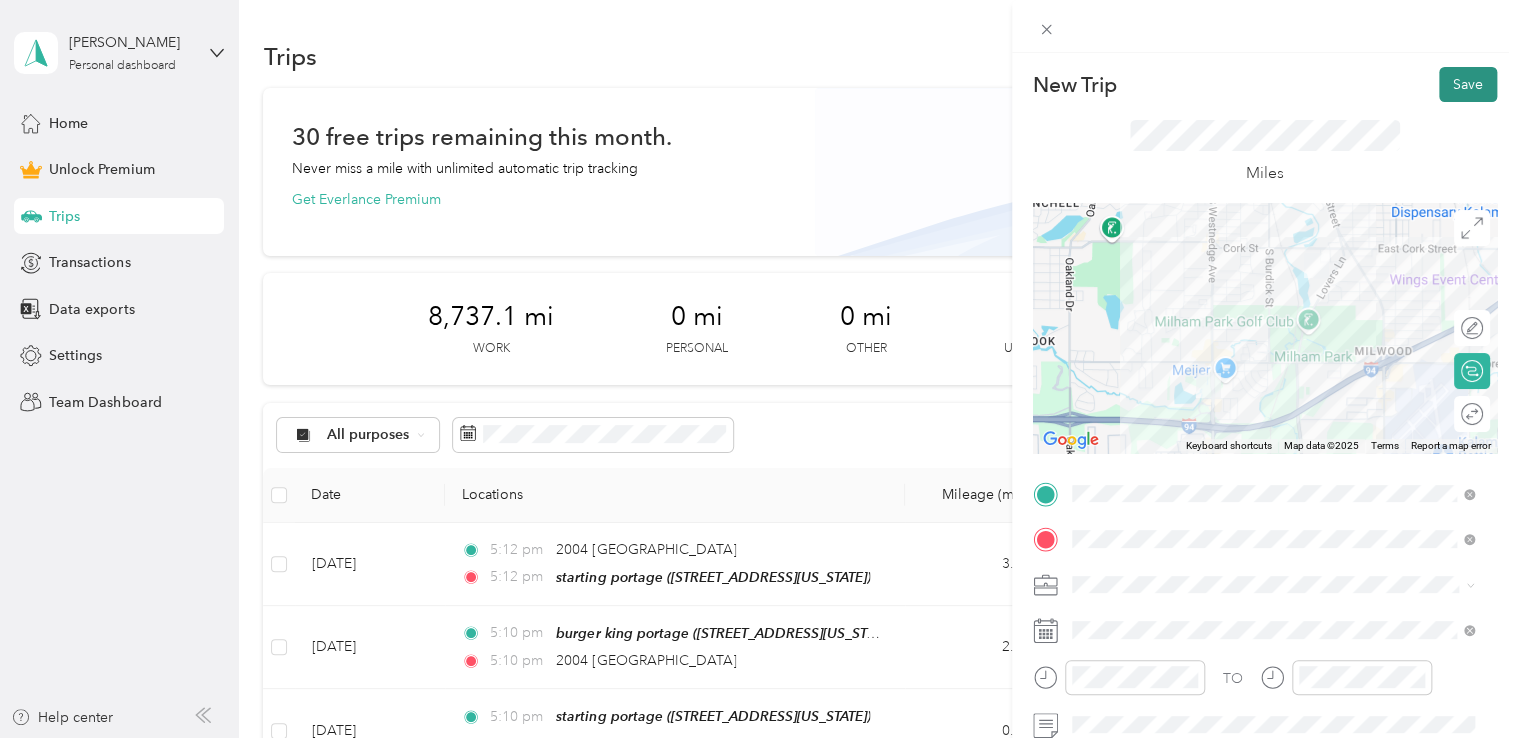 click on "Save" at bounding box center [1468, 84] 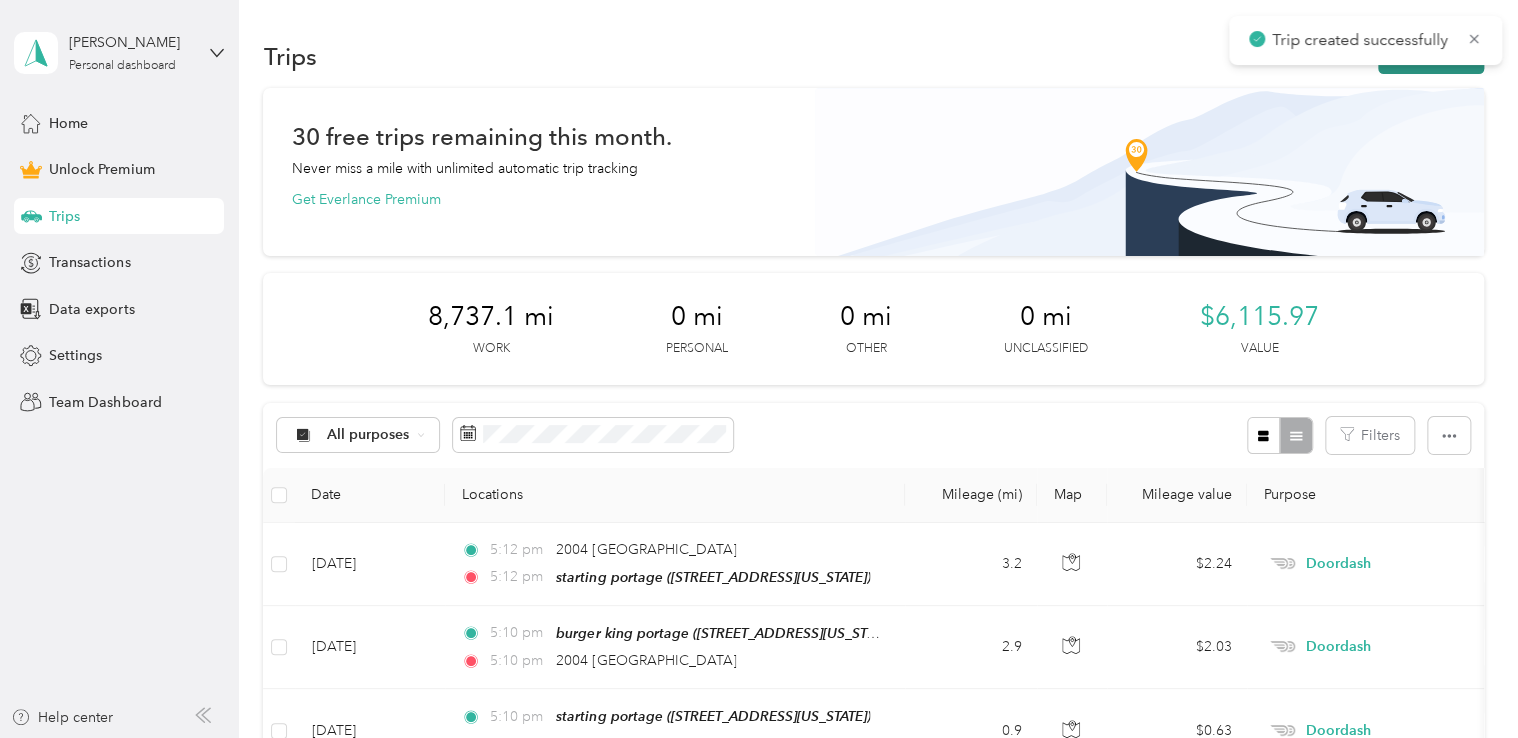 click on "New trip" at bounding box center [1431, 56] 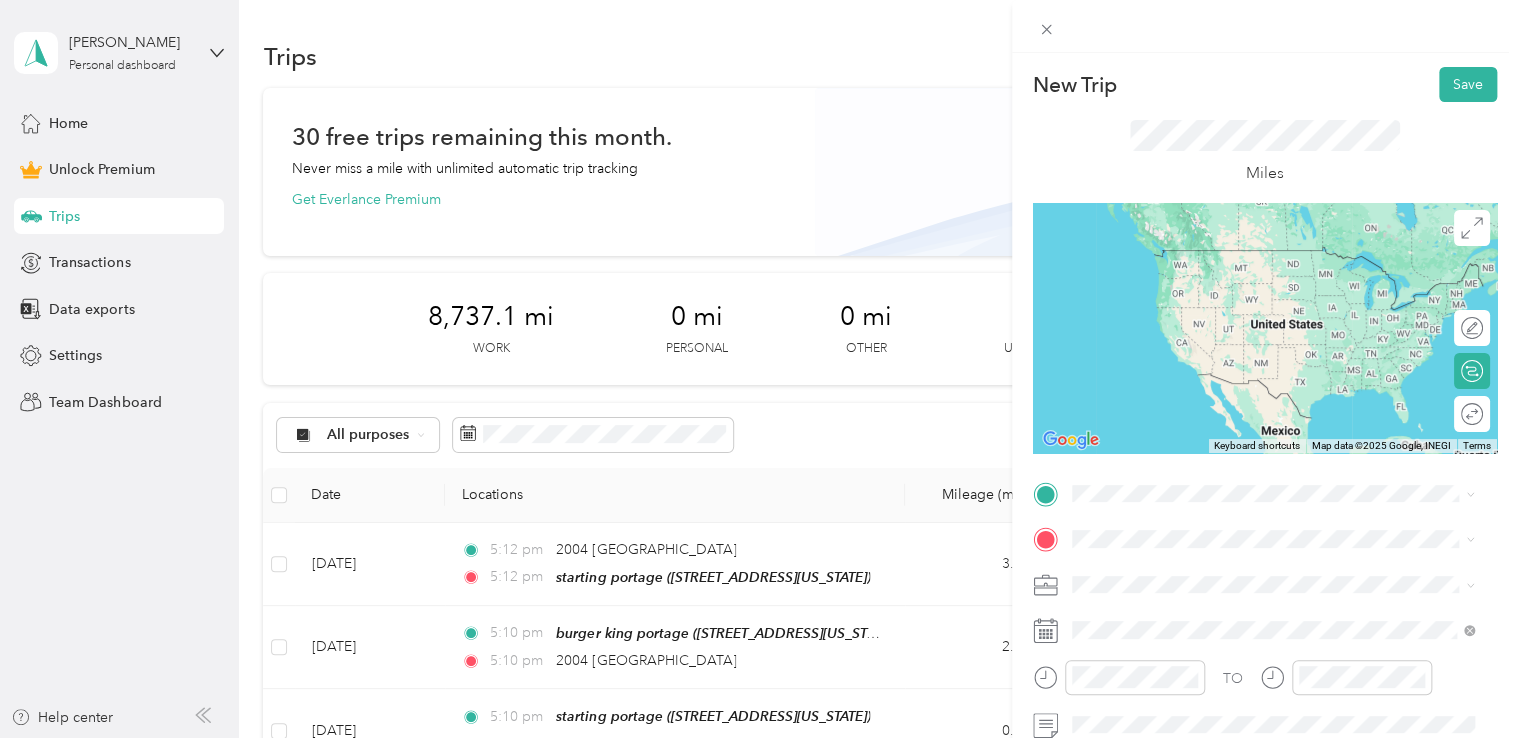 click on "[STREET_ADDRESS][US_STATE]" at bounding box center [1273, 247] 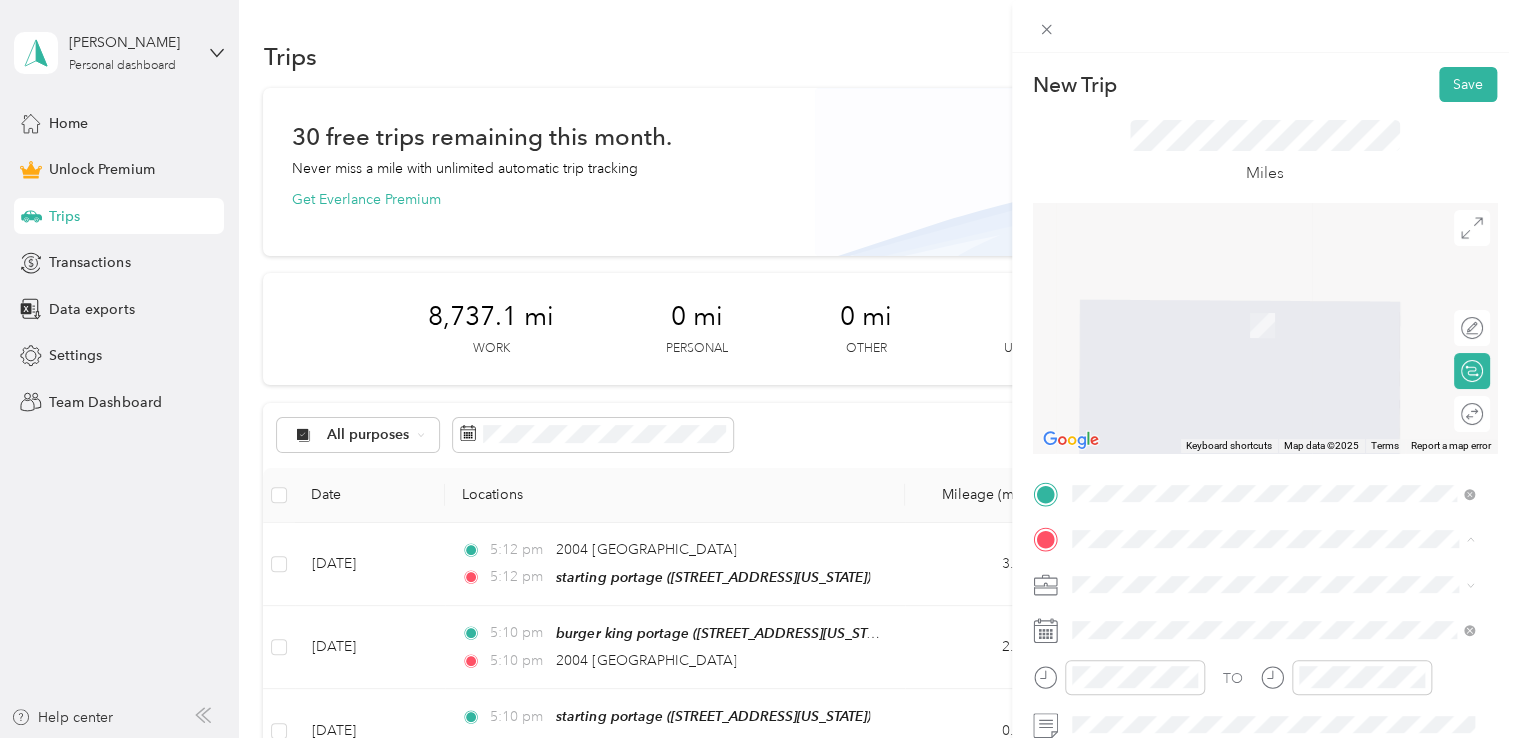 click on "starting portage [STREET_ADDRESS][US_STATE]" at bounding box center [1209, 315] 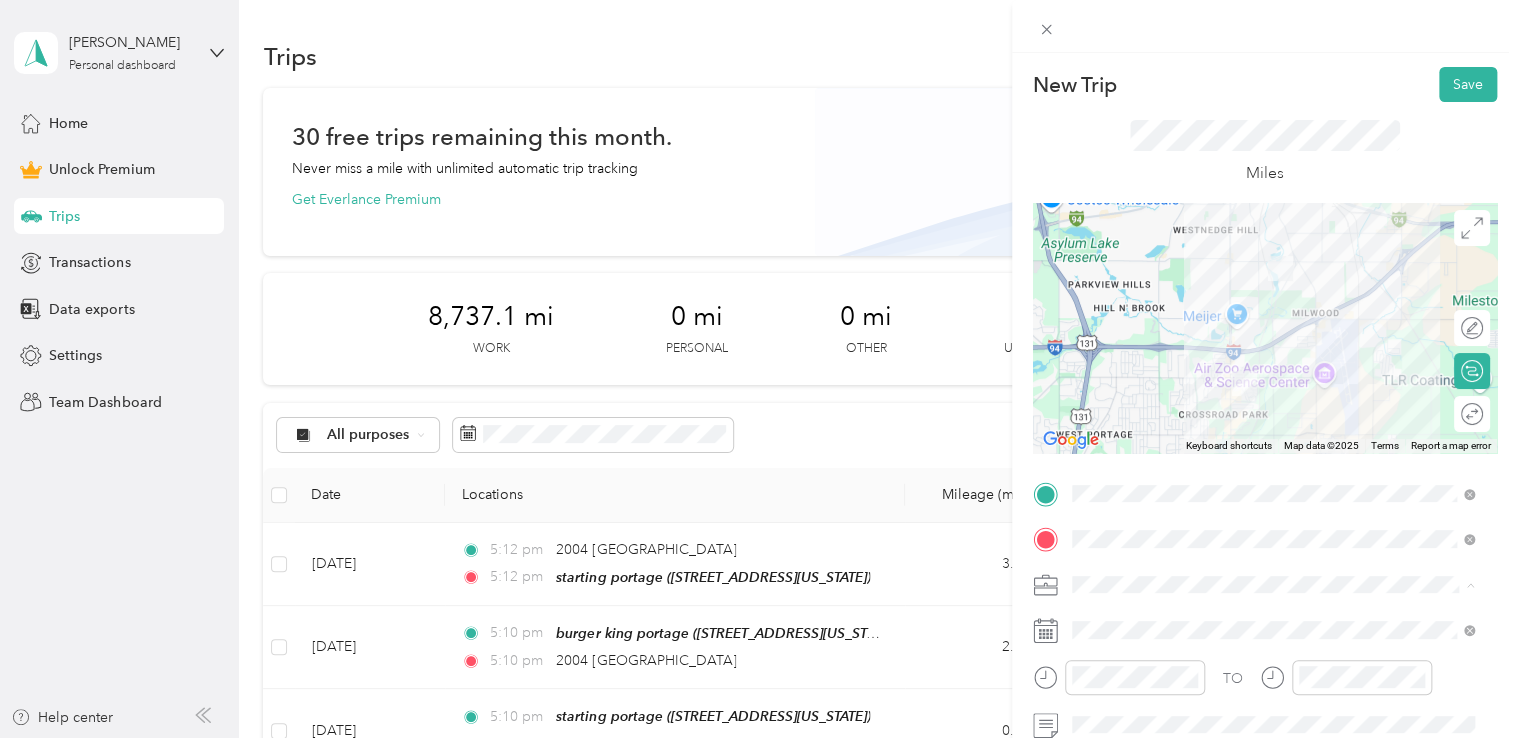click on "Doordash" at bounding box center (1273, 374) 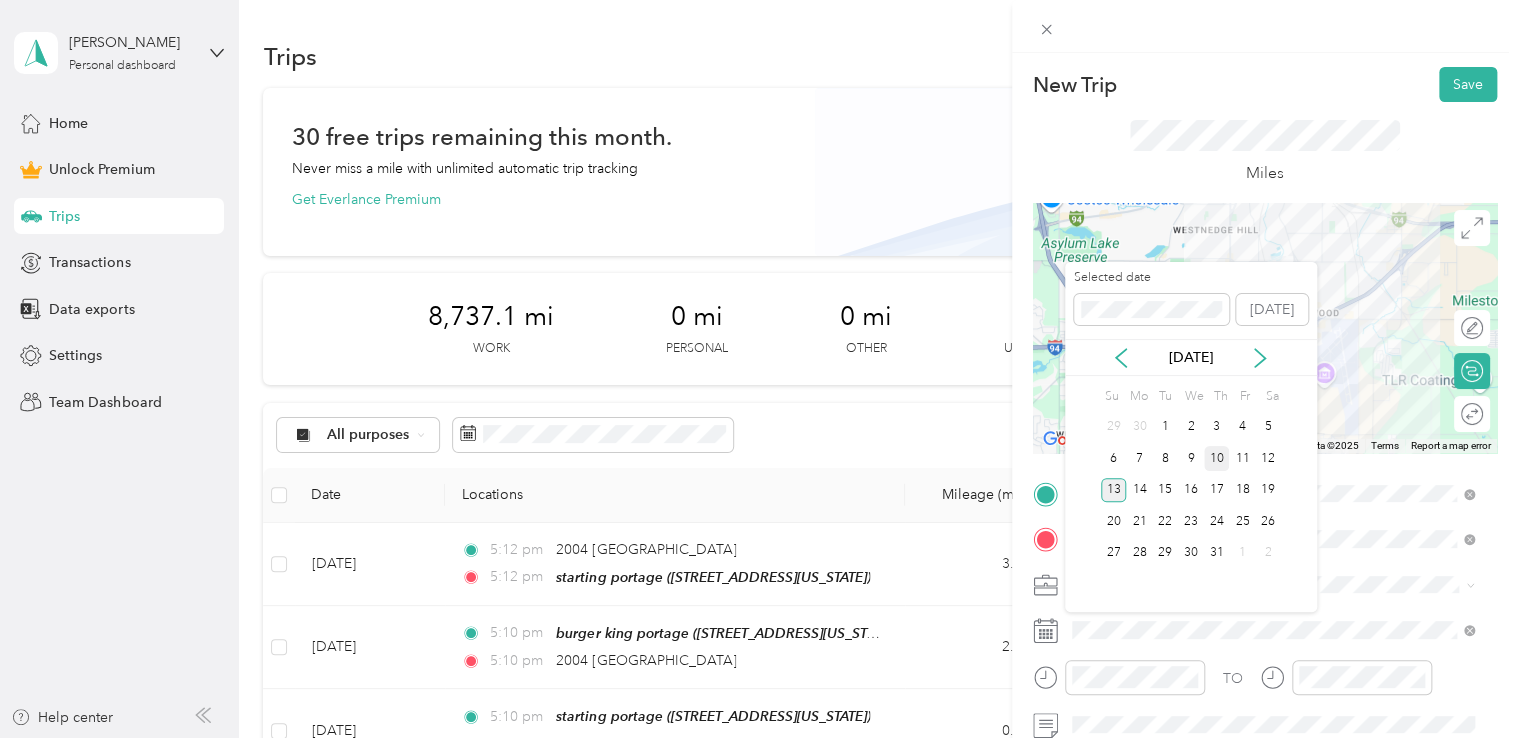 click on "10" at bounding box center [1217, 458] 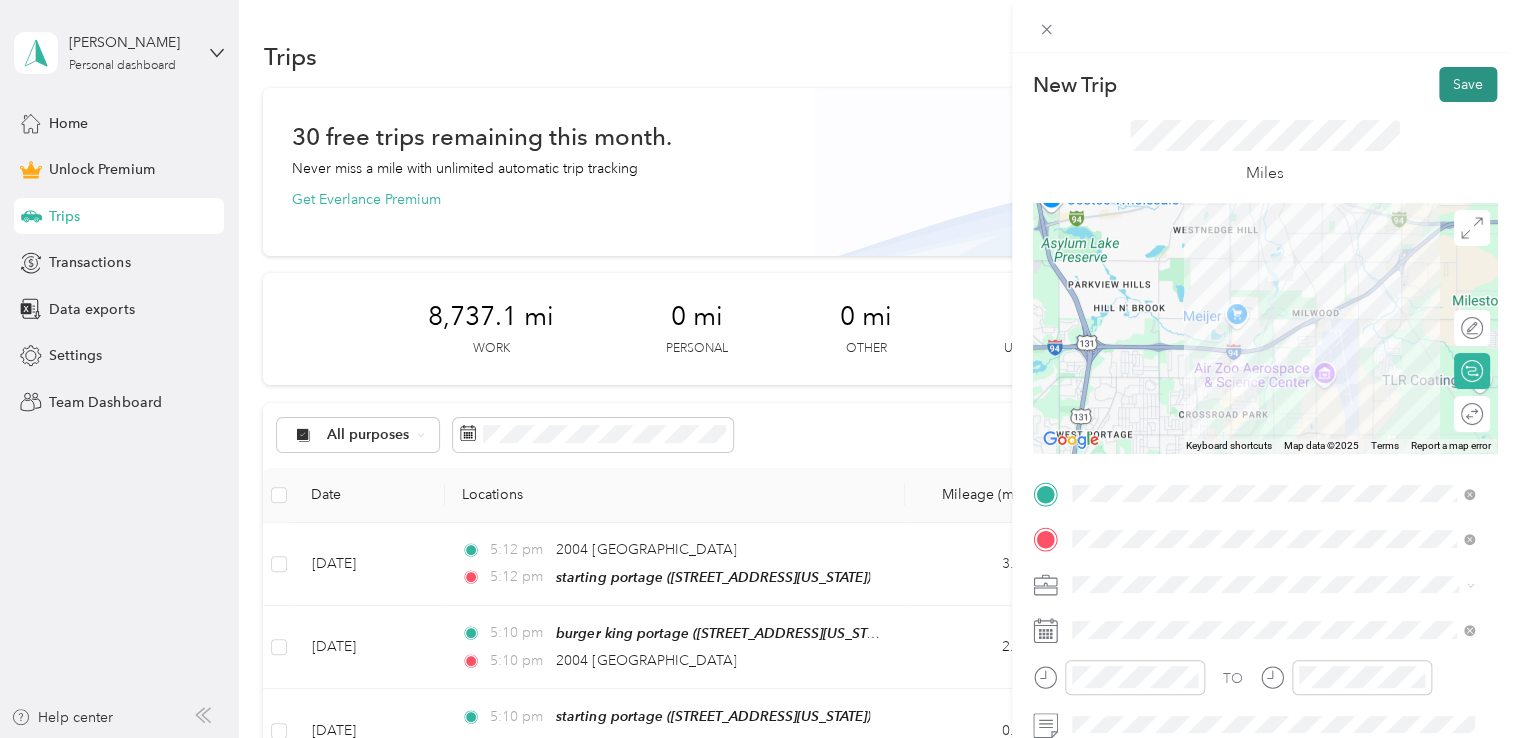 click on "Save" at bounding box center (1468, 84) 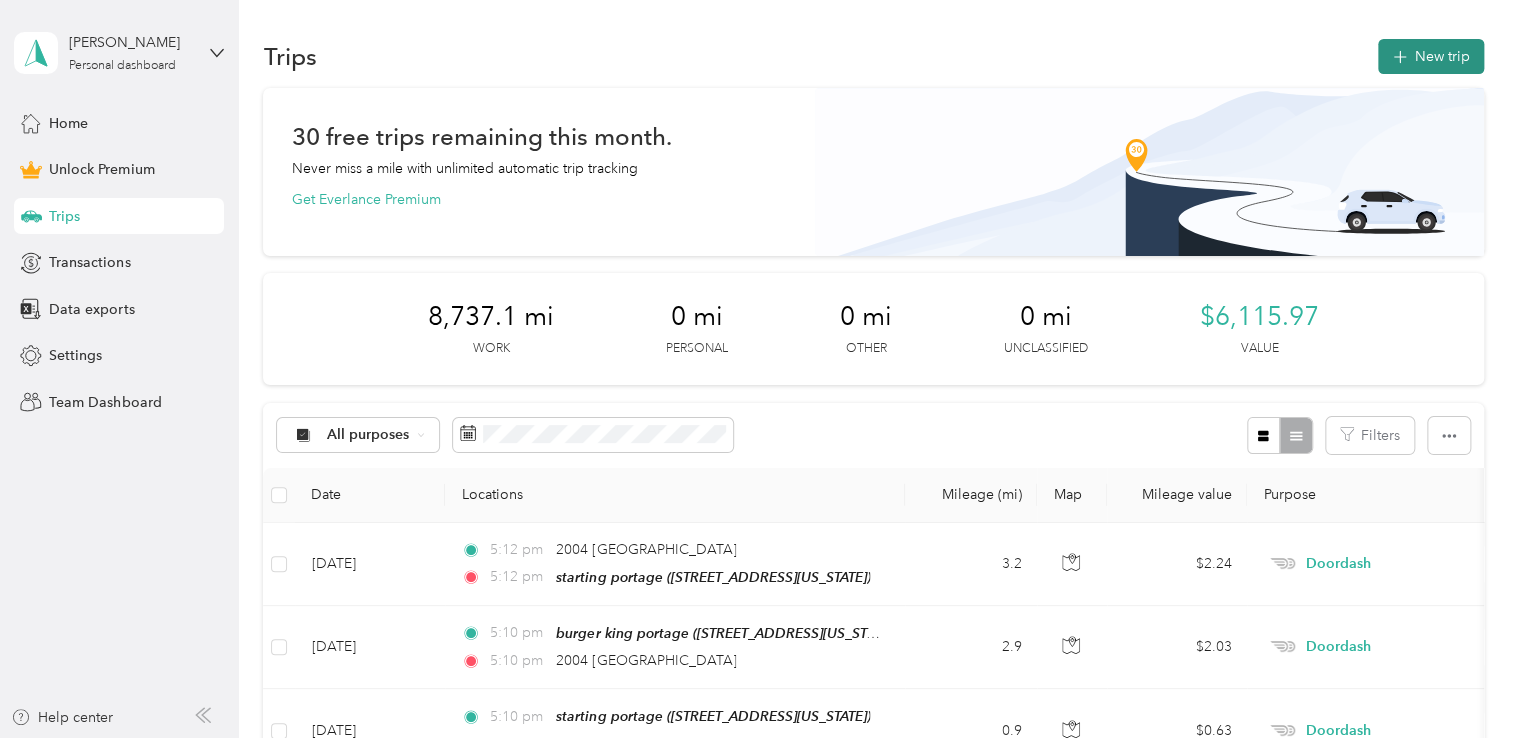 click on "New trip" at bounding box center [1431, 56] 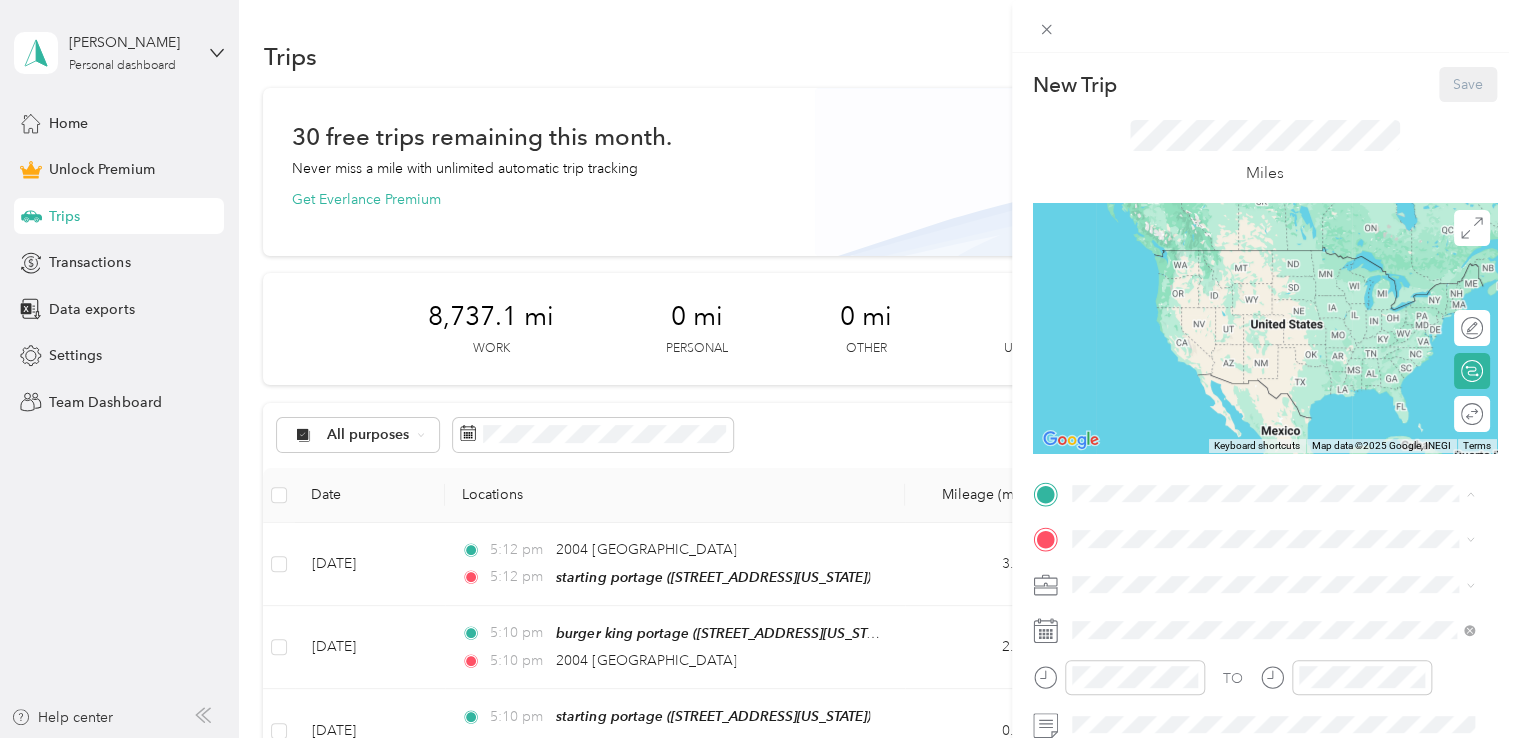 click on "starting portage [STREET_ADDRESS][US_STATE]" at bounding box center (1209, 269) 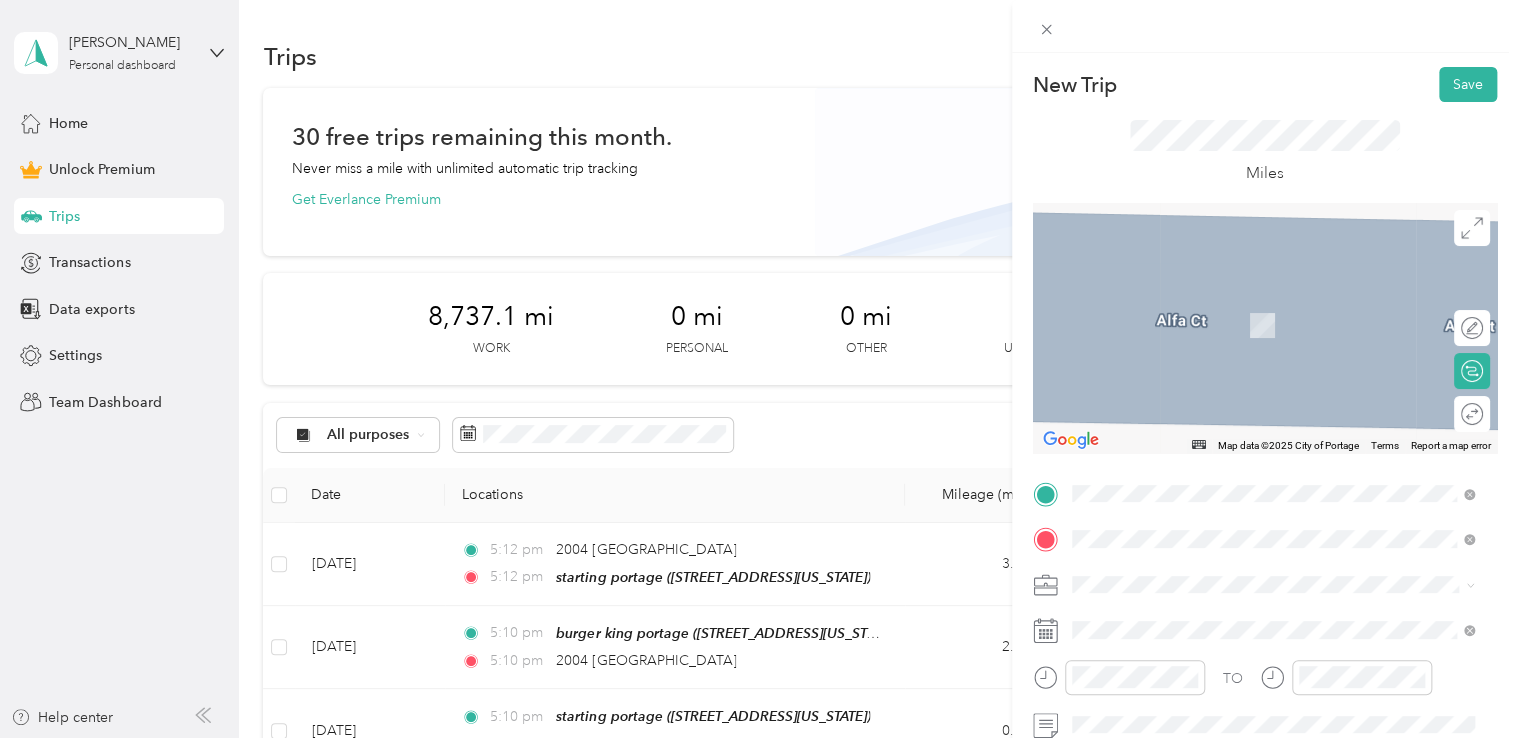 click on "[STREET_ADDRESS][US_STATE]" at bounding box center [1209, 325] 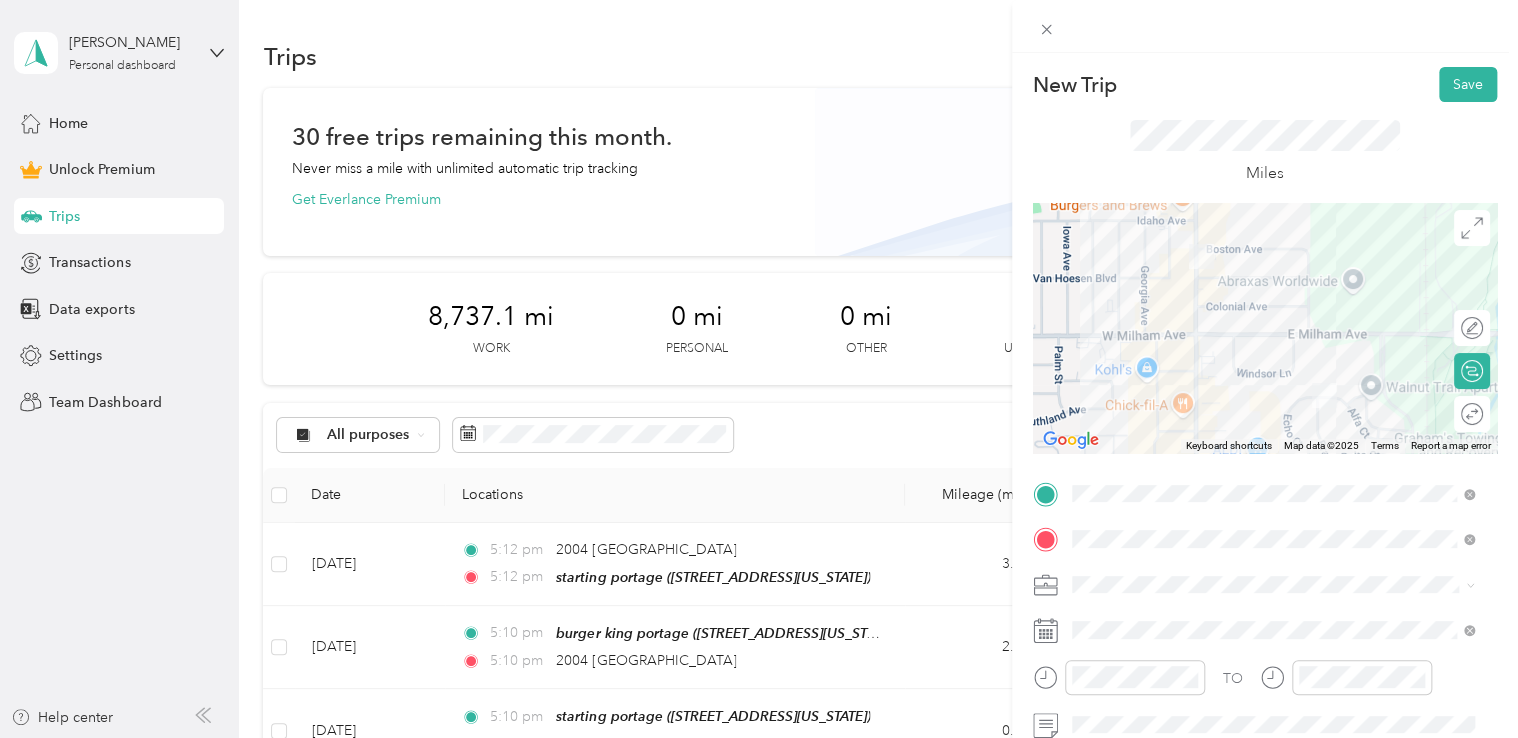 click on "Doordash" at bounding box center (1273, 373) 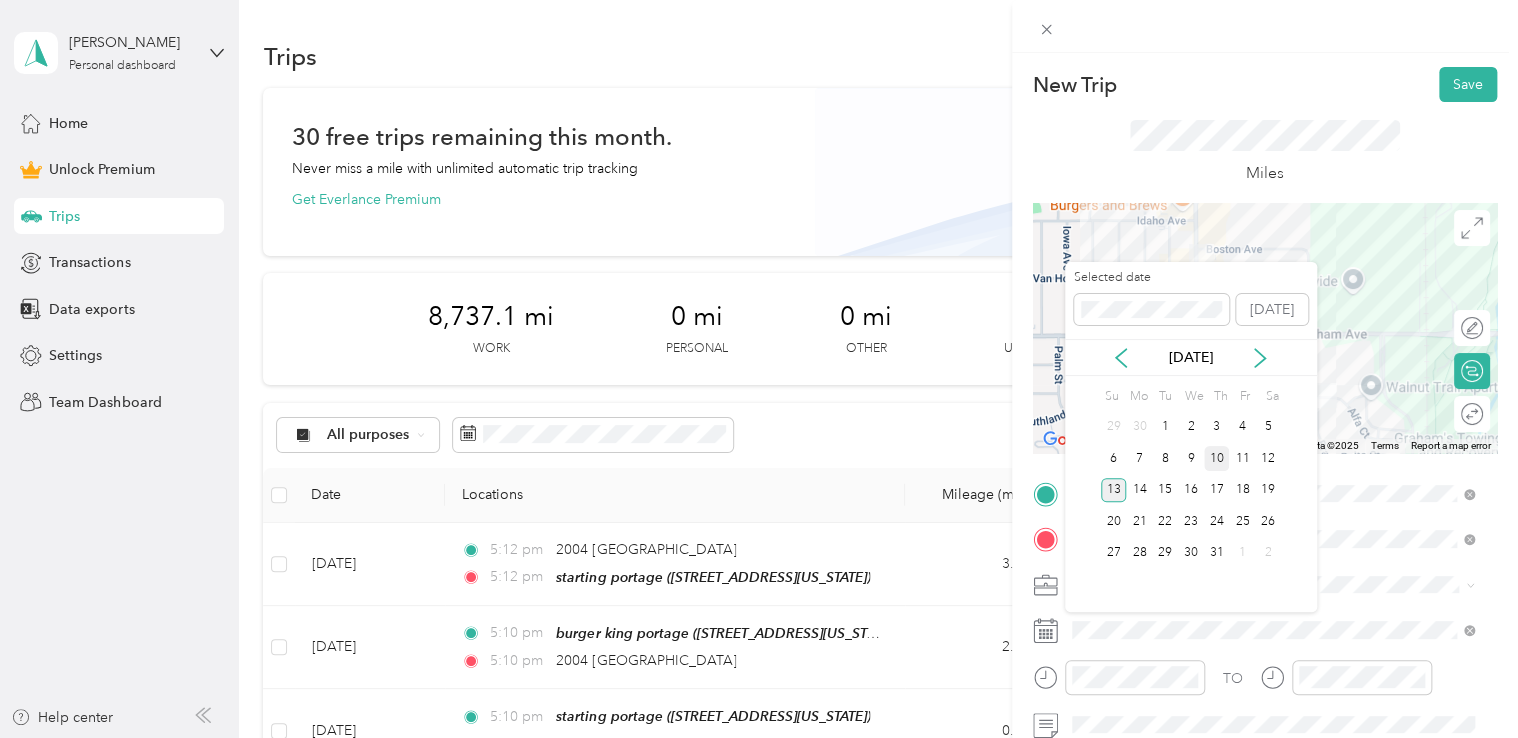 click on "10" at bounding box center [1217, 458] 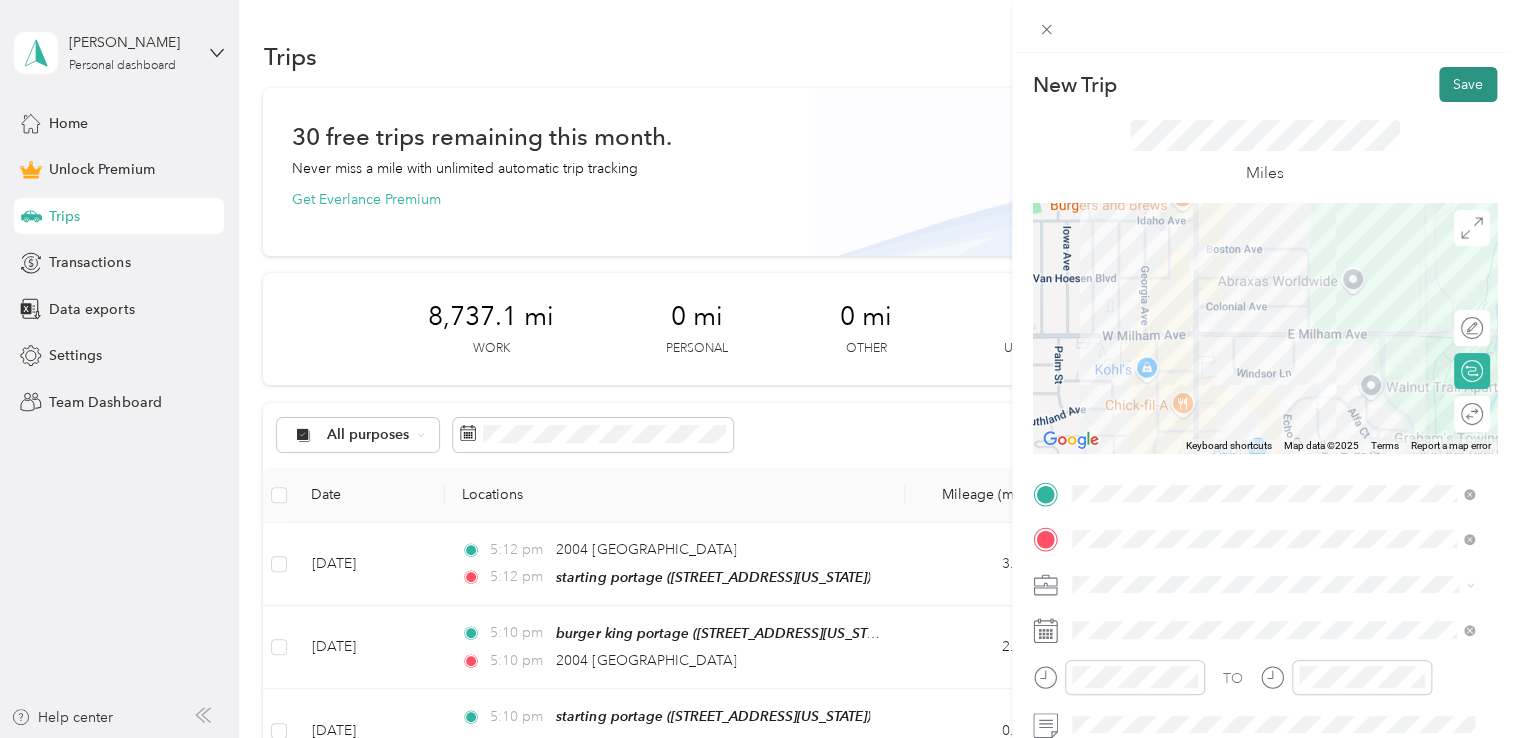 click on "Save" at bounding box center (1468, 84) 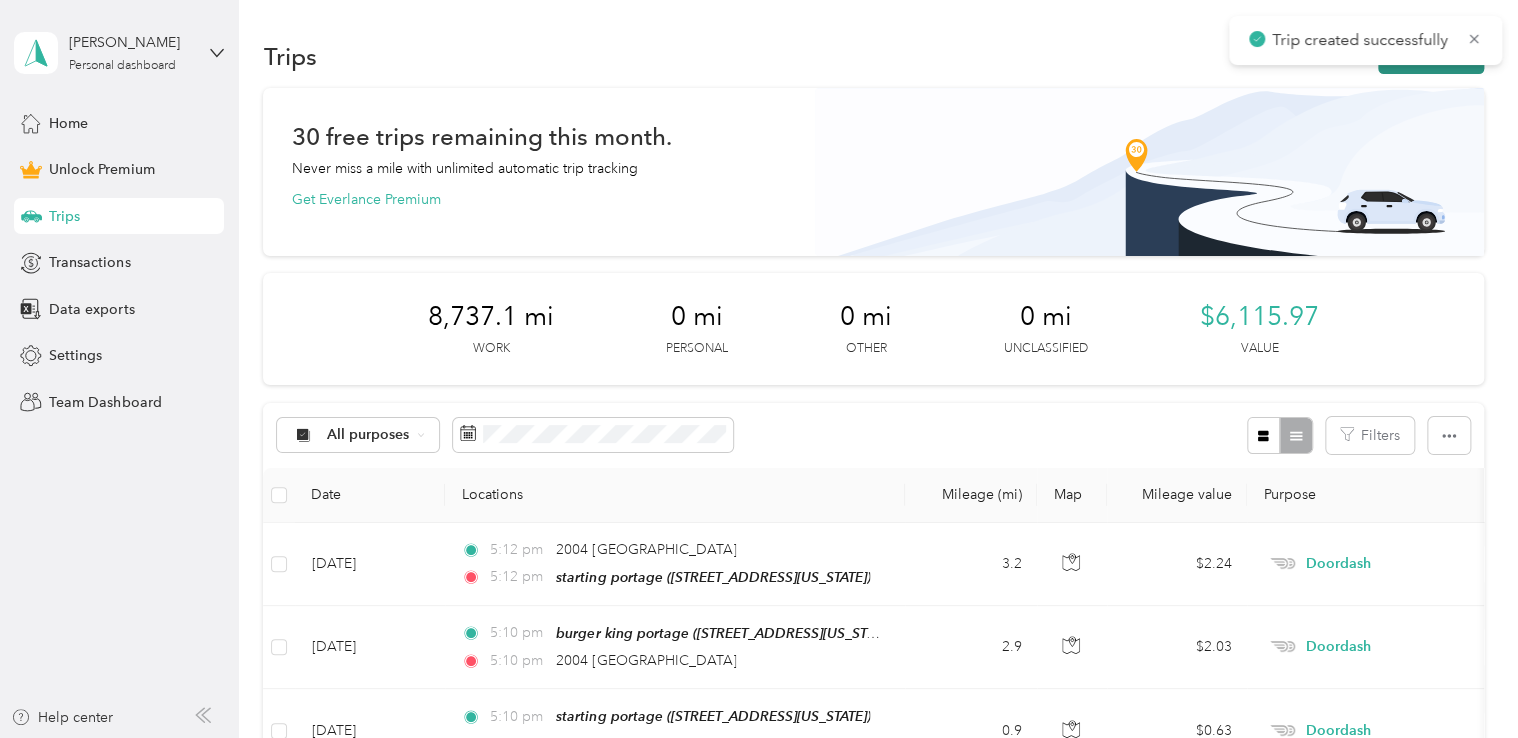 click 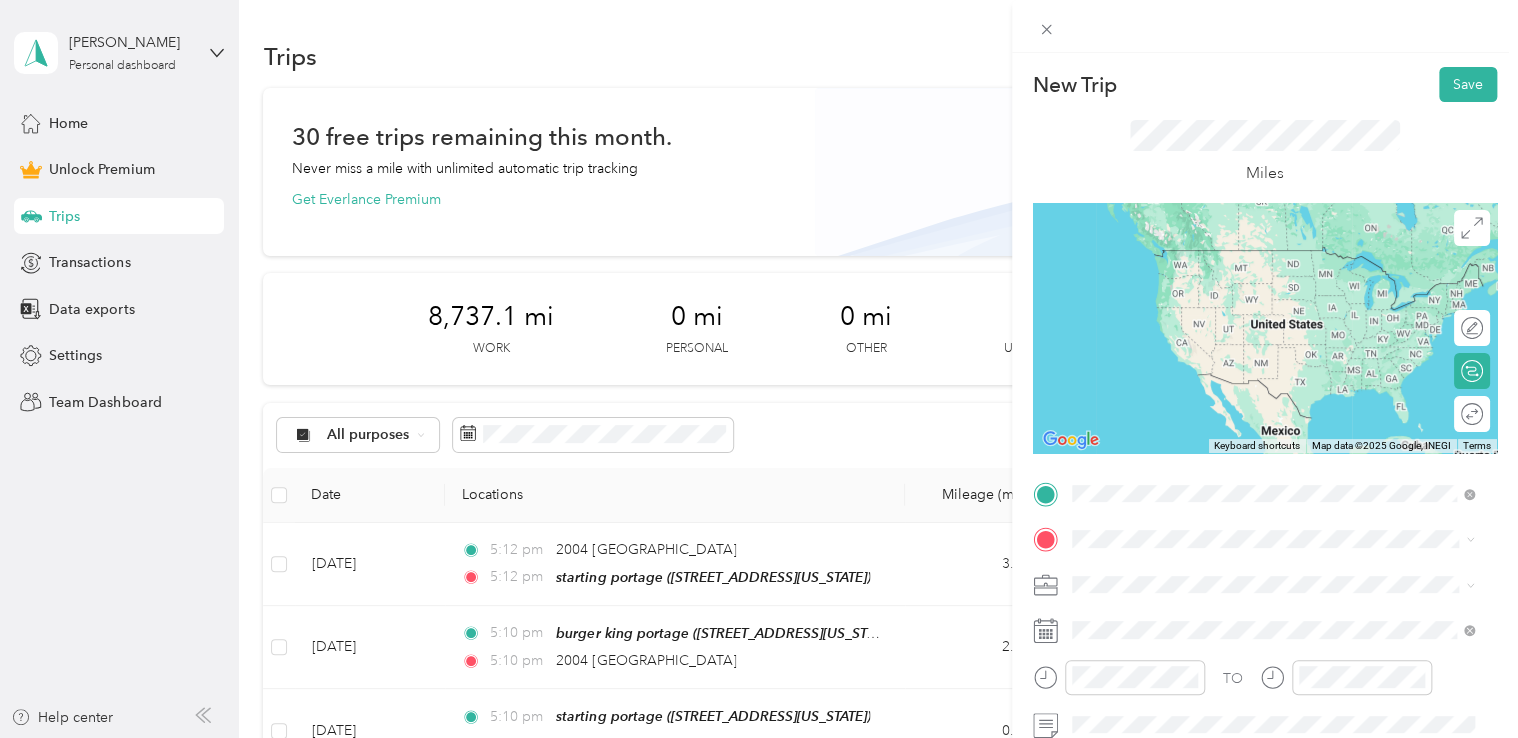 click on "panda express [STREET_ADDRESS][US_STATE]" at bounding box center (1209, 269) 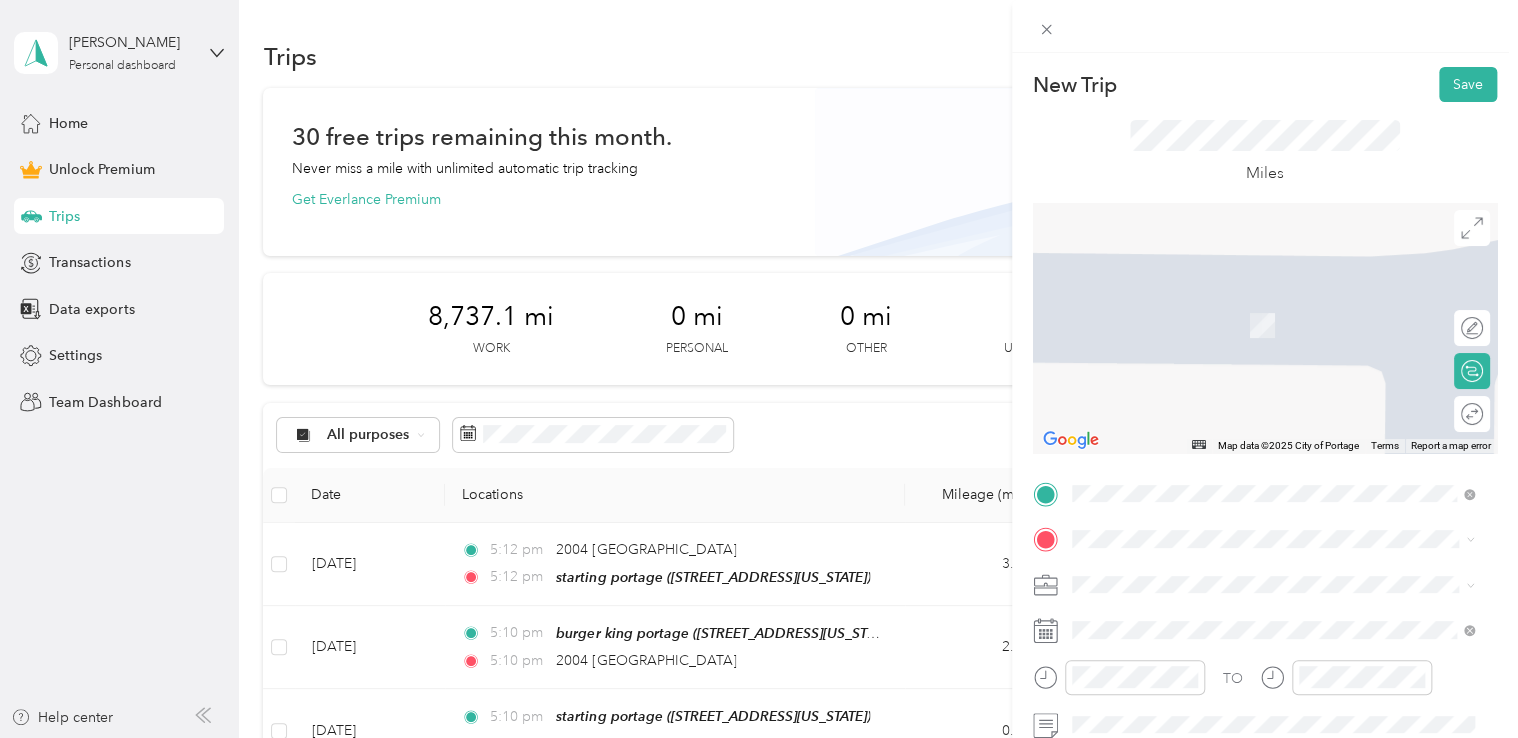click on "[STREET_ADDRESS][US_STATE]" at bounding box center [1209, 293] 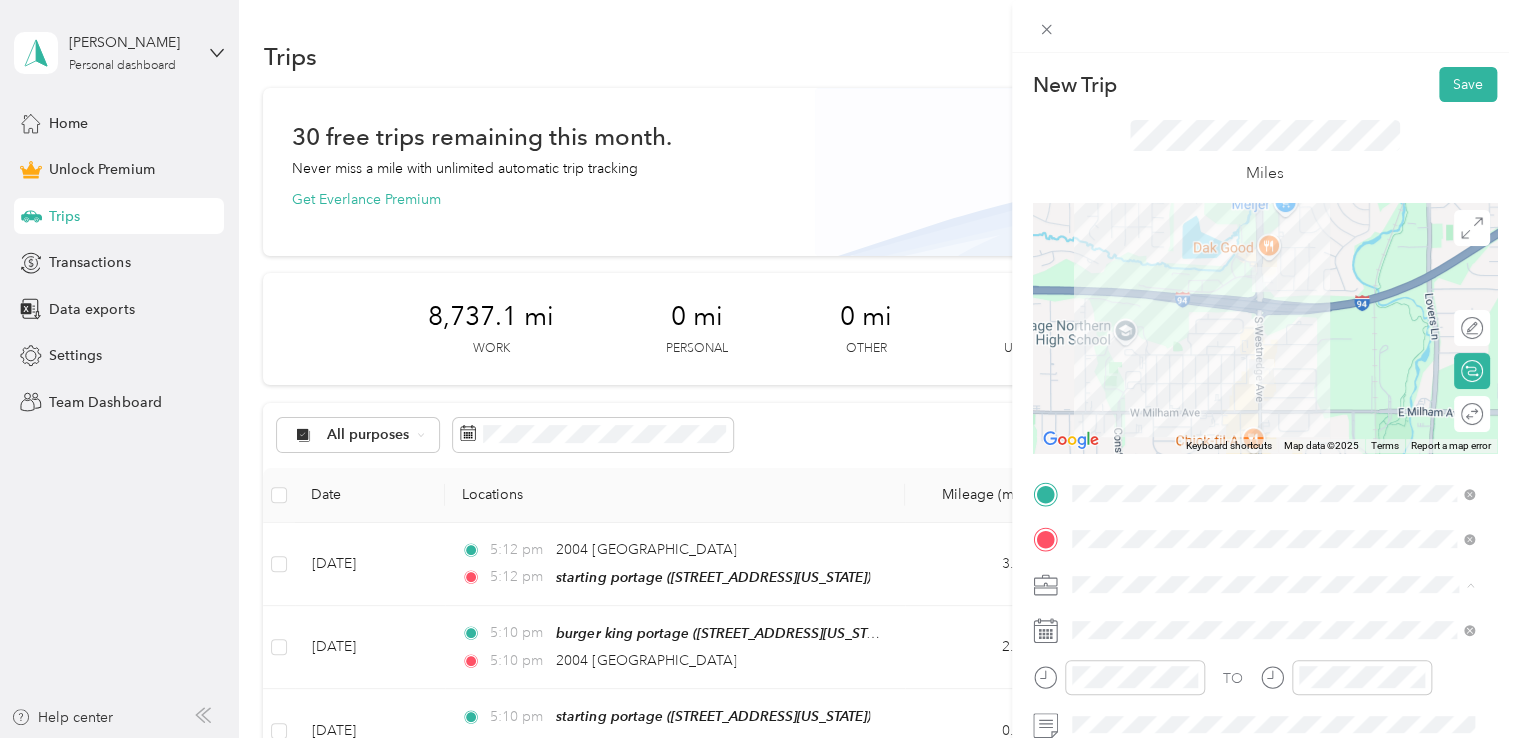 click on "Doordash" at bounding box center [1273, 374] 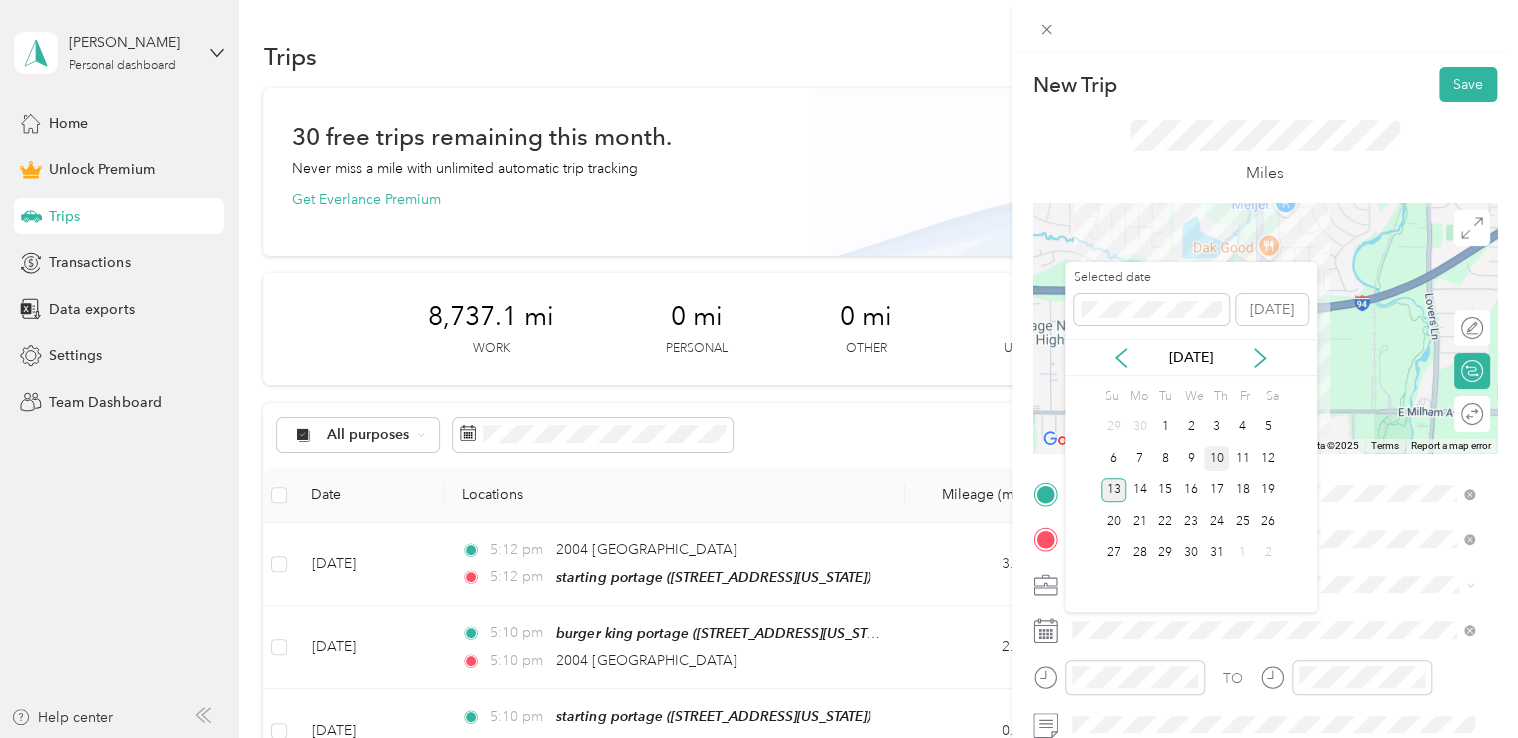 click on "10" at bounding box center [1217, 458] 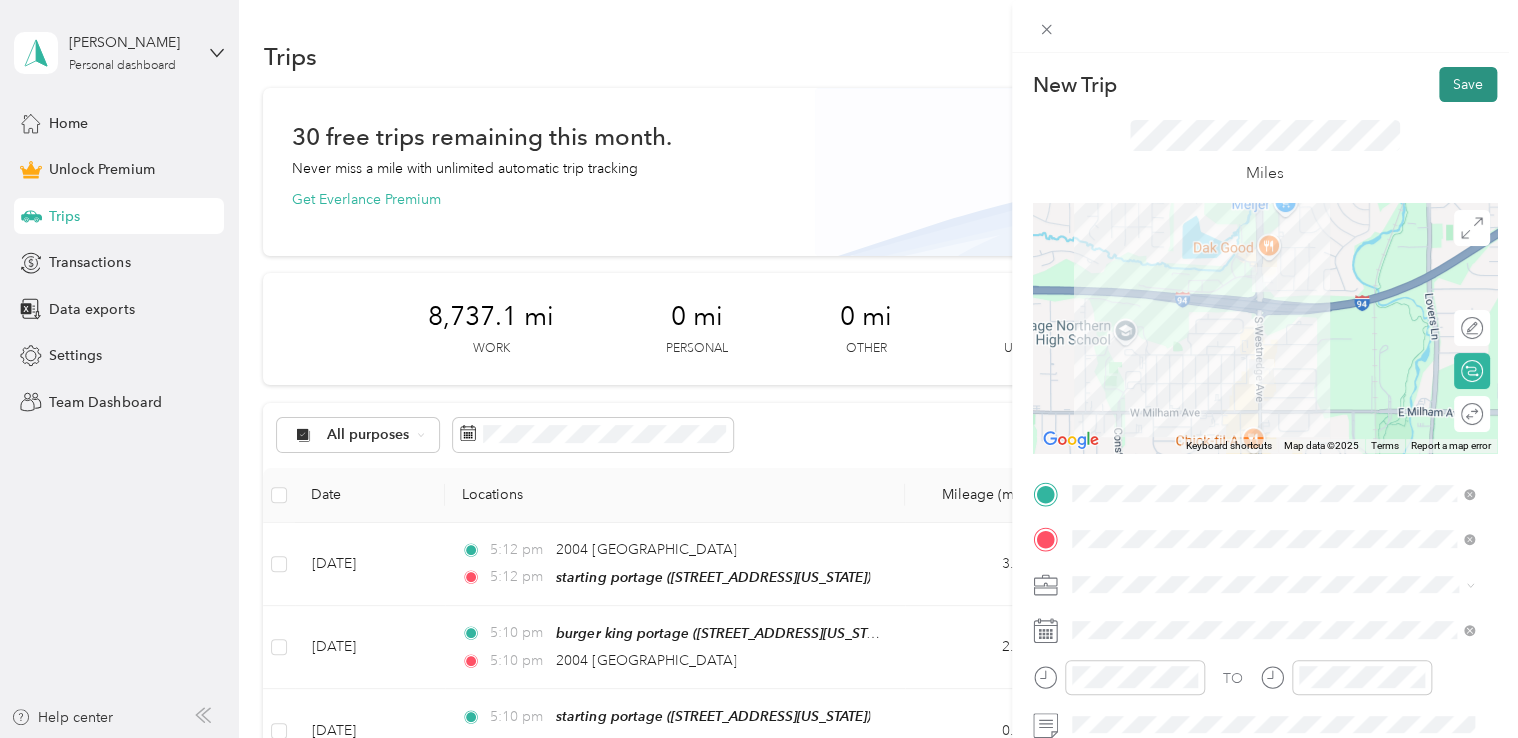 click on "Save" at bounding box center [1468, 84] 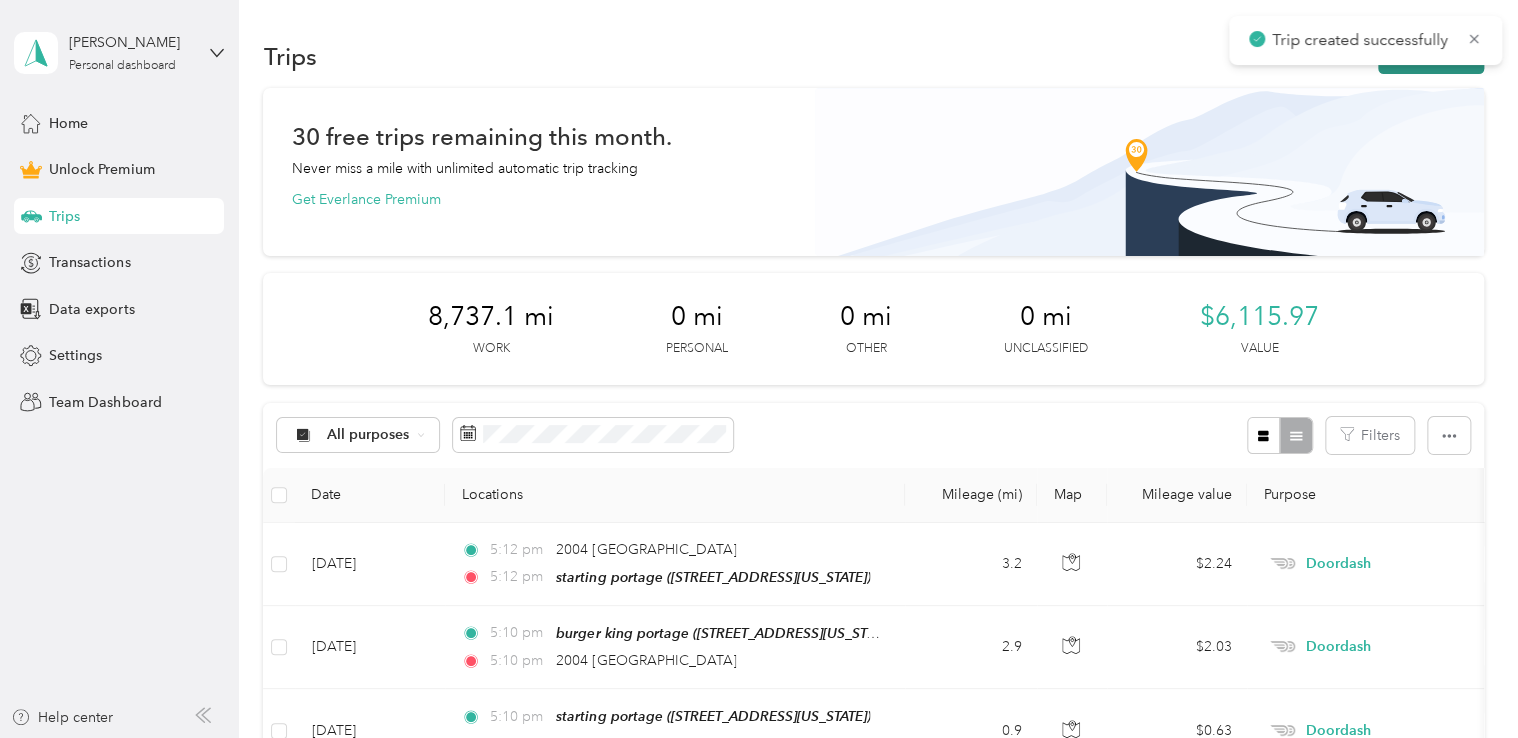click on "New trip" at bounding box center [1431, 56] 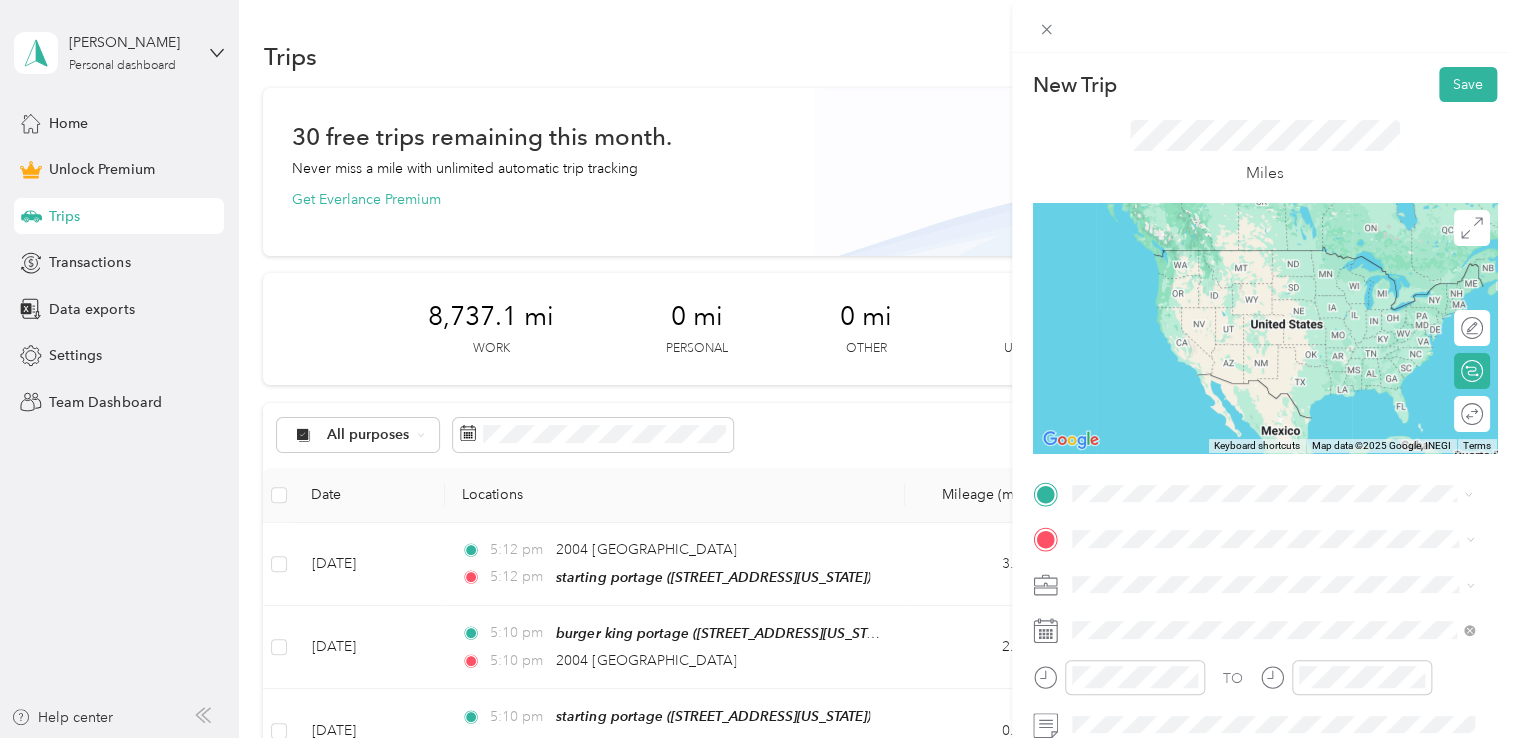 click on "[STREET_ADDRESS][US_STATE]" at bounding box center (1209, 248) 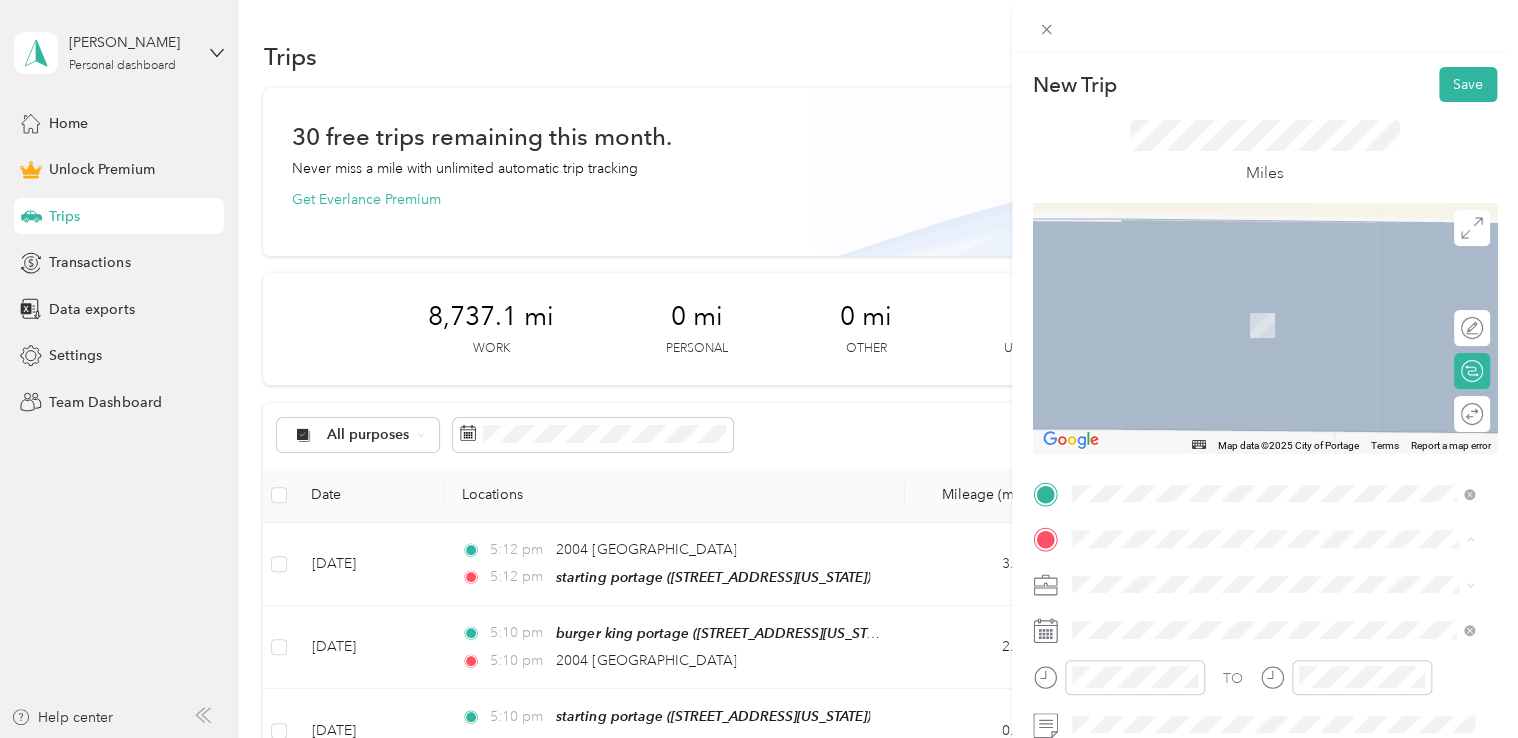 click on "[STREET_ADDRESS][US_STATE]" at bounding box center [1209, 325] 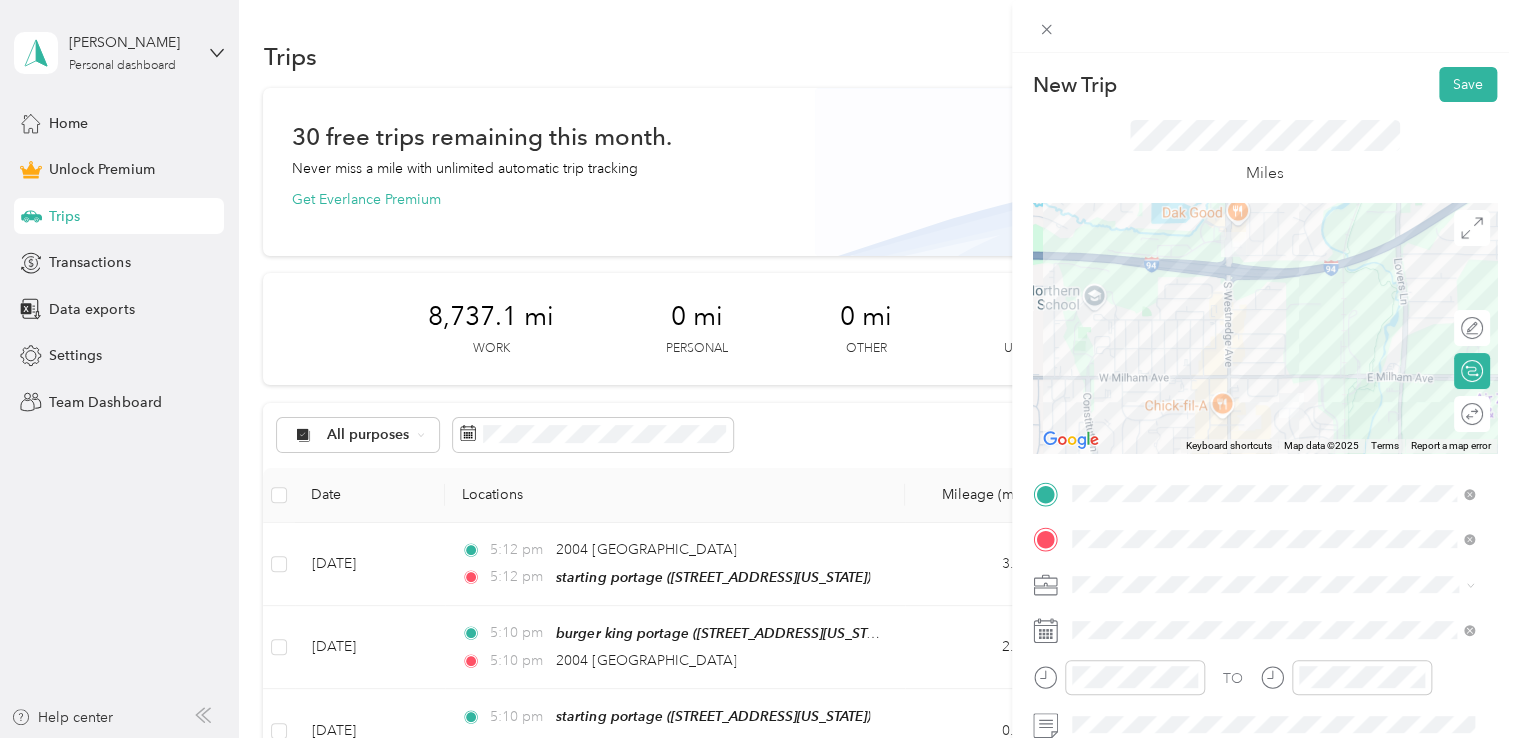 click on "Doordash" at bounding box center (1273, 372) 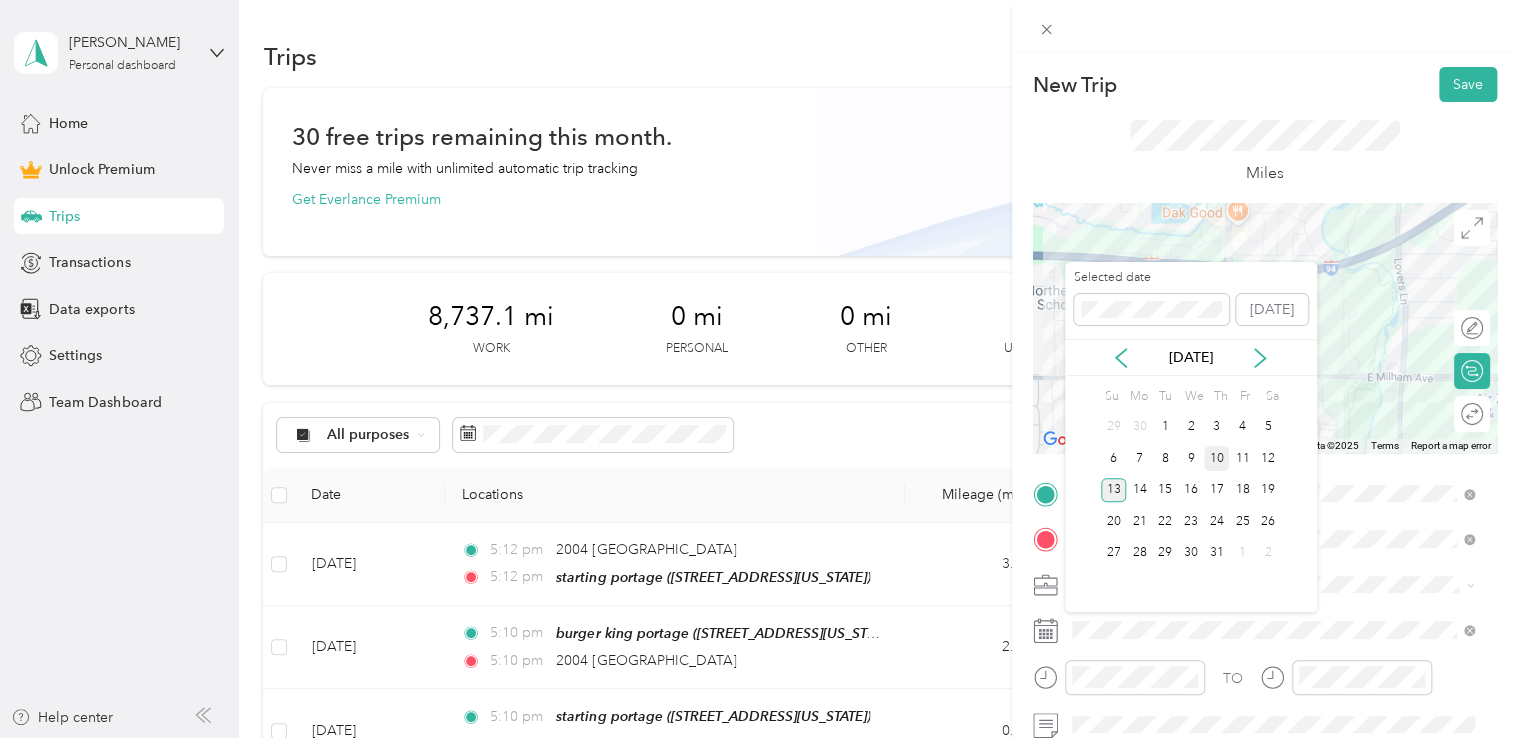 click on "10" at bounding box center (1217, 458) 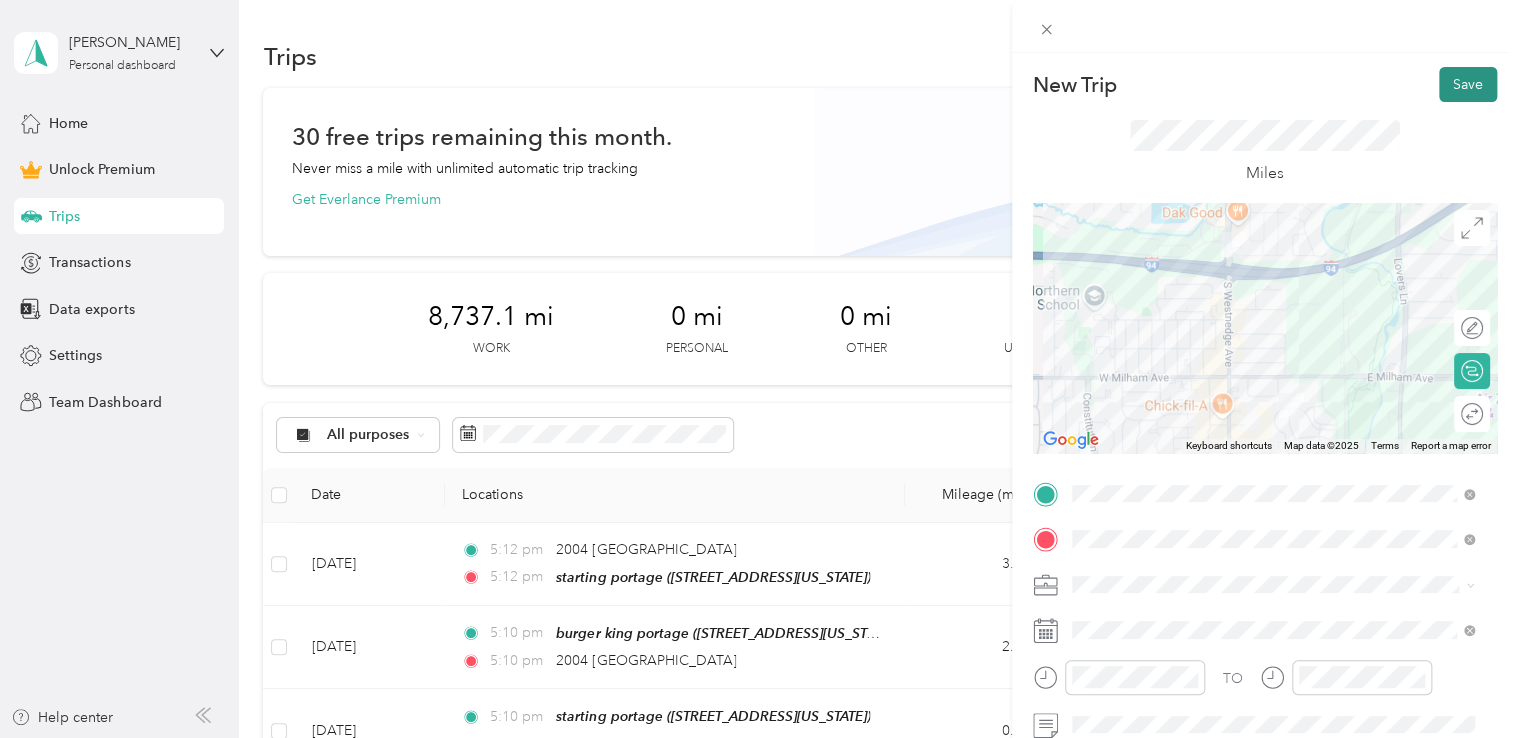 click on "Save" at bounding box center (1468, 84) 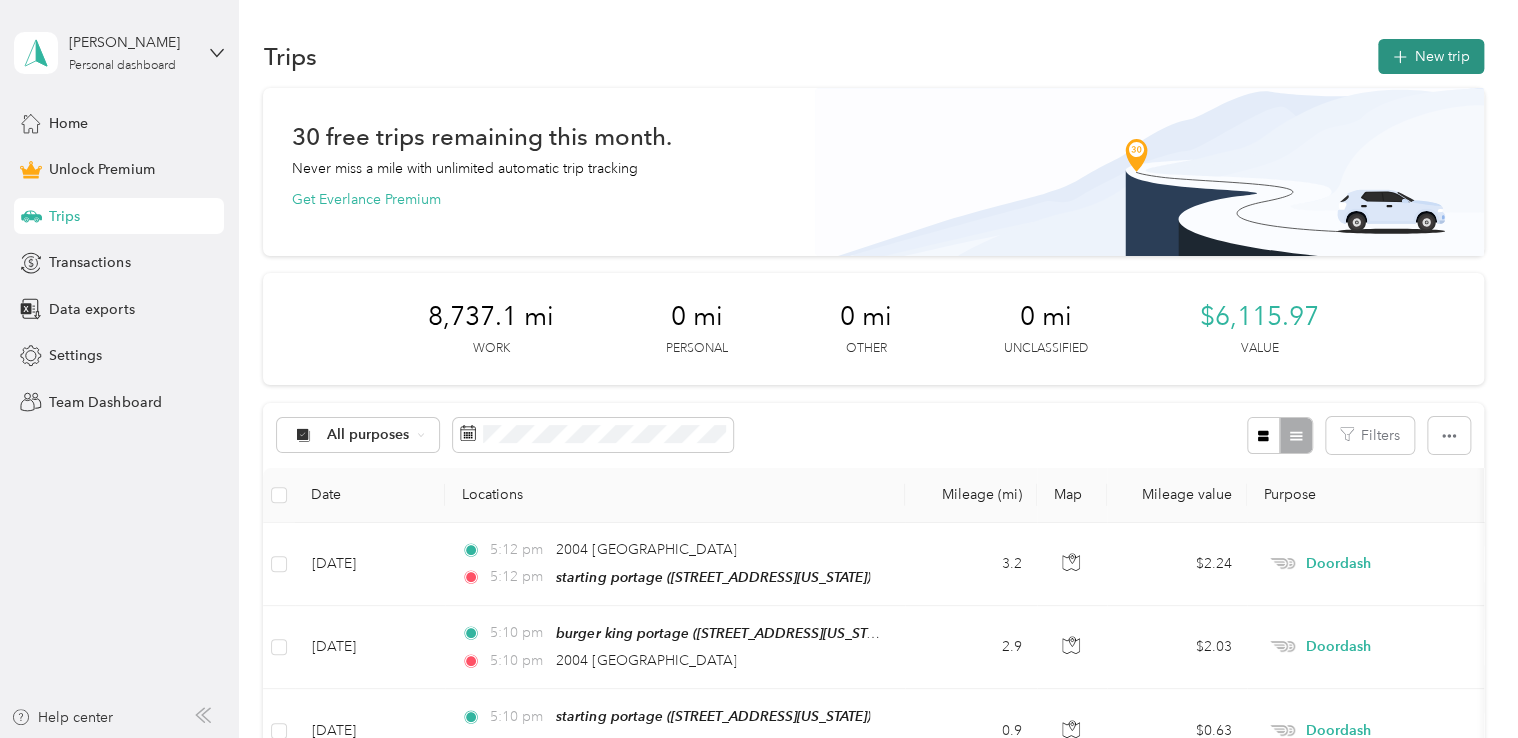 click on "New trip" at bounding box center [1431, 56] 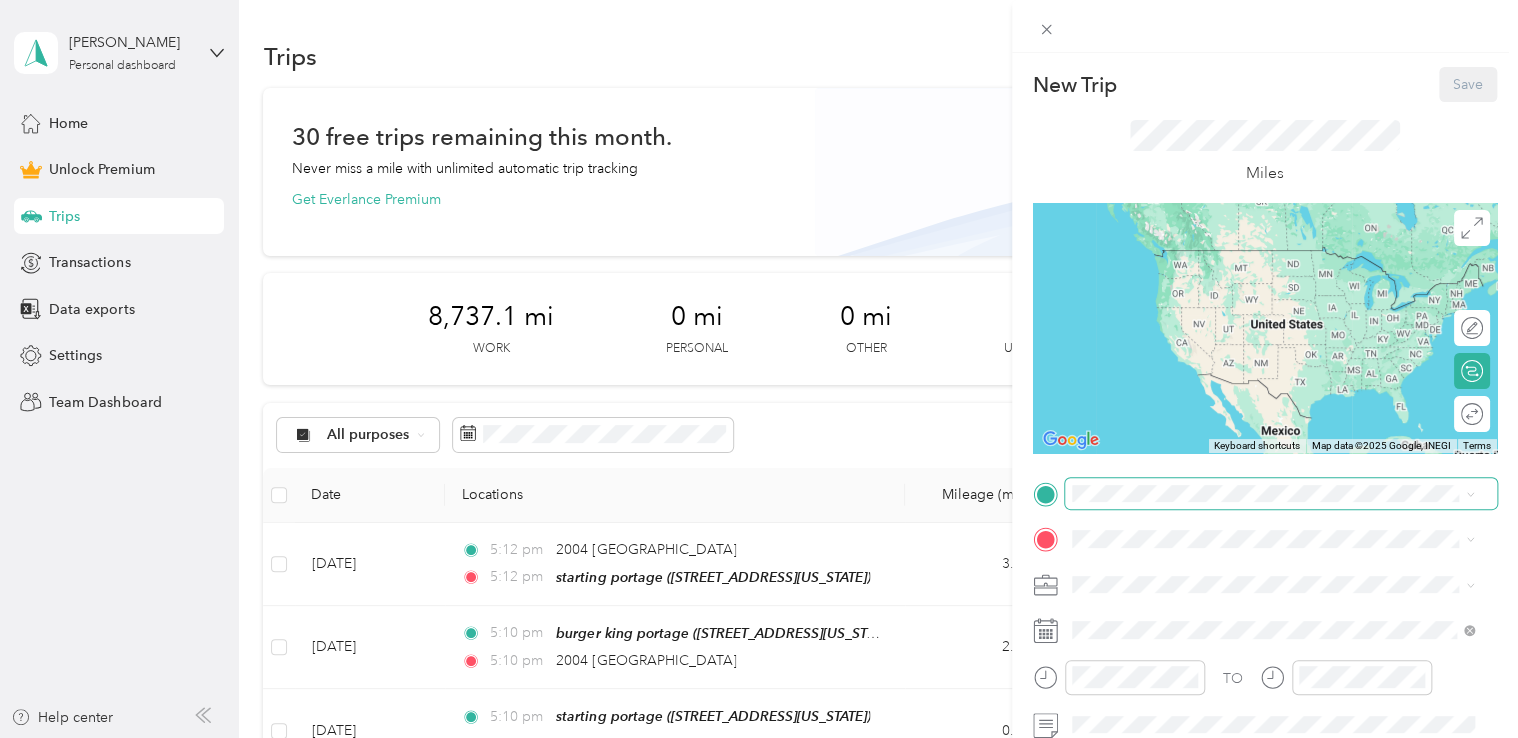 click at bounding box center (1281, 494) 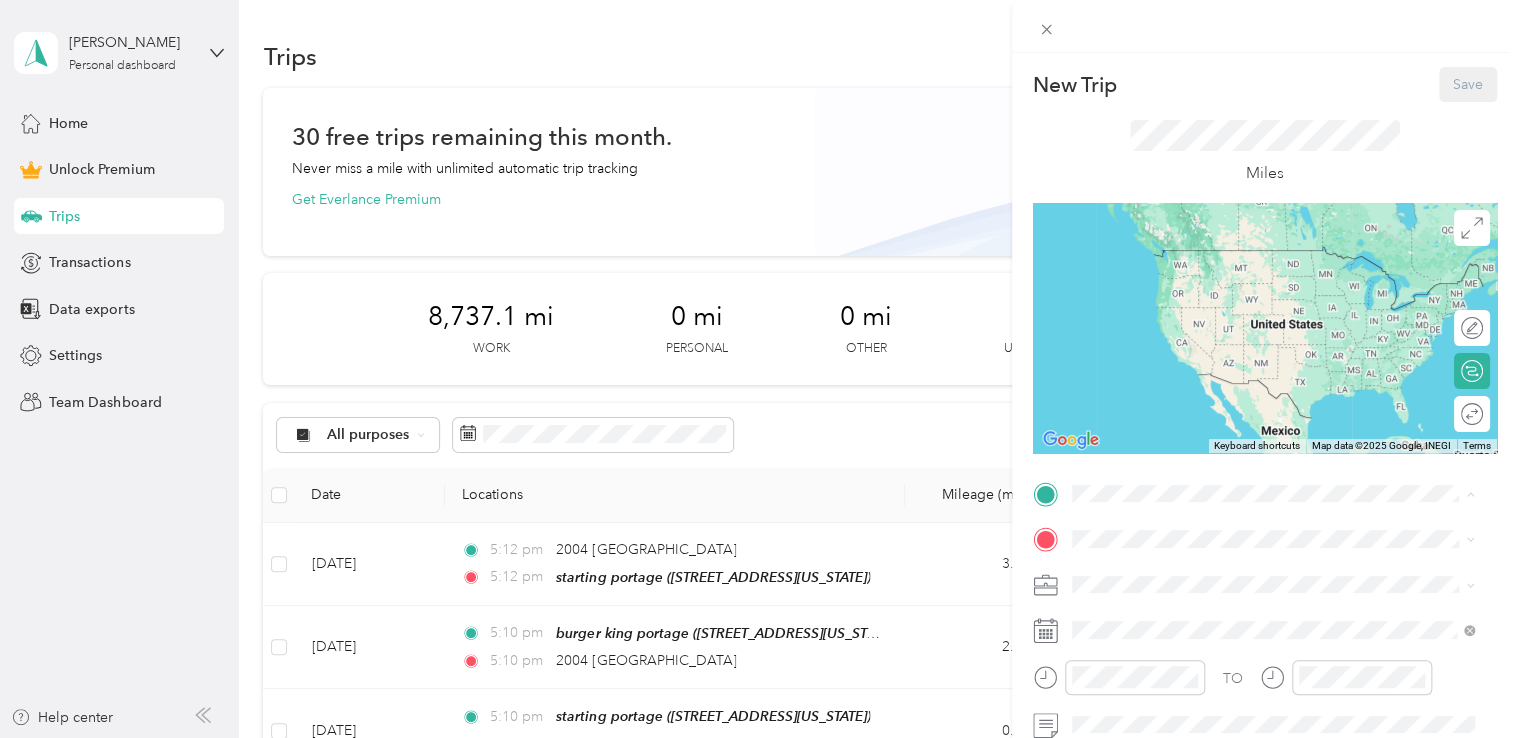 click on "[STREET_ADDRESS][US_STATE]" at bounding box center [1209, 279] 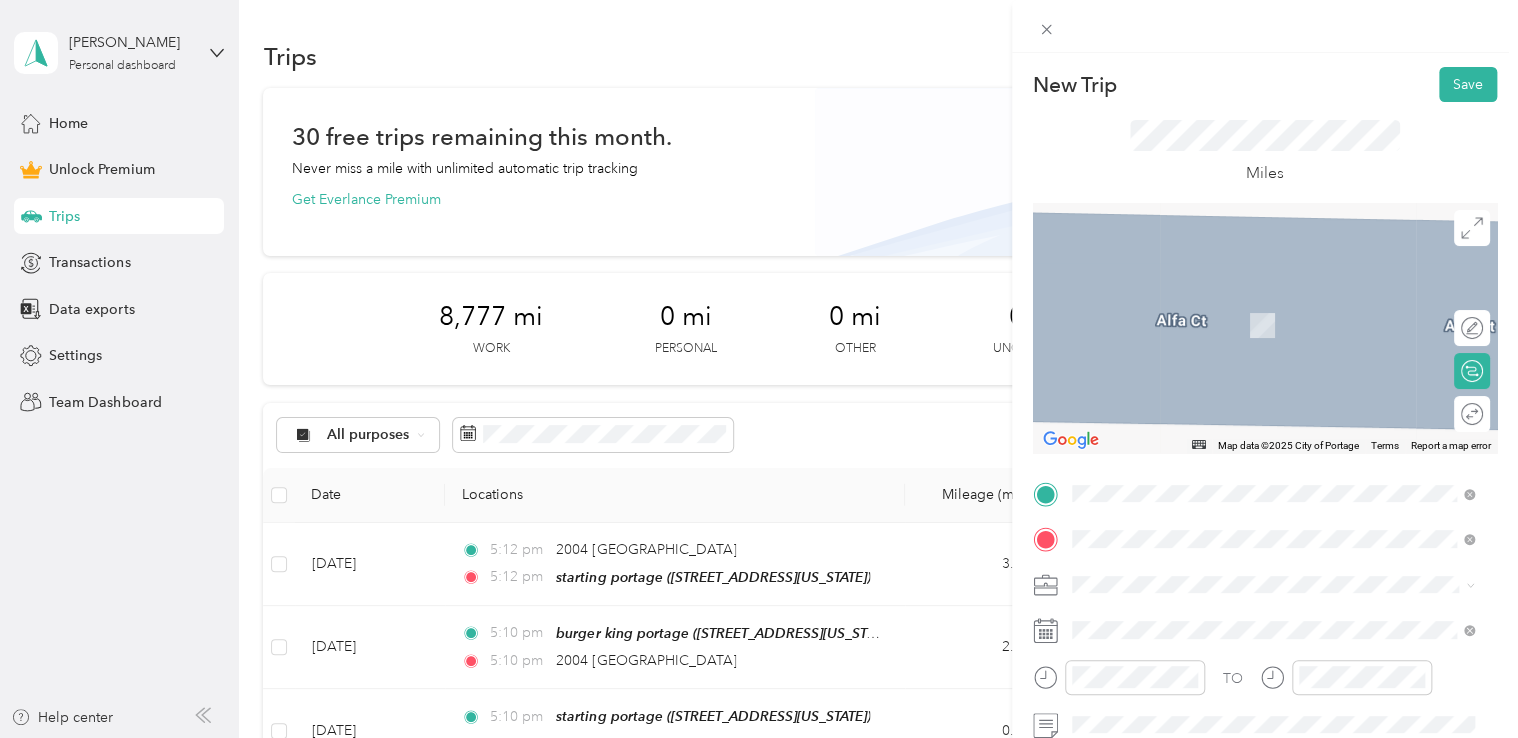 click on "[STREET_ADDRESS][US_STATE]" at bounding box center [1209, 296] 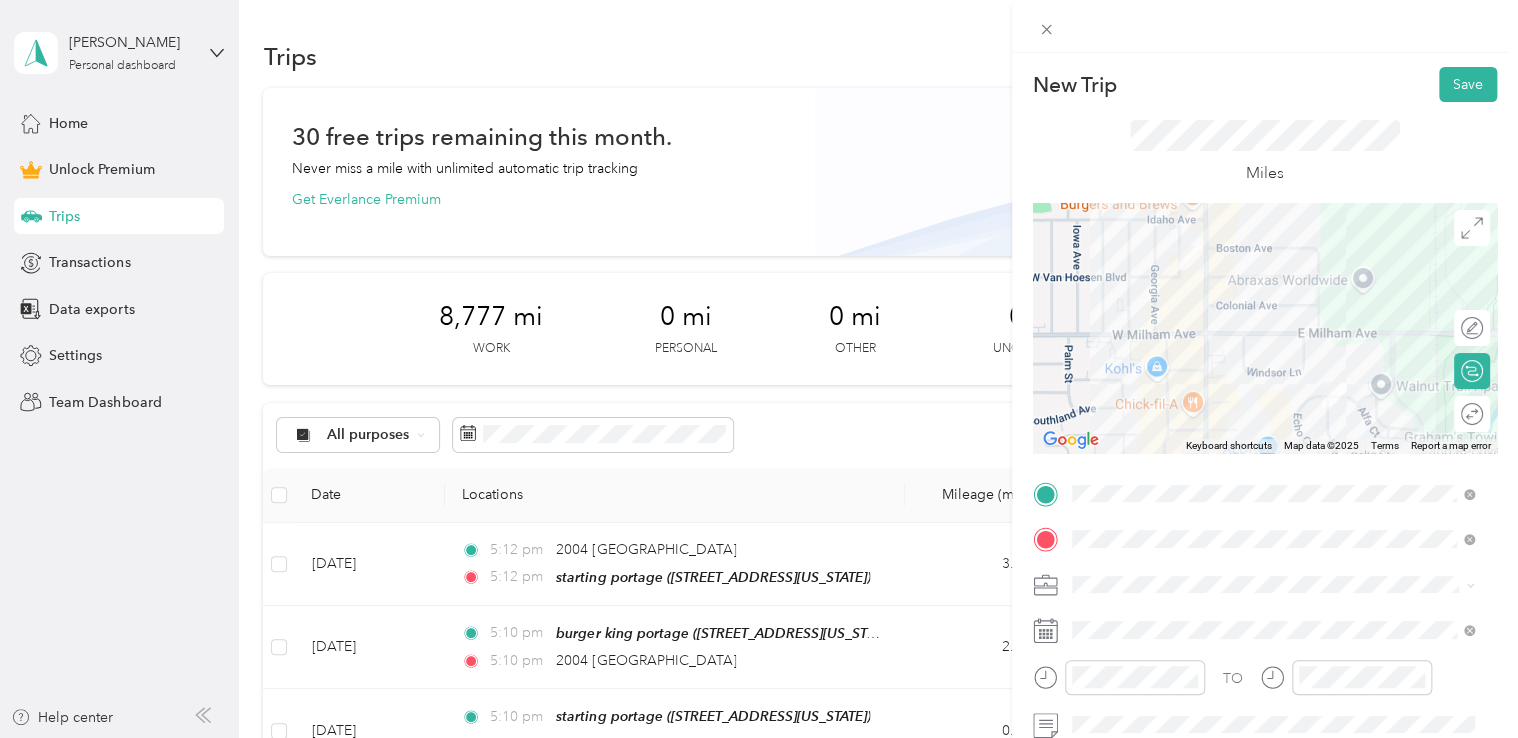click on "Doordash" at bounding box center [1273, 373] 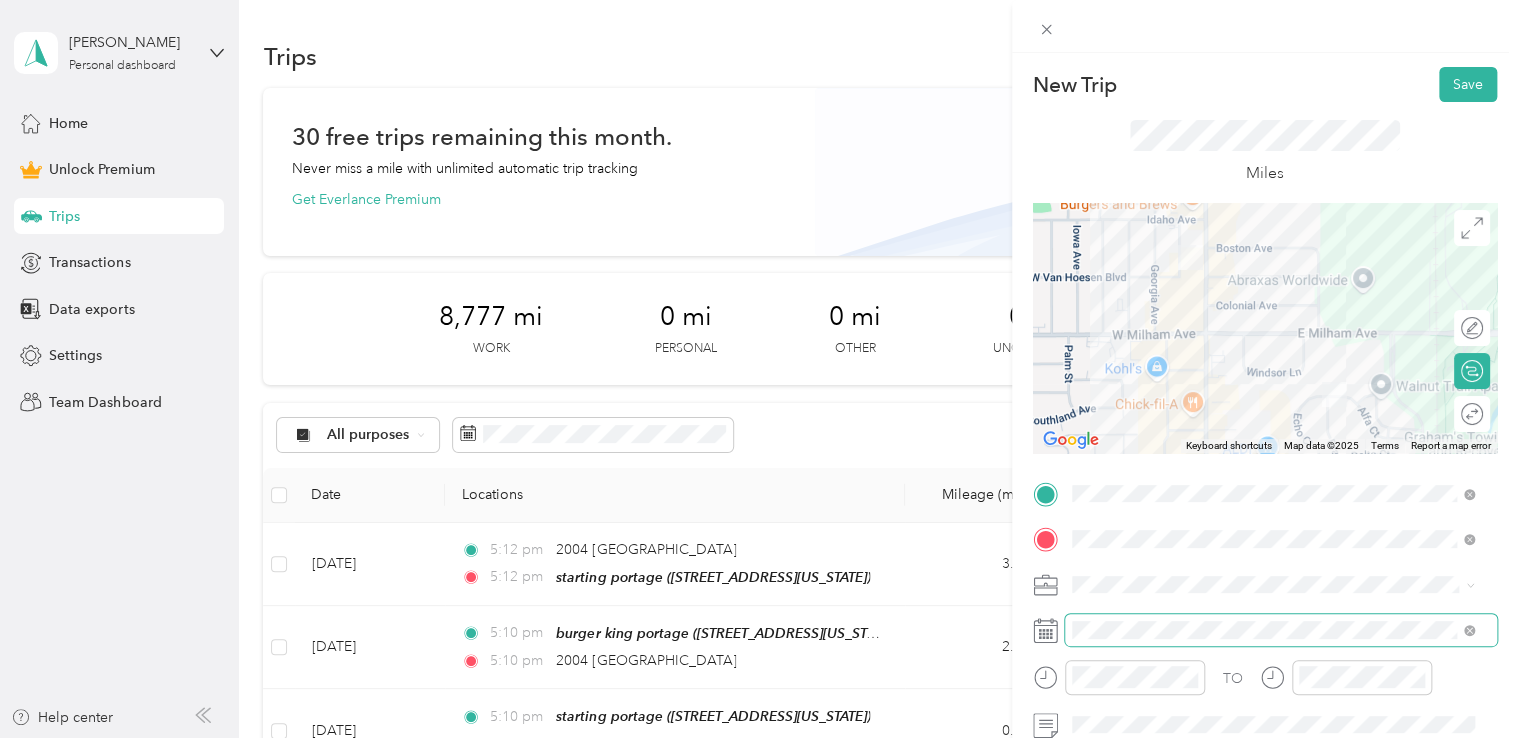 click at bounding box center (1281, 630) 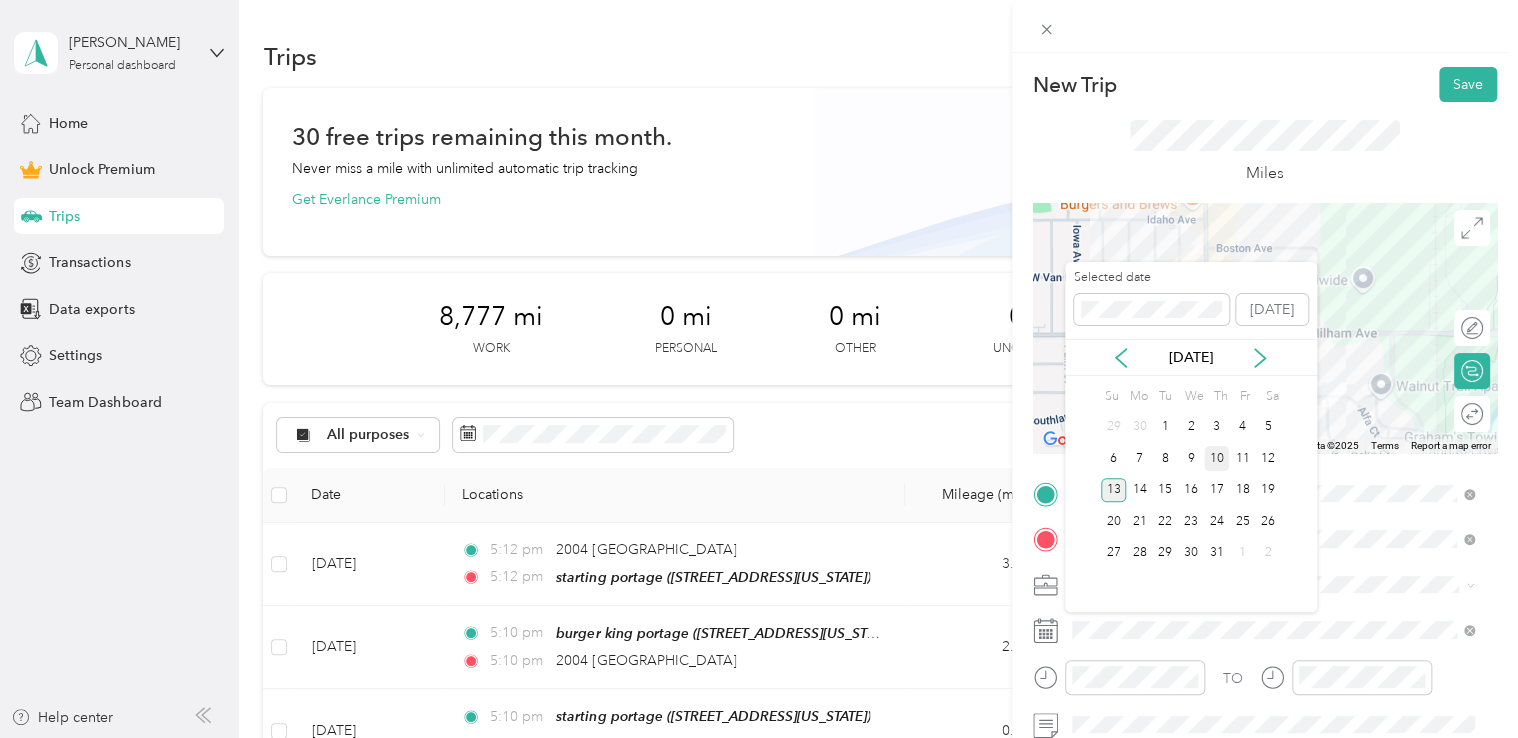 click on "10" at bounding box center [1217, 458] 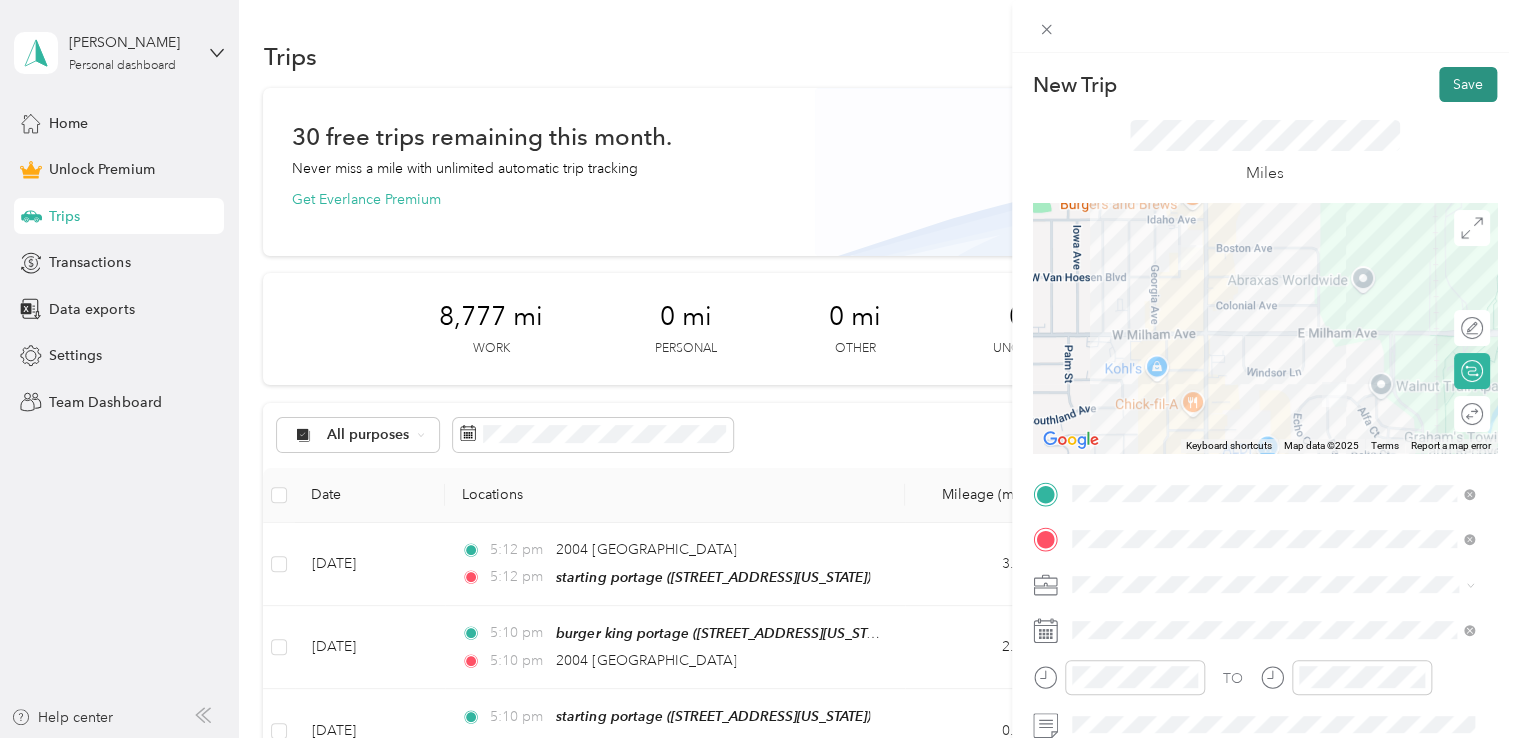 click on "Save" at bounding box center (1468, 84) 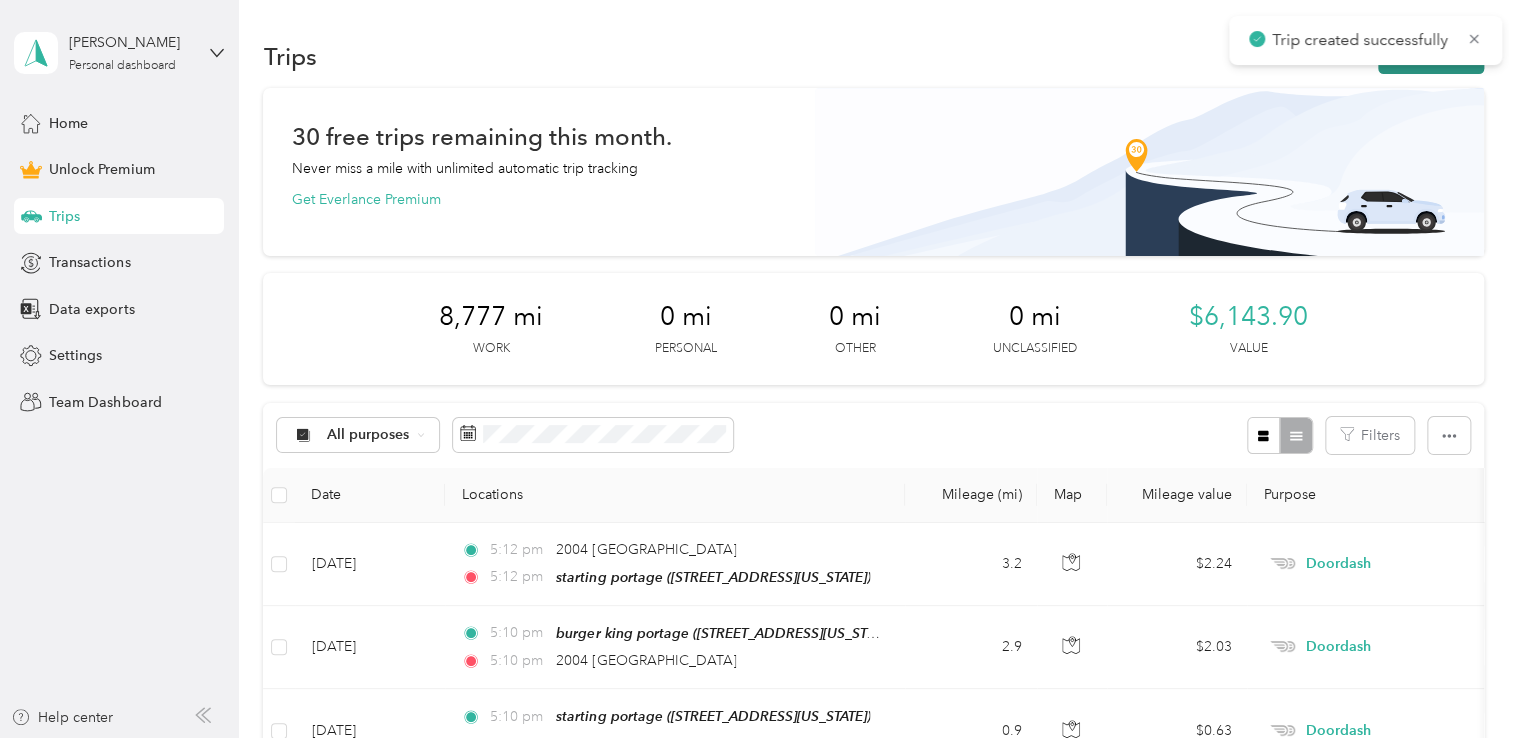 click on "New trip" at bounding box center (1431, 56) 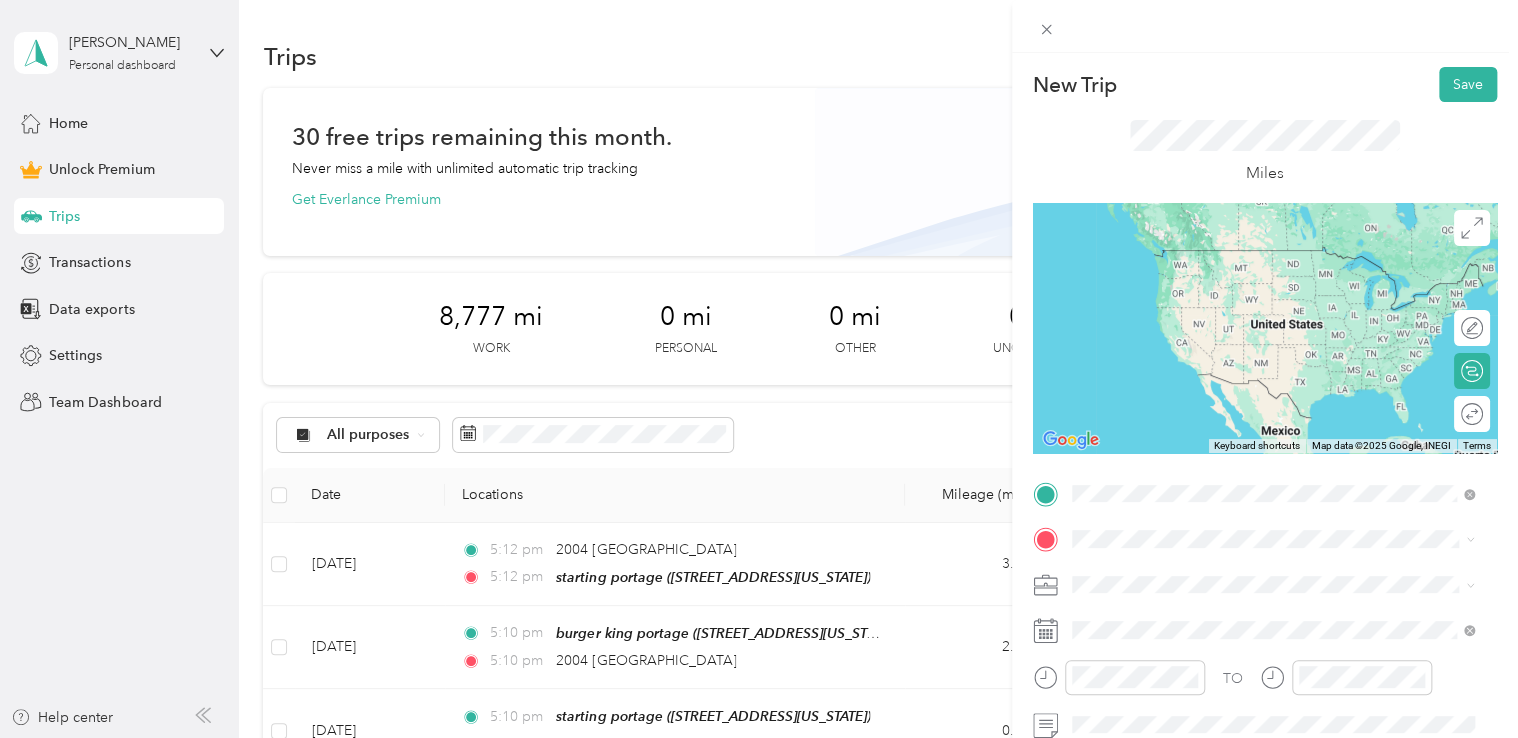 click on "[STREET_ADDRESS][US_STATE]" at bounding box center (1273, 251) 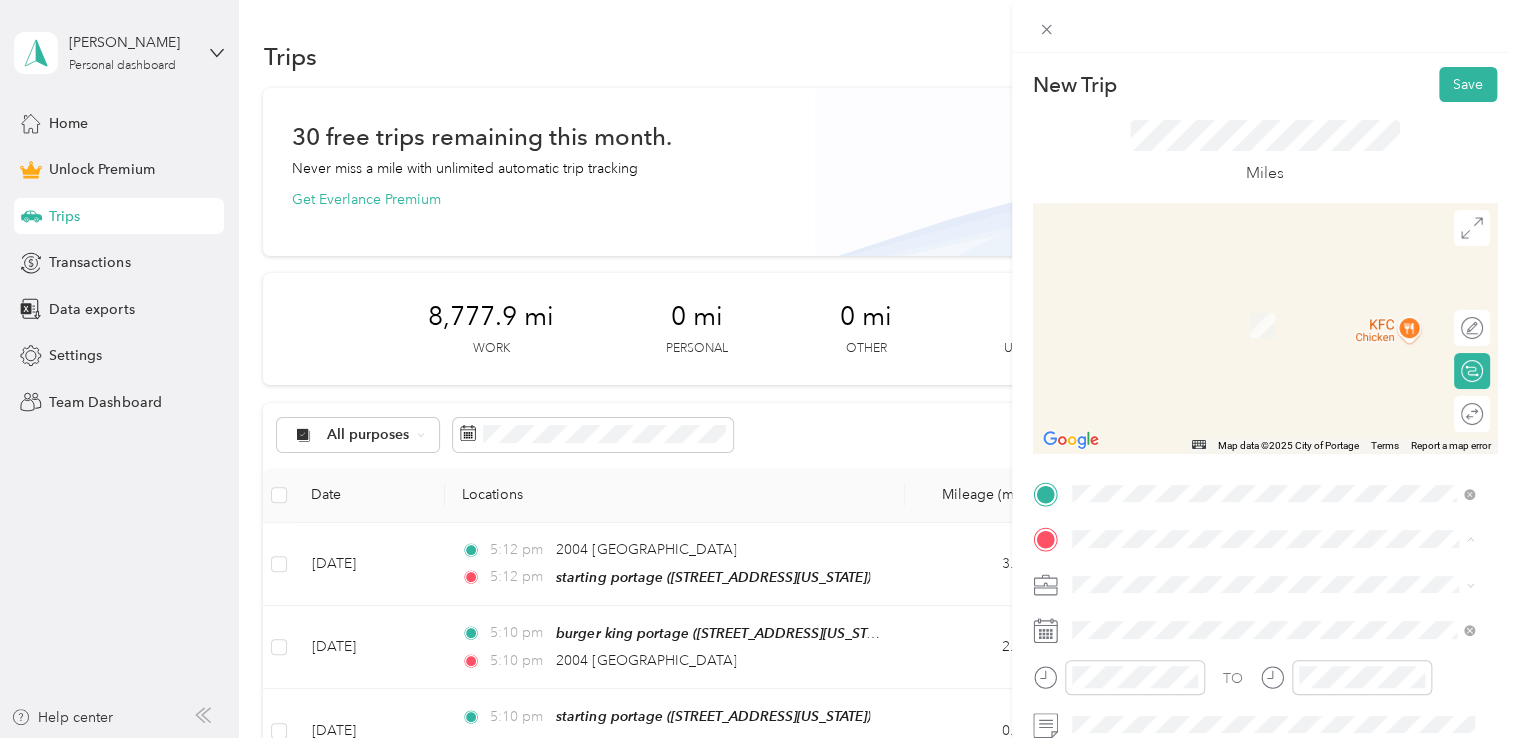 click on "[STREET_ADDRESS][US_STATE]" at bounding box center [1209, 325] 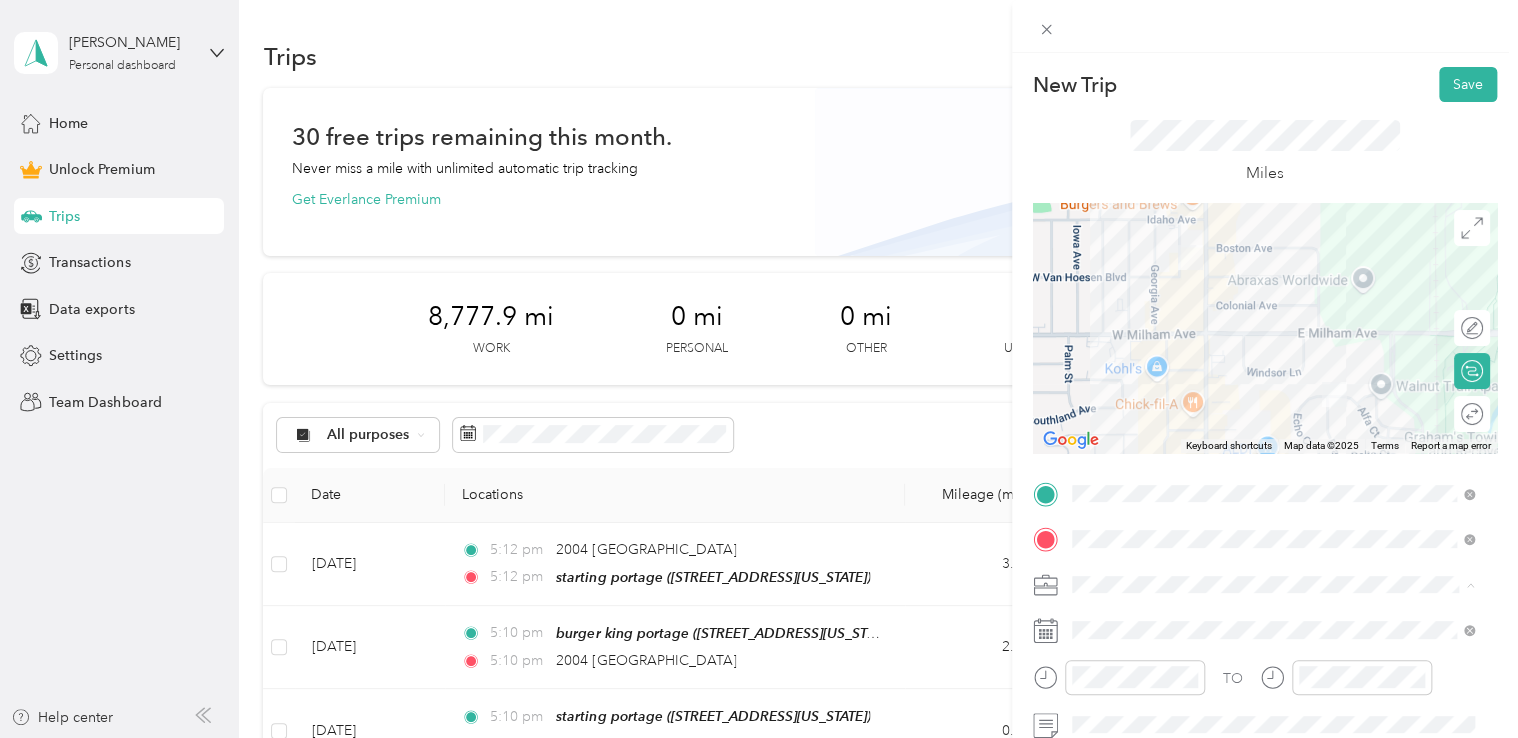 click on "Doordash" at bounding box center (1273, 374) 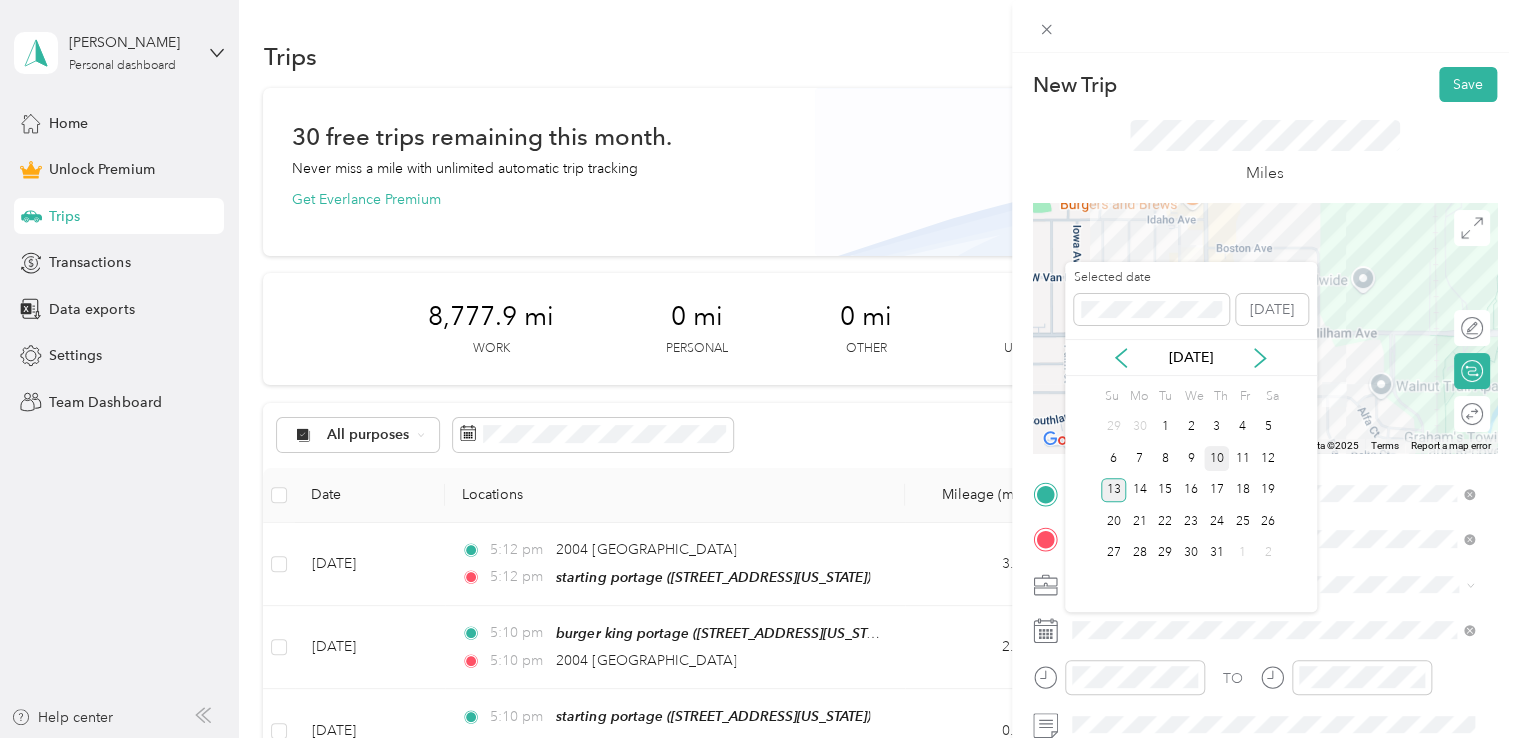 click on "10" at bounding box center (1217, 458) 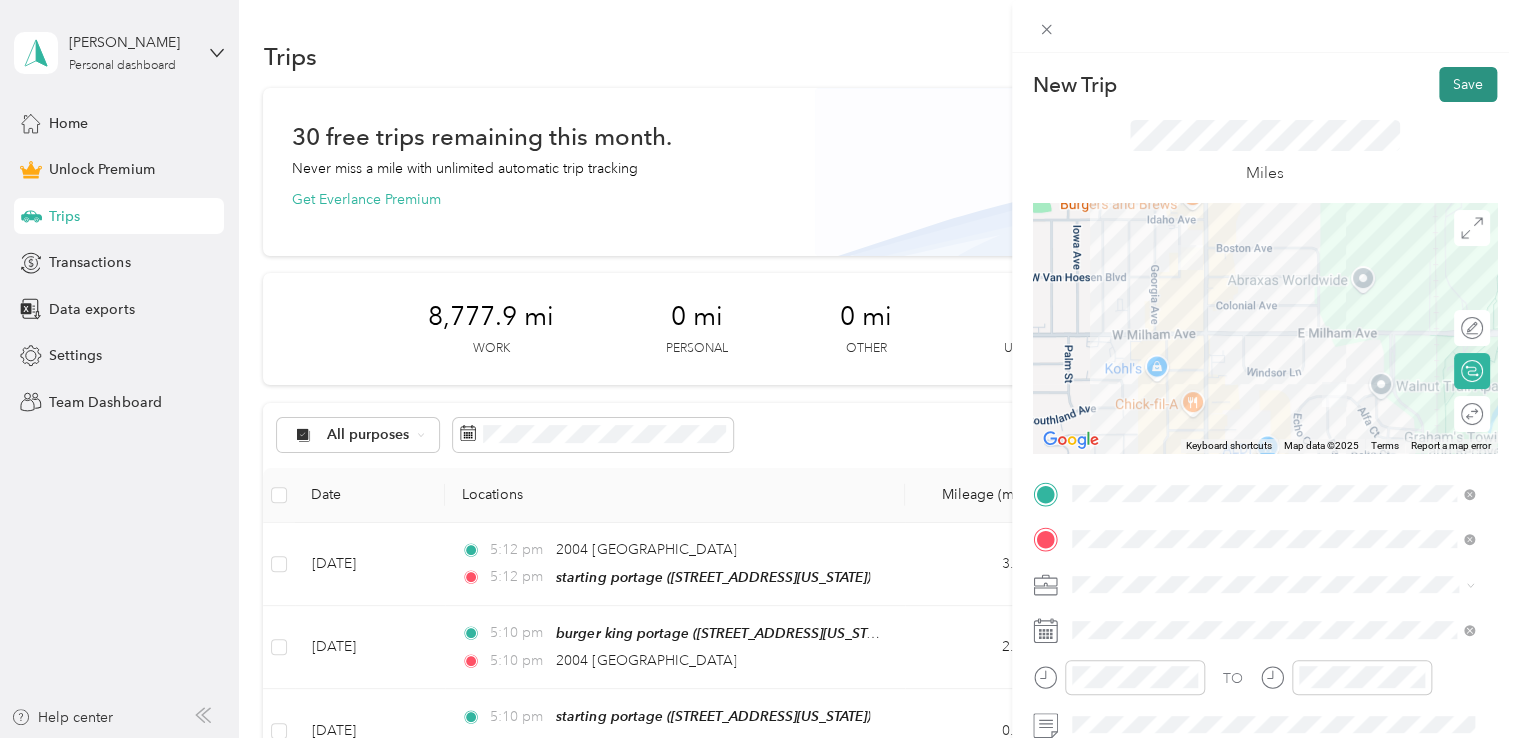 click on "Save" at bounding box center (1468, 84) 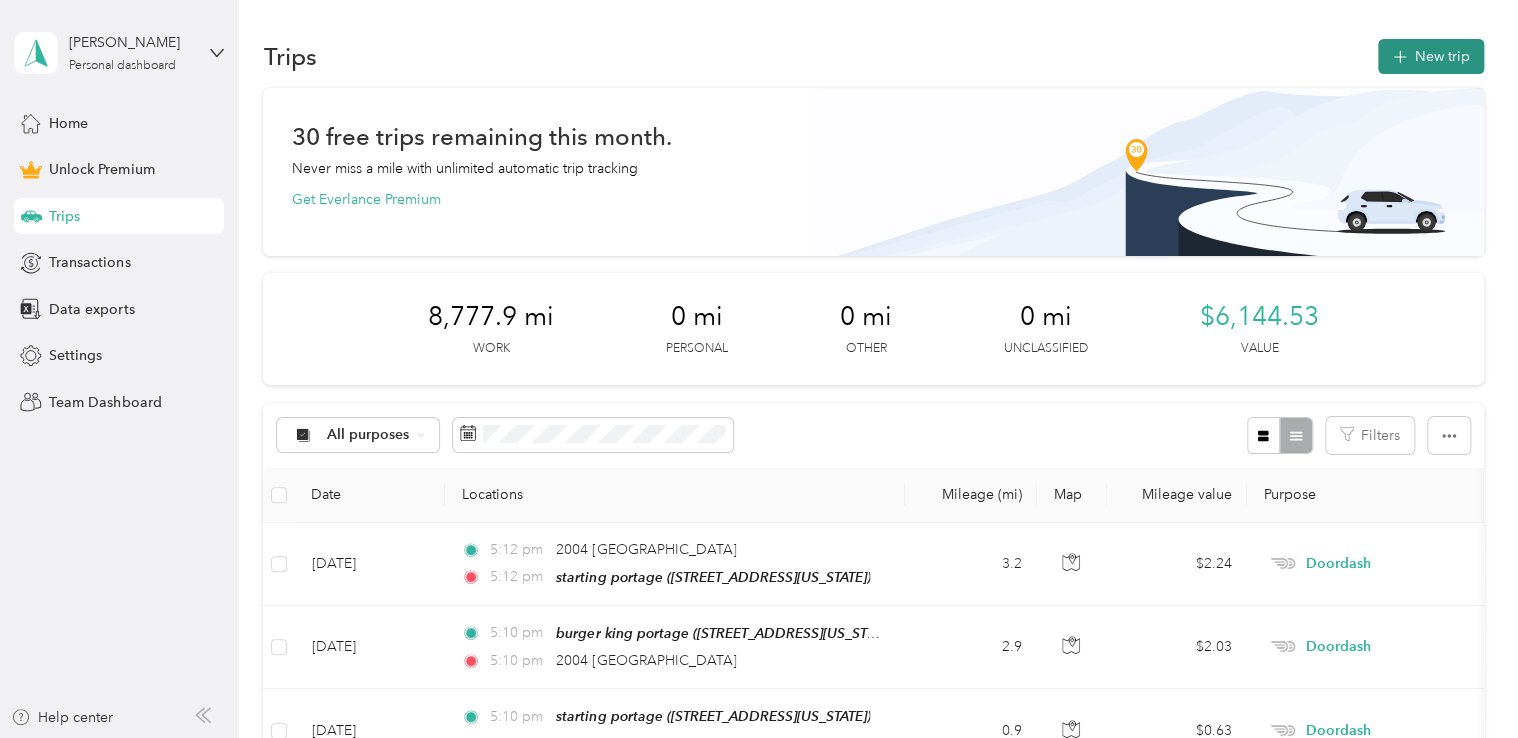click on "New trip" at bounding box center (1431, 56) 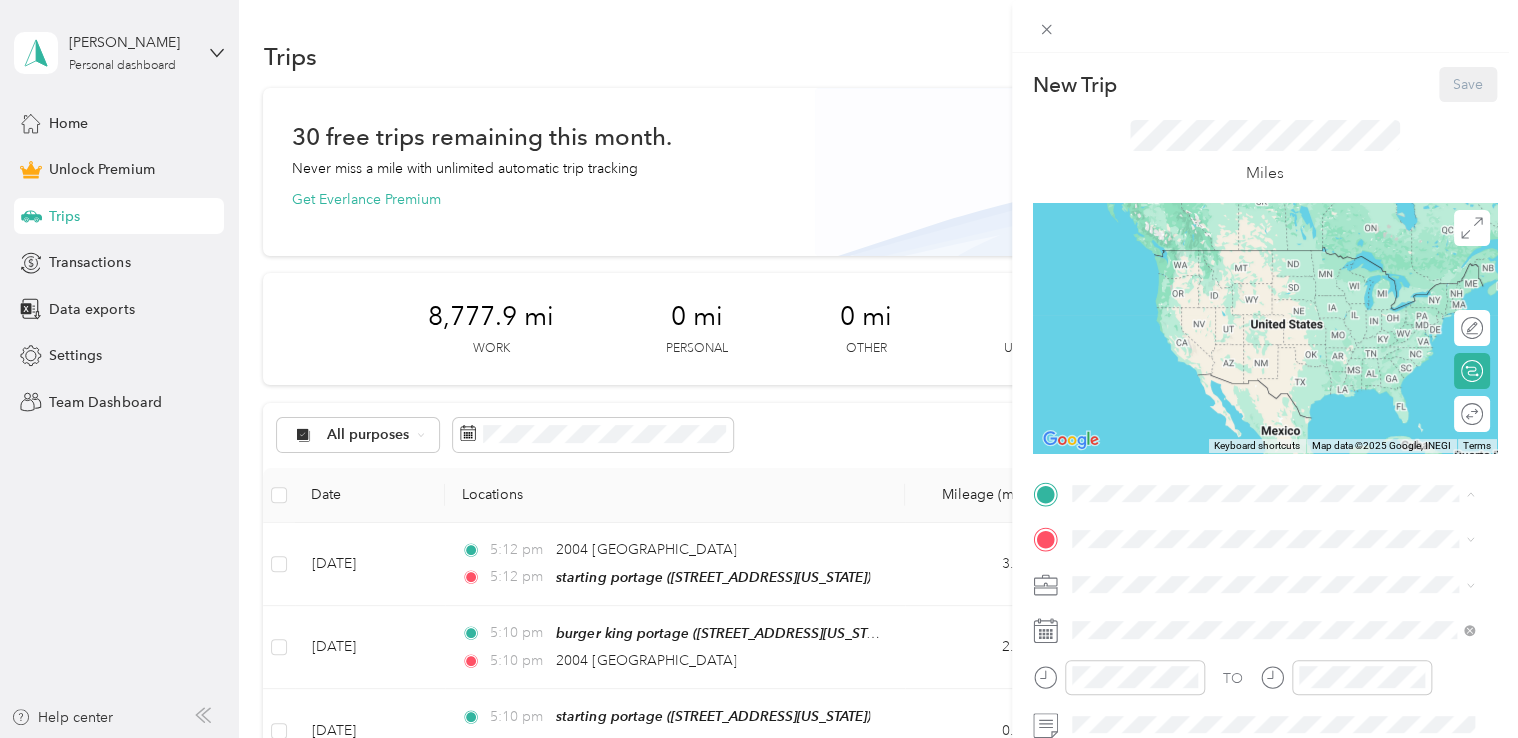 click on "[STREET_ADDRESS][US_STATE]" at bounding box center [1209, 279] 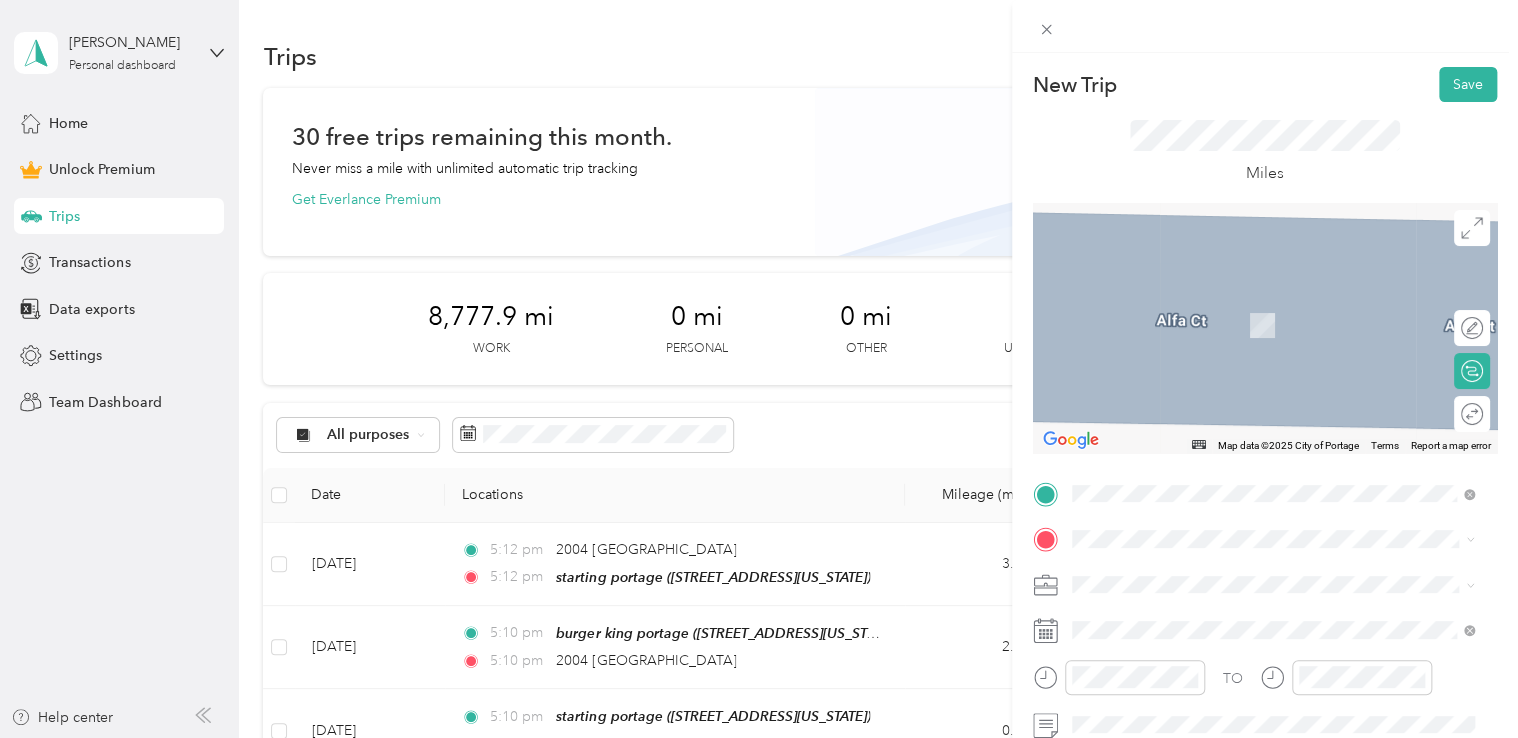 click on "[STREET_ADDRESS][US_STATE]" at bounding box center (1209, 323) 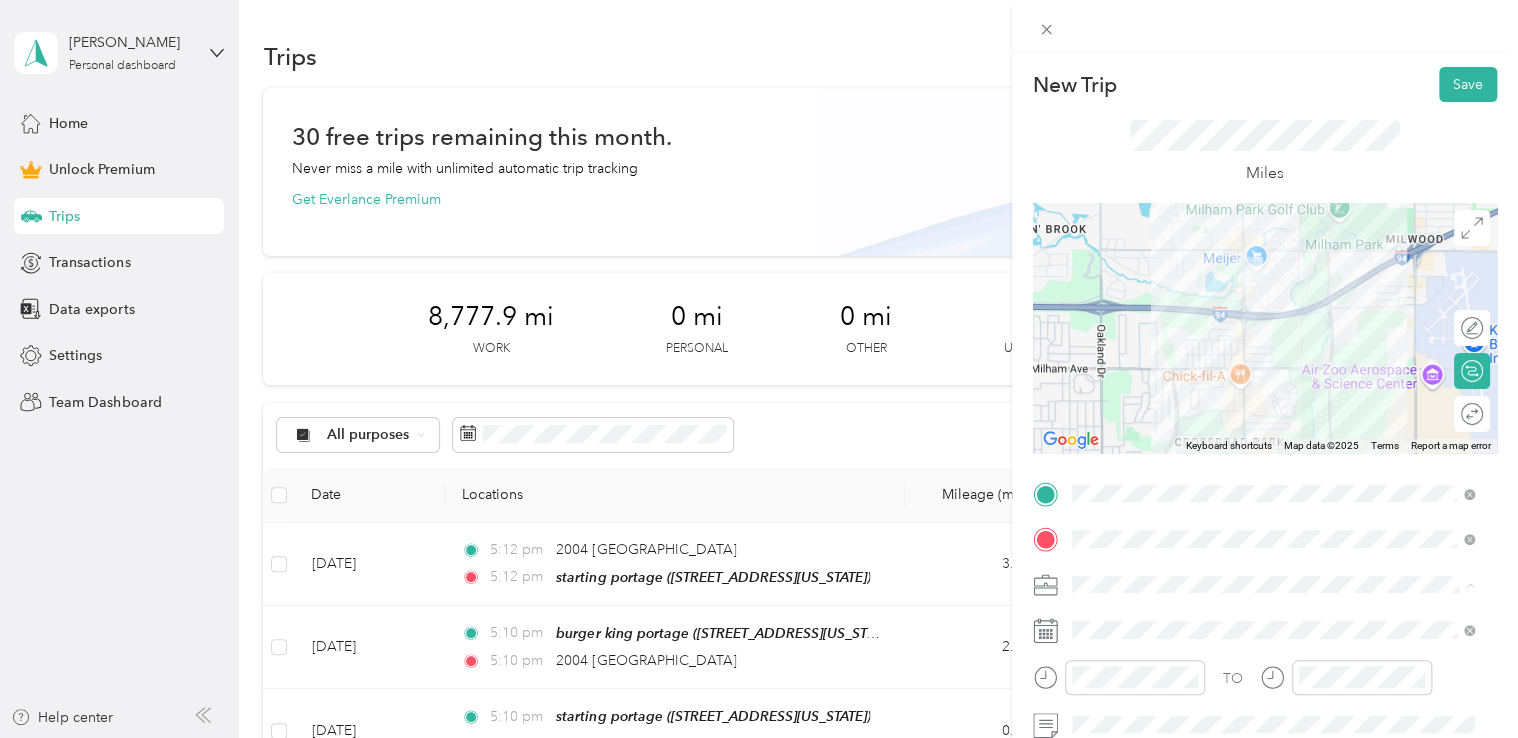 click on "Doordash" at bounding box center [1273, 374] 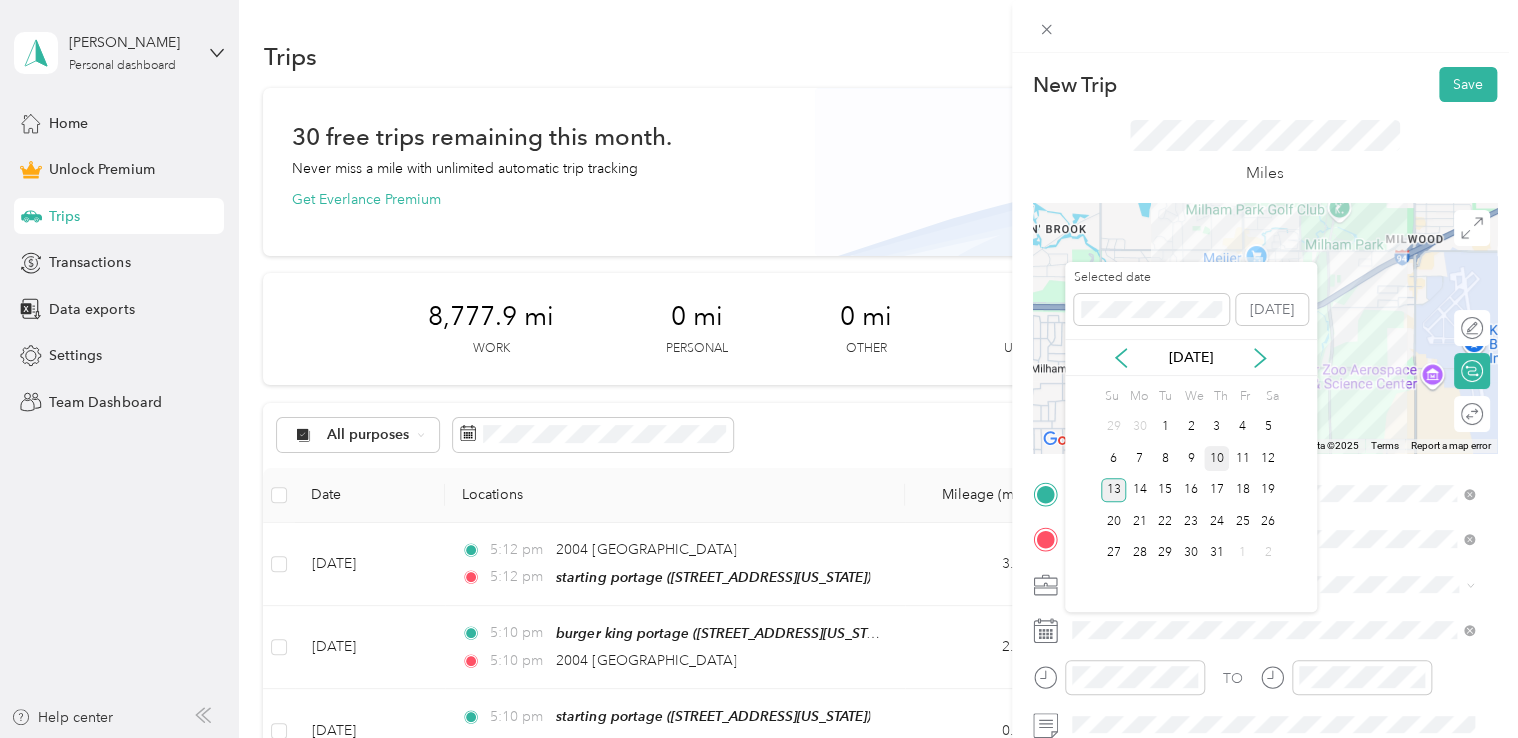 click on "10" at bounding box center [1217, 458] 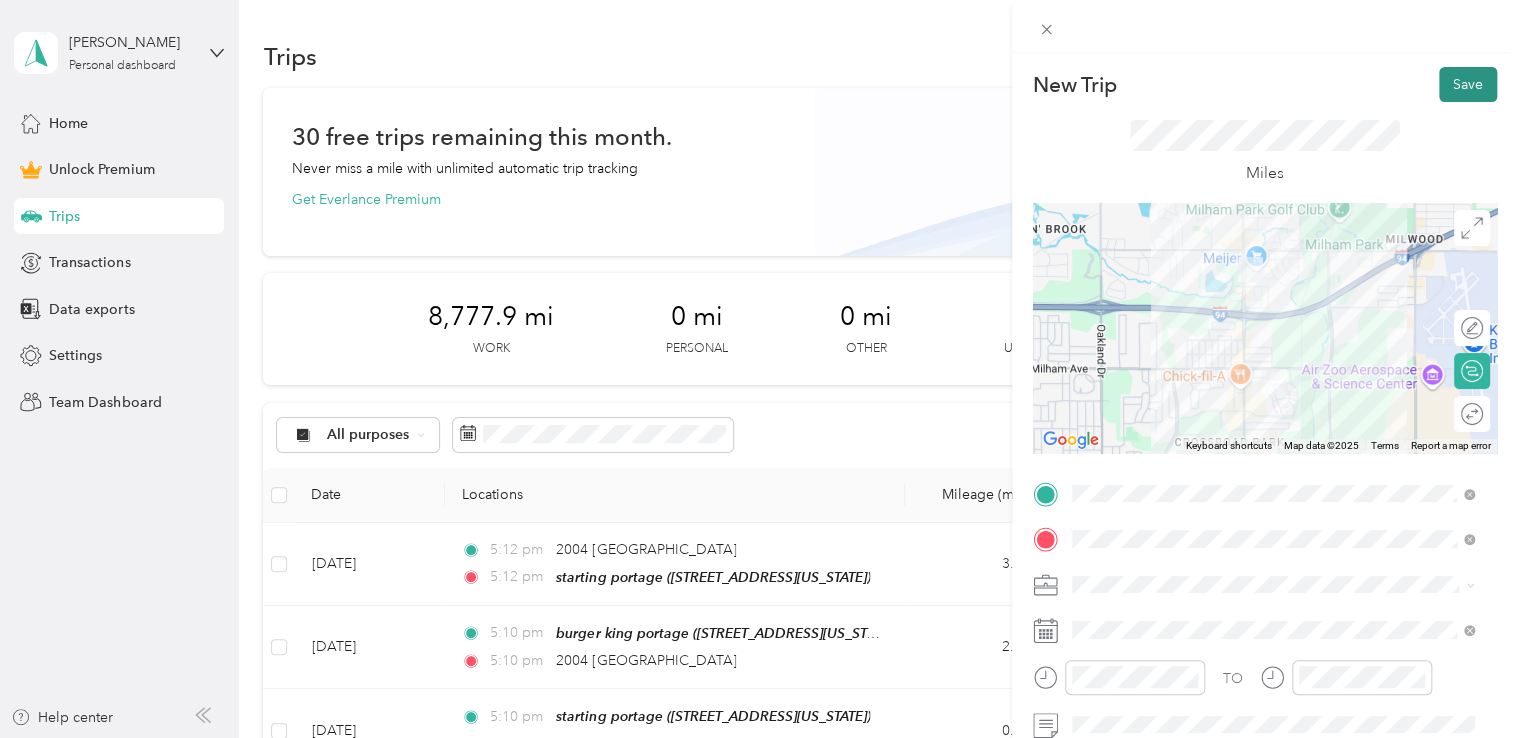 click on "Save" at bounding box center [1468, 84] 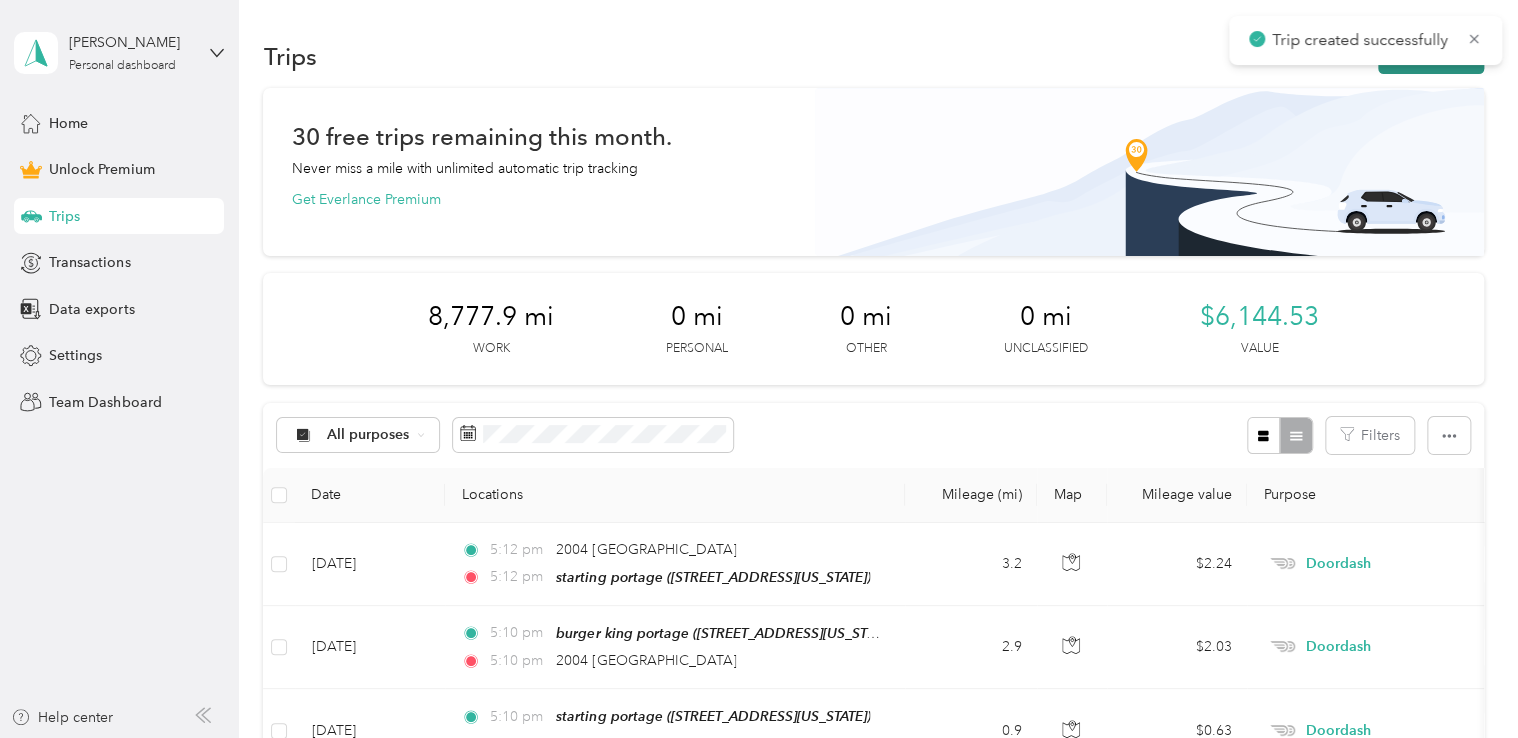 click on "New trip" at bounding box center (1431, 56) 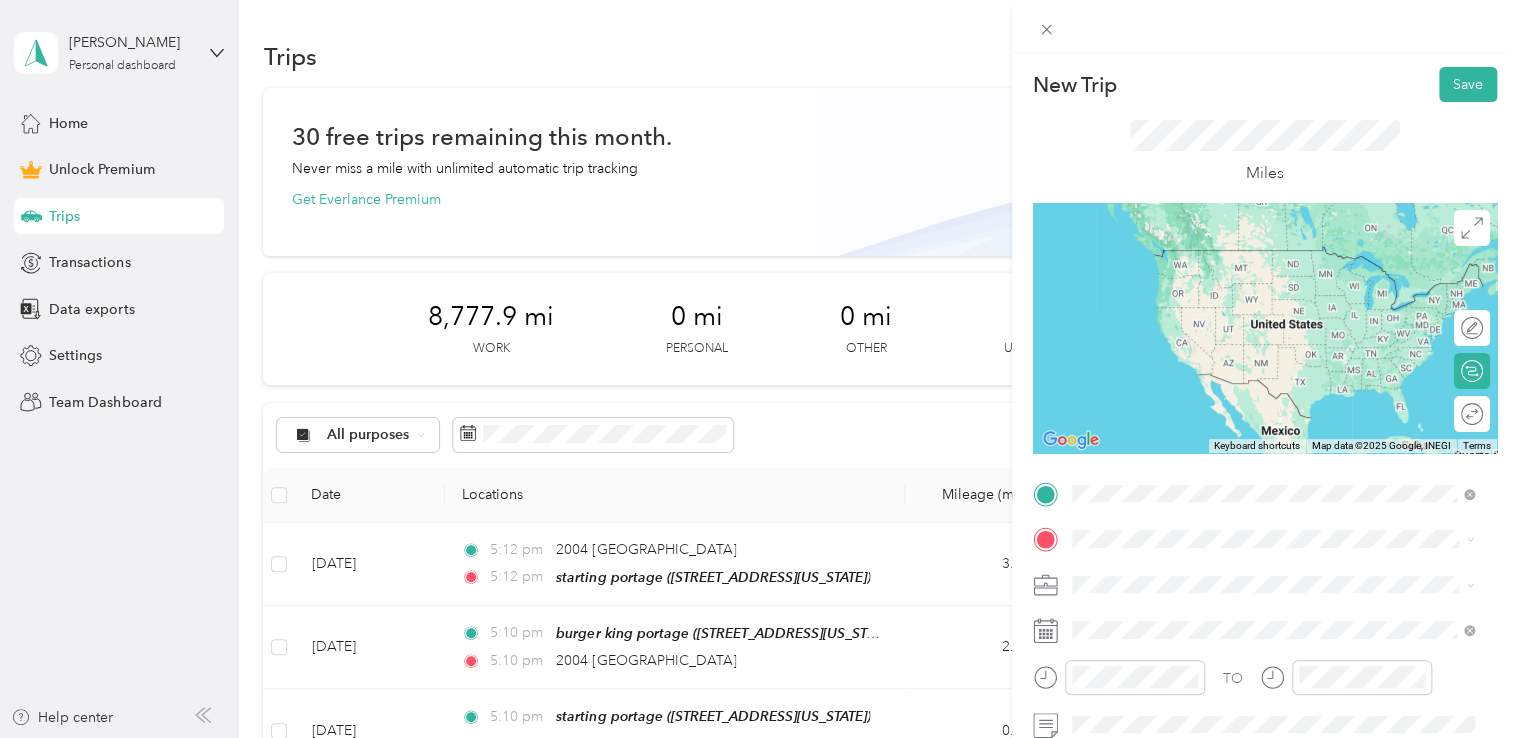 click on "meijer portage" at bounding box center [1158, 257] 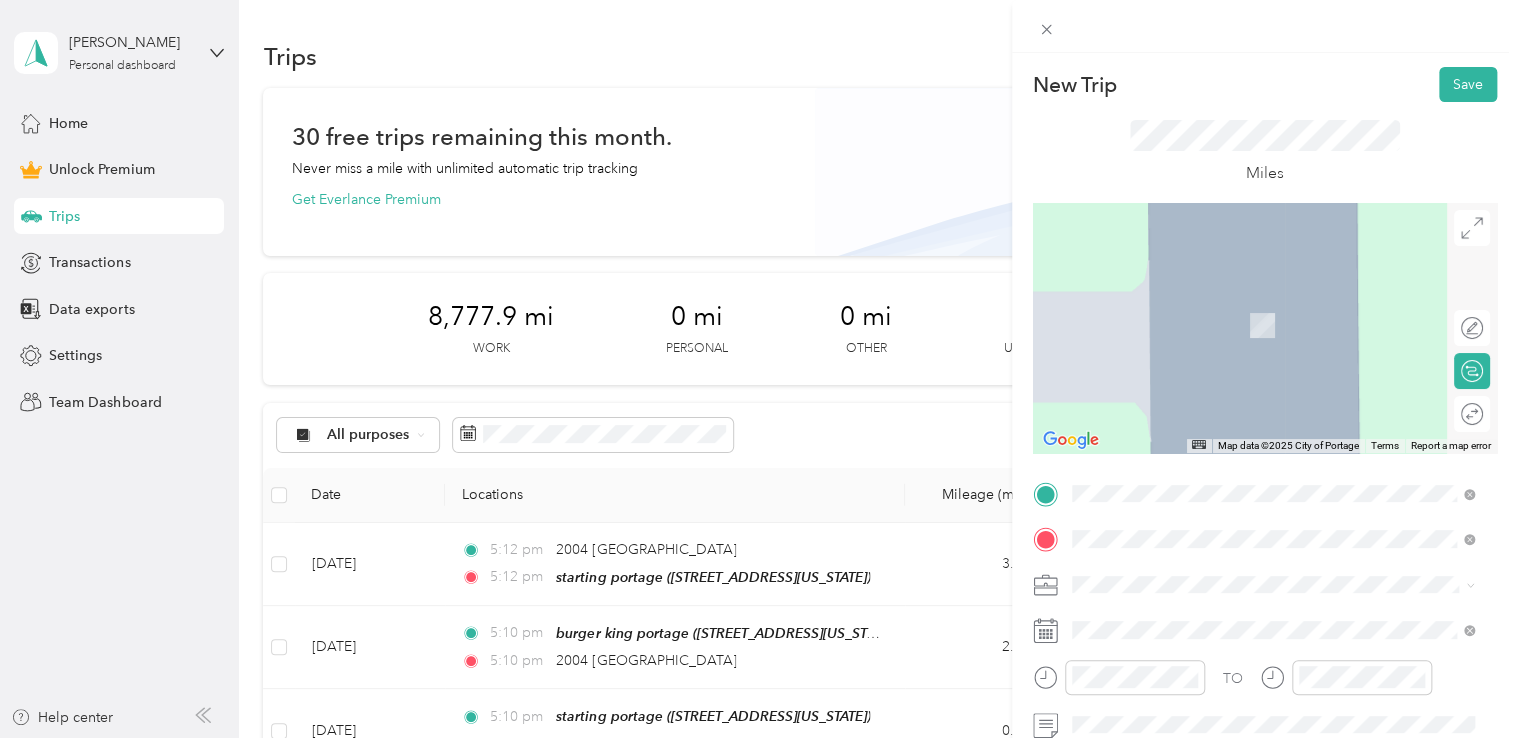 click on "[STREET_ADDRESS][US_STATE]" at bounding box center [1209, 296] 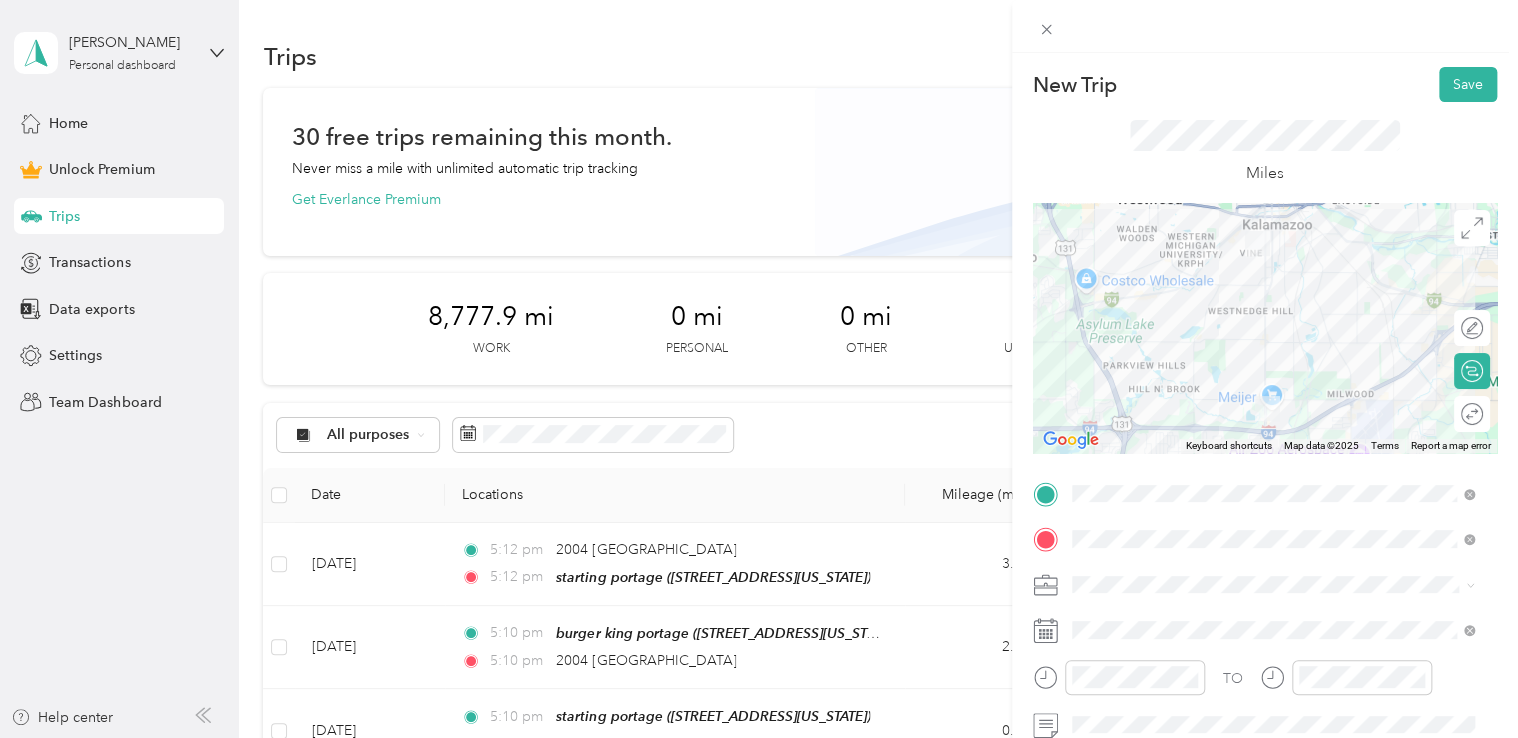 click on "Doordash" at bounding box center [1273, 369] 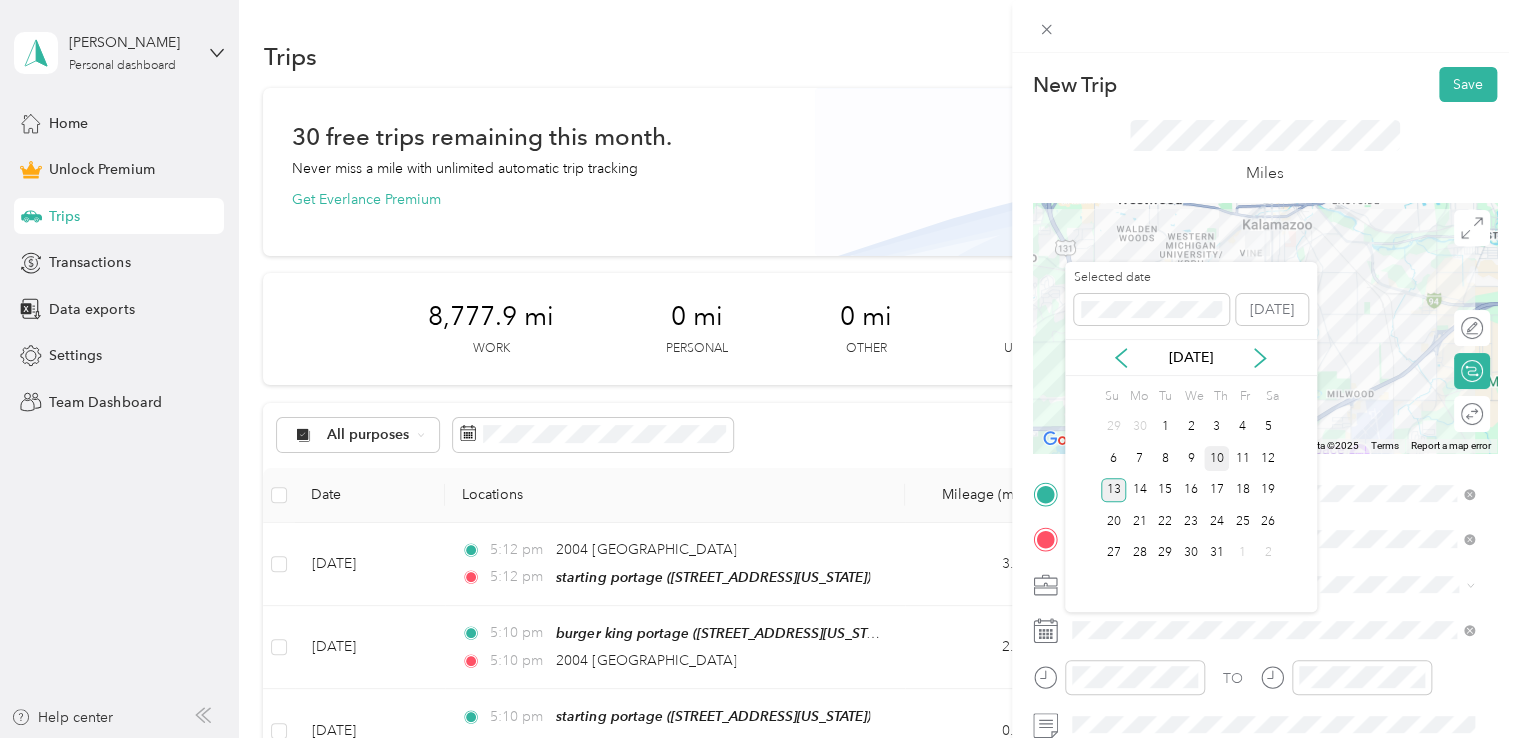 click on "10" at bounding box center (1217, 458) 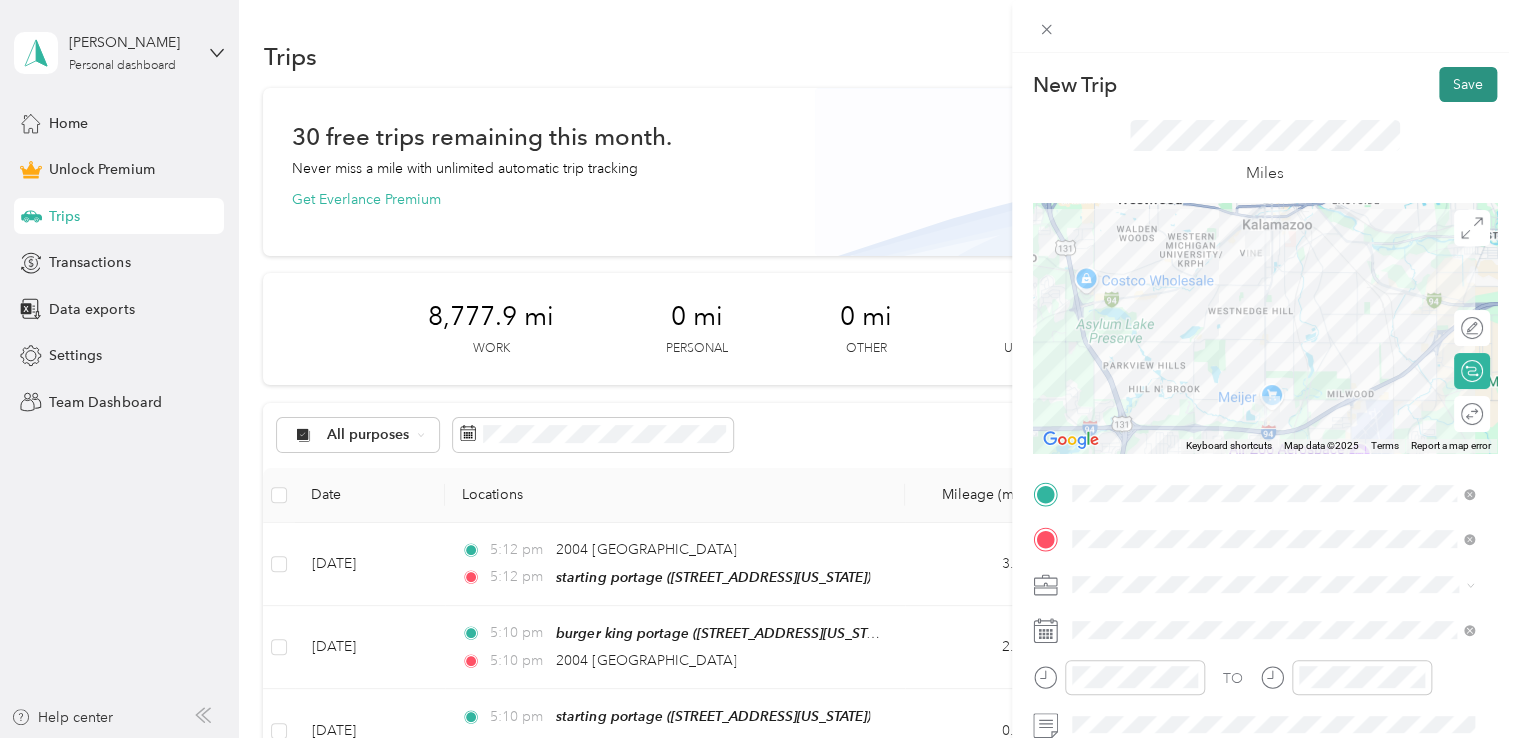 click on "Save" at bounding box center [1468, 84] 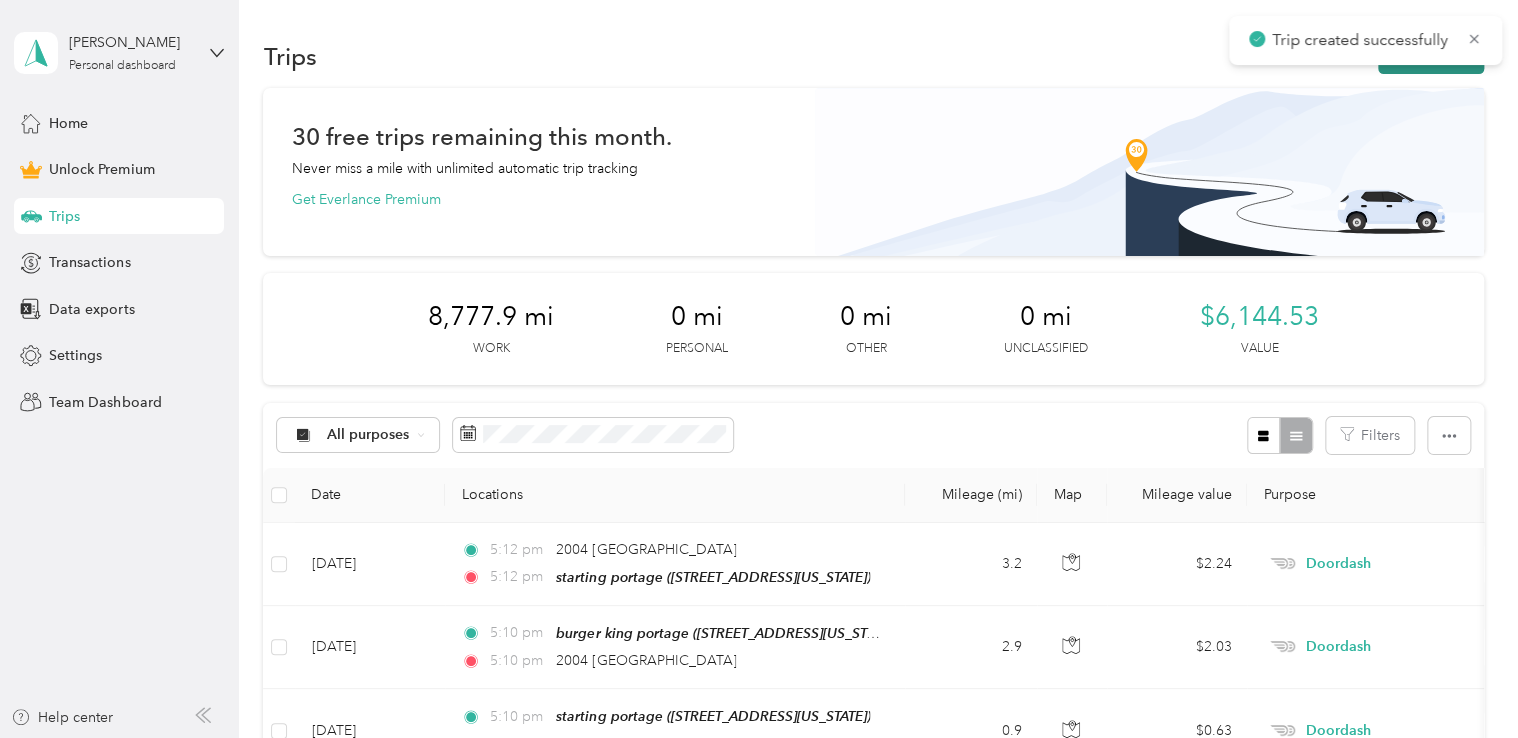 click on "New trip" at bounding box center [1431, 56] 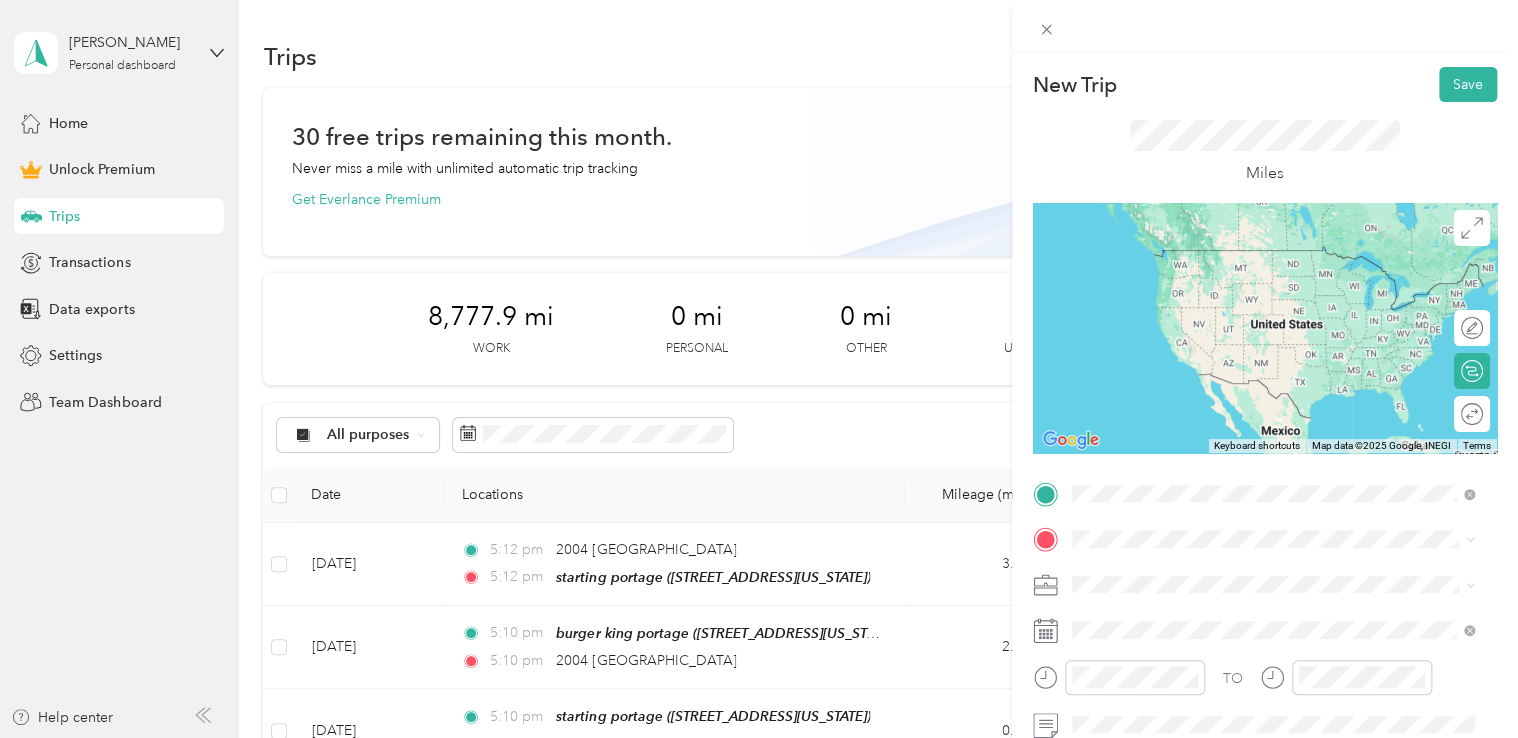 click on "[STREET_ADDRESS][US_STATE]" at bounding box center (1209, 250) 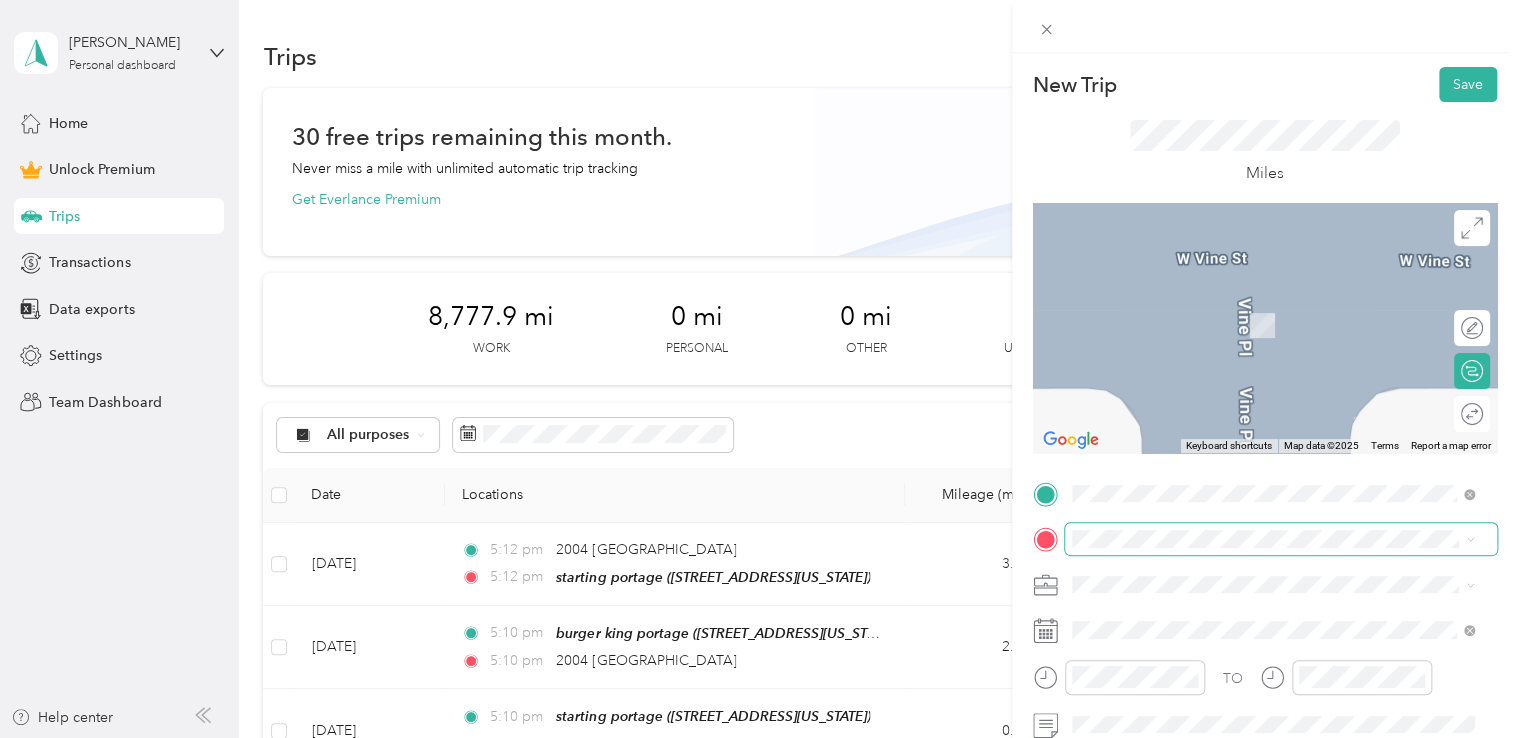 click at bounding box center (1281, 539) 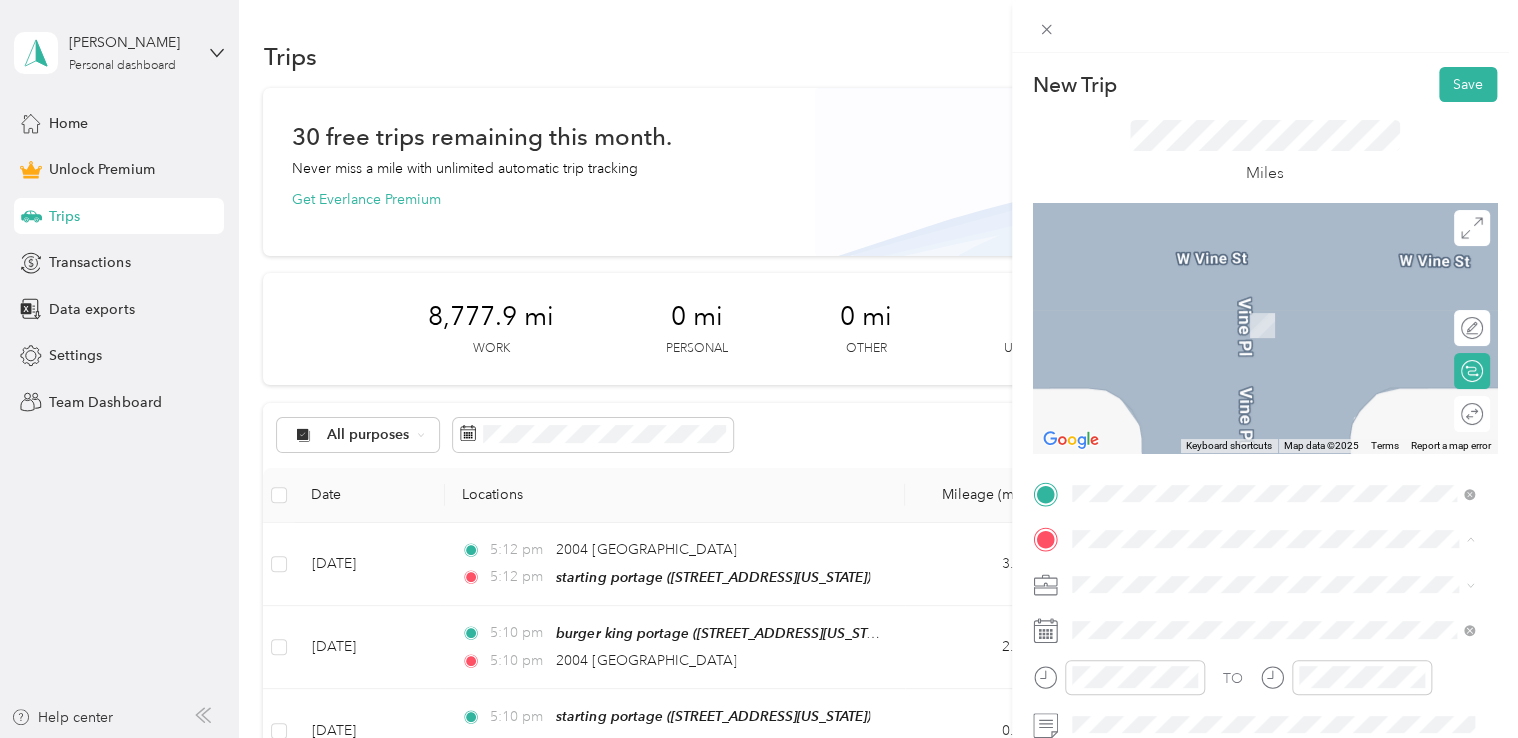 click on "starting portage [STREET_ADDRESS][US_STATE]" at bounding box center (1209, 315) 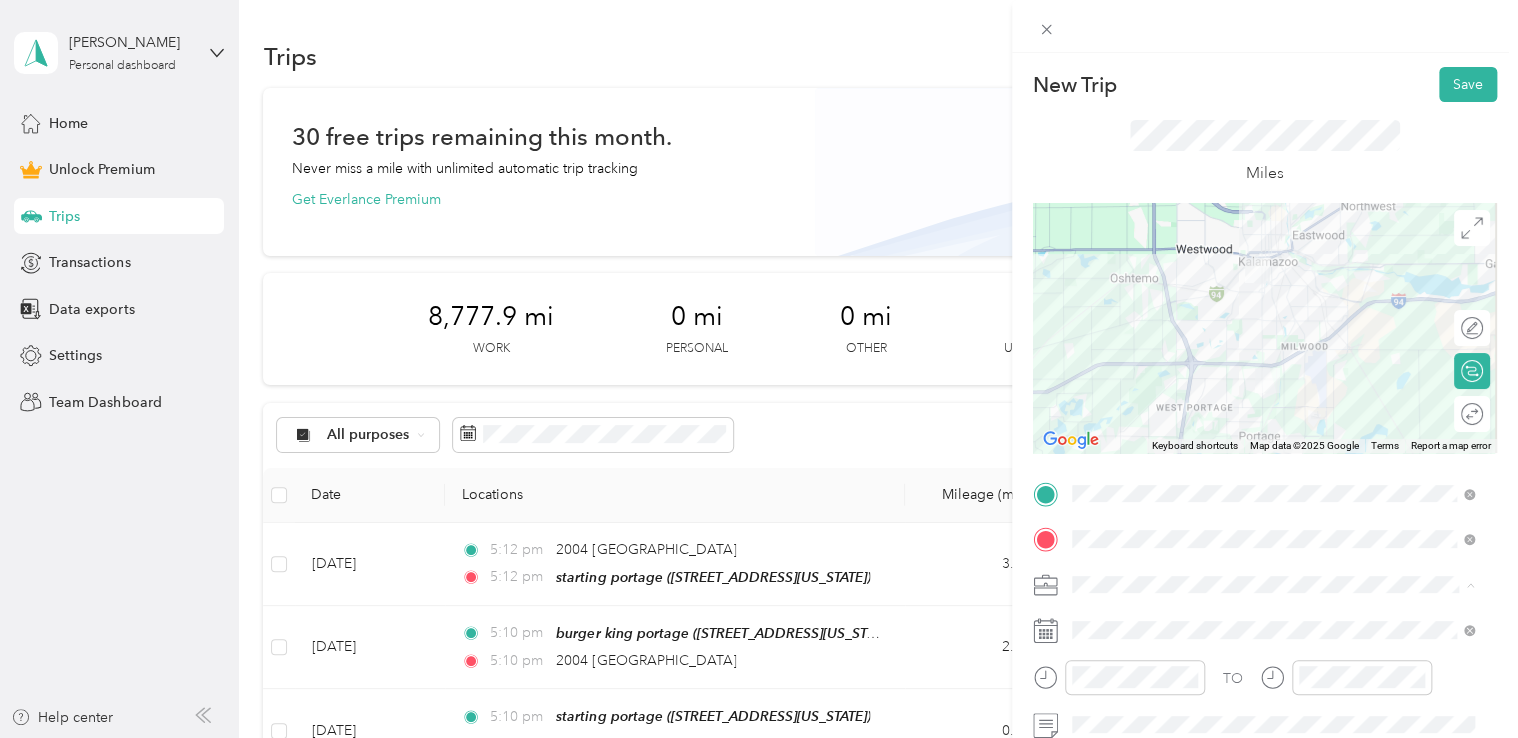 click on "Doordash" at bounding box center [1273, 374] 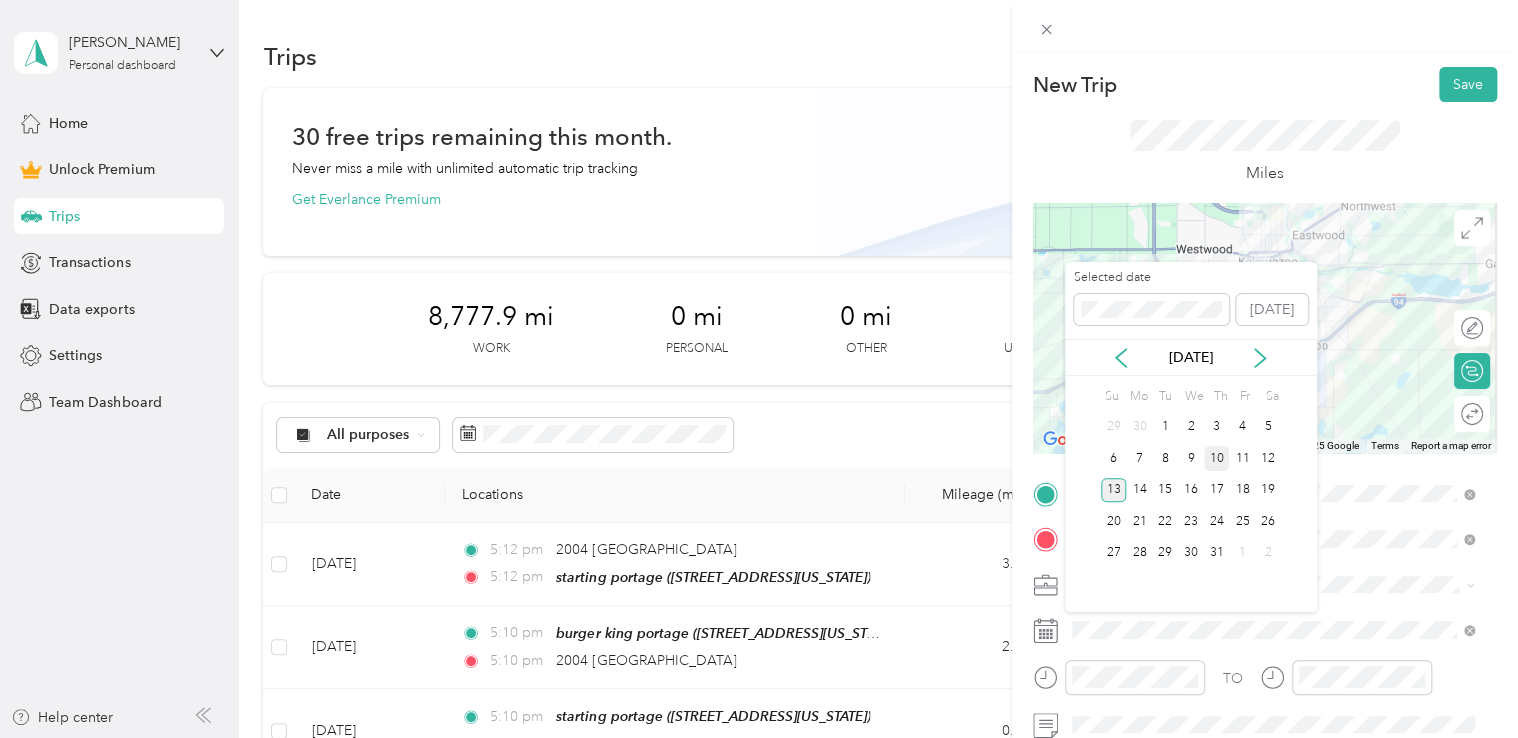 click on "10" at bounding box center (1217, 458) 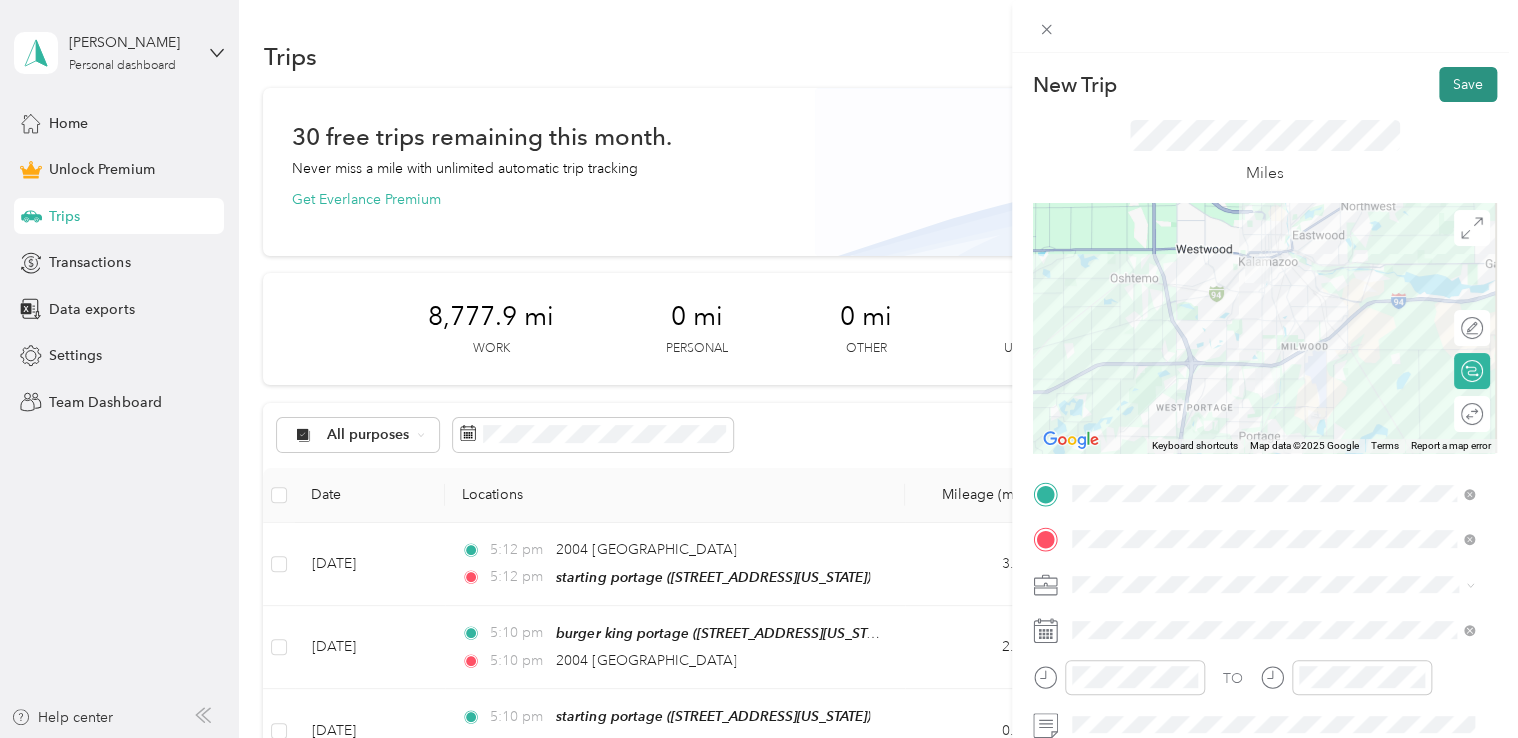 click on "Save" at bounding box center (1468, 84) 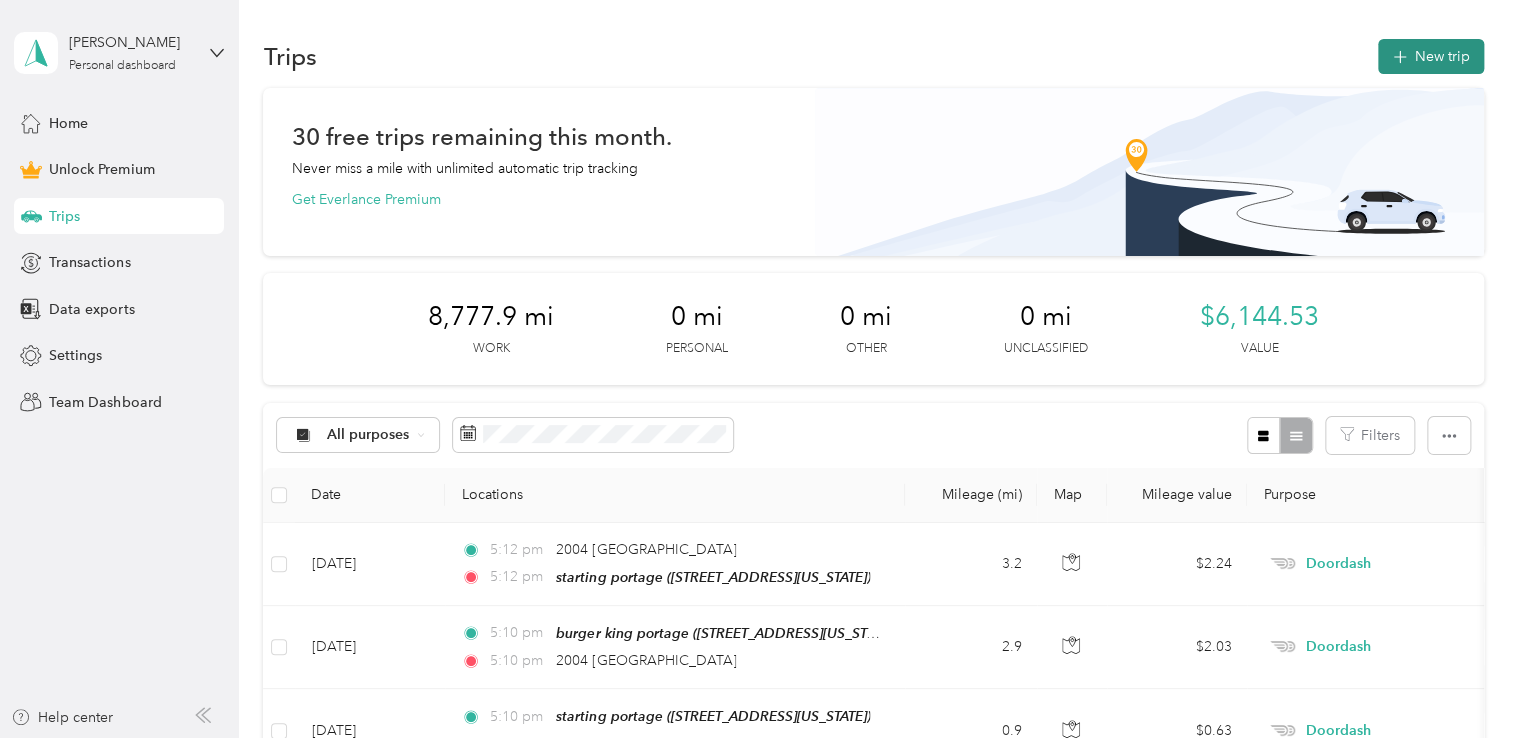 click on "New trip" at bounding box center (1431, 56) 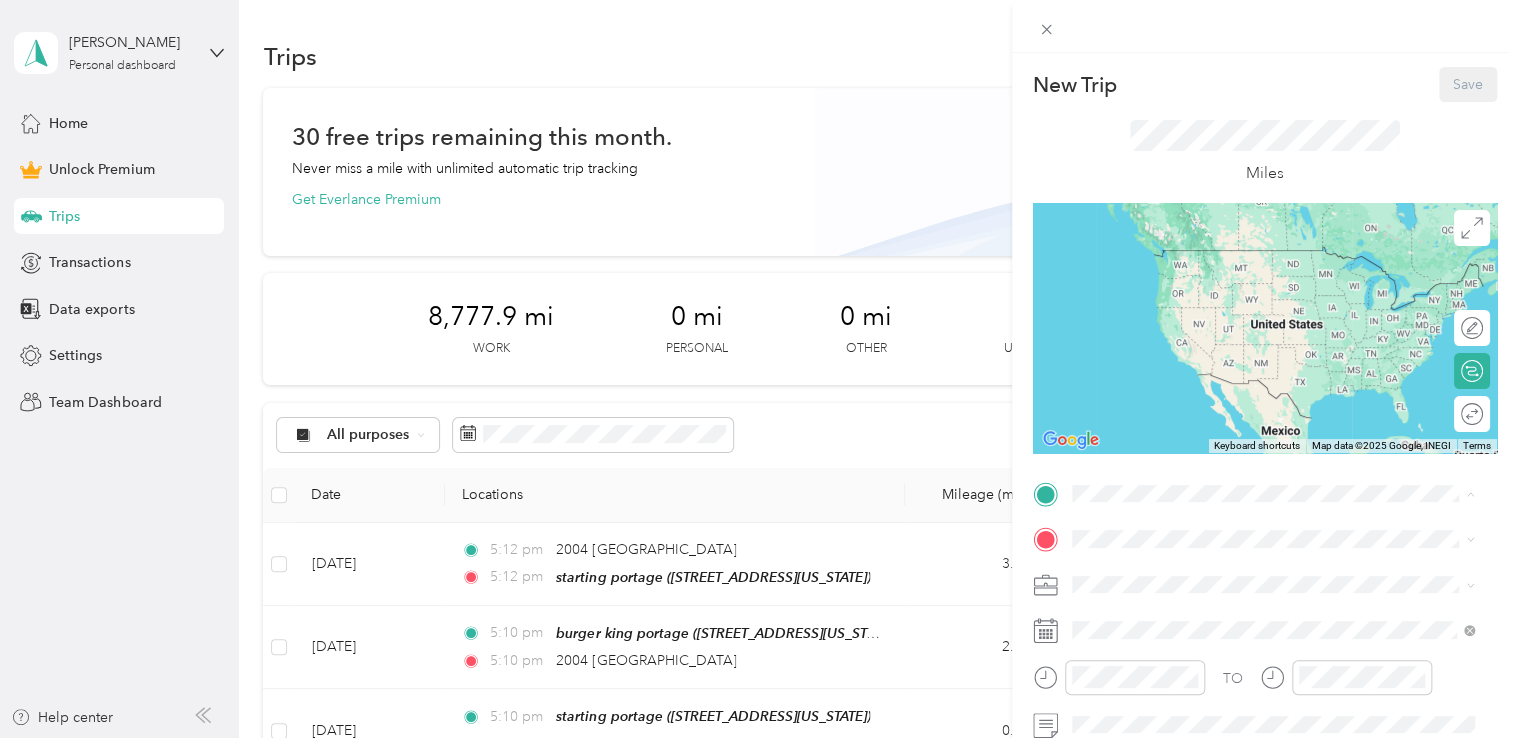 click on "[STREET_ADDRESS][US_STATE]" at bounding box center (1209, 279) 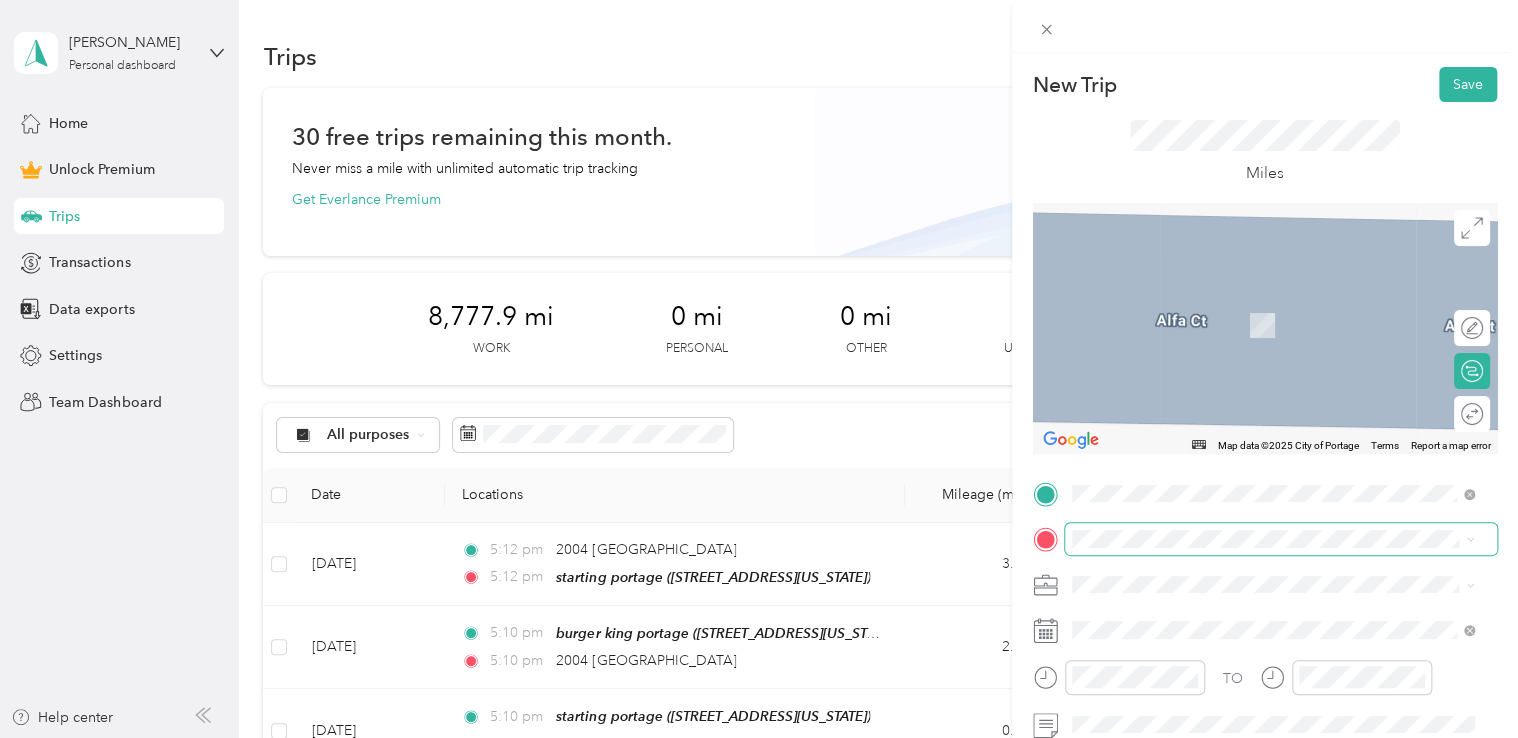 click at bounding box center (1281, 539) 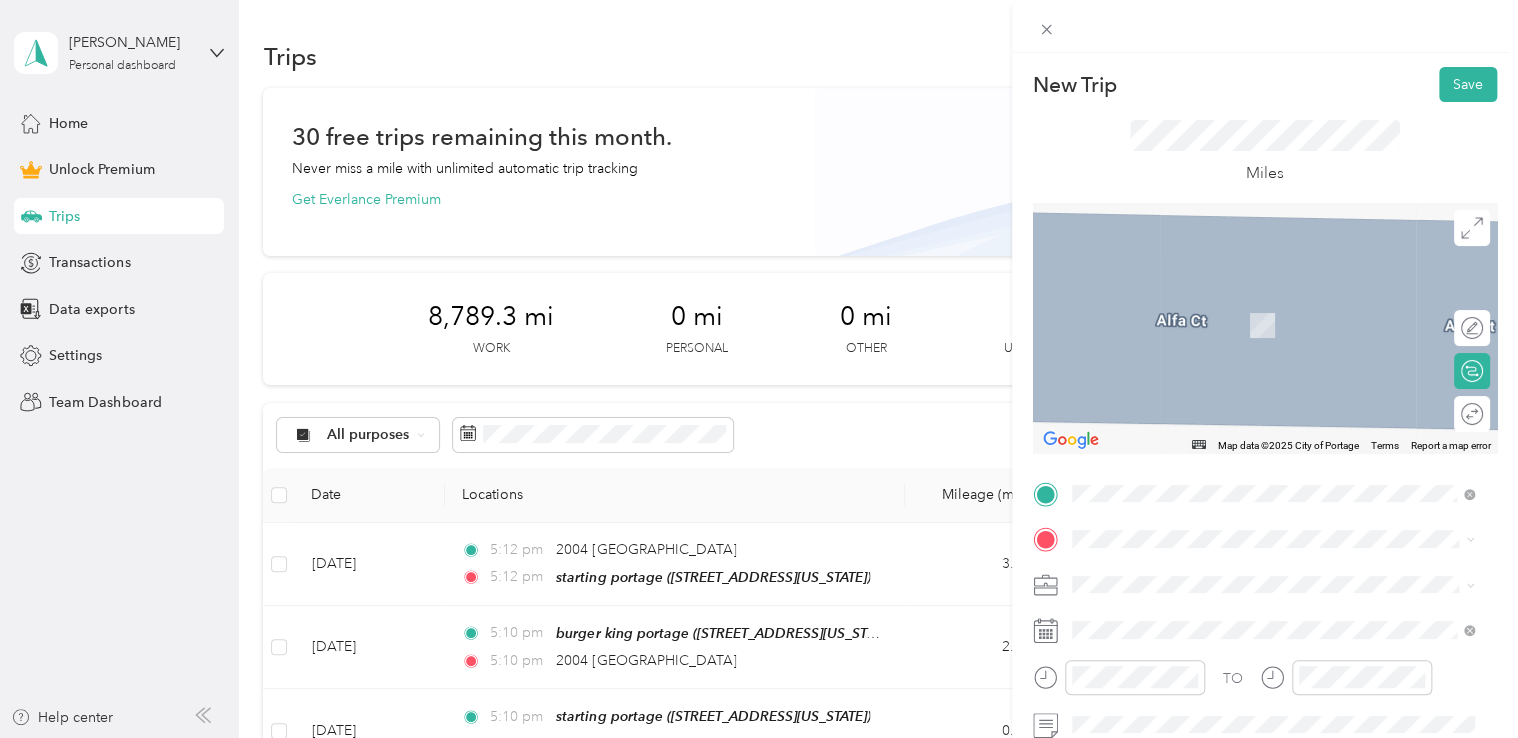 click on "[STREET_ADDRESS][US_STATE]" at bounding box center (1209, 293) 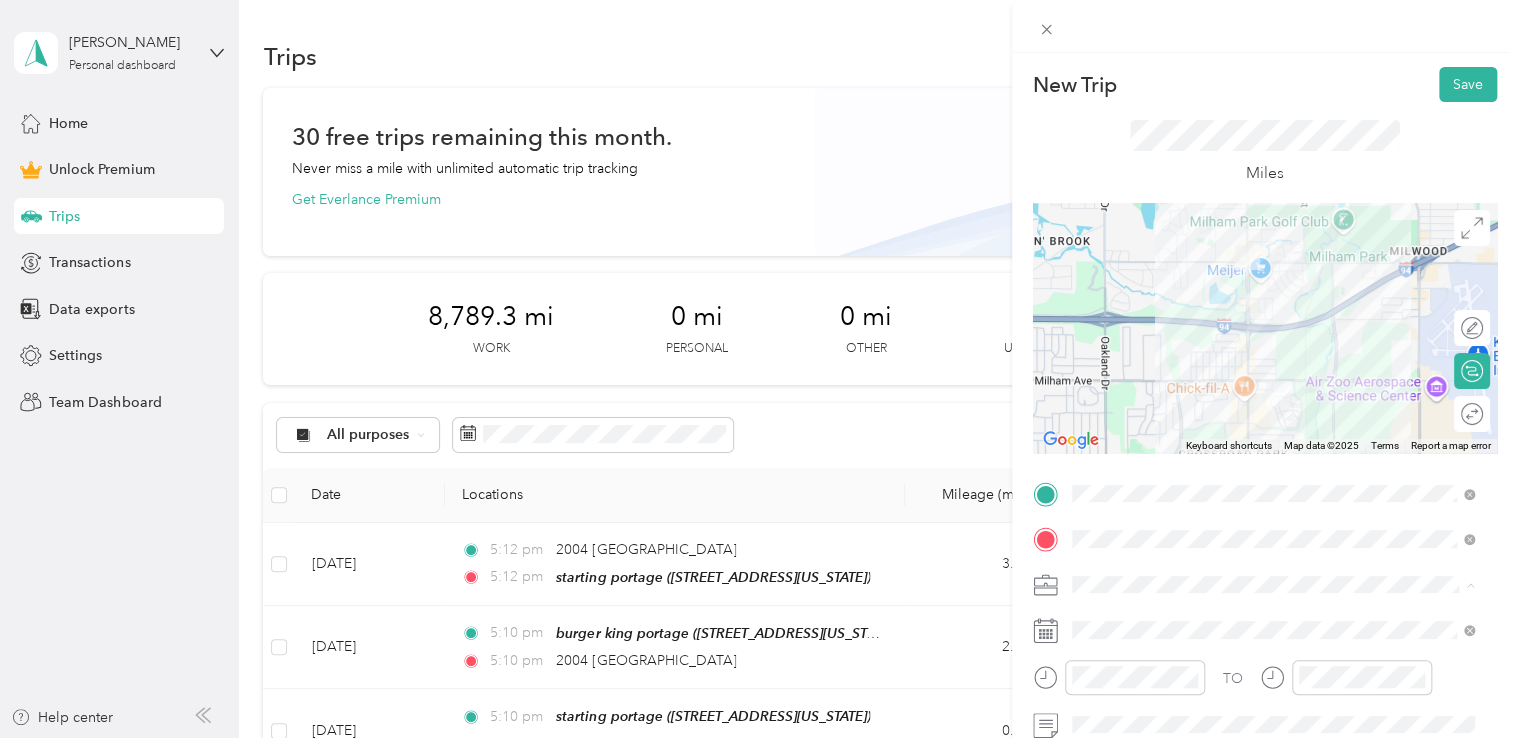 click on "Doordash" at bounding box center [1273, 374] 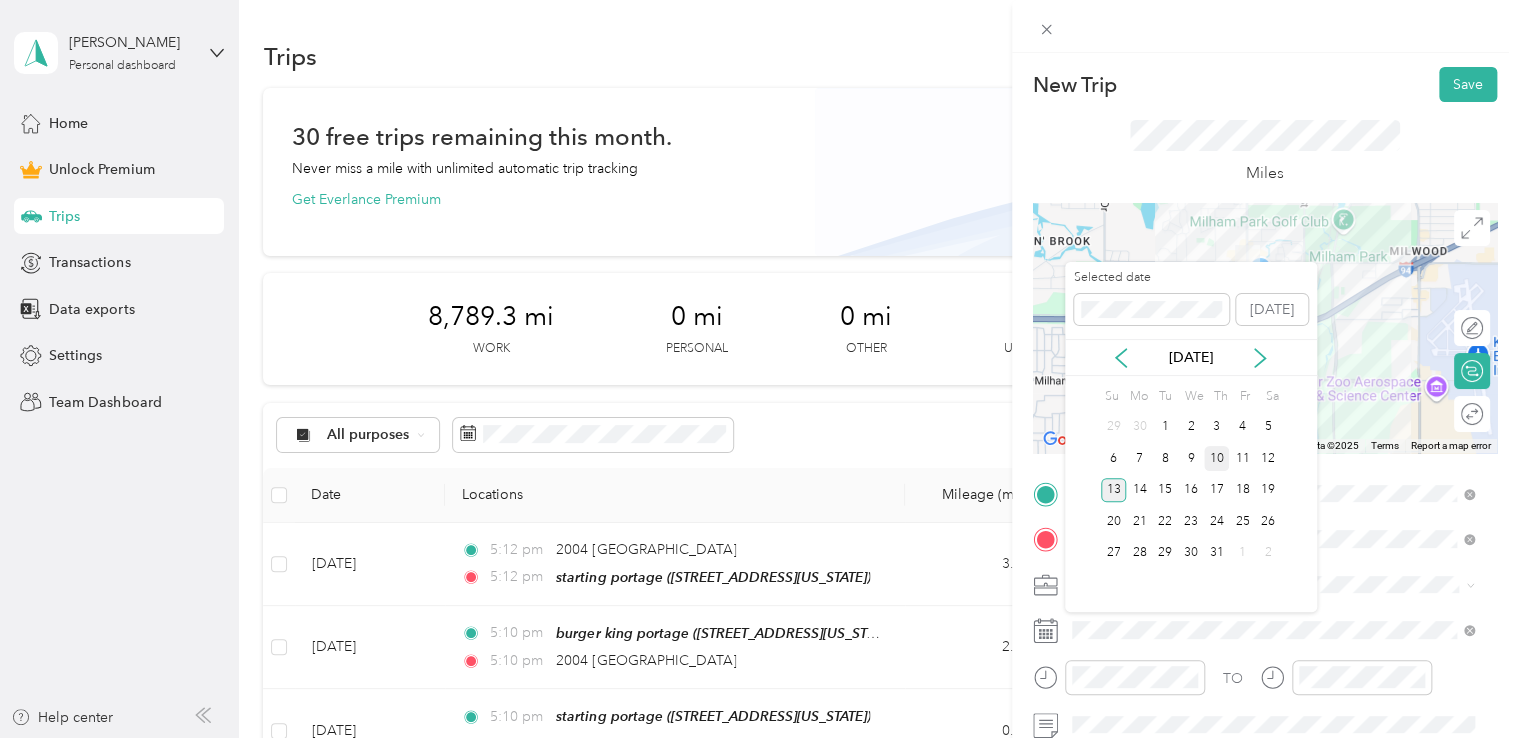 click on "10" at bounding box center [1217, 458] 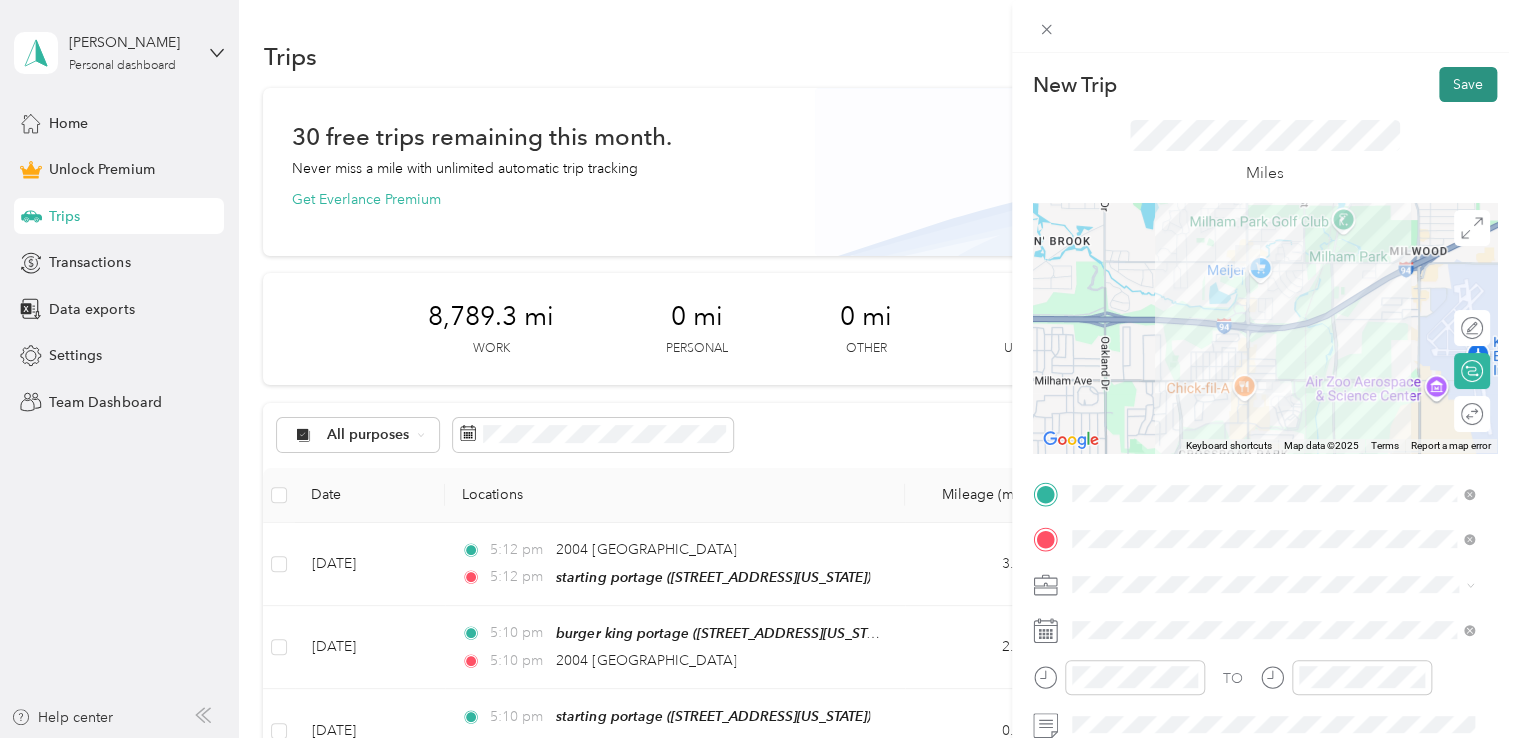 click on "Save" at bounding box center [1468, 84] 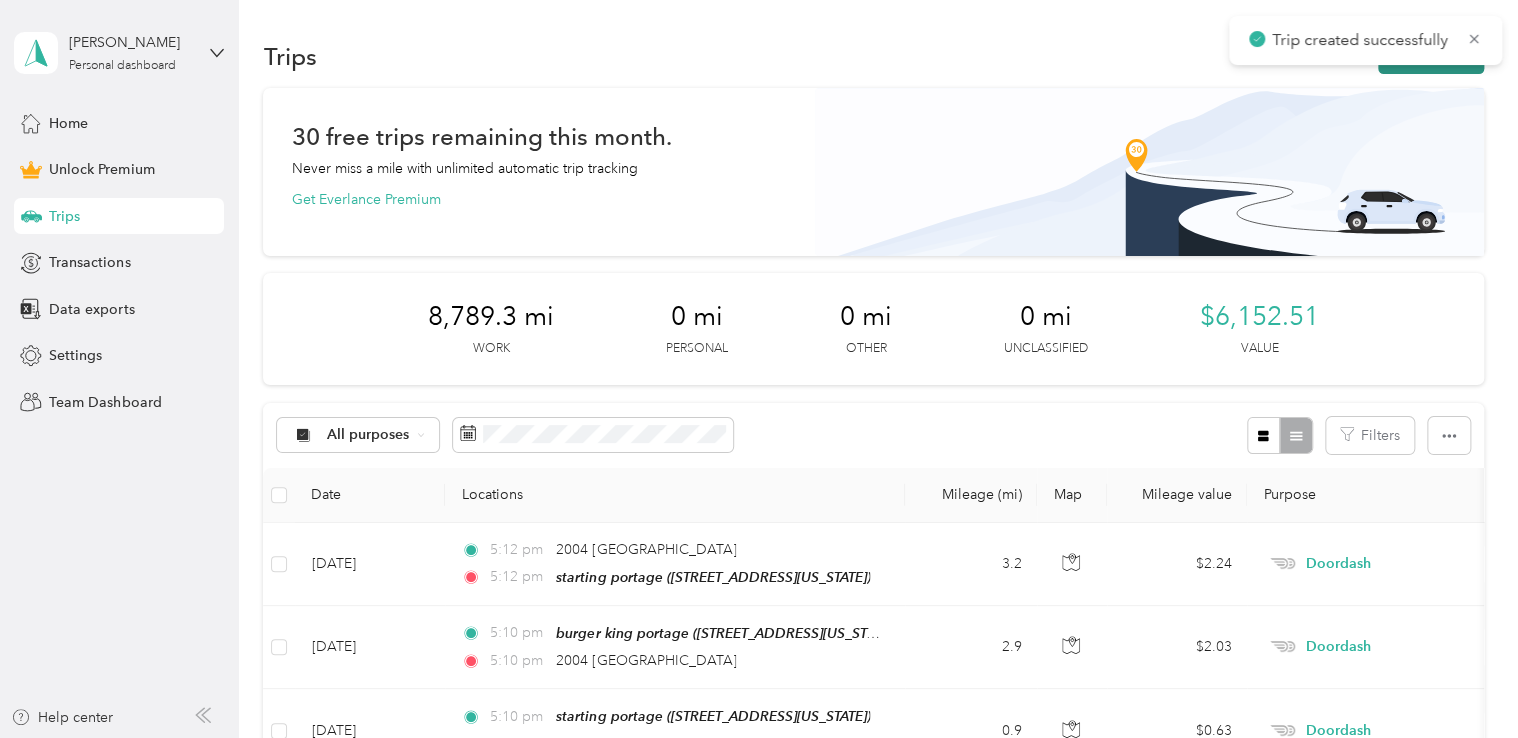 click on "New trip" at bounding box center (1431, 56) 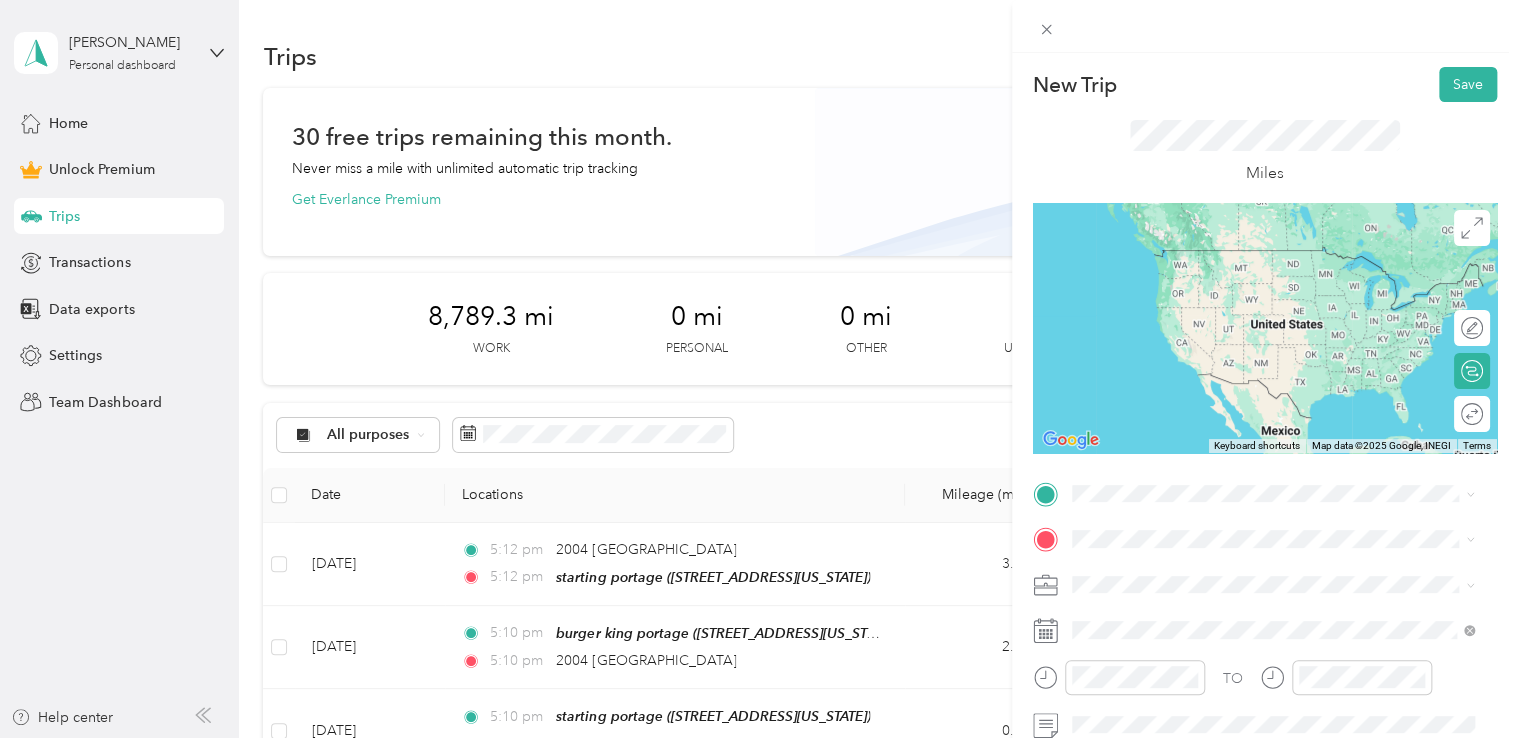 click on "[STREET_ADDRESS][US_STATE]" at bounding box center [1209, 248] 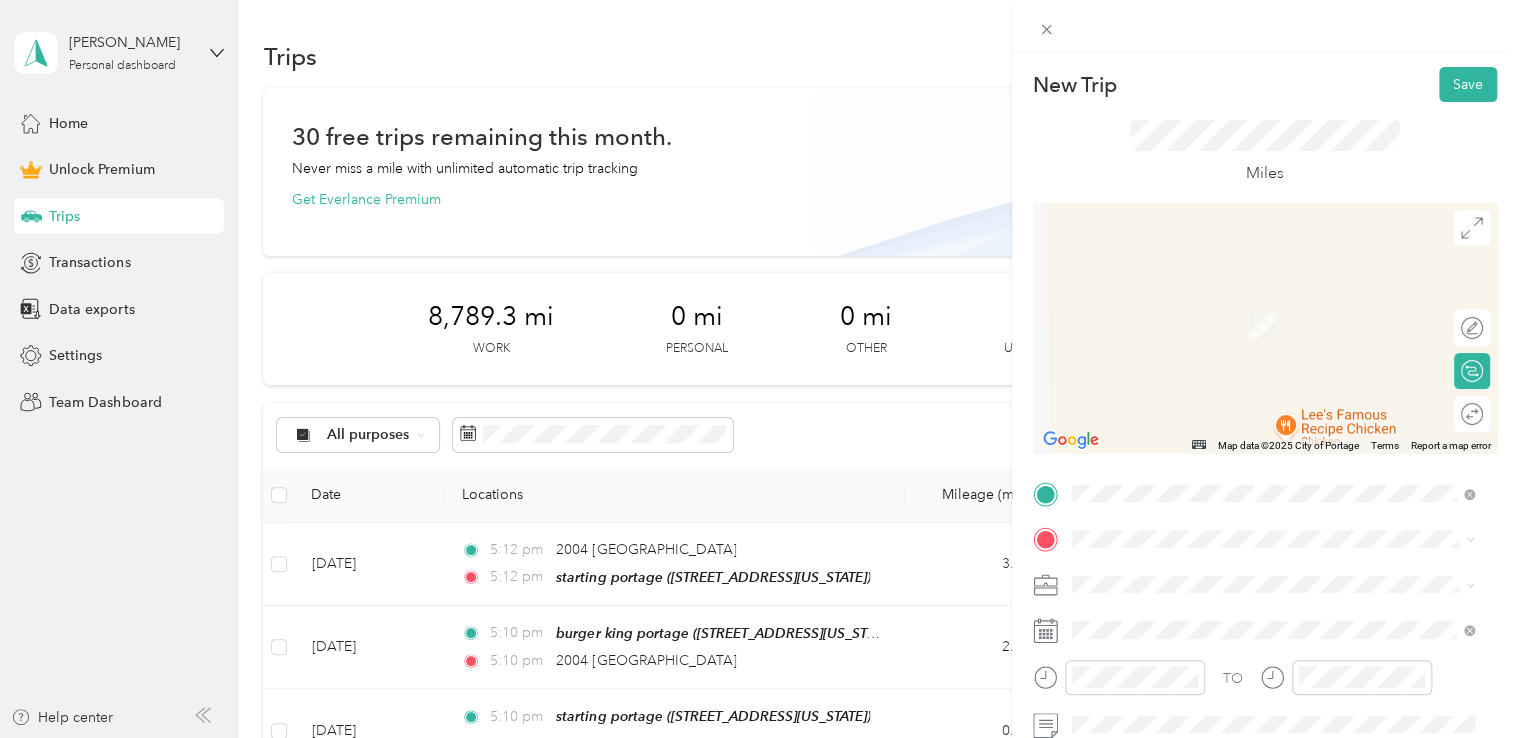 click on "[PERSON_NAME][GEOGRAPHIC_DATA][US_STATE], [GEOGRAPHIC_DATA]" at bounding box center (1288, 616) 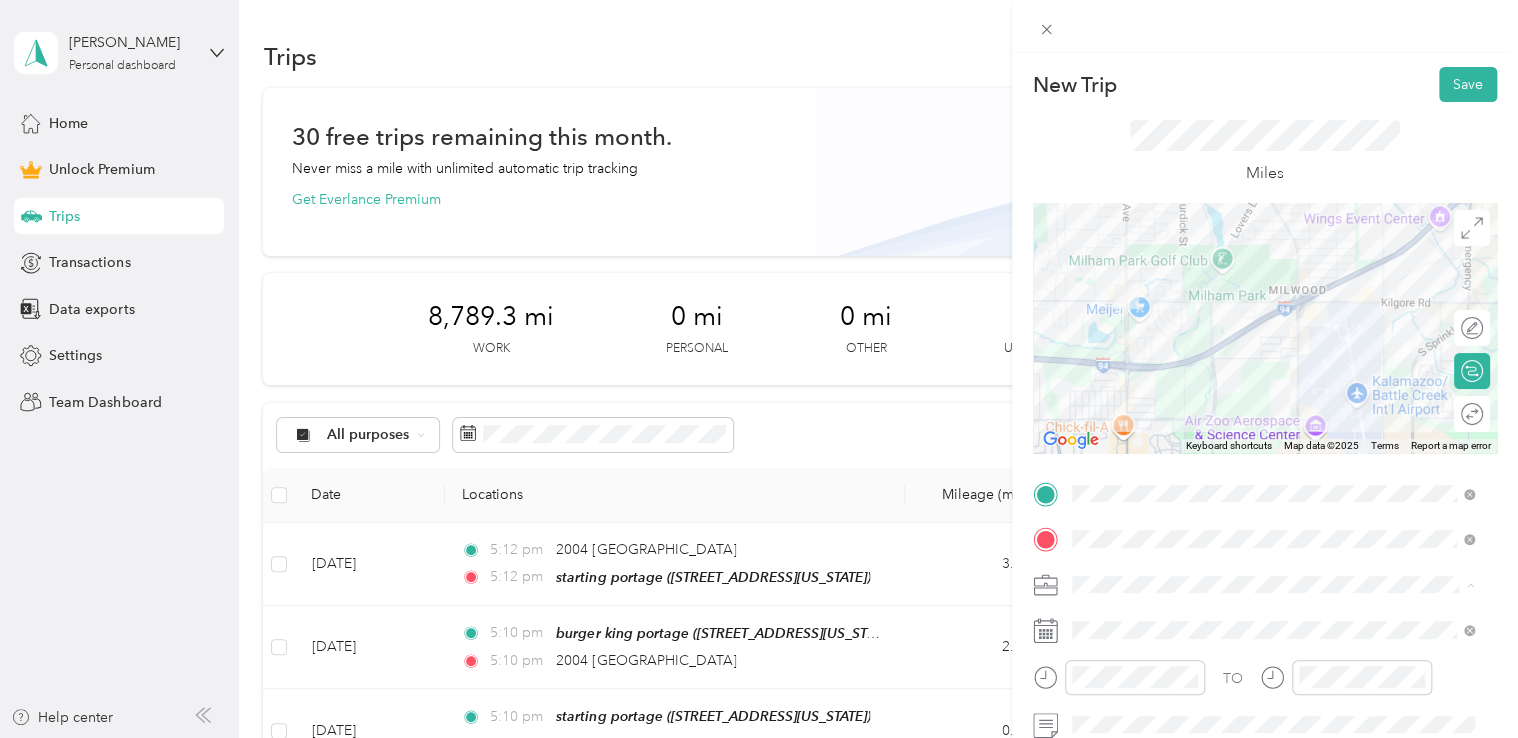 click on "Doordash" at bounding box center (1273, 374) 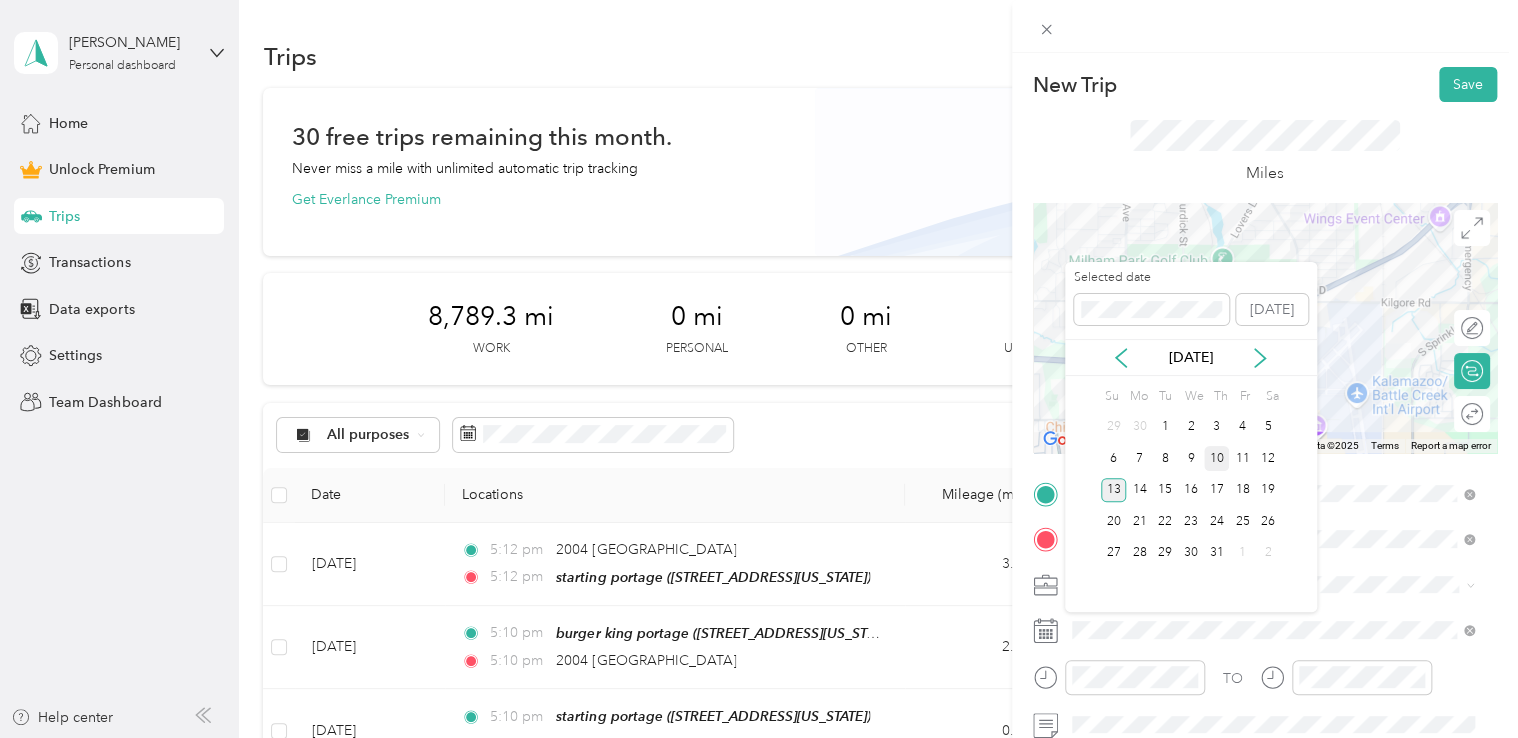 click on "10" at bounding box center [1217, 458] 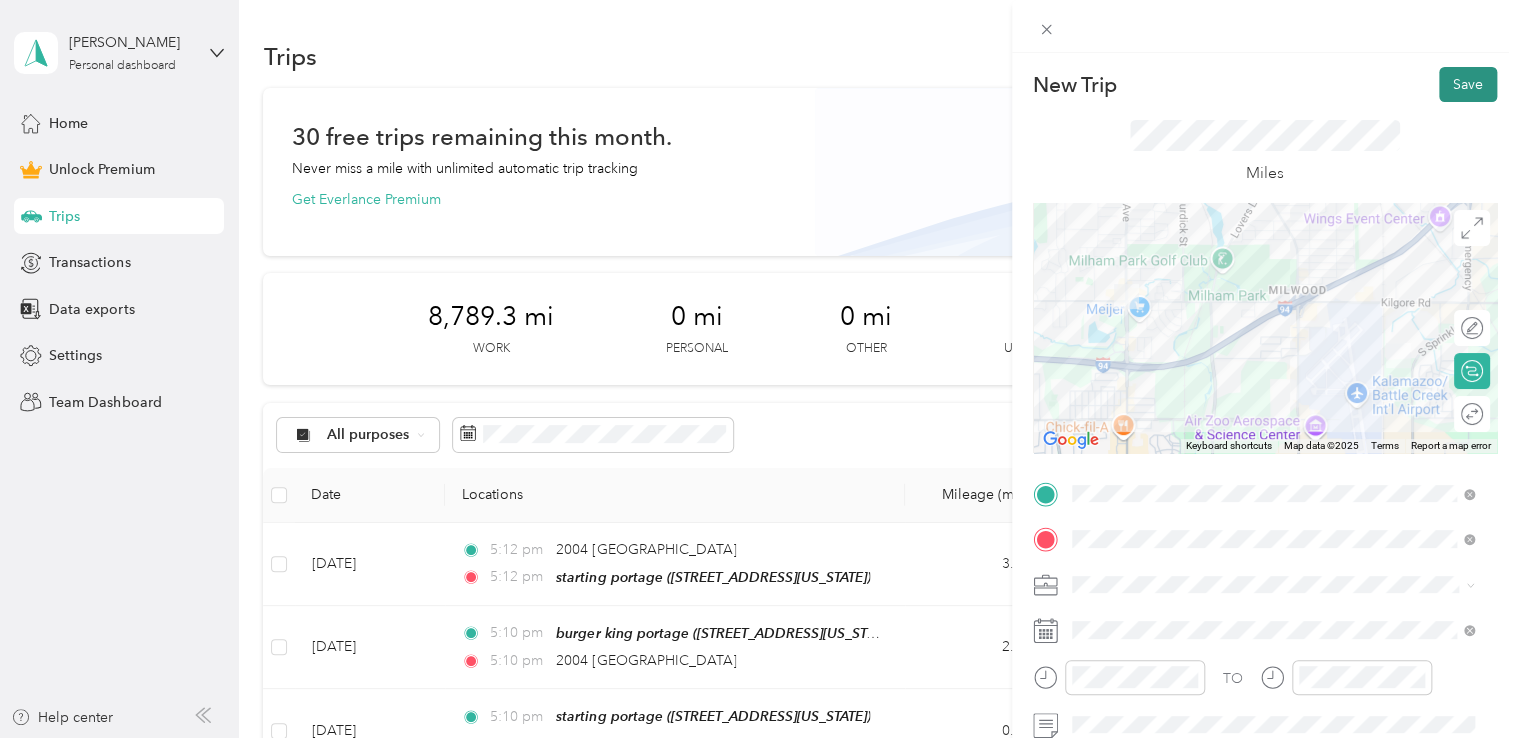 click on "Save" at bounding box center [1468, 84] 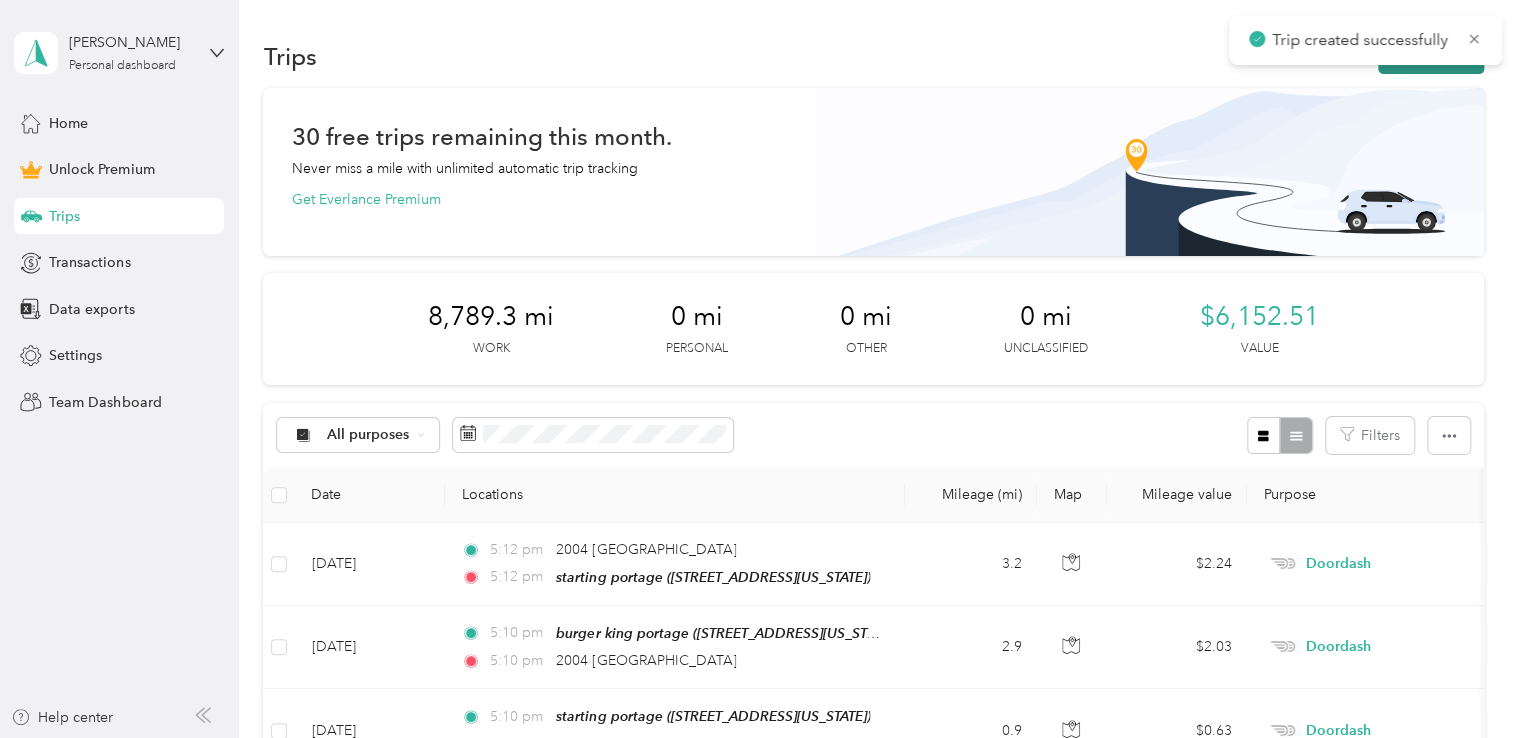 click on "New trip" at bounding box center [1431, 56] 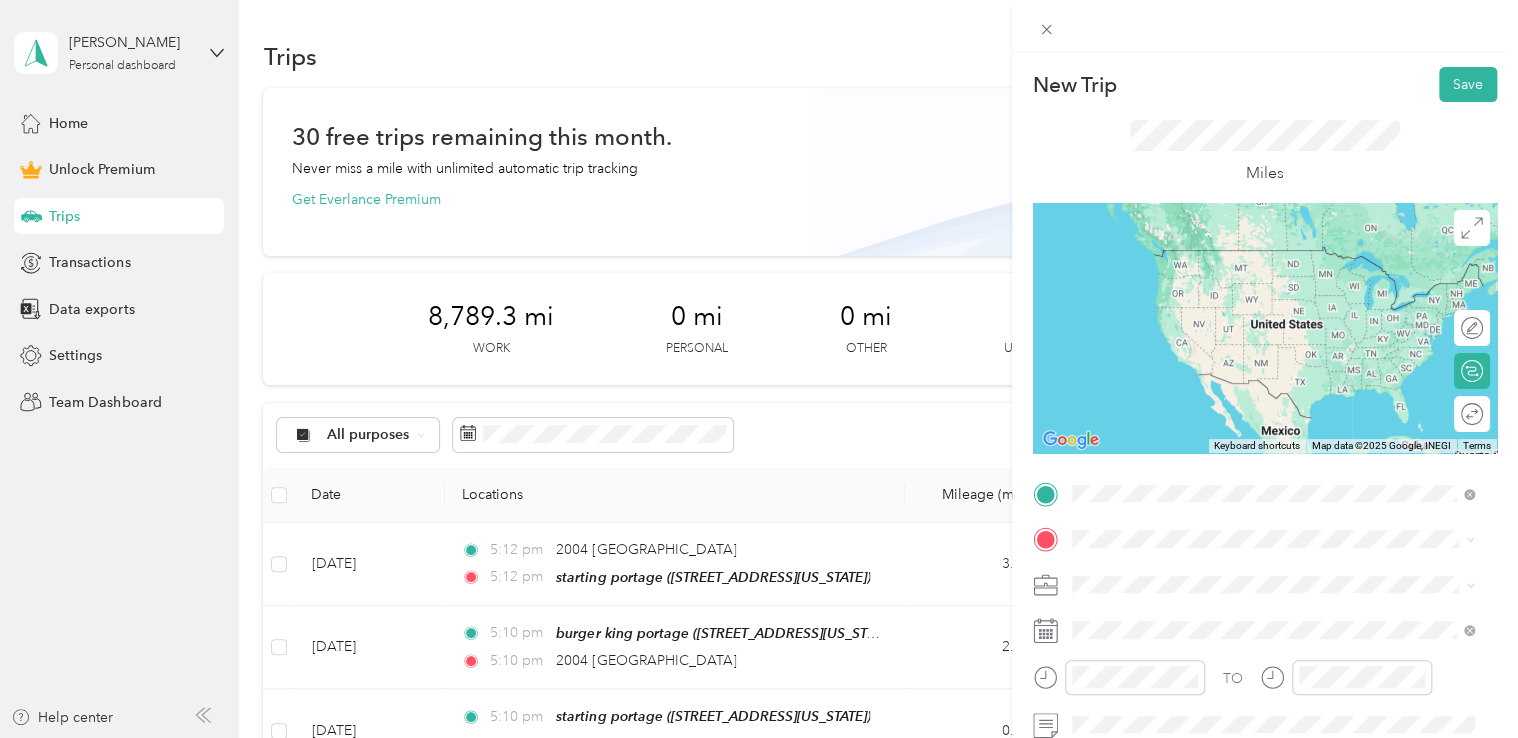 click on "[PERSON_NAME][GEOGRAPHIC_DATA][US_STATE], [GEOGRAPHIC_DATA]" at bounding box center (1273, 574) 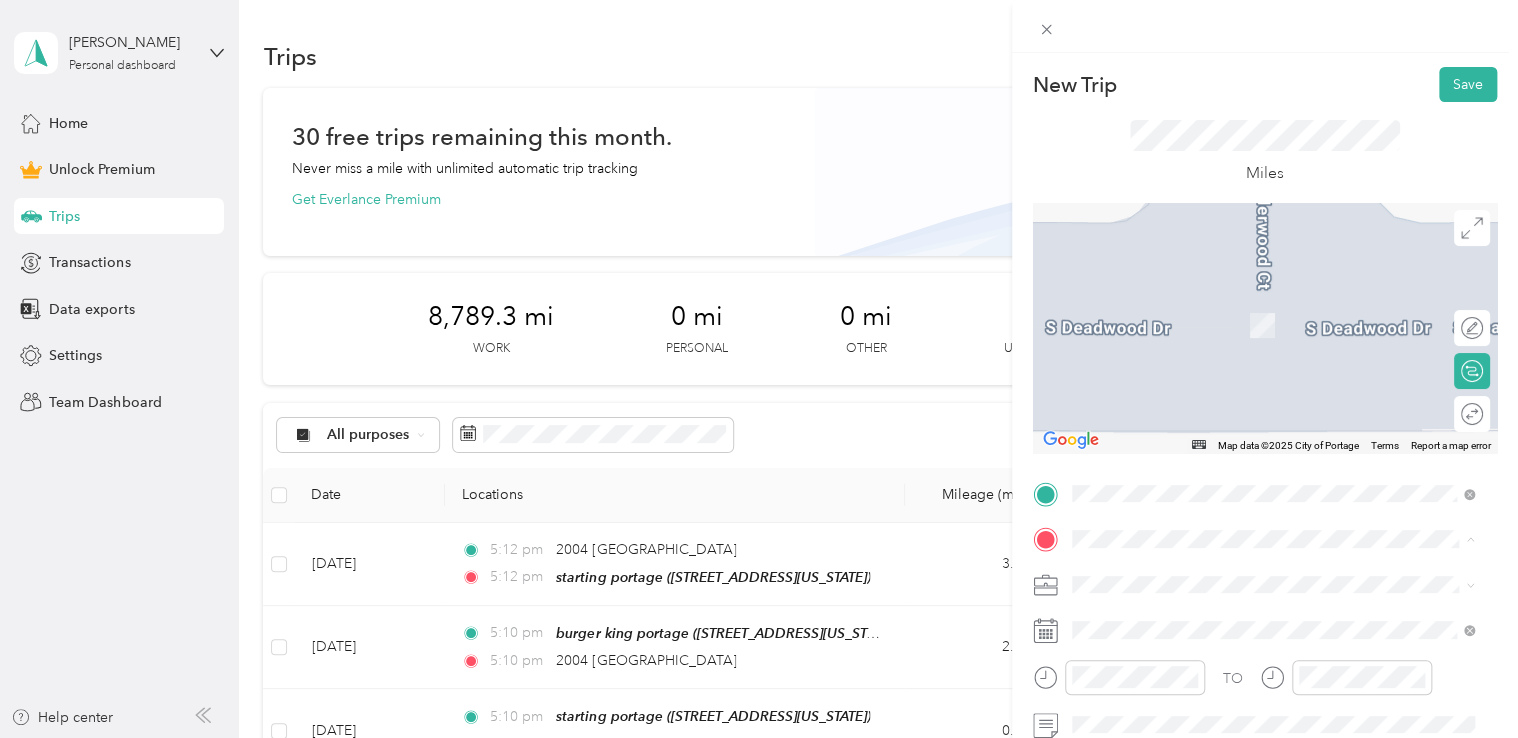 click on "[STREET_ADDRESS][US_STATE]" at bounding box center (1209, 325) 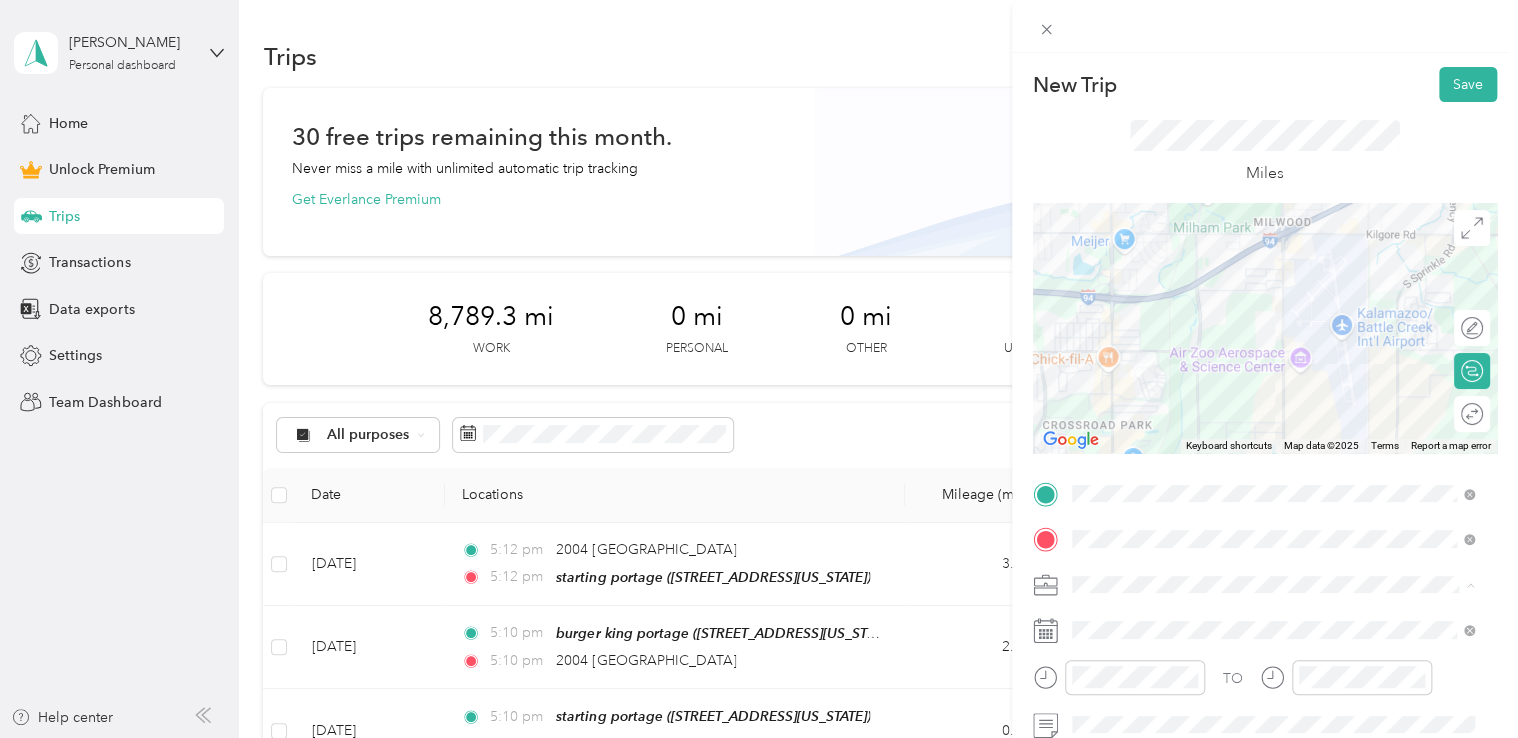 click on "Doordash" at bounding box center (1273, 374) 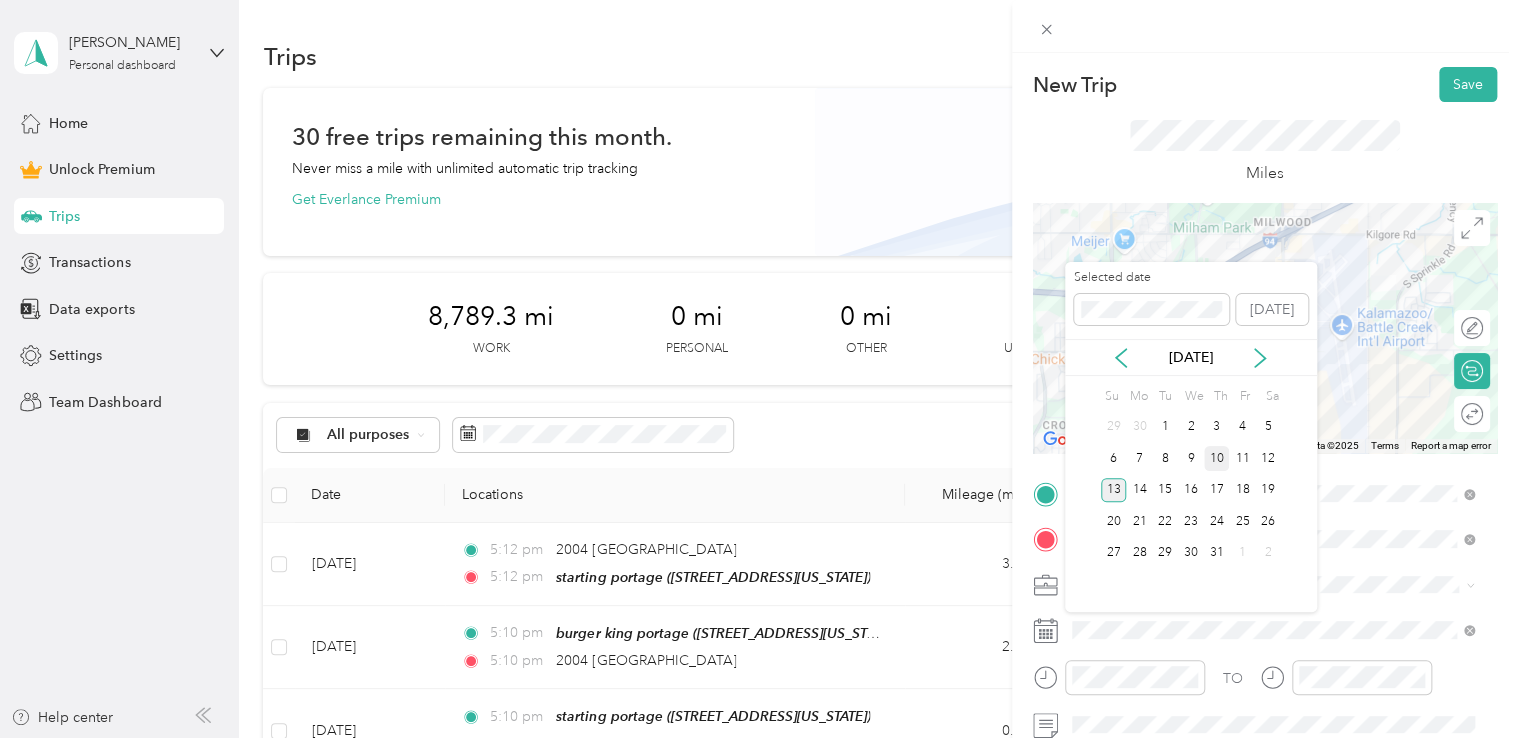 click on "10" at bounding box center (1217, 458) 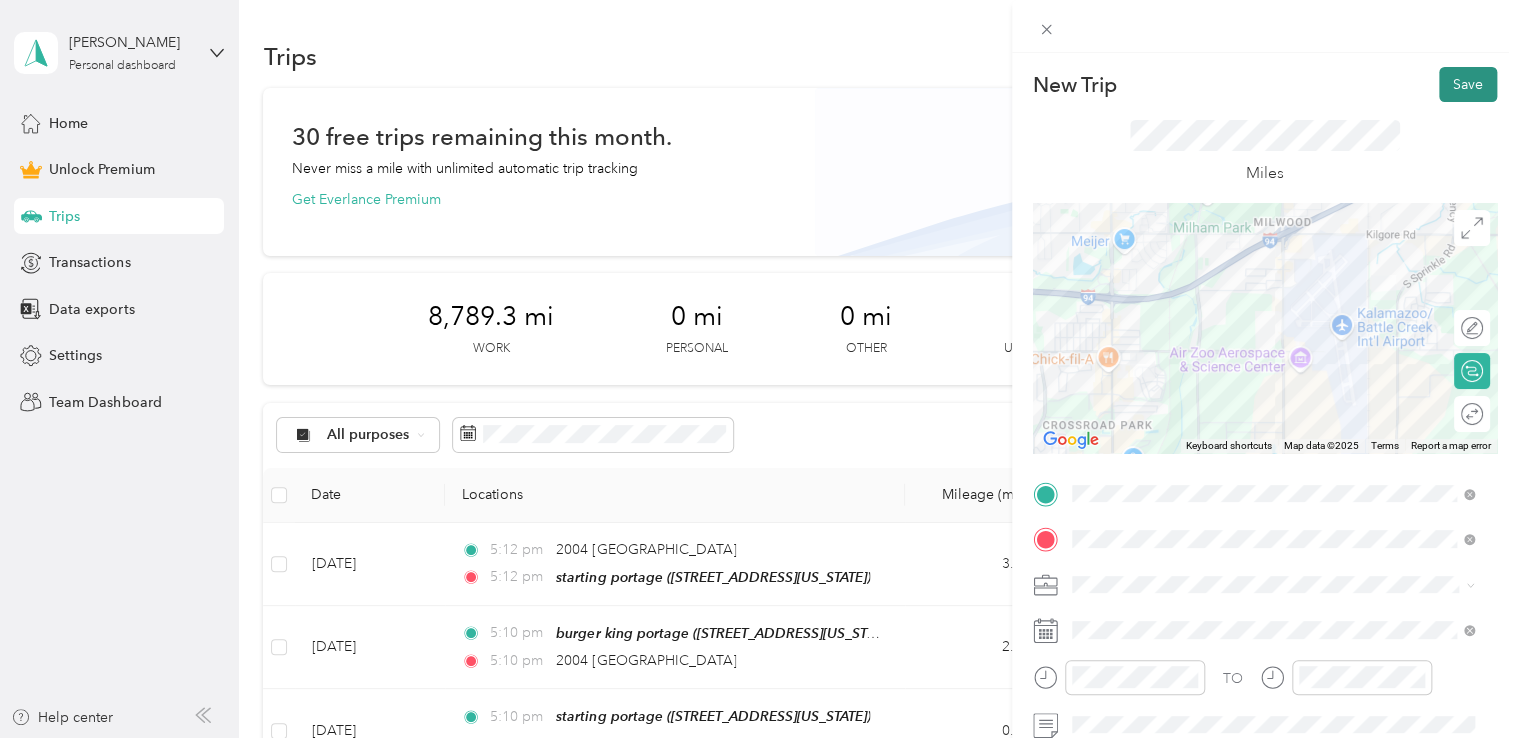 click on "Save" at bounding box center [1468, 84] 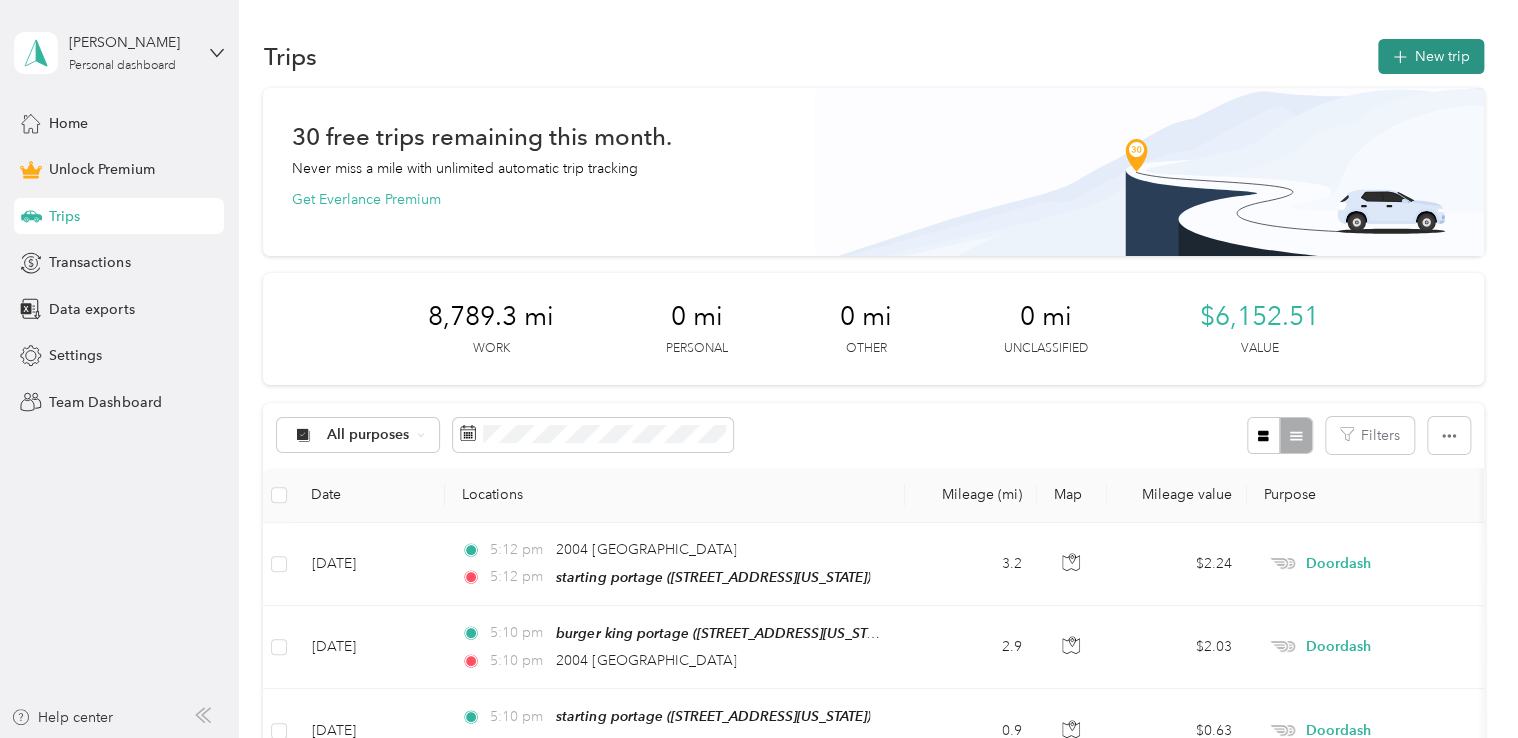 click on "New trip" at bounding box center [1431, 56] 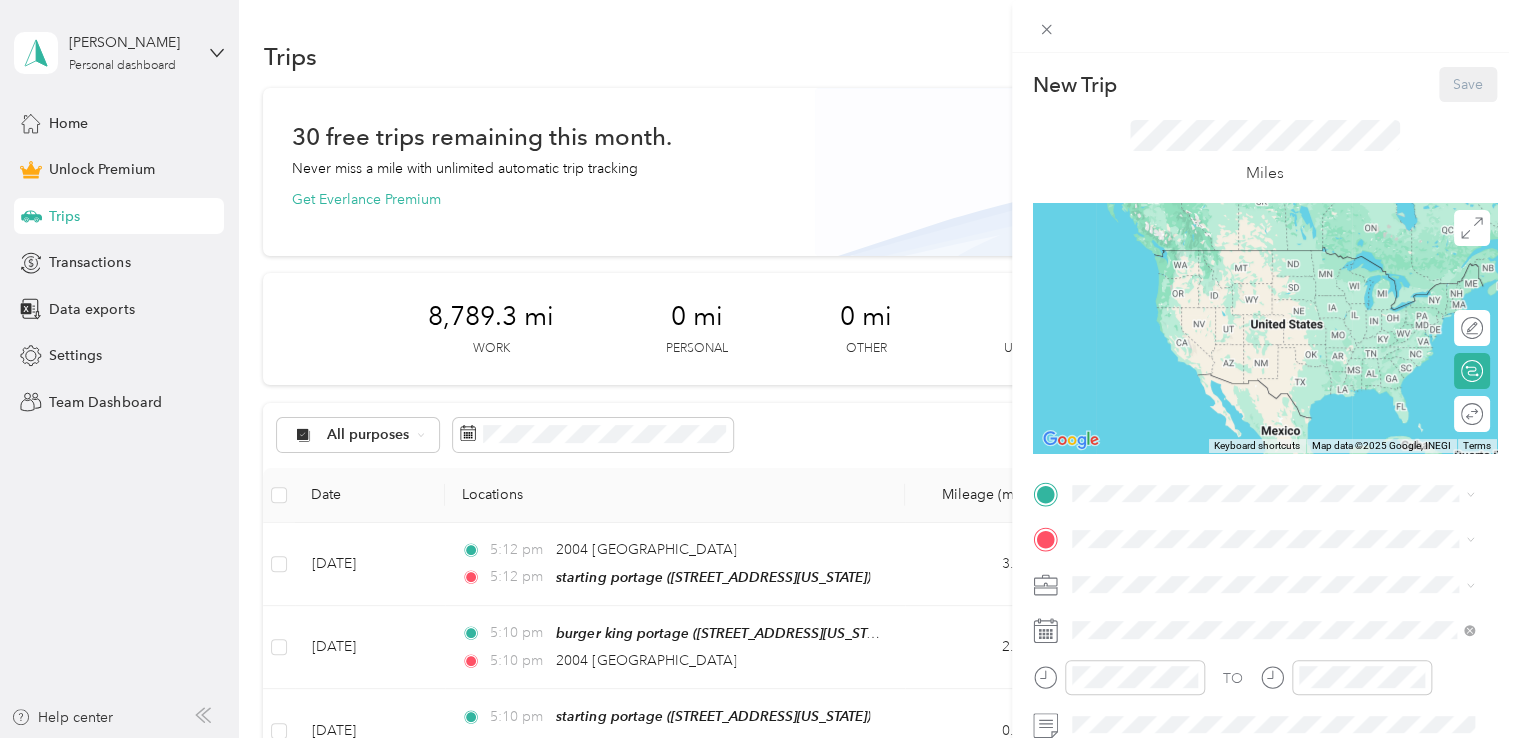 click on "starting portage [STREET_ADDRESS][US_STATE]" at bounding box center [1209, 267] 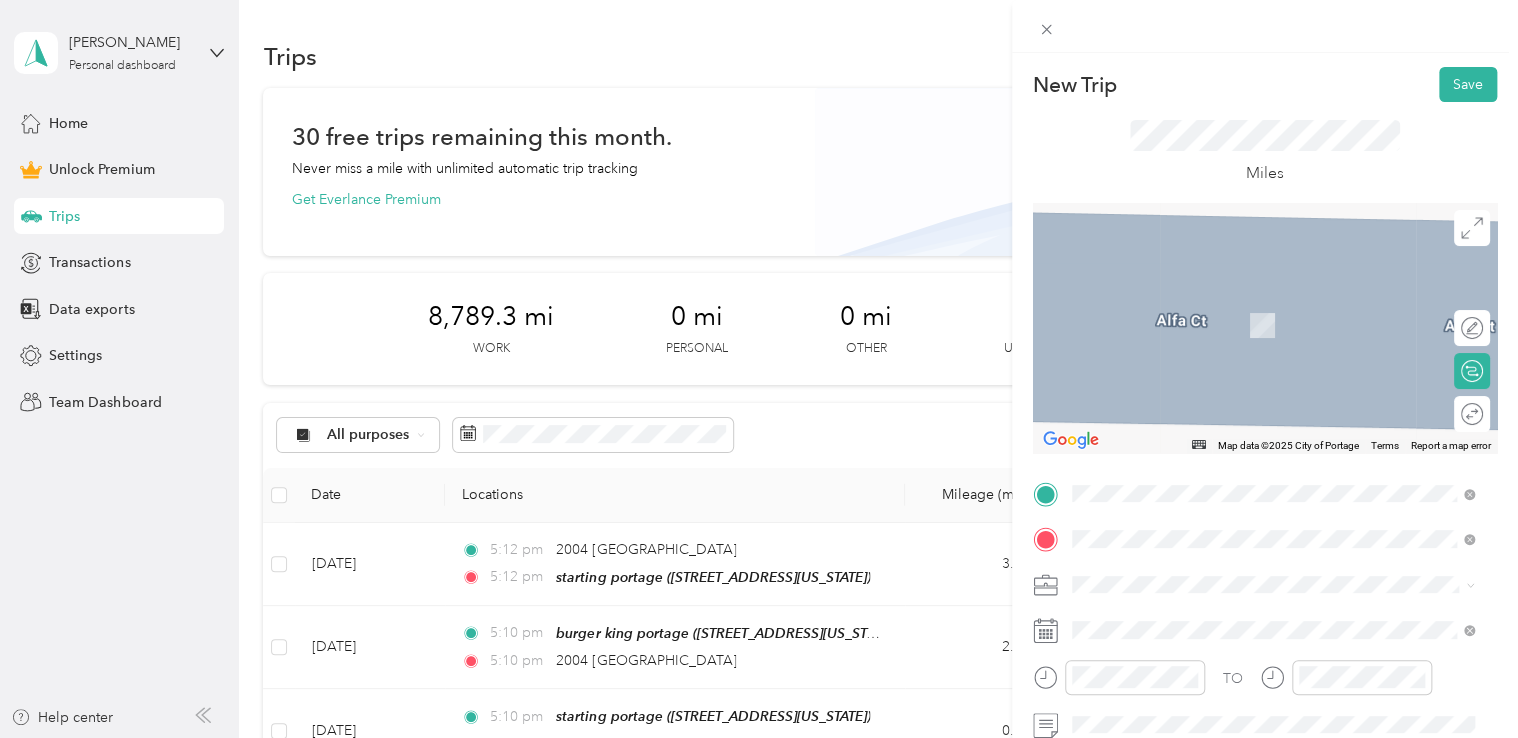 click on "meijer portage" at bounding box center (1158, 303) 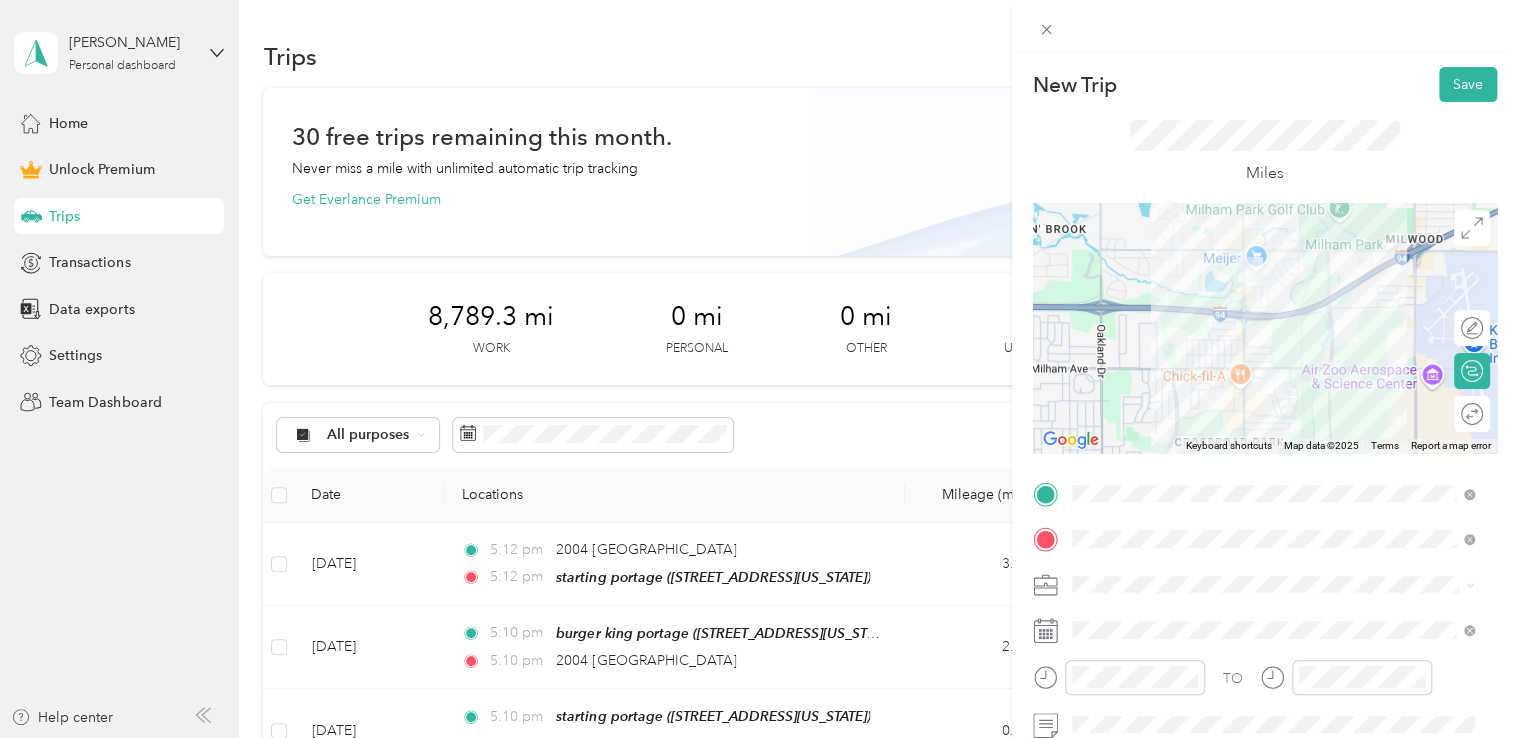 click on "Doordash" at bounding box center (1273, 372) 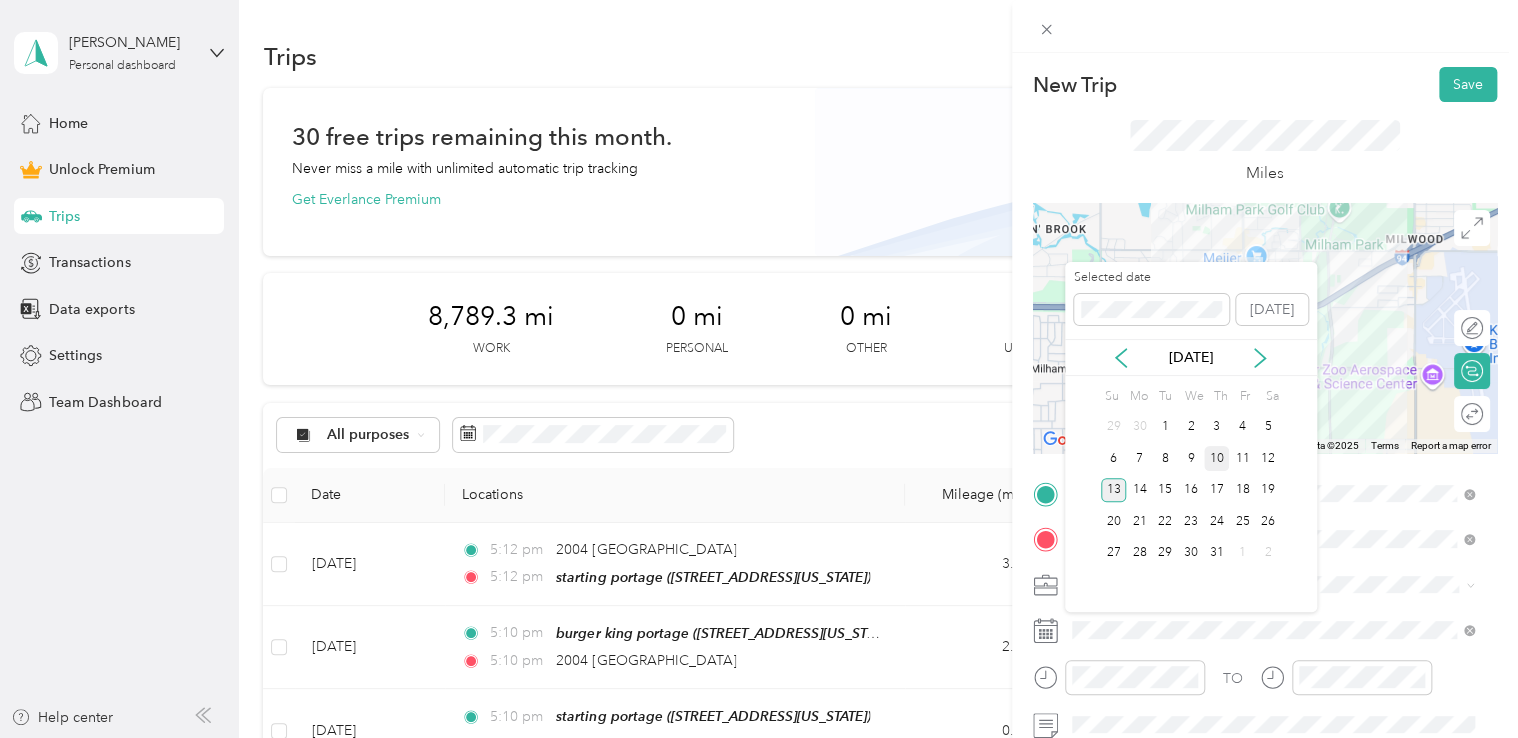 click on "10" at bounding box center [1217, 458] 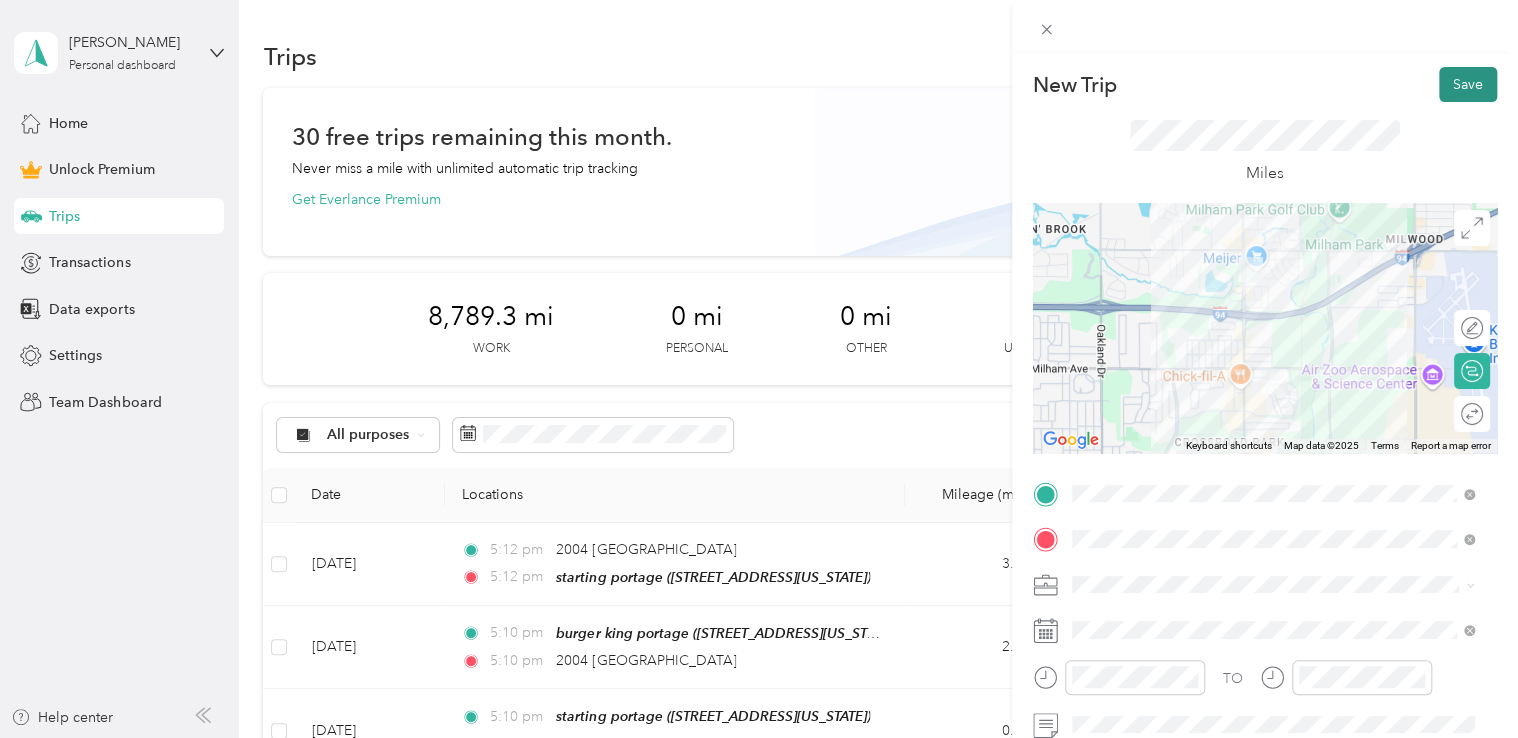 click on "Save" at bounding box center [1468, 84] 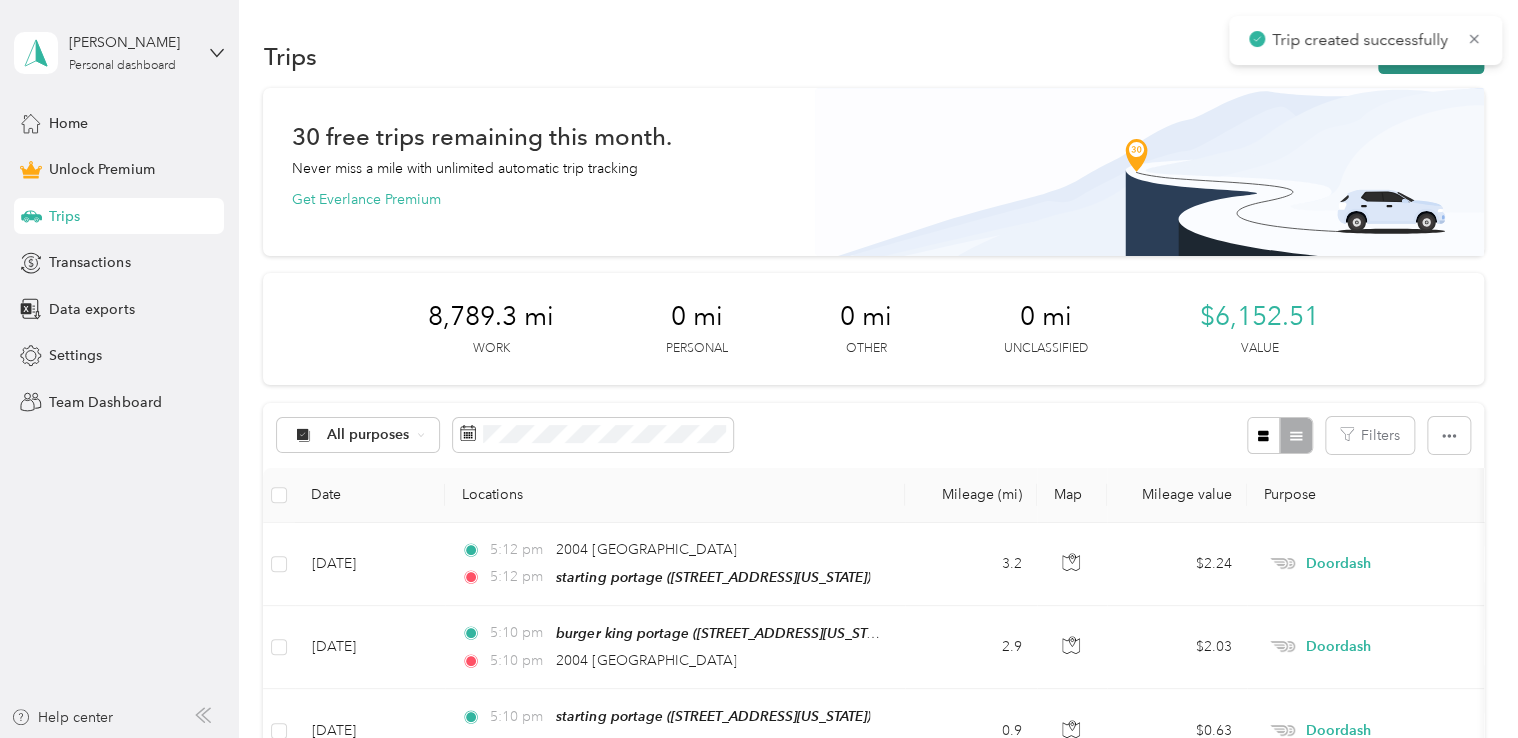 click on "New trip" at bounding box center (1431, 56) 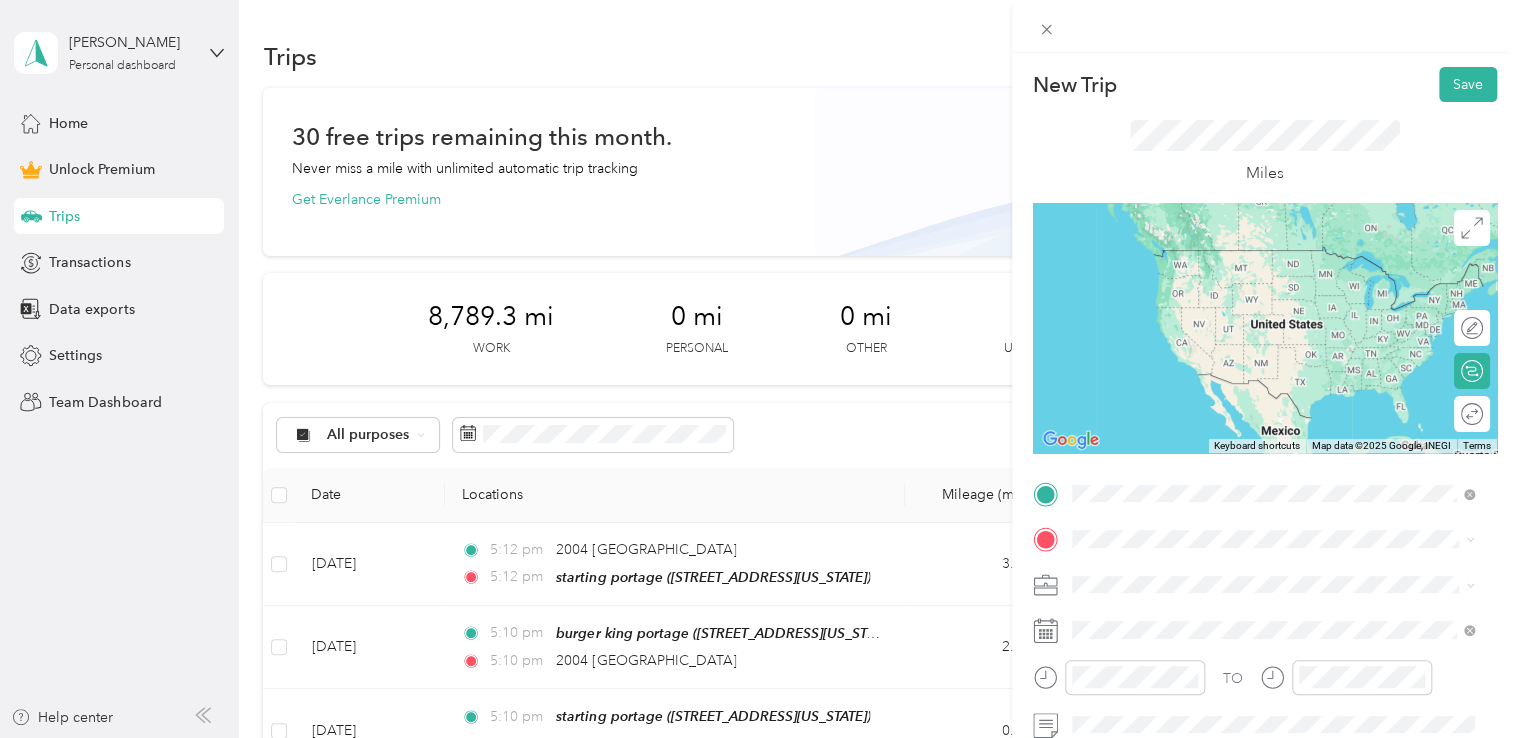 click on "[STREET_ADDRESS][US_STATE]" at bounding box center [1209, 279] 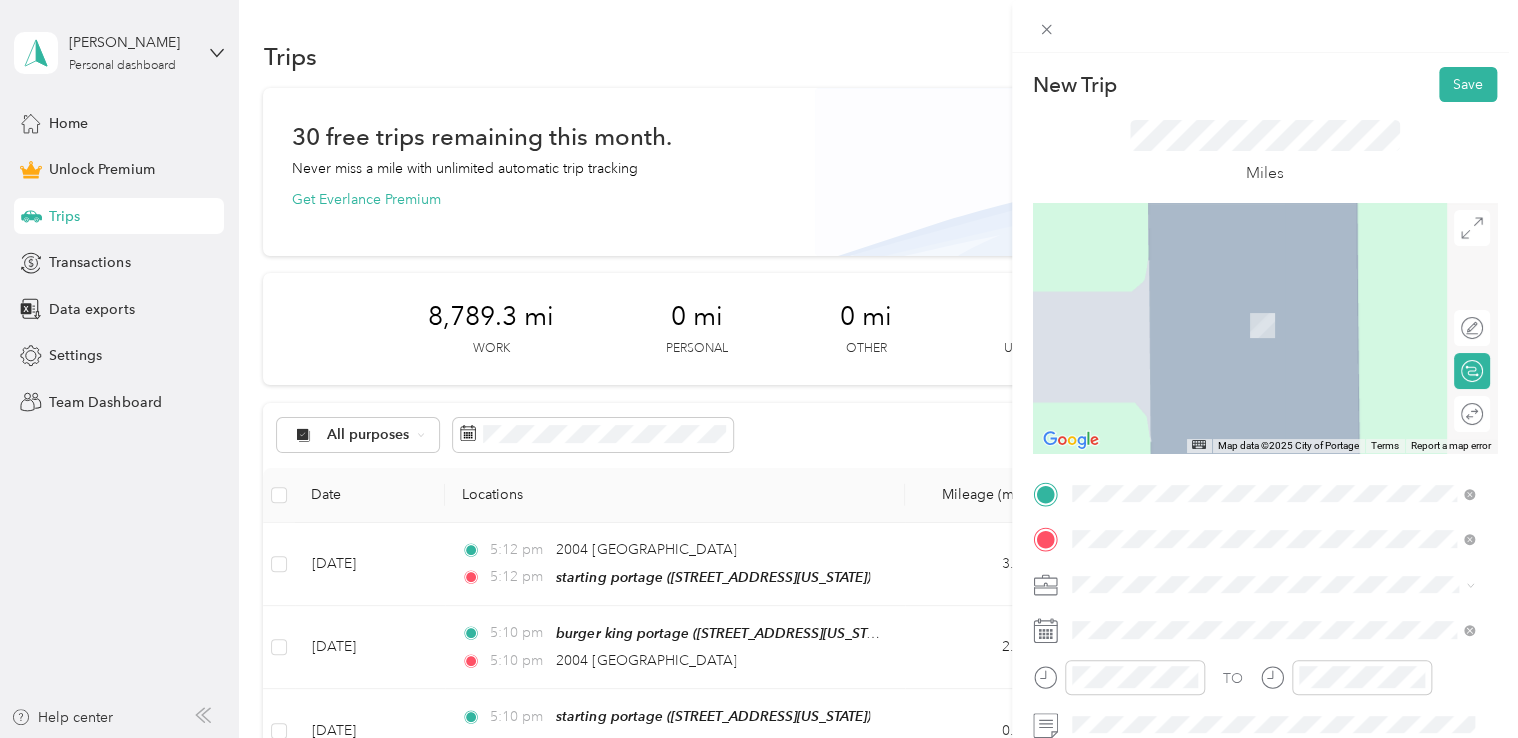 click on "[PERSON_NAME][GEOGRAPHIC_DATA][US_STATE], [GEOGRAPHIC_DATA]" at bounding box center [1288, 304] 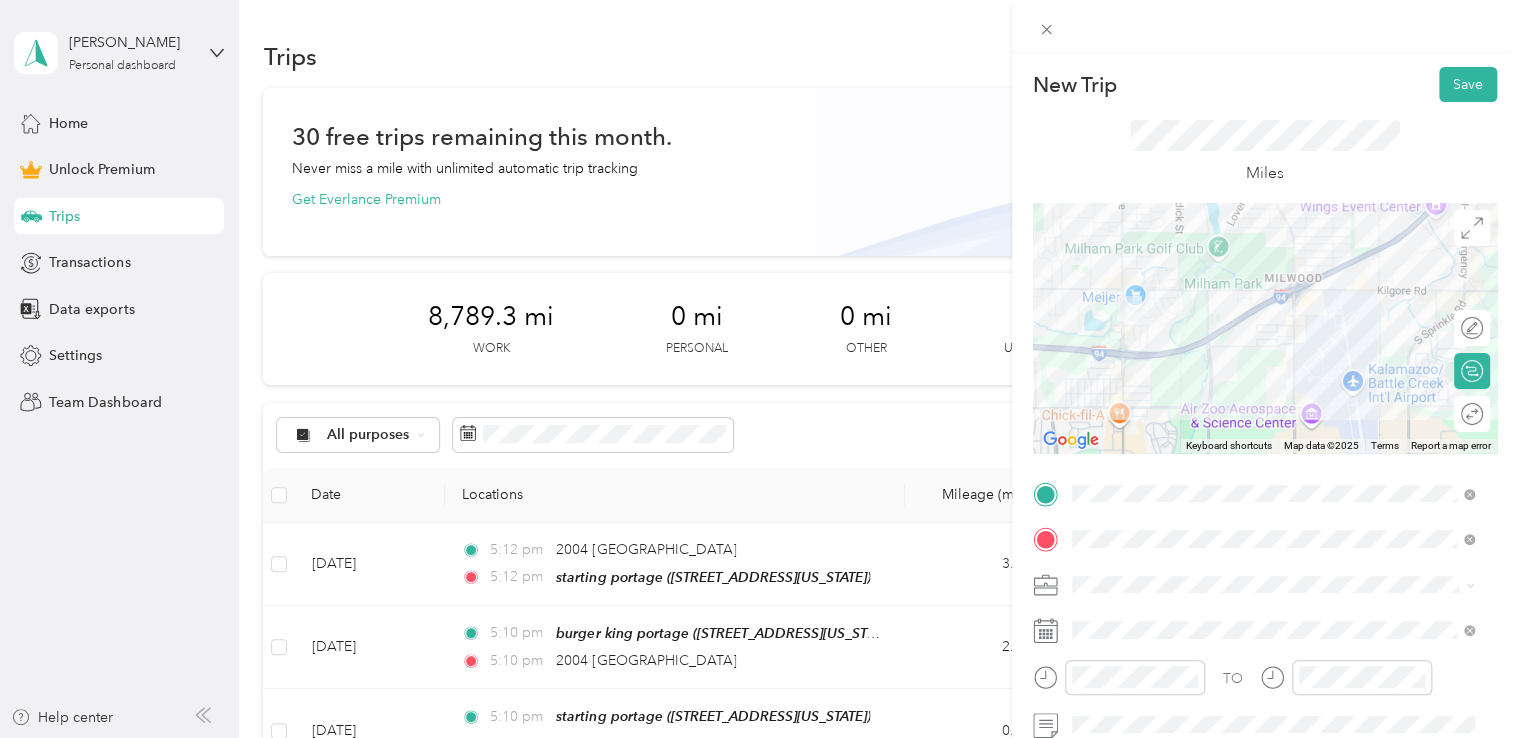 click on "Doordash" at bounding box center [1273, 370] 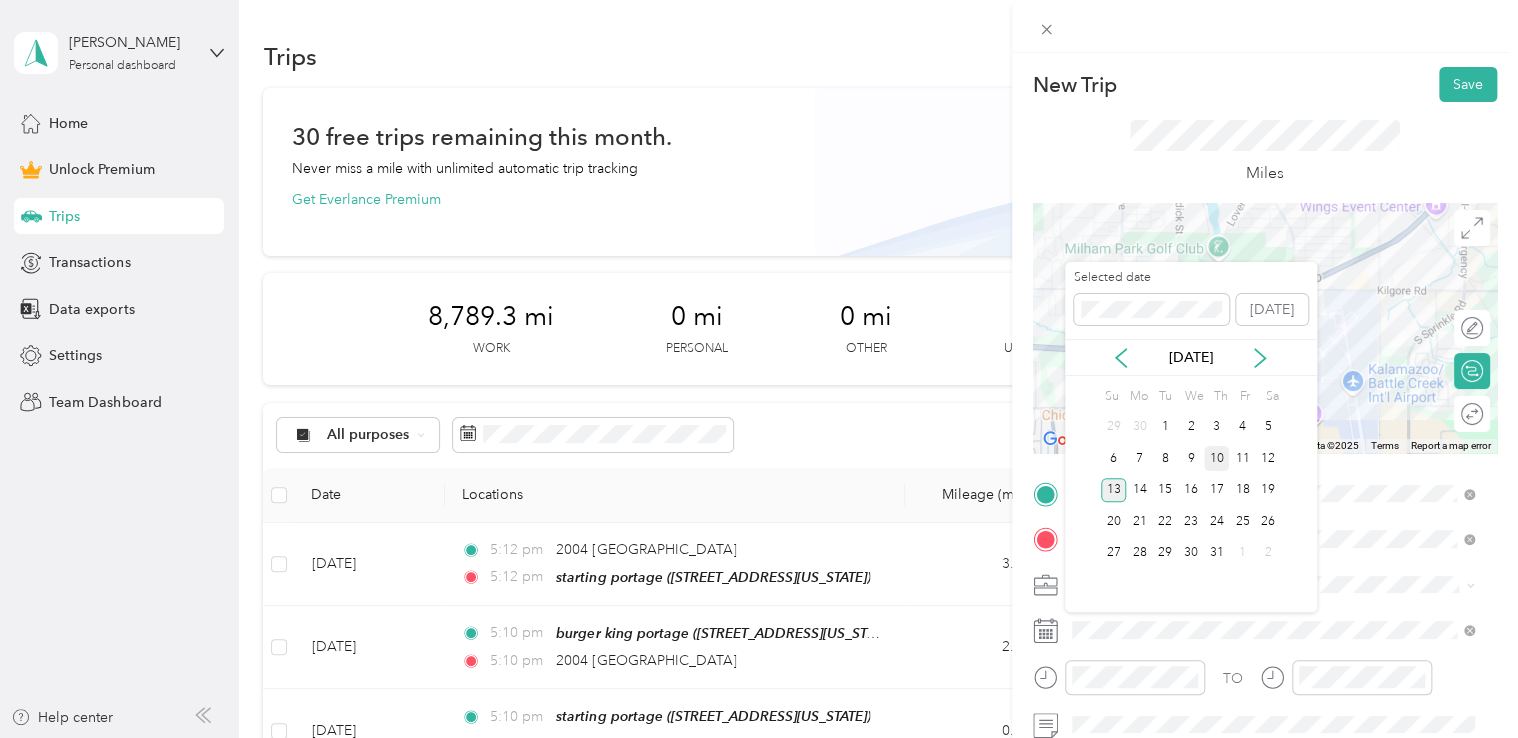 click on "10" at bounding box center (1217, 458) 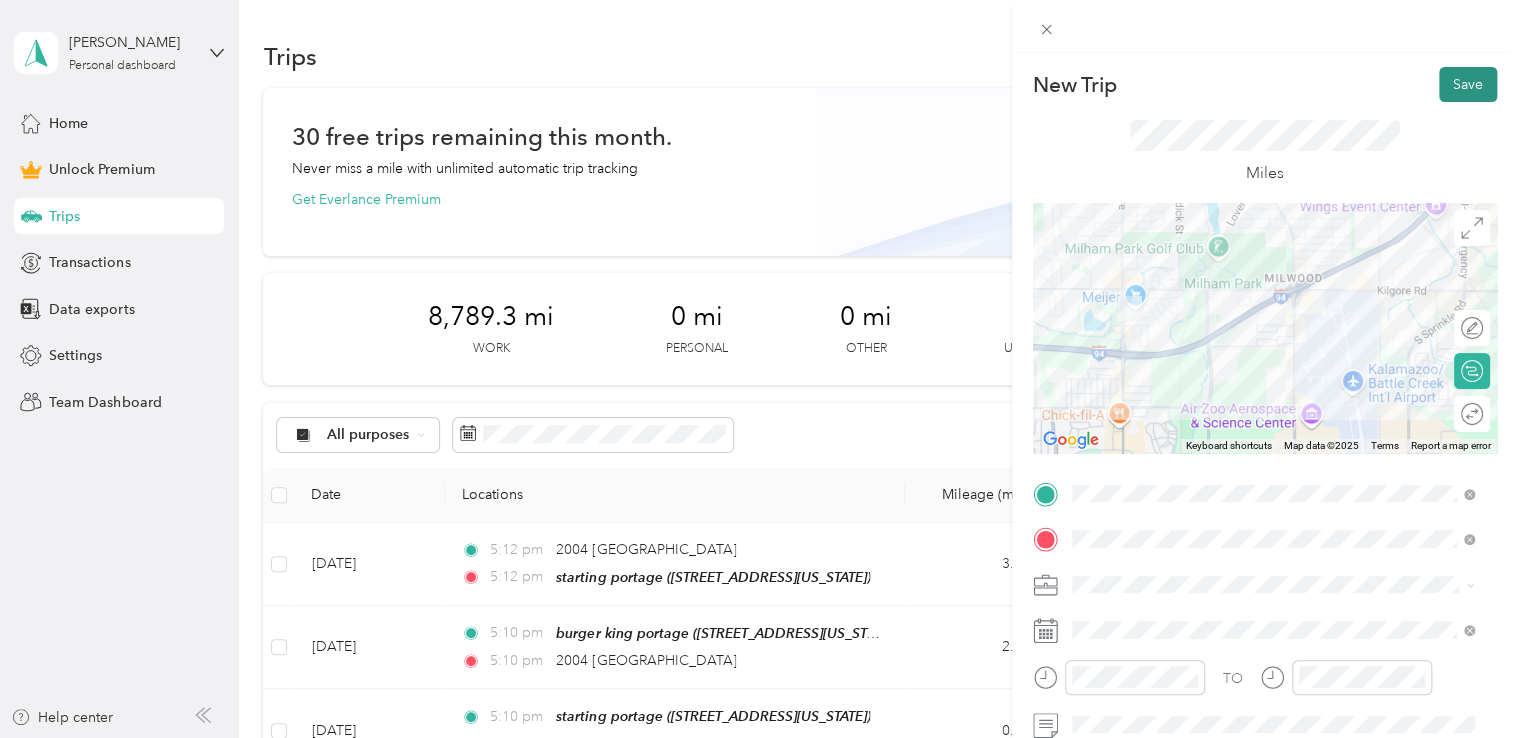 click on "Save" at bounding box center [1468, 84] 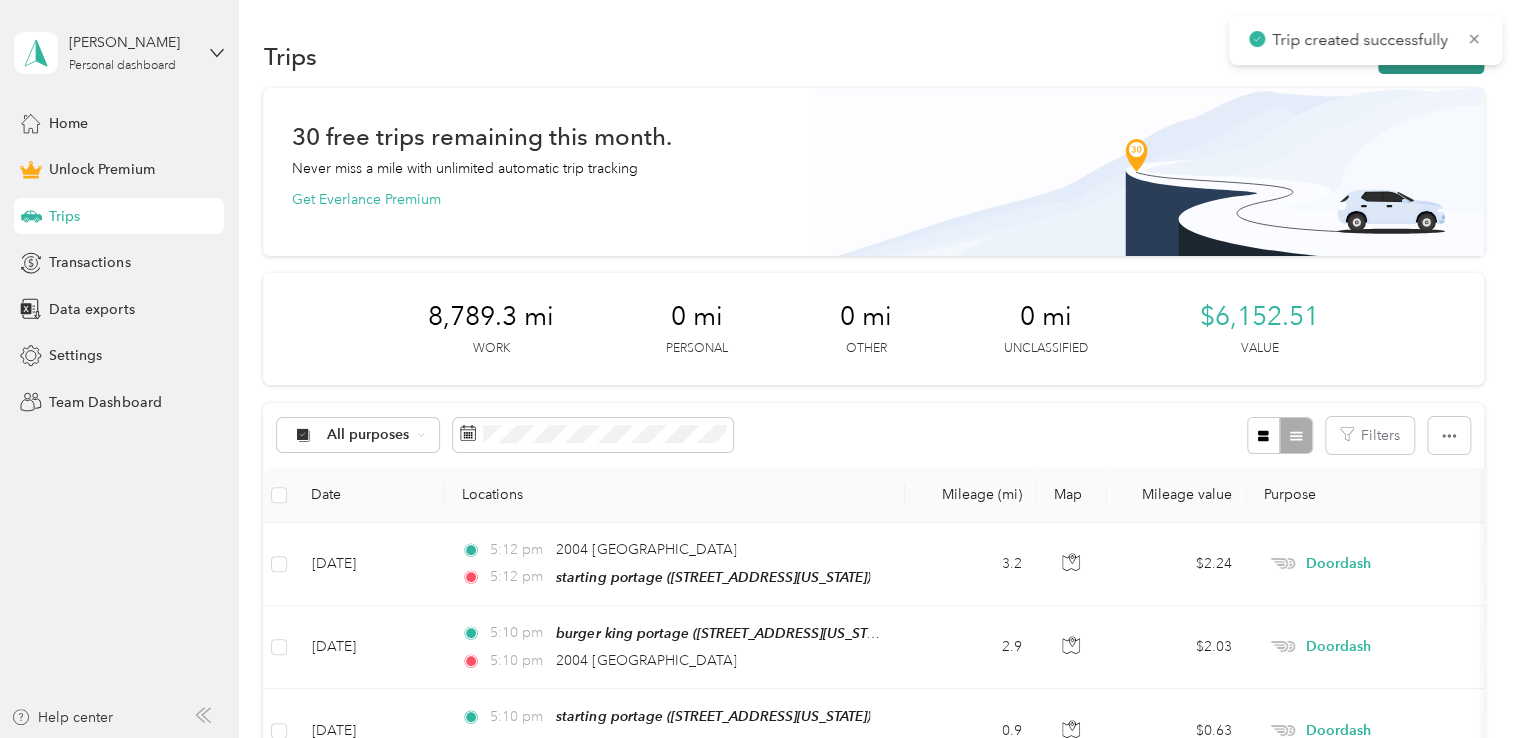 click on "New trip" at bounding box center (1431, 56) 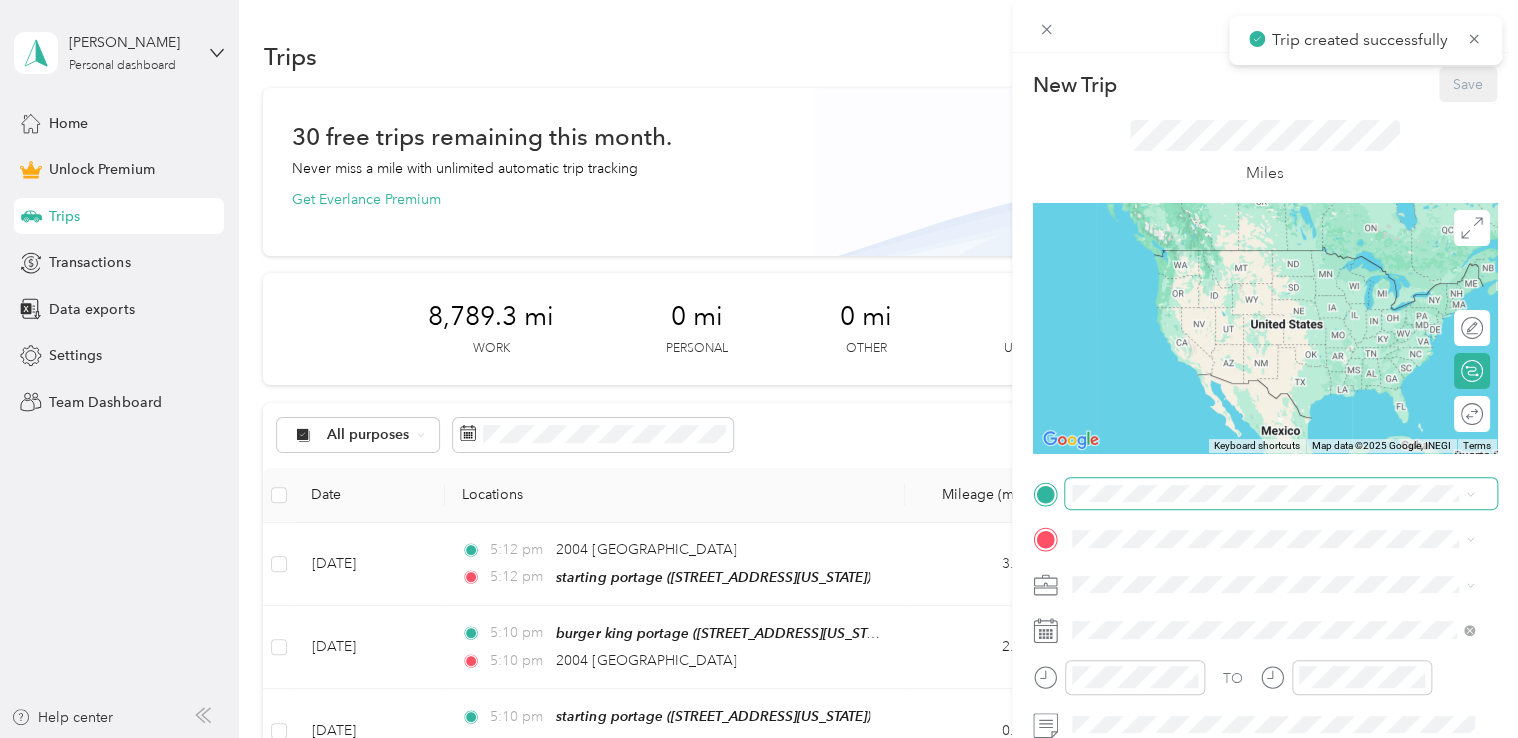 click at bounding box center (1281, 494) 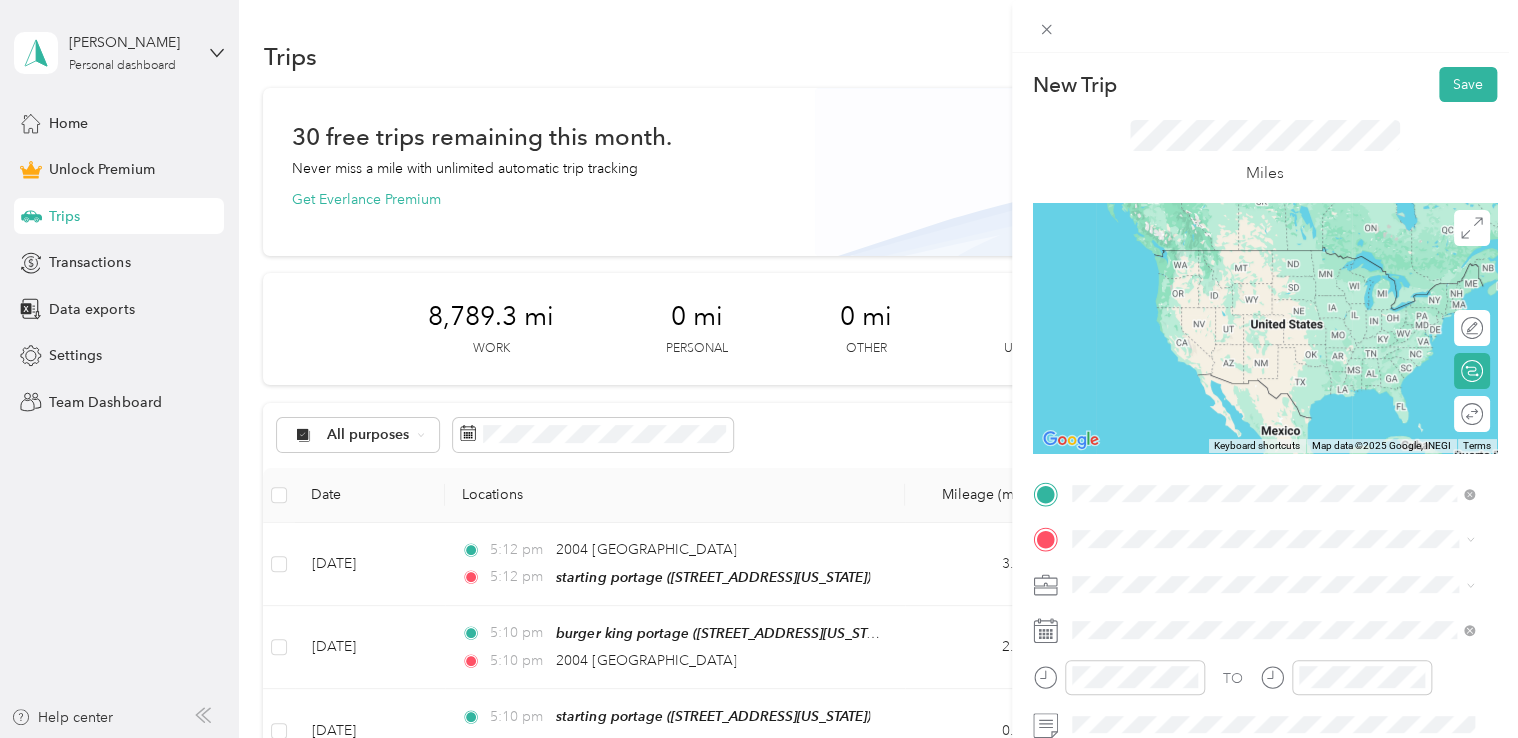 click on "[PERSON_NAME][GEOGRAPHIC_DATA][US_STATE], [GEOGRAPHIC_DATA]" at bounding box center [1288, 258] 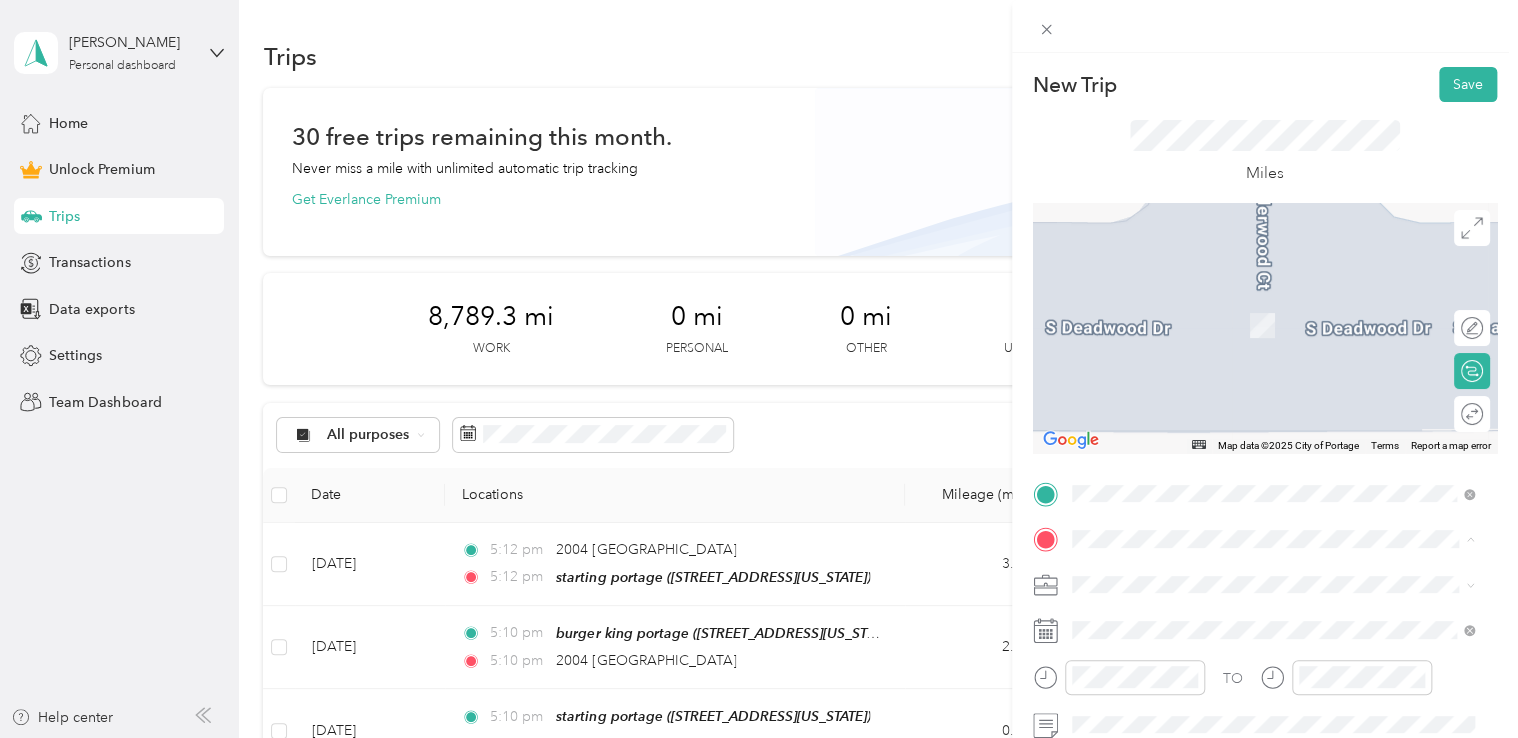 click on "[STREET_ADDRESS][US_STATE]" at bounding box center [1209, 325] 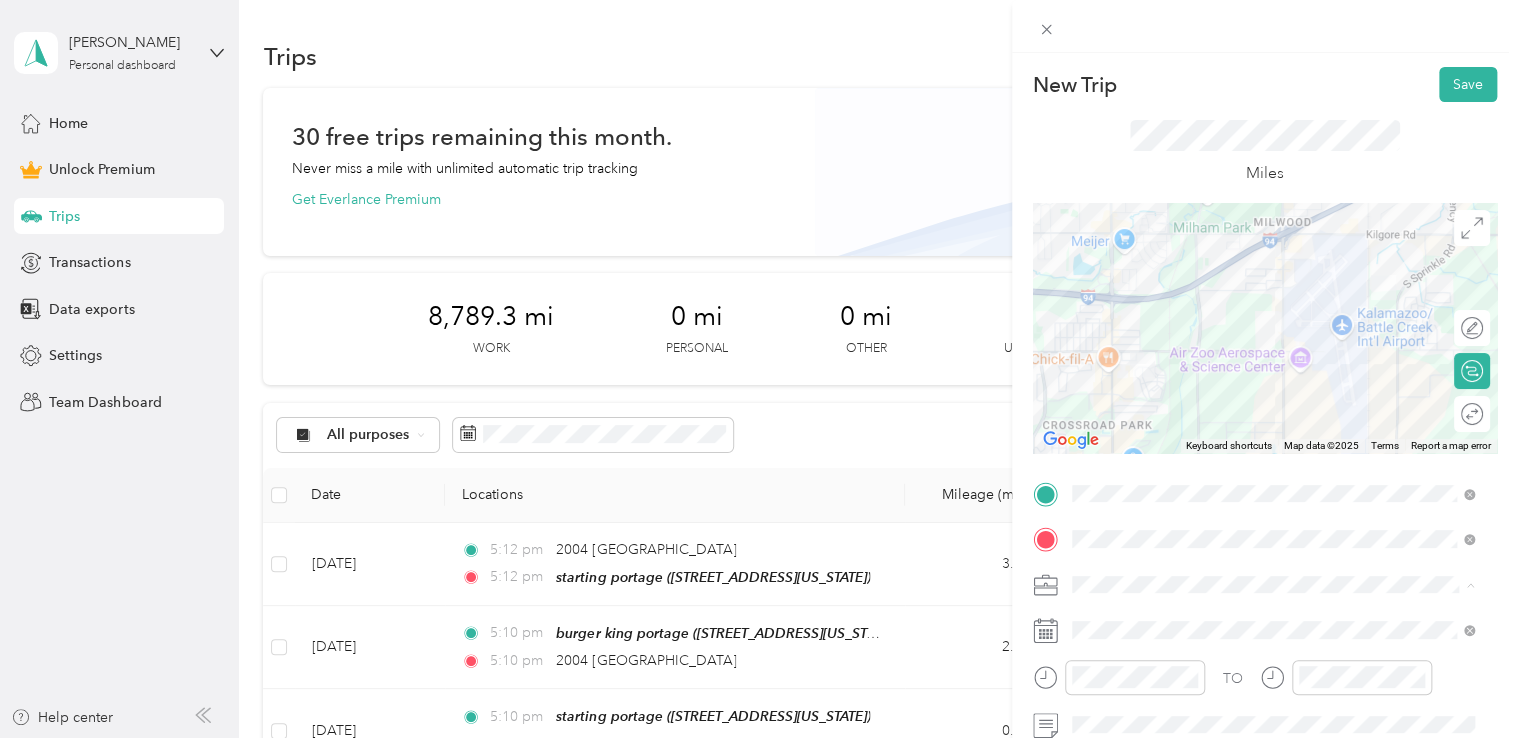 click on "Doordash" at bounding box center (1273, 374) 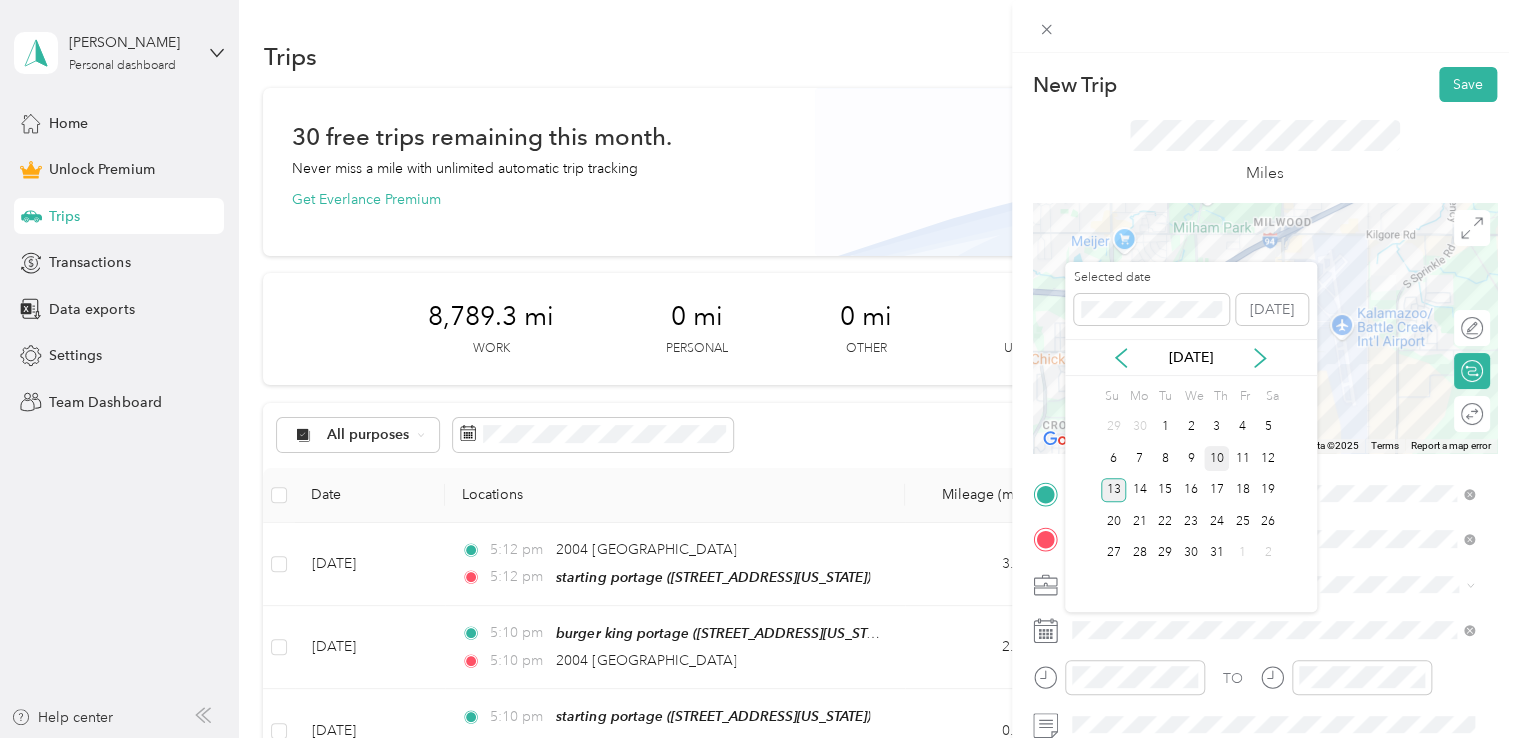 click on "10" at bounding box center (1217, 458) 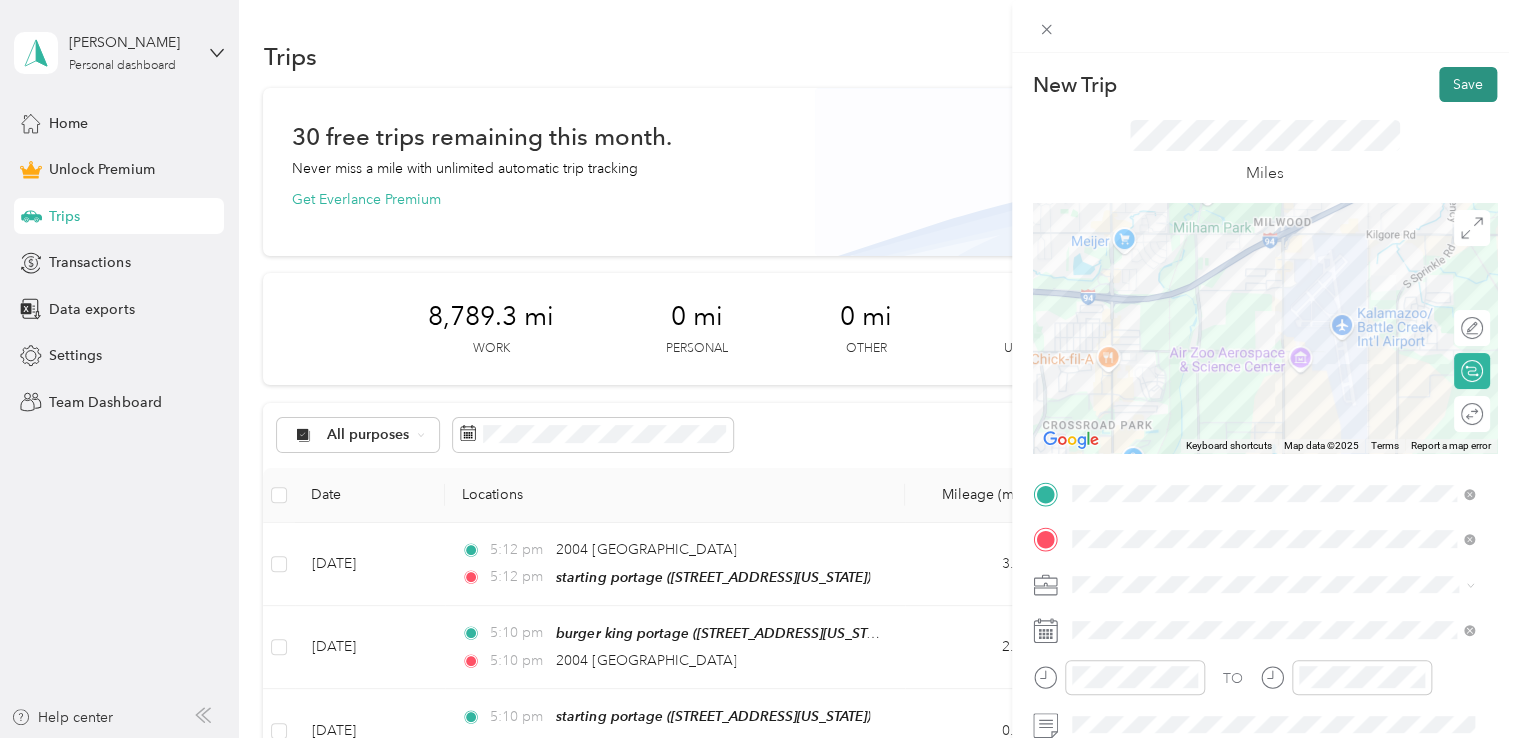 click on "Save" at bounding box center (1468, 84) 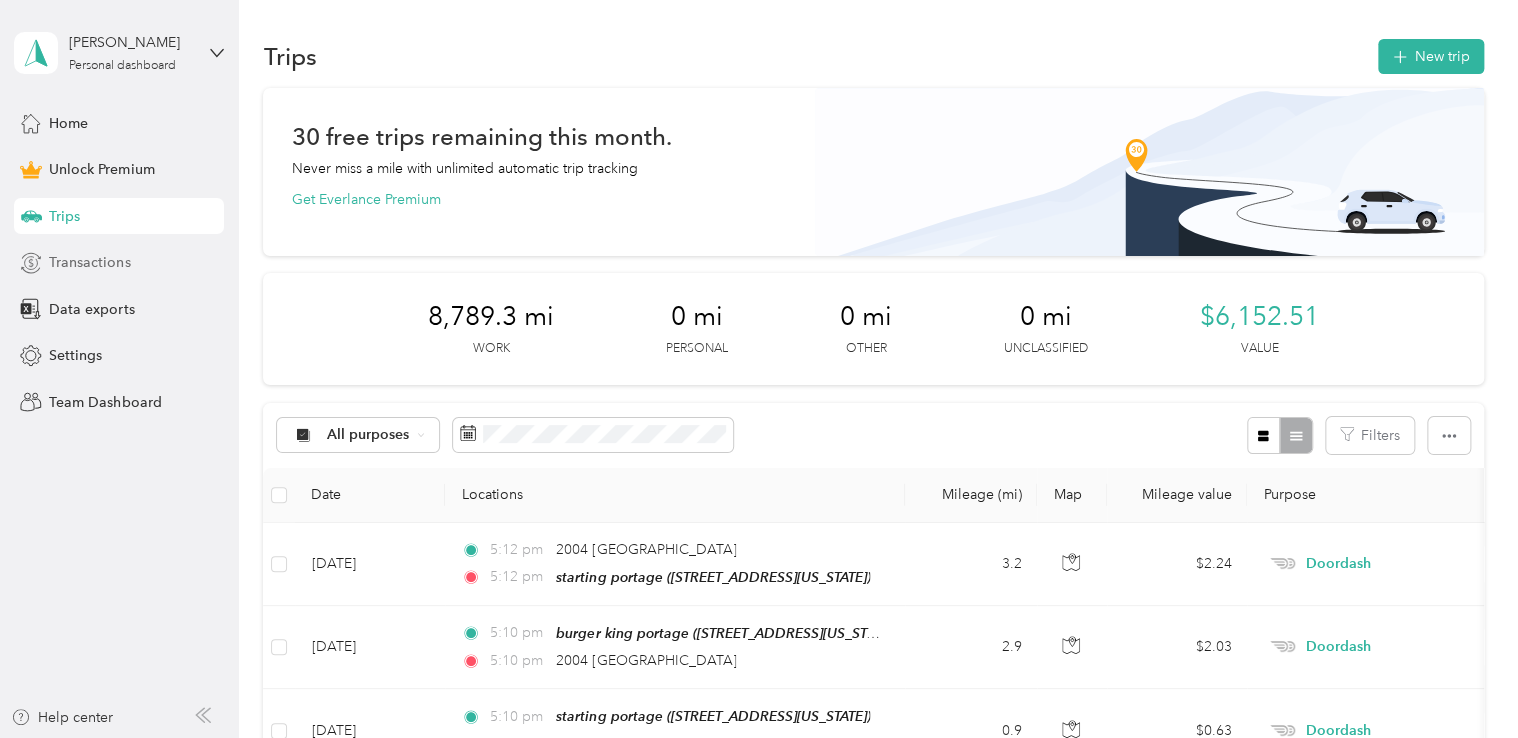 click on "Transactions" at bounding box center [89, 262] 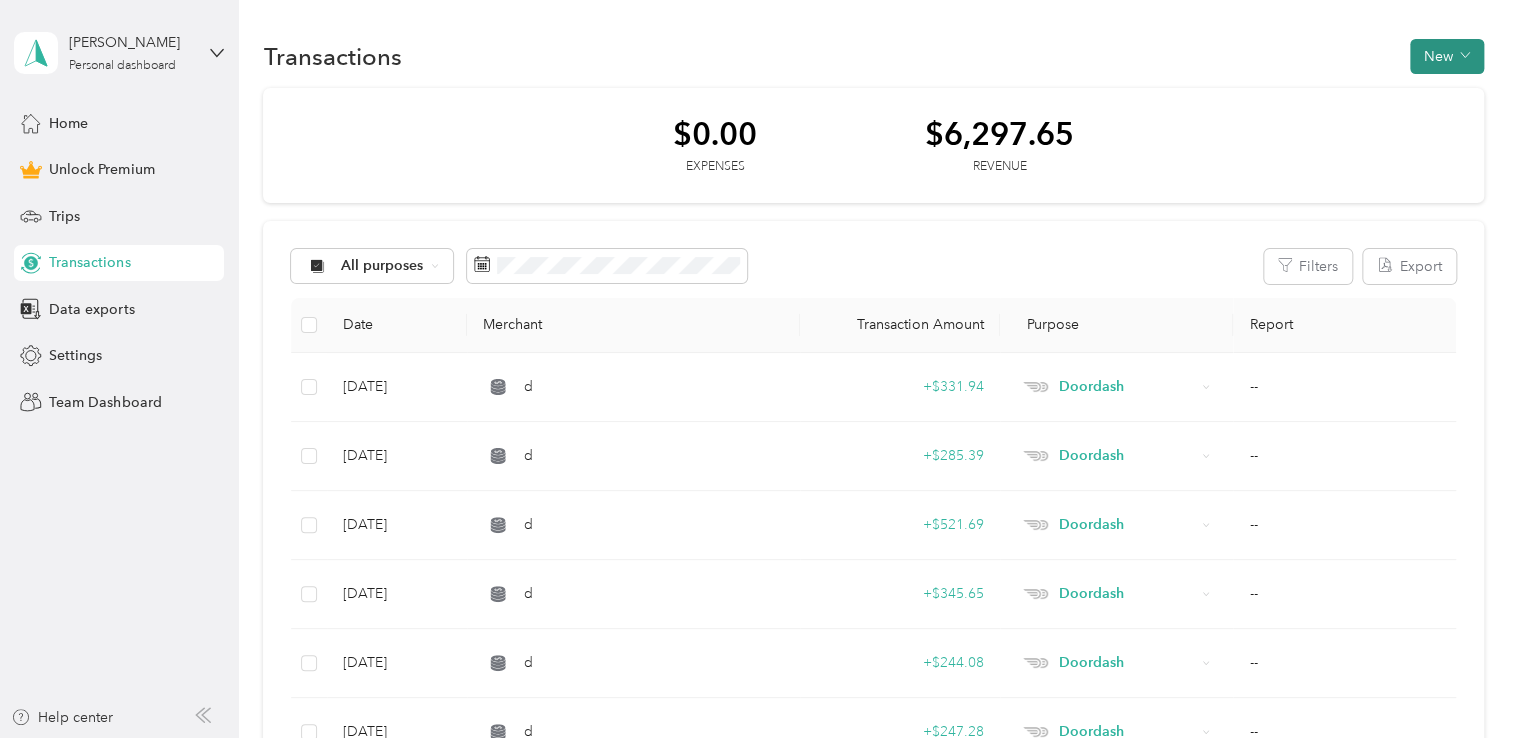 click on "New" at bounding box center [1447, 56] 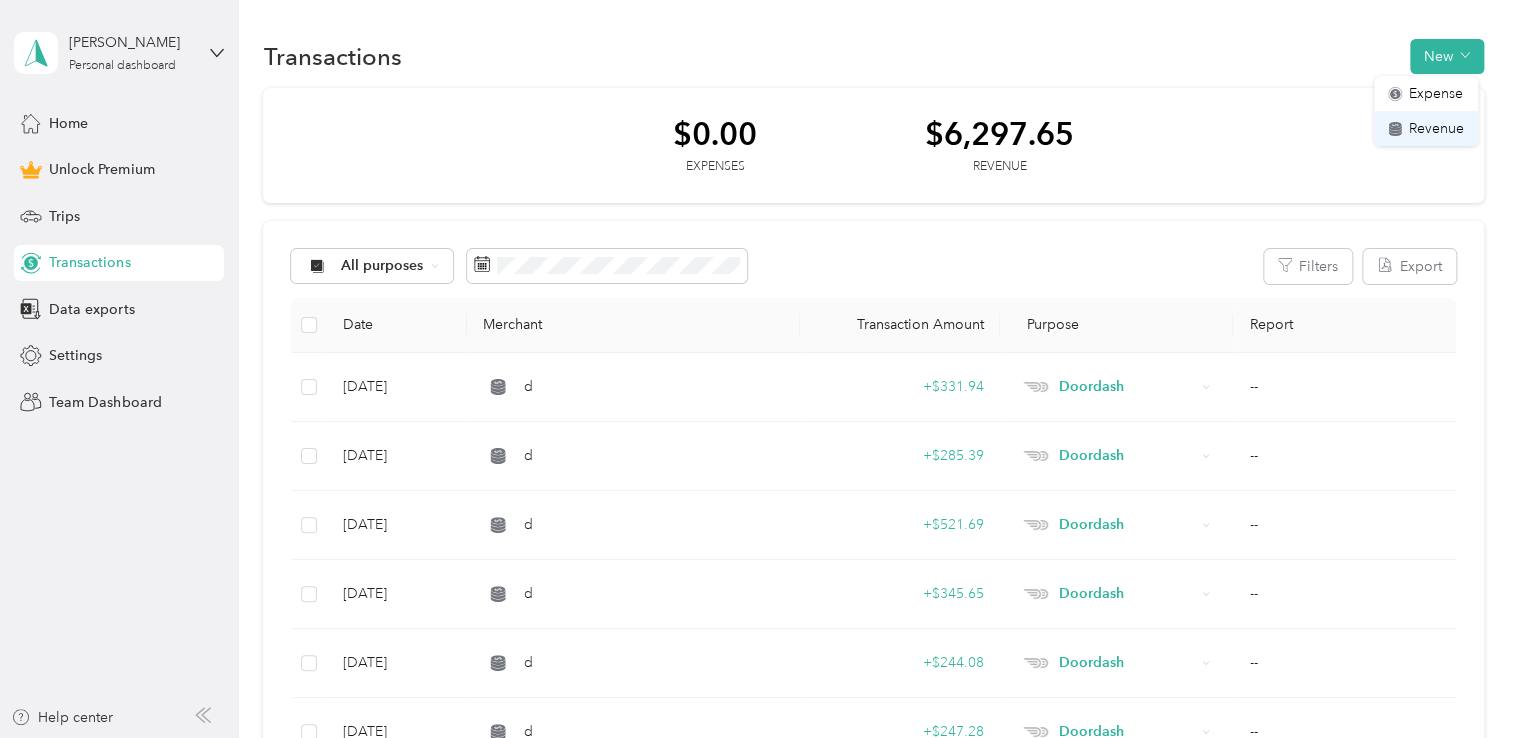 click on "Revenue" at bounding box center (1426, 128) 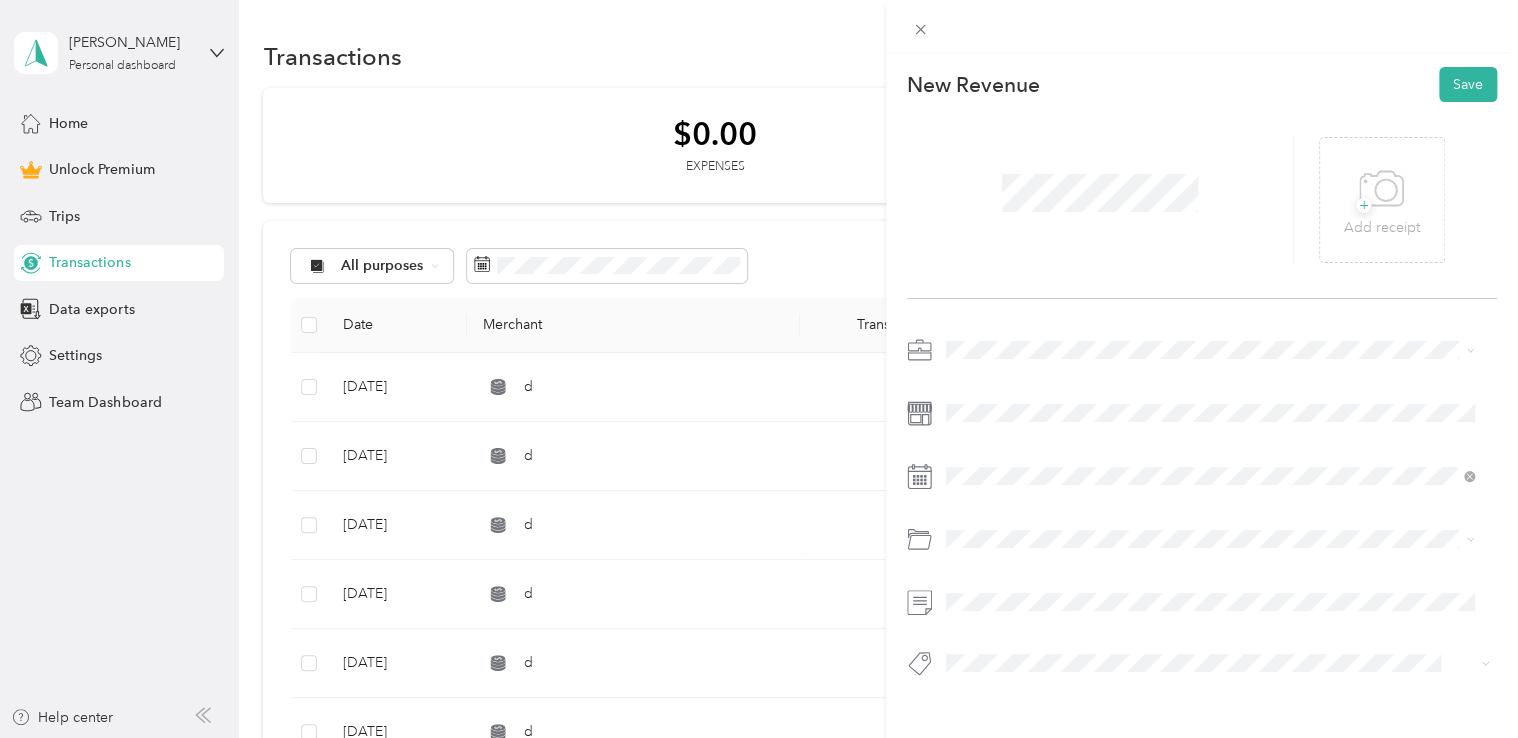 click on "Doordash" at bounding box center (1209, 454) 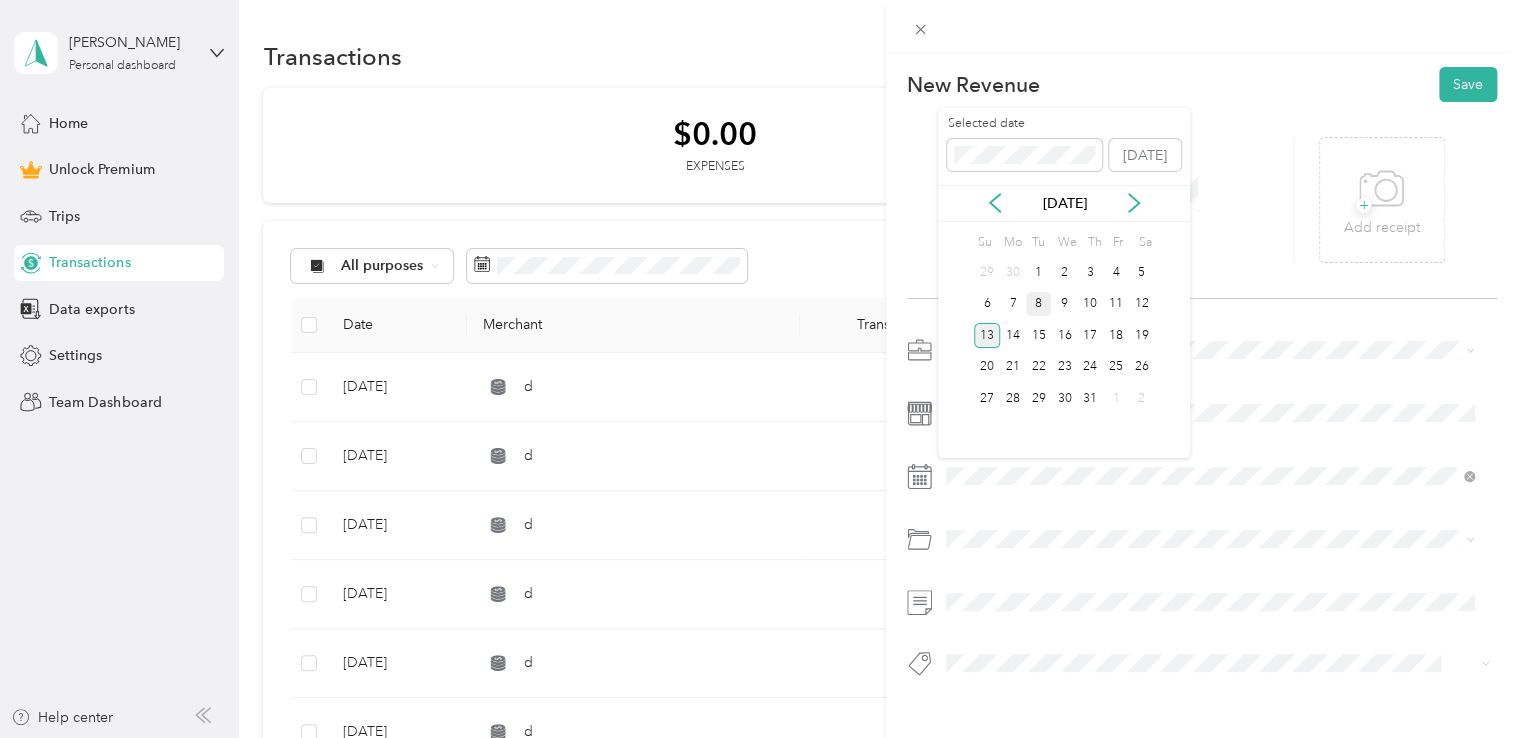 click on "8" at bounding box center (1039, 304) 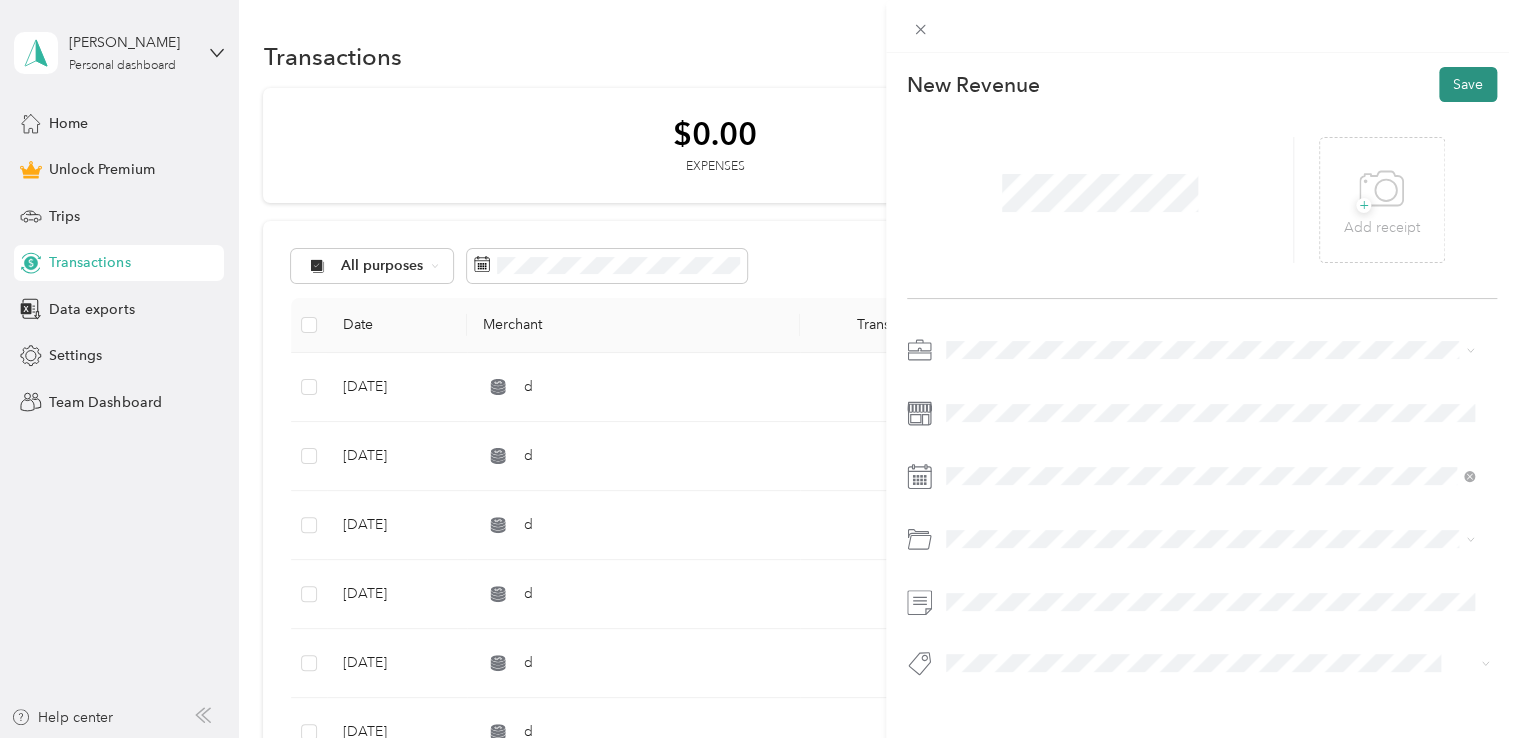 click on "Save" at bounding box center [1468, 84] 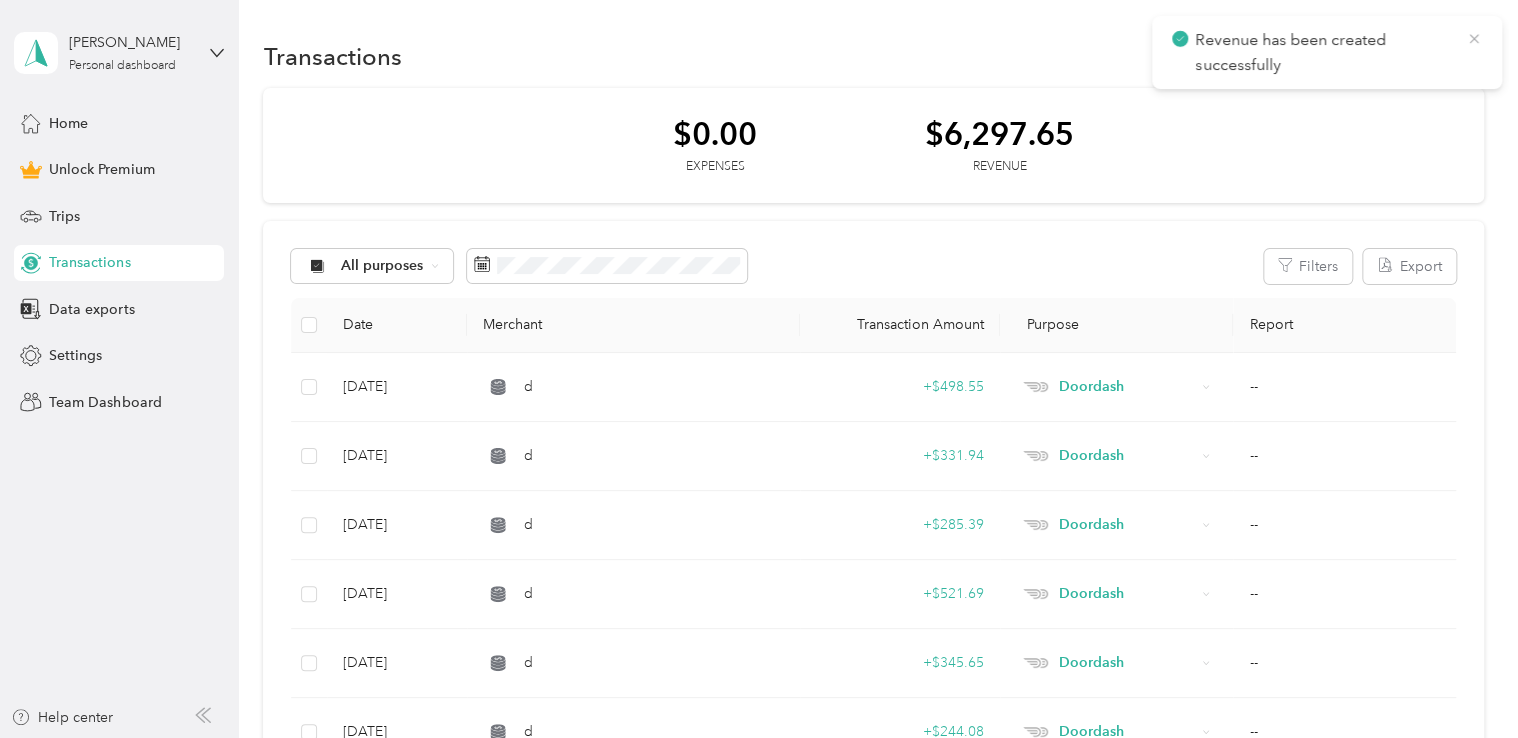 click 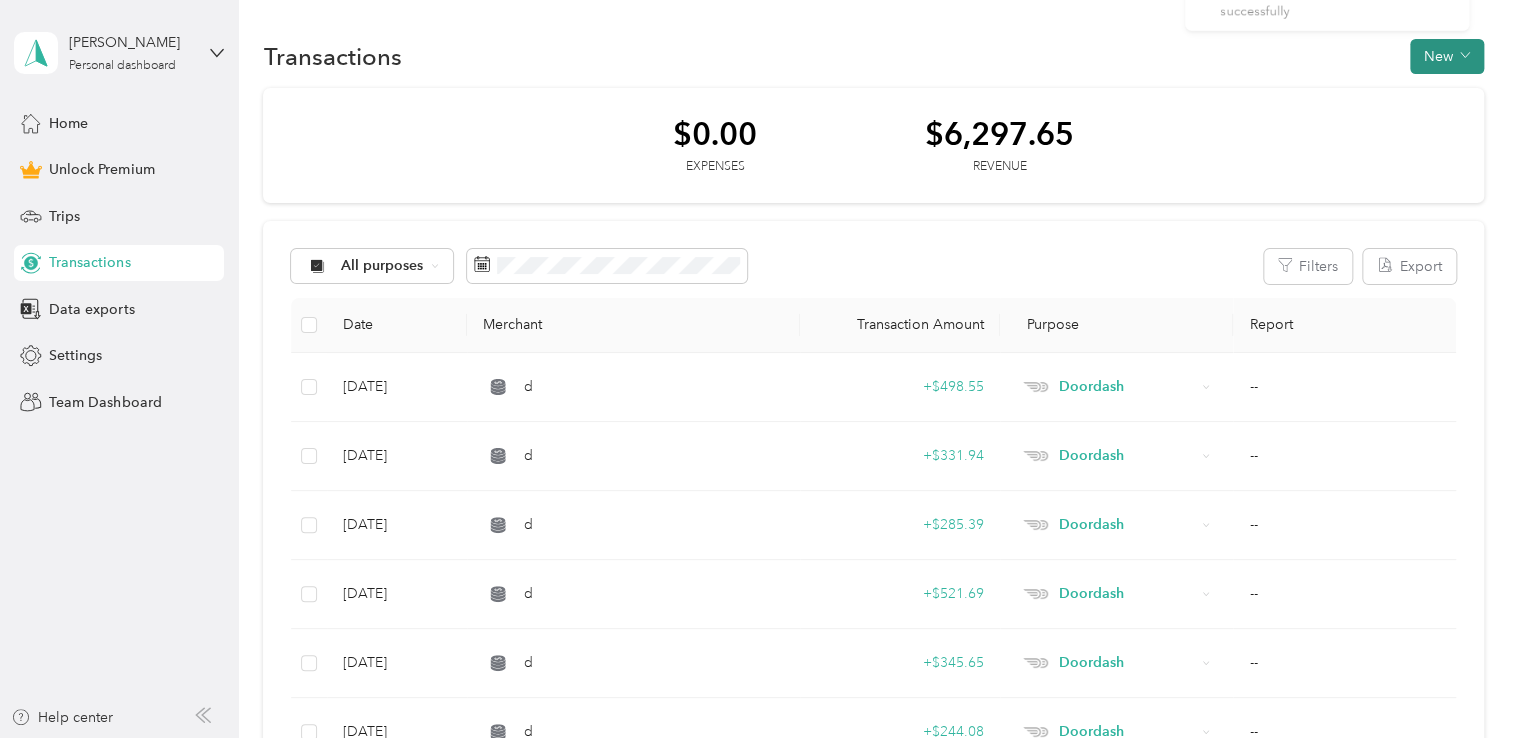 click on "New" at bounding box center (1447, 56) 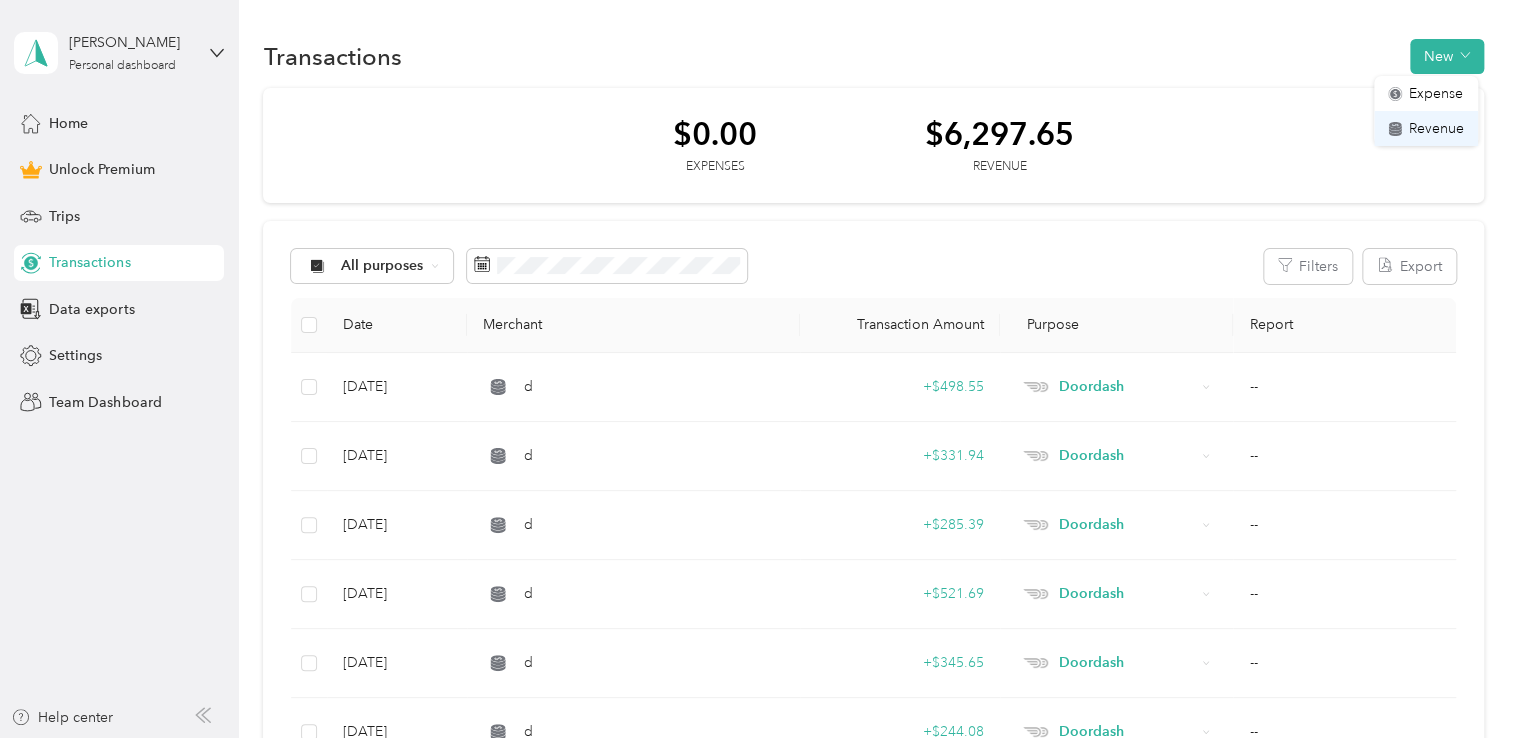 click on "Revenue" at bounding box center (1426, 128) 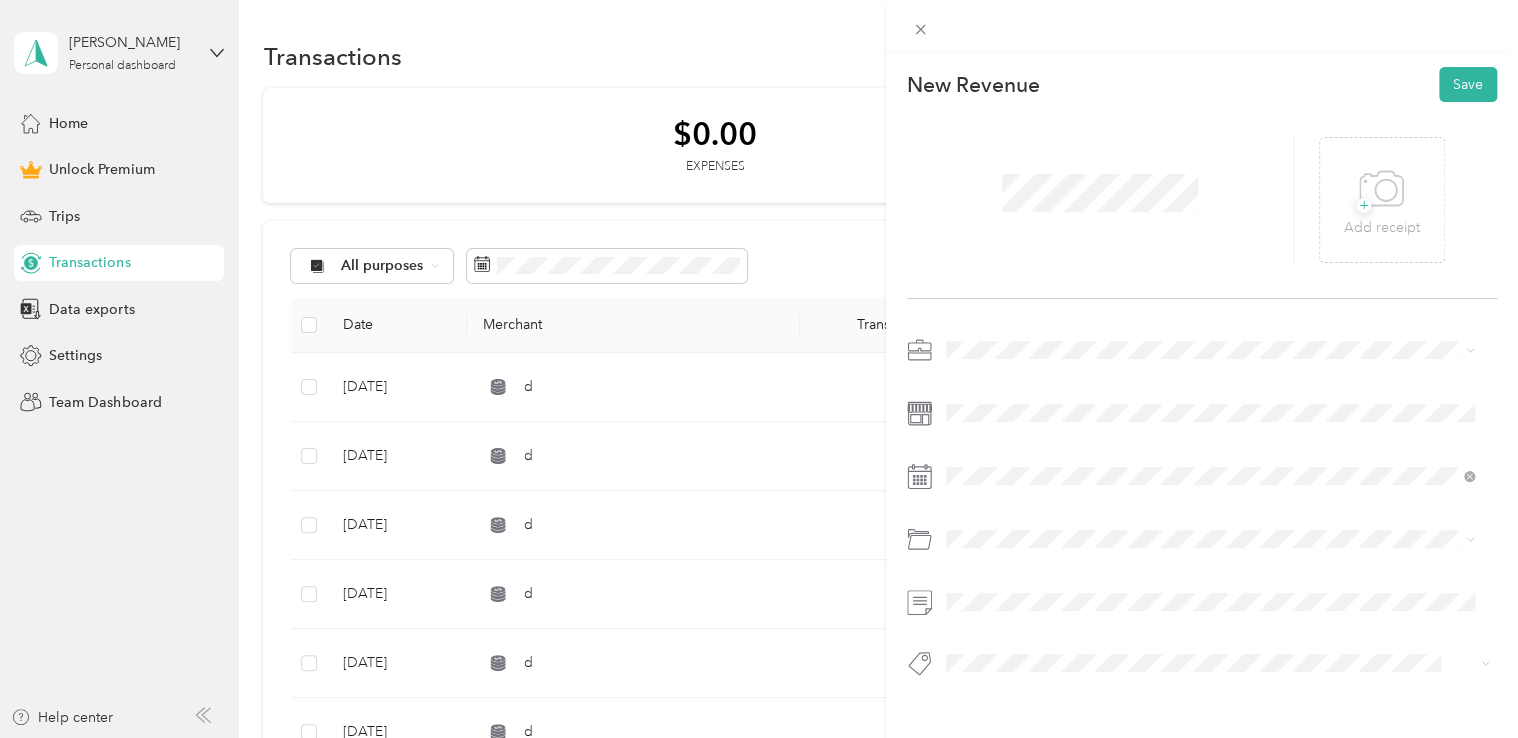 click on "Doordash" at bounding box center [1209, 446] 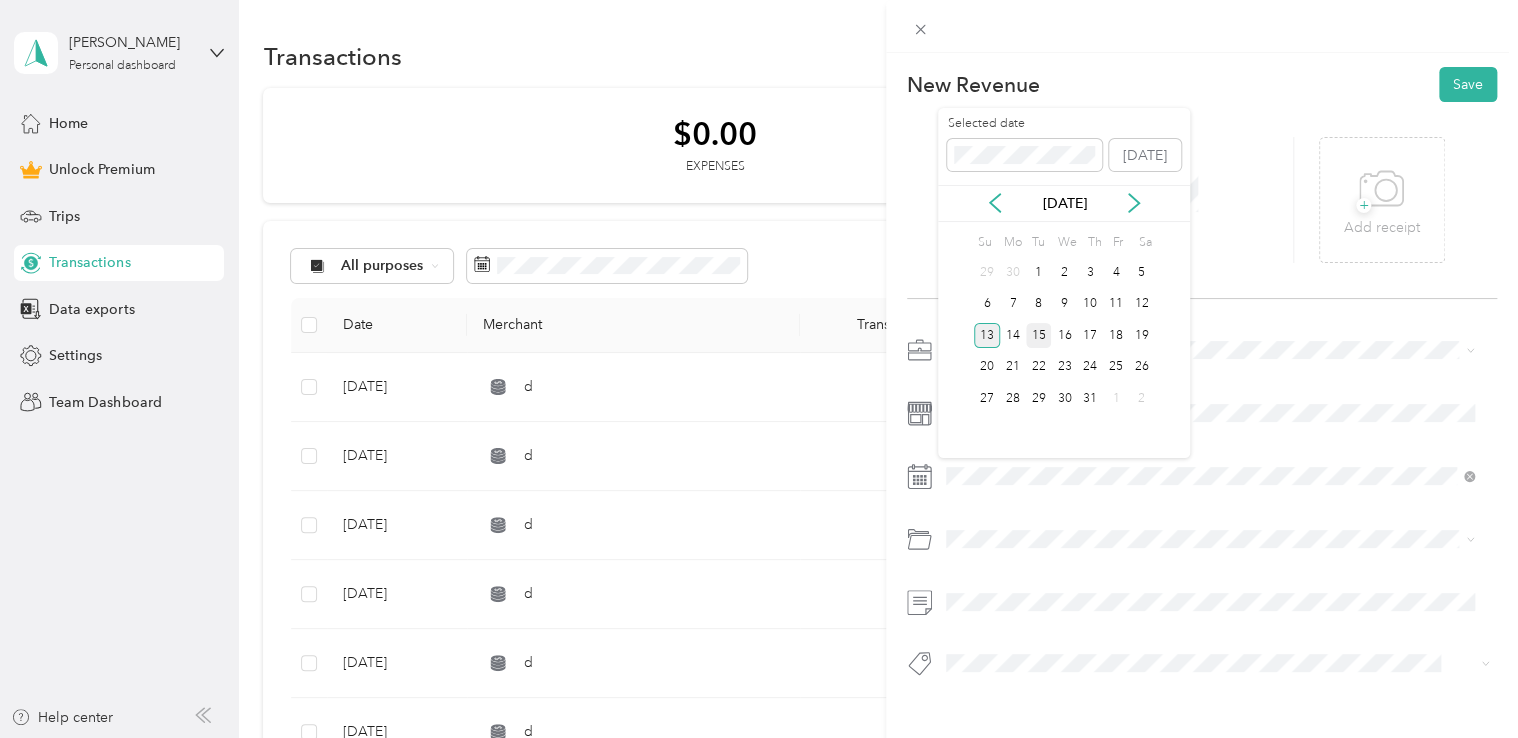 click on "15" at bounding box center (1039, 335) 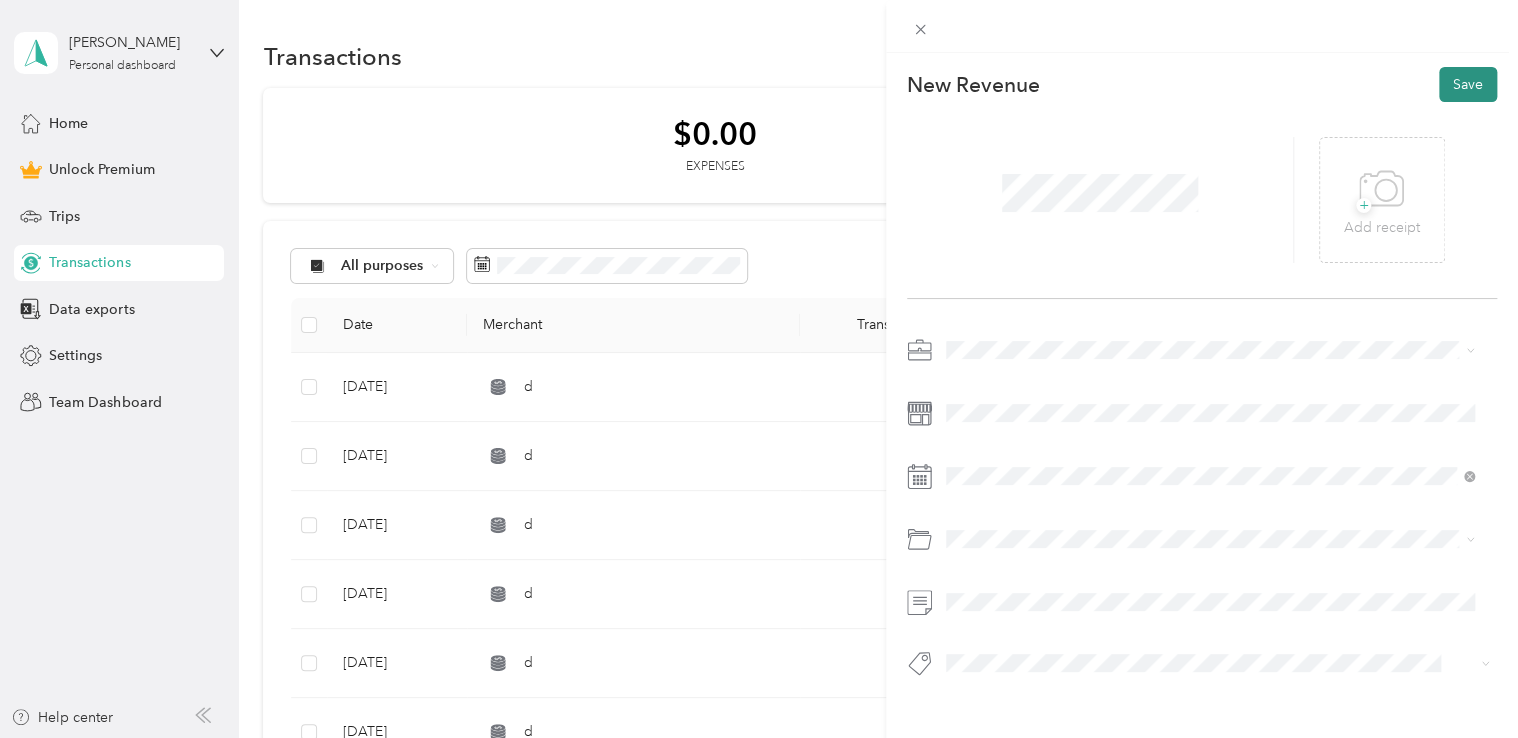 click on "Save" at bounding box center [1468, 84] 